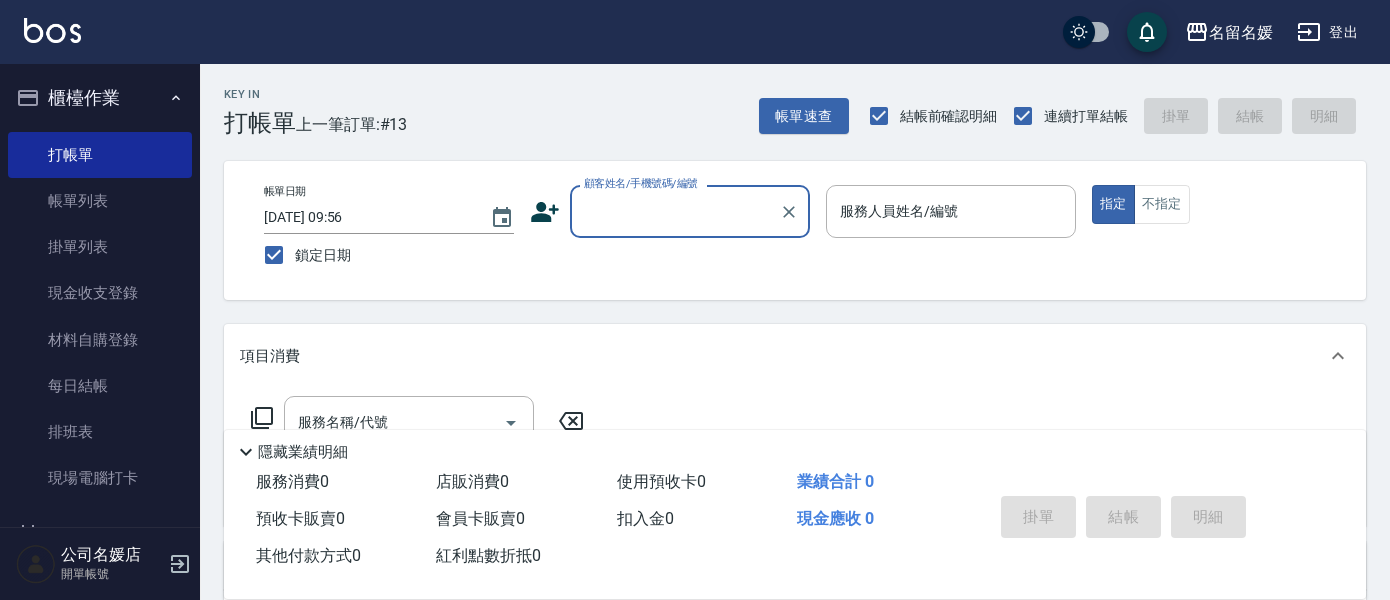 scroll, scrollTop: 0, scrollLeft: 0, axis: both 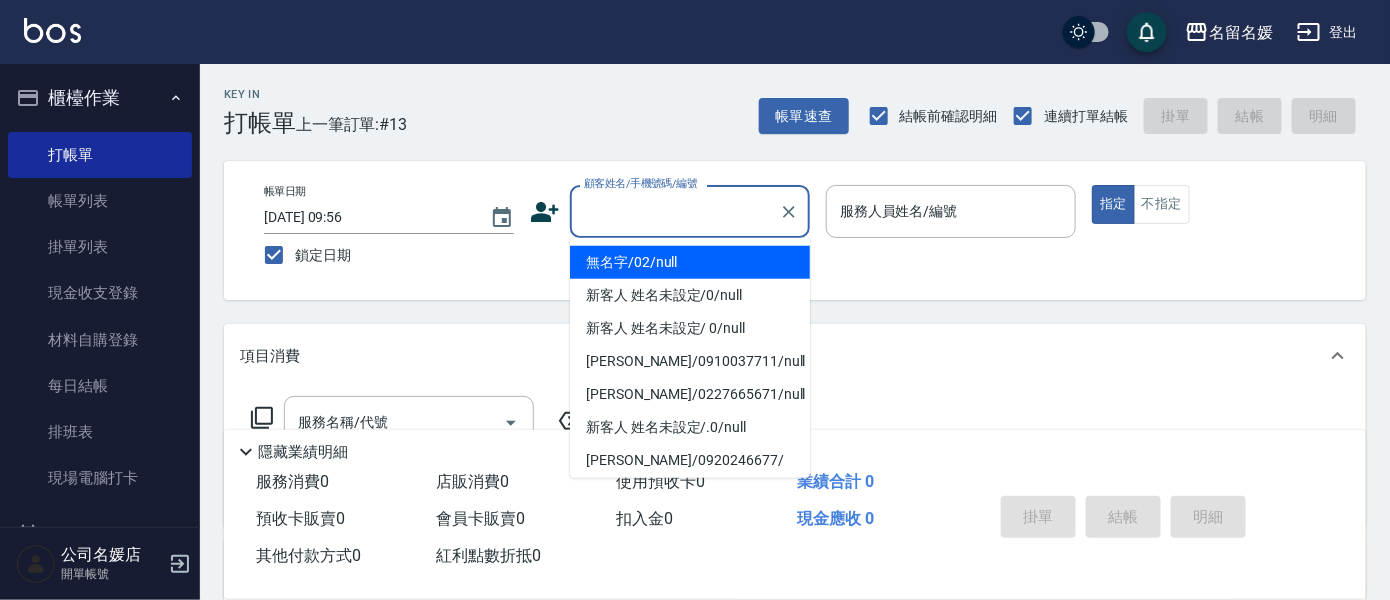 click on "顧客姓名/手機號碼/編號" at bounding box center (675, 211) 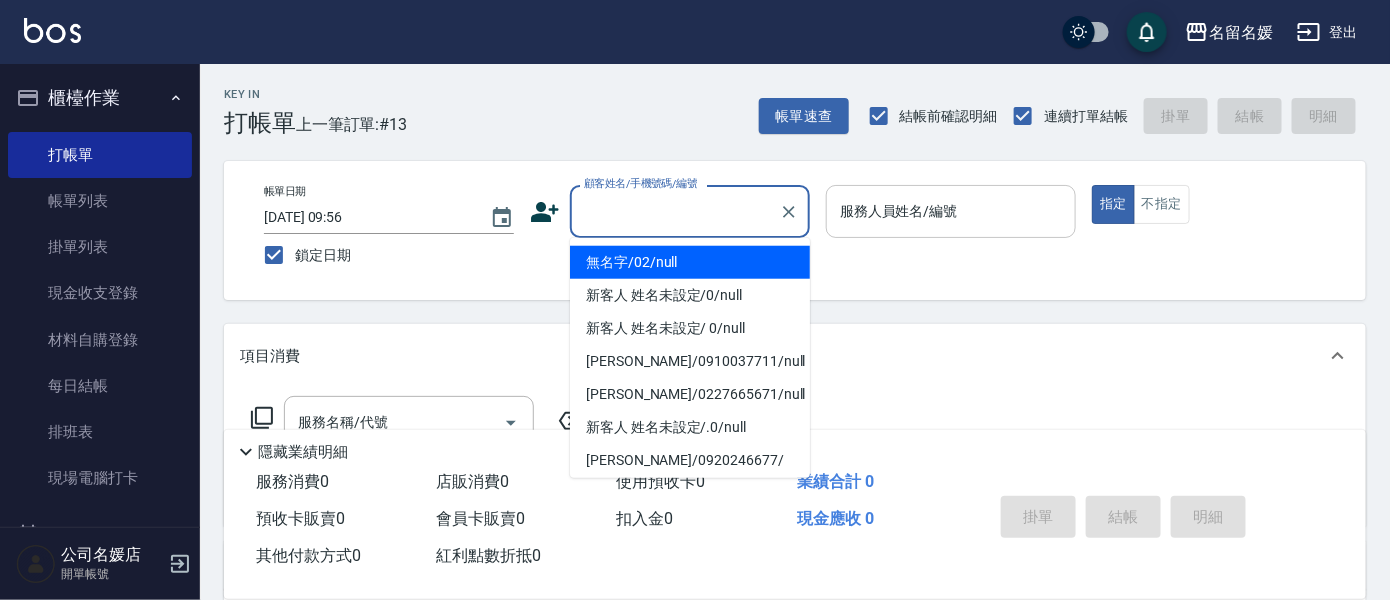 drag, startPoint x: 711, startPoint y: 271, endPoint x: 835, endPoint y: 218, distance: 134.85178 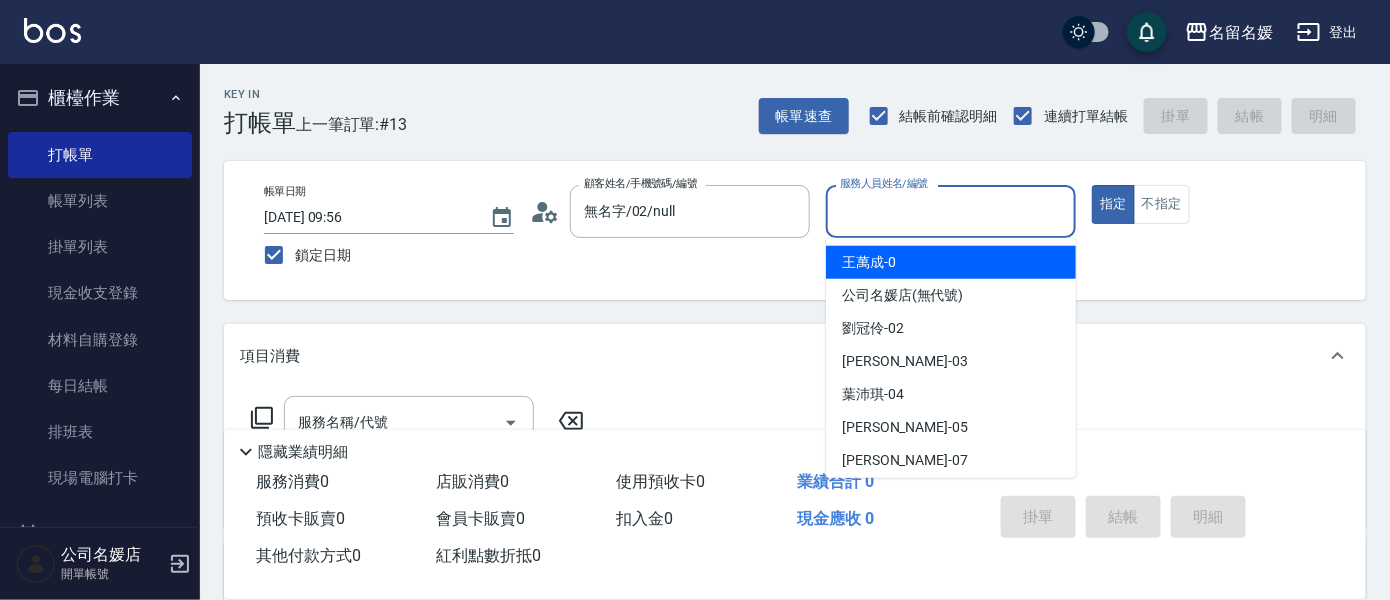 click on "服務人員姓名/編號" at bounding box center (951, 211) 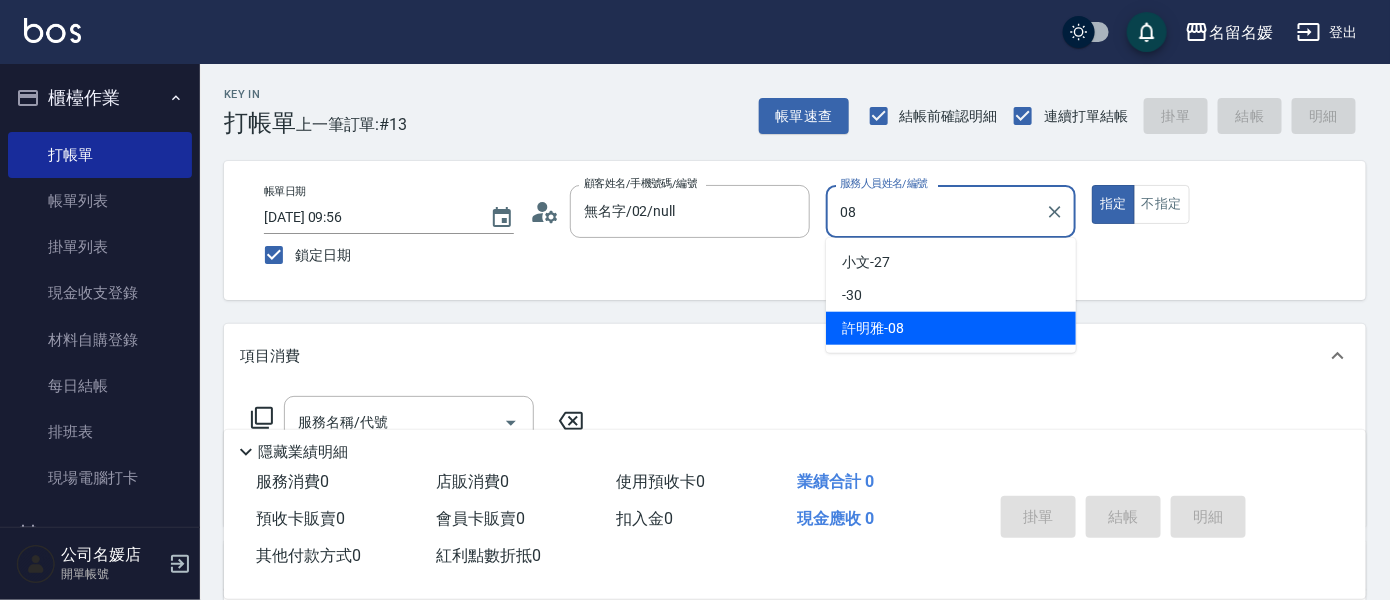 type on "08" 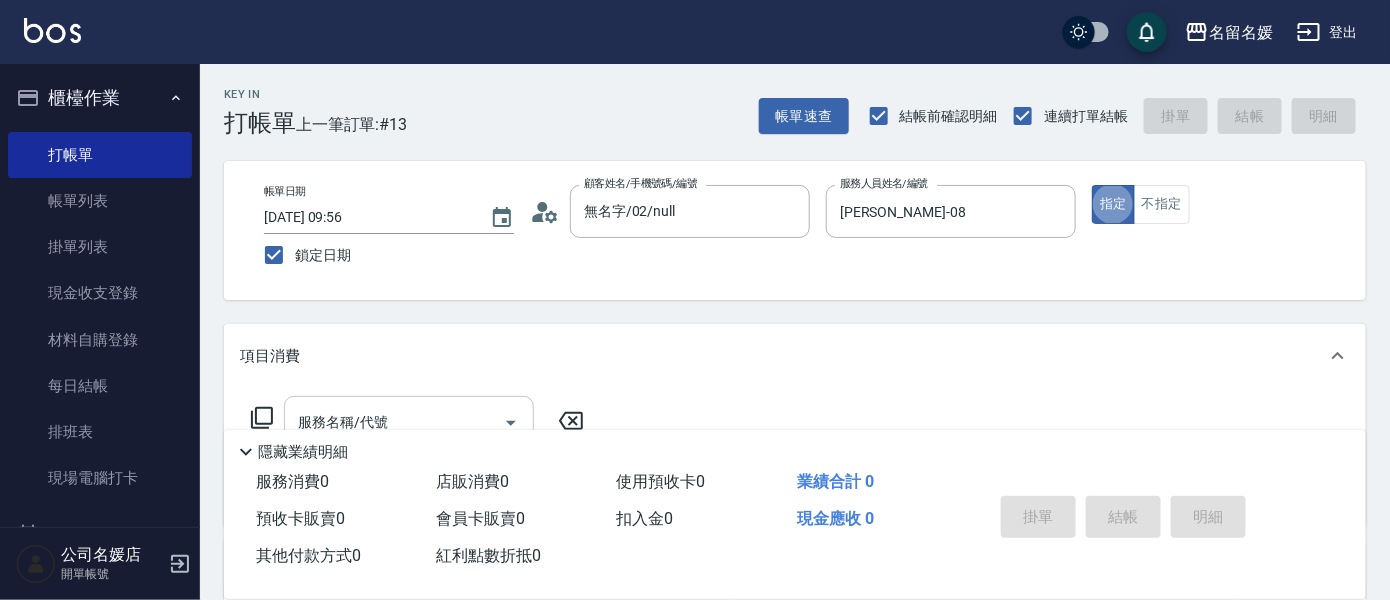 click on "服務名稱/代號" at bounding box center [394, 422] 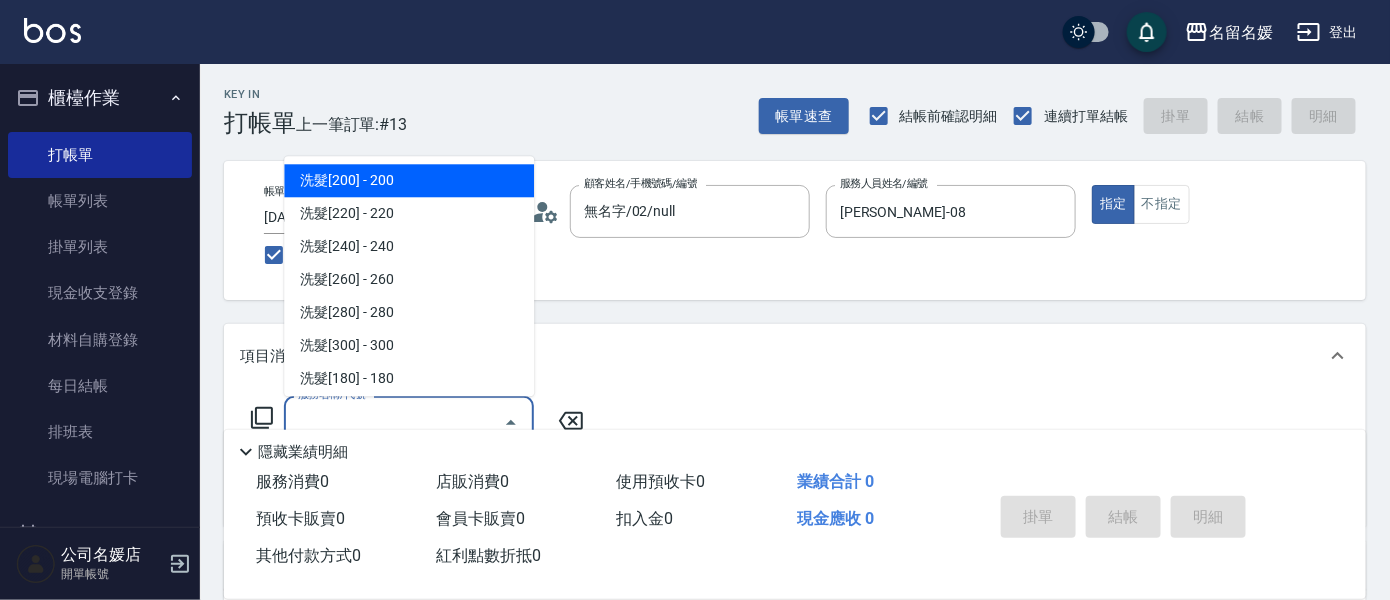 scroll, scrollTop: 181, scrollLeft: 0, axis: vertical 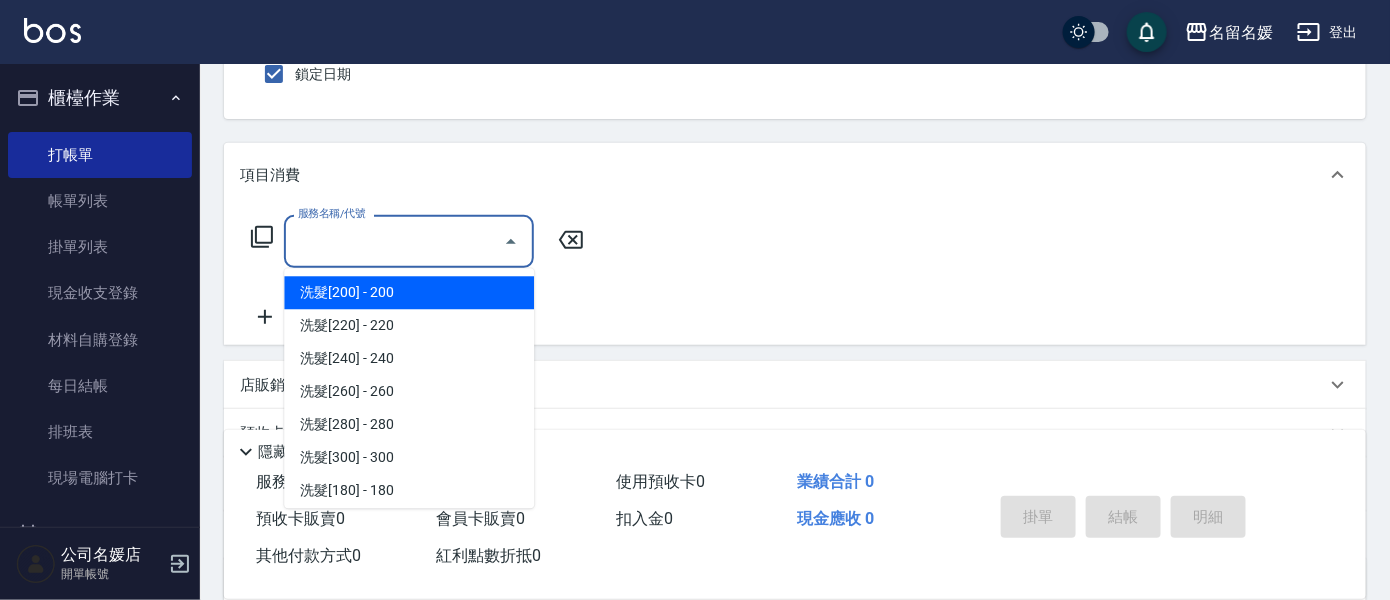 click on "服務名稱/代號" at bounding box center [394, 241] 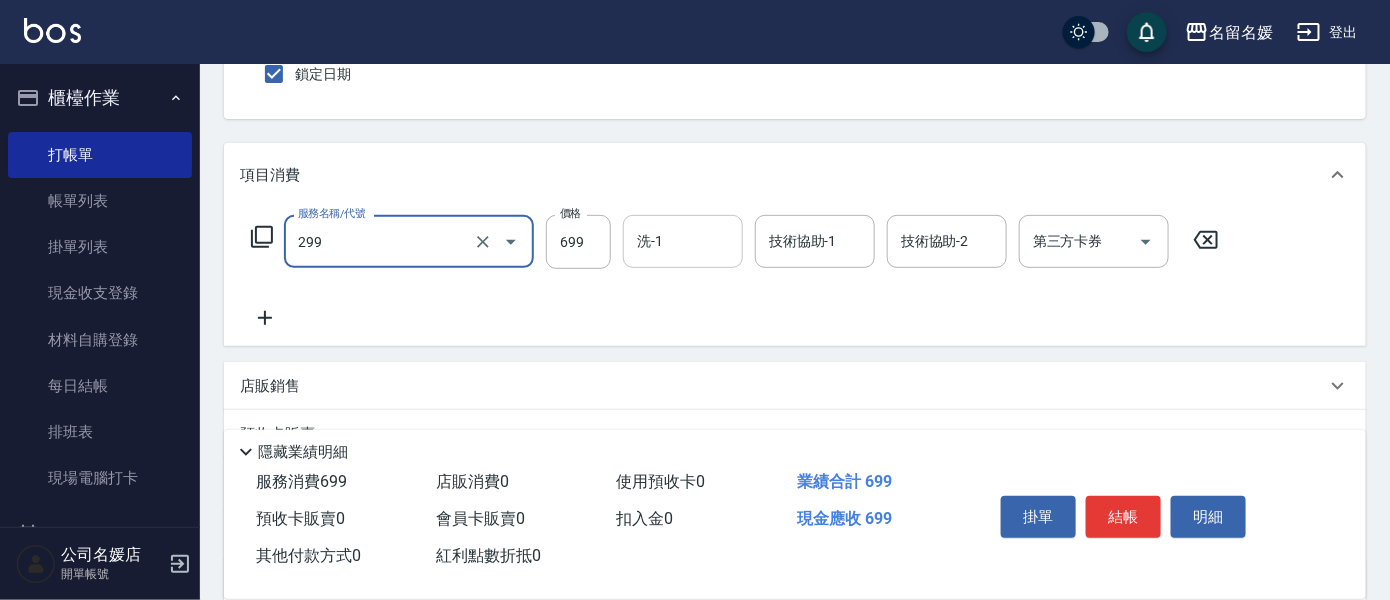 click on "洗-1" at bounding box center (683, 241) 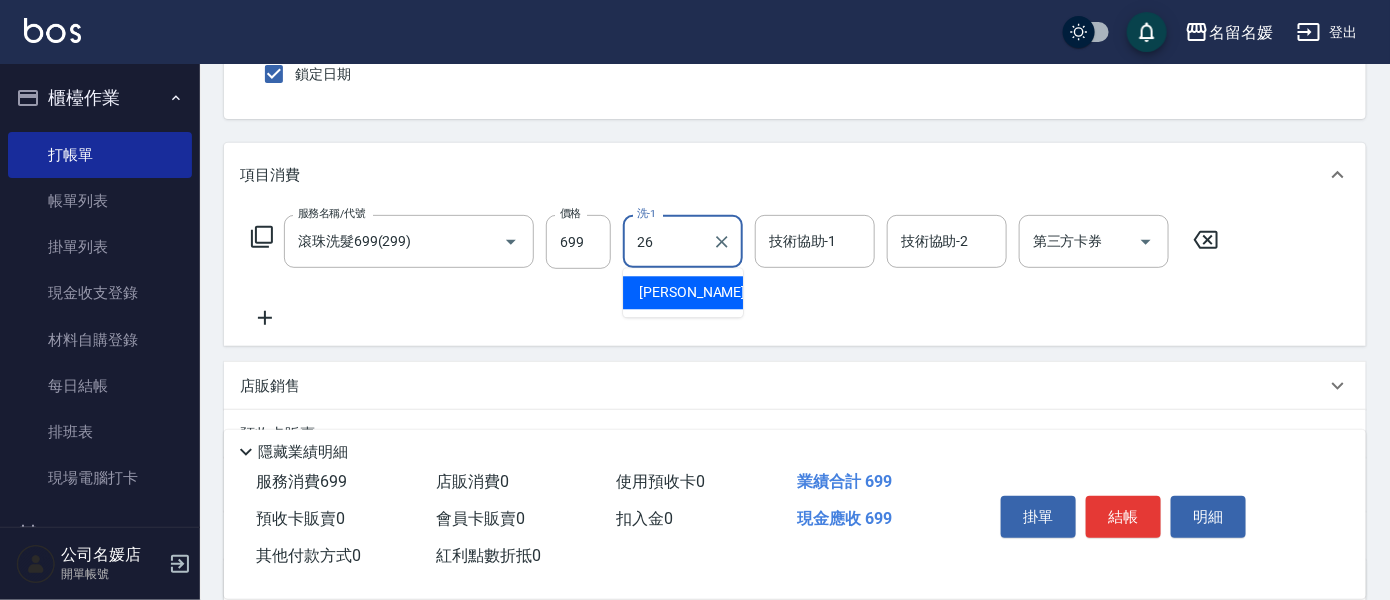 type on "[PERSON_NAME]-26" 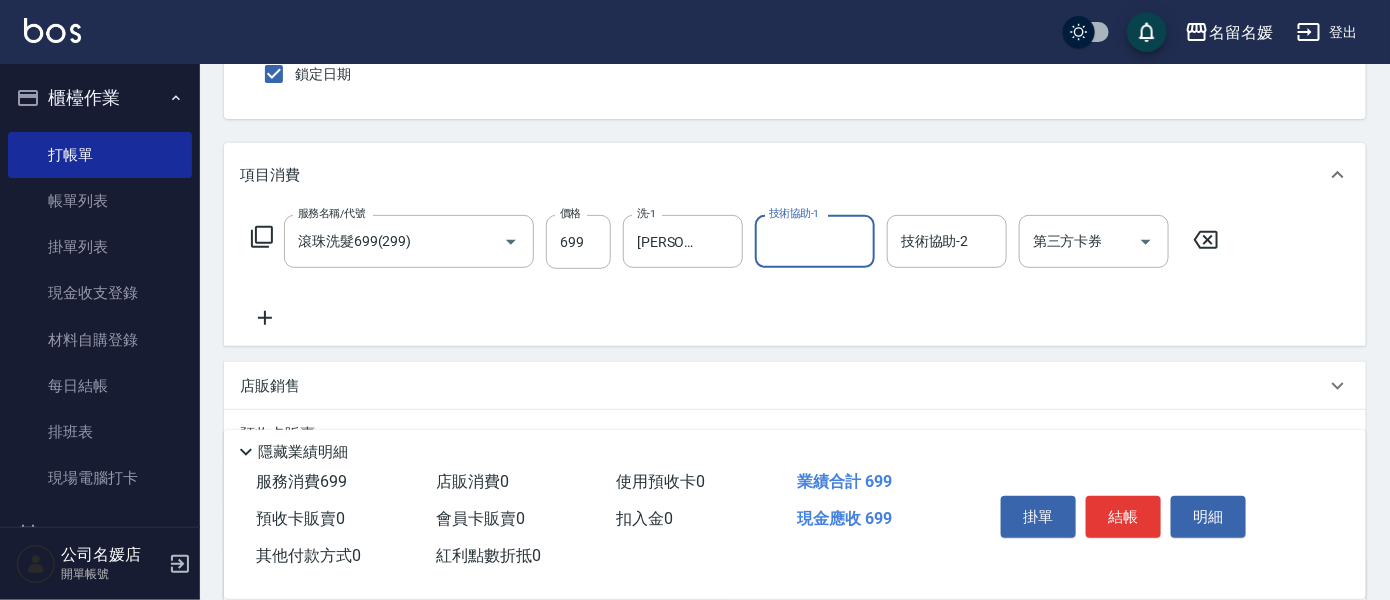 click on "技術協助-1" at bounding box center (815, 241) 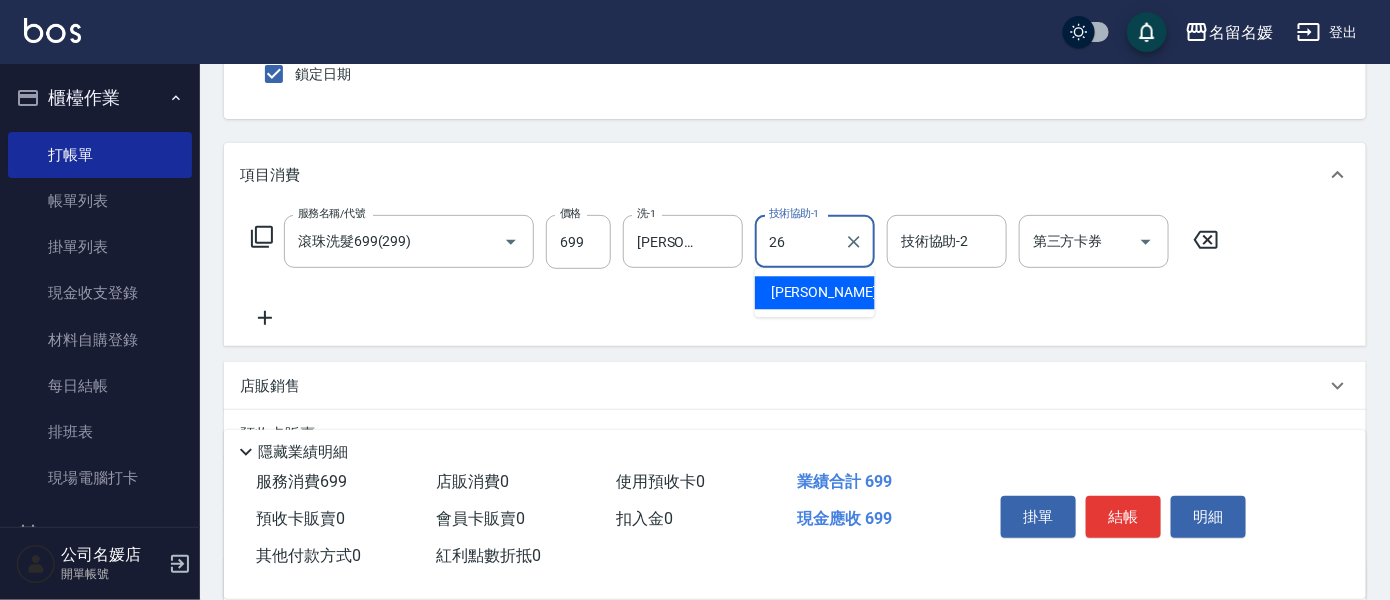 type on "[PERSON_NAME]-26" 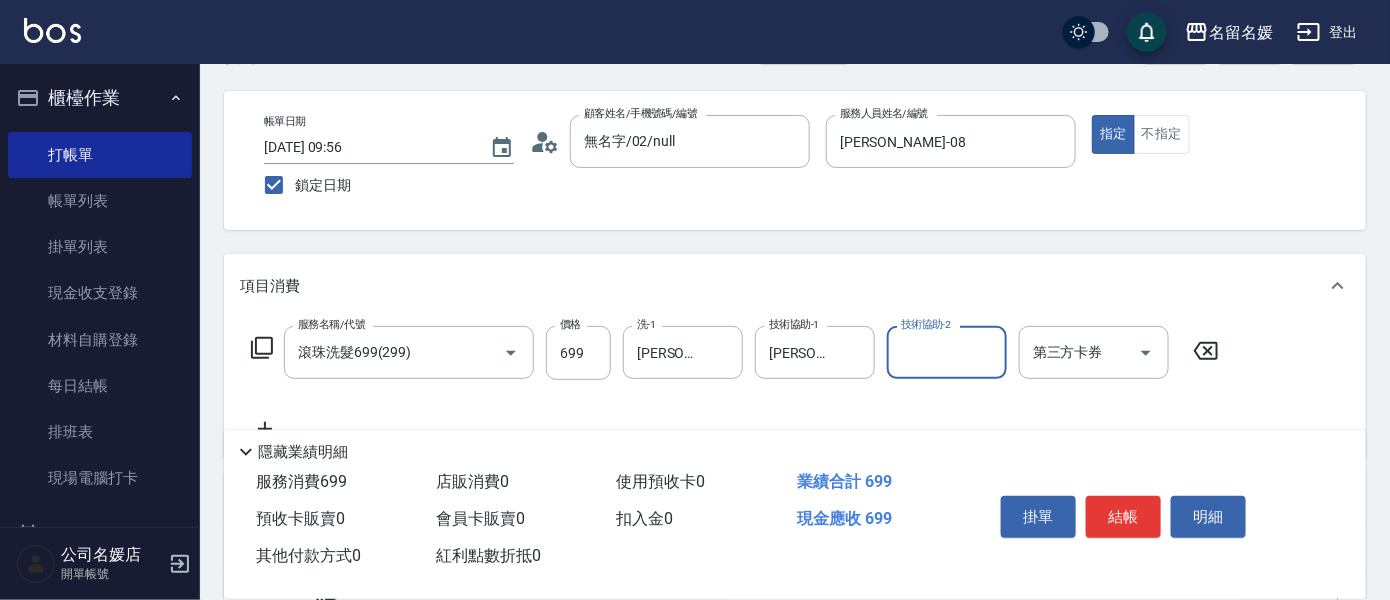 scroll, scrollTop: 90, scrollLeft: 0, axis: vertical 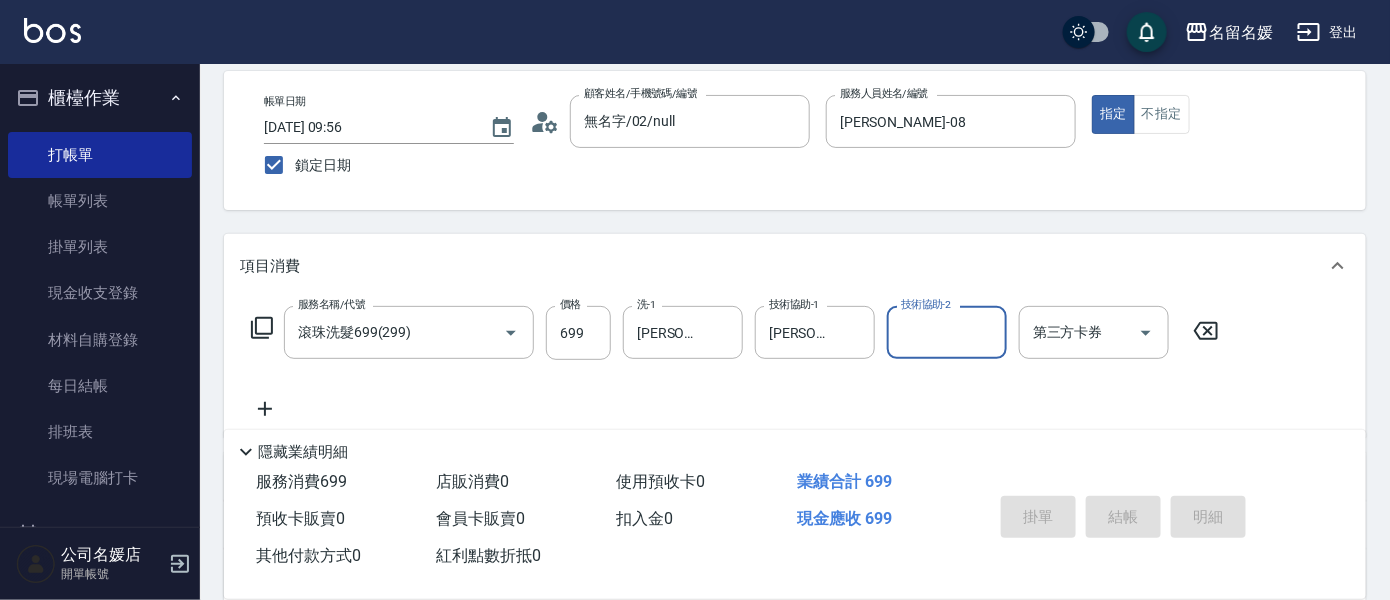 type 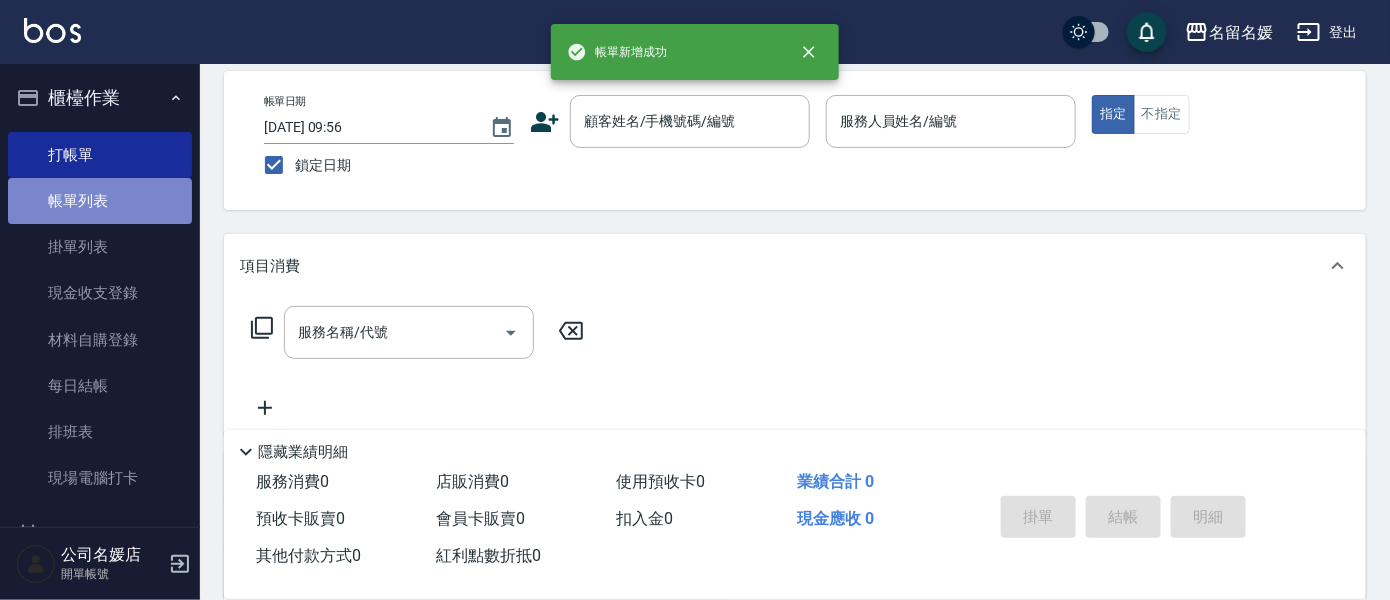 click on "帳單列表" at bounding box center [100, 201] 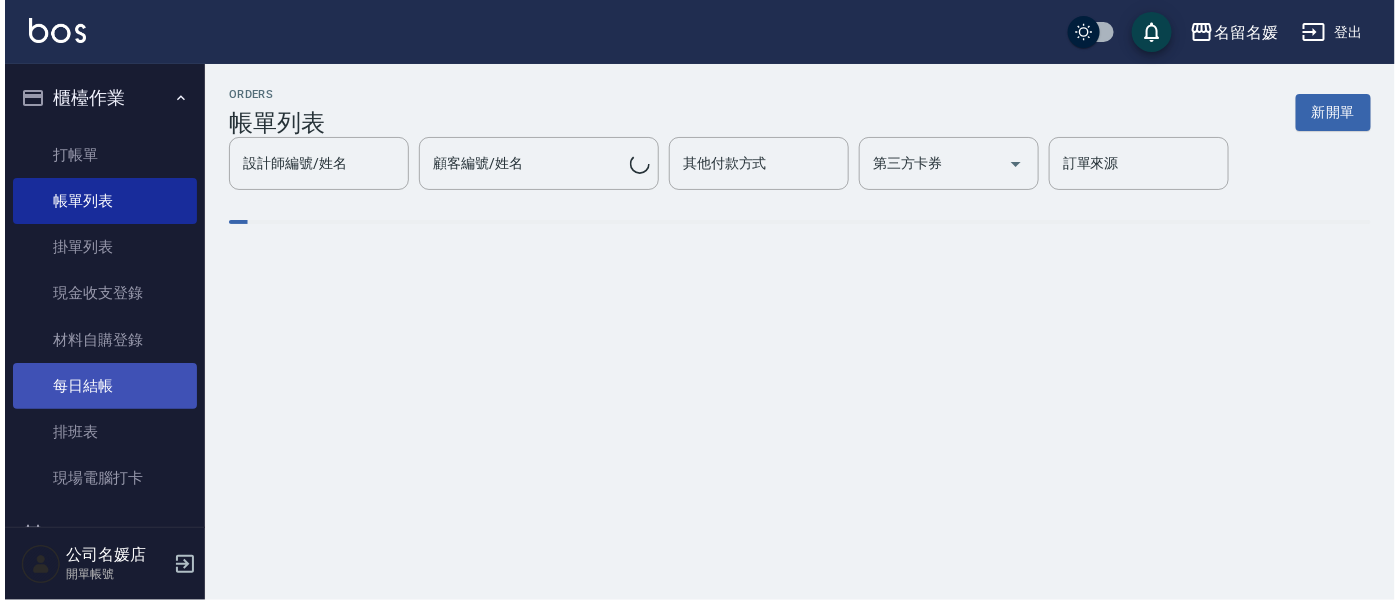 scroll, scrollTop: 0, scrollLeft: 0, axis: both 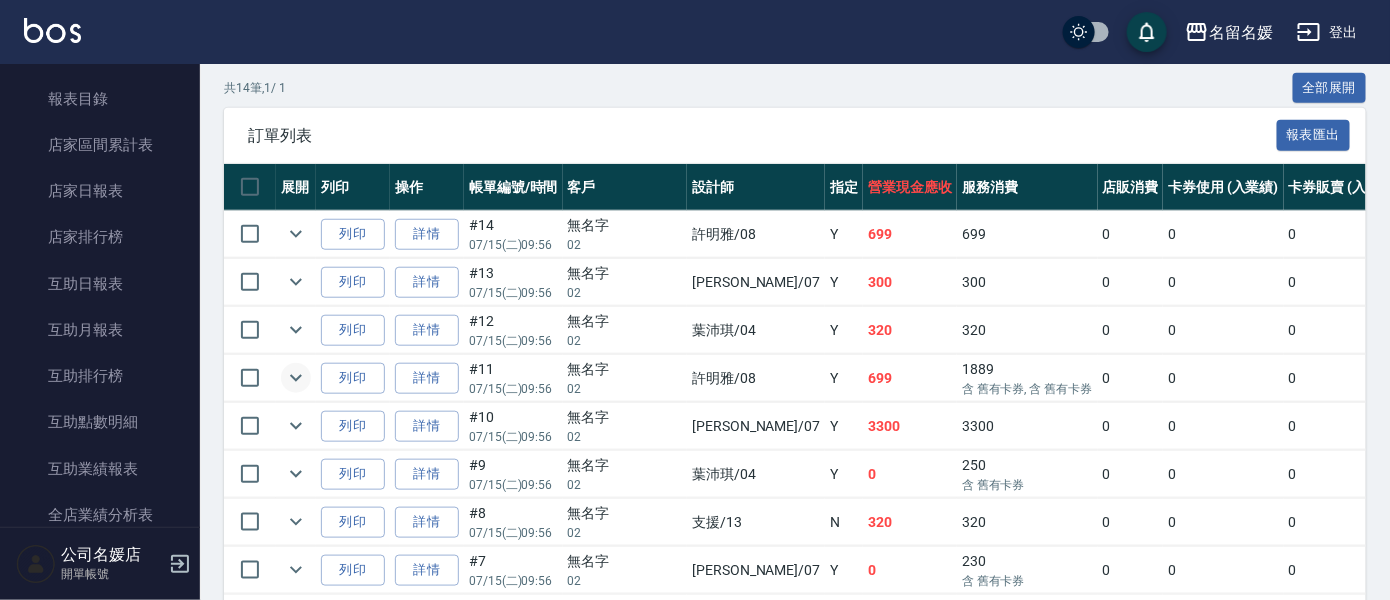 click 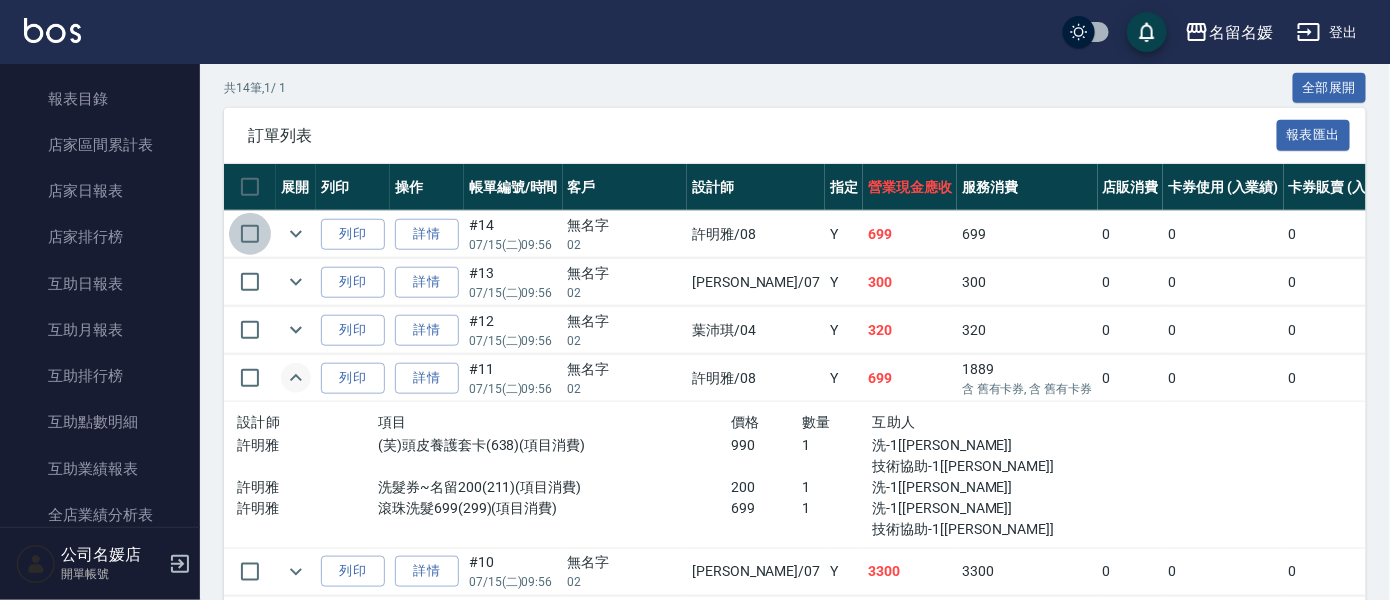 click at bounding box center [250, 234] 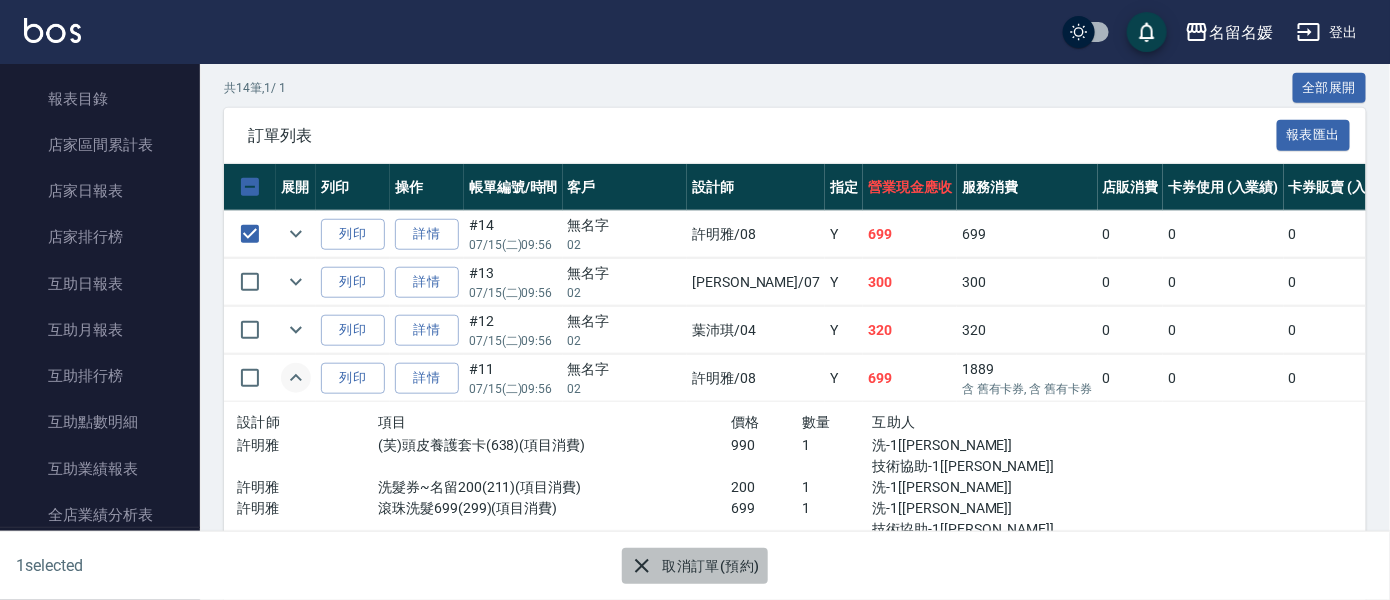 click 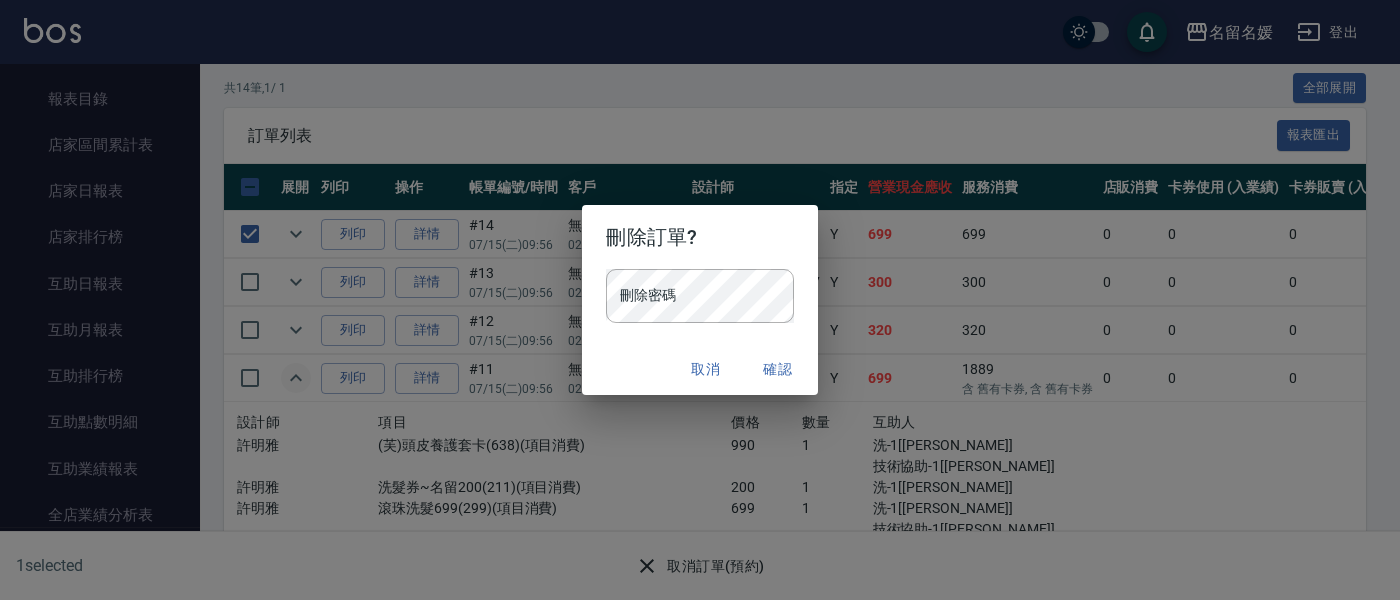 type 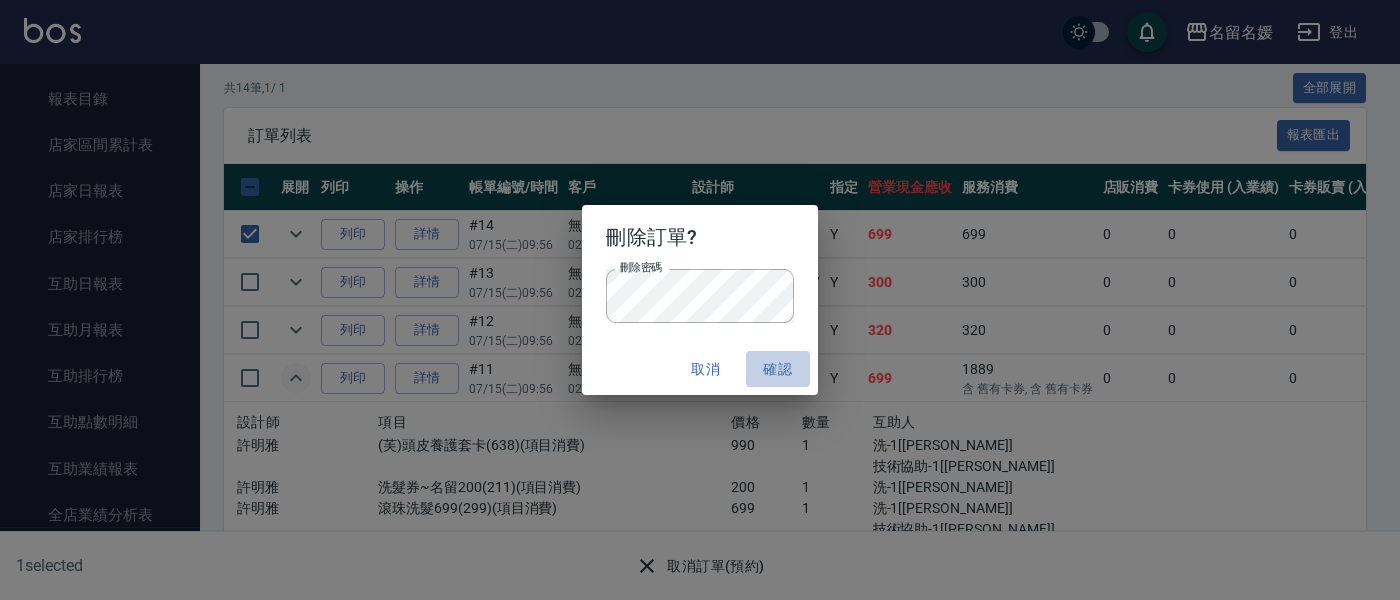 click on "確認" at bounding box center (778, 369) 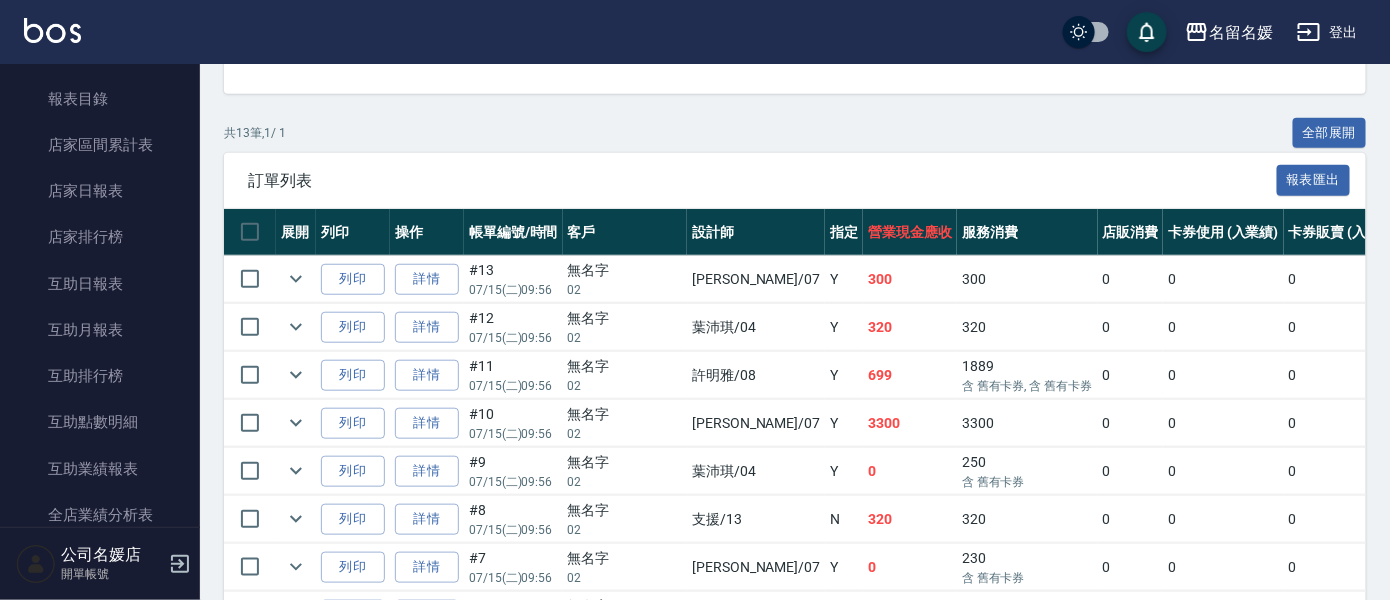 scroll, scrollTop: 545, scrollLeft: 0, axis: vertical 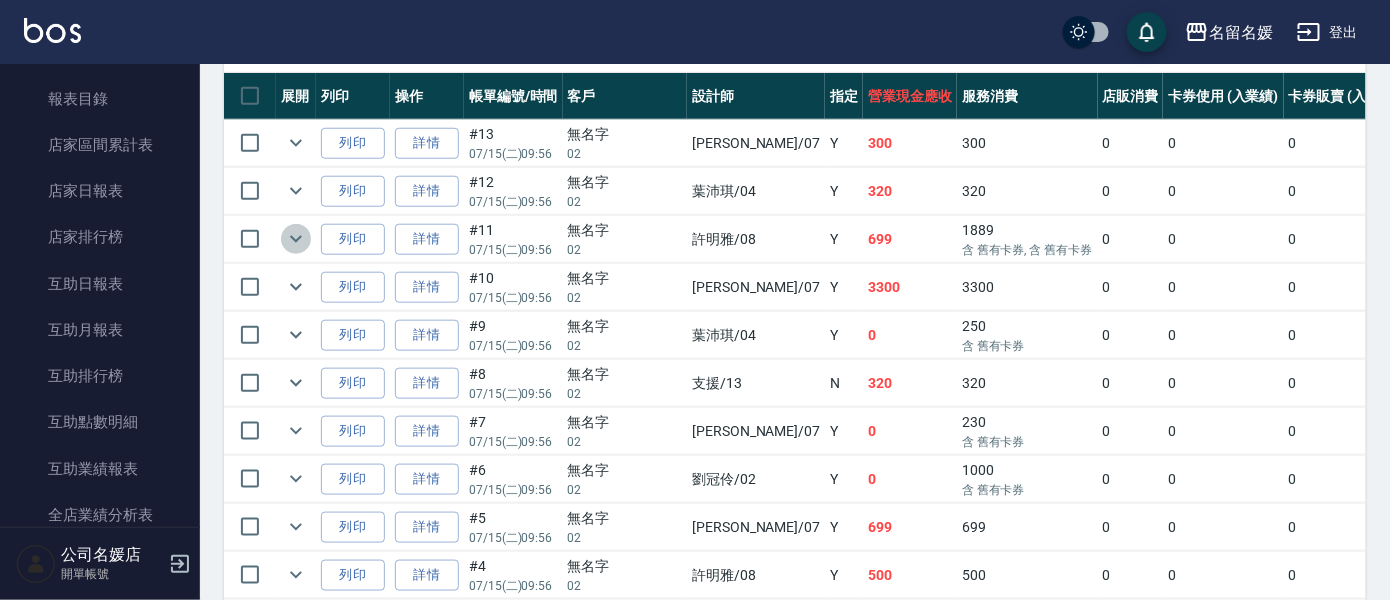 click 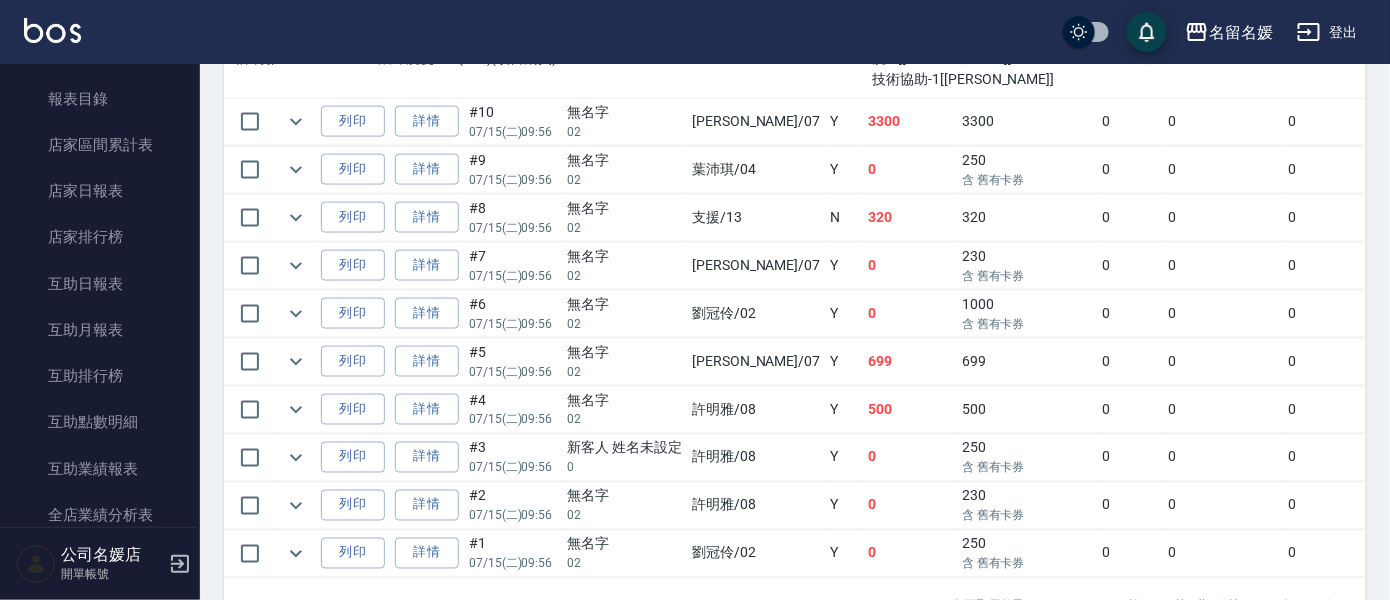 scroll, scrollTop: 909, scrollLeft: 0, axis: vertical 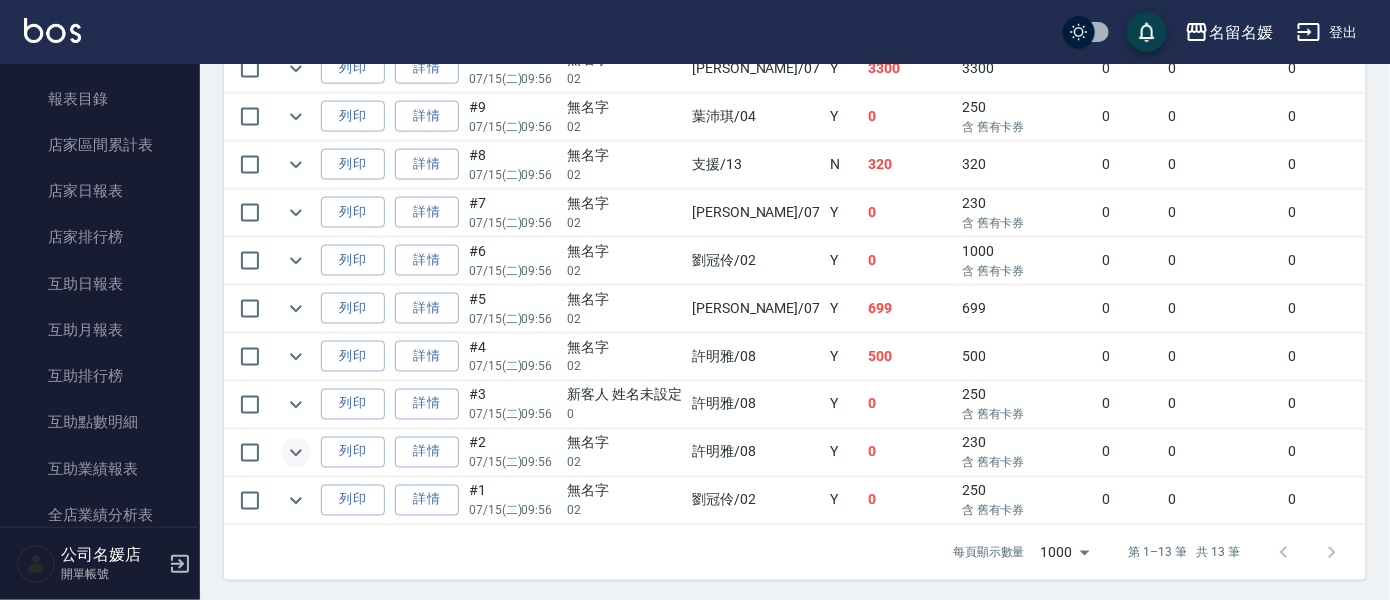 click 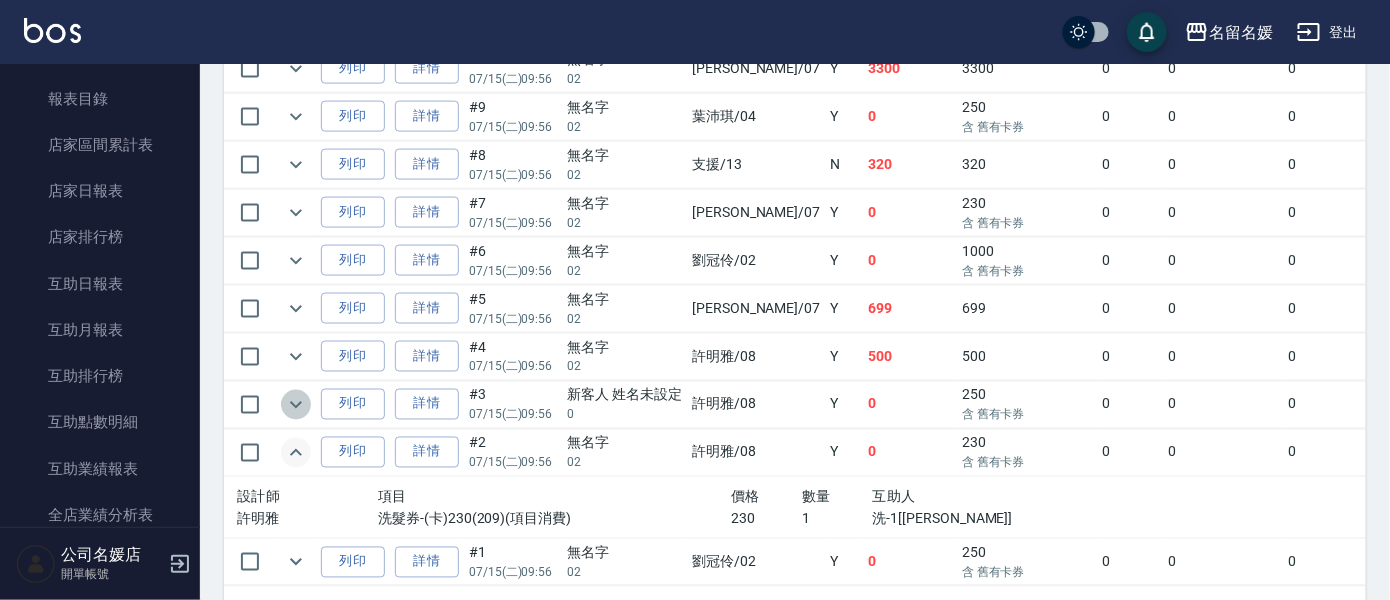 click 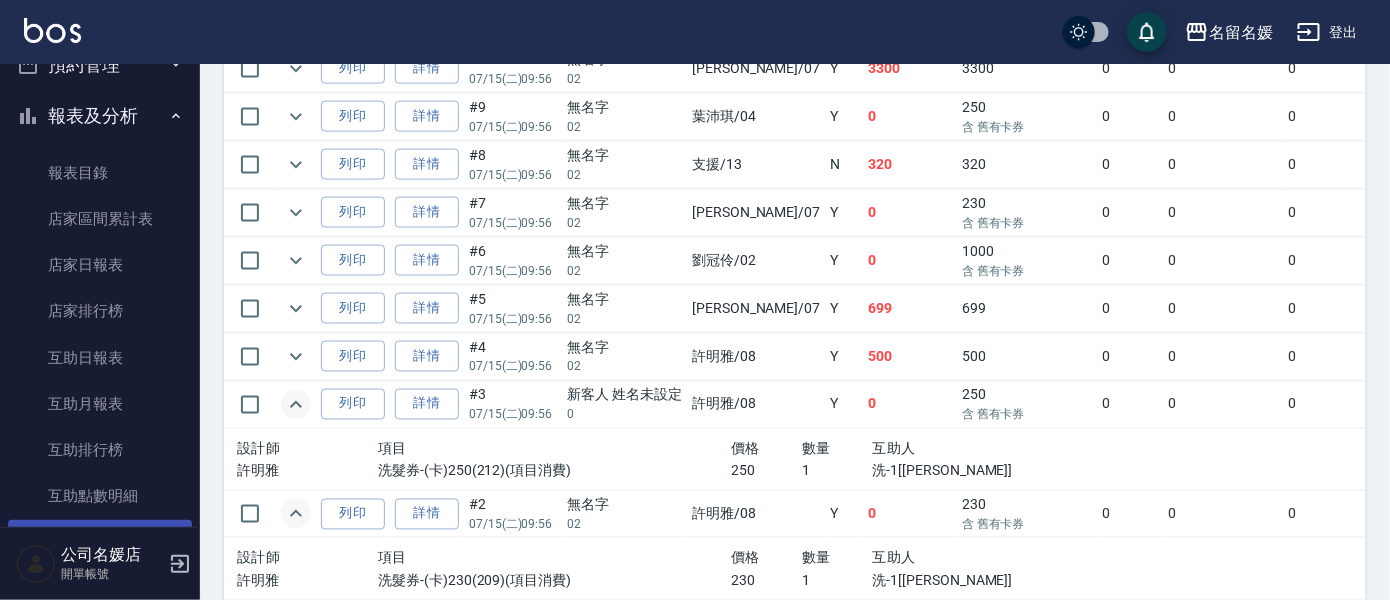scroll, scrollTop: 454, scrollLeft: 0, axis: vertical 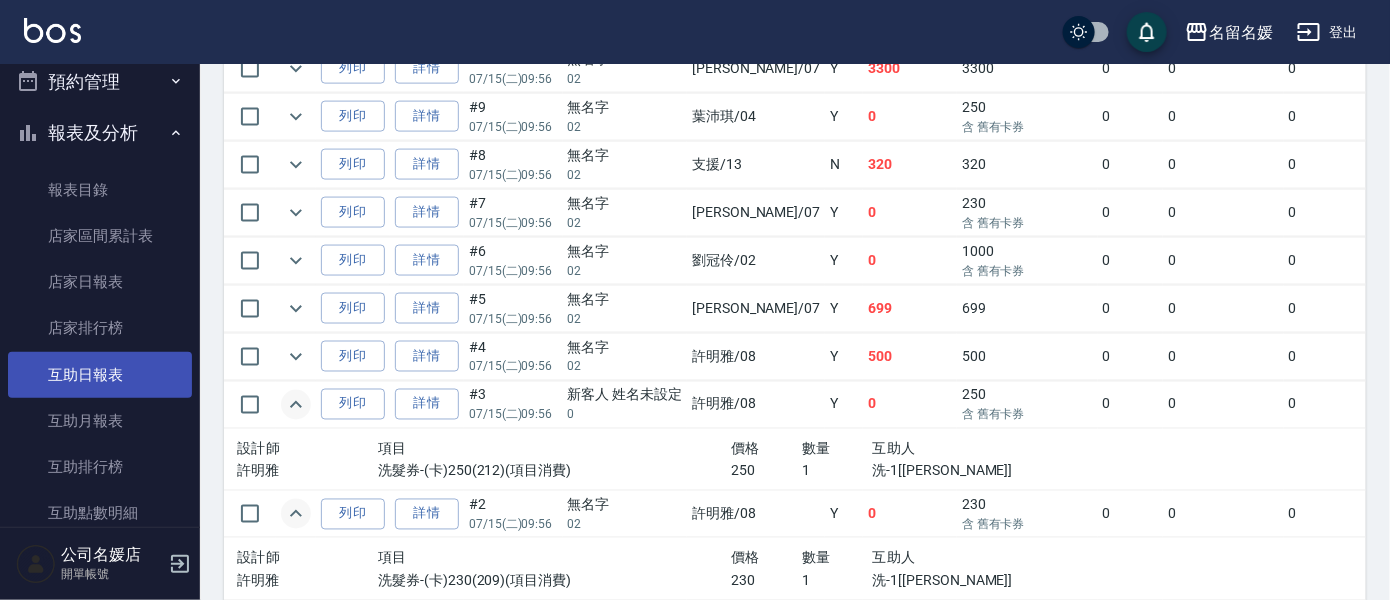 click on "互助日報表" at bounding box center [100, 375] 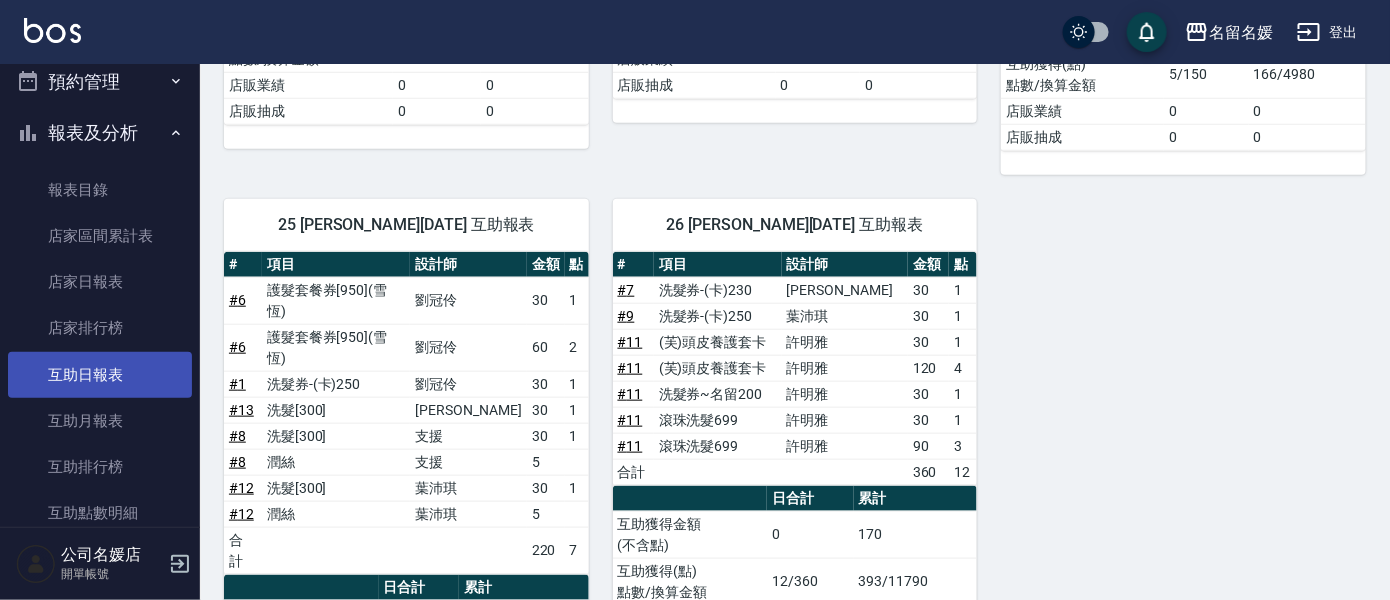 scroll, scrollTop: 350, scrollLeft: 0, axis: vertical 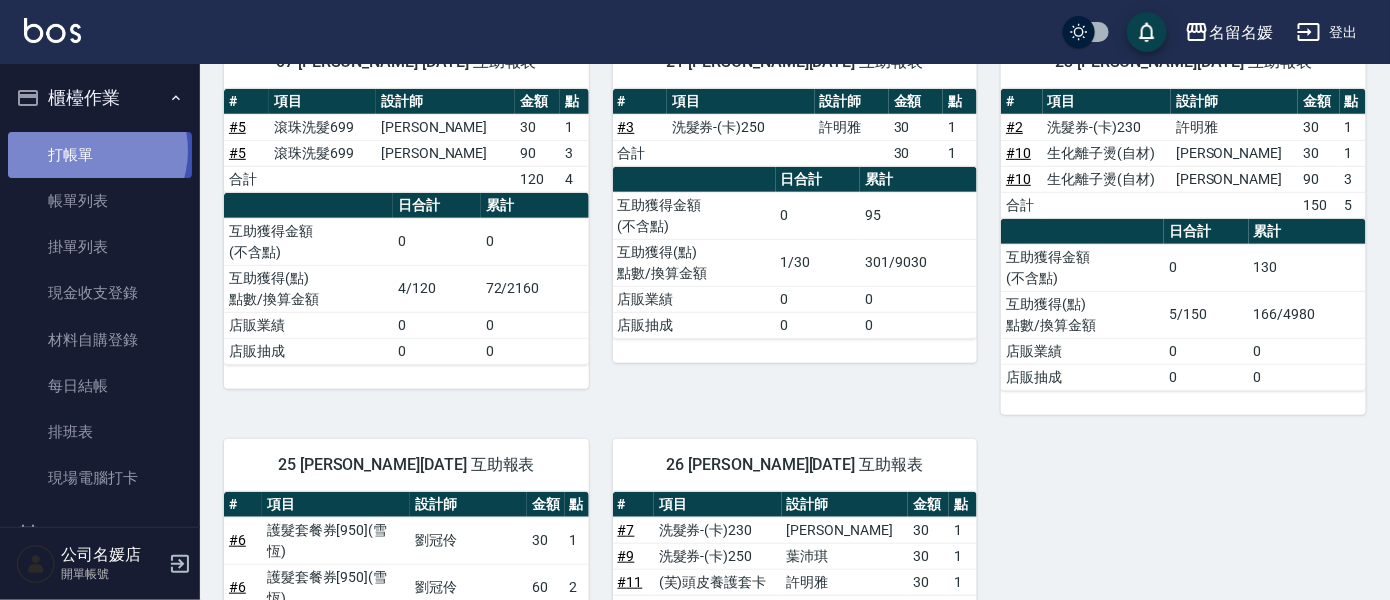 click on "打帳單" at bounding box center [100, 155] 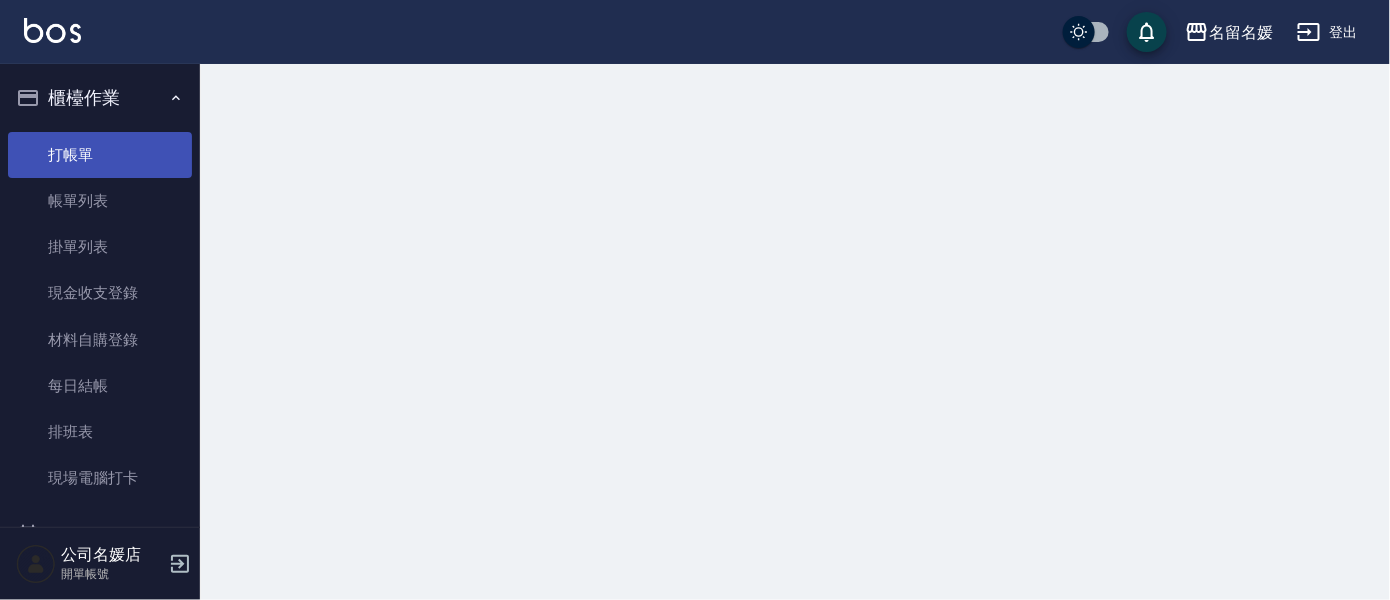scroll, scrollTop: 0, scrollLeft: 0, axis: both 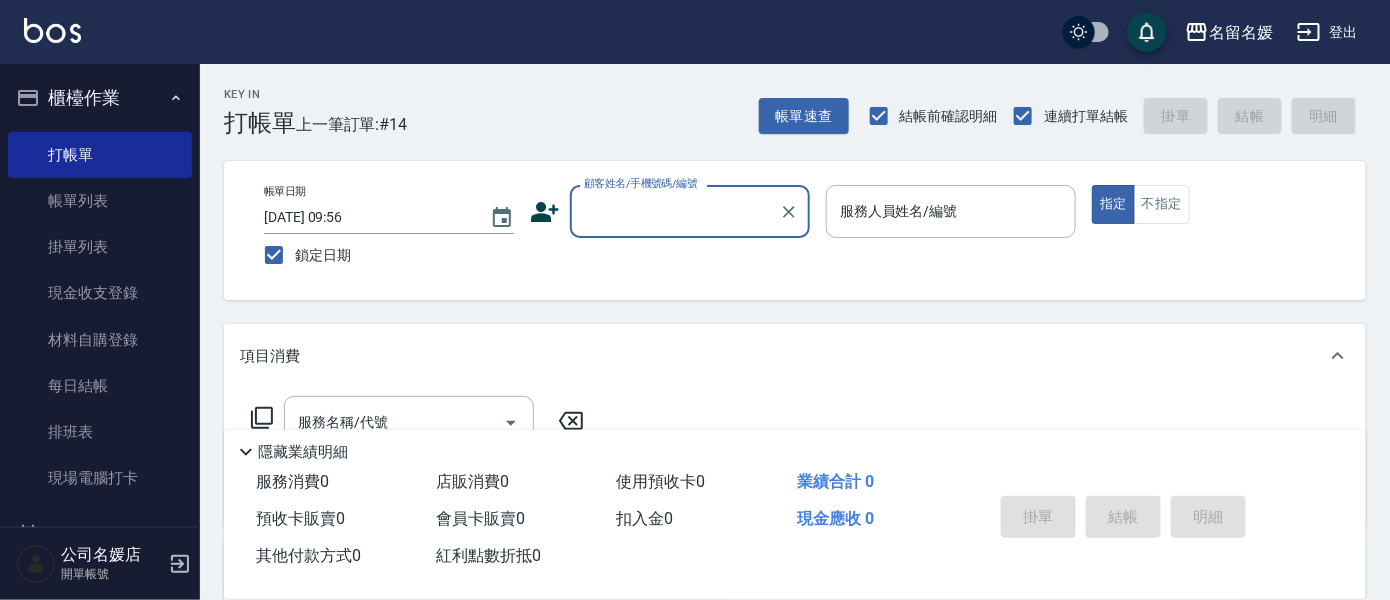click on "顧客姓名/手機號碼/編號" at bounding box center (675, 211) 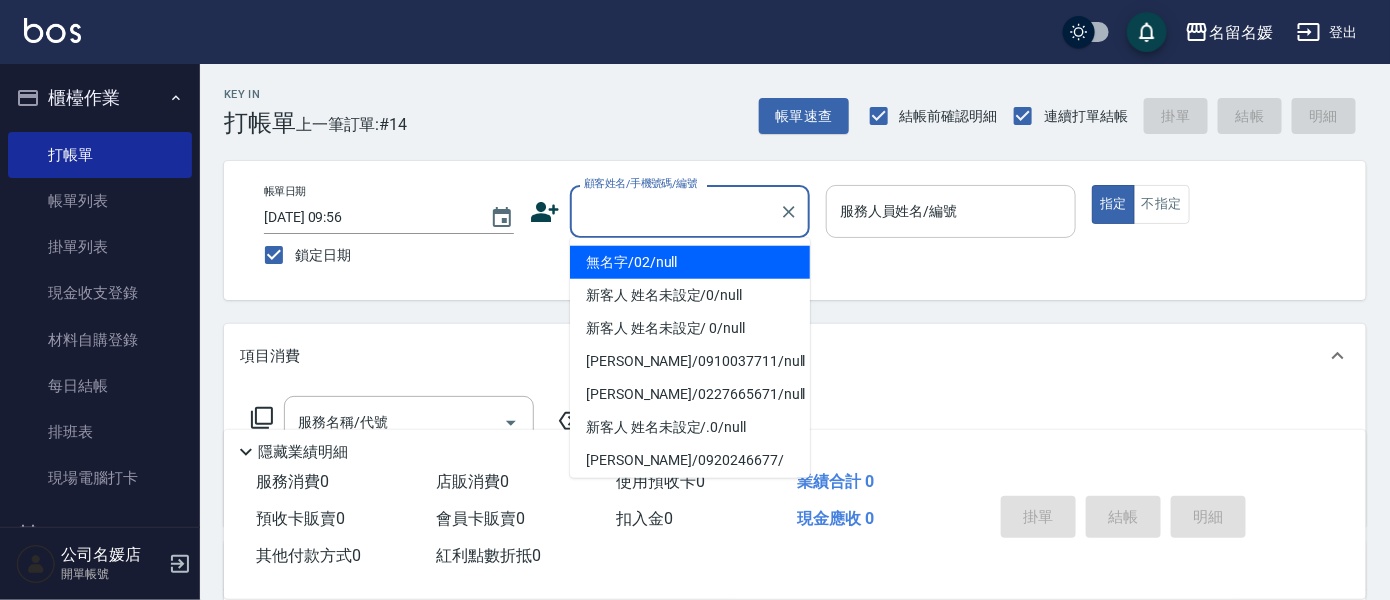 drag, startPoint x: 681, startPoint y: 260, endPoint x: 947, endPoint y: 220, distance: 268.9907 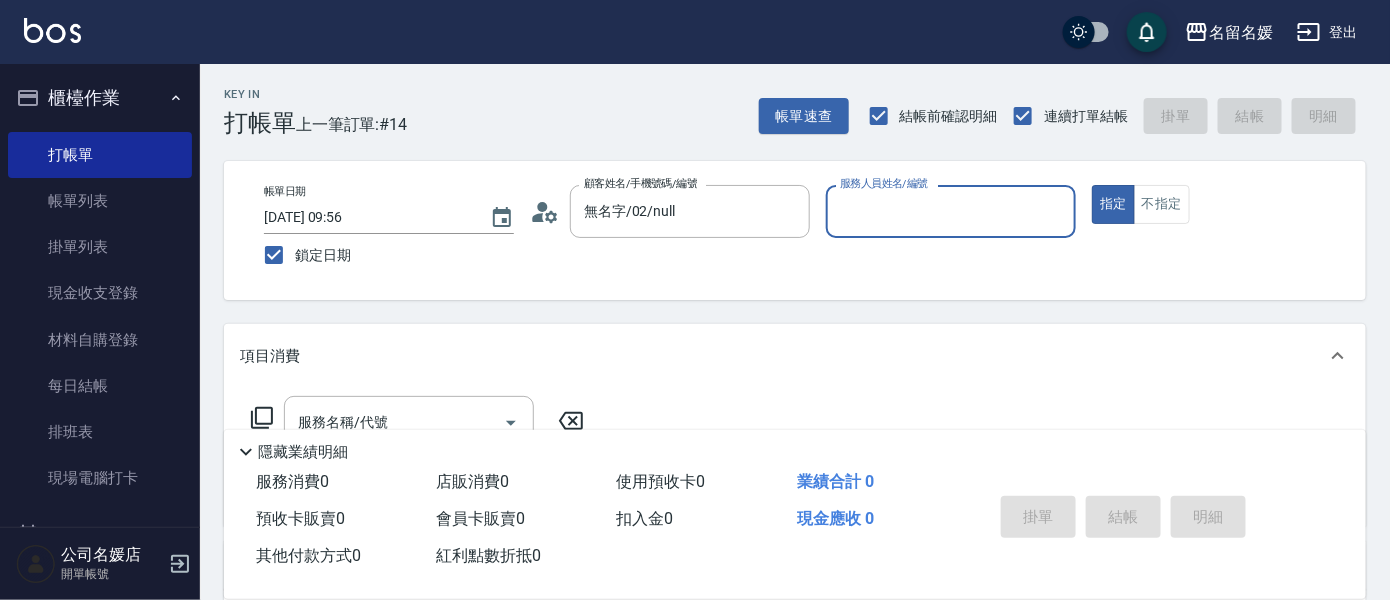 type on "無名字/02/null" 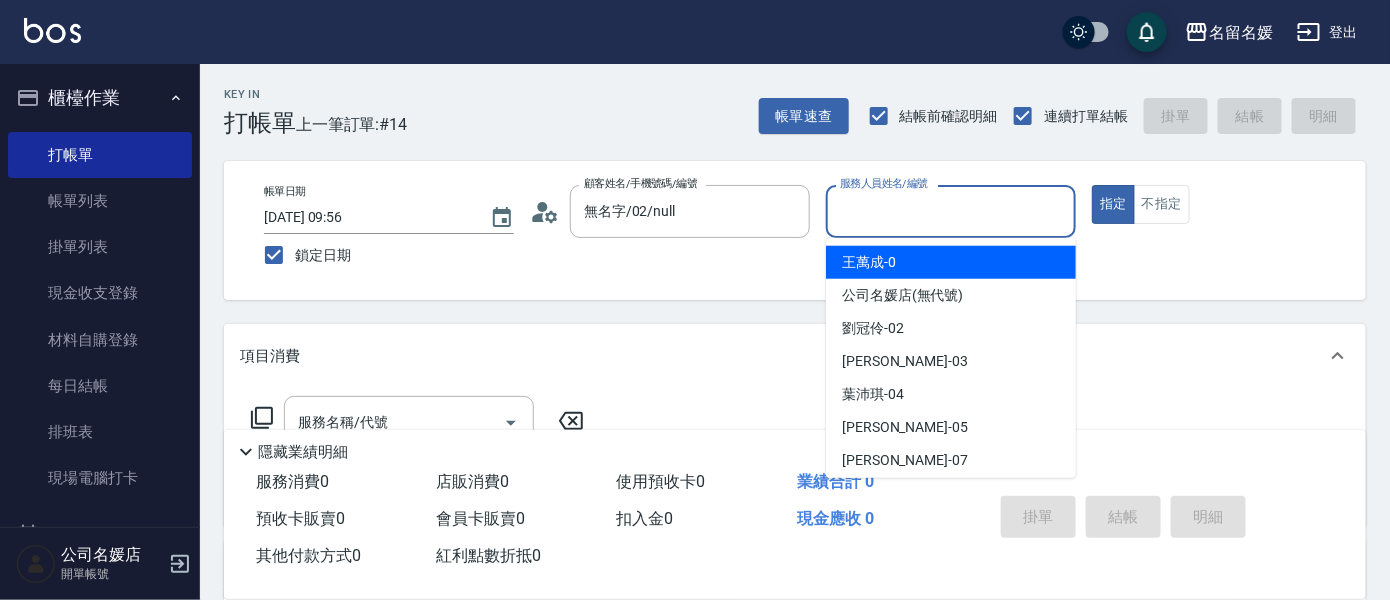 click on "服務人員姓名/編號" at bounding box center (951, 211) 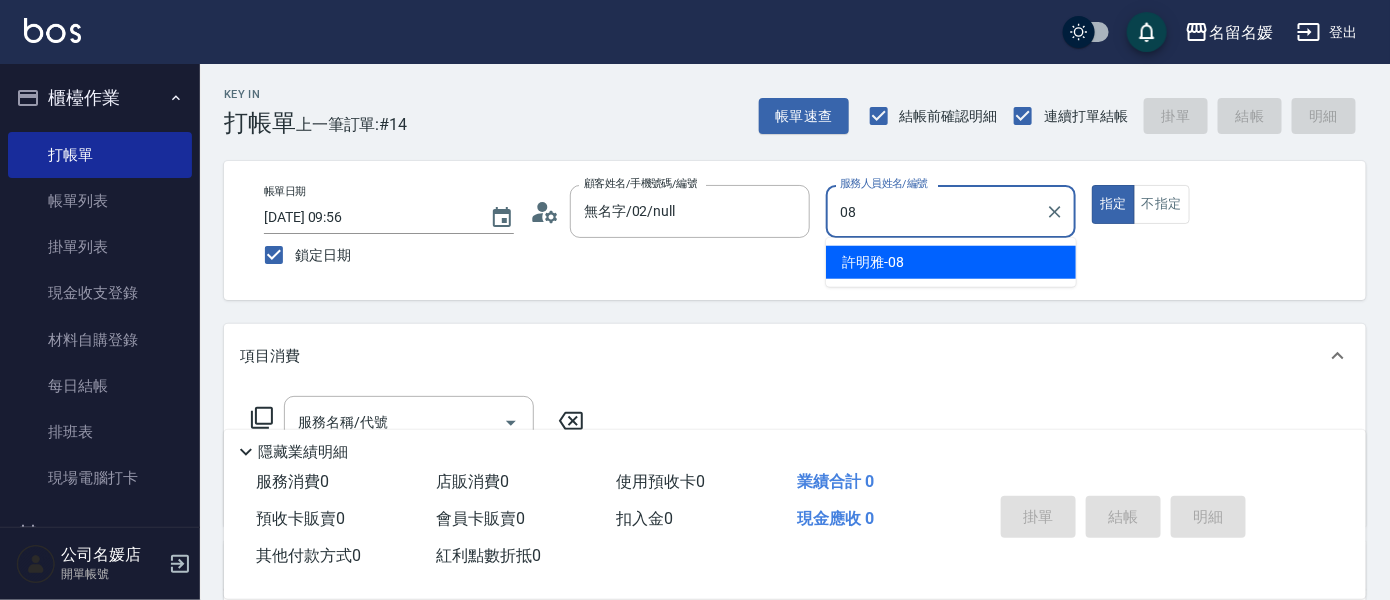 type on "08" 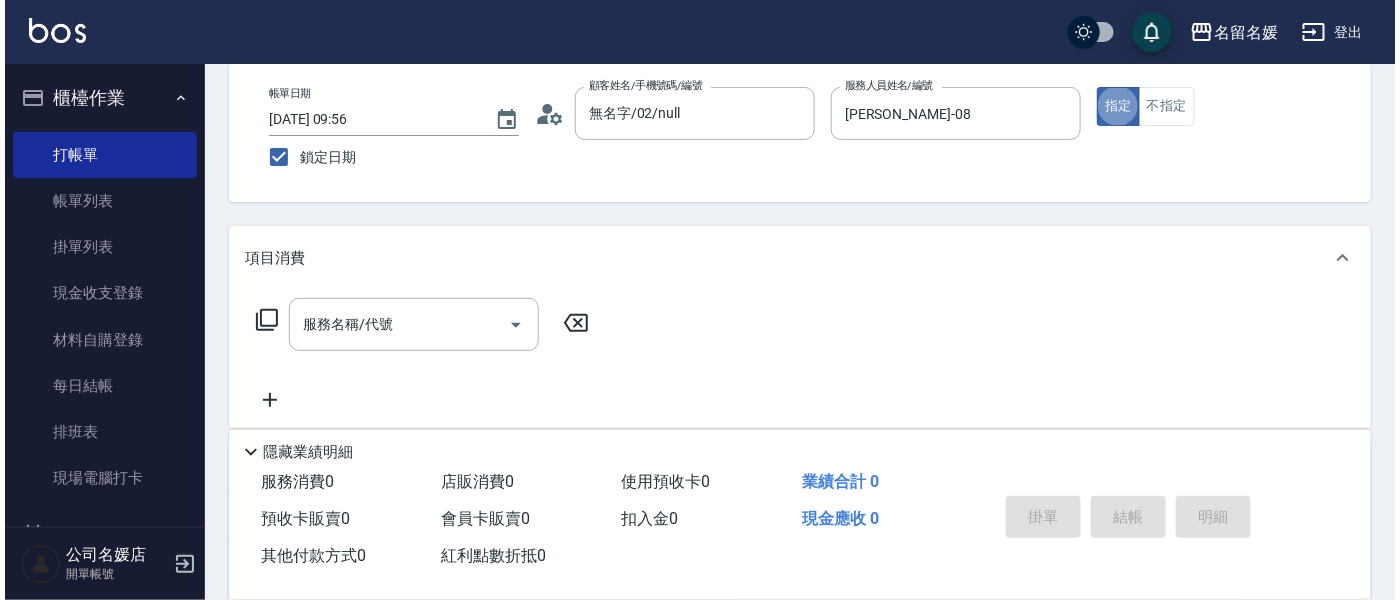 scroll, scrollTop: 181, scrollLeft: 0, axis: vertical 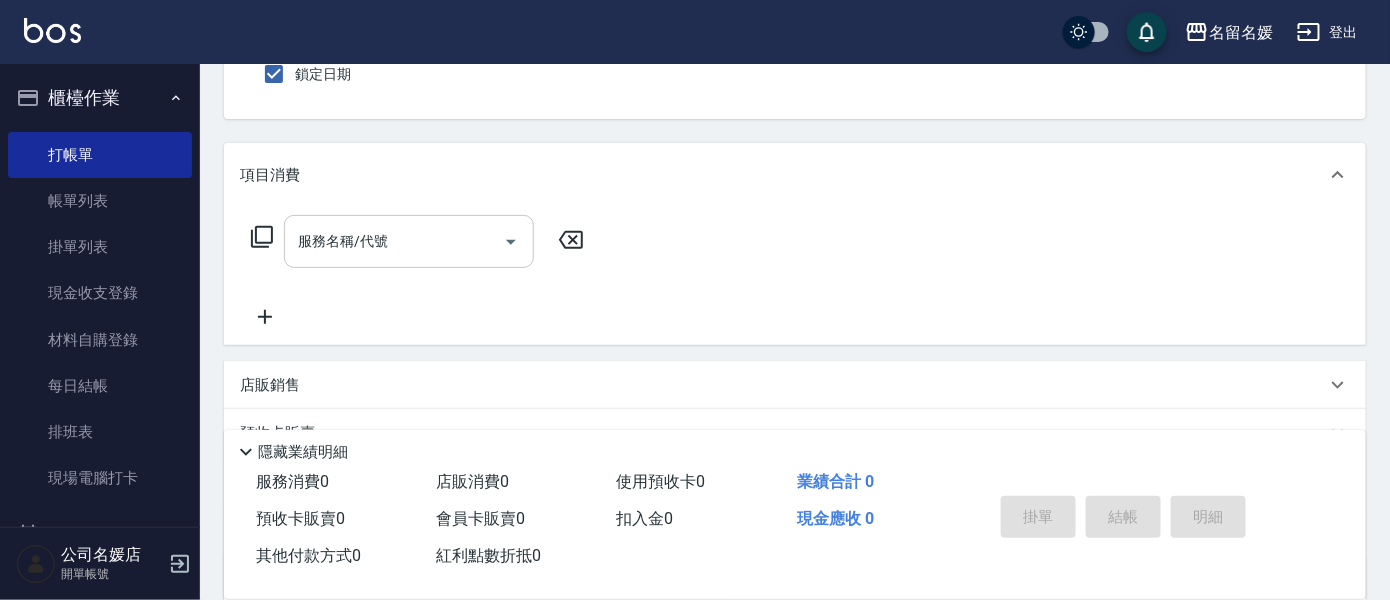 click on "服務名稱/代號" at bounding box center (394, 241) 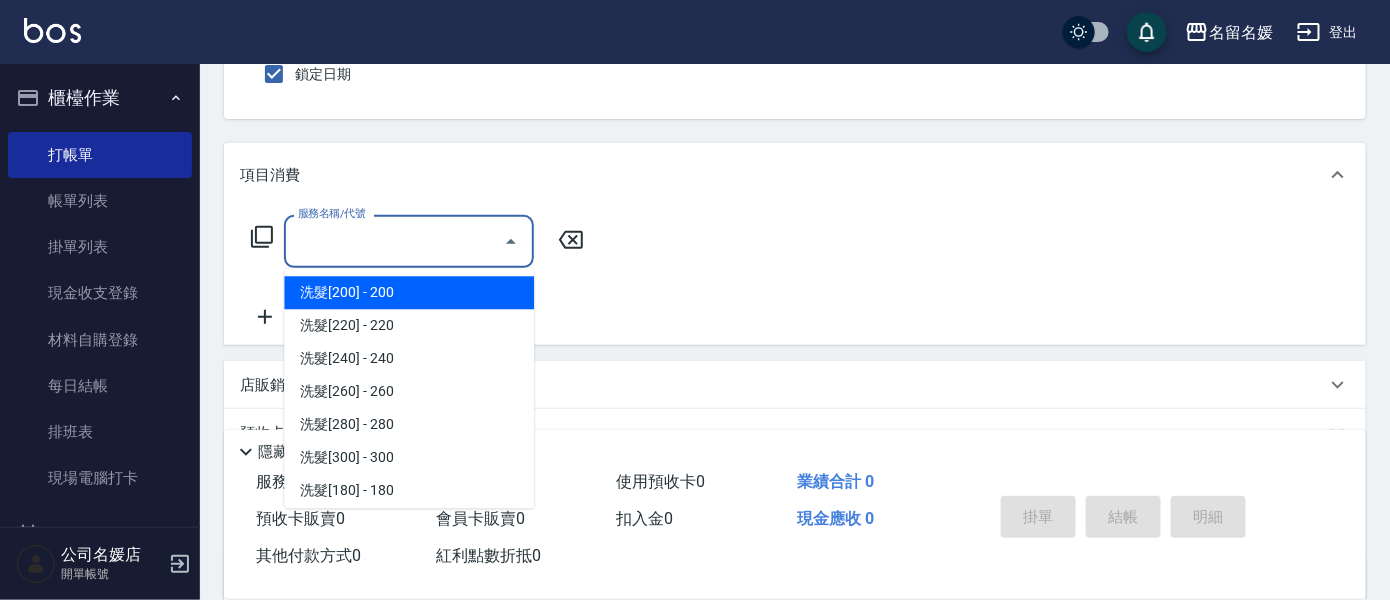 click 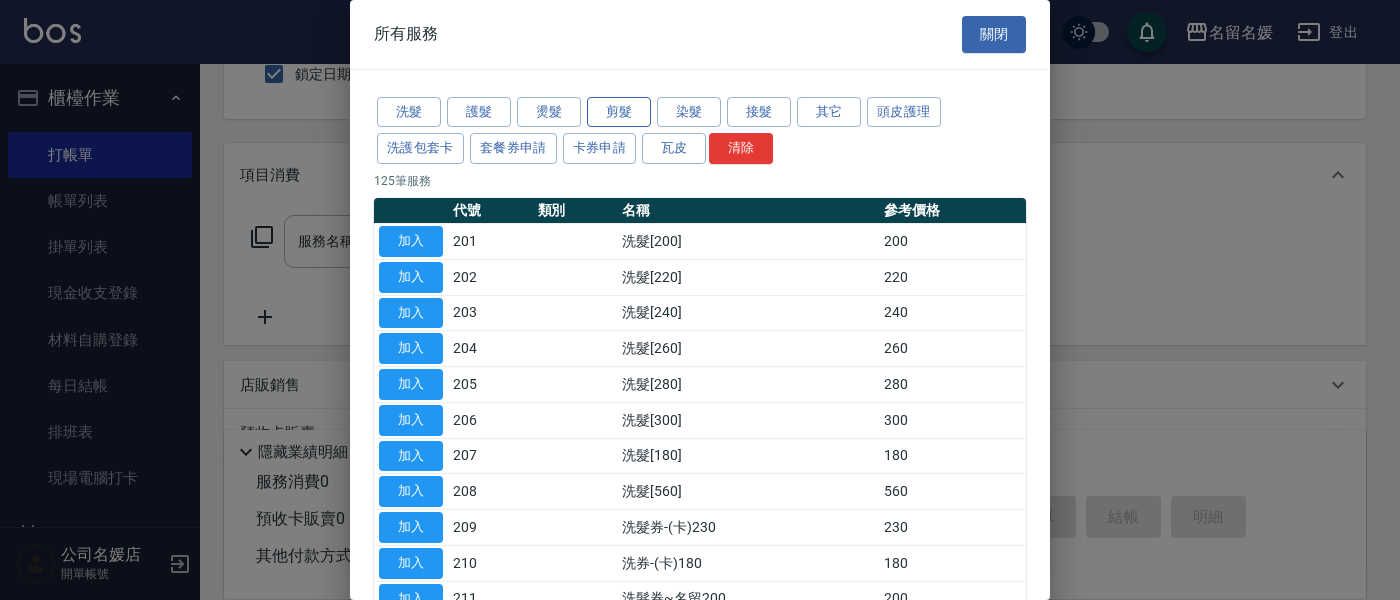 click on "剪髮" at bounding box center [619, 112] 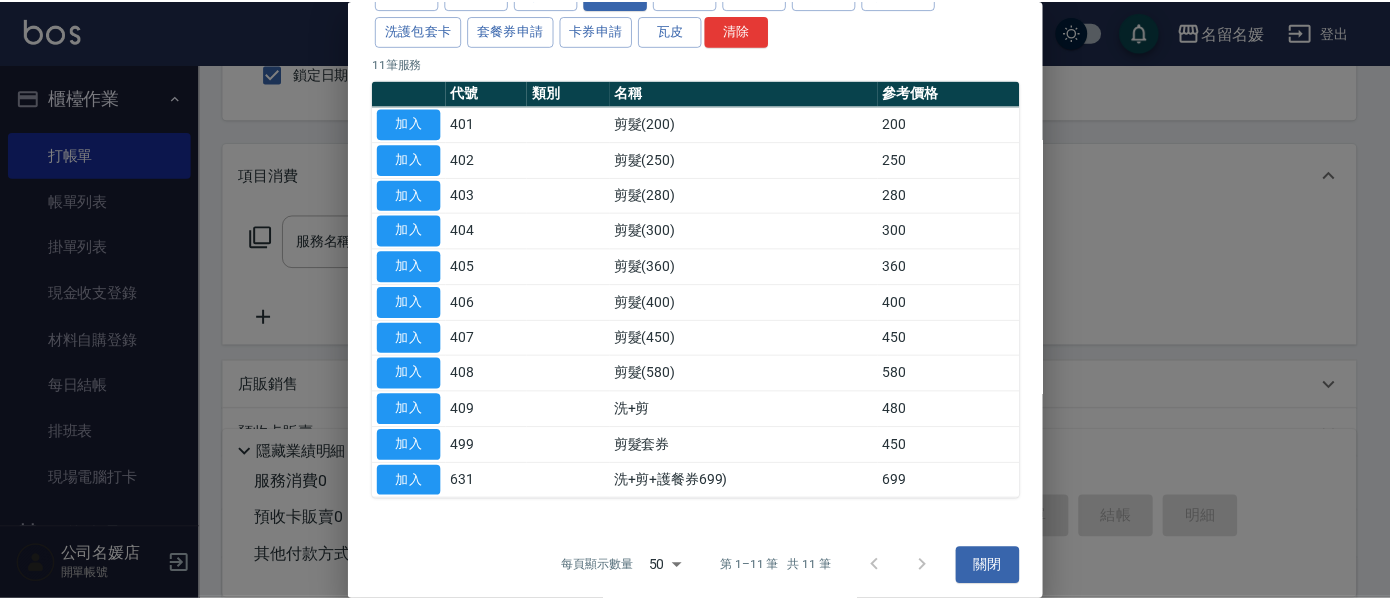 scroll, scrollTop: 122, scrollLeft: 0, axis: vertical 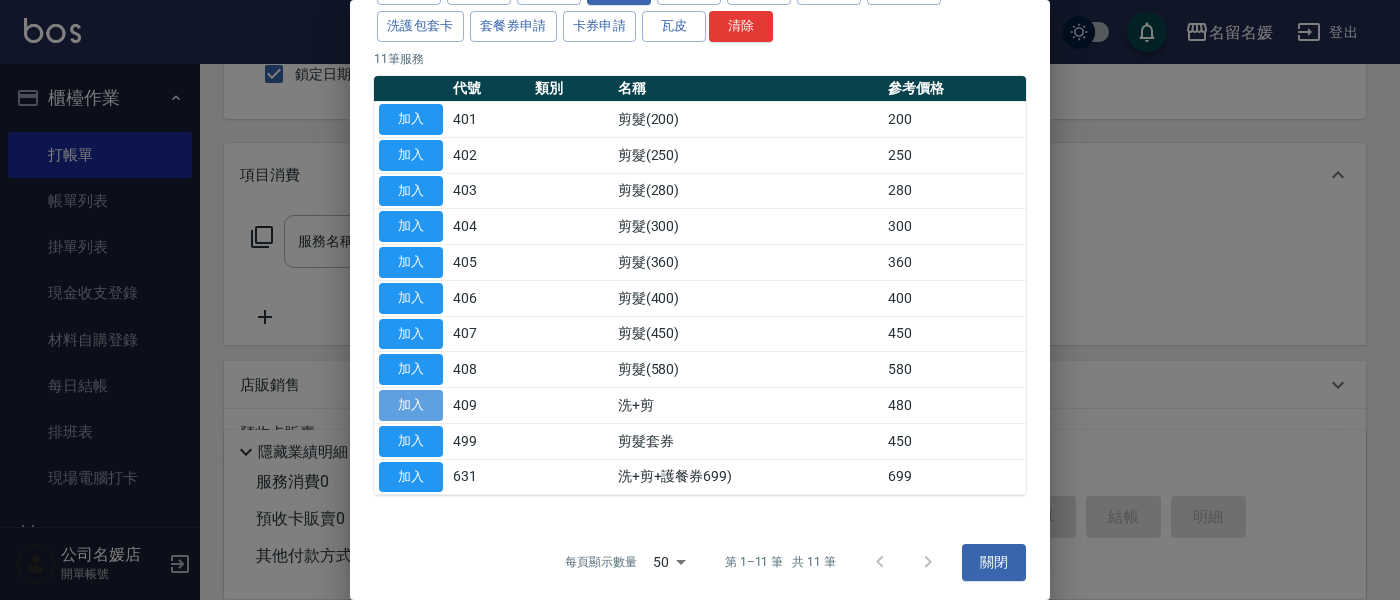 click on "加入" at bounding box center (411, 405) 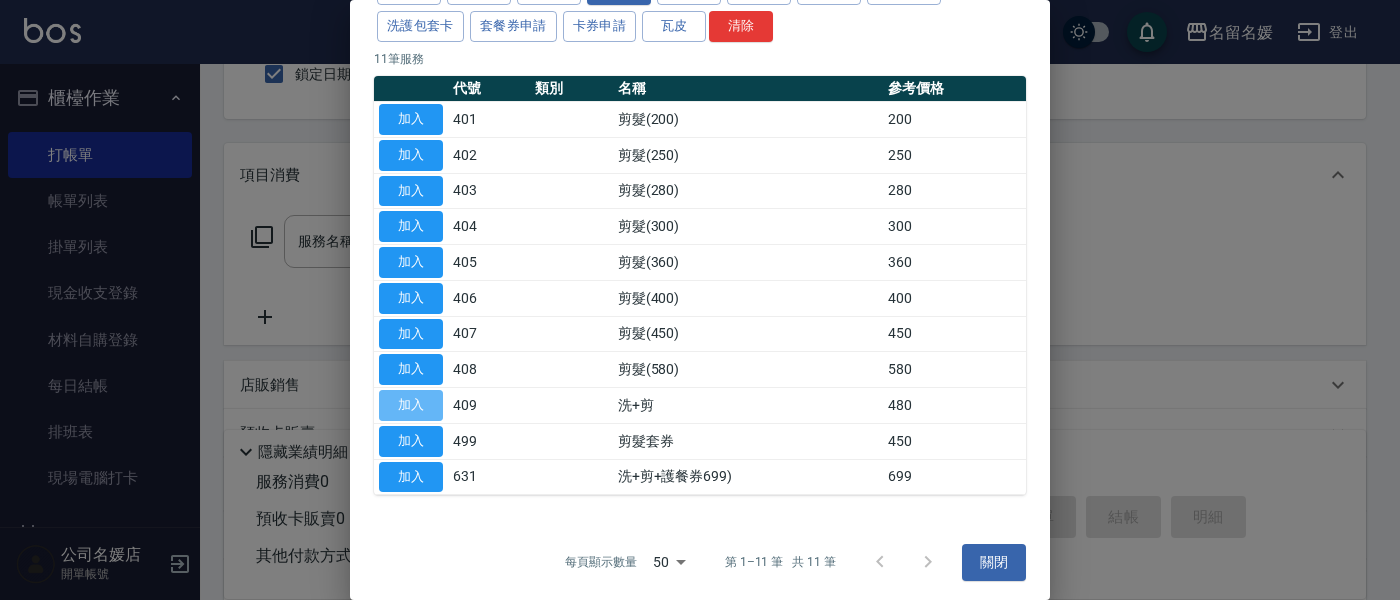 type on "洗+剪(409)" 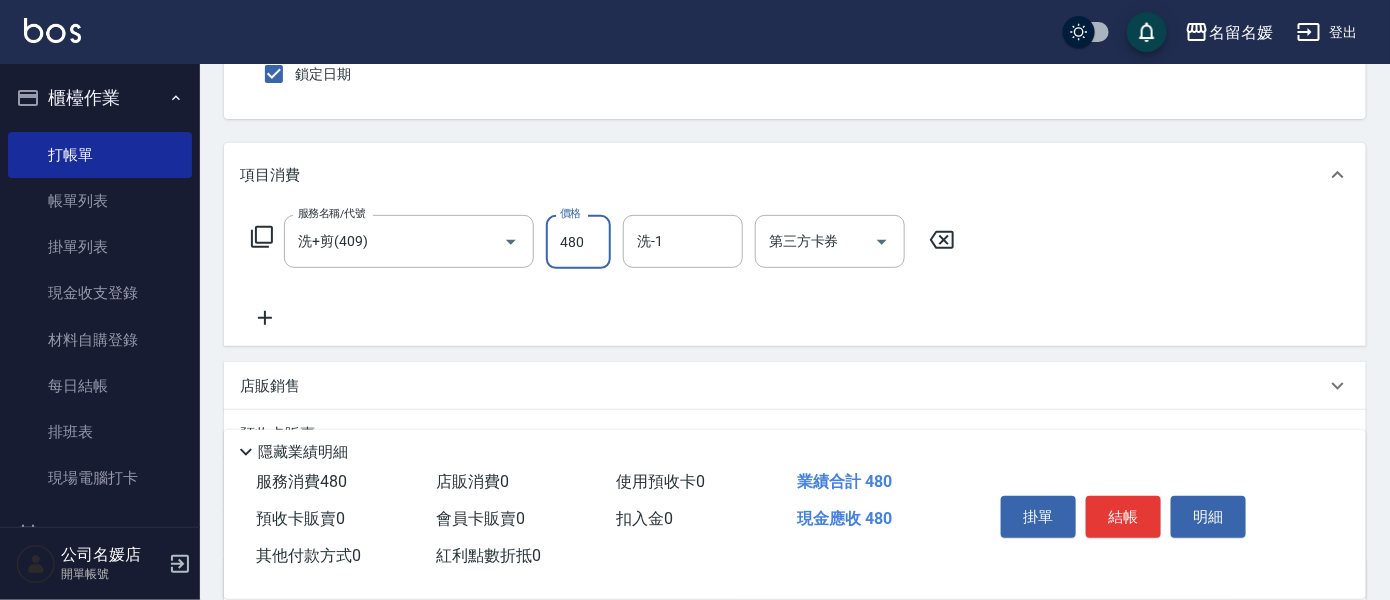 click on "480" at bounding box center [578, 242] 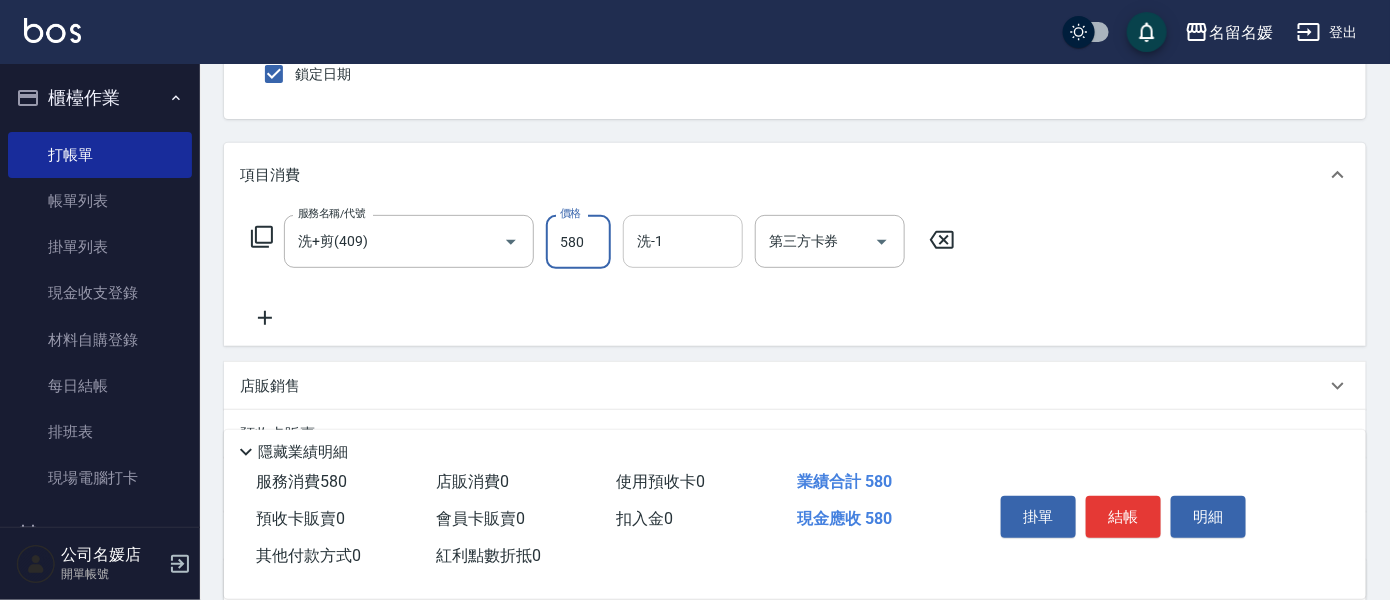 type on "580" 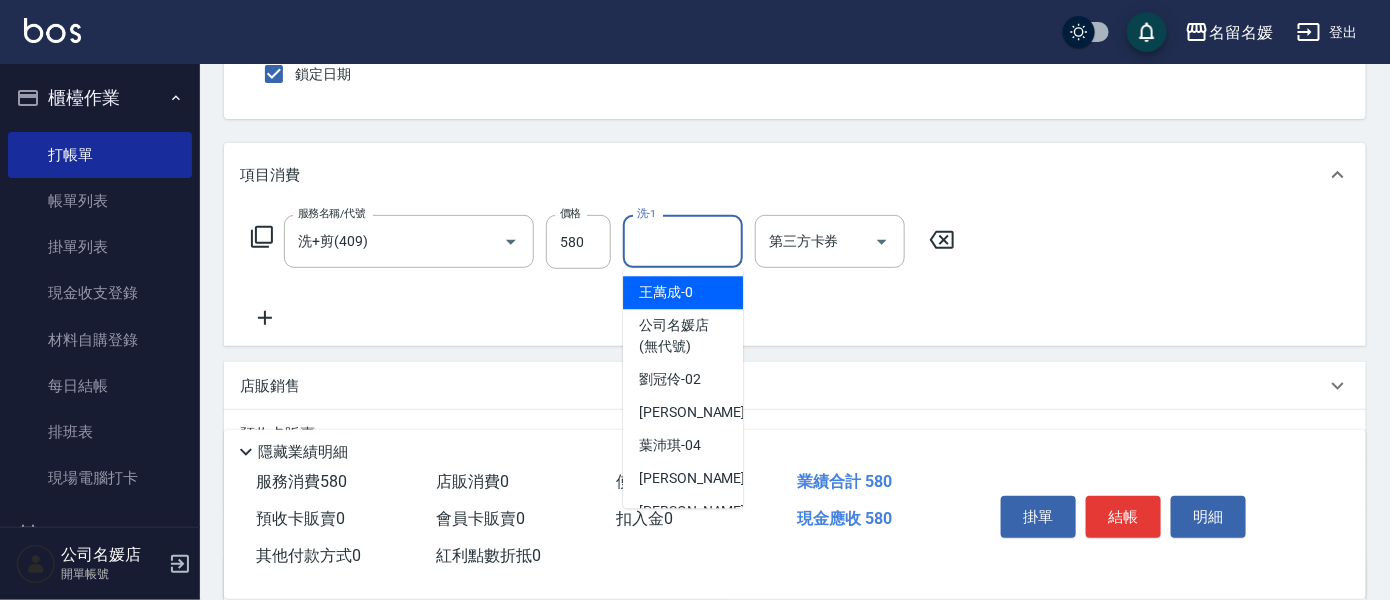 click on "洗-1" at bounding box center (683, 241) 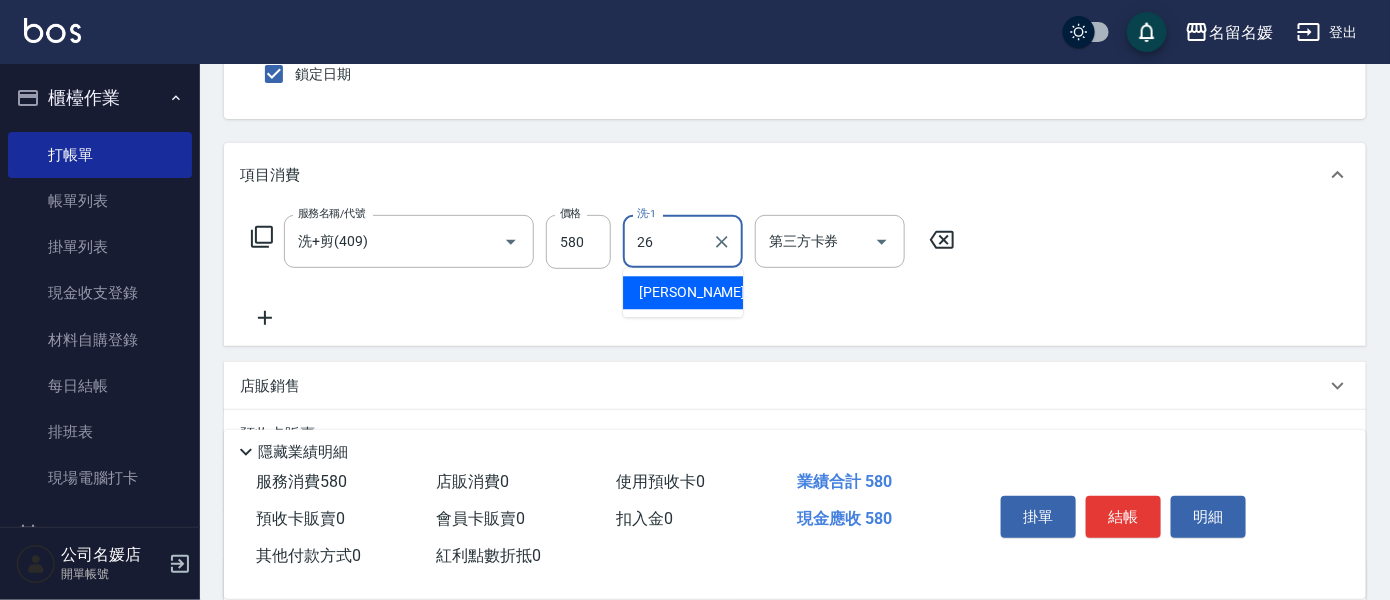 type on "[PERSON_NAME]-26" 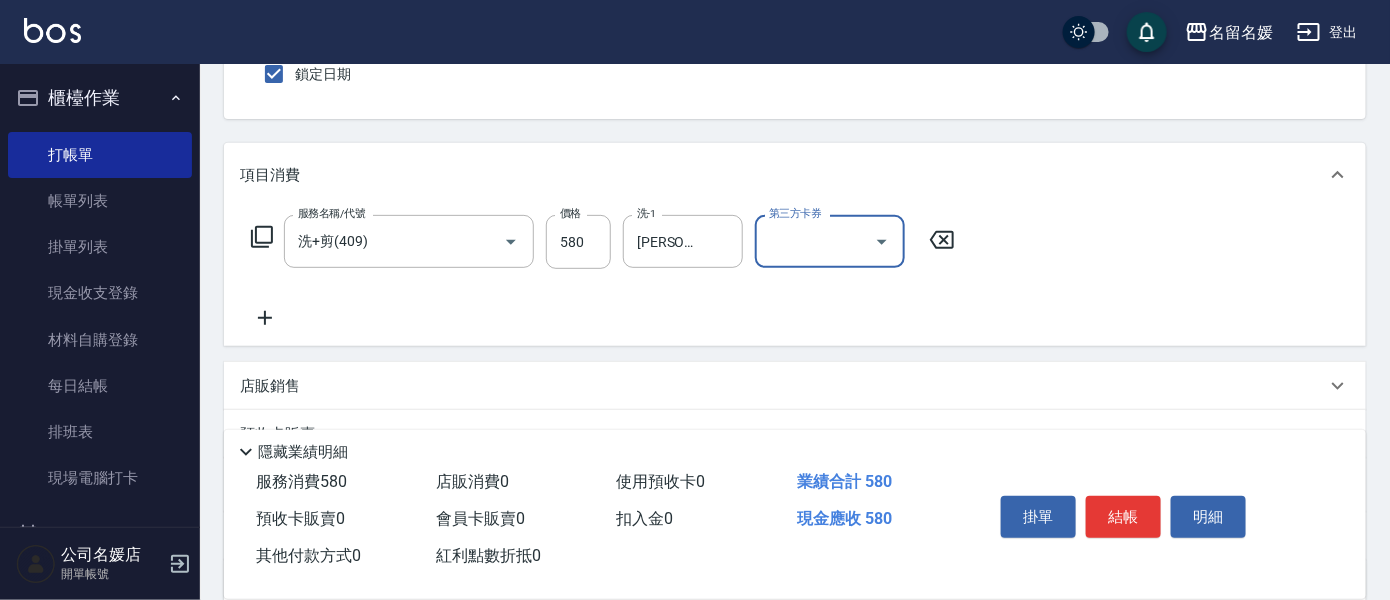 scroll, scrollTop: 90, scrollLeft: 0, axis: vertical 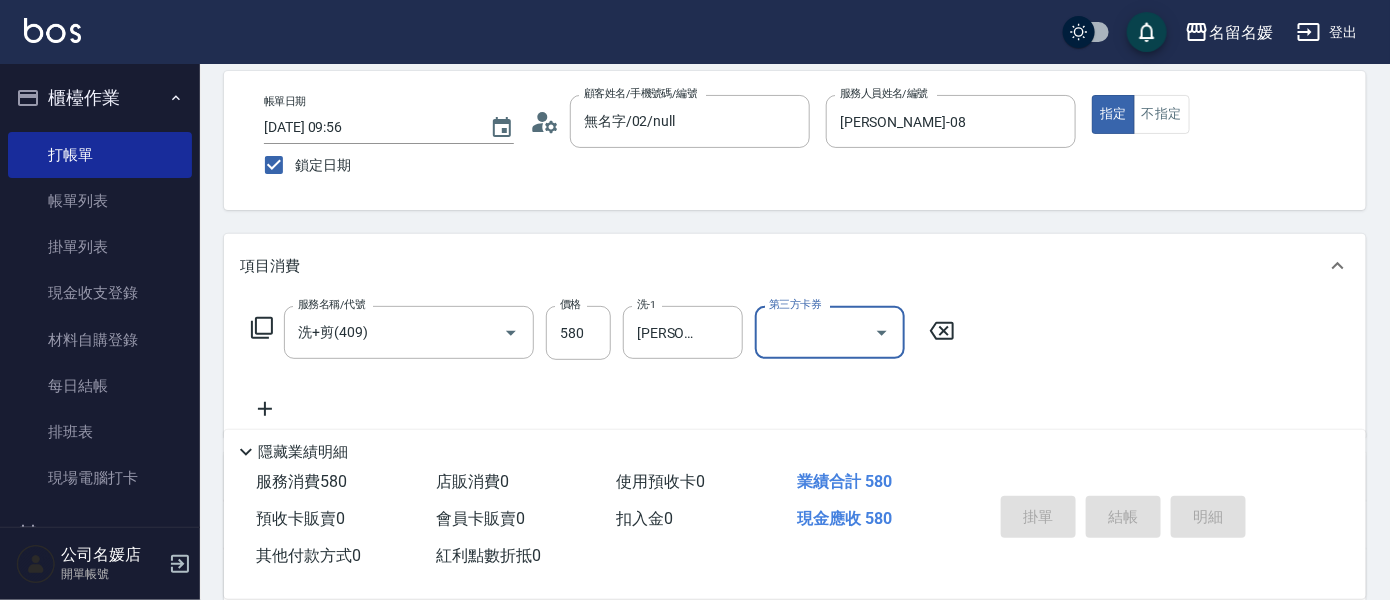 type 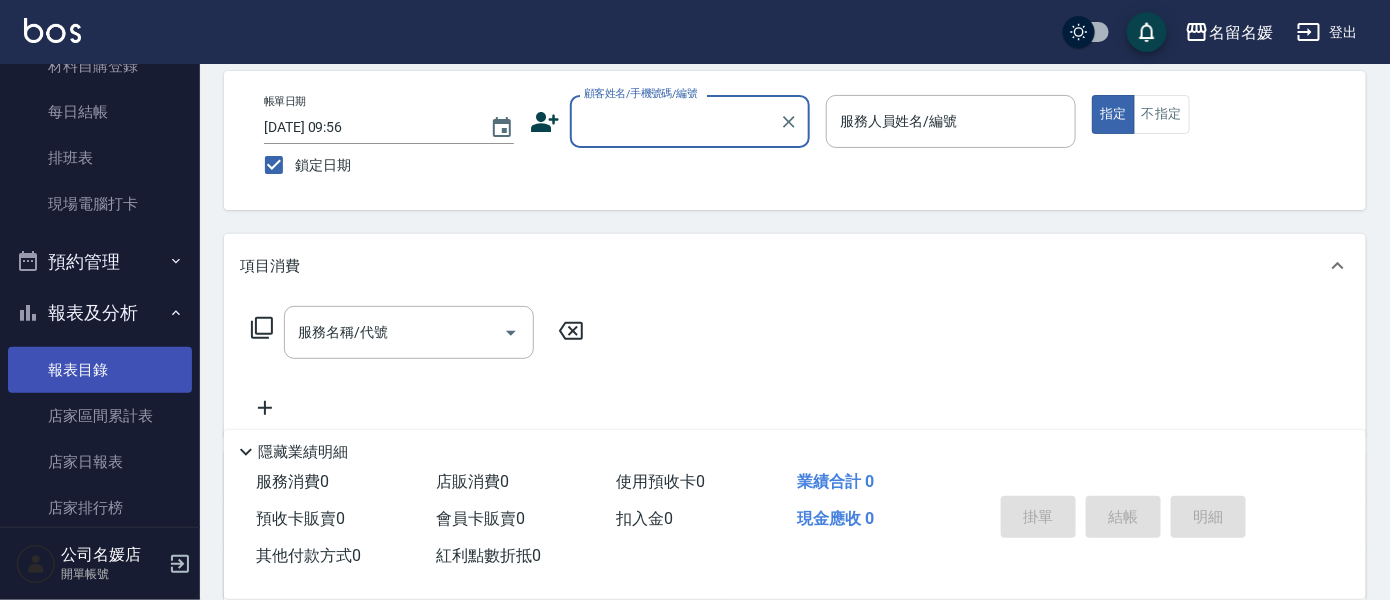 scroll, scrollTop: 363, scrollLeft: 0, axis: vertical 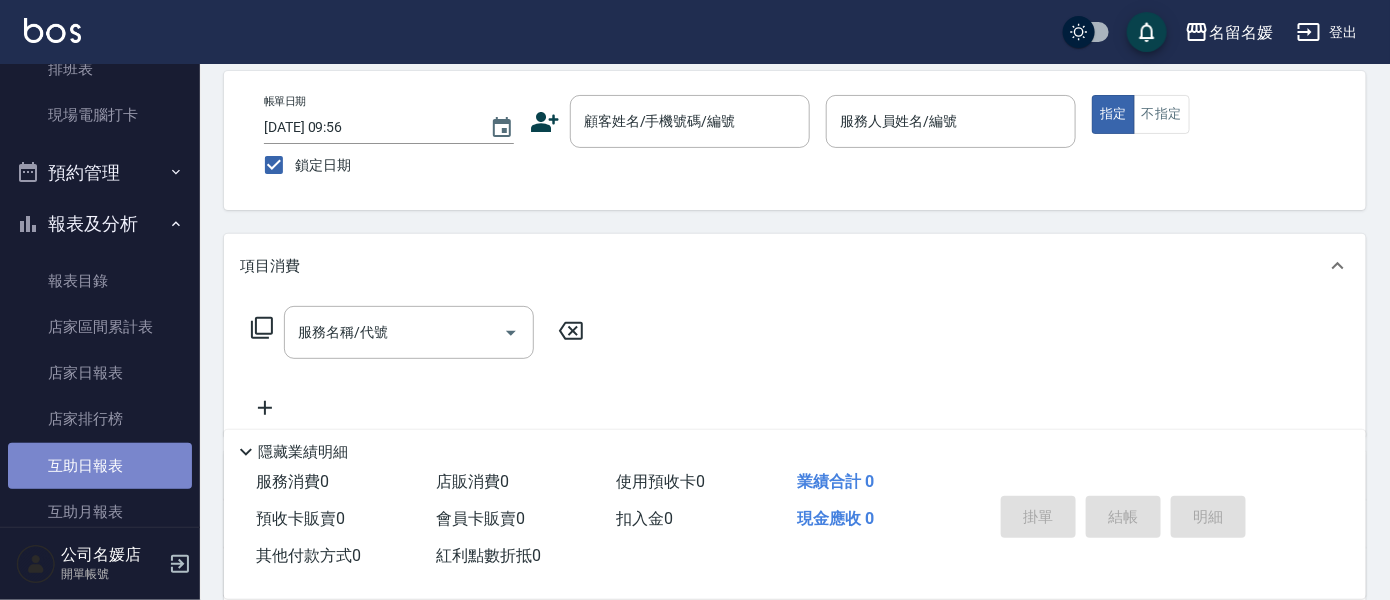 click on "互助日報表" at bounding box center [100, 466] 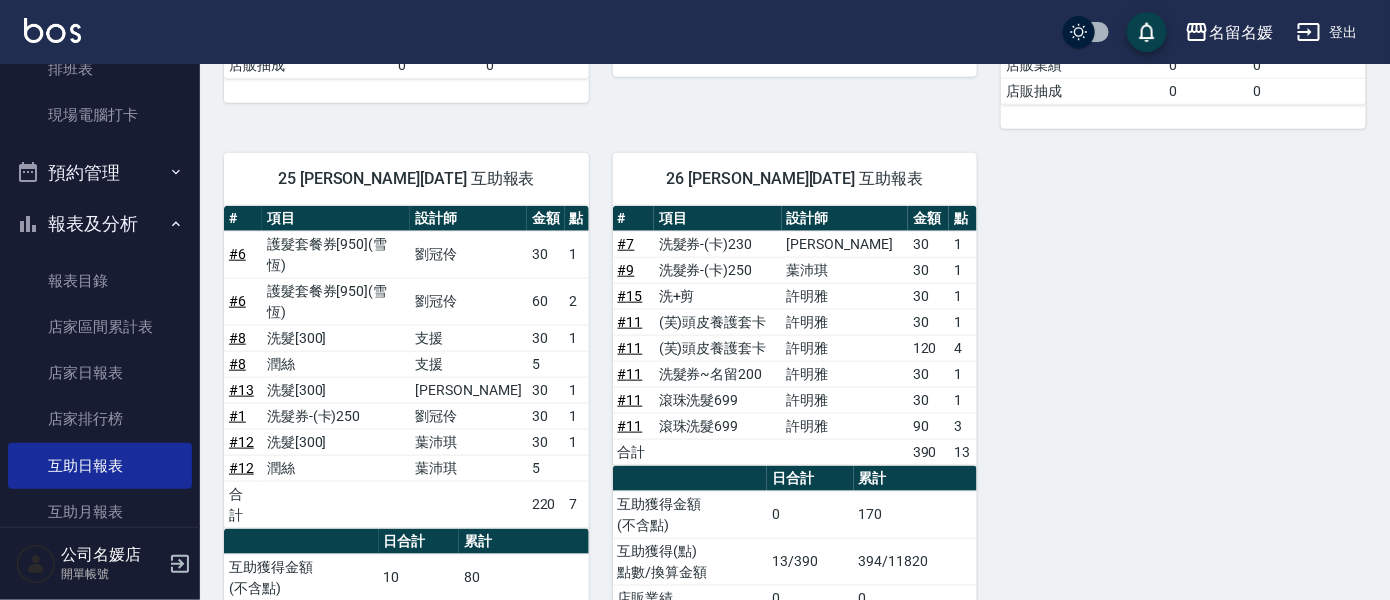 scroll, scrollTop: 454, scrollLeft: 0, axis: vertical 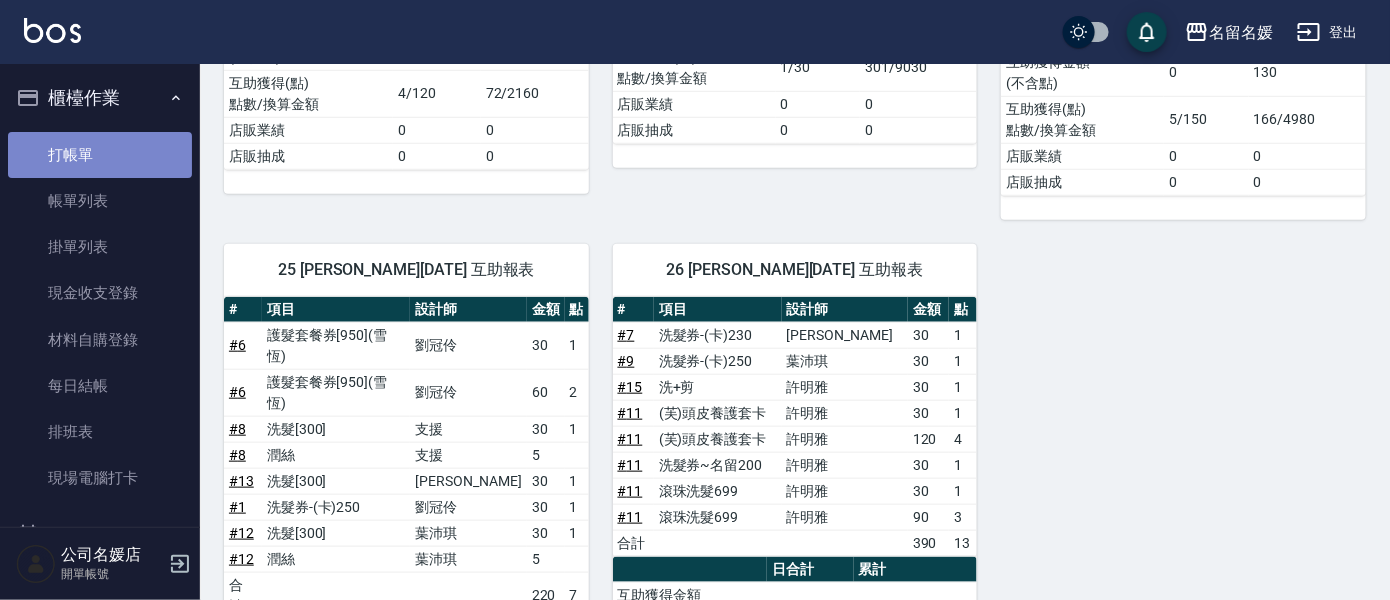click on "打帳單" at bounding box center (100, 155) 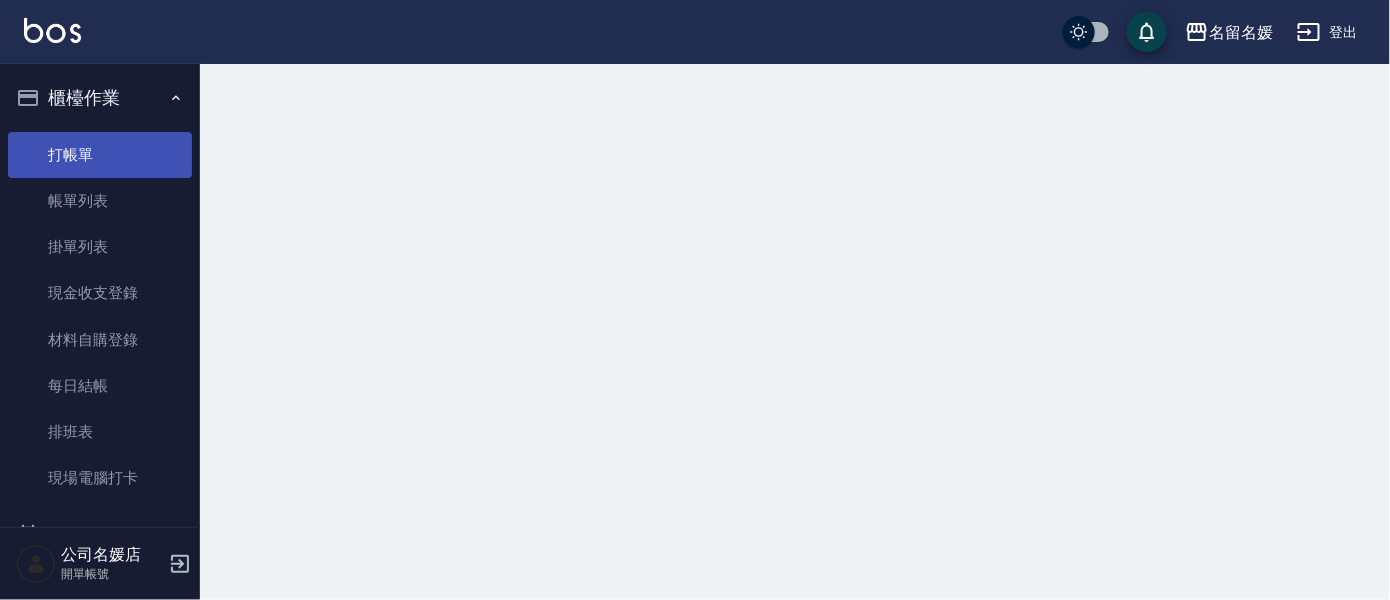 scroll, scrollTop: 0, scrollLeft: 0, axis: both 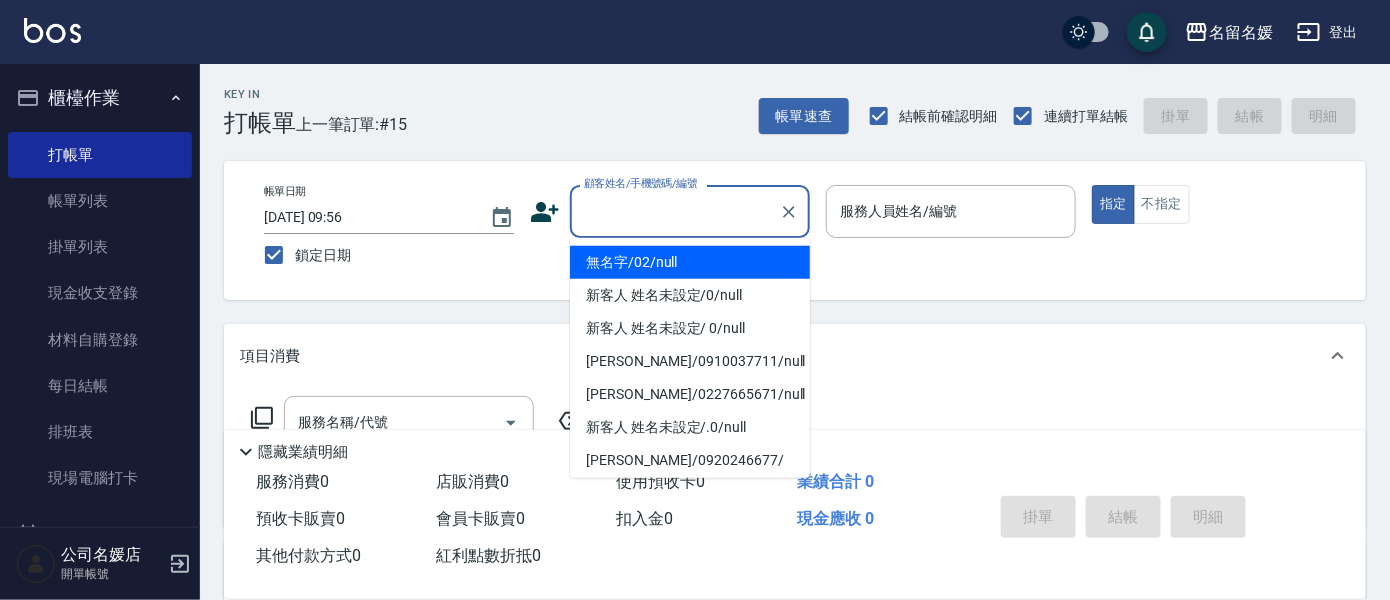 type on "0" 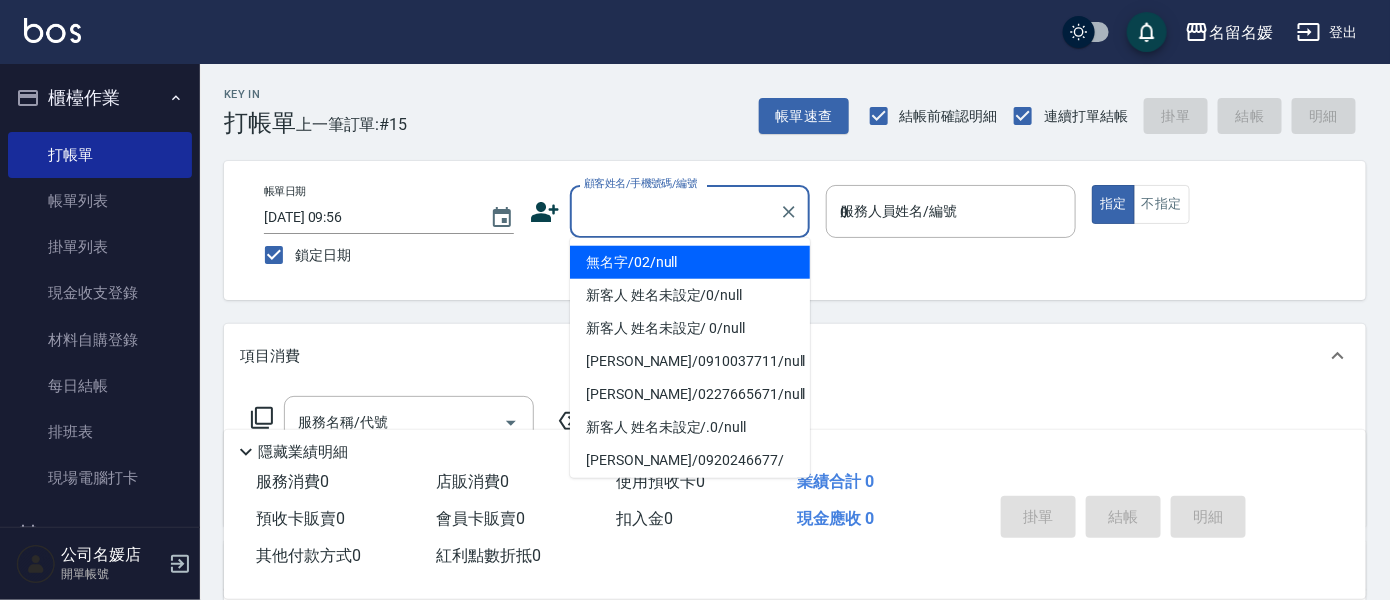 type on "無名字/02/null" 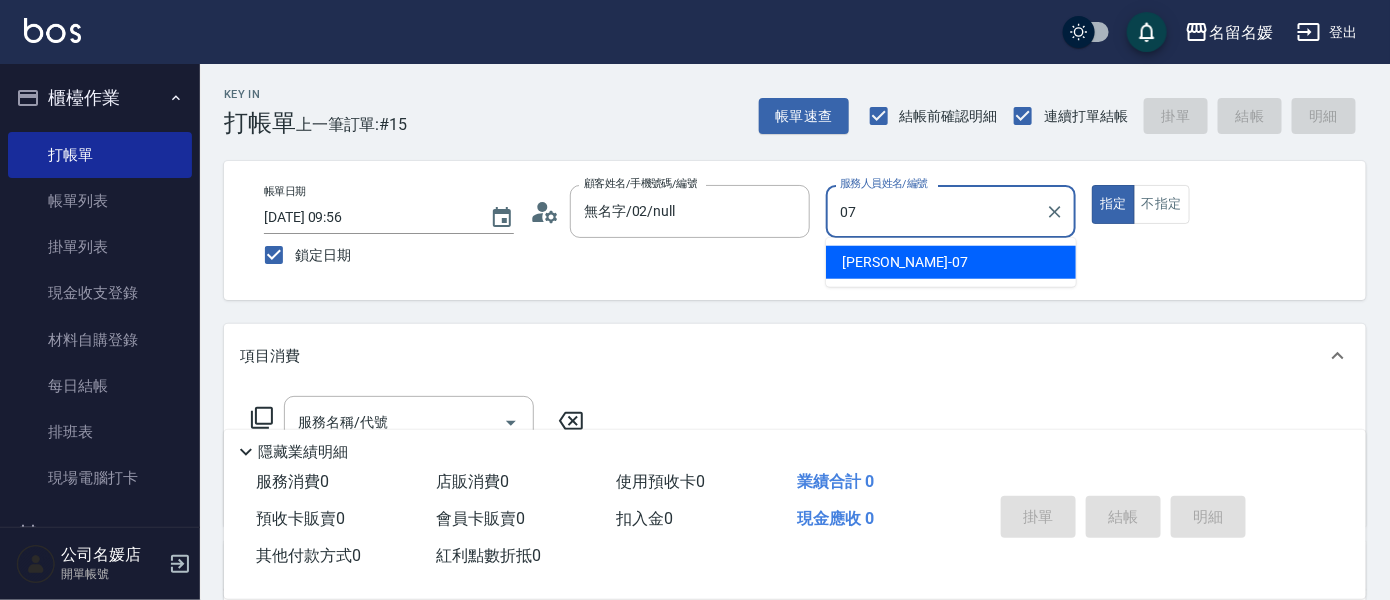 type on "[PERSON_NAME]-07" 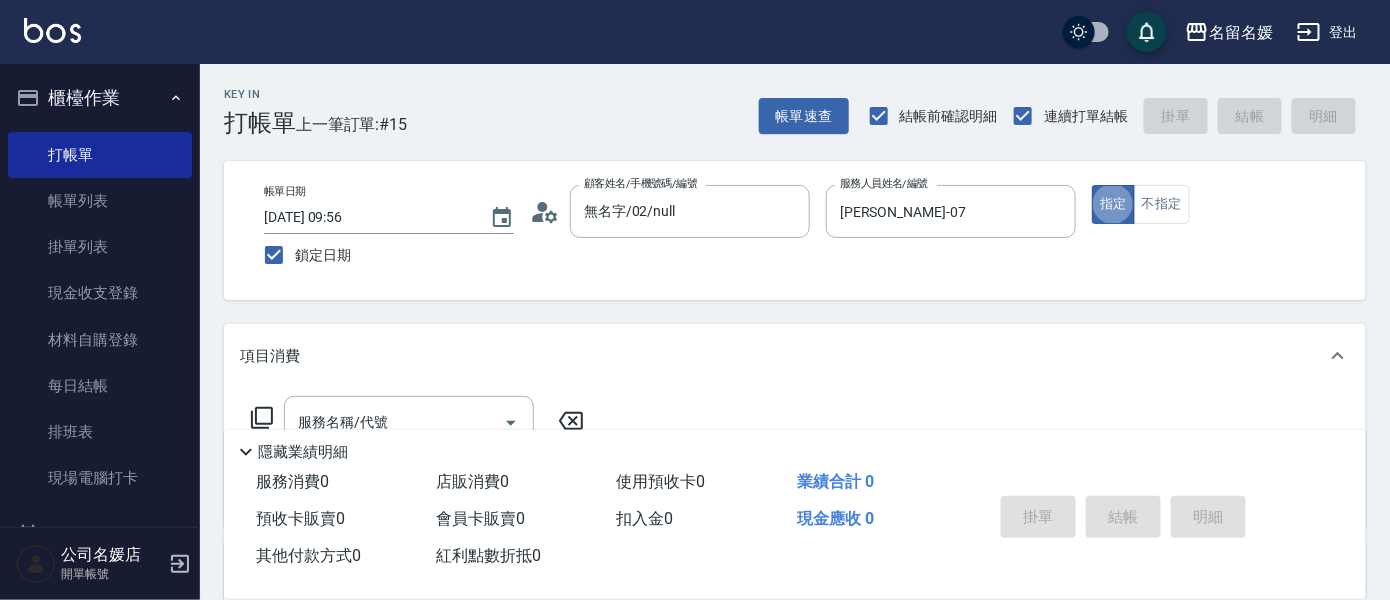 type on "true" 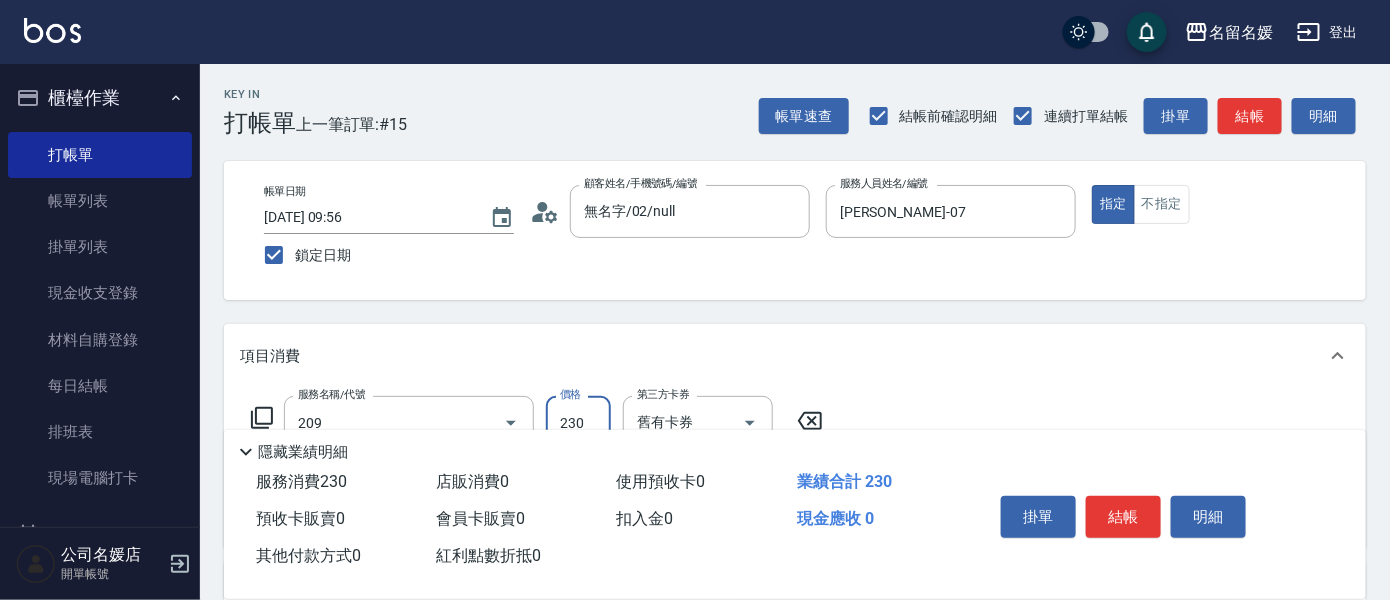 type on "洗髮券-(卡)230(209)" 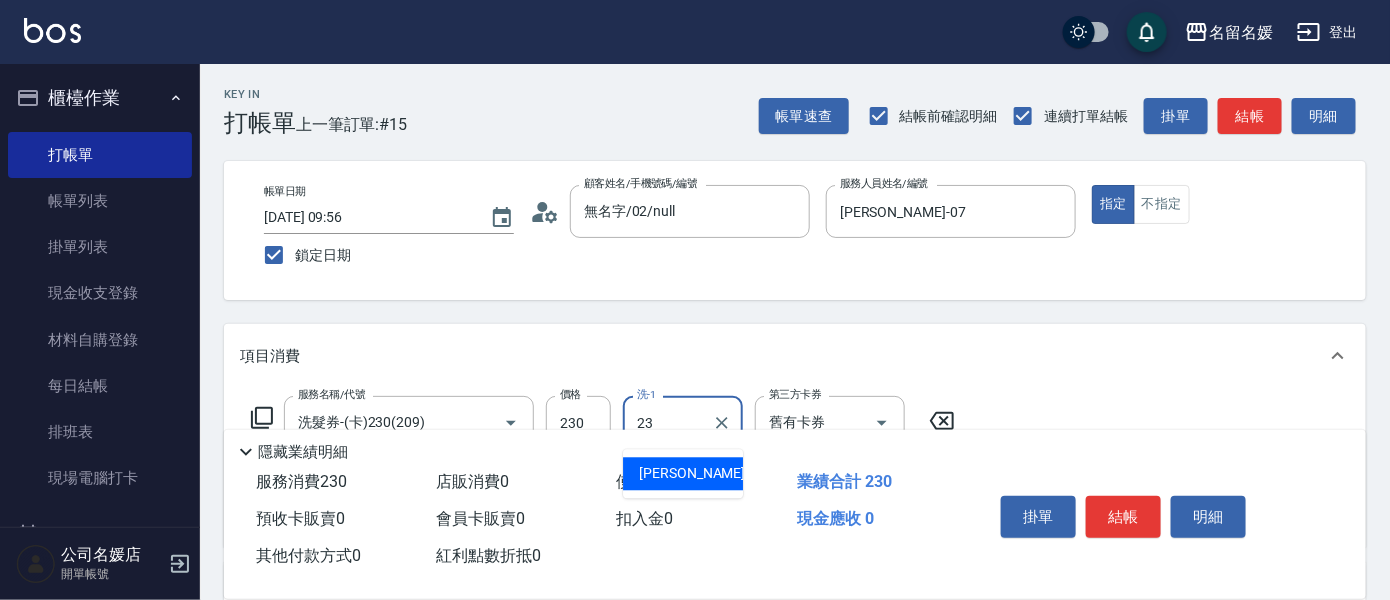 type on "[PERSON_NAME]-23" 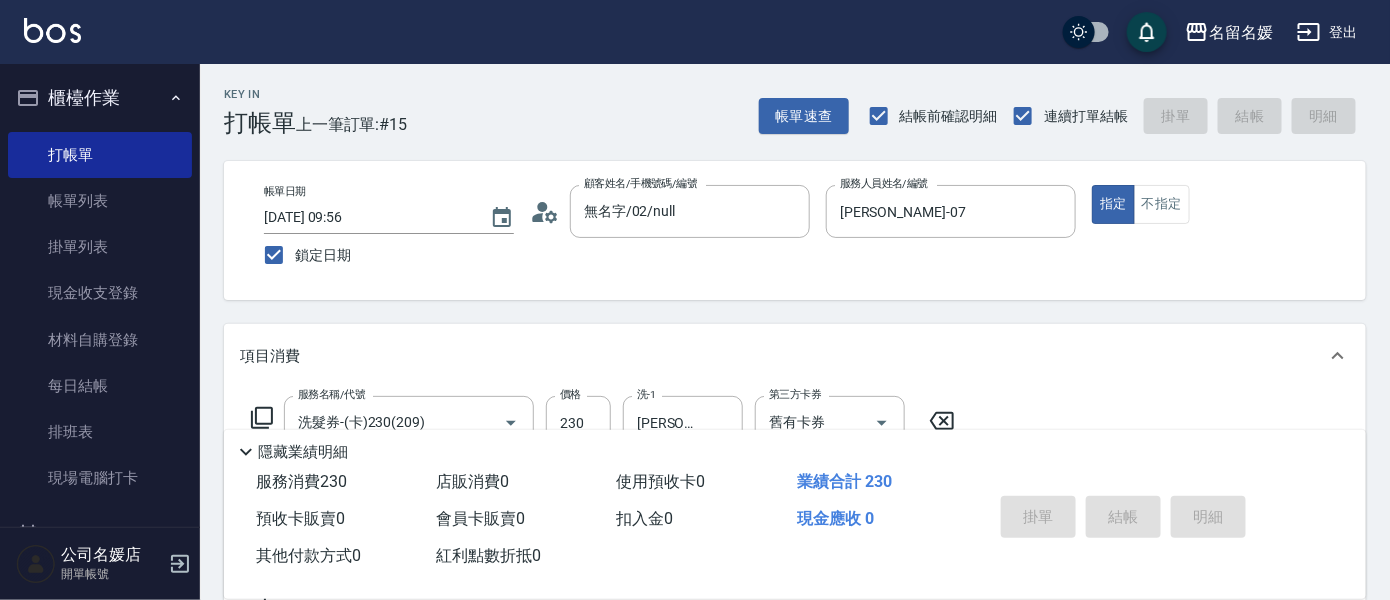 type 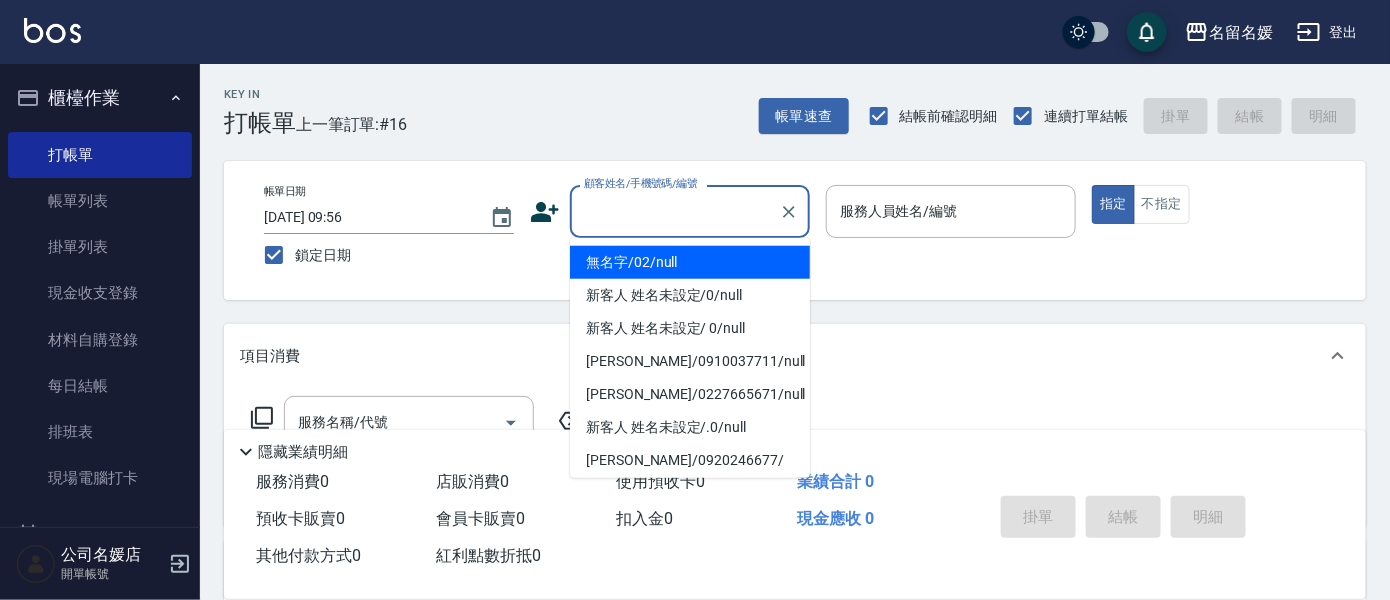 click on "顧客姓名/手機號碼/編號" at bounding box center [675, 211] 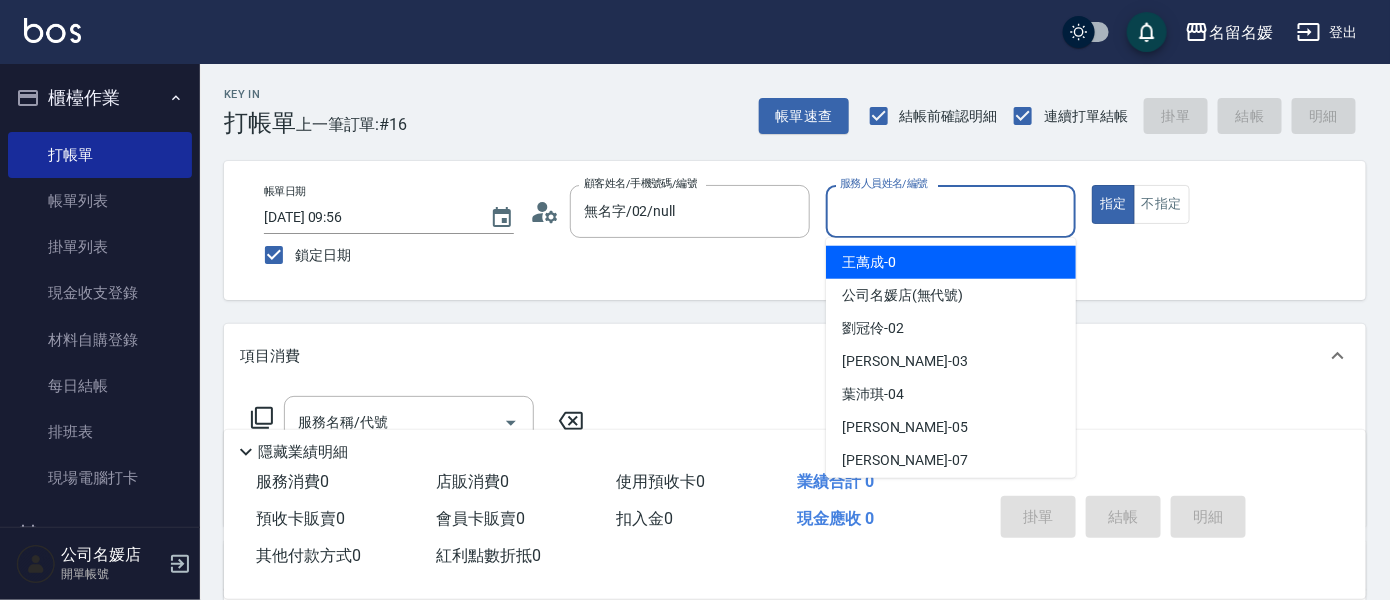 click on "服務人員姓名/編號" at bounding box center (951, 211) 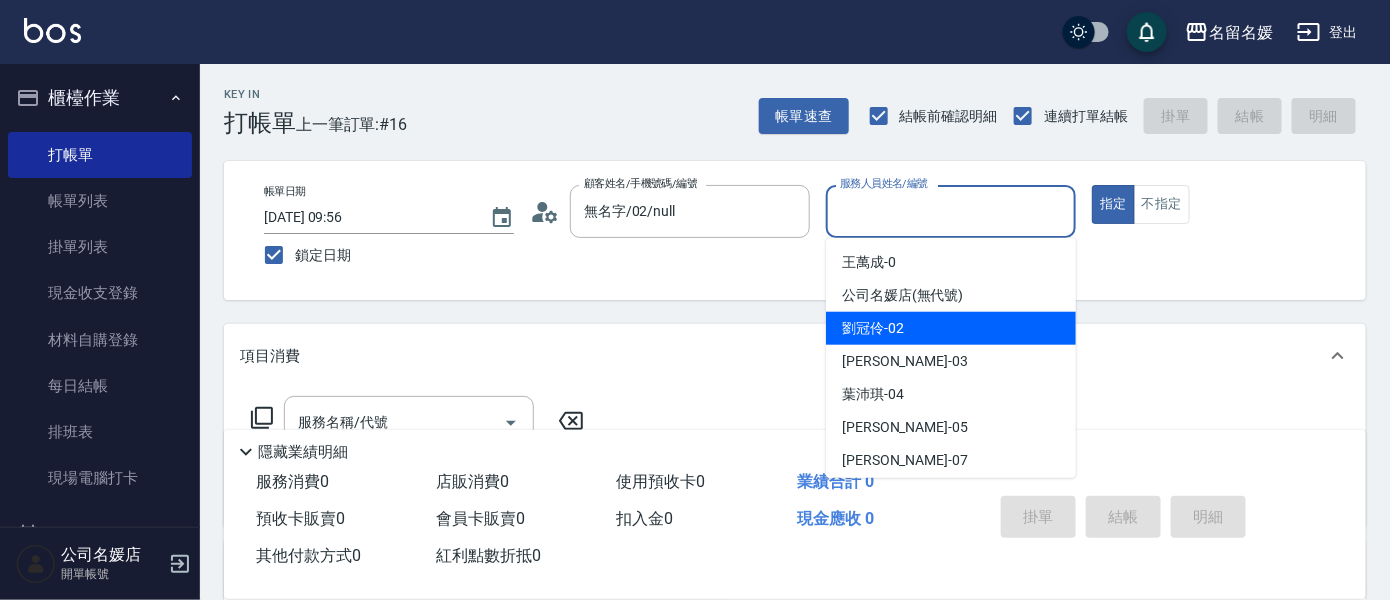 click on "[PERSON_NAME]-02" at bounding box center [873, 328] 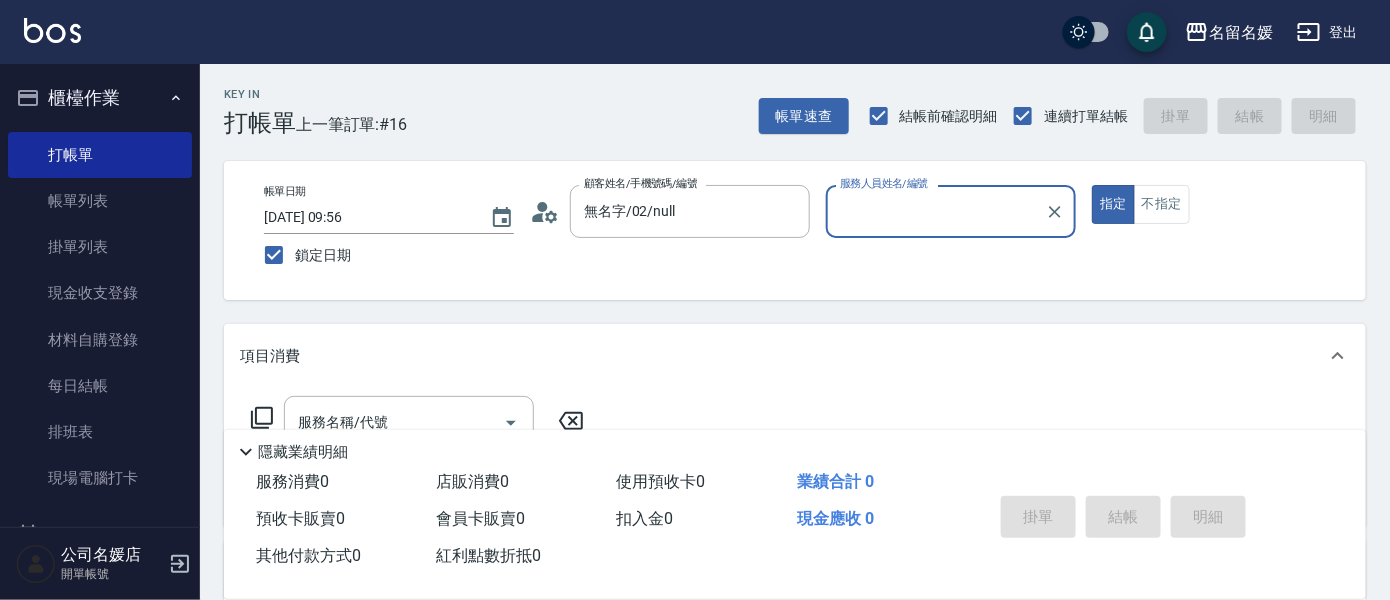 type on "[PERSON_NAME]-02" 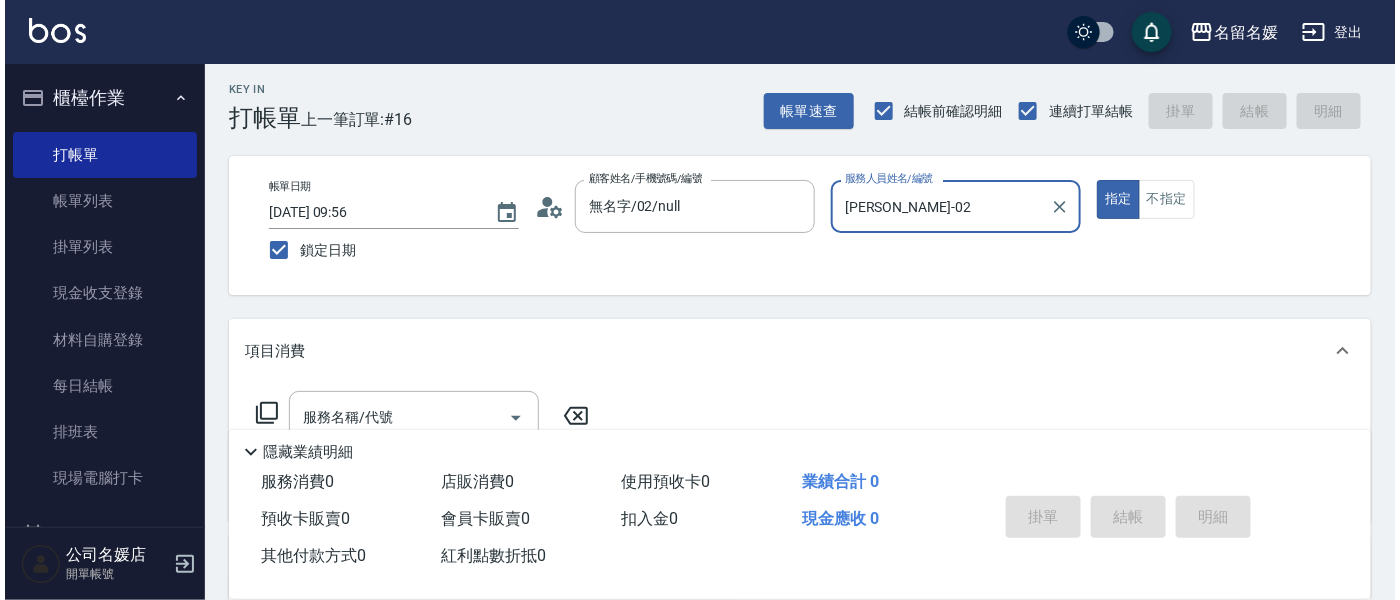 scroll, scrollTop: 181, scrollLeft: 0, axis: vertical 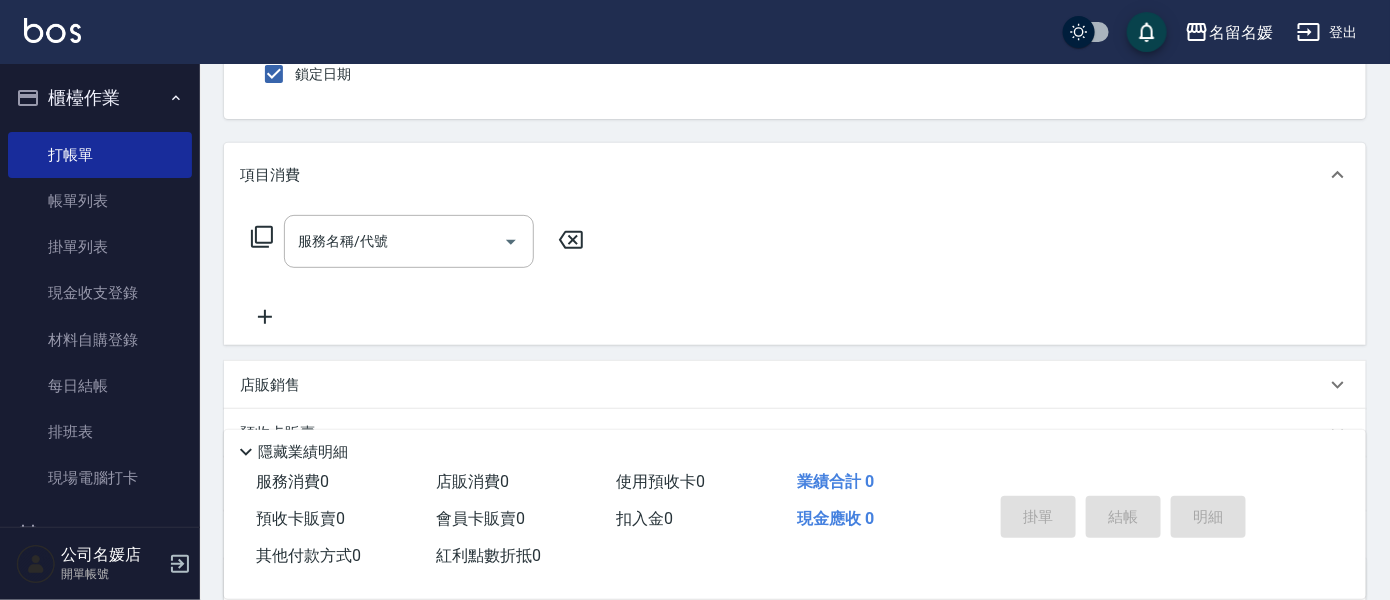 click 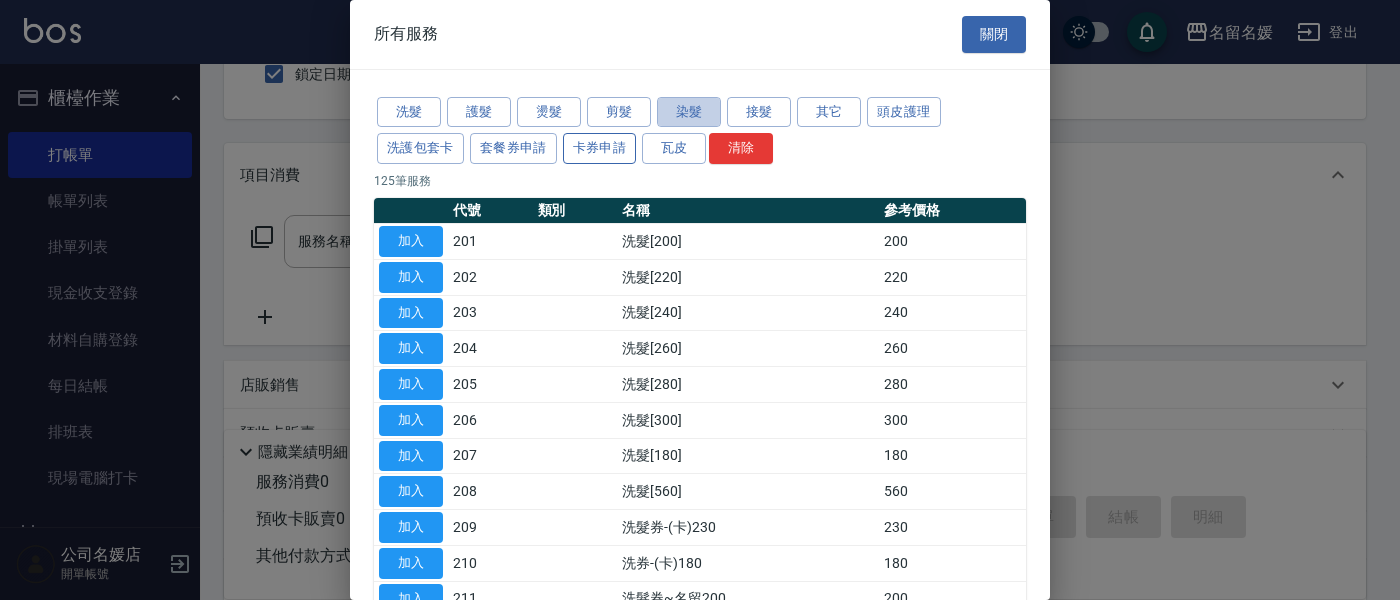 drag, startPoint x: 675, startPoint y: 114, endPoint x: 625, endPoint y: 161, distance: 68.622154 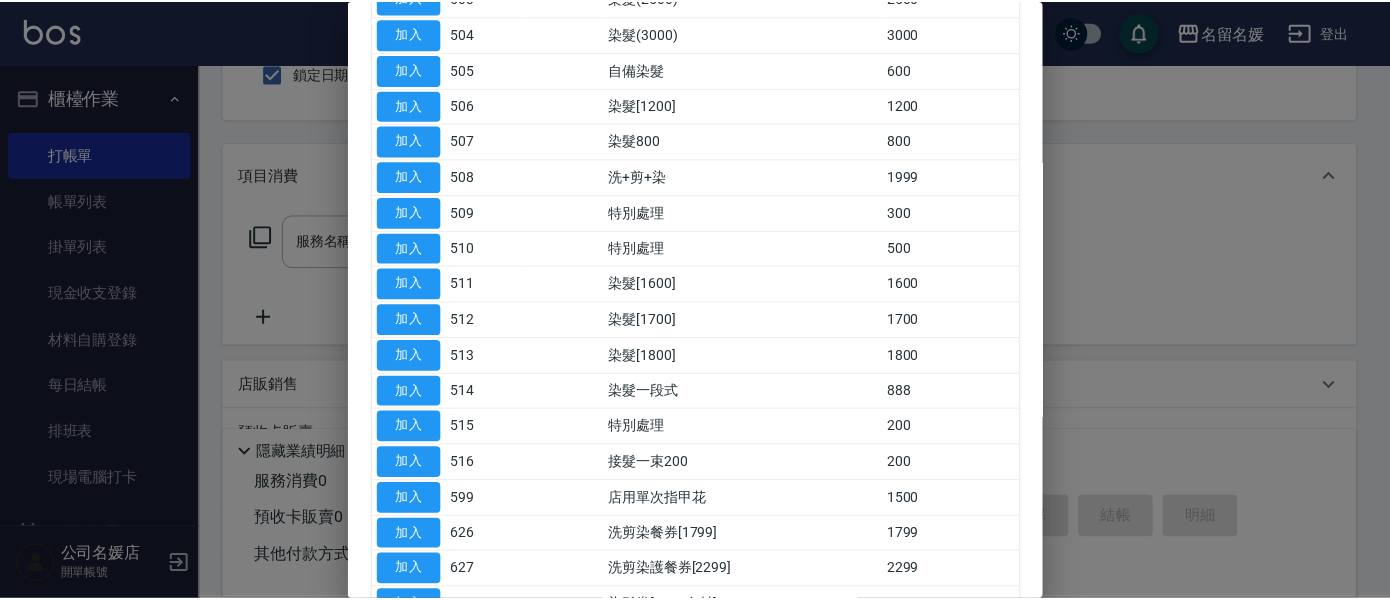 scroll, scrollTop: 454, scrollLeft: 0, axis: vertical 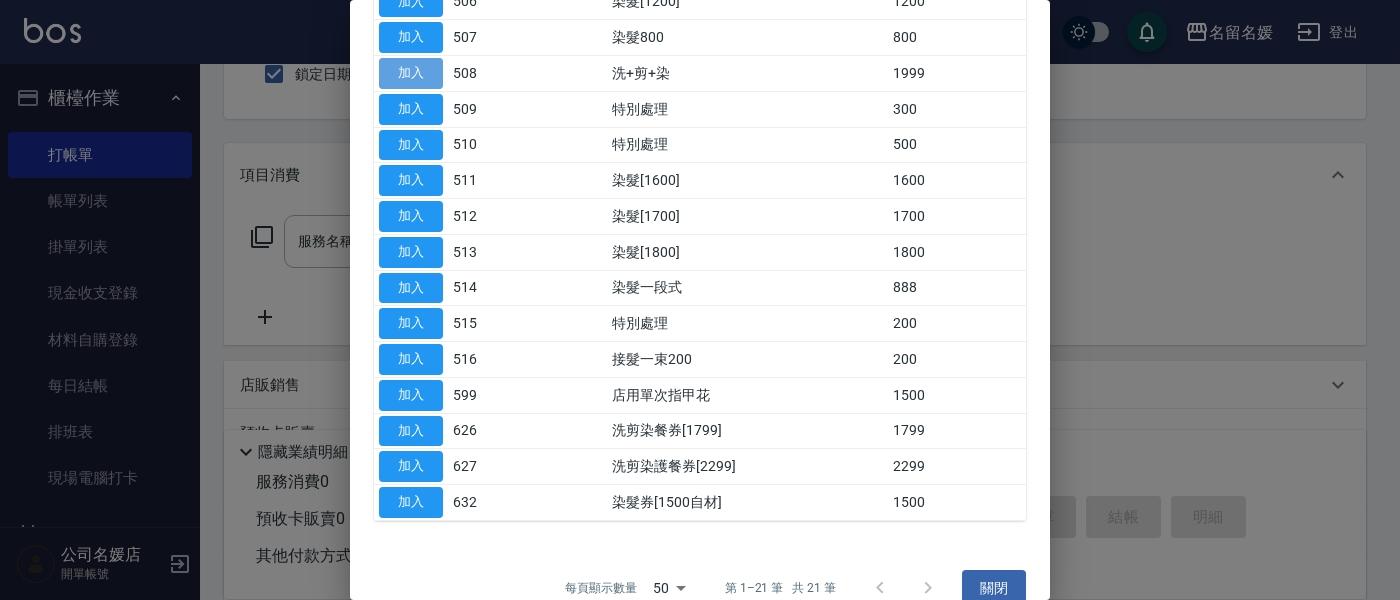 click on "加入" at bounding box center [411, 73] 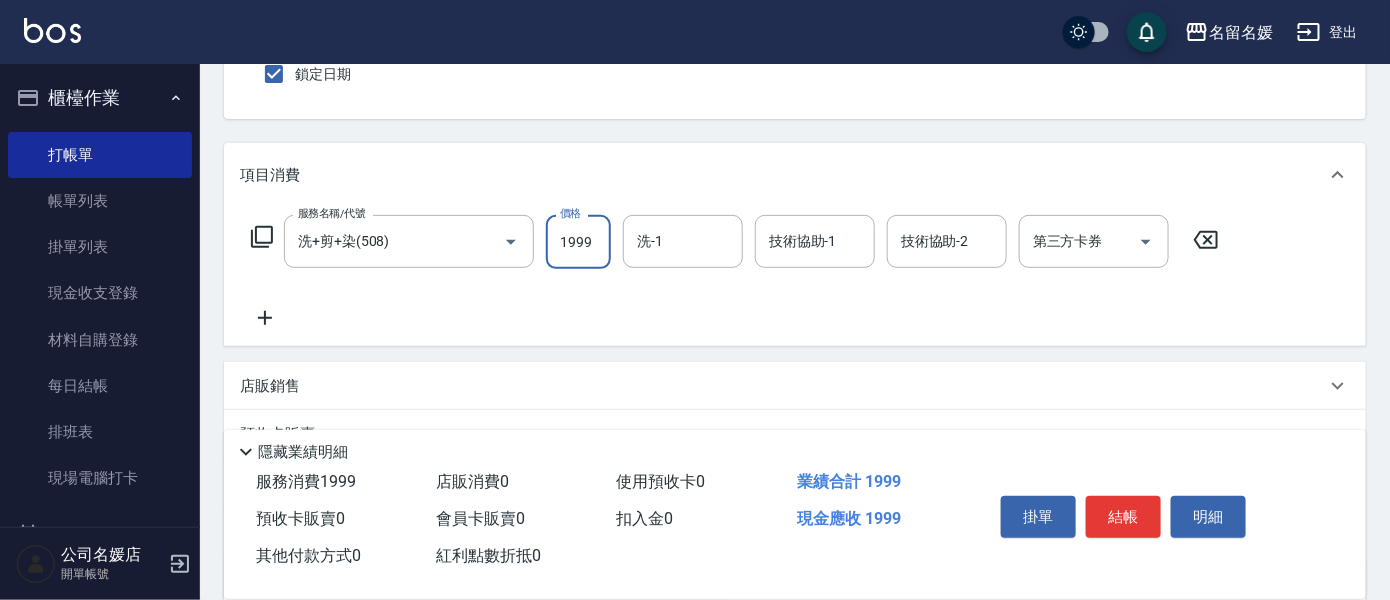 click on "1999" at bounding box center [578, 242] 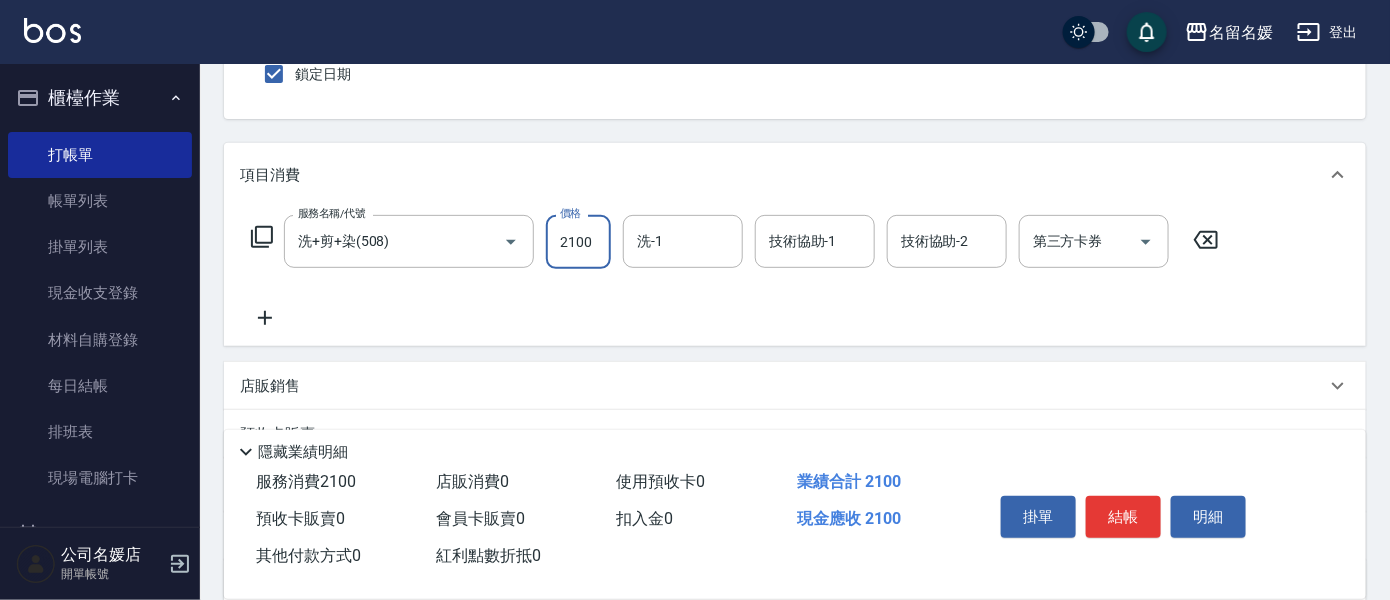 scroll, scrollTop: 90, scrollLeft: 0, axis: vertical 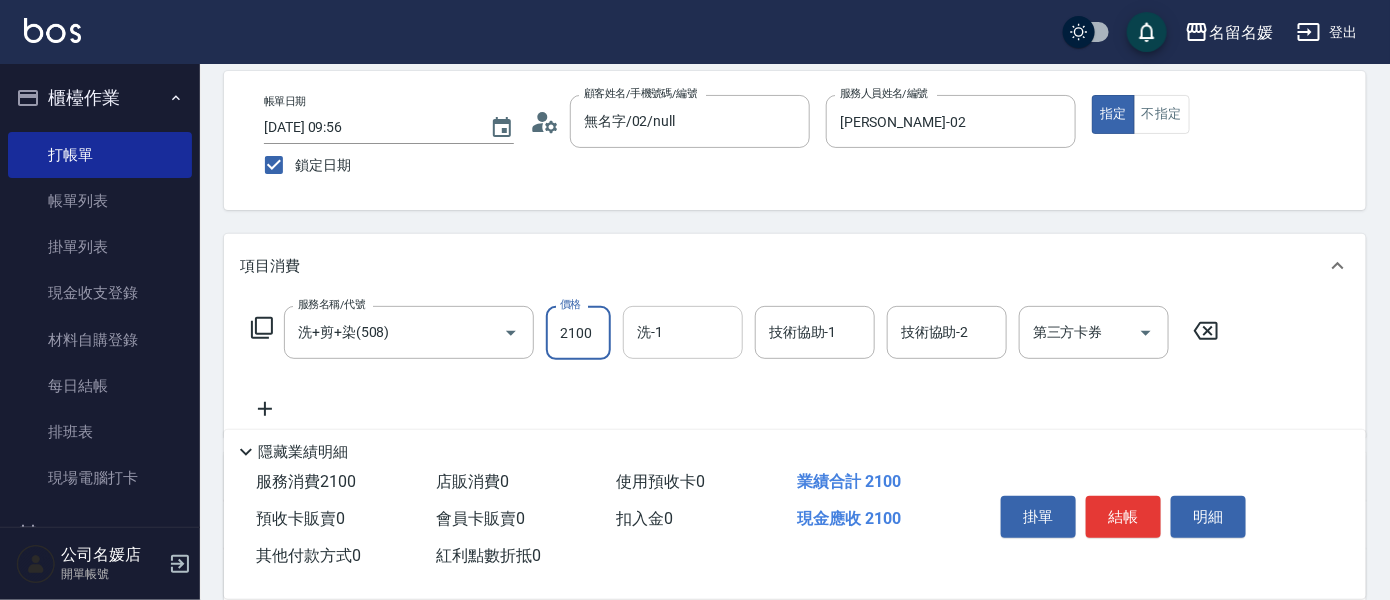 type on "2100" 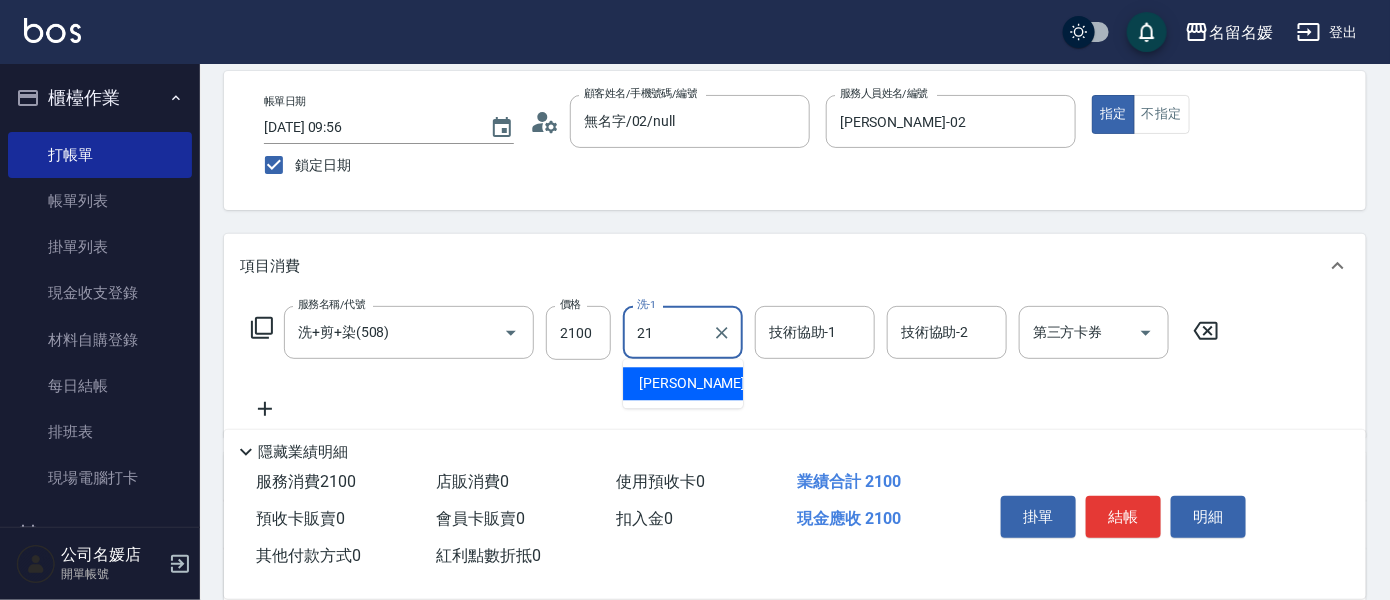 type on "[PERSON_NAME]-21" 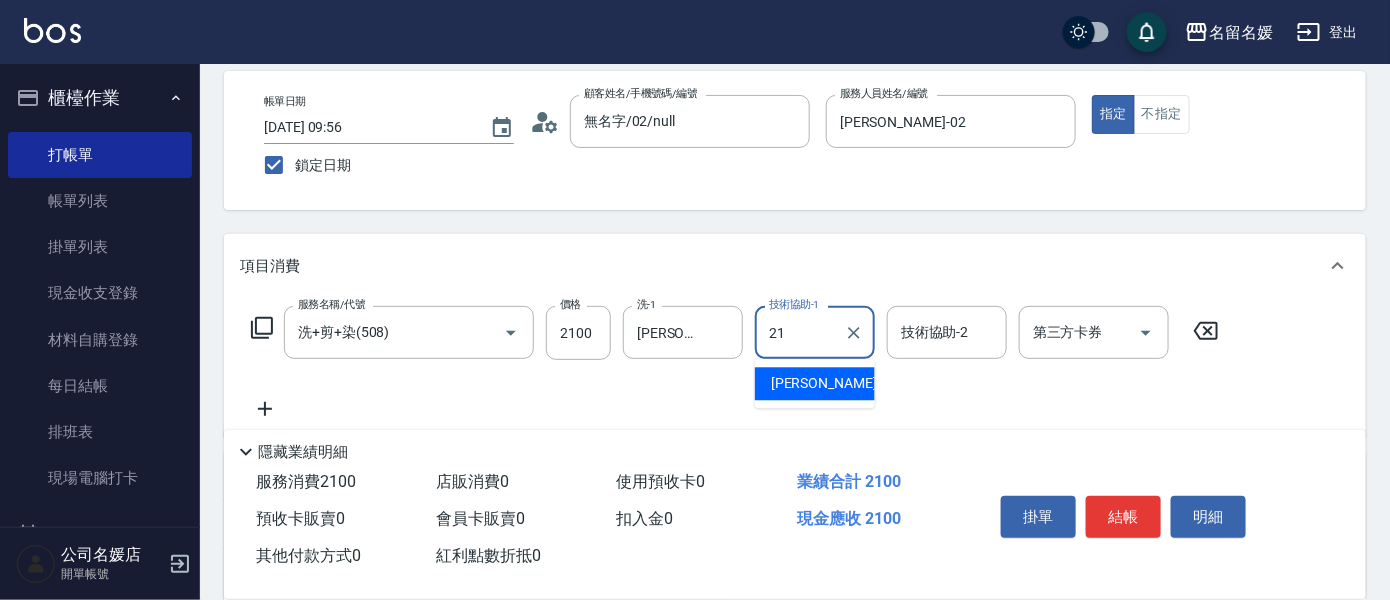 type on "[PERSON_NAME]-21" 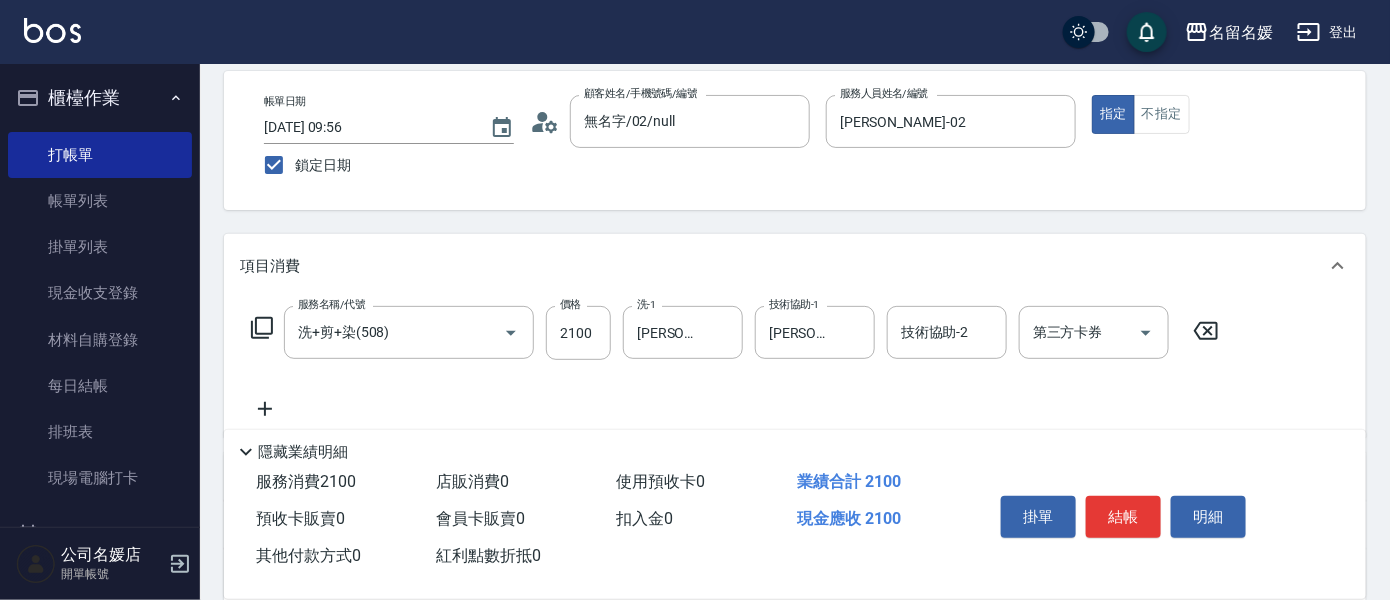 click 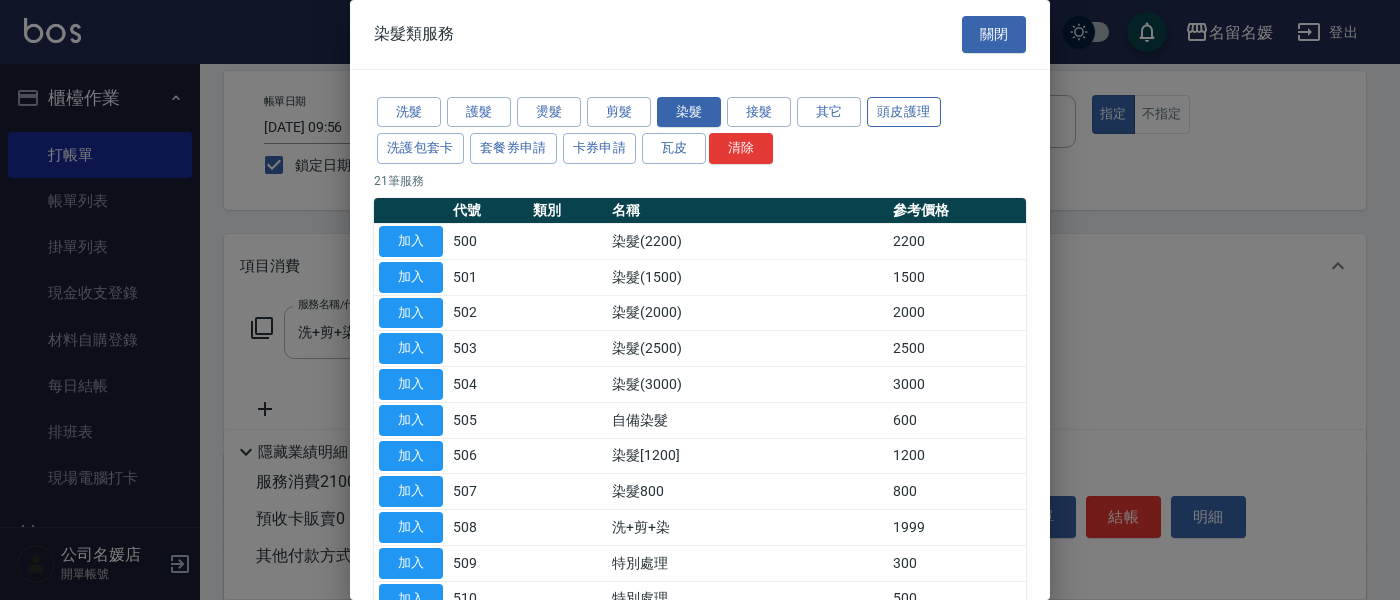 click on "頭皮護理" at bounding box center (904, 112) 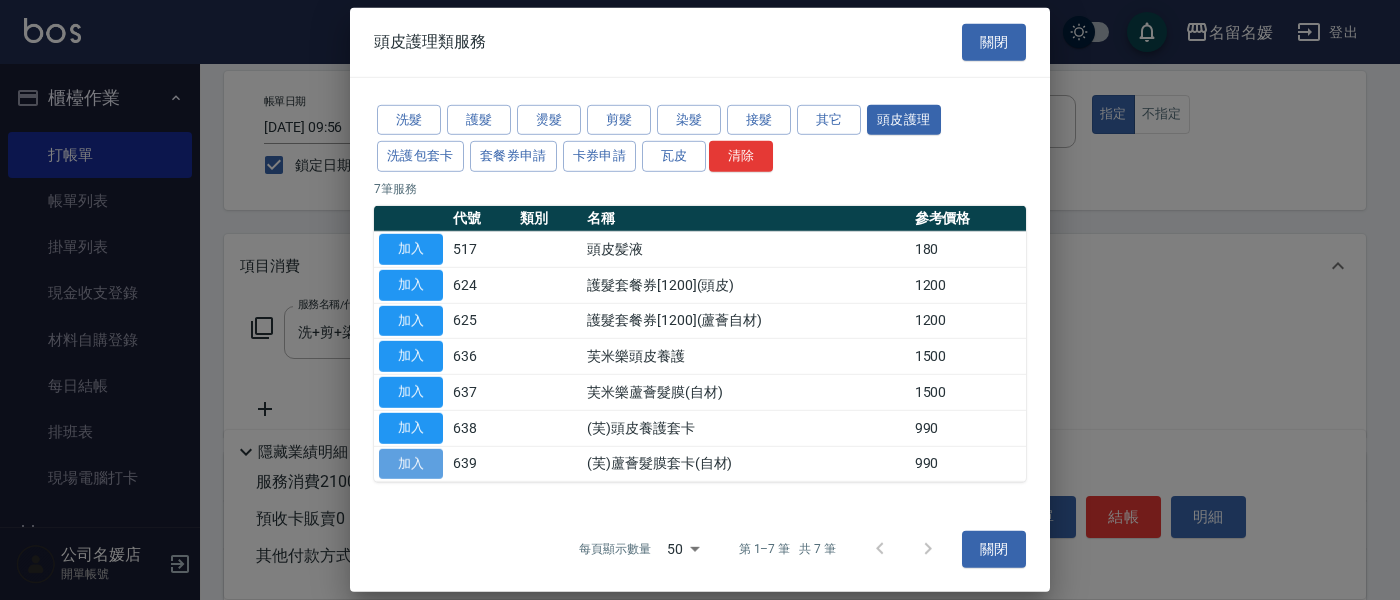 click on "加入" at bounding box center (411, 463) 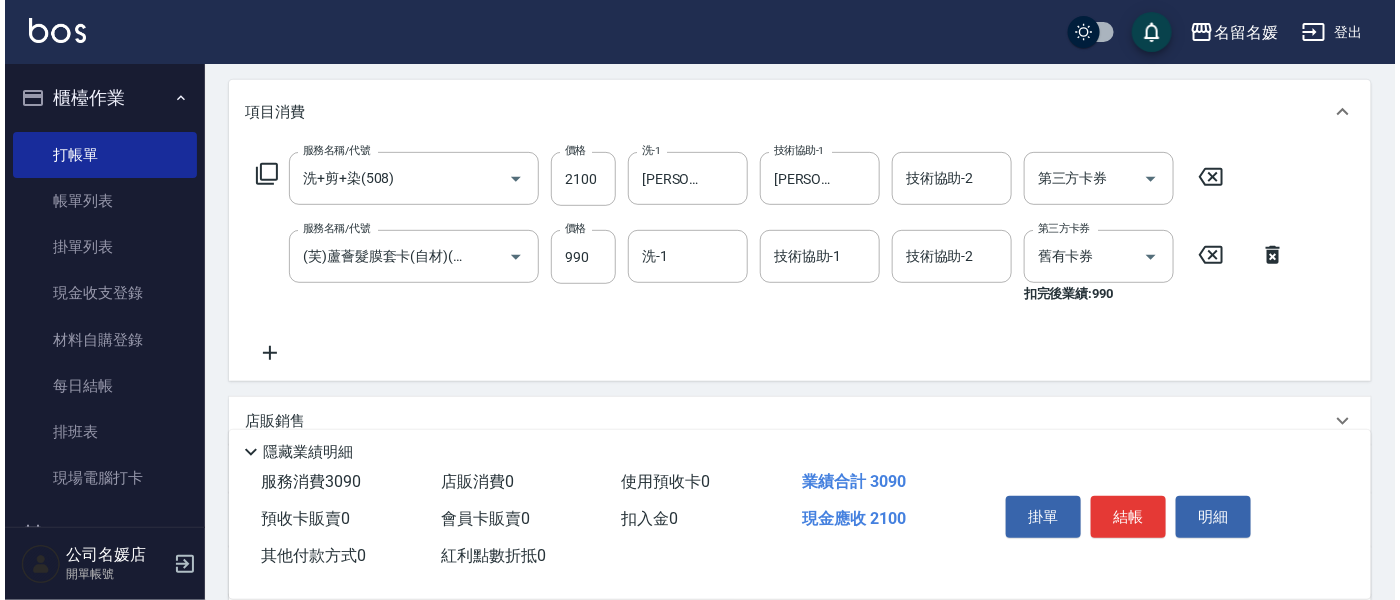 scroll, scrollTop: 272, scrollLeft: 0, axis: vertical 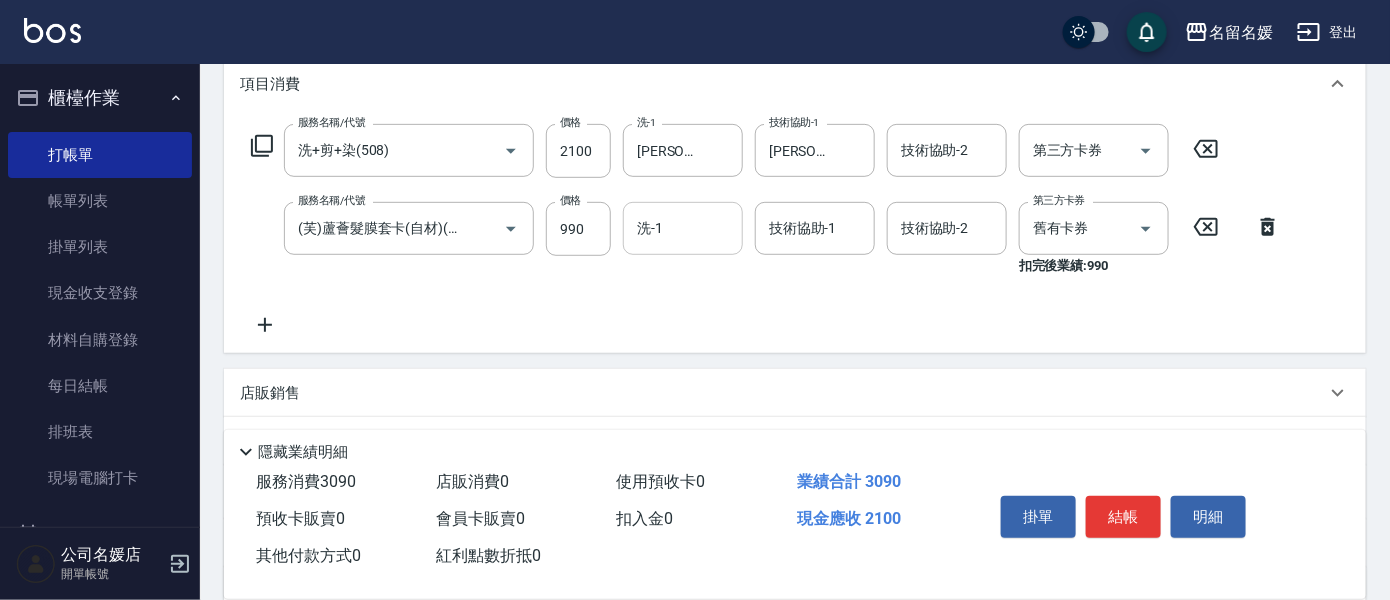 click on "洗-1" at bounding box center [683, 228] 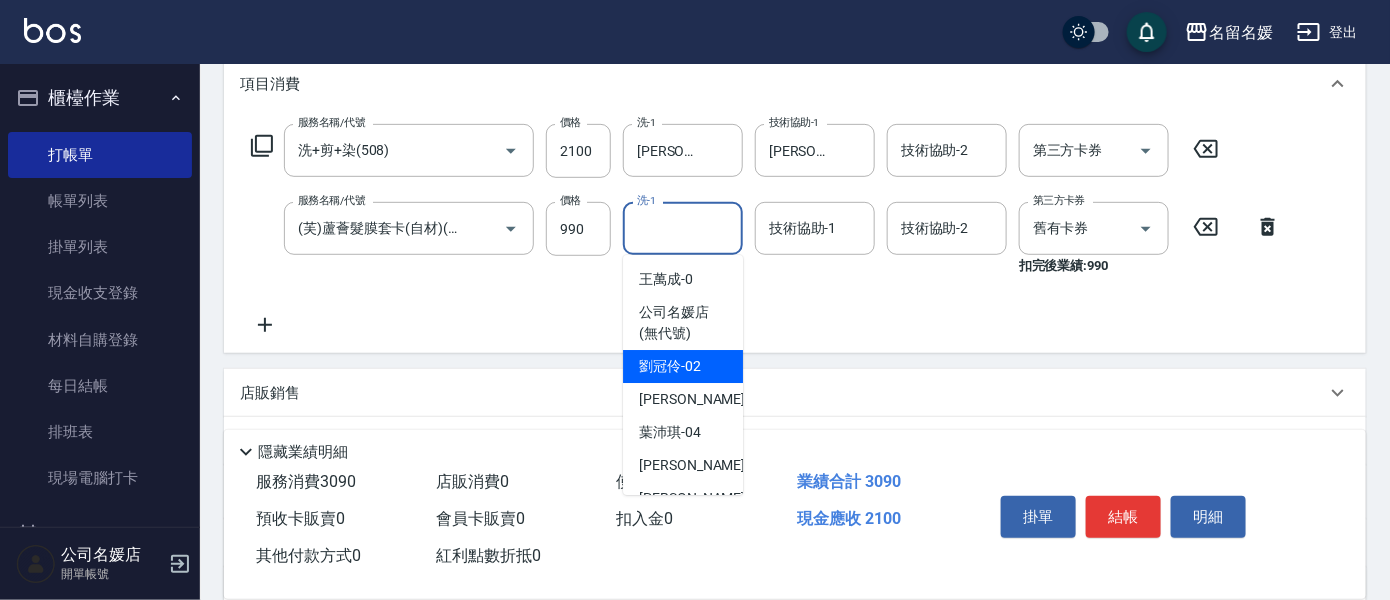 click on "[PERSON_NAME]-02" at bounding box center (670, 366) 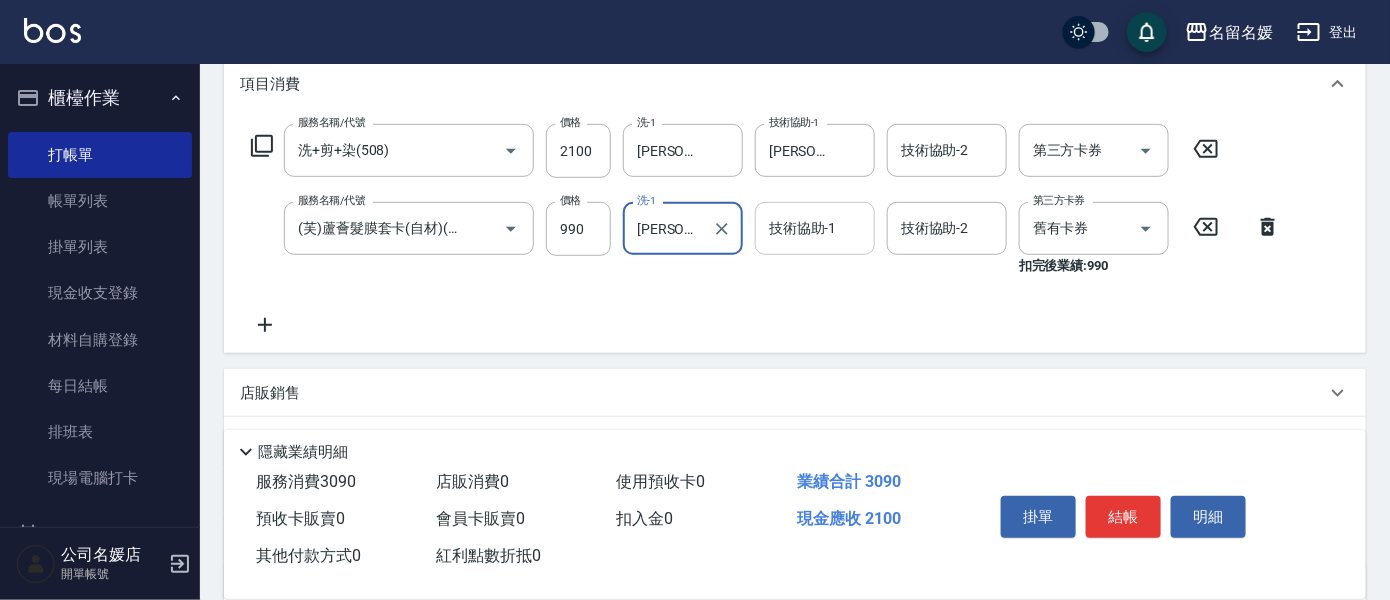 click on "技術協助-1 技術協助-1" at bounding box center [815, 228] 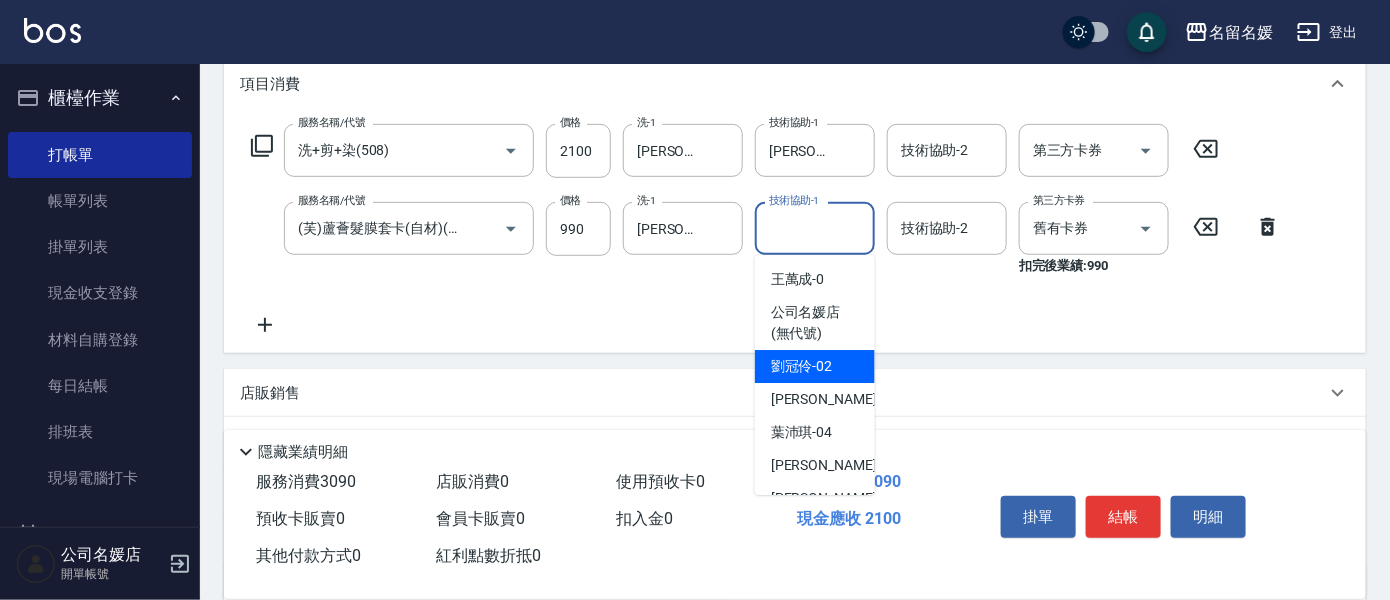 click on "[PERSON_NAME]-02" at bounding box center (802, 366) 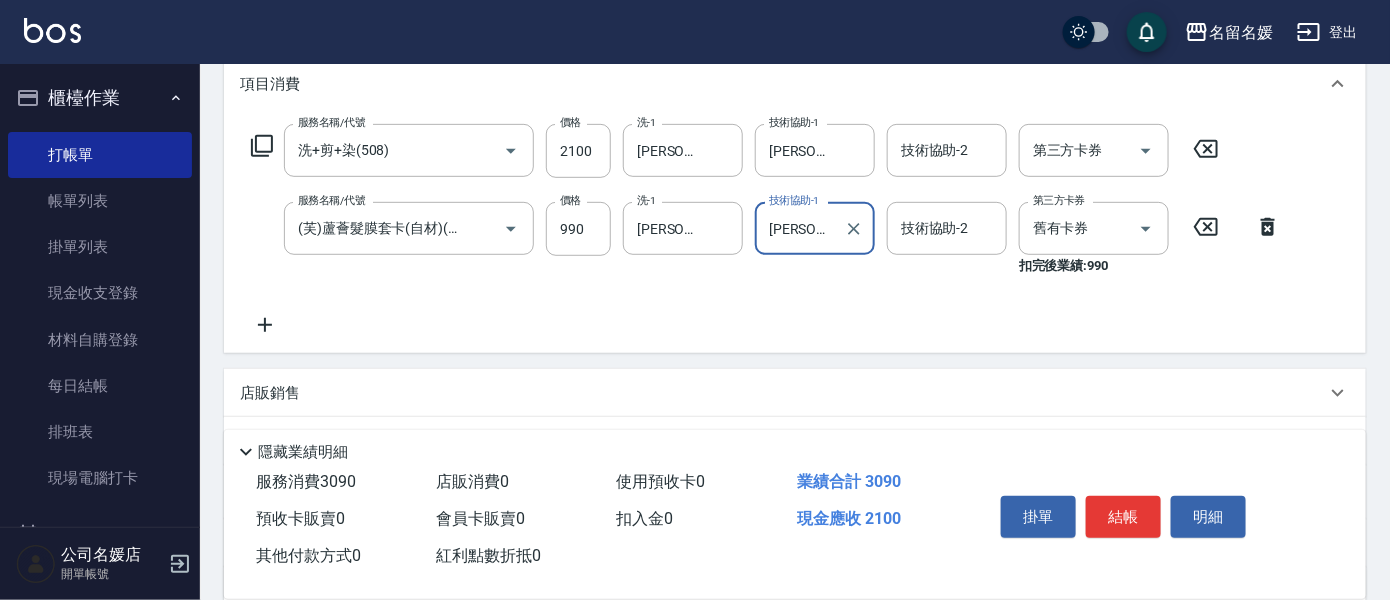 type on "[PERSON_NAME]-02" 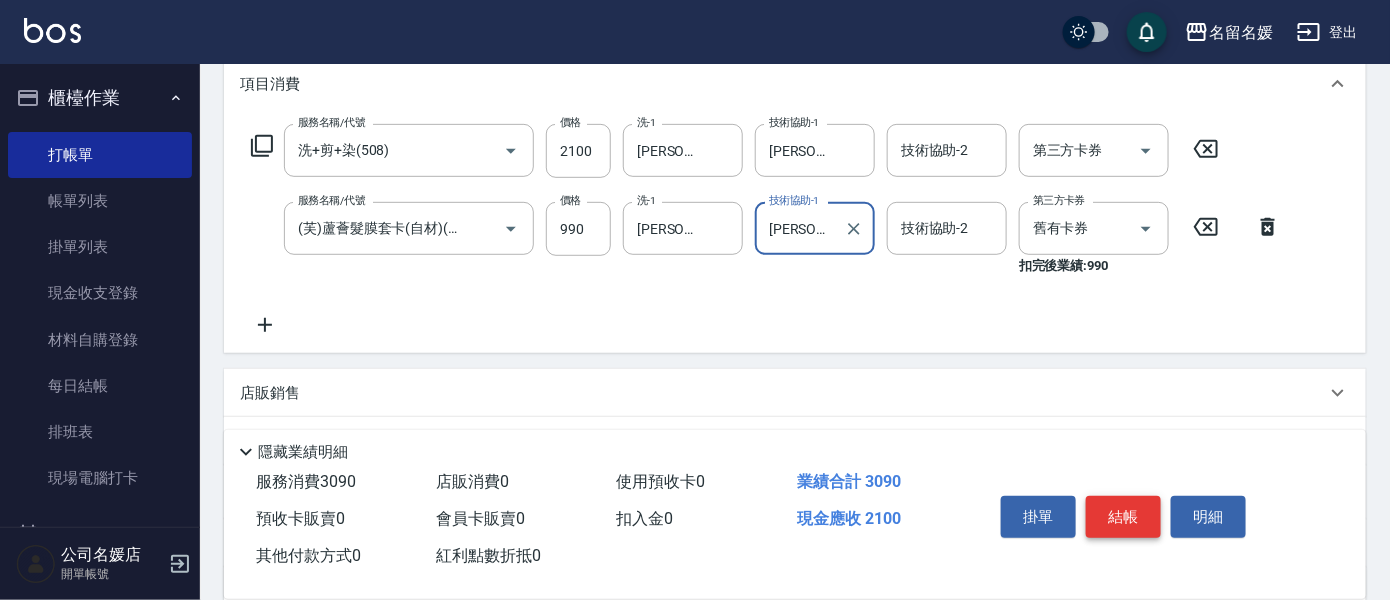 click on "結帳" at bounding box center [1123, 517] 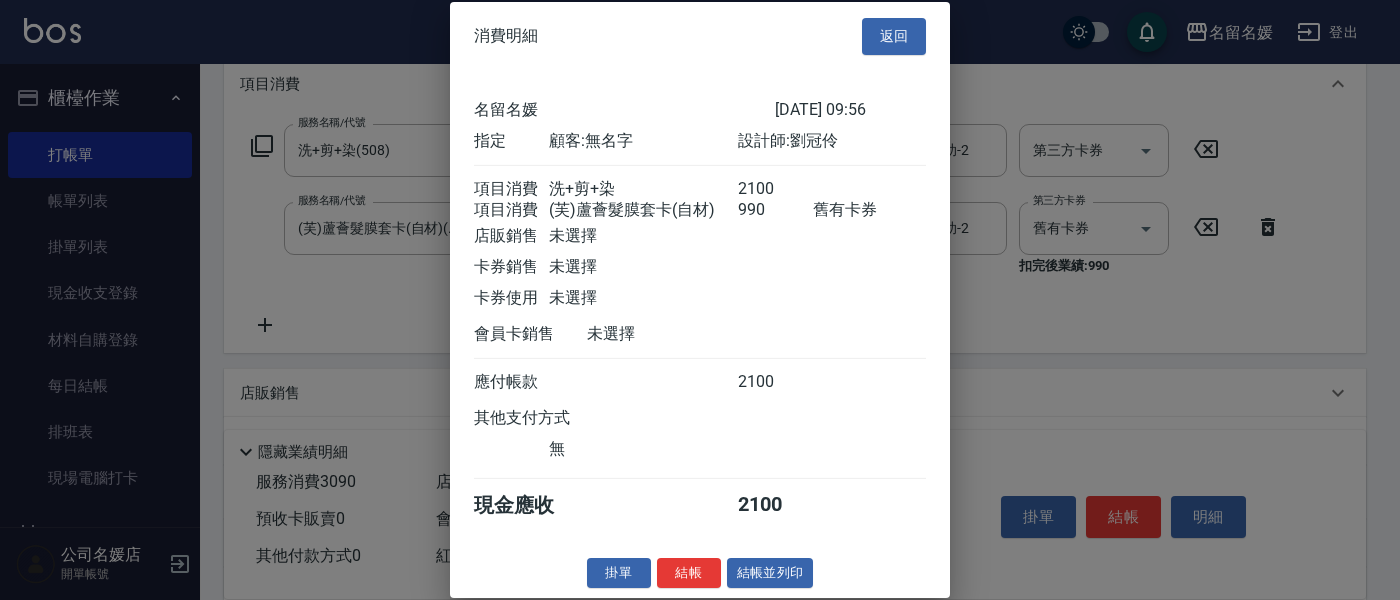 scroll, scrollTop: 21, scrollLeft: 0, axis: vertical 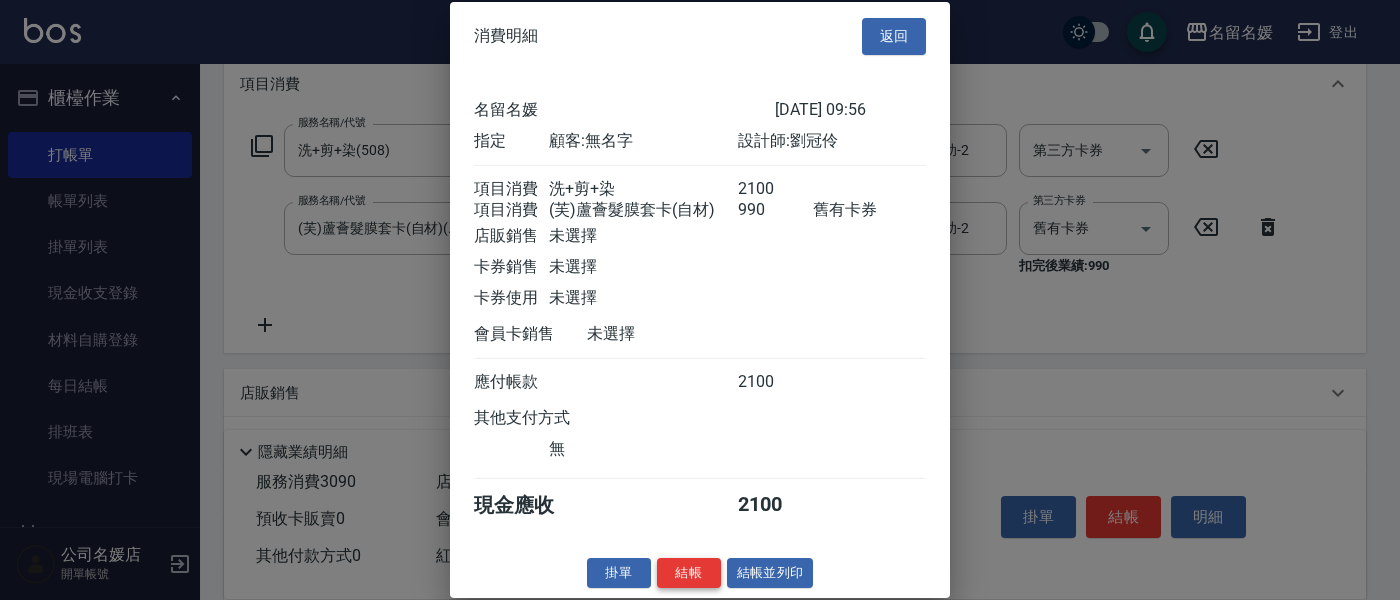 click on "結帳" at bounding box center [689, 572] 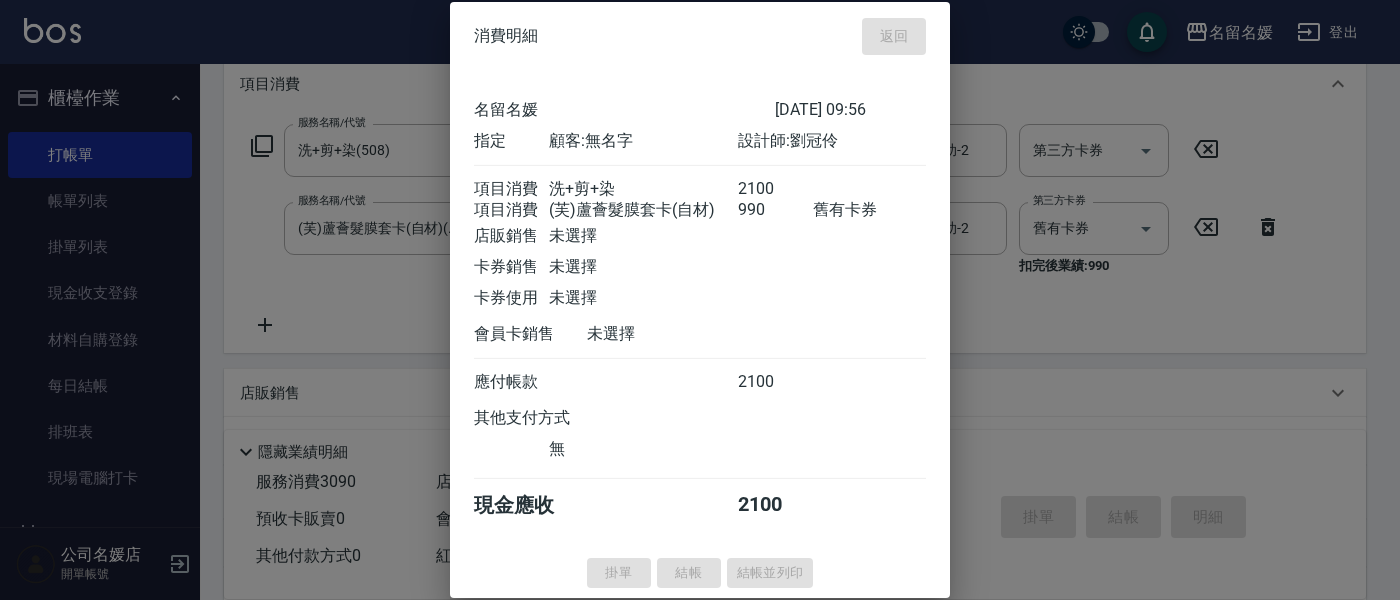 type 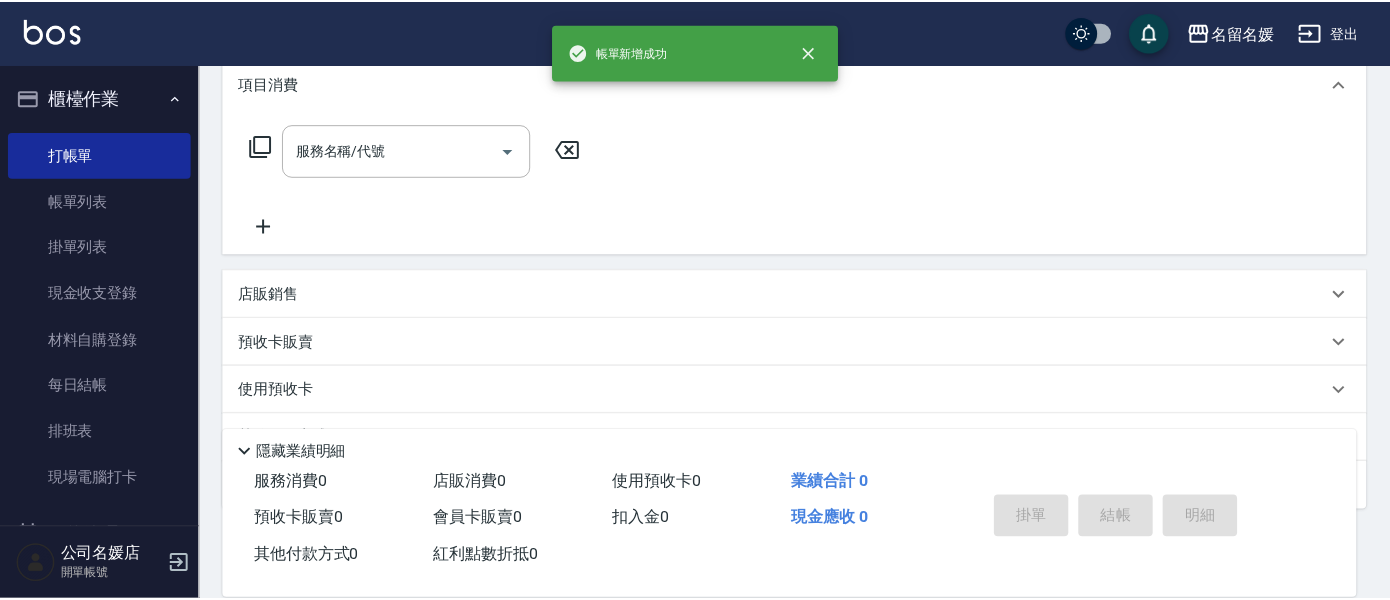 scroll, scrollTop: 0, scrollLeft: 0, axis: both 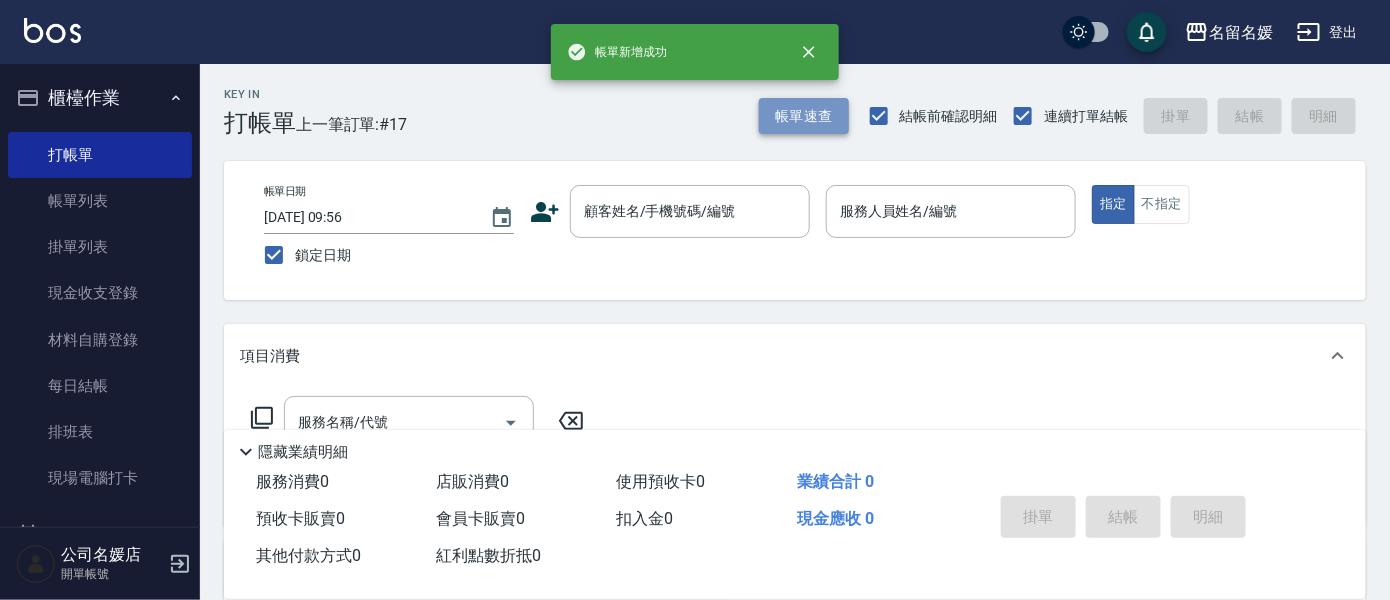 click on "帳單速查" at bounding box center (804, 116) 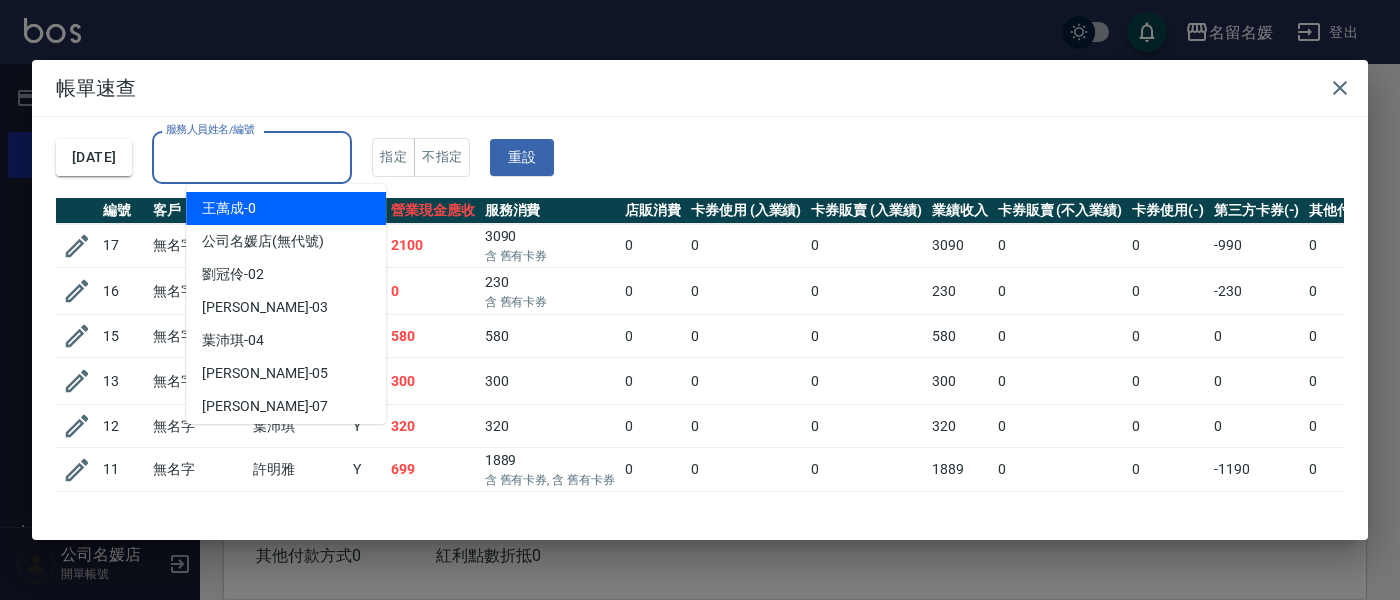 click on "服務人員姓名/編號" at bounding box center (252, 157) 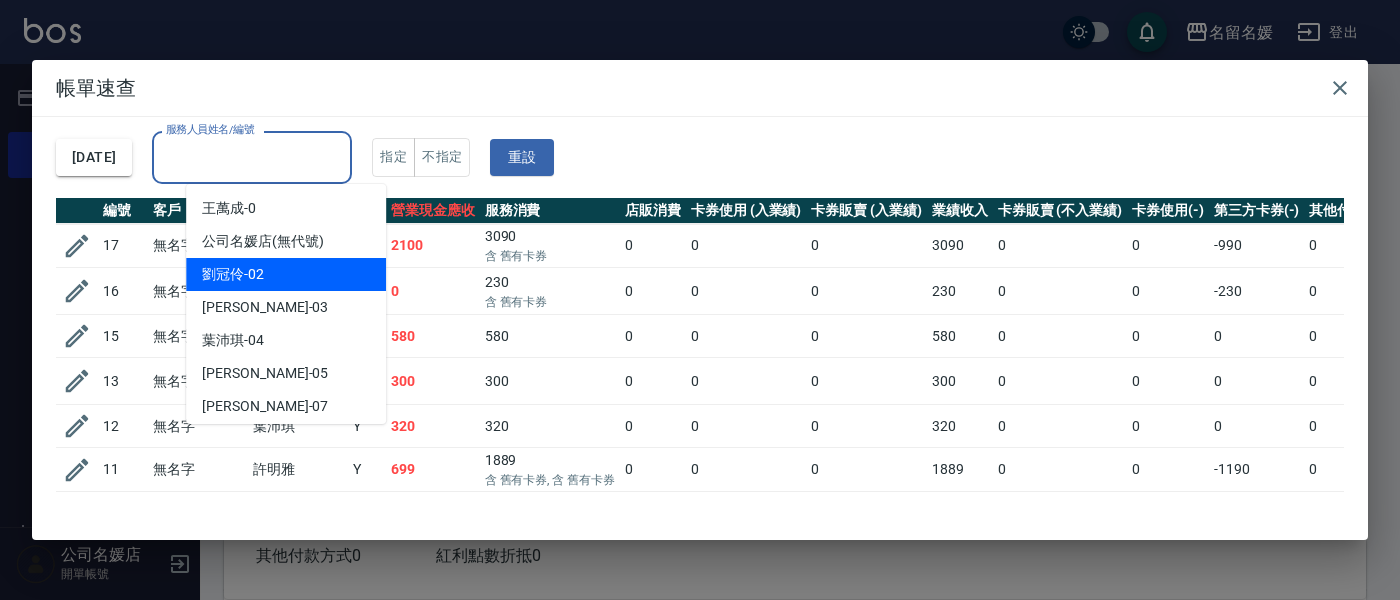 click on "[PERSON_NAME]-02" at bounding box center [286, 274] 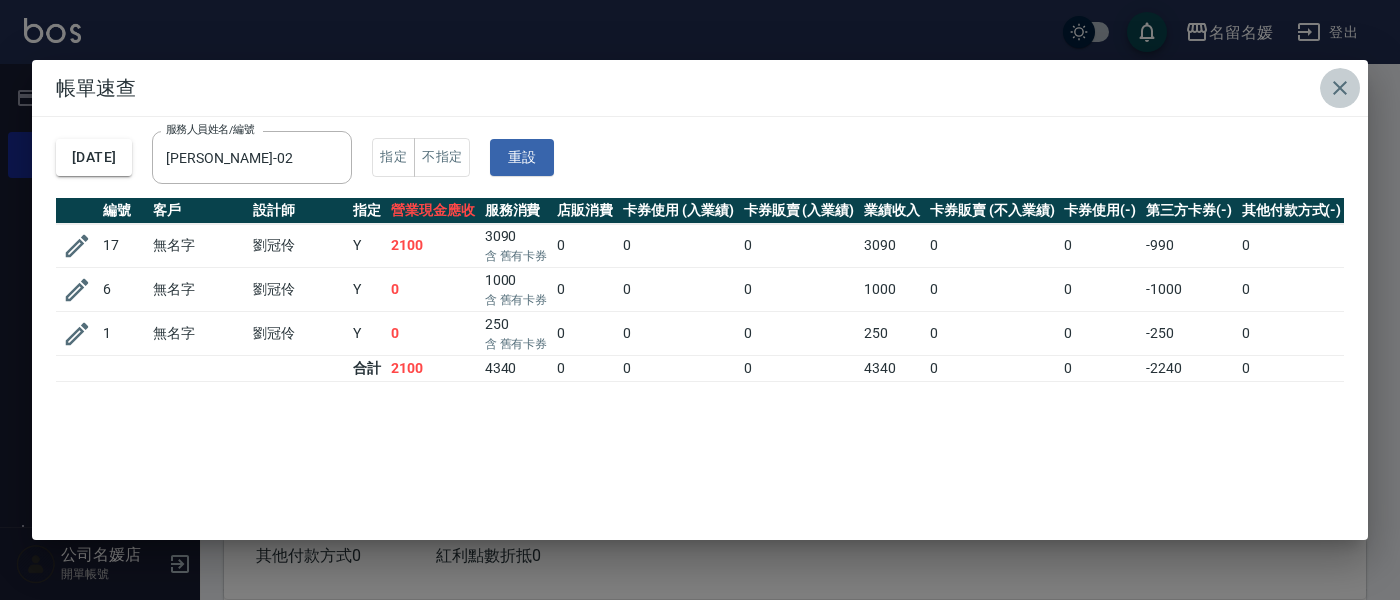 click 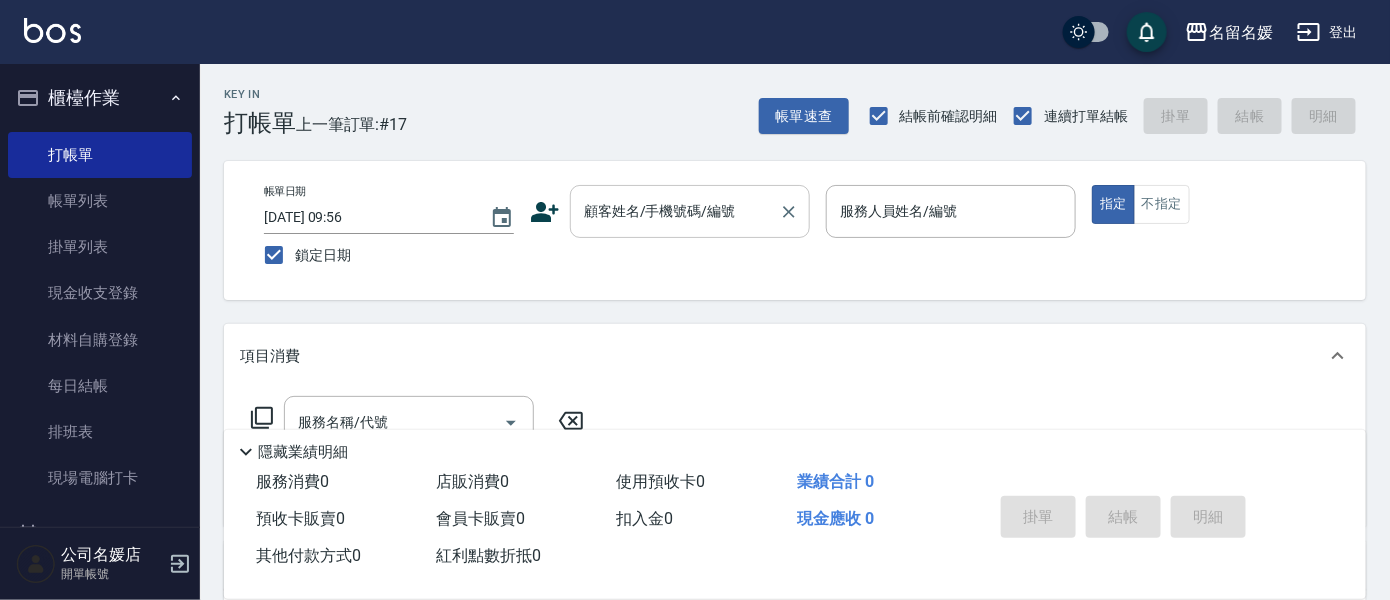 click on "顧客姓名/手機號碼/編號" at bounding box center [675, 211] 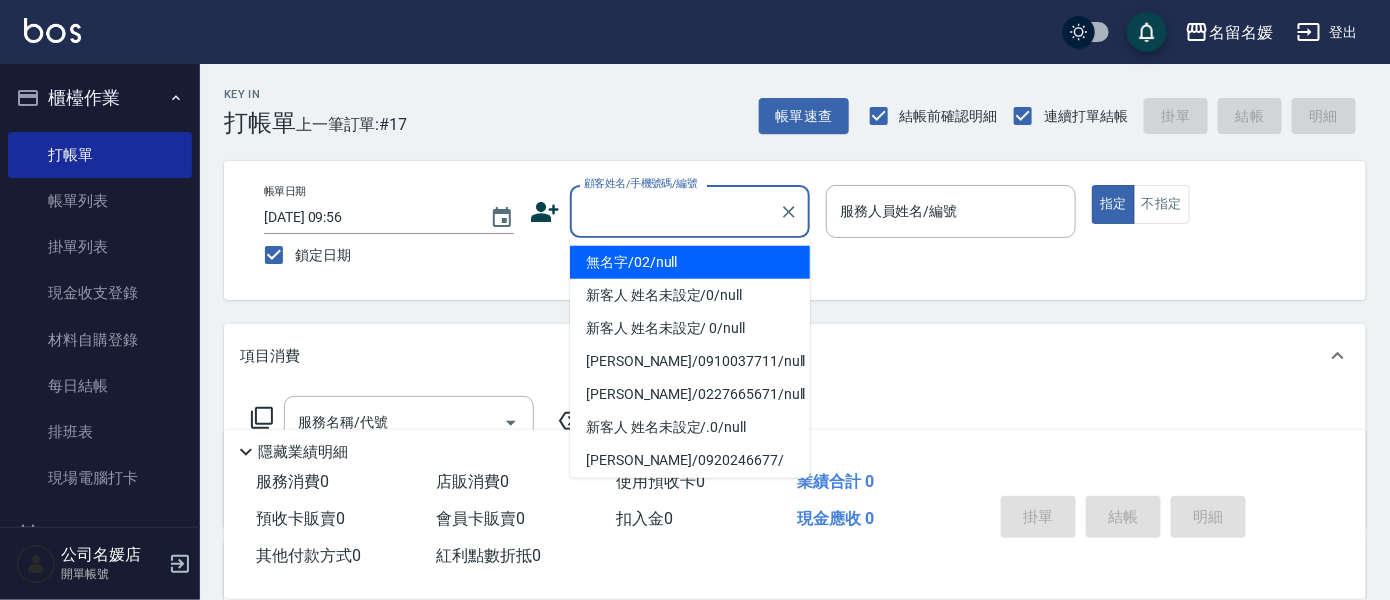 click on "無名字/02/null" at bounding box center (690, 262) 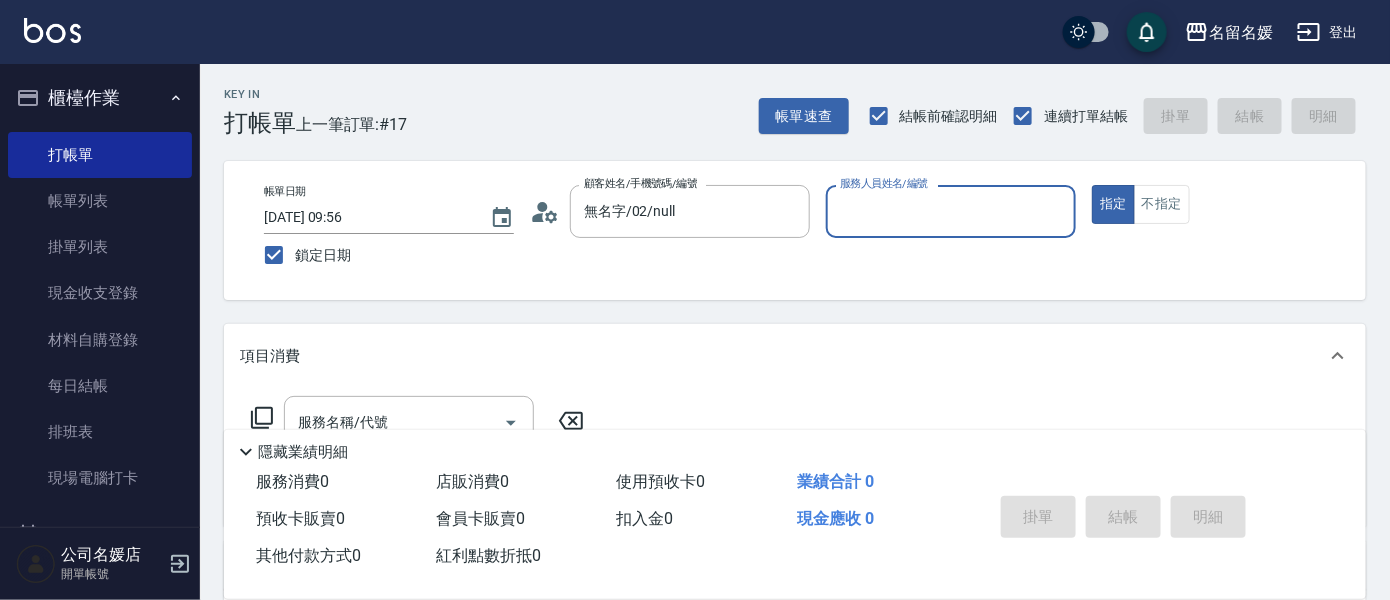 click on "服務人員姓名/編號" at bounding box center [951, 211] 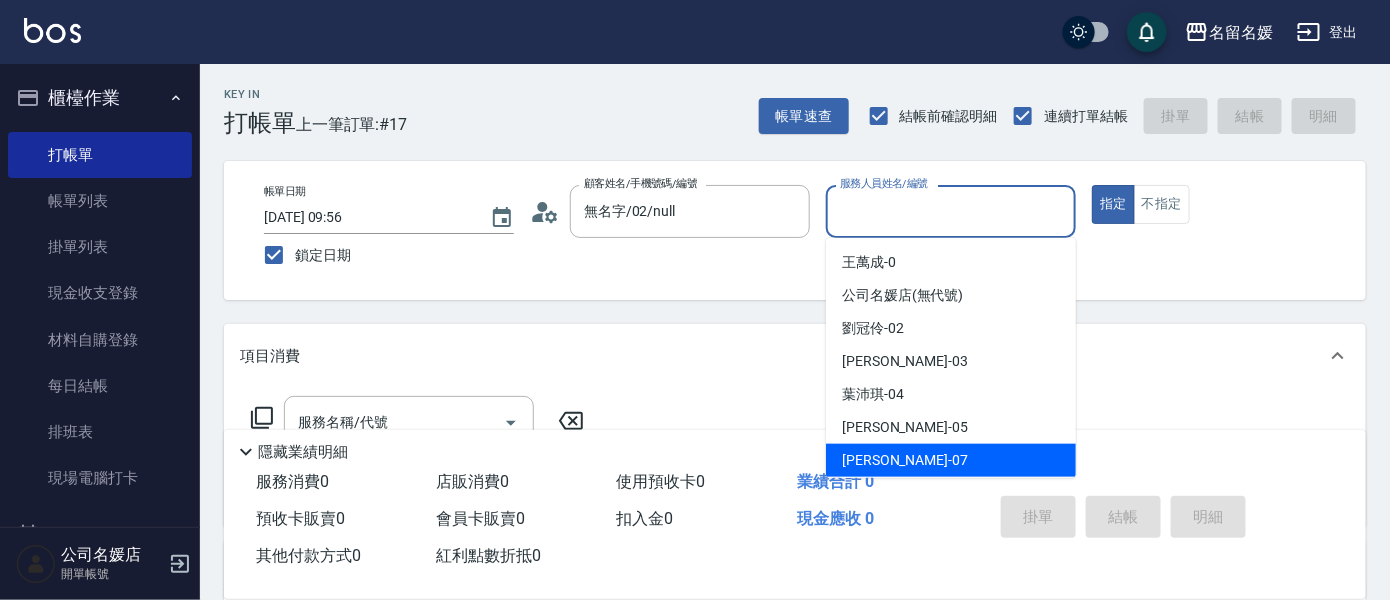 click on "[PERSON_NAME] -07" at bounding box center (951, 460) 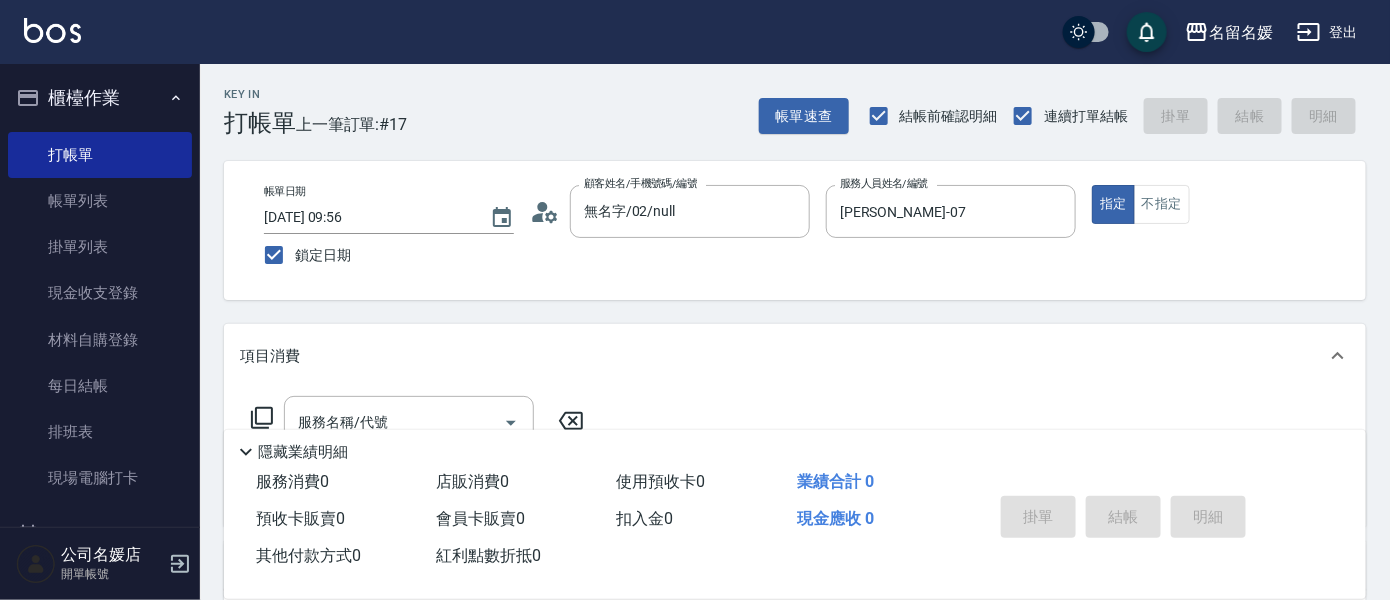 click 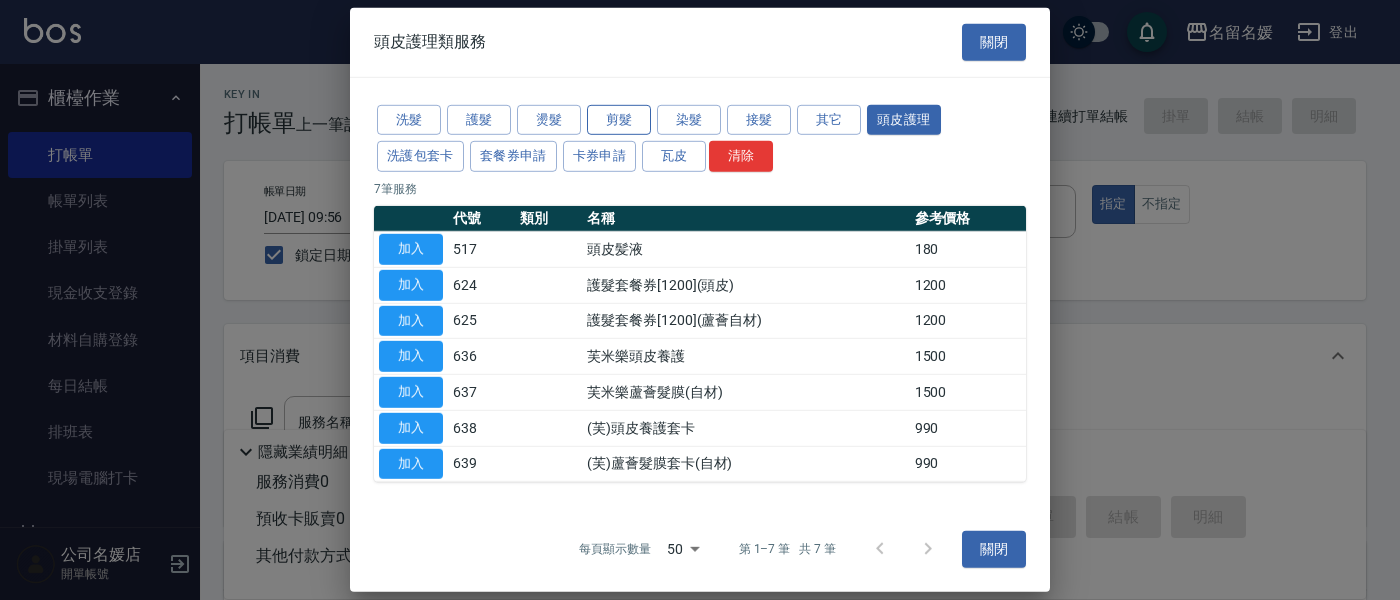 click on "剪髮" at bounding box center [619, 119] 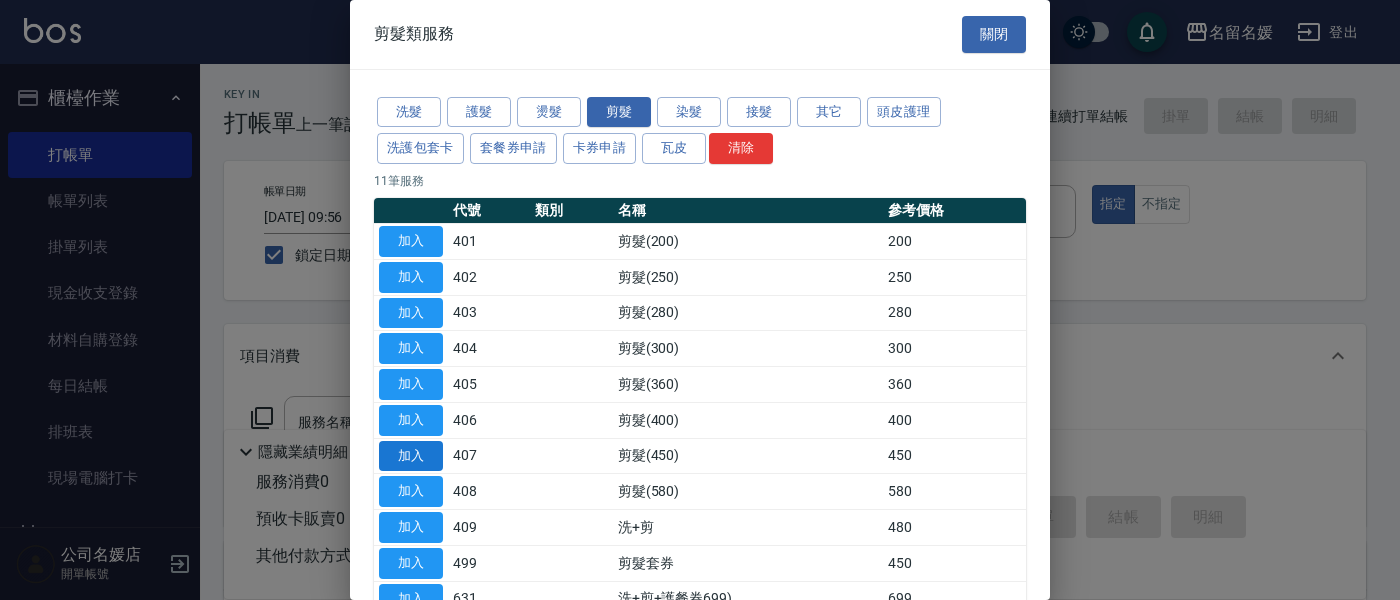click on "加入" at bounding box center [411, 456] 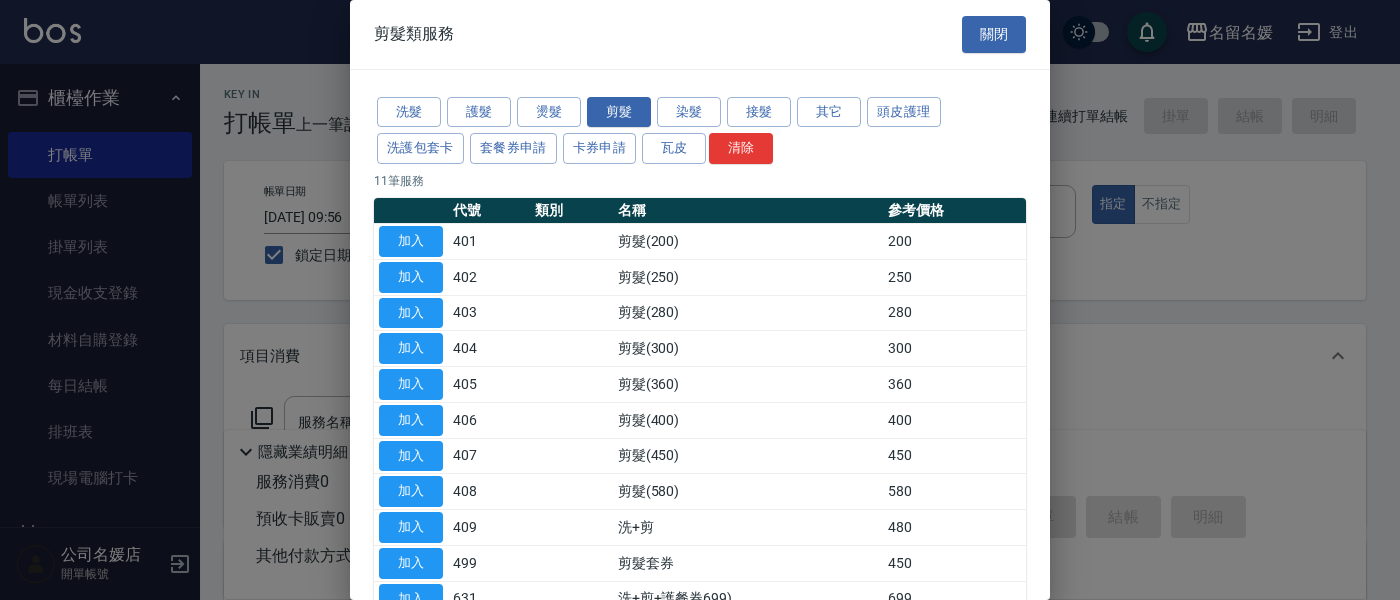type on "剪髮(450)(407)" 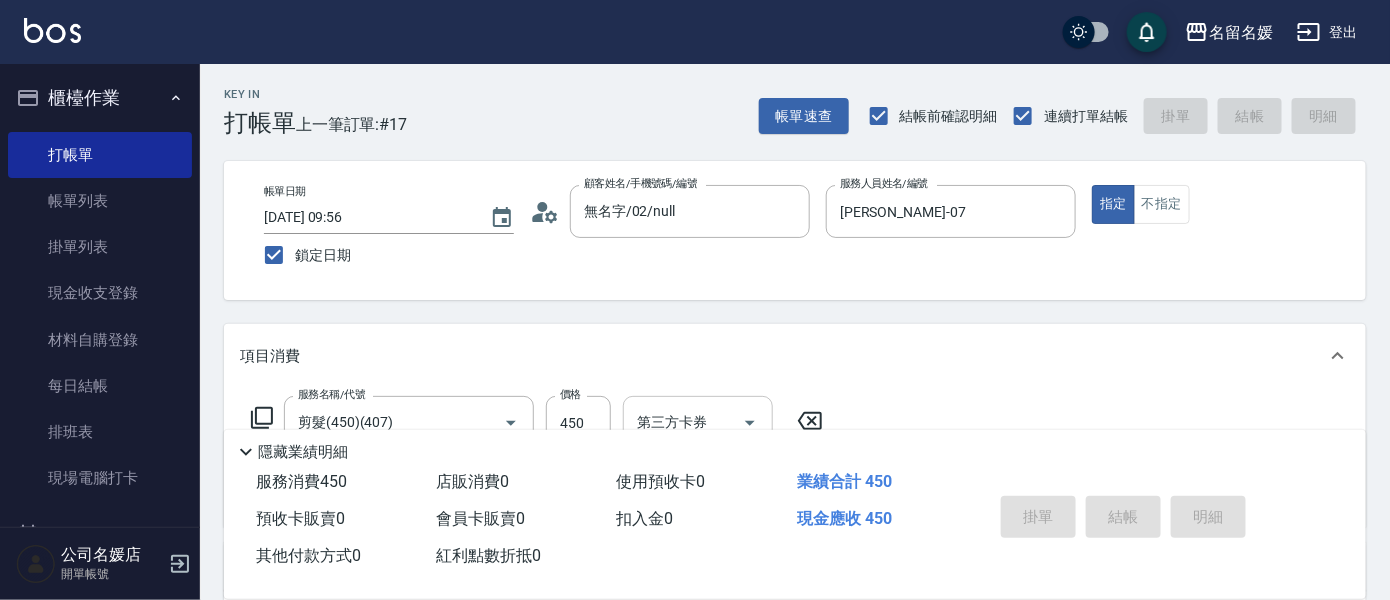 type 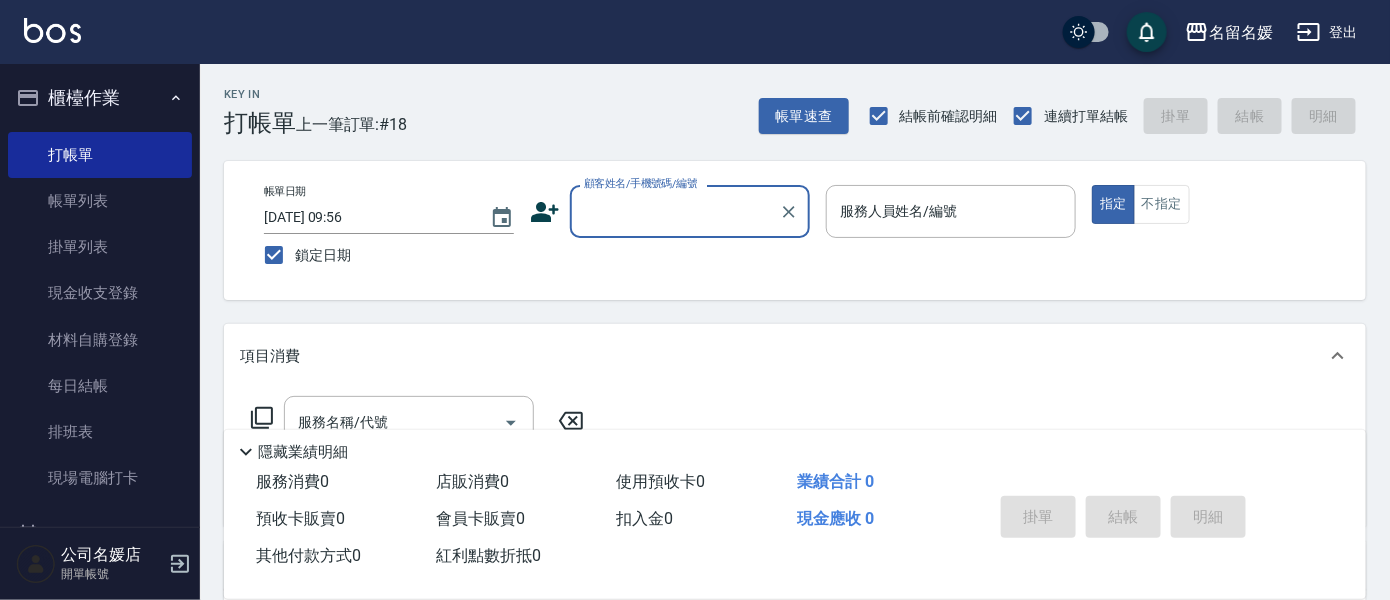 click on "顧客姓名/手機號碼/編號" at bounding box center [675, 211] 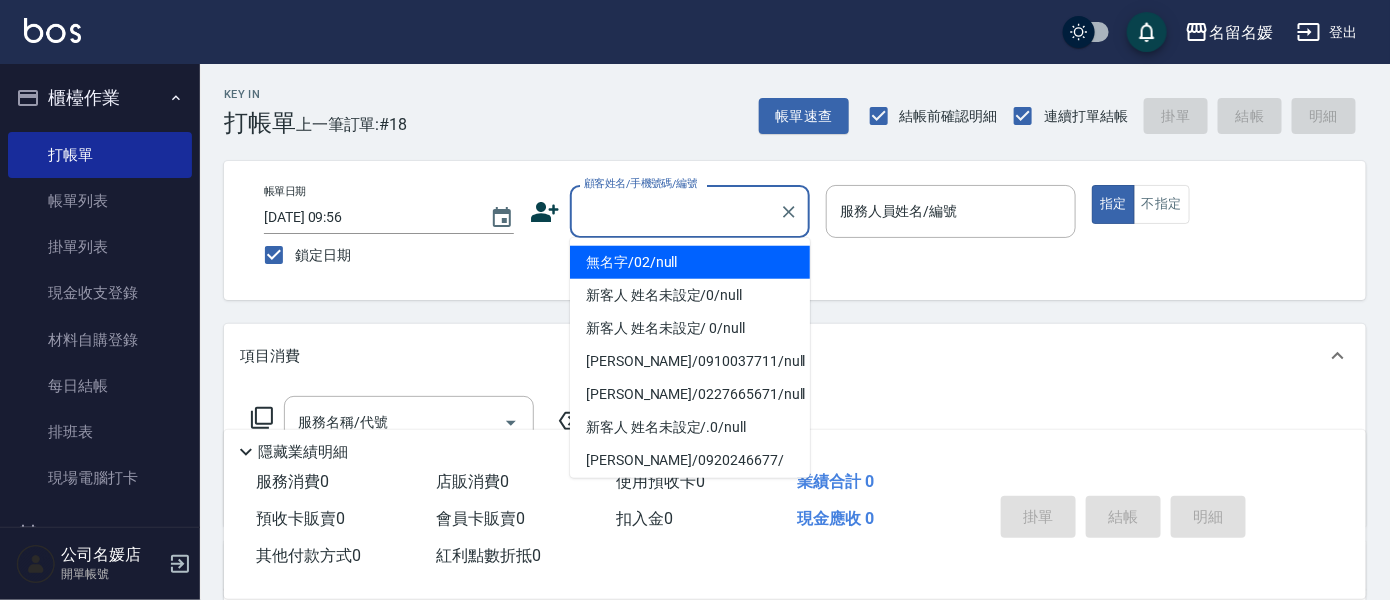 click on "無名字/02/null" at bounding box center [690, 262] 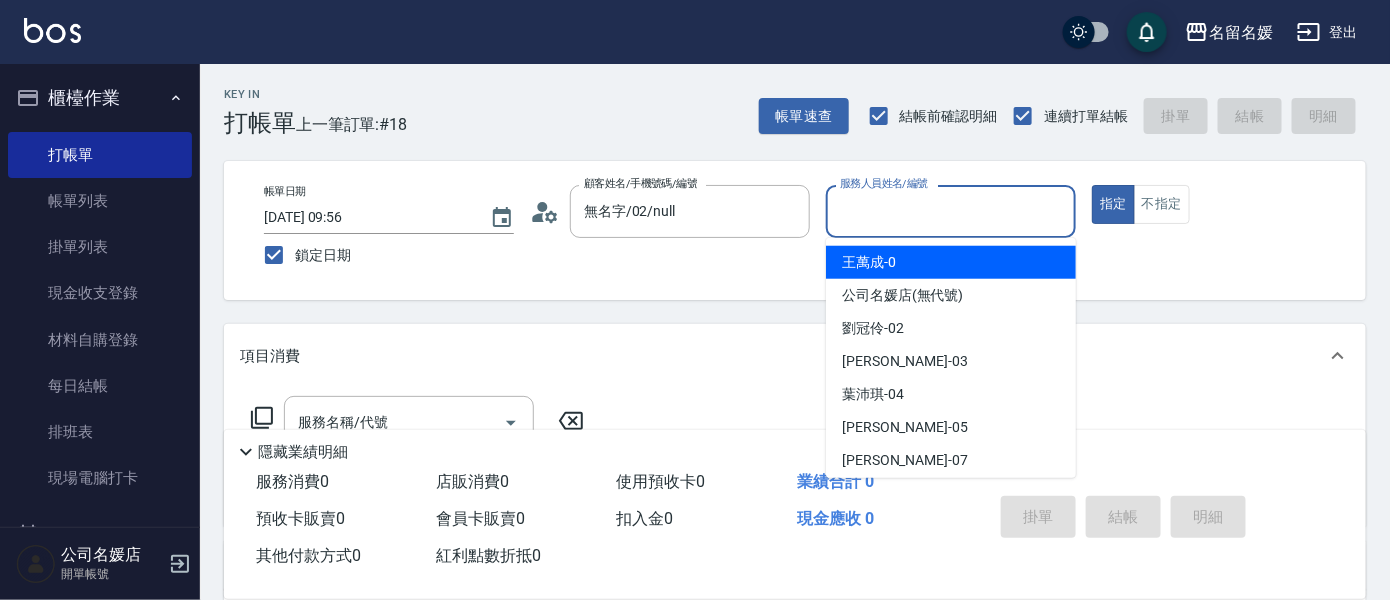 click on "服務人員姓名/編號" at bounding box center [951, 211] 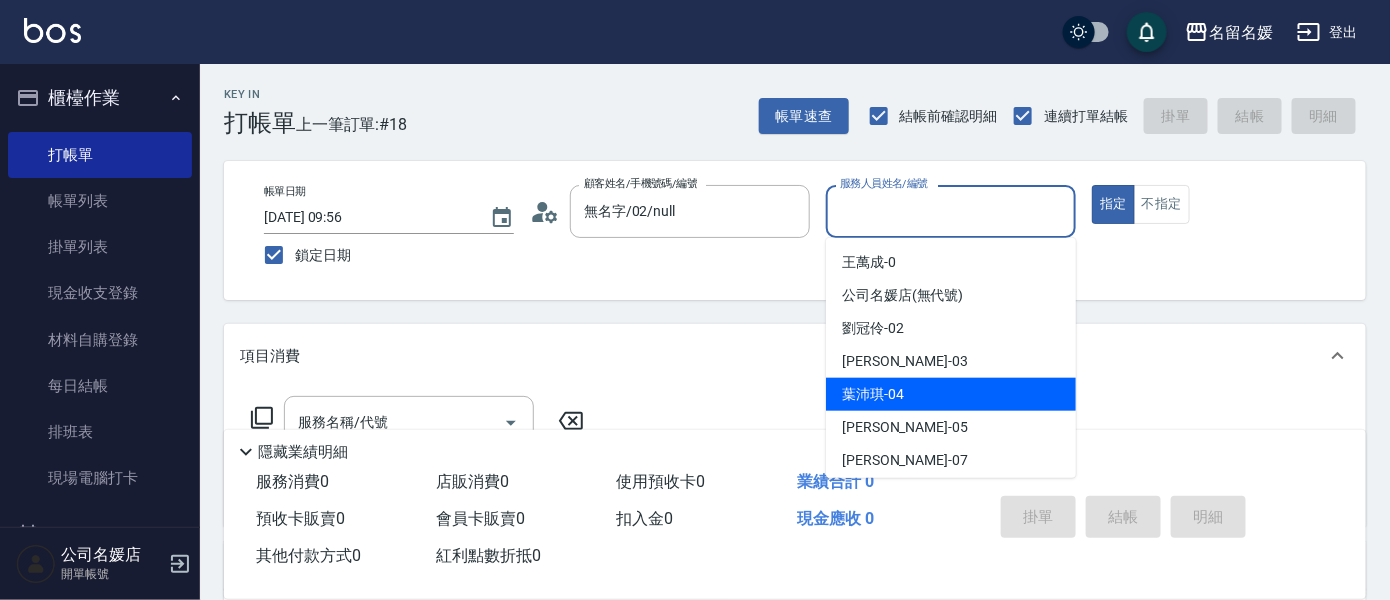 click on "[PERSON_NAME]-04" at bounding box center (873, 394) 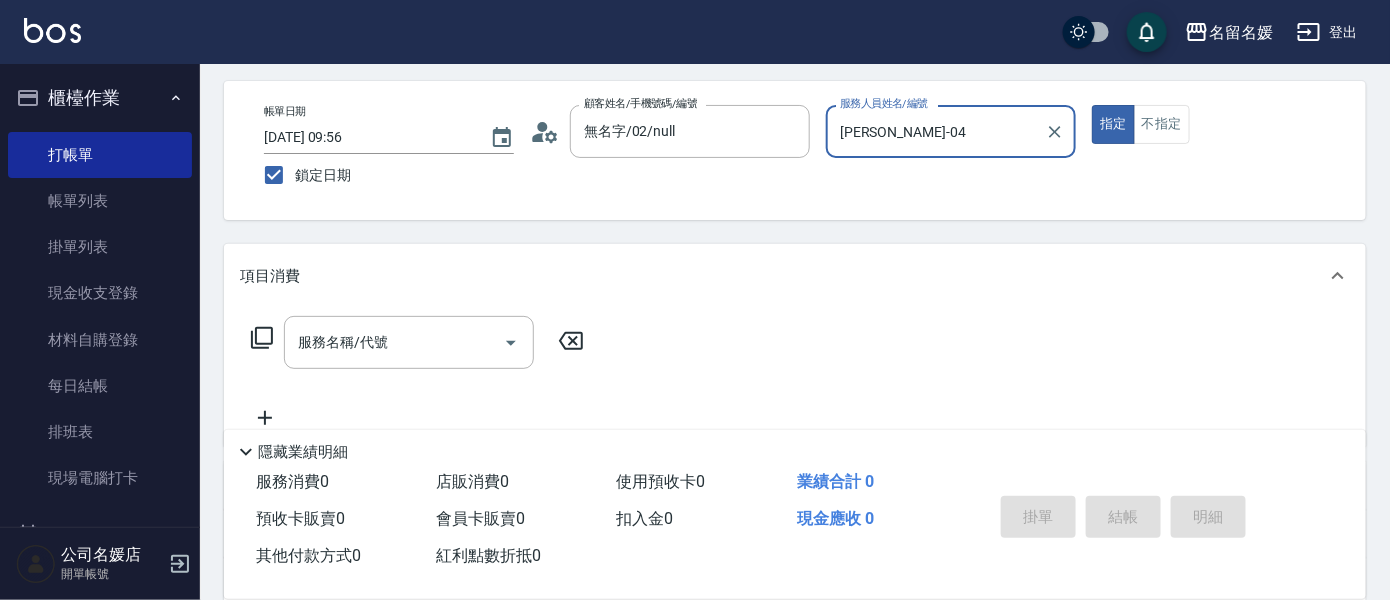 scroll, scrollTop: 90, scrollLeft: 0, axis: vertical 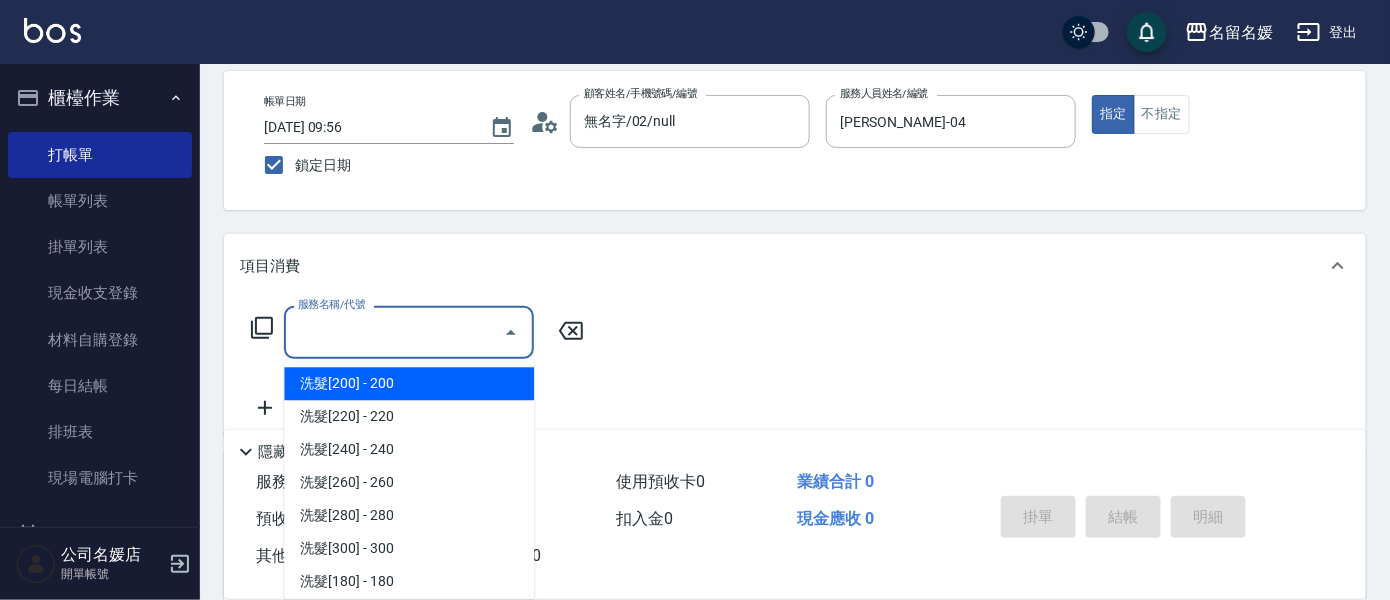 click on "服務名稱/代號" at bounding box center (394, 332) 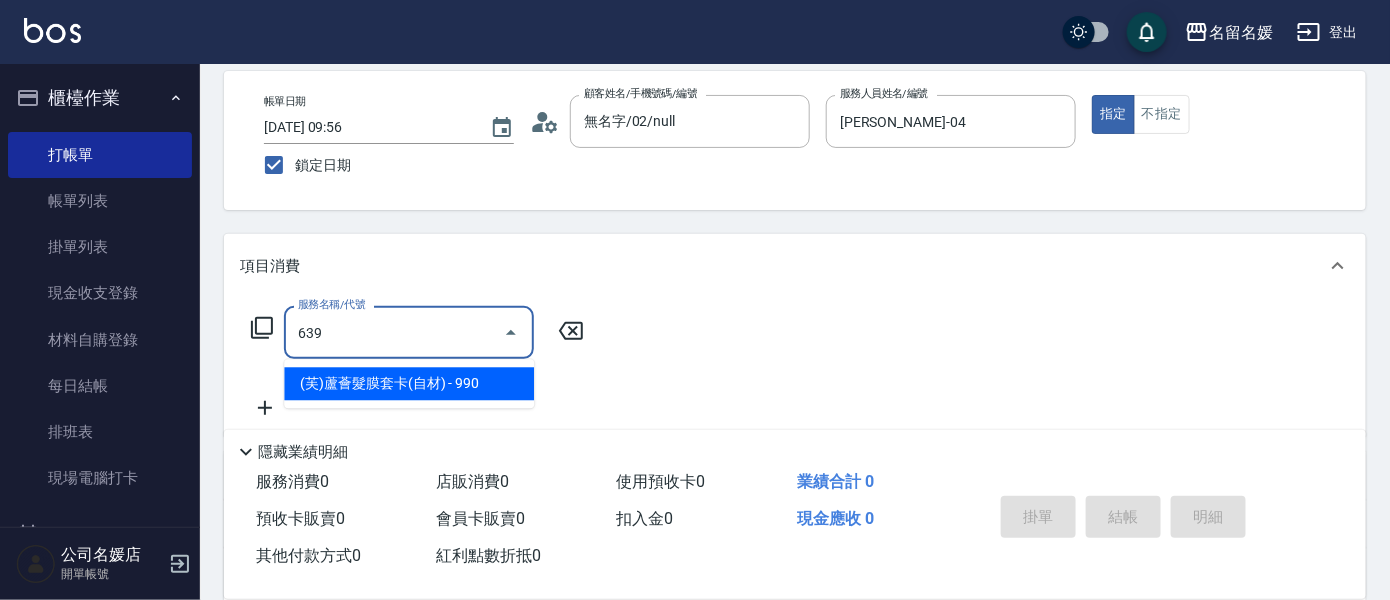 click on "(芙)蘆薈髮膜套卡(自材) - 990" at bounding box center (409, 383) 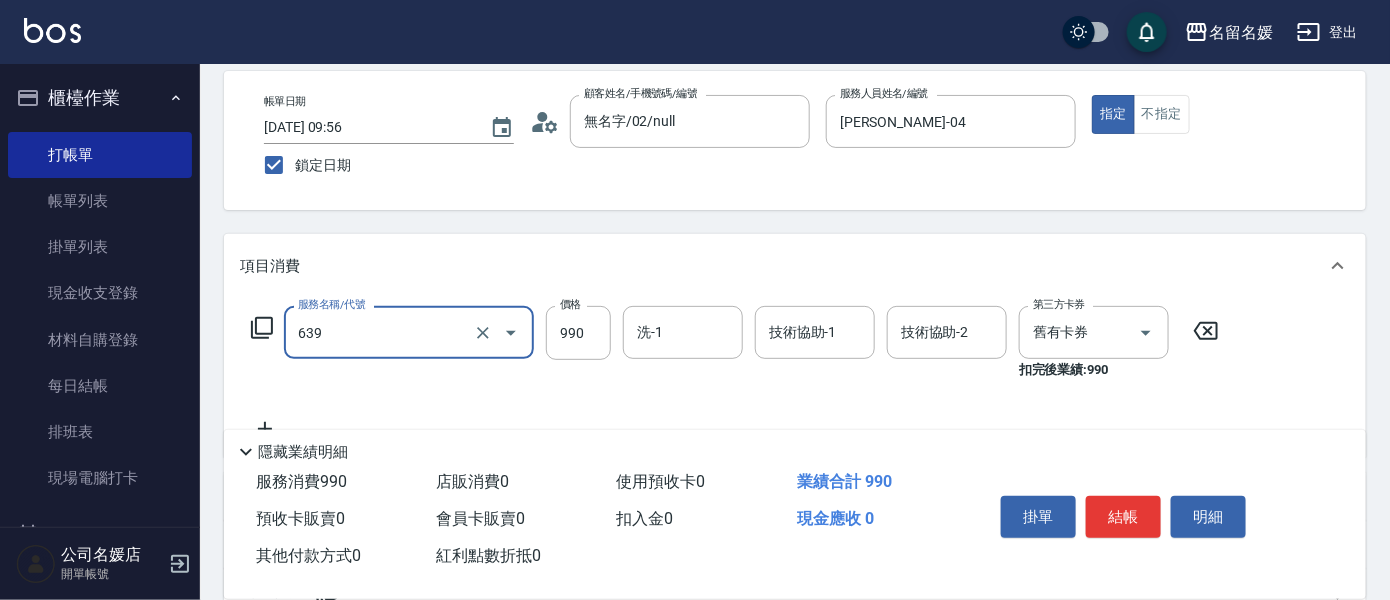 click on "639" at bounding box center [381, 332] 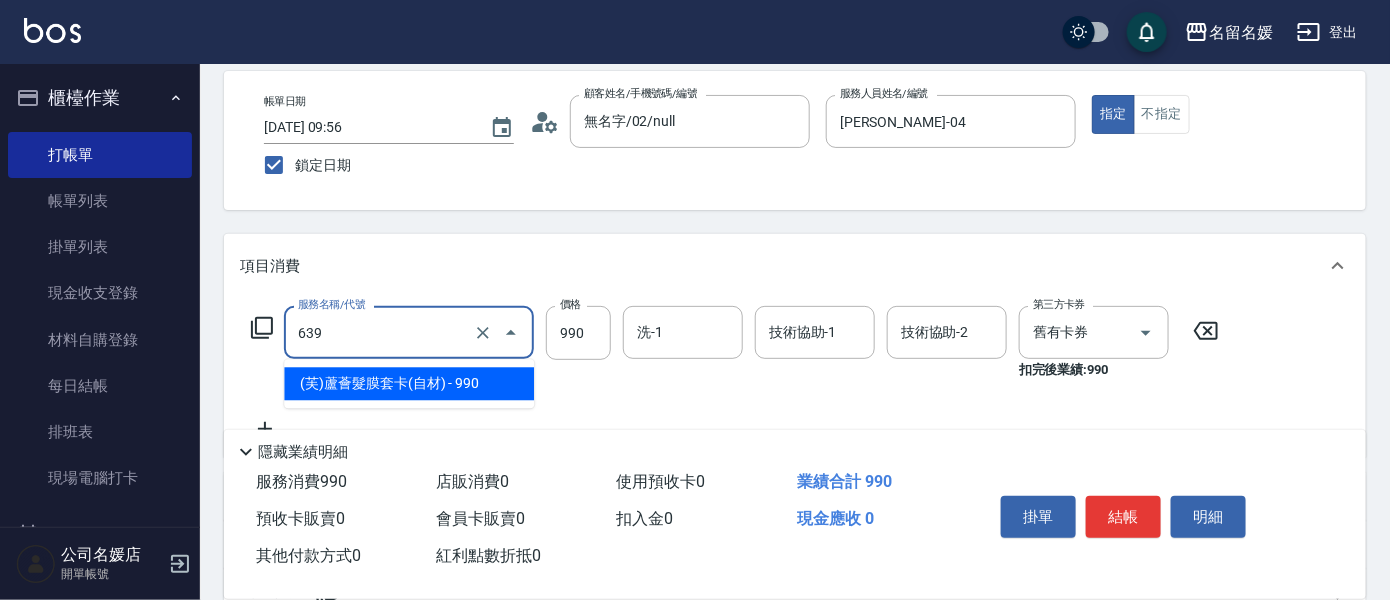 drag, startPoint x: 438, startPoint y: 378, endPoint x: 526, endPoint y: 354, distance: 91.214035 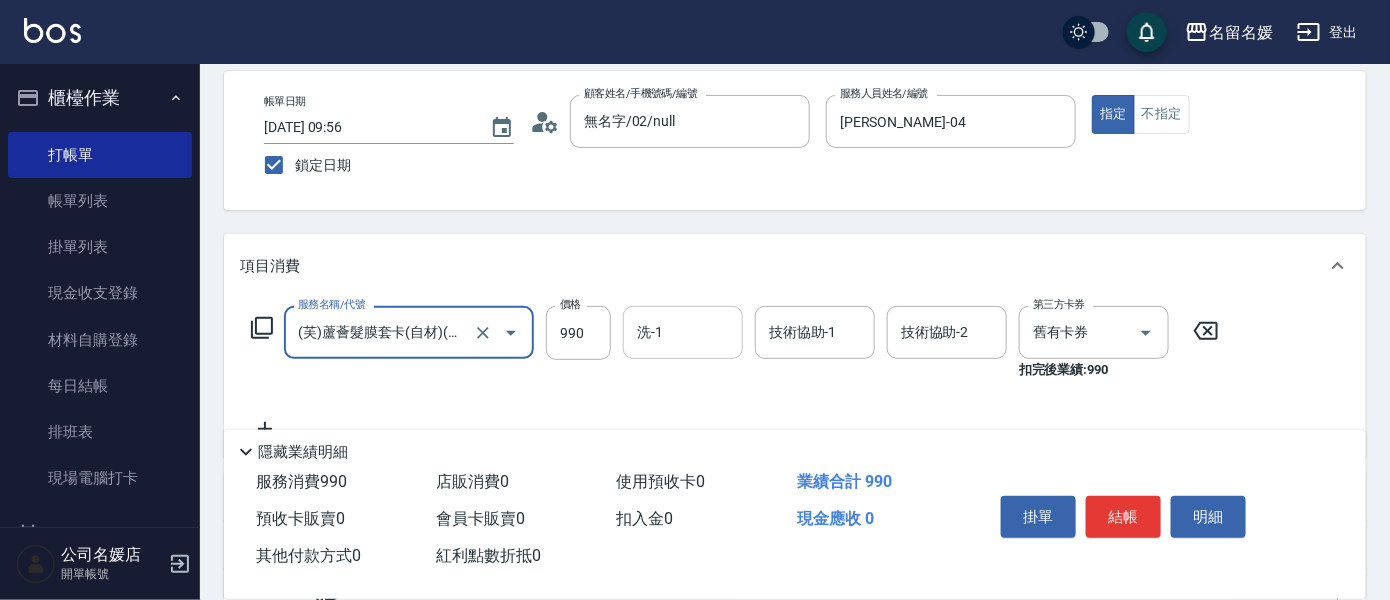click on "洗-1" at bounding box center [683, 332] 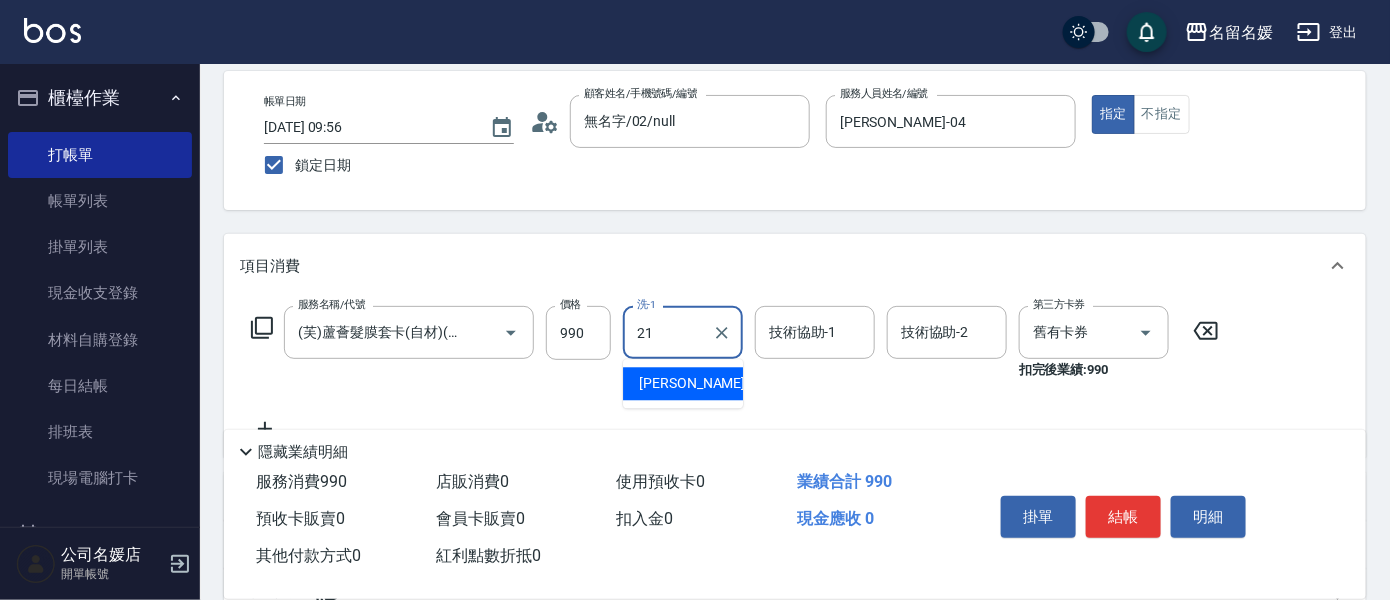 drag, startPoint x: 700, startPoint y: 383, endPoint x: 746, endPoint y: 346, distance: 59.03389 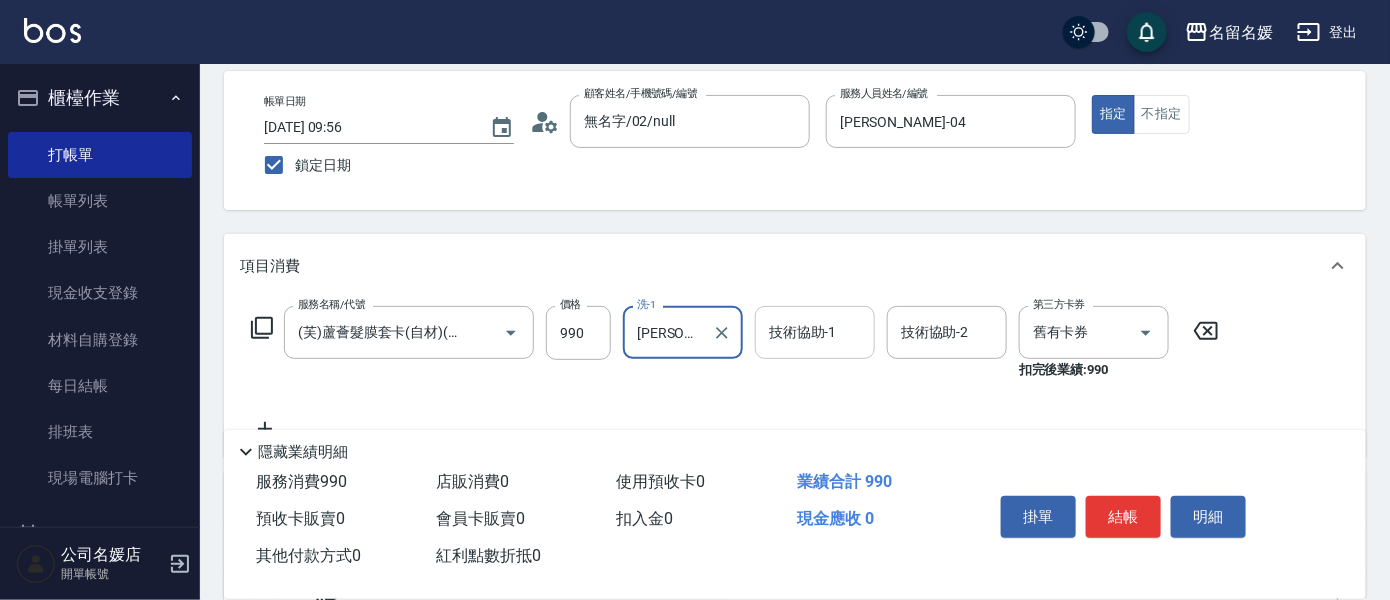 type on "[PERSON_NAME]-21" 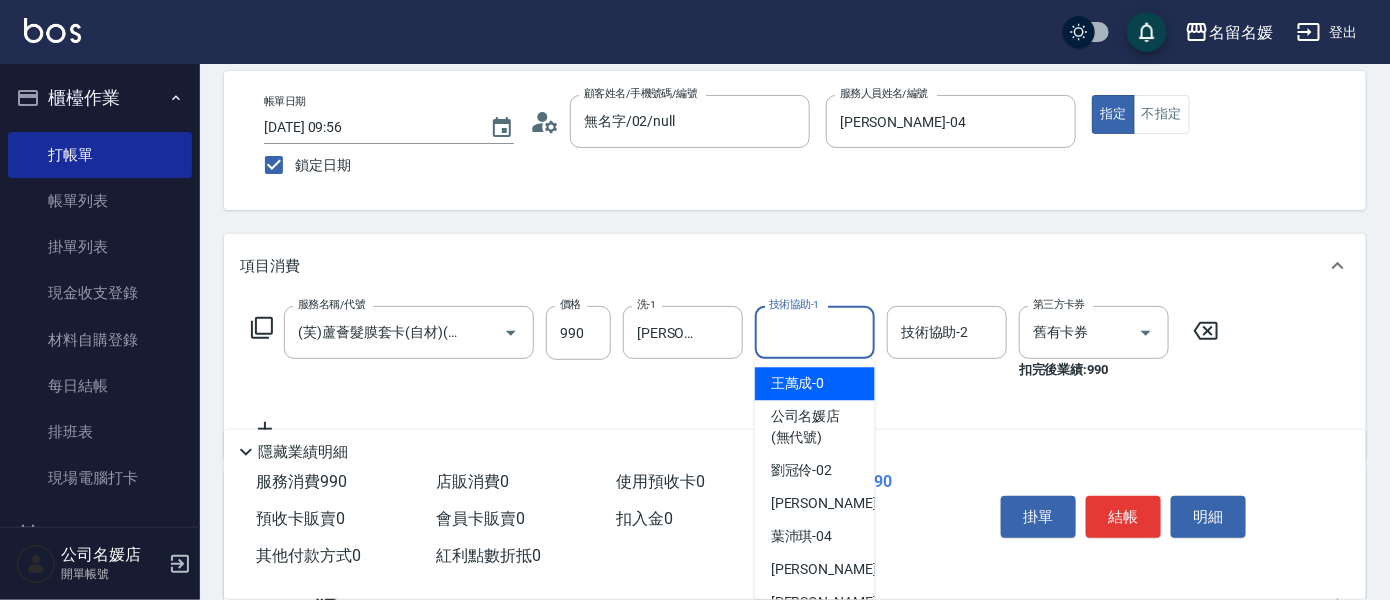 click on "技術協助-1" at bounding box center [815, 332] 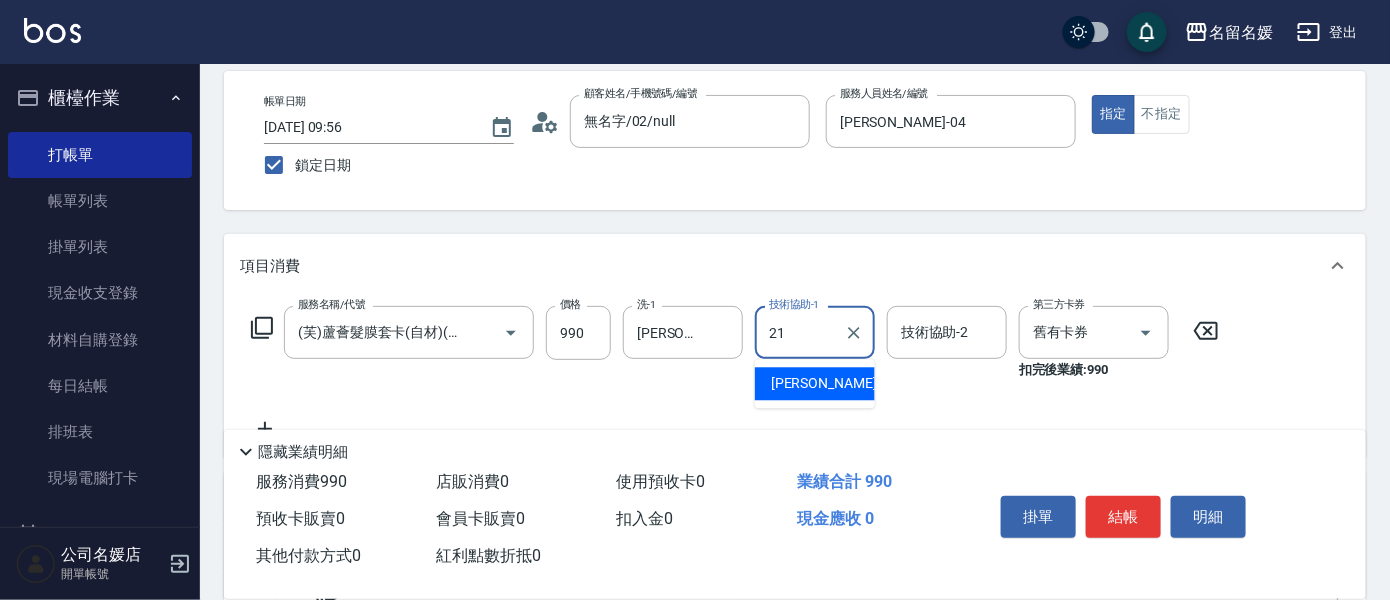 click on "[PERSON_NAME]-21" at bounding box center (834, 383) 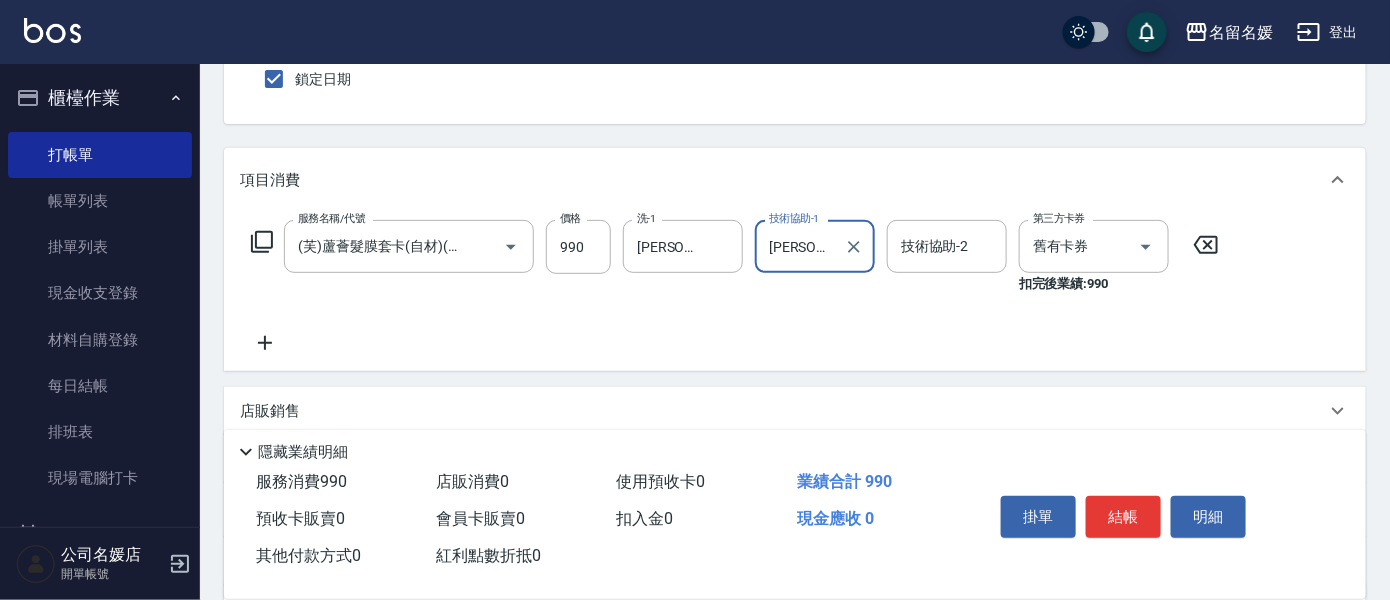 scroll, scrollTop: 181, scrollLeft: 0, axis: vertical 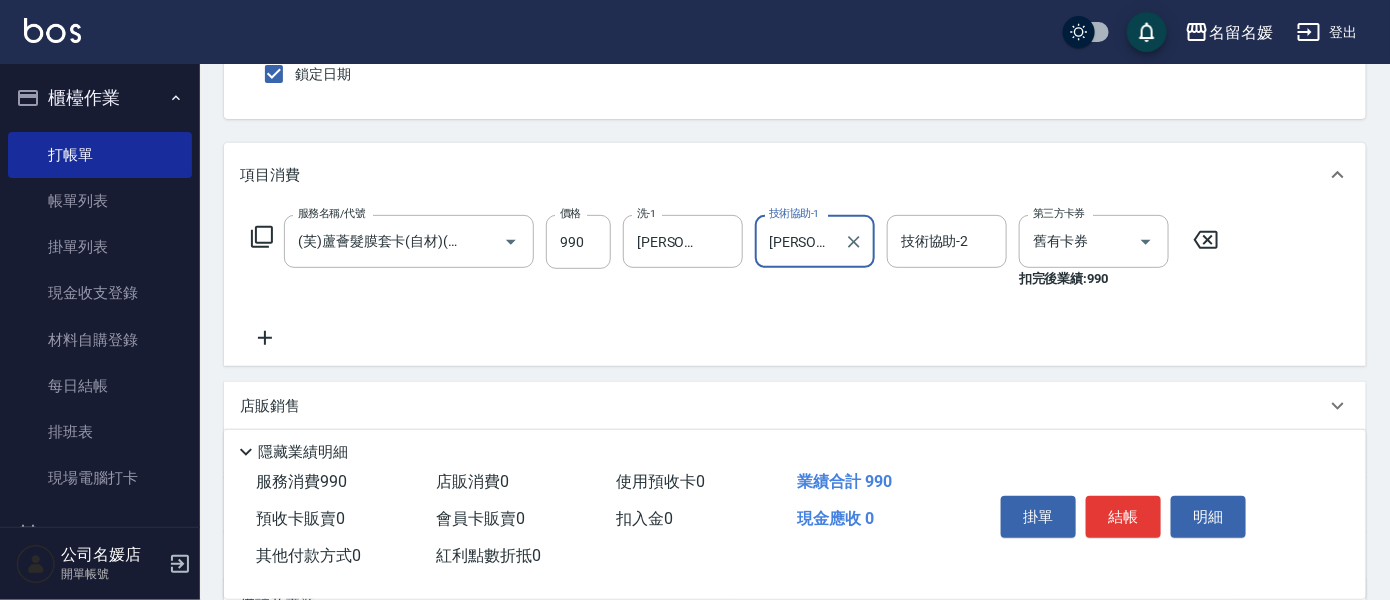 type on "[PERSON_NAME]-21" 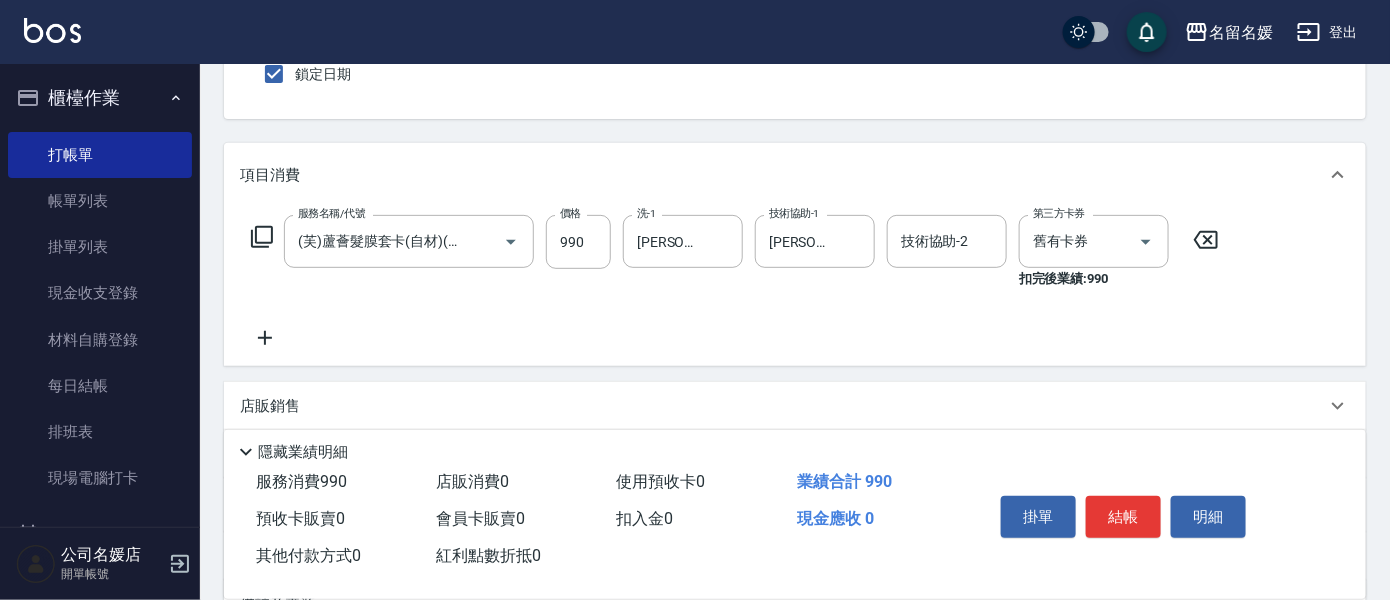 click 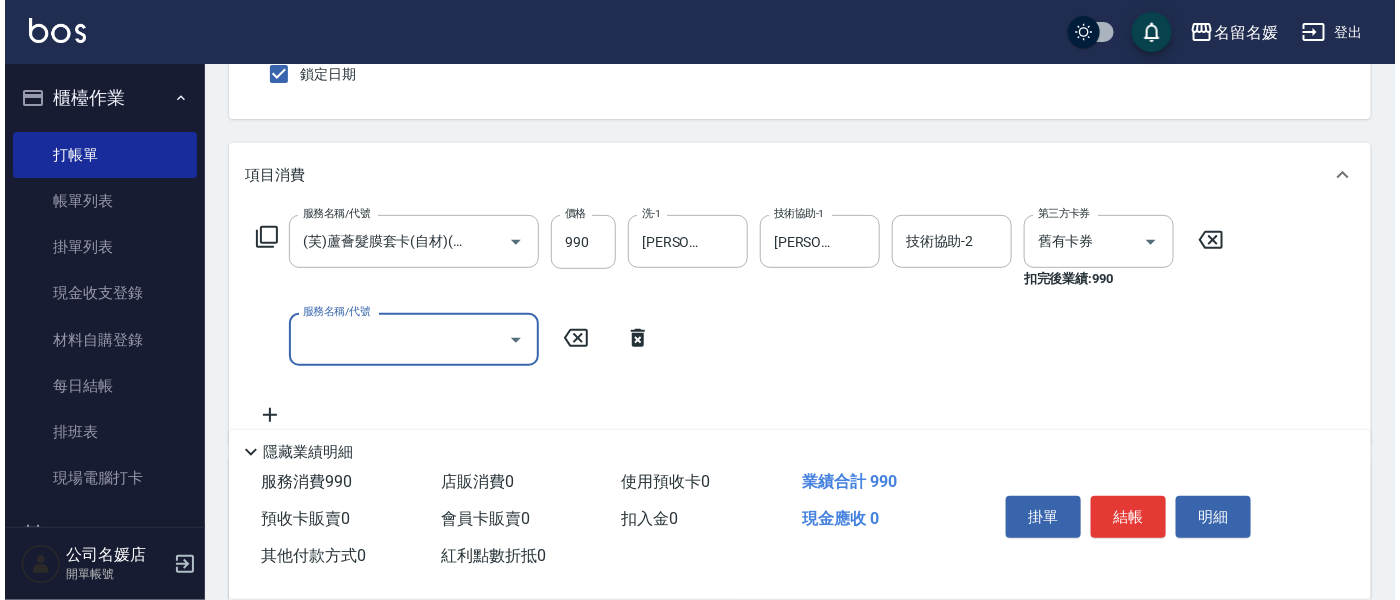 scroll, scrollTop: 0, scrollLeft: 0, axis: both 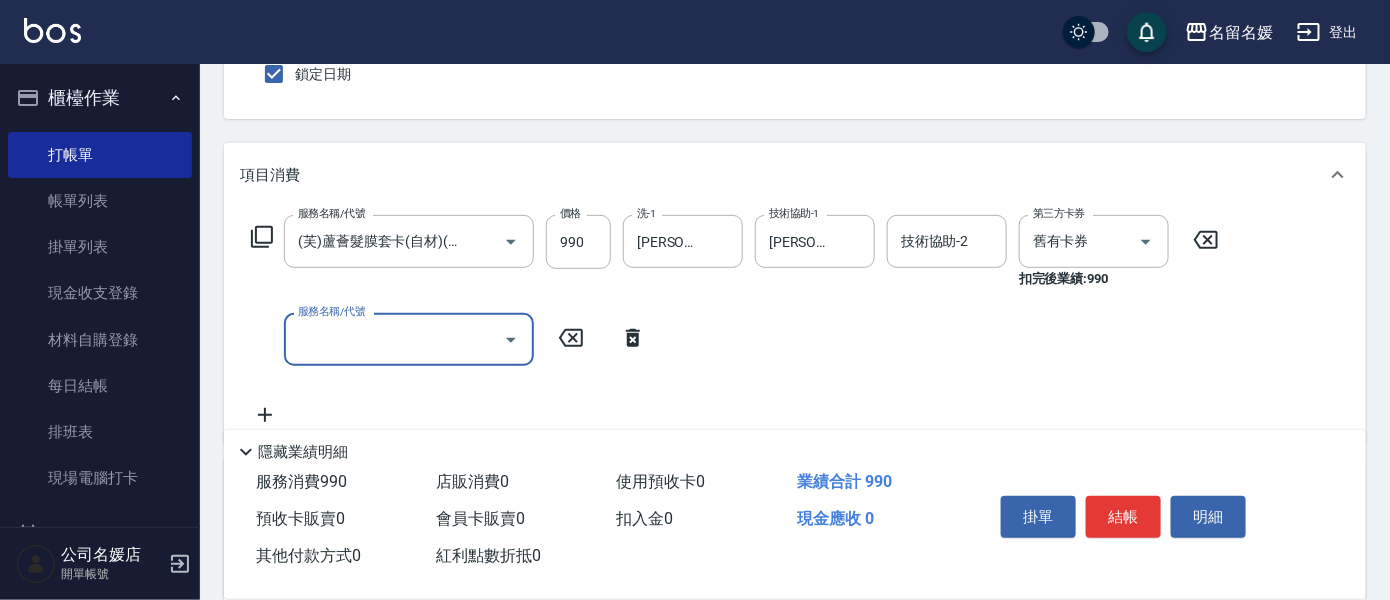 click 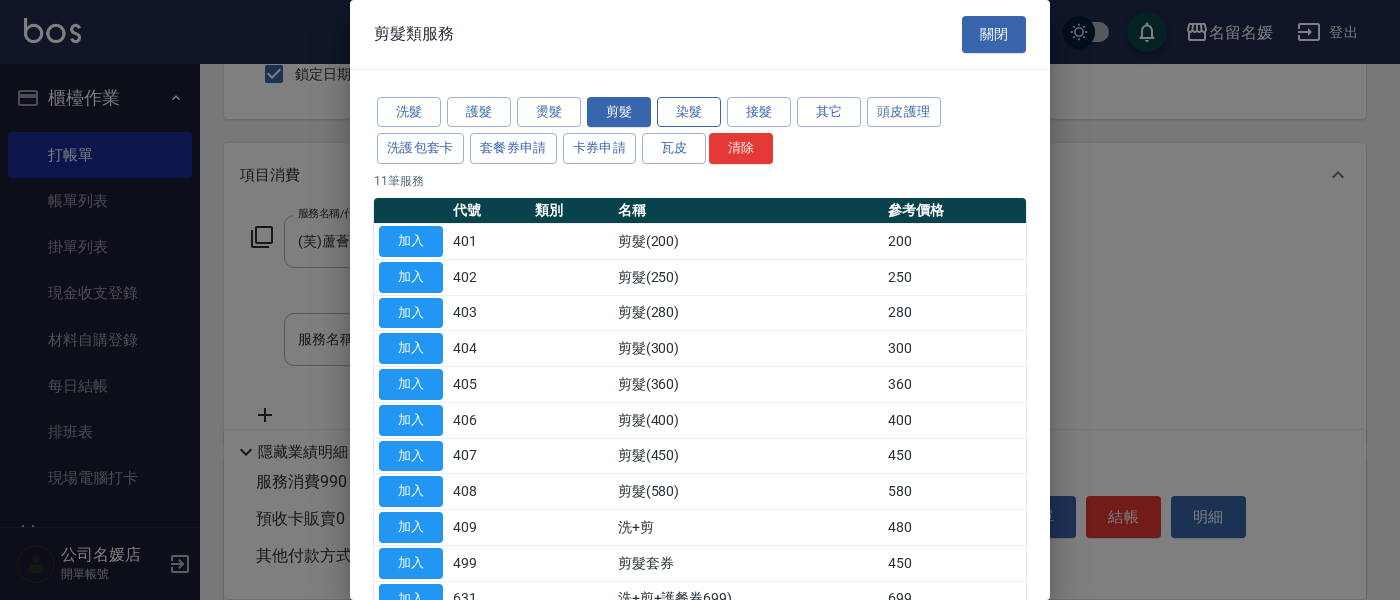 click on "染髮" at bounding box center [689, 112] 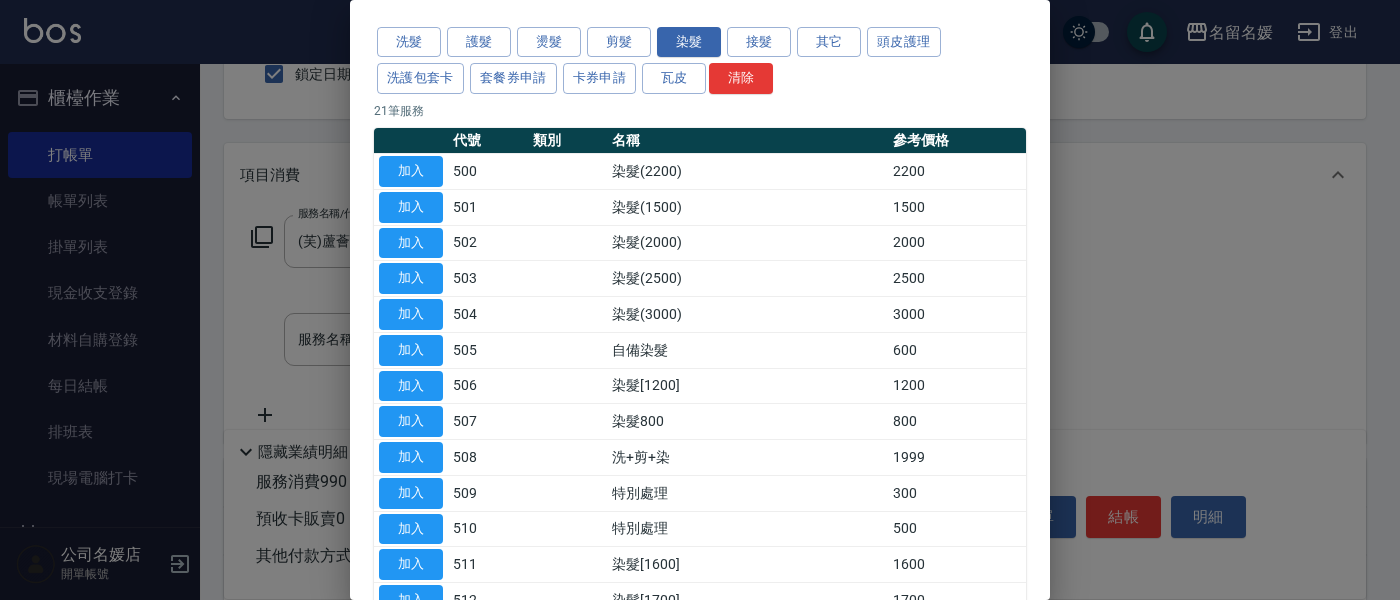 scroll, scrollTop: 90, scrollLeft: 0, axis: vertical 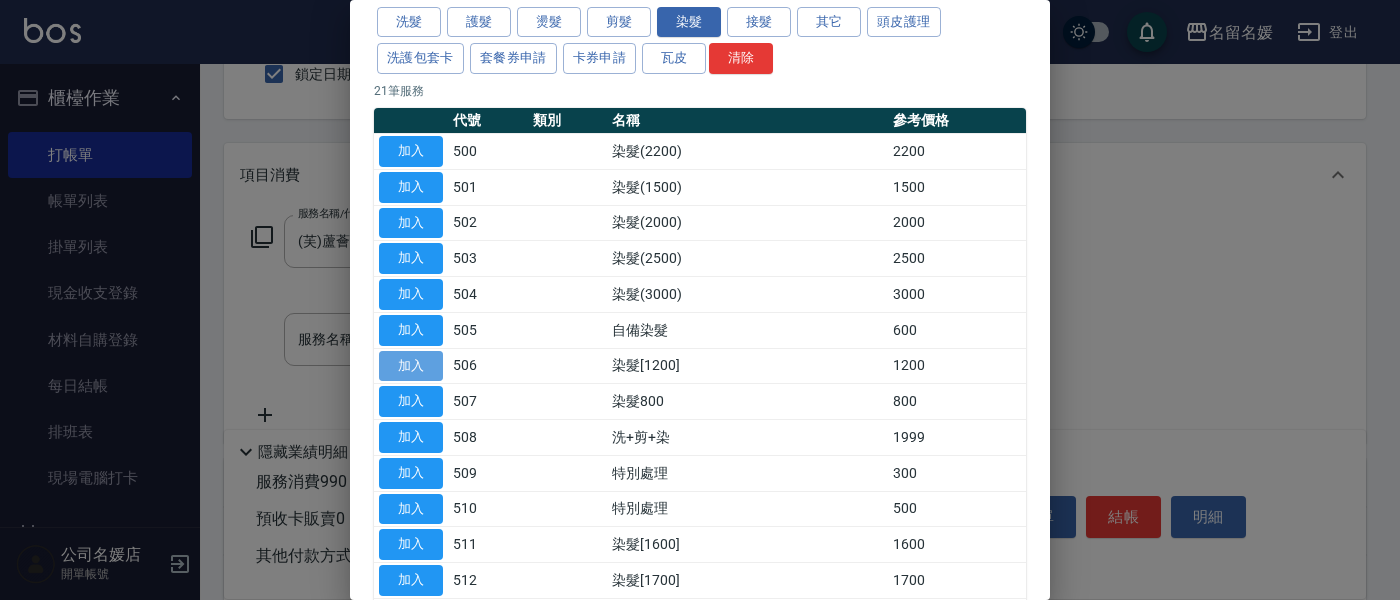 click on "加入" at bounding box center (411, 366) 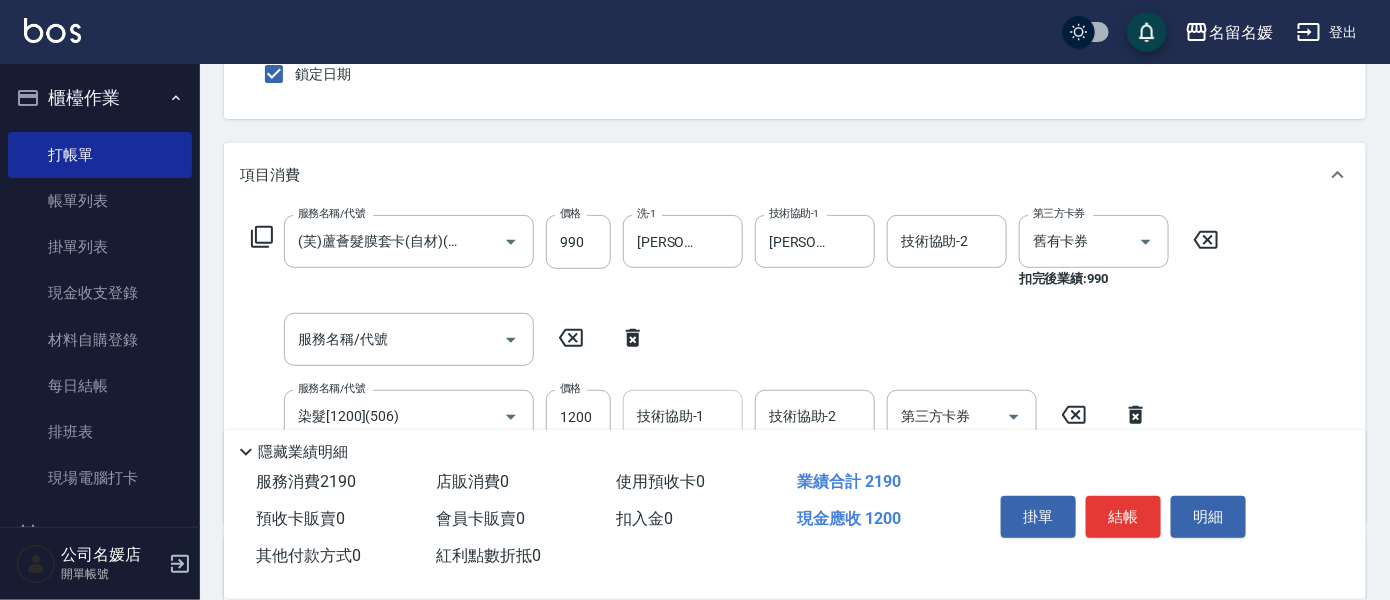 click on "技術協助-1 技術協助-1" at bounding box center (683, 416) 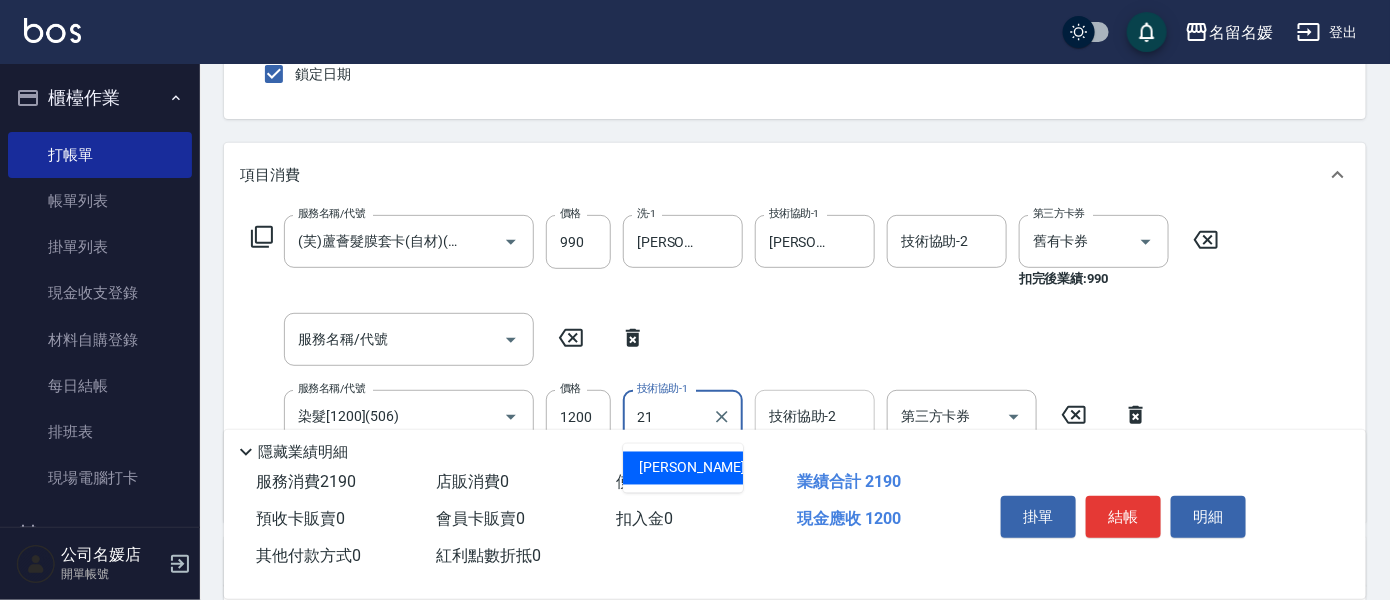 drag, startPoint x: 698, startPoint y: 460, endPoint x: 795, endPoint y: 420, distance: 104.92378 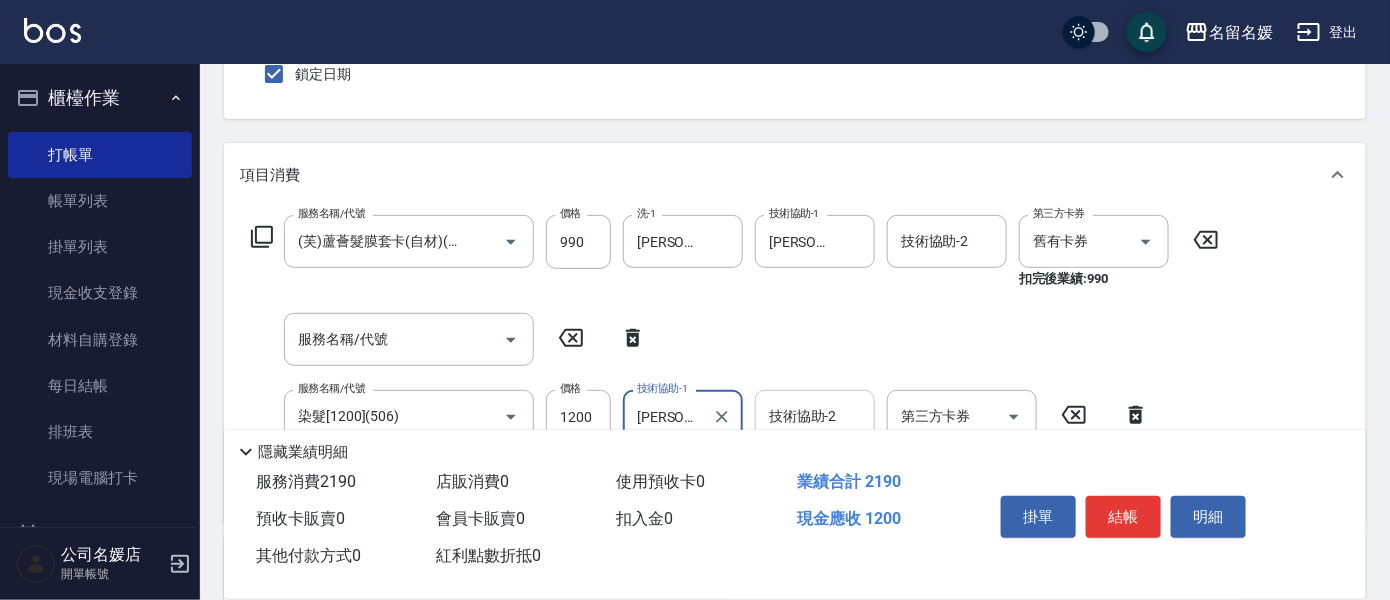 type on "[PERSON_NAME]-21" 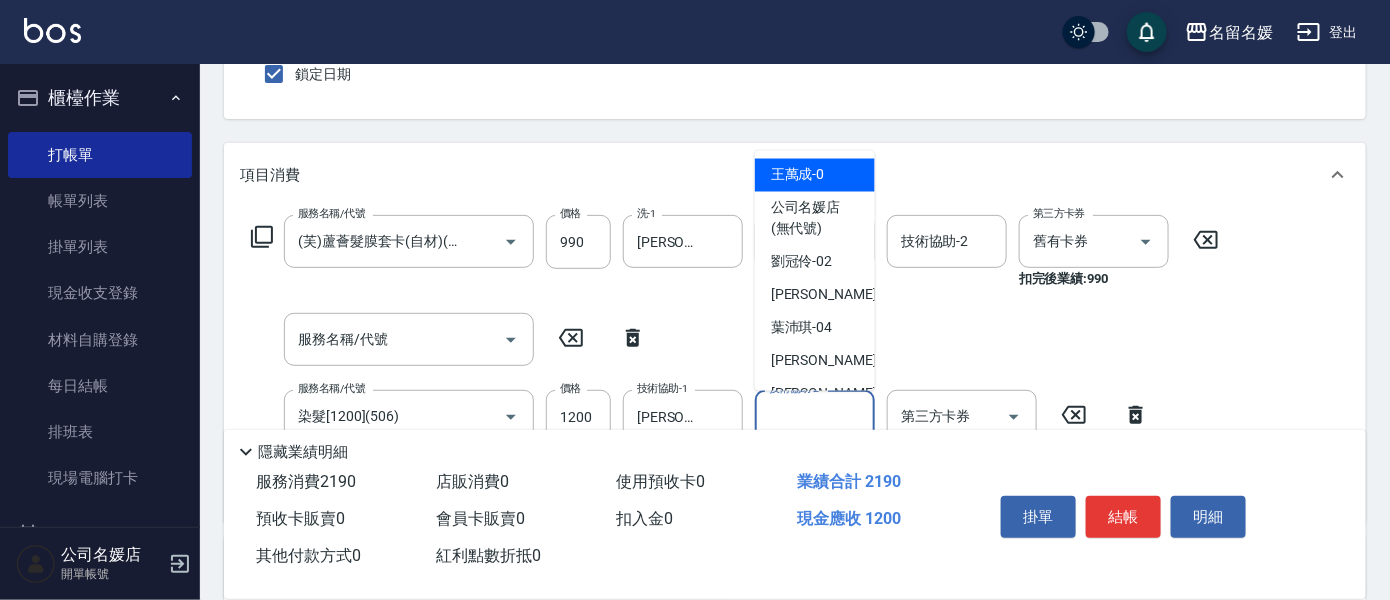 click on "技術協助-2 技術協助-2" at bounding box center (815, 416) 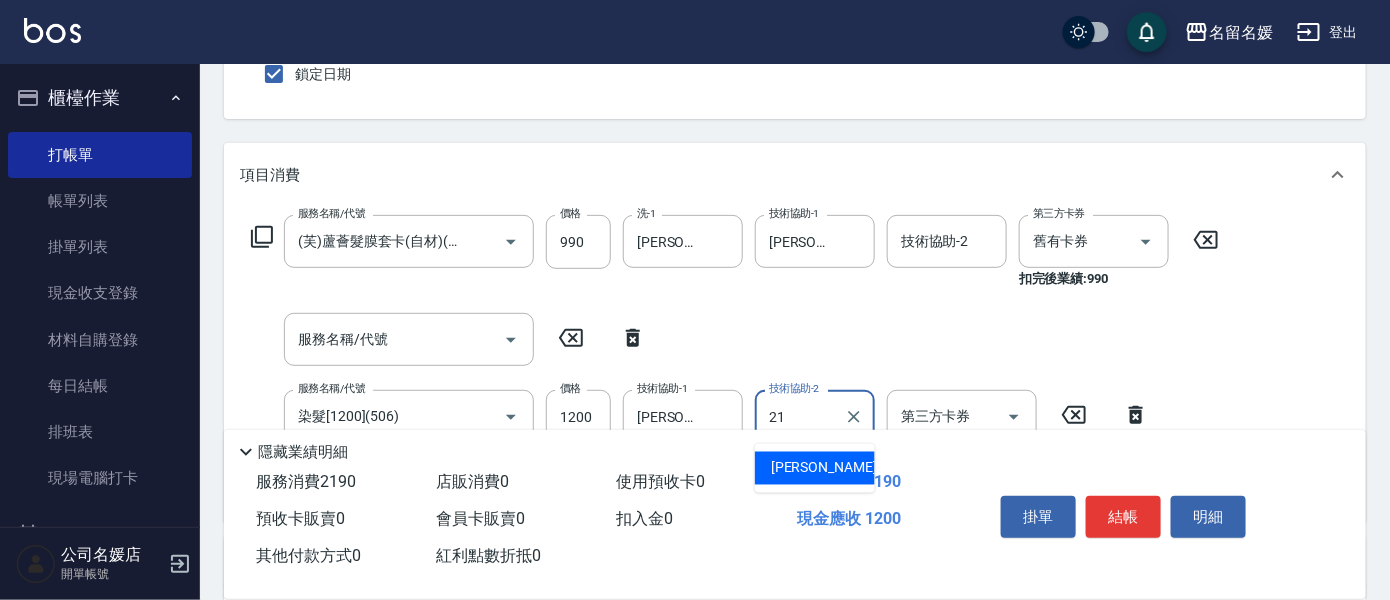 click on "[PERSON_NAME]-21" at bounding box center [815, 468] 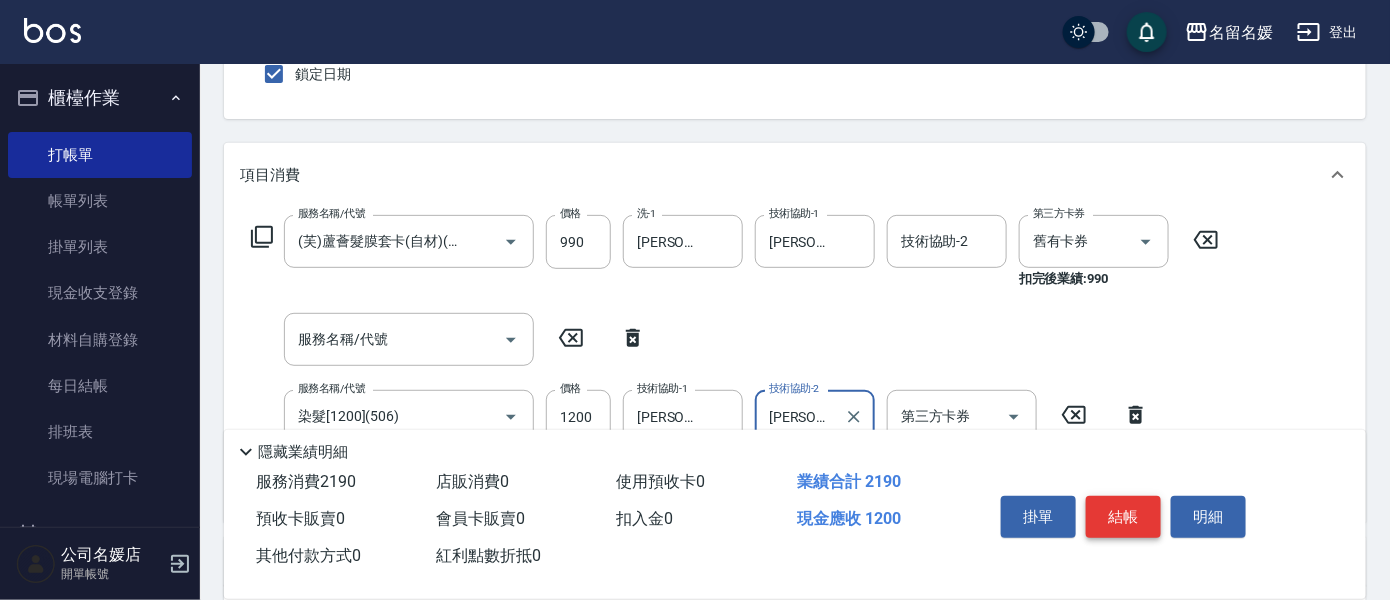 type on "[PERSON_NAME]-21" 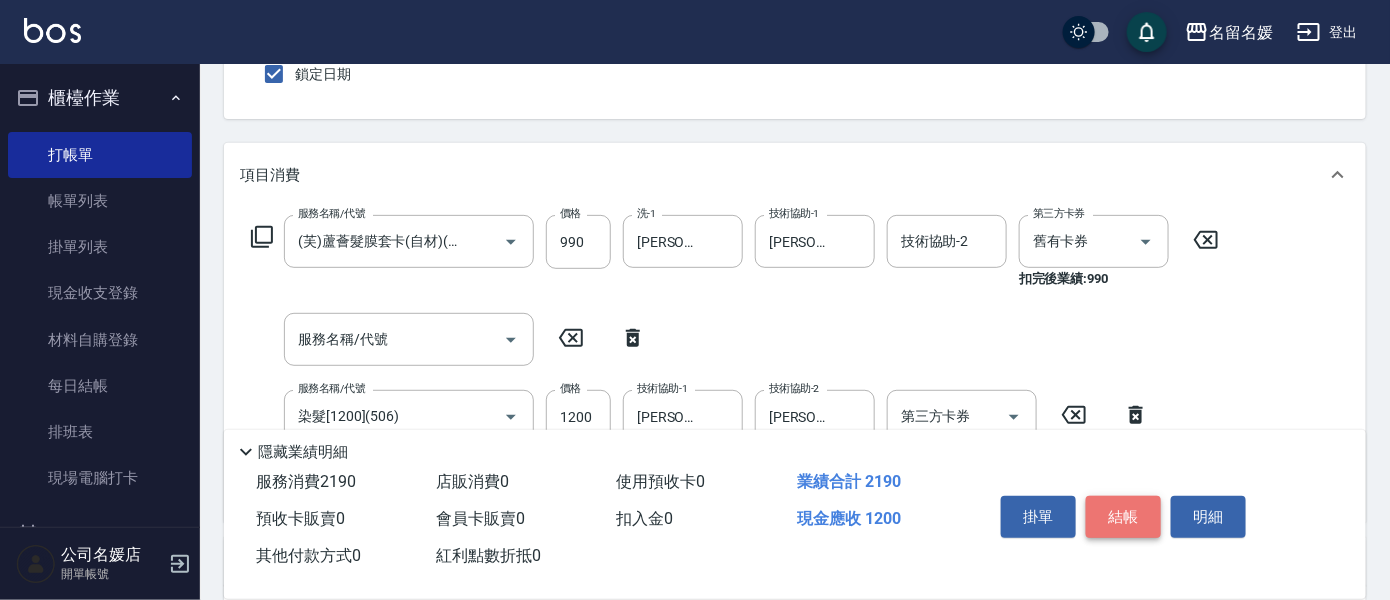 click on "結帳" at bounding box center [1123, 517] 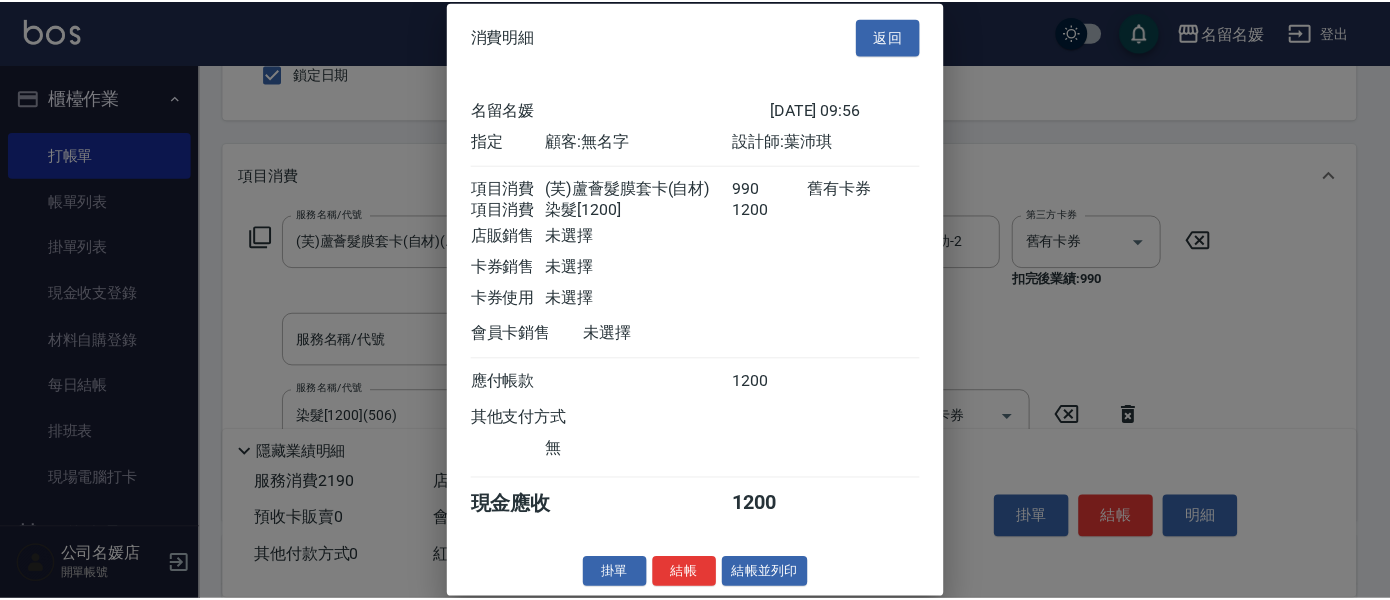 scroll, scrollTop: 21, scrollLeft: 0, axis: vertical 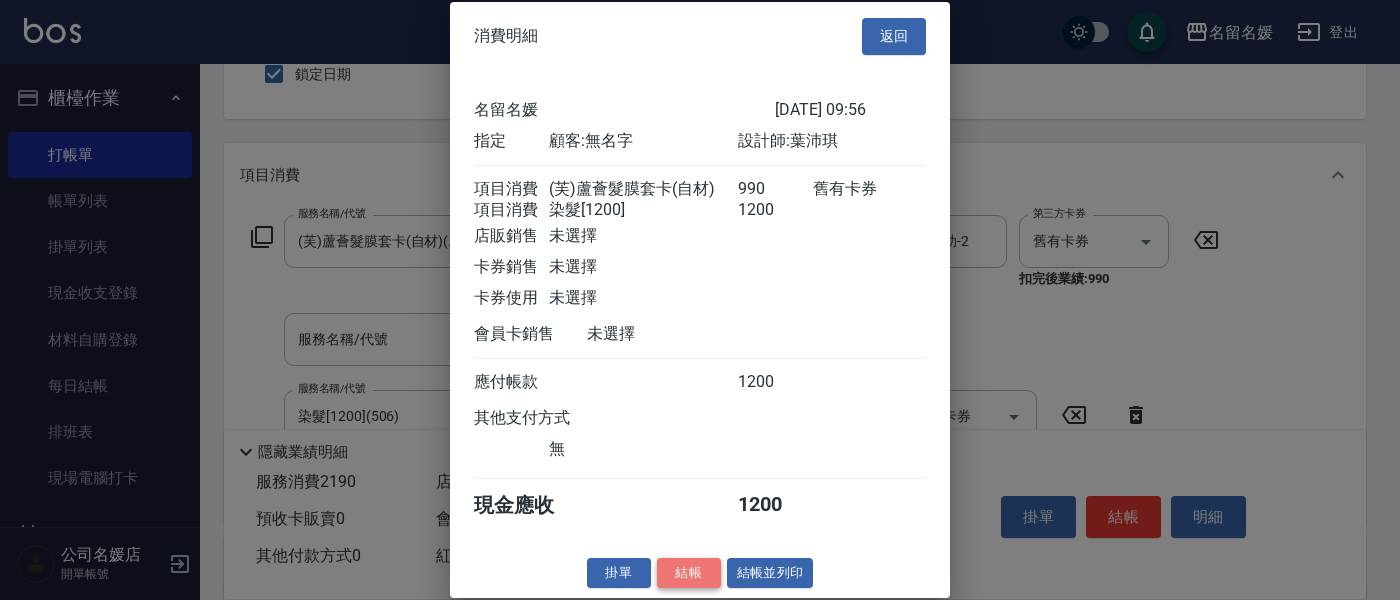 click on "結帳" at bounding box center (689, 572) 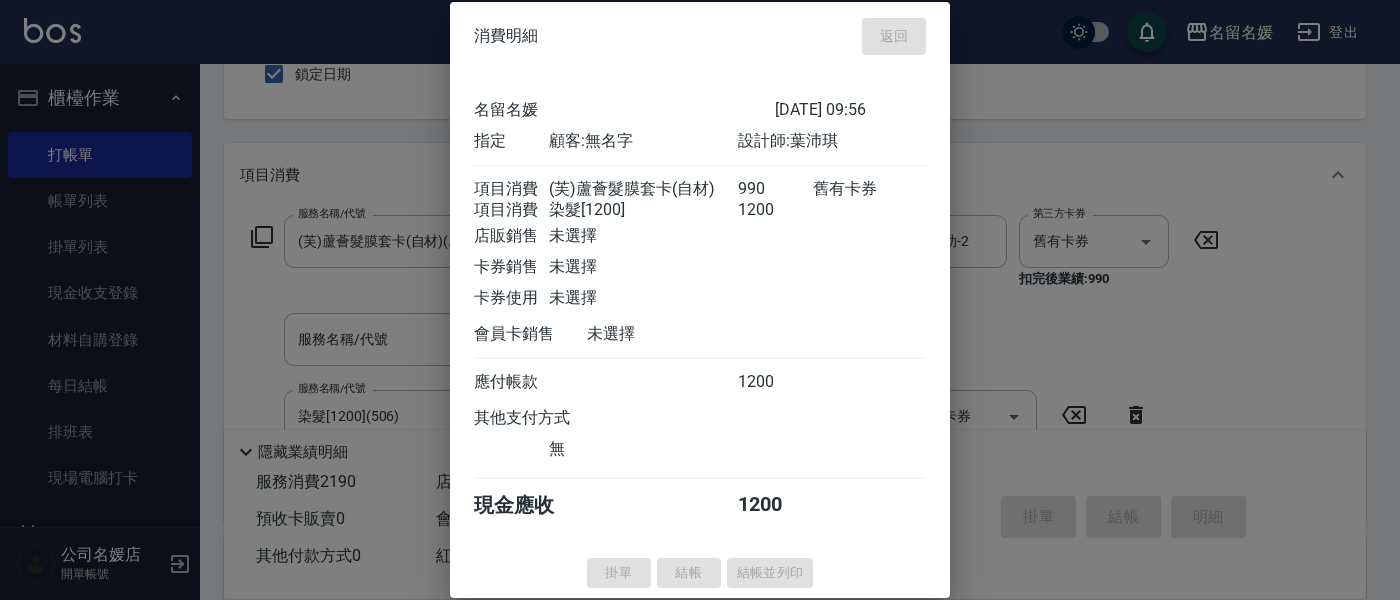 type 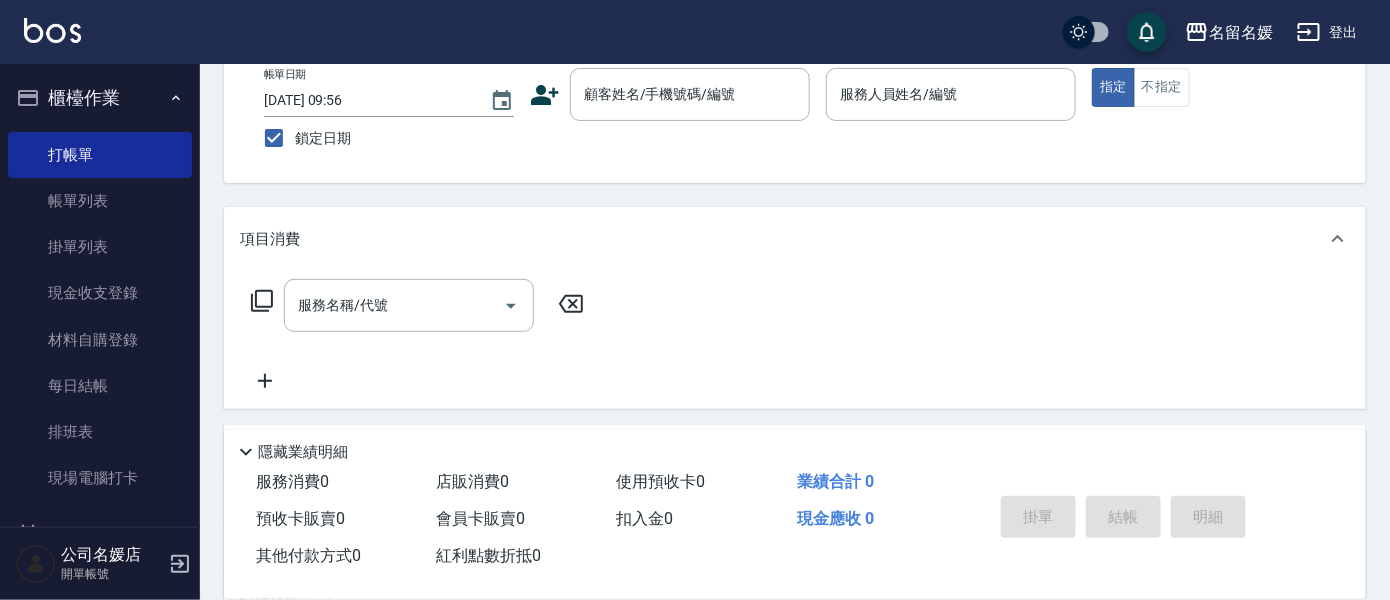 scroll, scrollTop: 0, scrollLeft: 0, axis: both 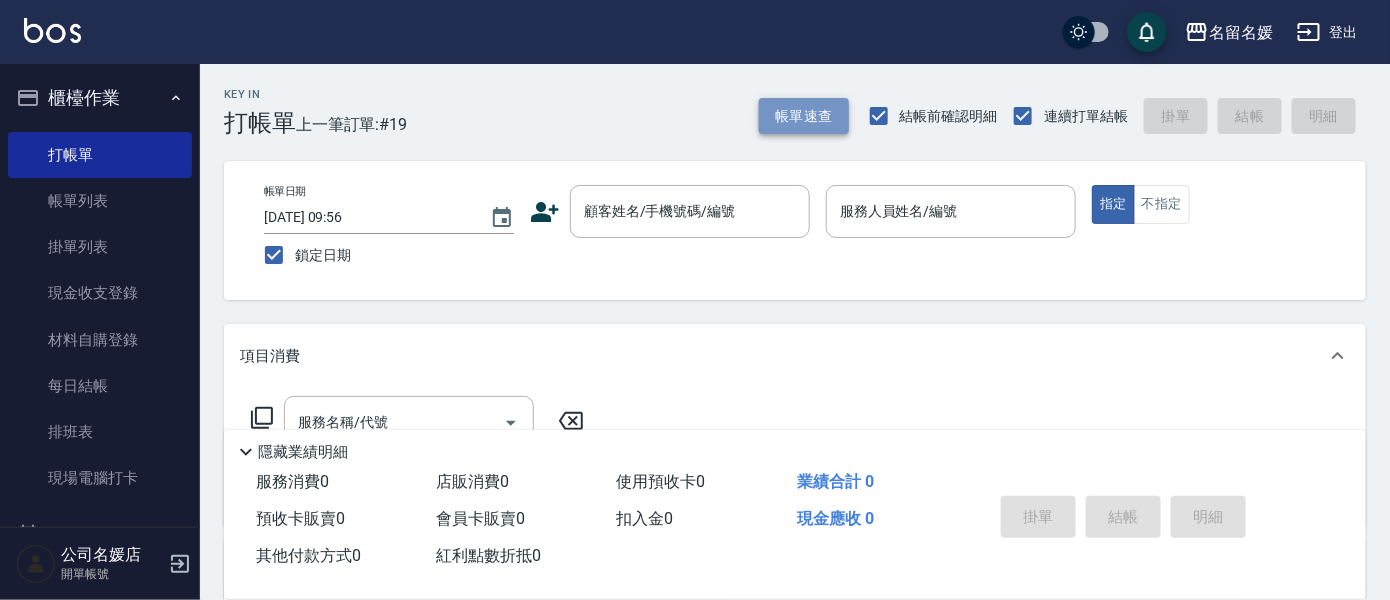 click on "帳單速查" at bounding box center [804, 116] 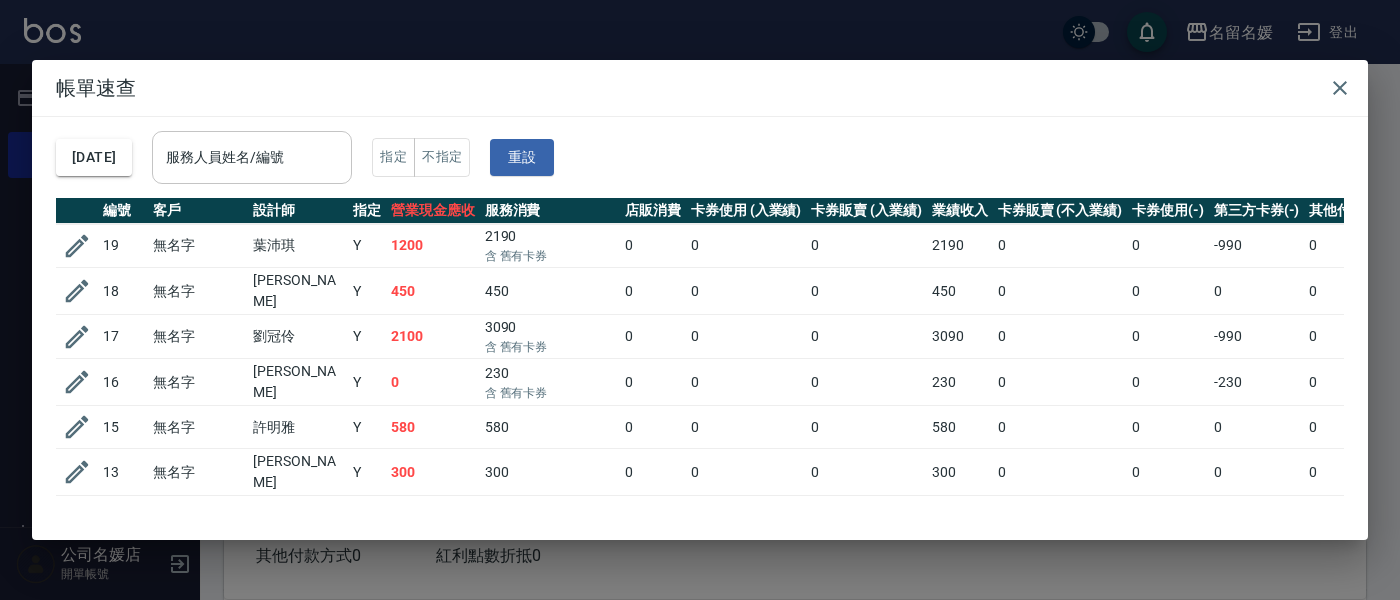 click on "服務人員姓名/編號 服務人員姓名/編號" at bounding box center (252, 157) 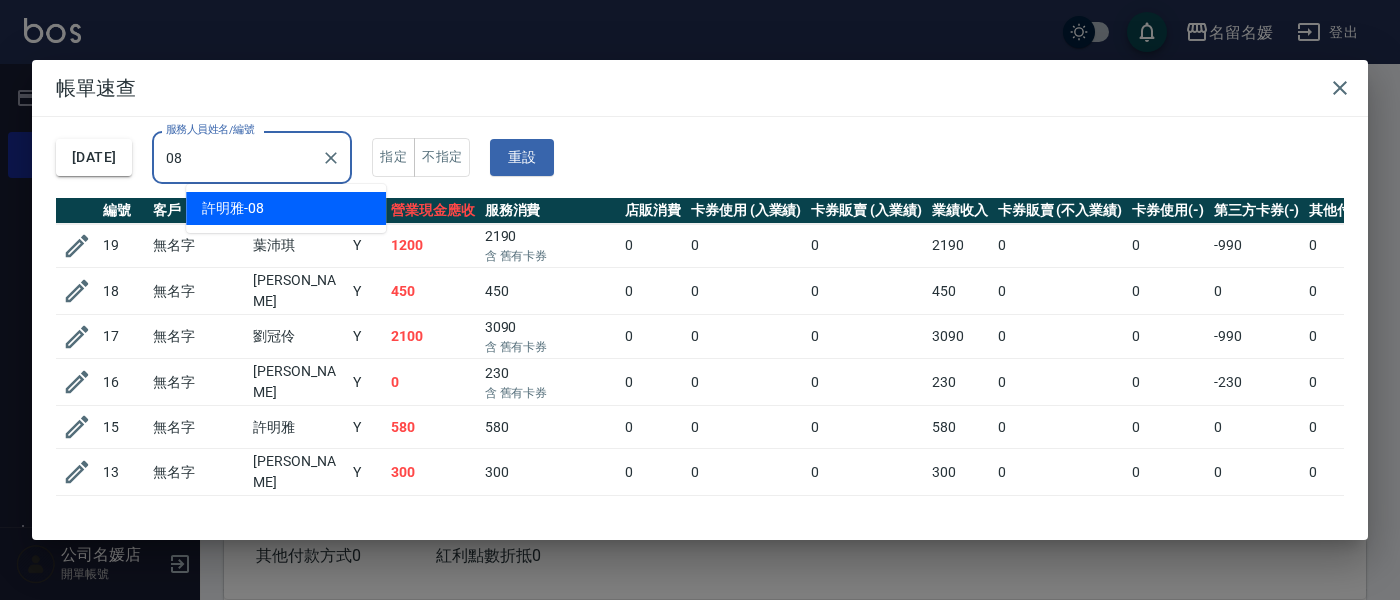 click on "[PERSON_NAME]-08" at bounding box center (286, 208) 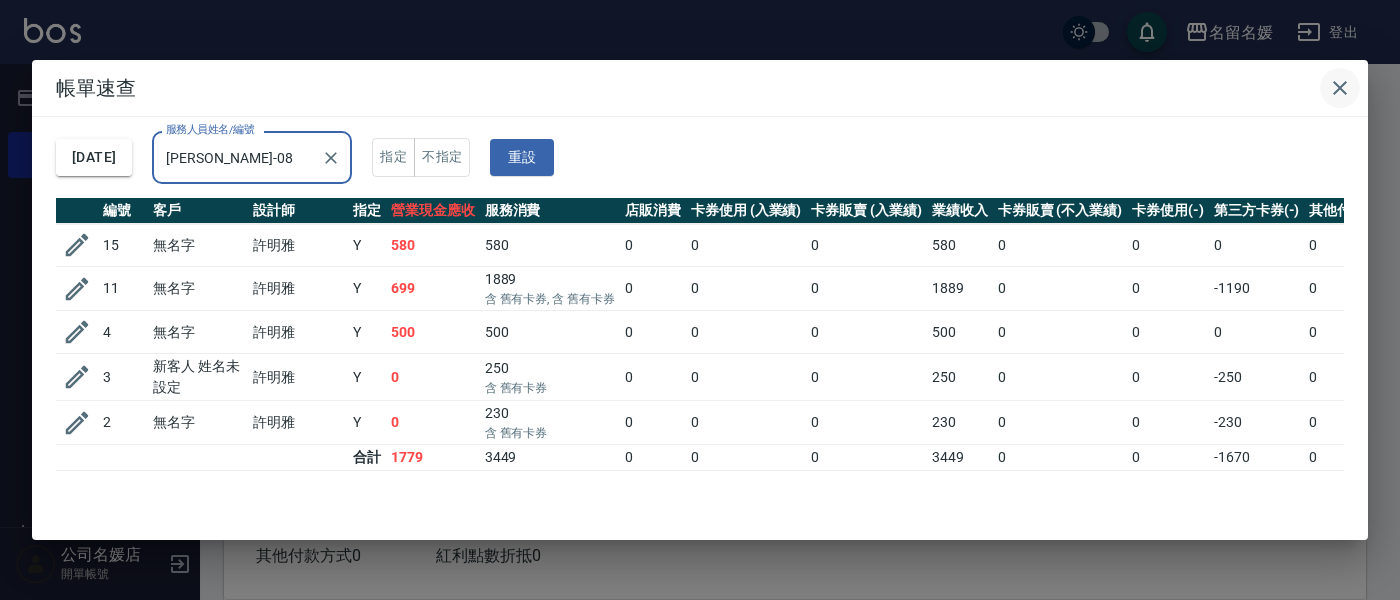type on "[PERSON_NAME]-08" 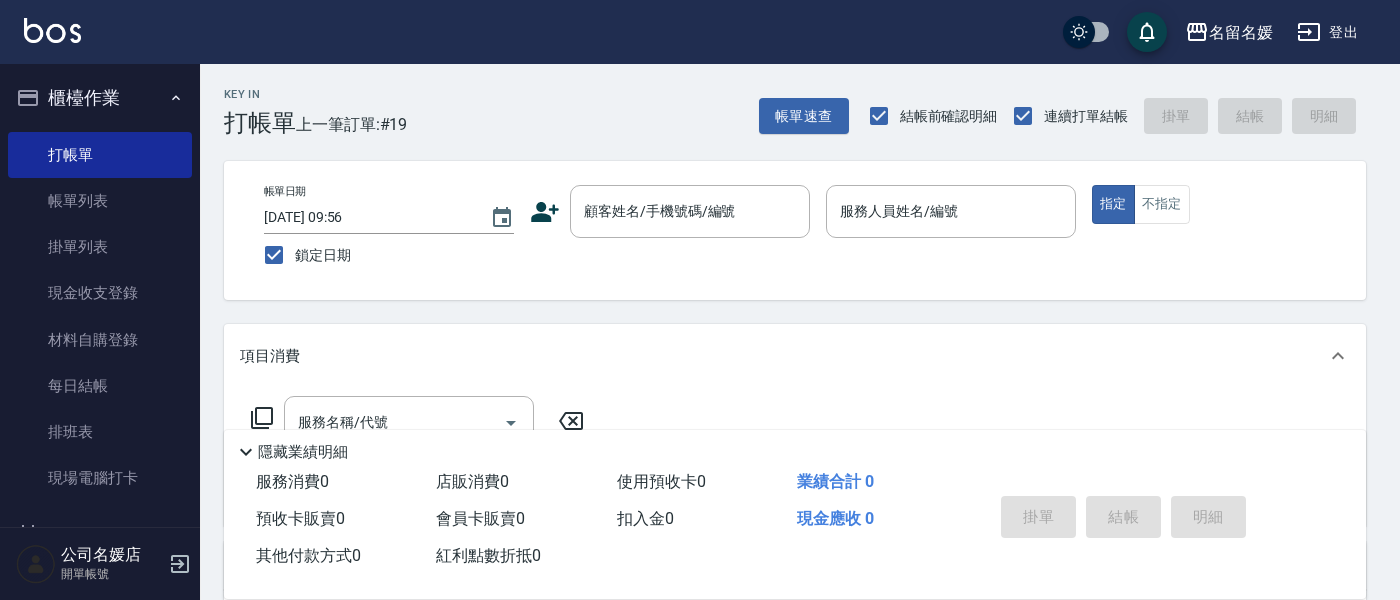 type 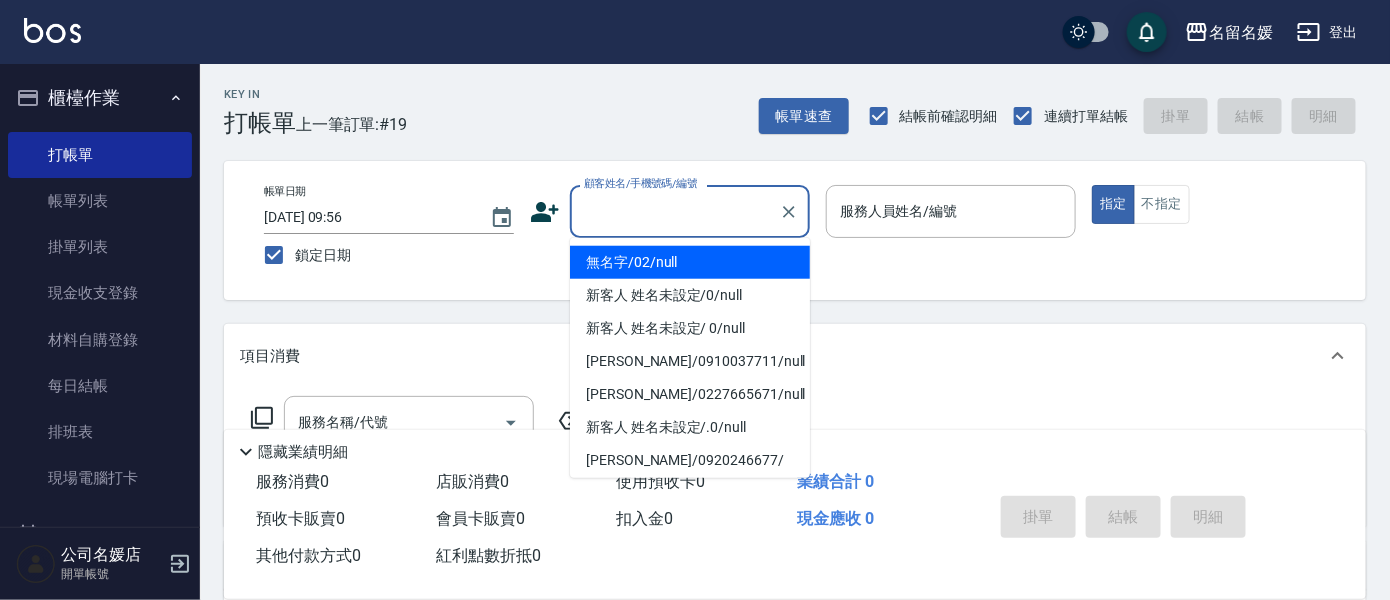 click on "顧客姓名/手機號碼/編號" at bounding box center [675, 211] 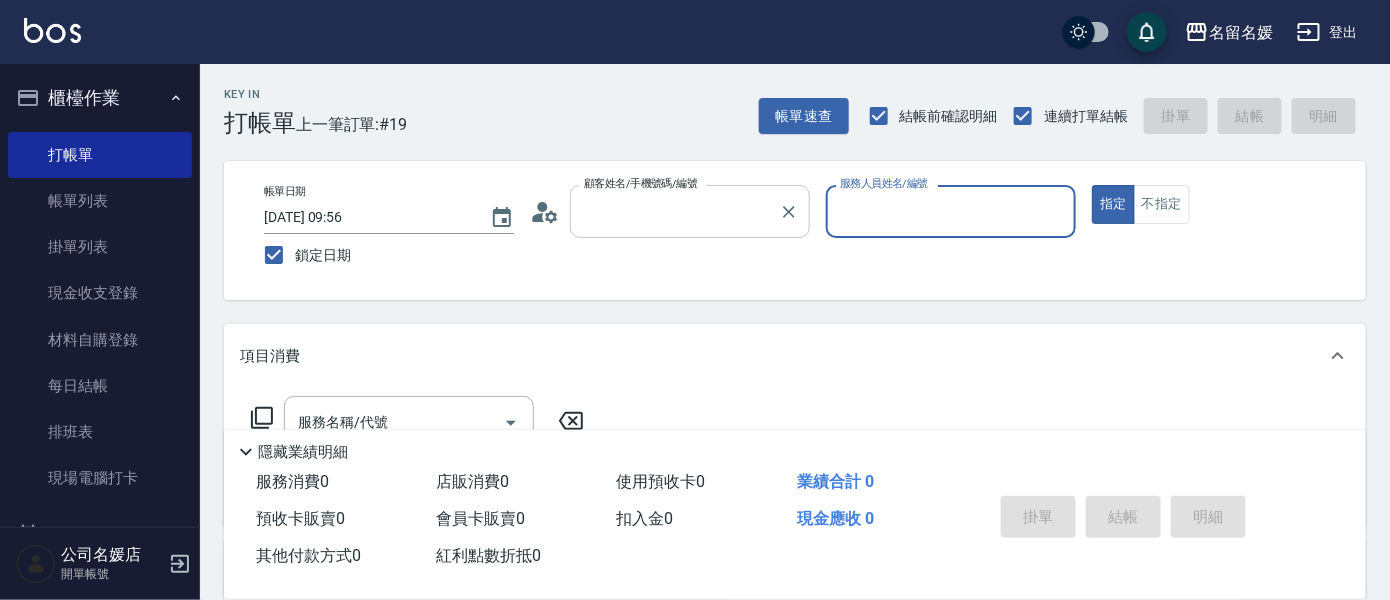 type on "無名字/02/null" 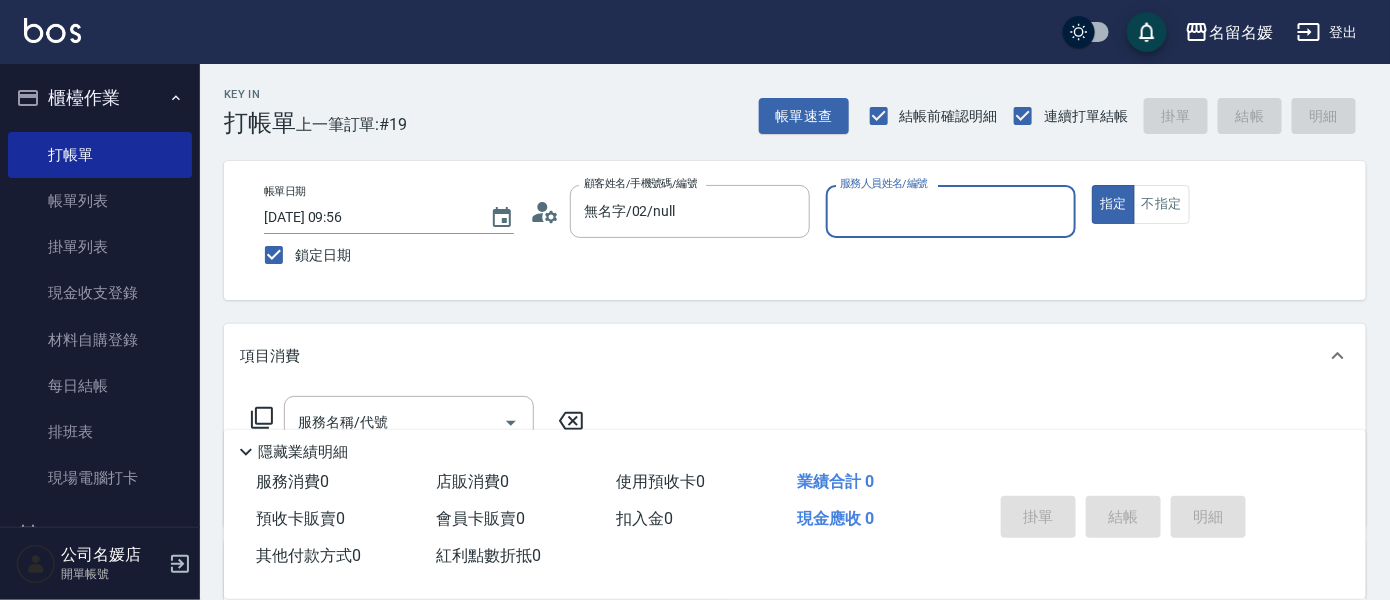 click on "服務人員姓名/編號" at bounding box center [951, 211] 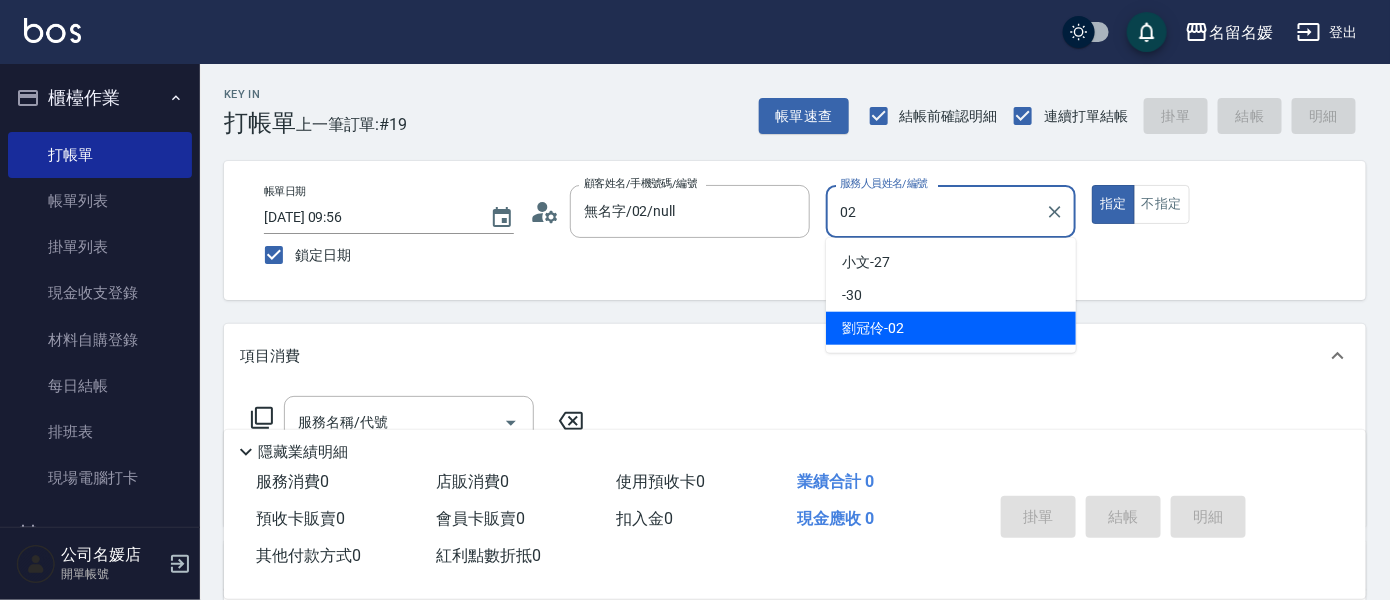 type on "[PERSON_NAME]-02" 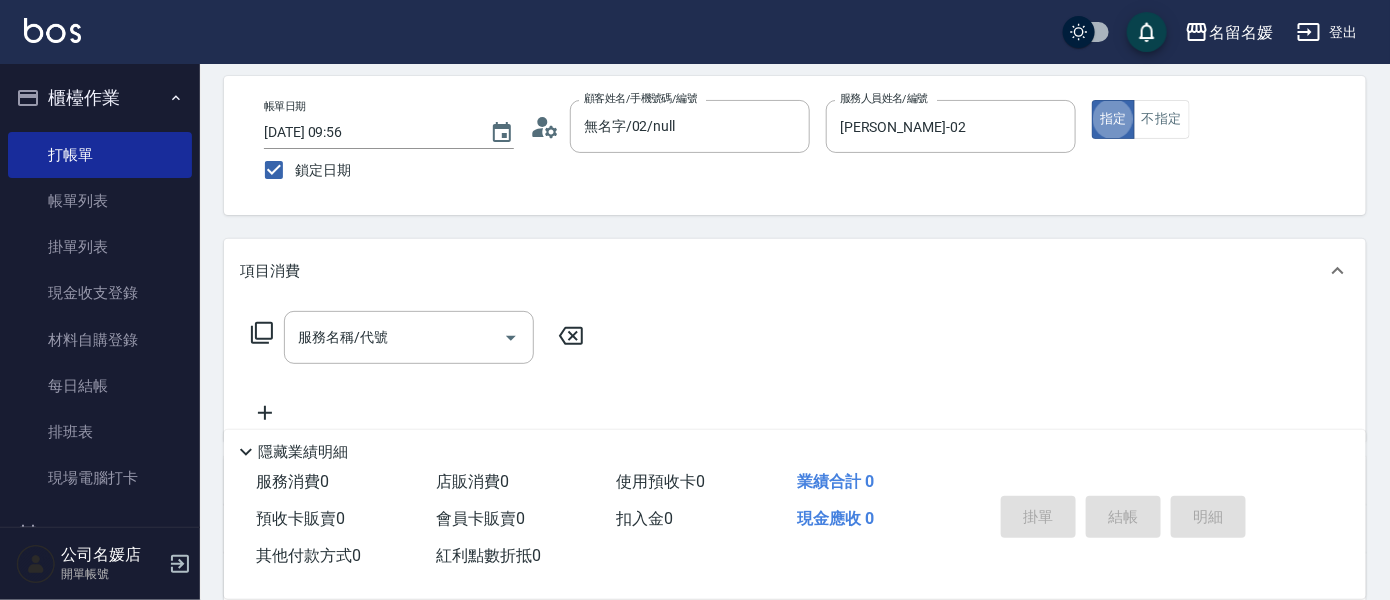 scroll, scrollTop: 90, scrollLeft: 0, axis: vertical 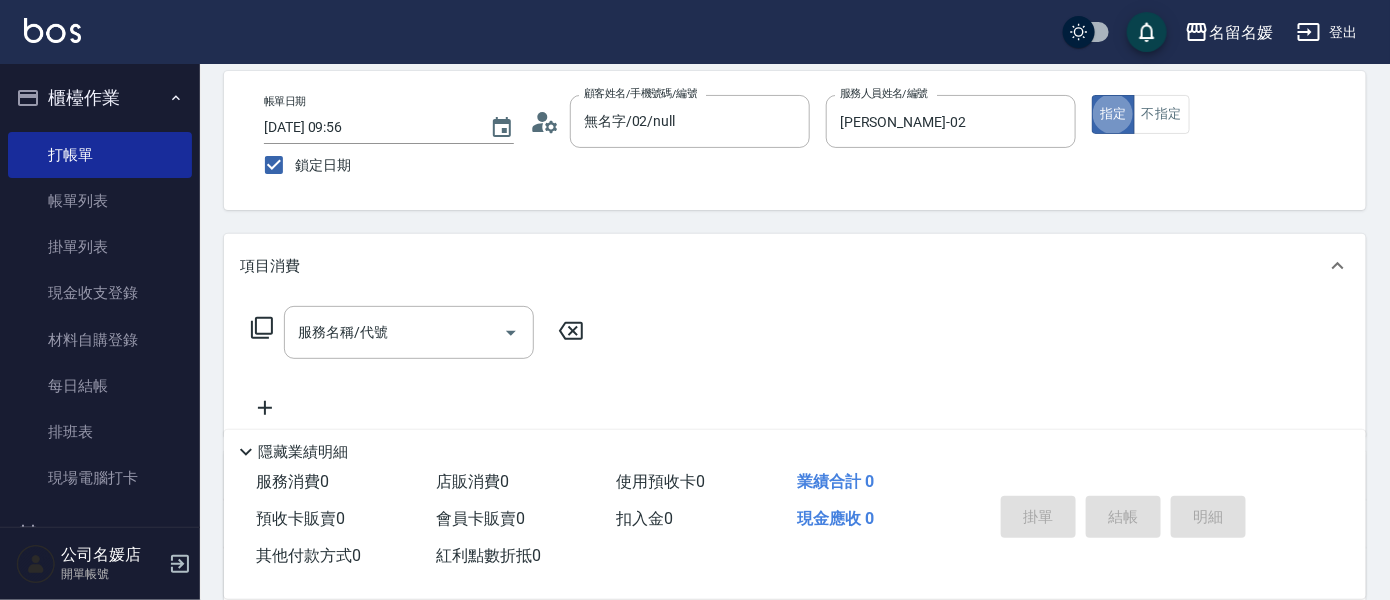 drag, startPoint x: 442, startPoint y: 330, endPoint x: 474, endPoint y: 276, distance: 62.76942 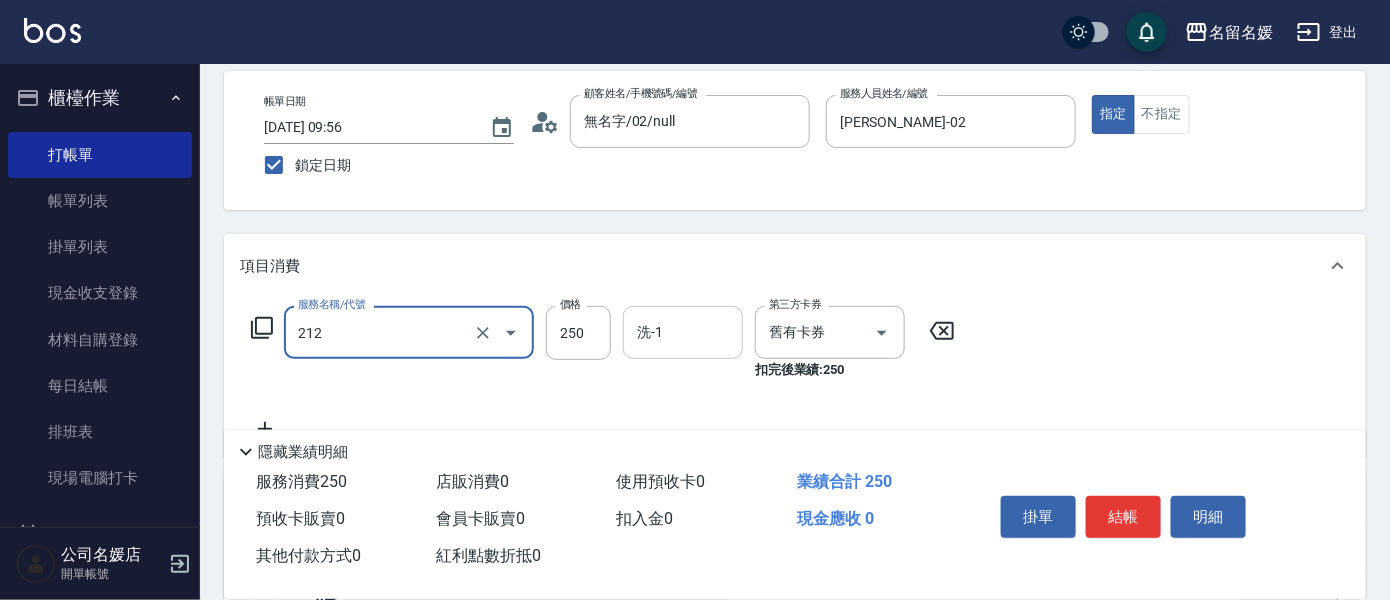 click on "洗-1" at bounding box center [683, 332] 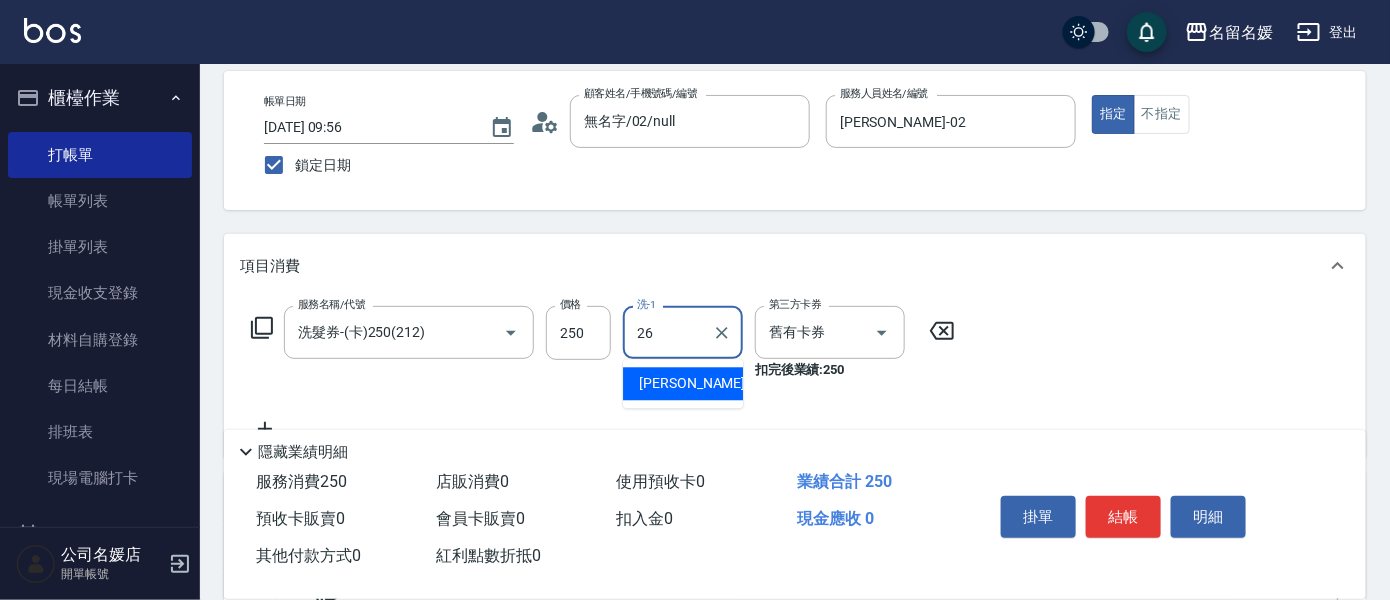 type on "[PERSON_NAME]-26" 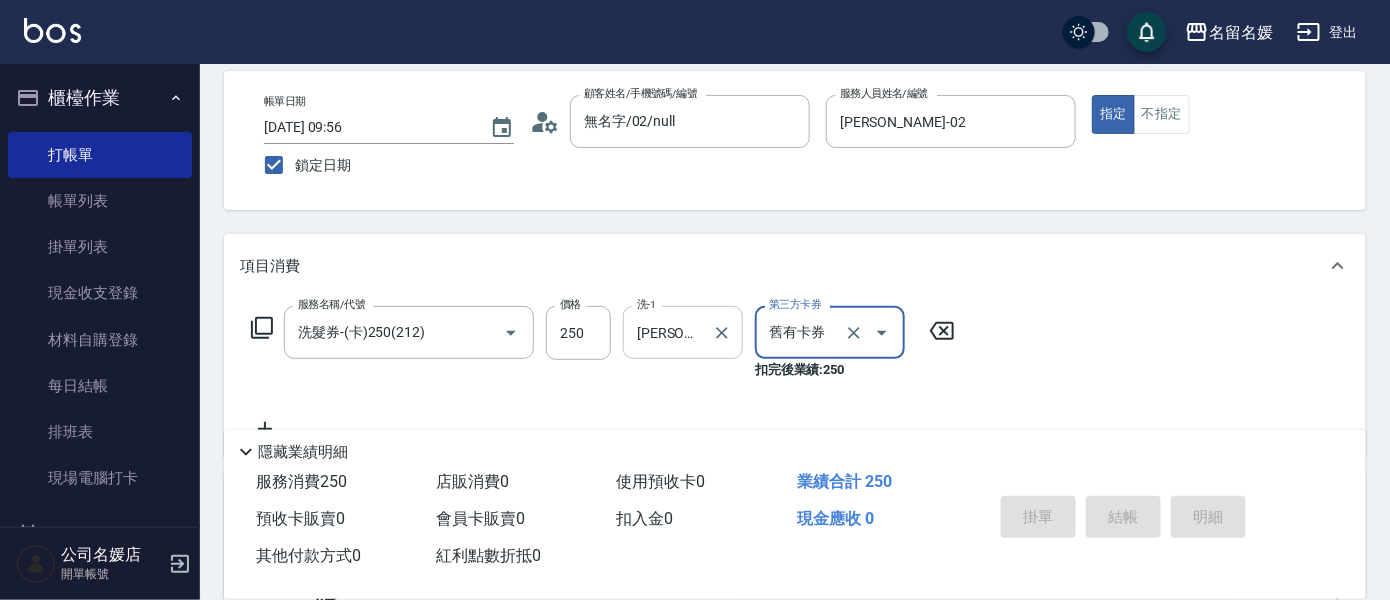 type 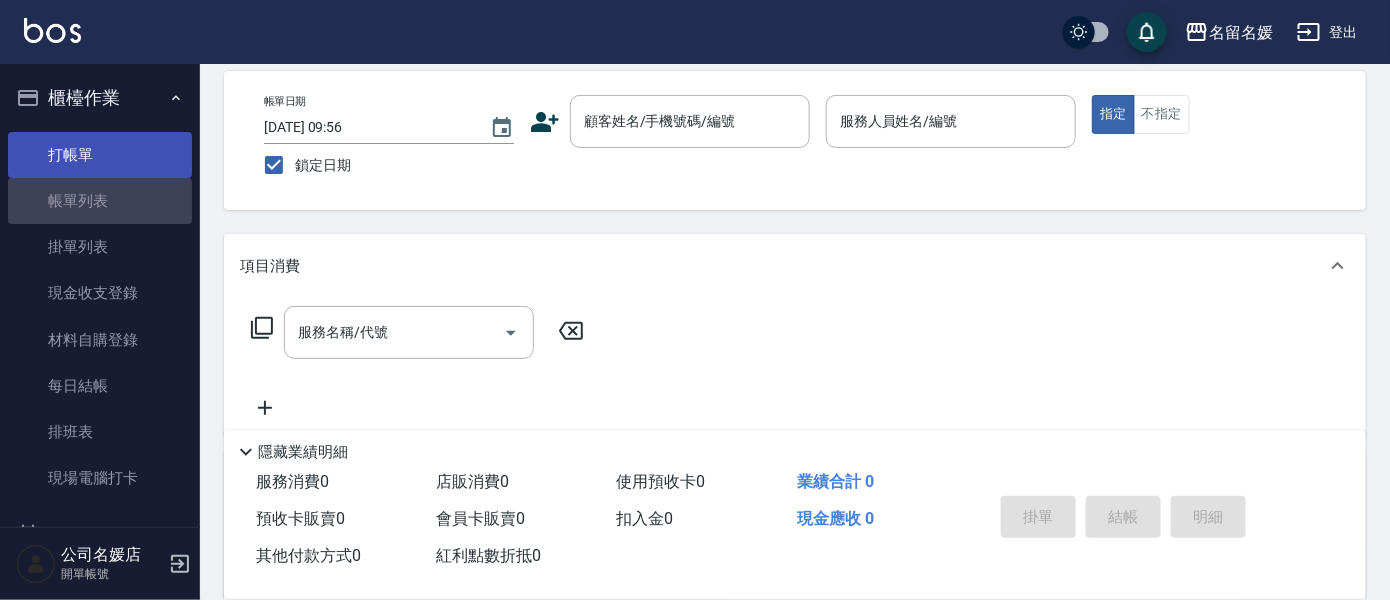 drag, startPoint x: 106, startPoint y: 209, endPoint x: 94, endPoint y: 155, distance: 55.31727 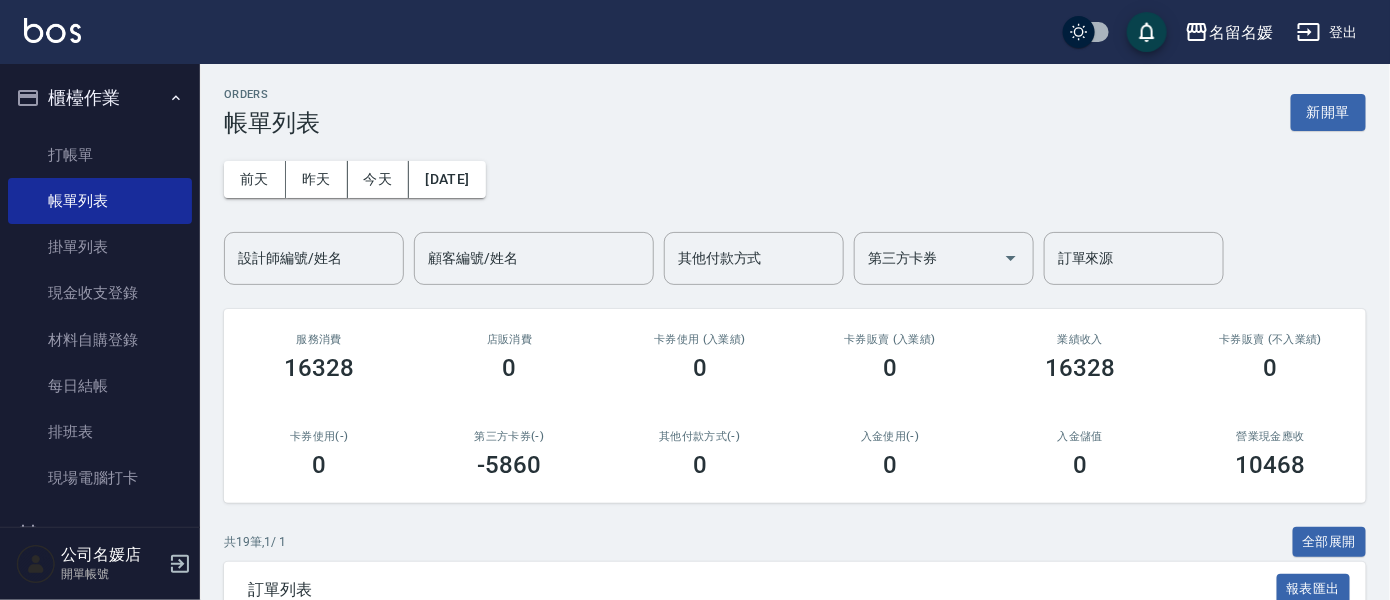 scroll, scrollTop: 454, scrollLeft: 0, axis: vertical 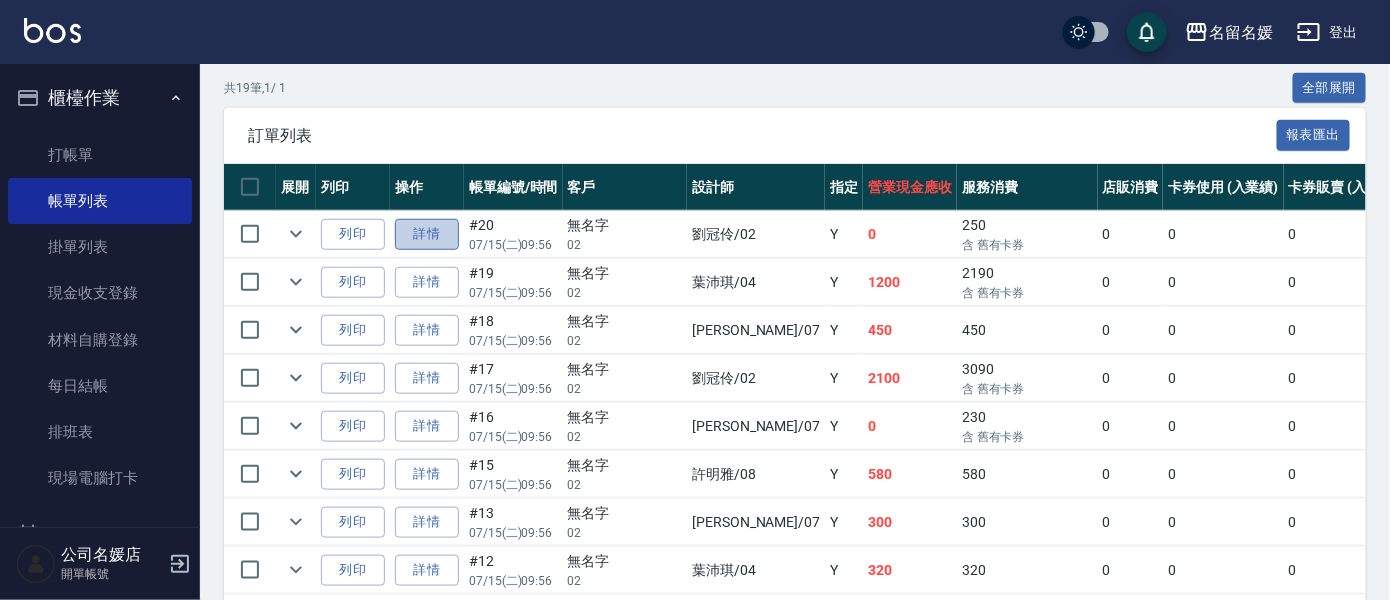 click on "詳情" at bounding box center (427, 234) 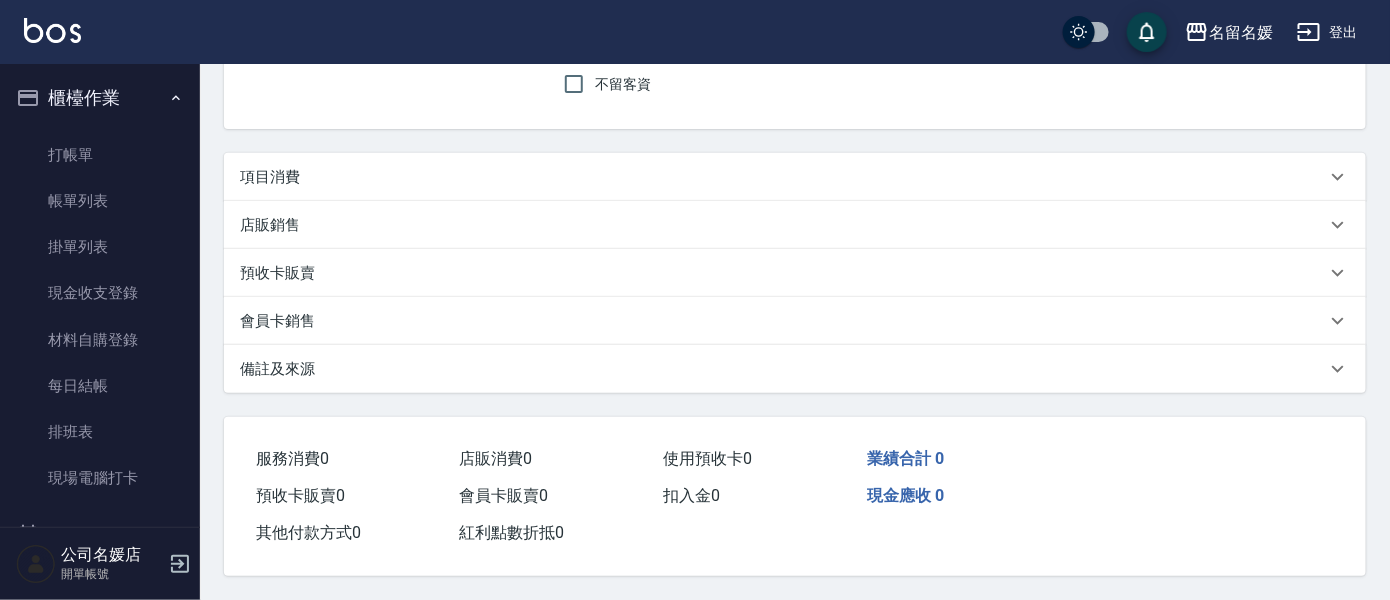 scroll, scrollTop: 0, scrollLeft: 0, axis: both 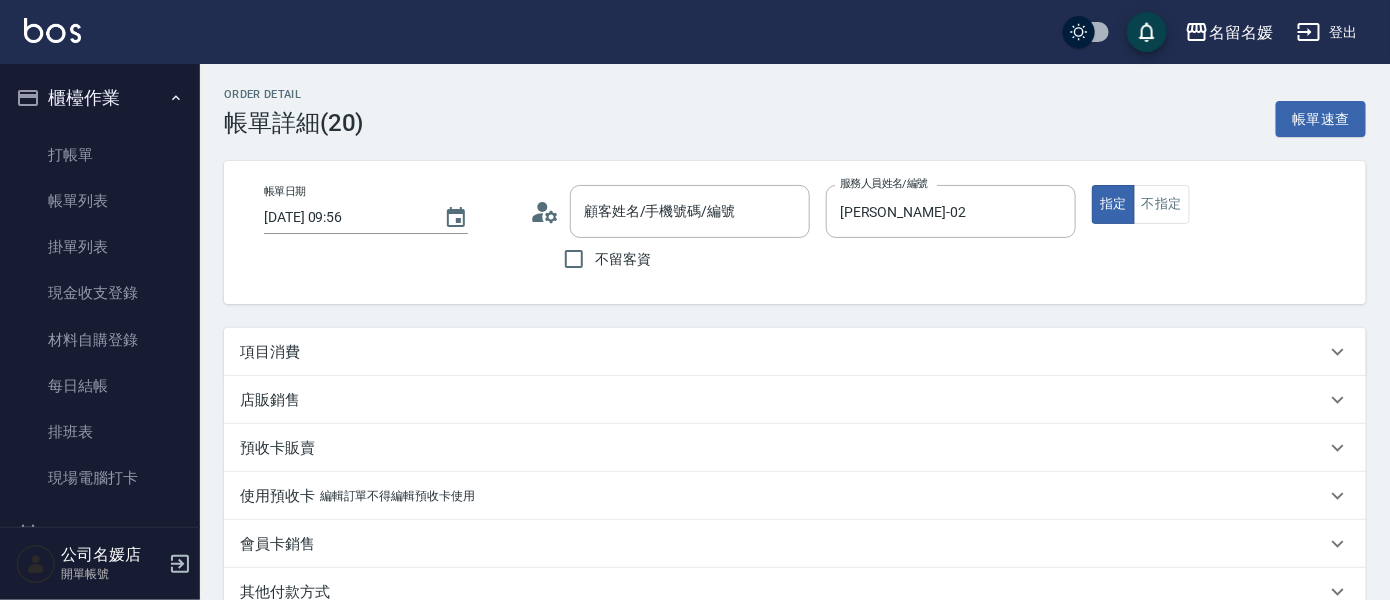 type on "[DATE] 09:56" 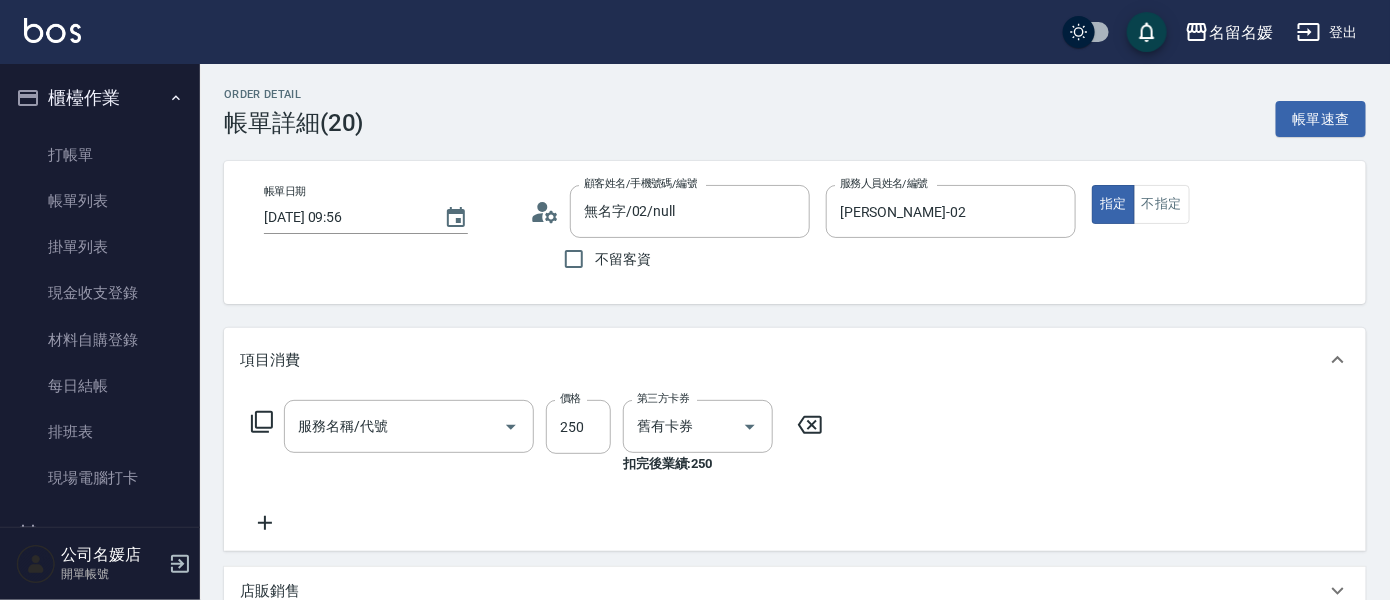 type on "無名字/02/null" 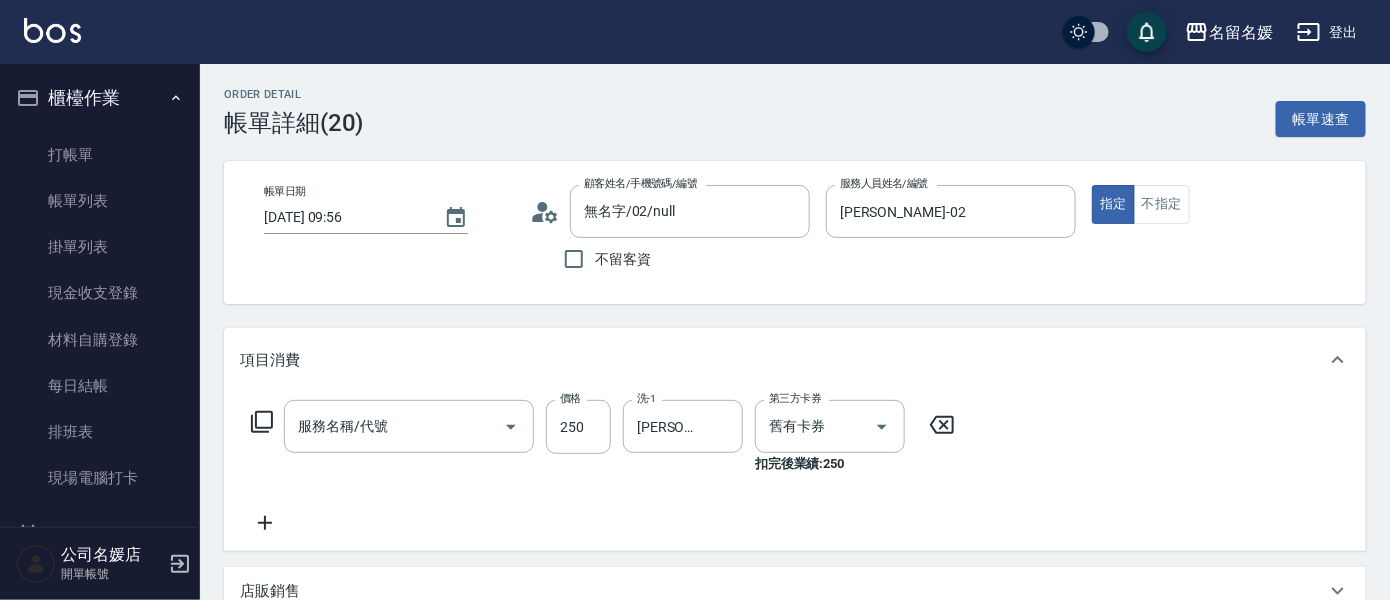type on "洗髮券-(卡)250(212)" 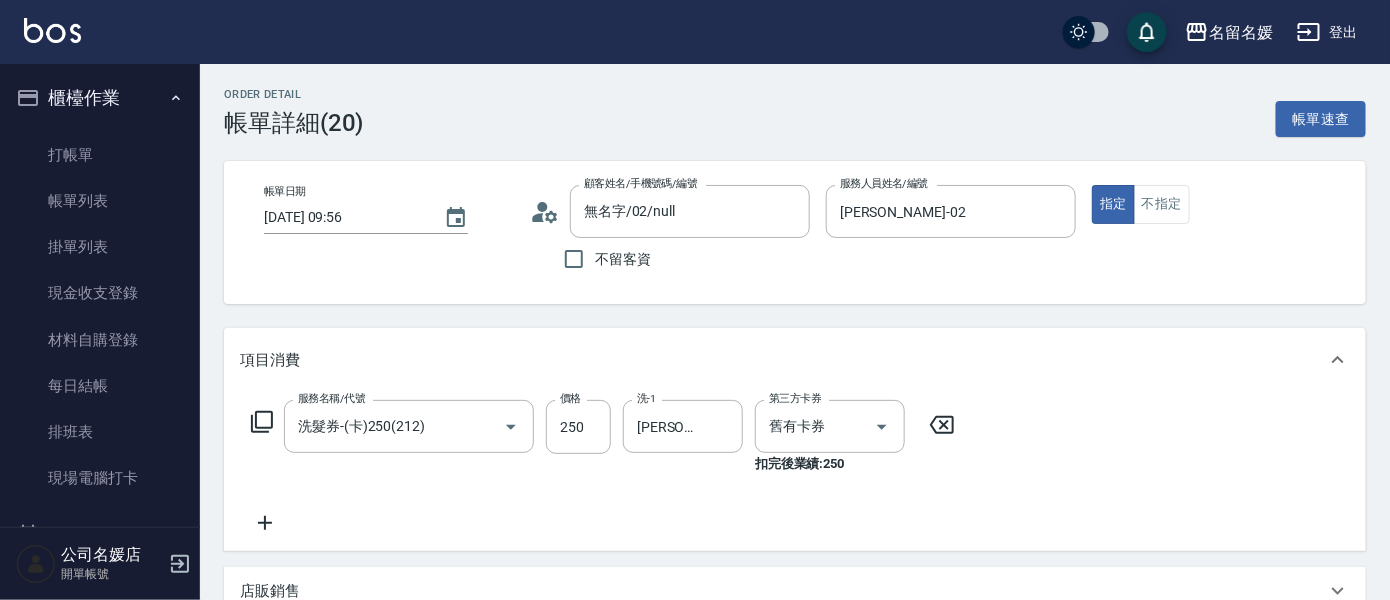 click 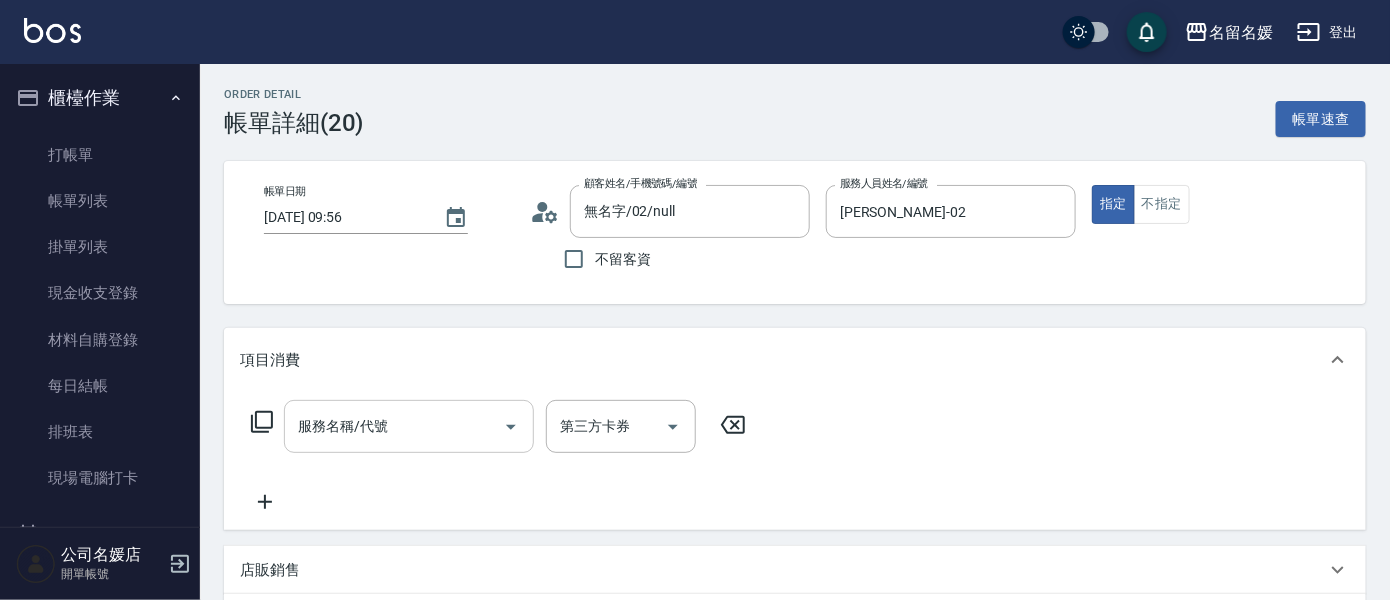 click on "服務名稱/代號 服務名稱/代號" at bounding box center (409, 426) 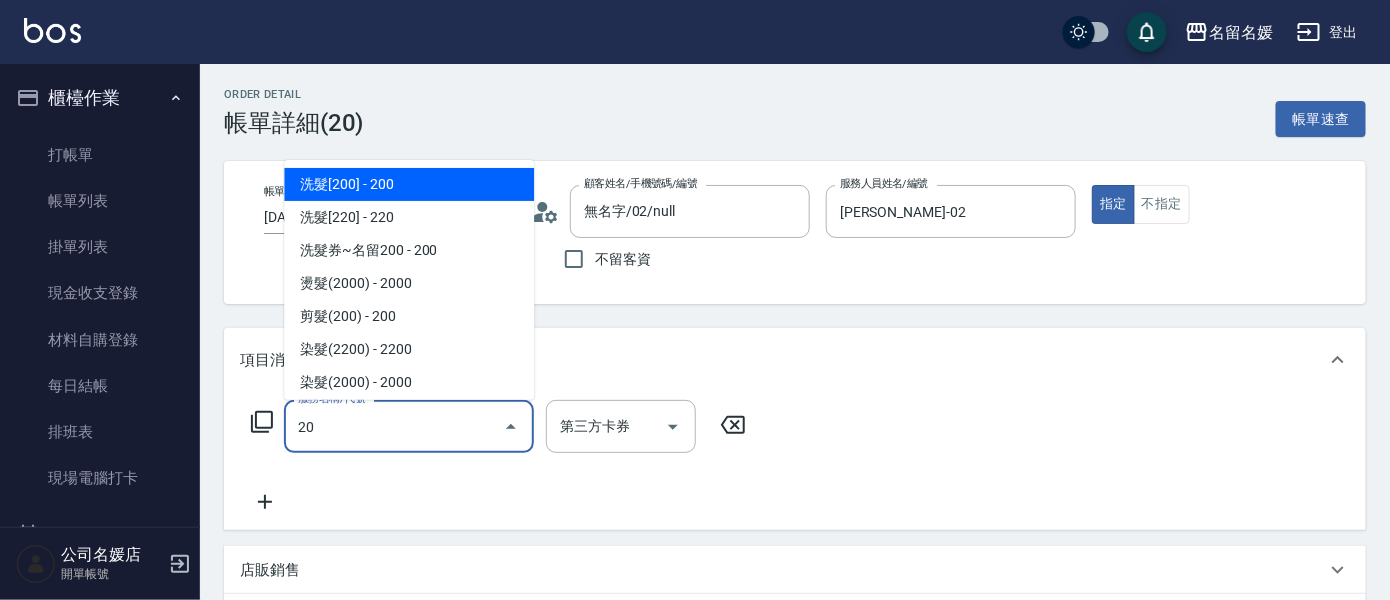 type on "209" 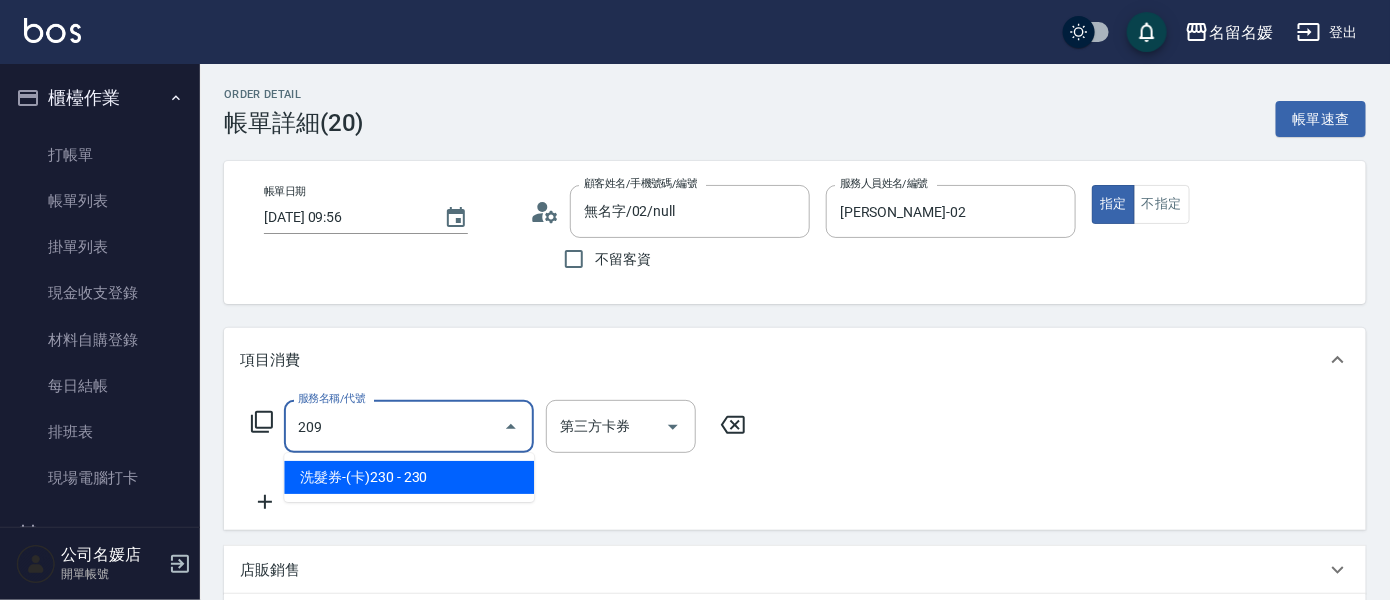 type on "舊有卡券" 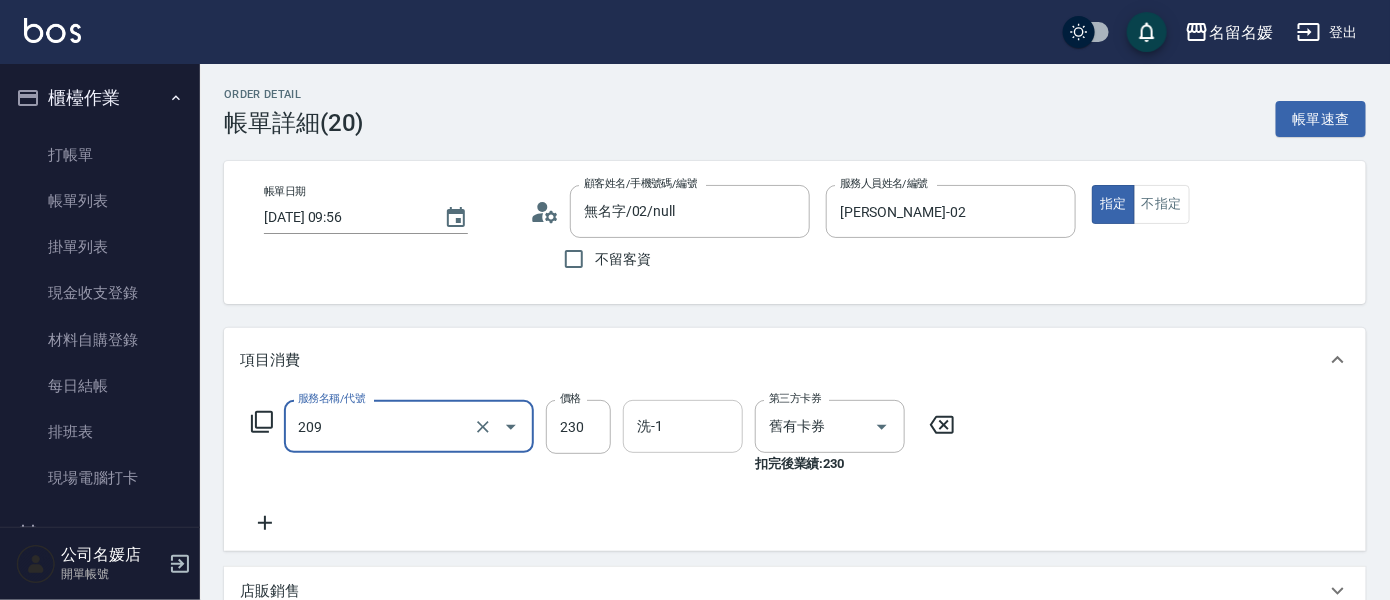 click on "洗-1" at bounding box center (683, 426) 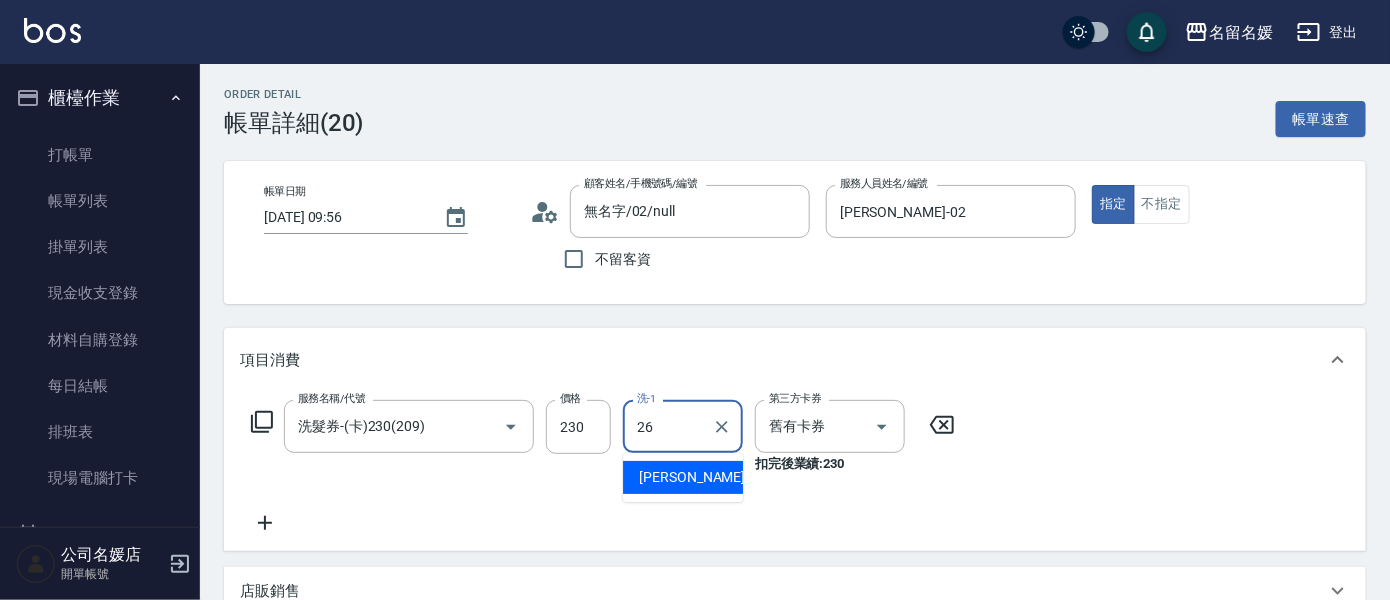 type on "[PERSON_NAME]-26" 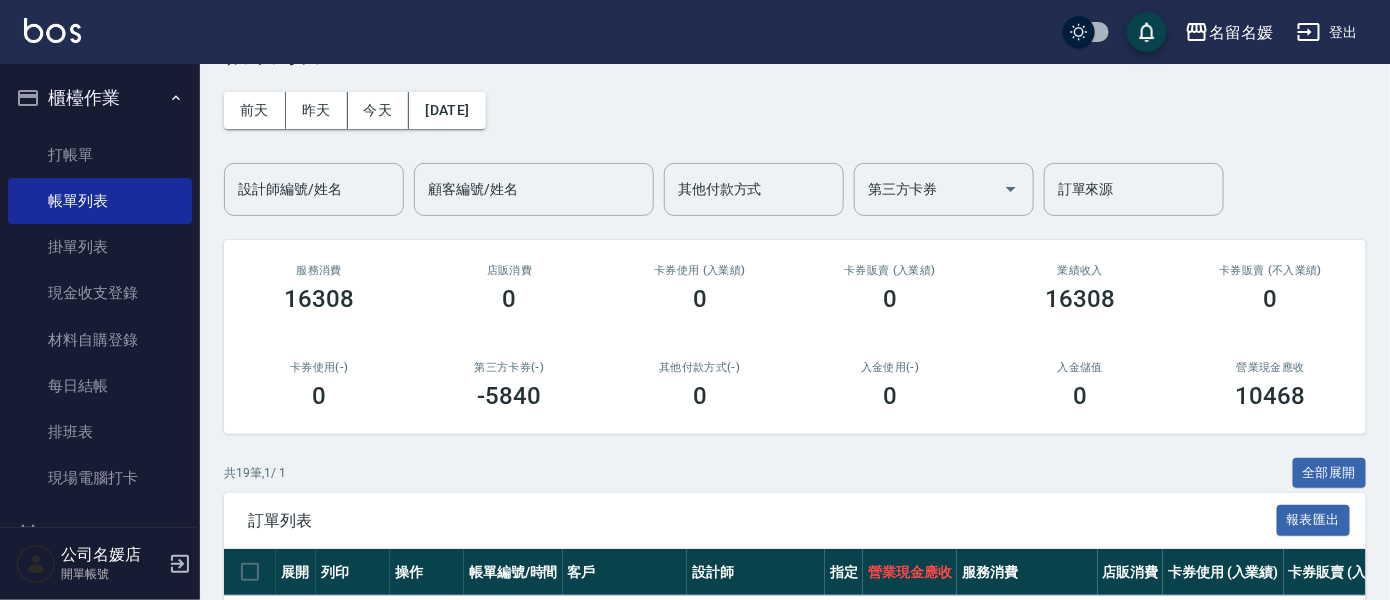 scroll, scrollTop: 272, scrollLeft: 0, axis: vertical 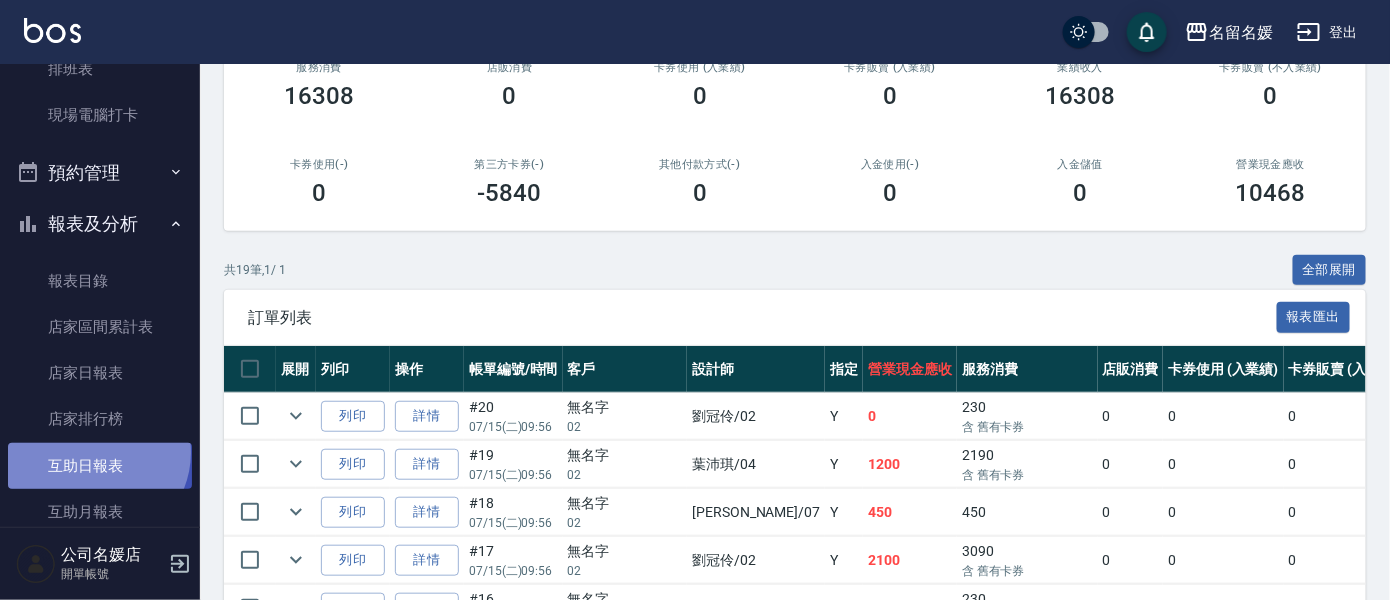 click on "互助日報表" at bounding box center (100, 466) 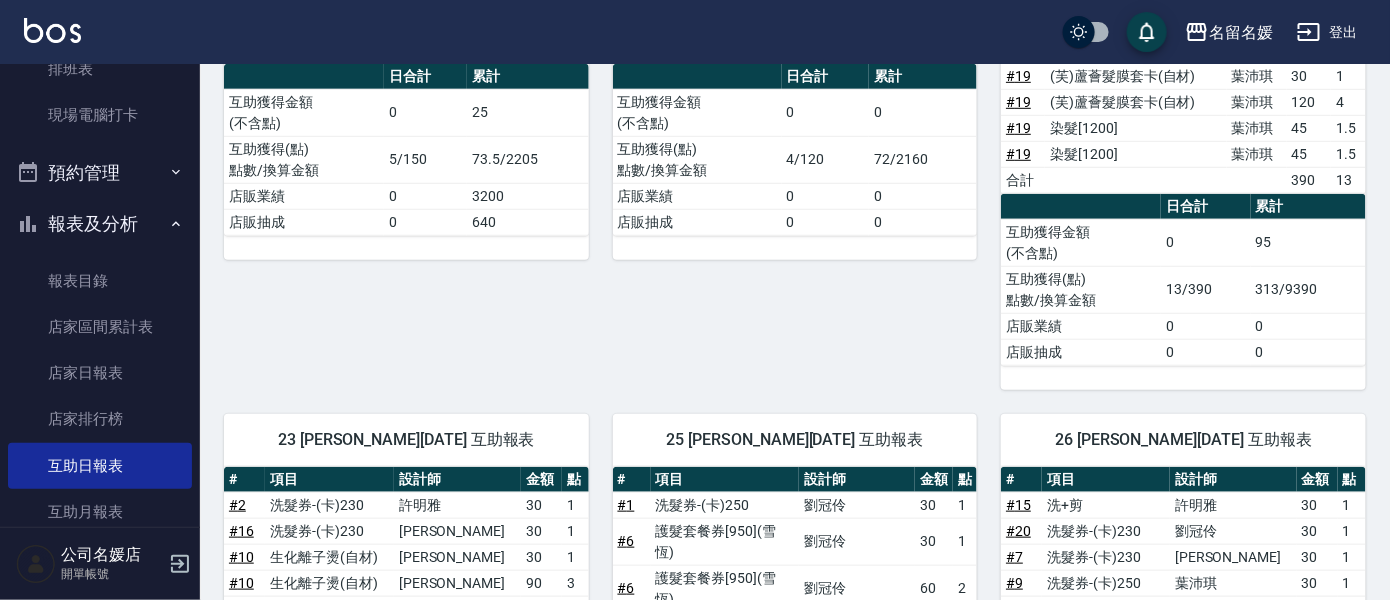 scroll, scrollTop: 272, scrollLeft: 0, axis: vertical 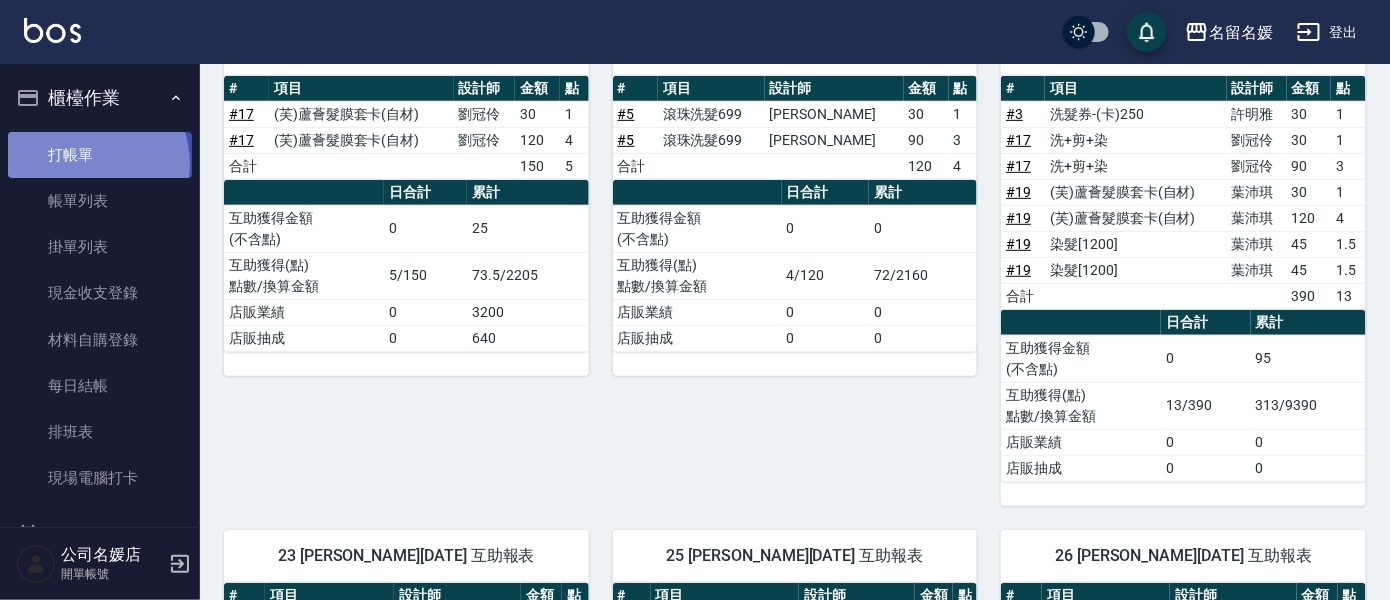 click on "打帳單" at bounding box center [100, 155] 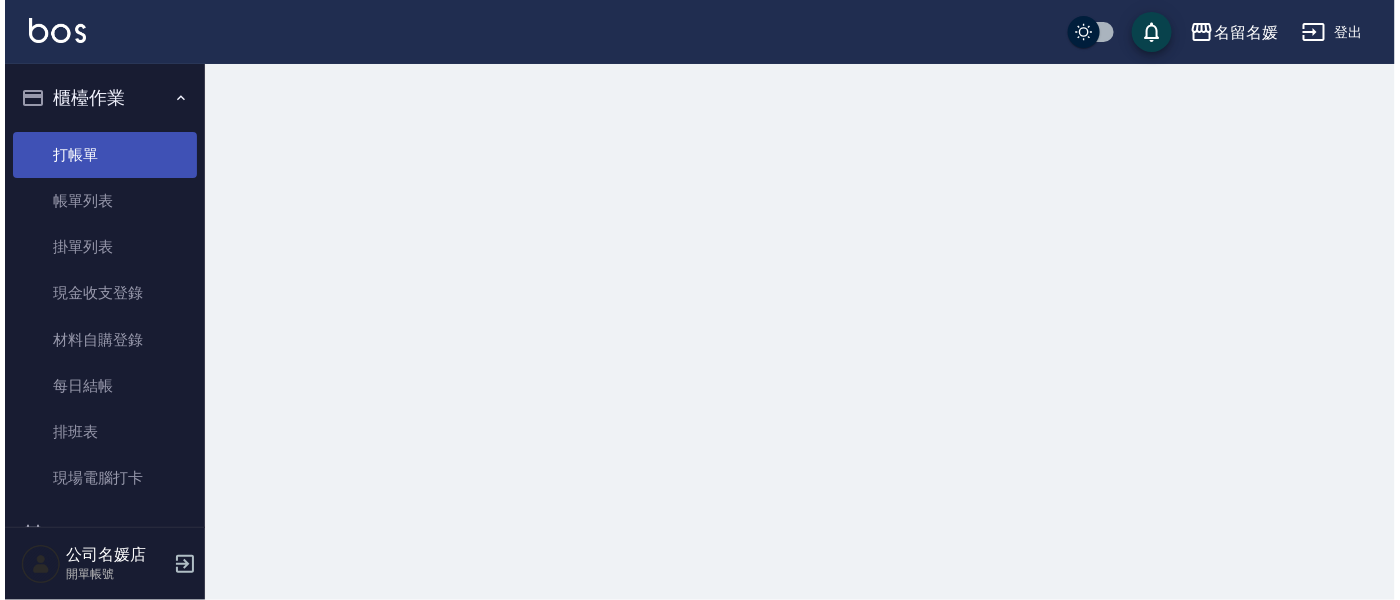 scroll, scrollTop: 0, scrollLeft: 0, axis: both 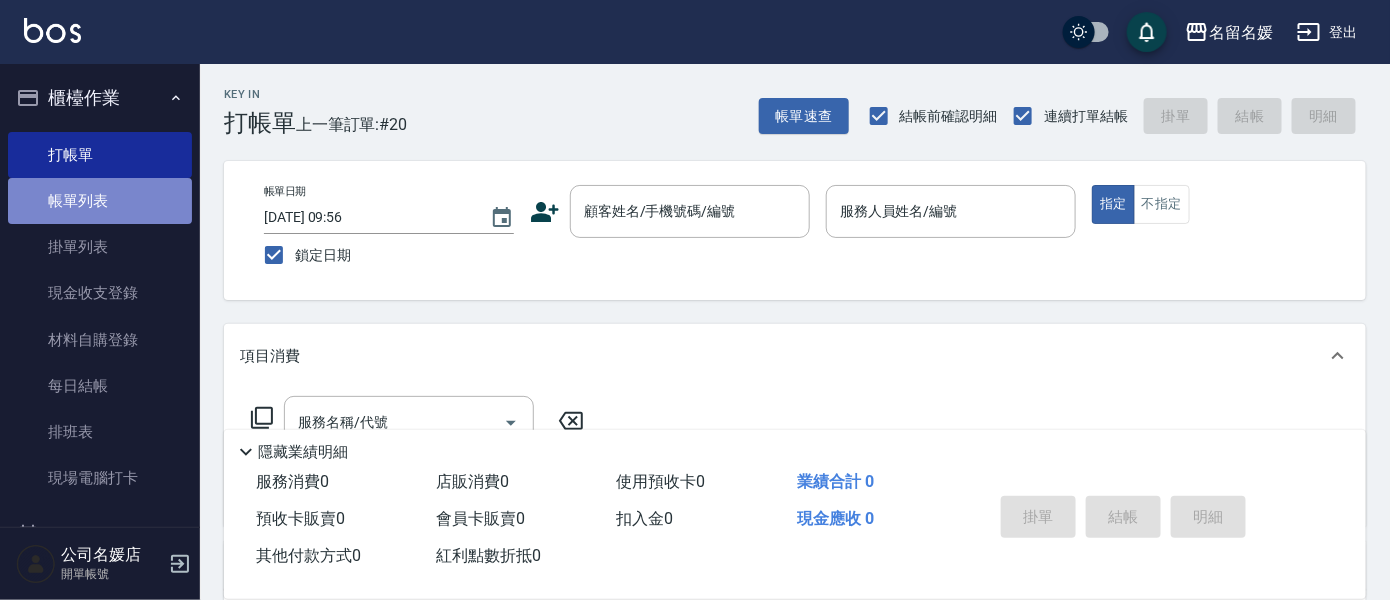 click on "帳單列表" at bounding box center (100, 201) 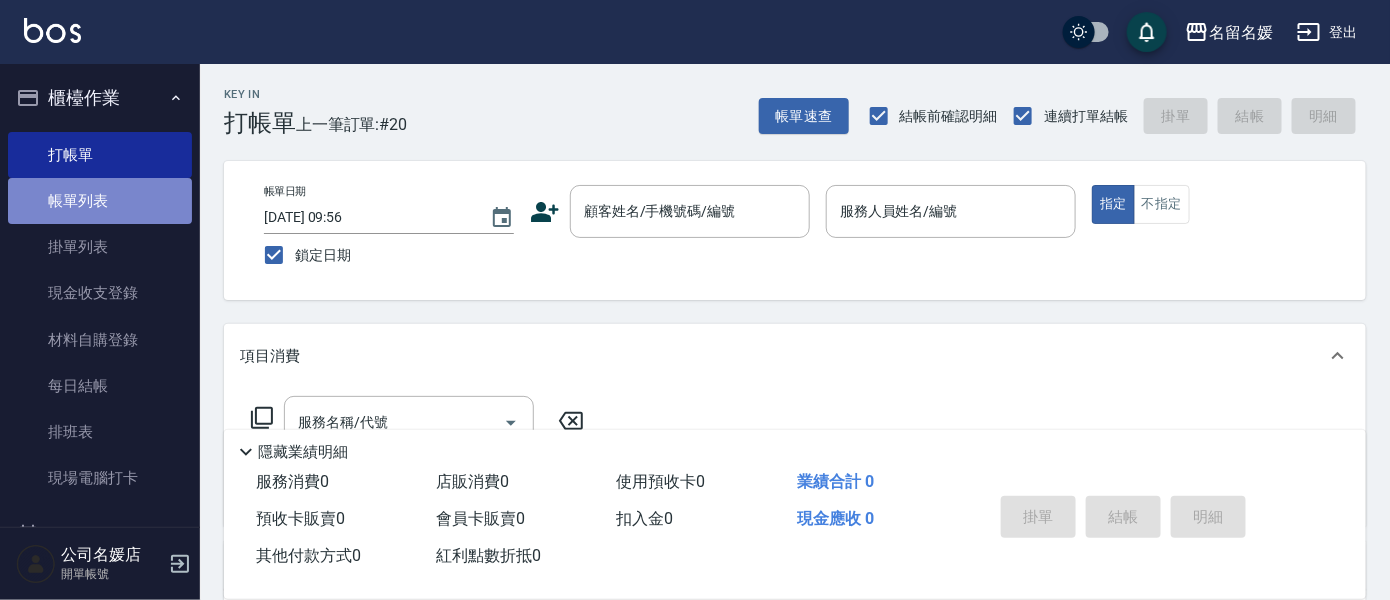 click on "帳單列表" at bounding box center [100, 201] 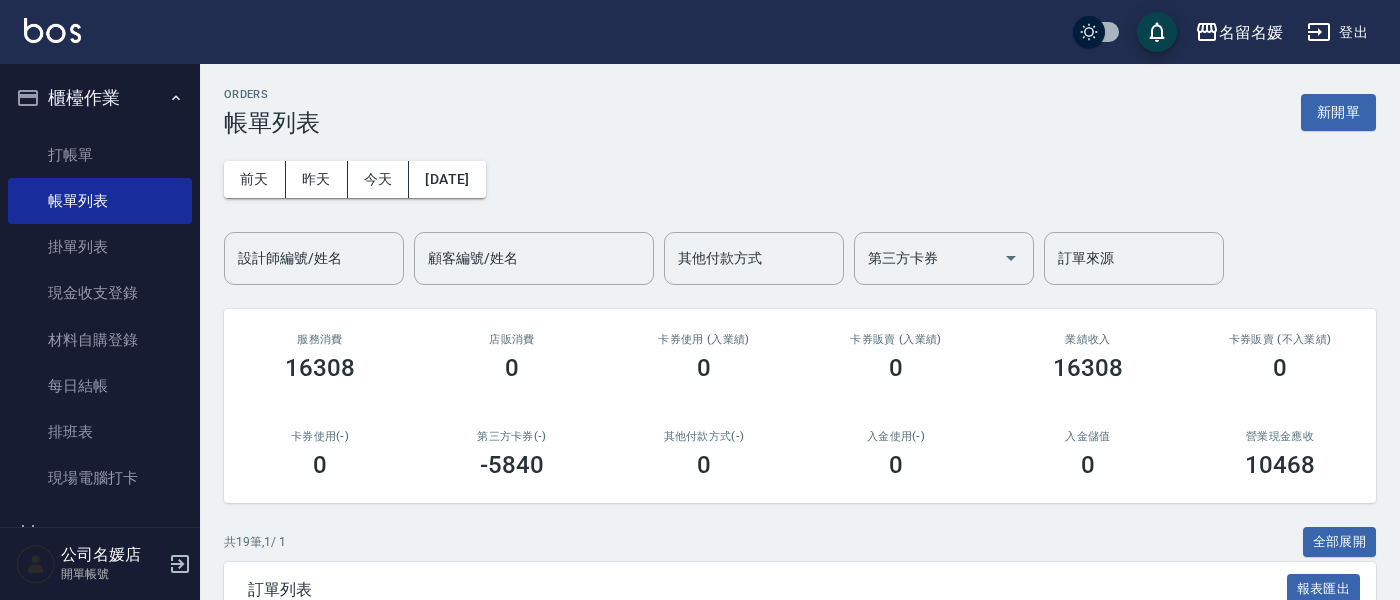 scroll, scrollTop: 454, scrollLeft: 0, axis: vertical 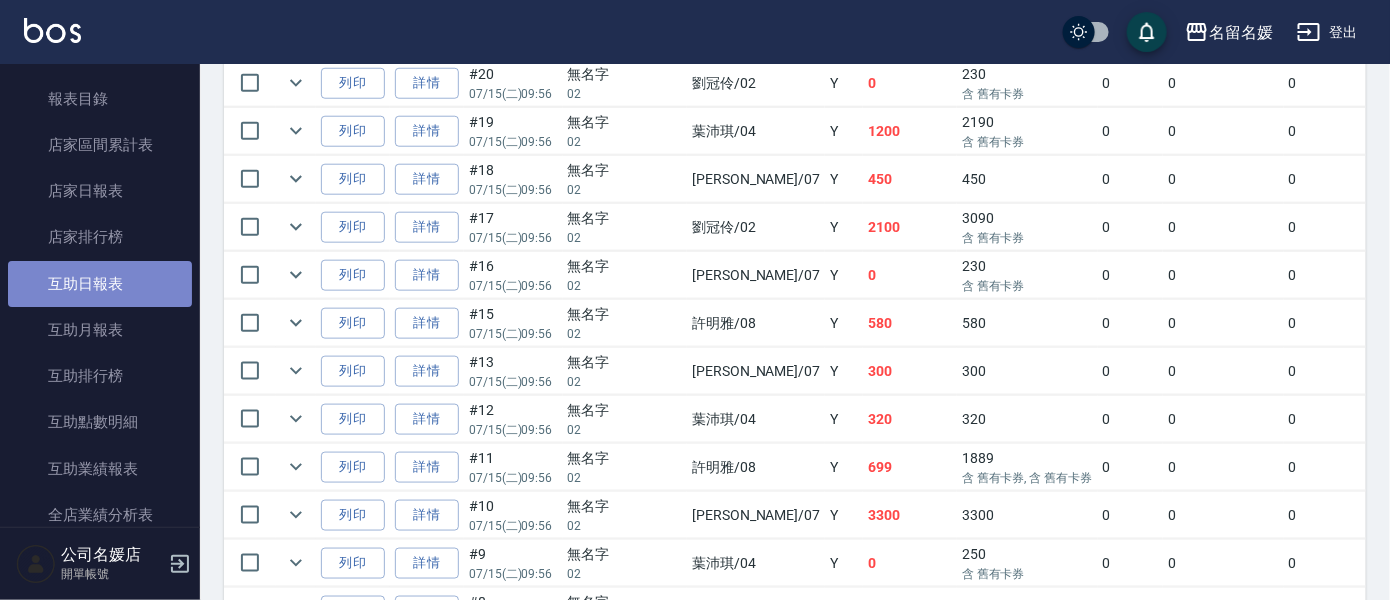 click on "互助日報表" at bounding box center [100, 284] 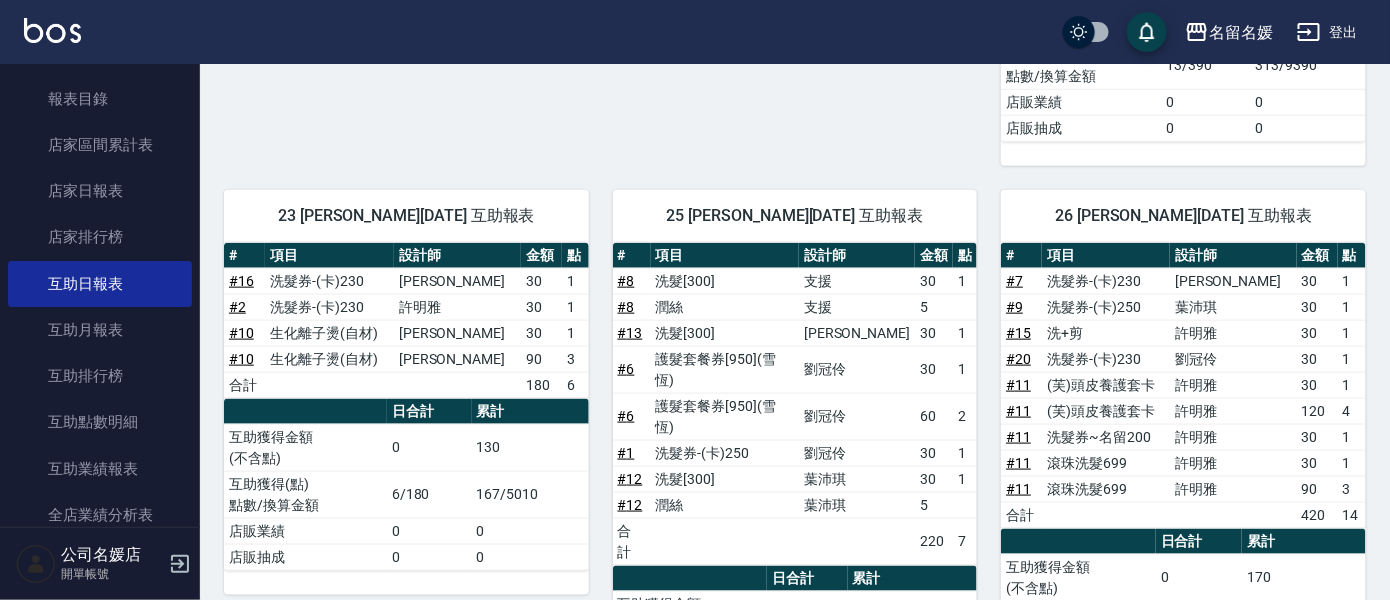 scroll, scrollTop: 636, scrollLeft: 0, axis: vertical 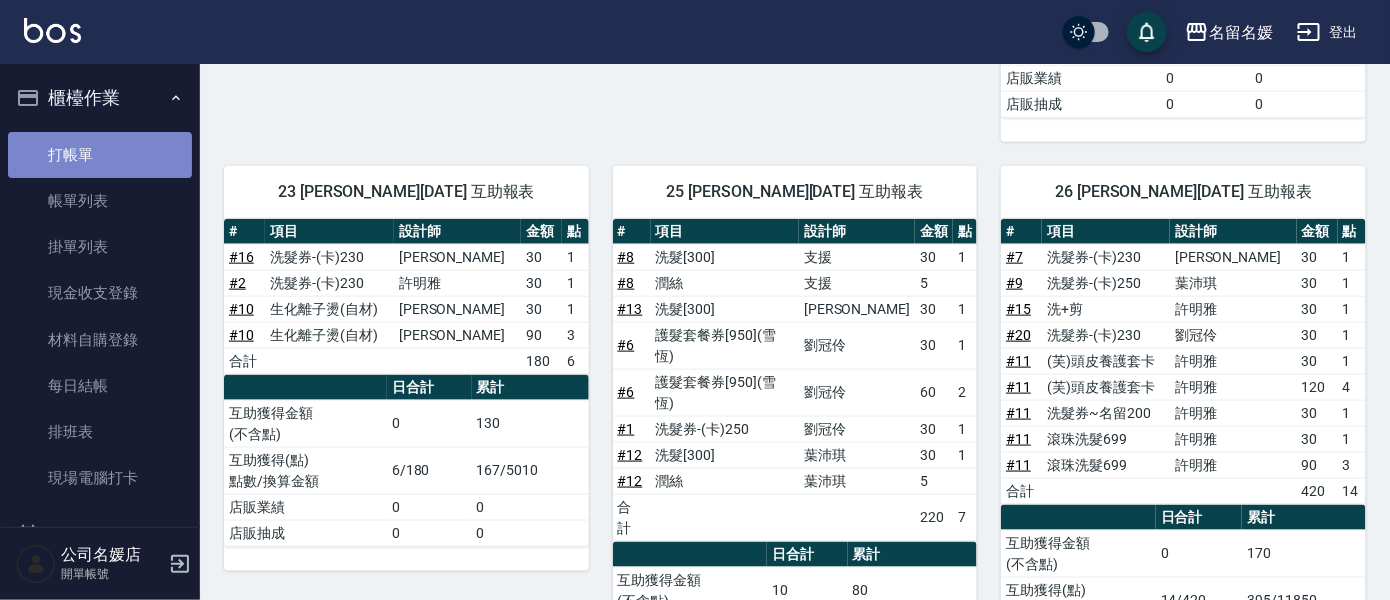 click on "打帳單" at bounding box center (100, 155) 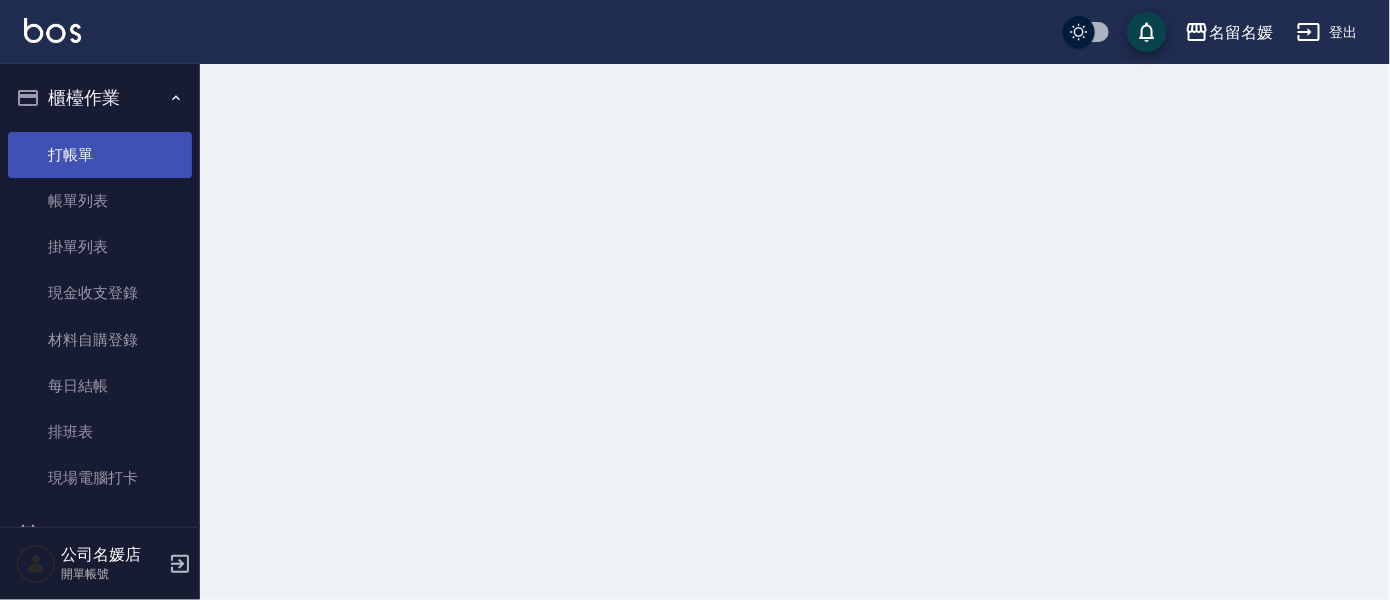 scroll, scrollTop: 0, scrollLeft: 0, axis: both 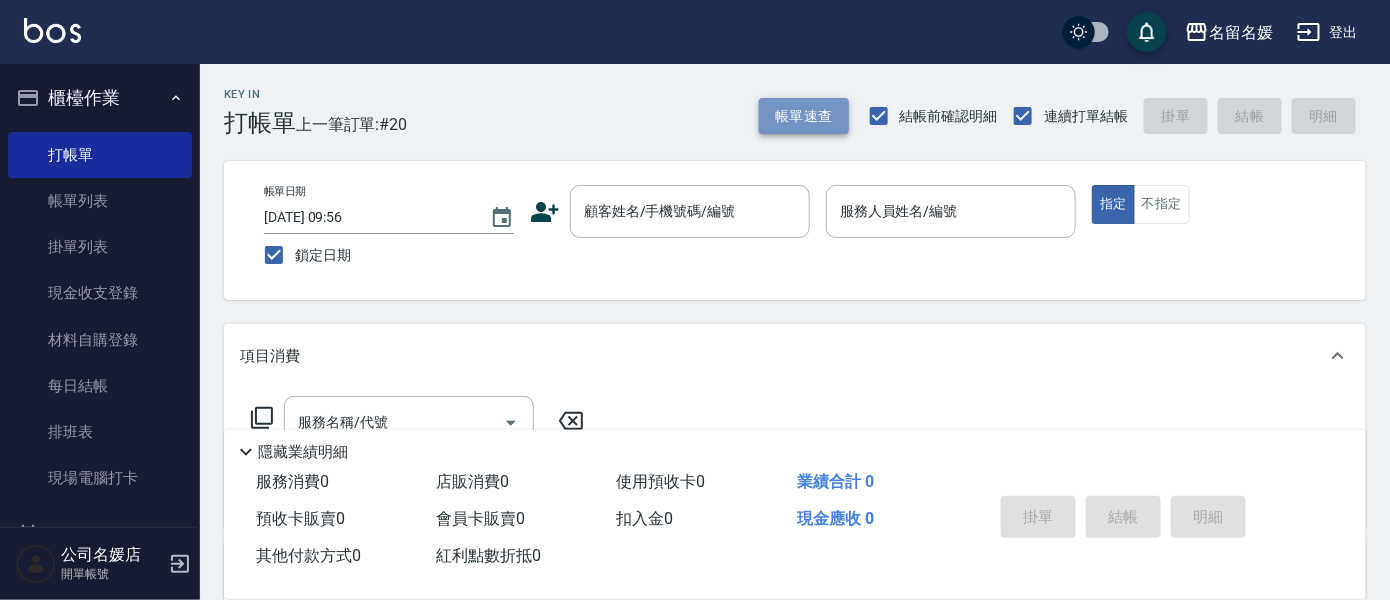click on "帳單速查" at bounding box center (804, 116) 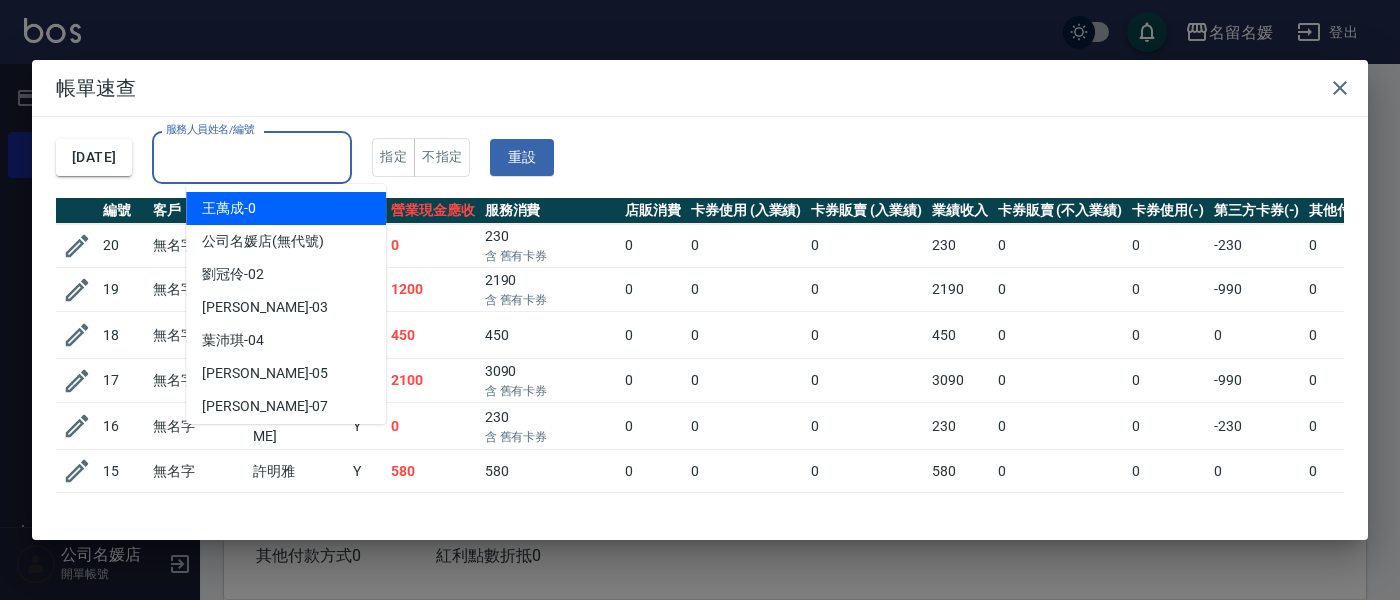 click on "服務人員姓名/編號 服務人員姓名/編號" at bounding box center (252, 157) 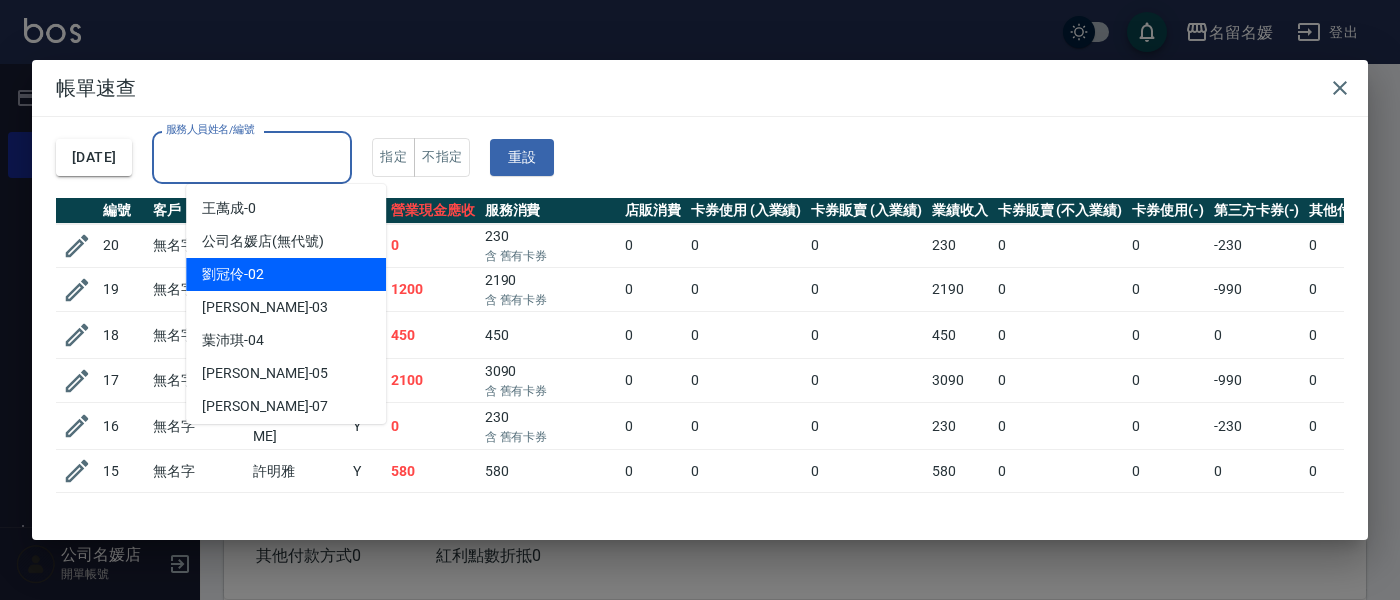 click on "[PERSON_NAME]-02" at bounding box center [286, 274] 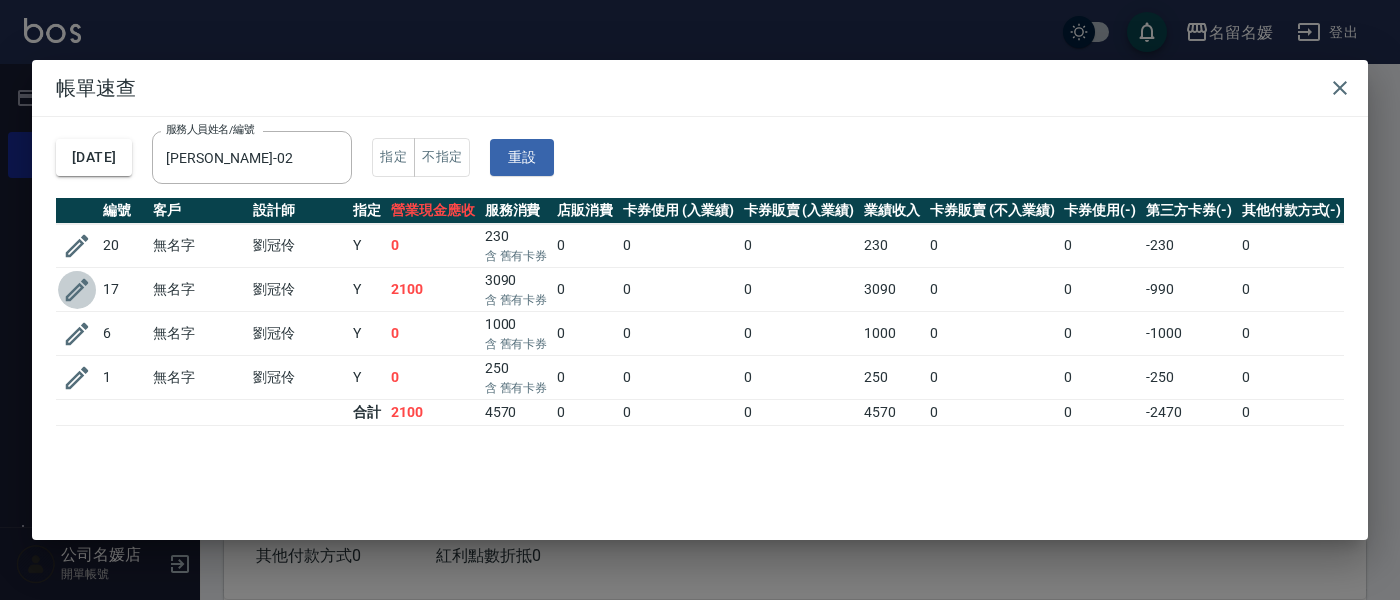 click 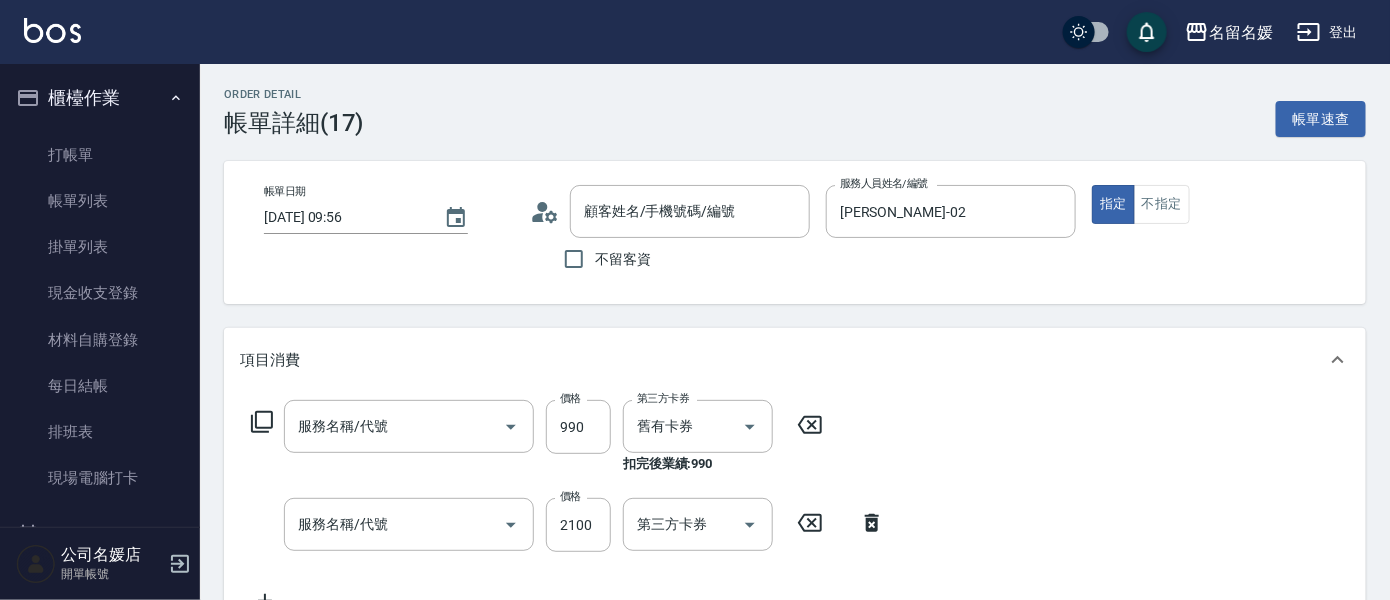 type on "[DATE] 09:56" 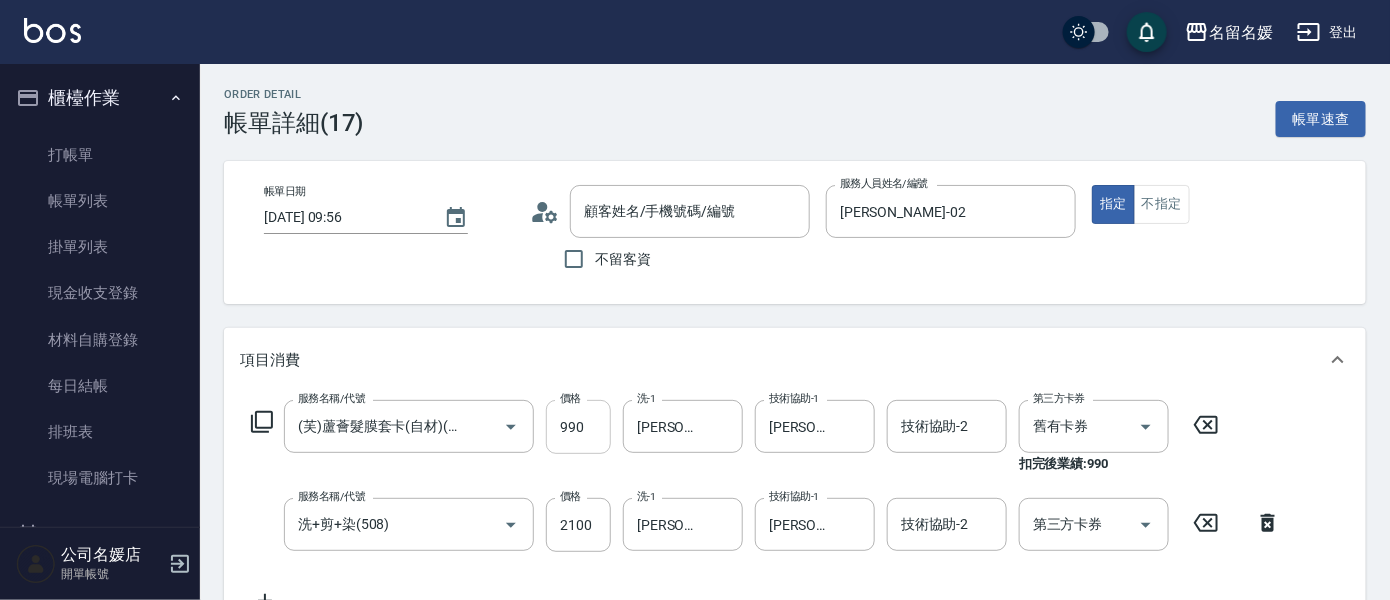 type on "(芙)蘆薈髮膜套卡(自材)(639)" 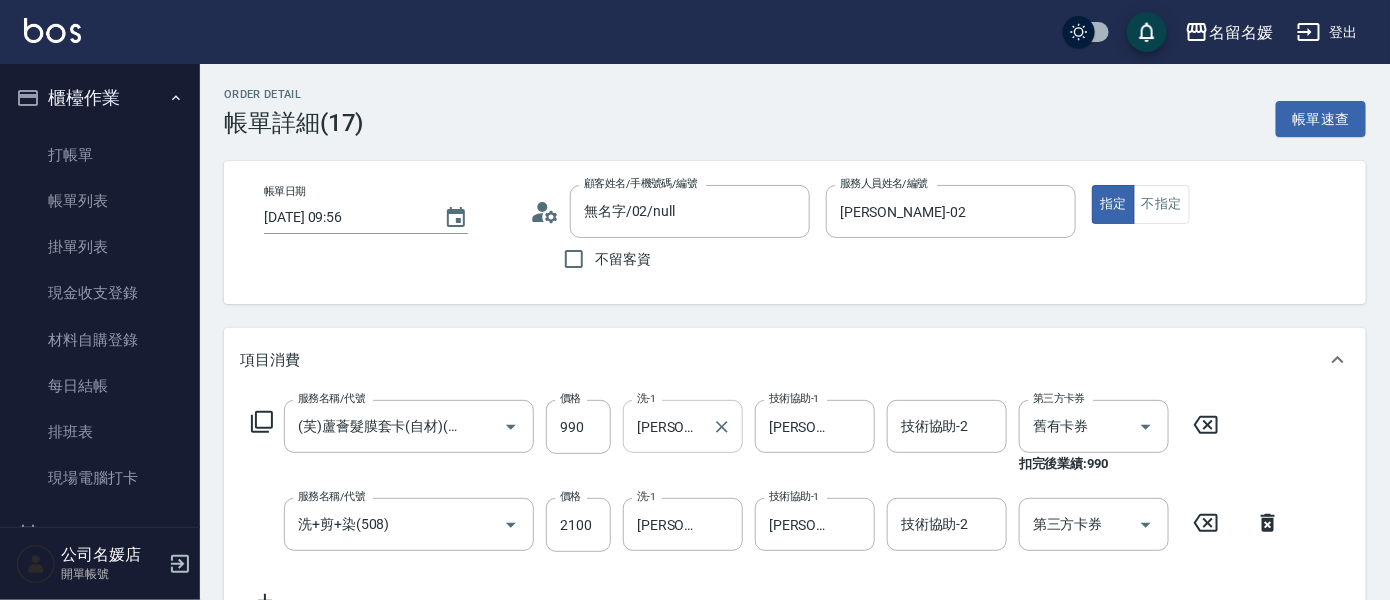 type on "無名字/02/null" 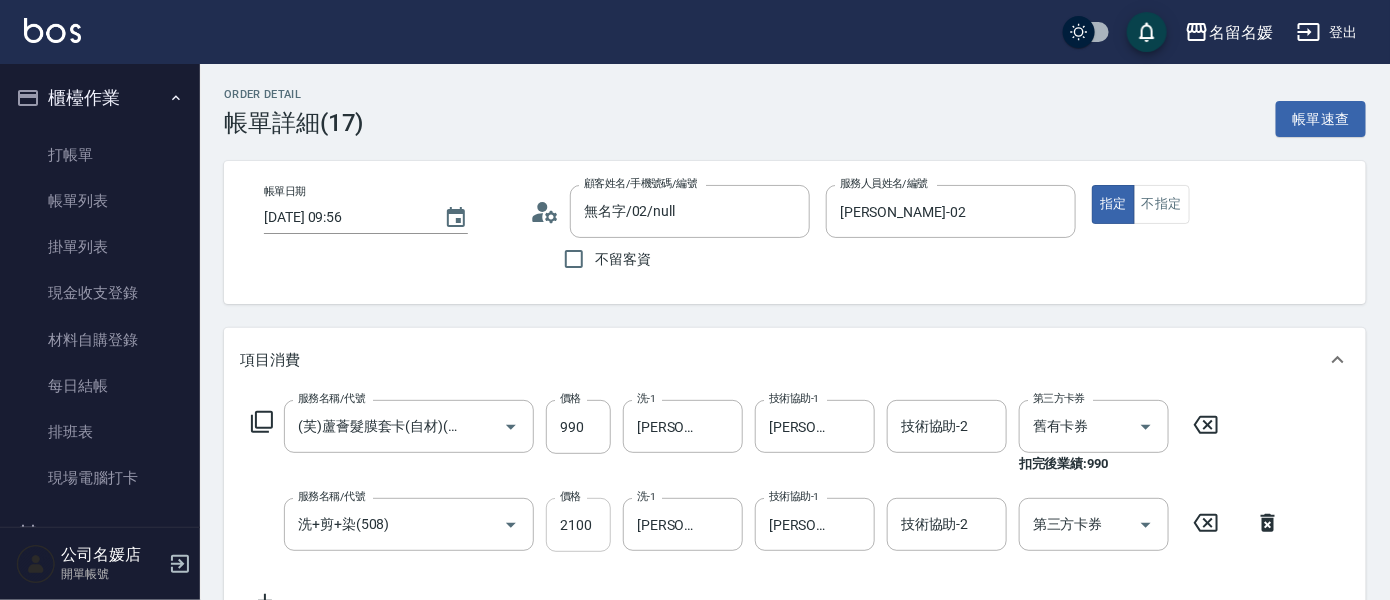 scroll, scrollTop: 90, scrollLeft: 0, axis: vertical 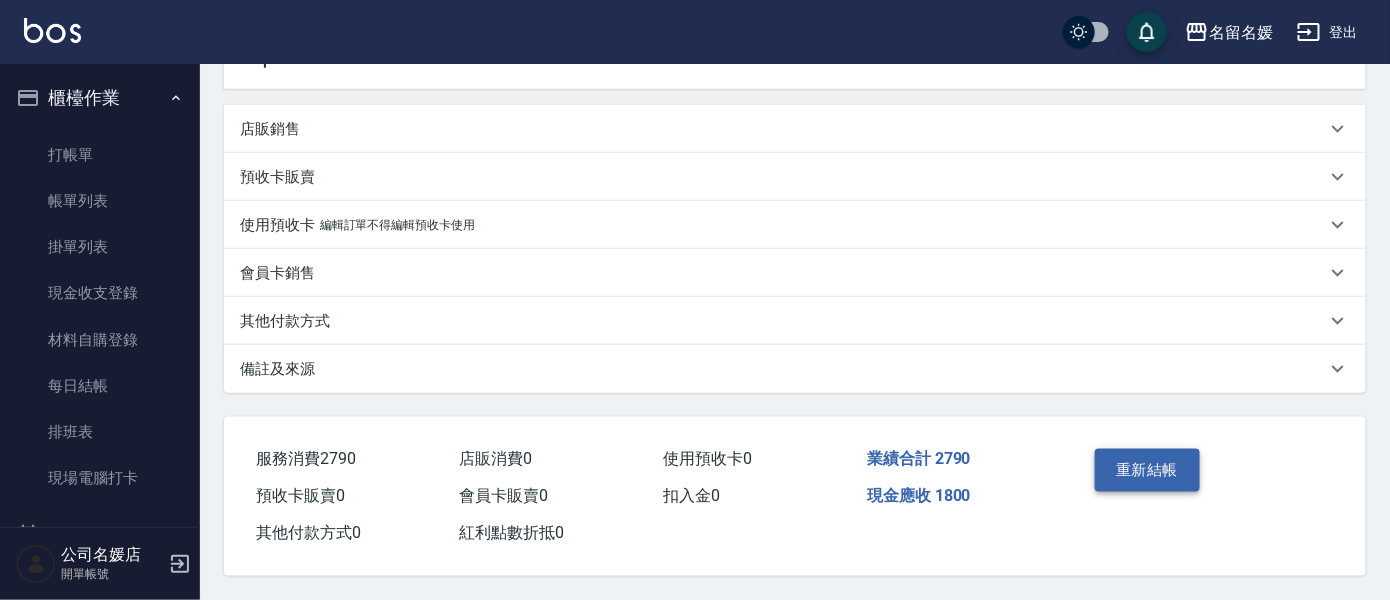 type on "1800" 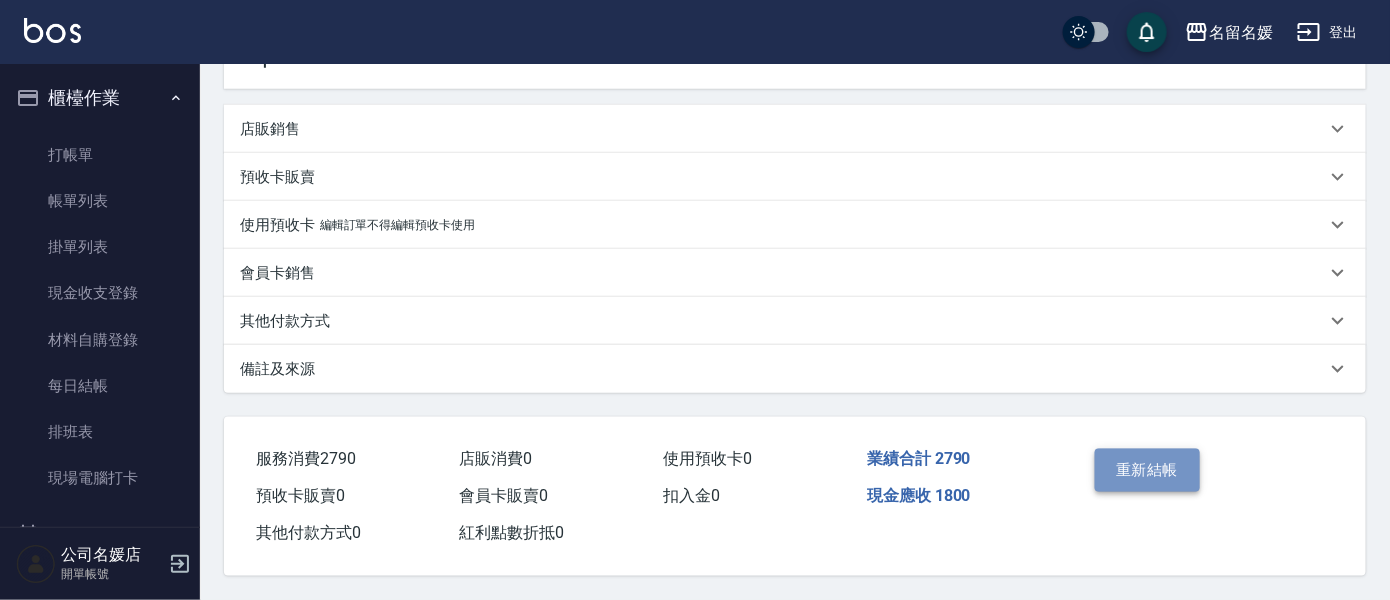 click on "重新結帳" at bounding box center (1148, 470) 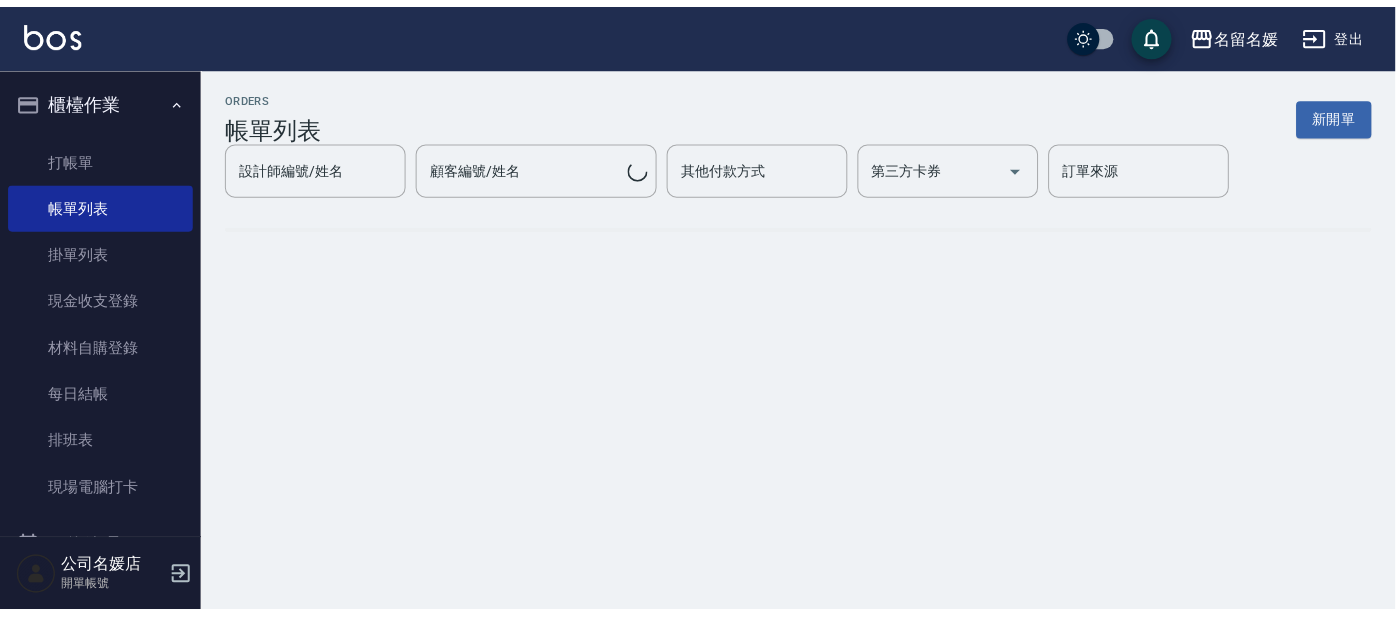 scroll, scrollTop: 0, scrollLeft: 0, axis: both 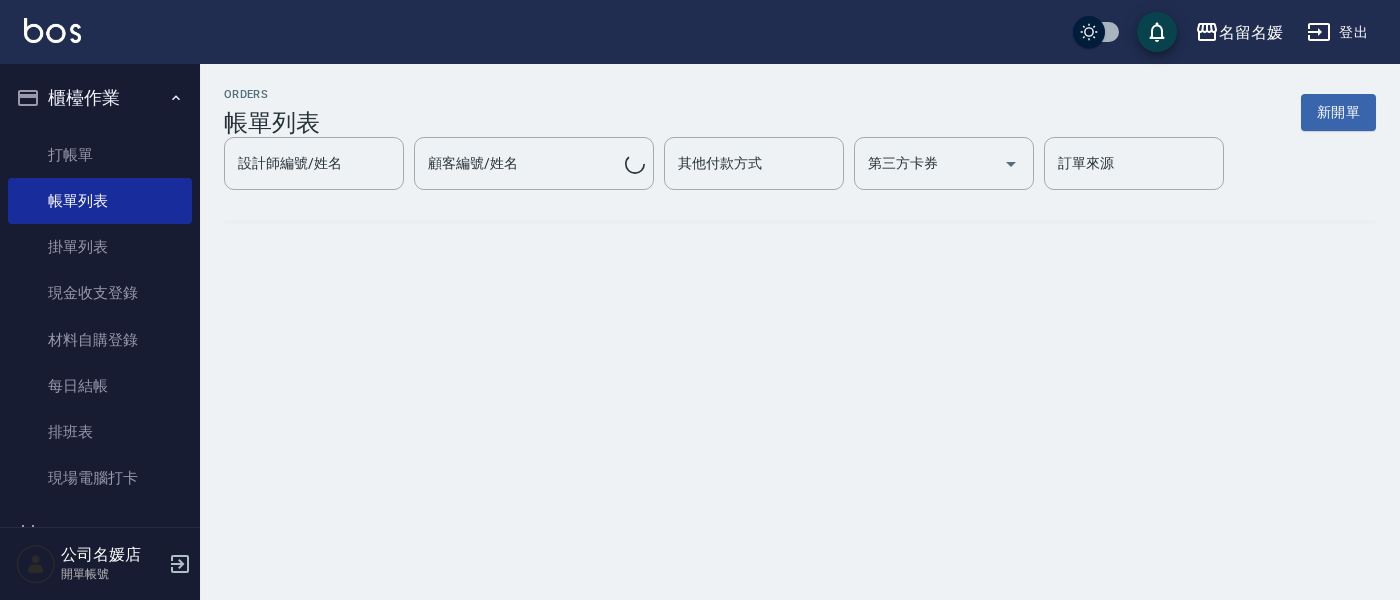 click on "ORDERS 帳單列表 新開單 設計師編號/姓名 設計師編號/姓名 顧客編號/姓名 顧客編號/姓名 其他付款方式 其他付款方式 第三方卡券 第三方卡券 訂單來源 訂單來源" at bounding box center [700, 300] 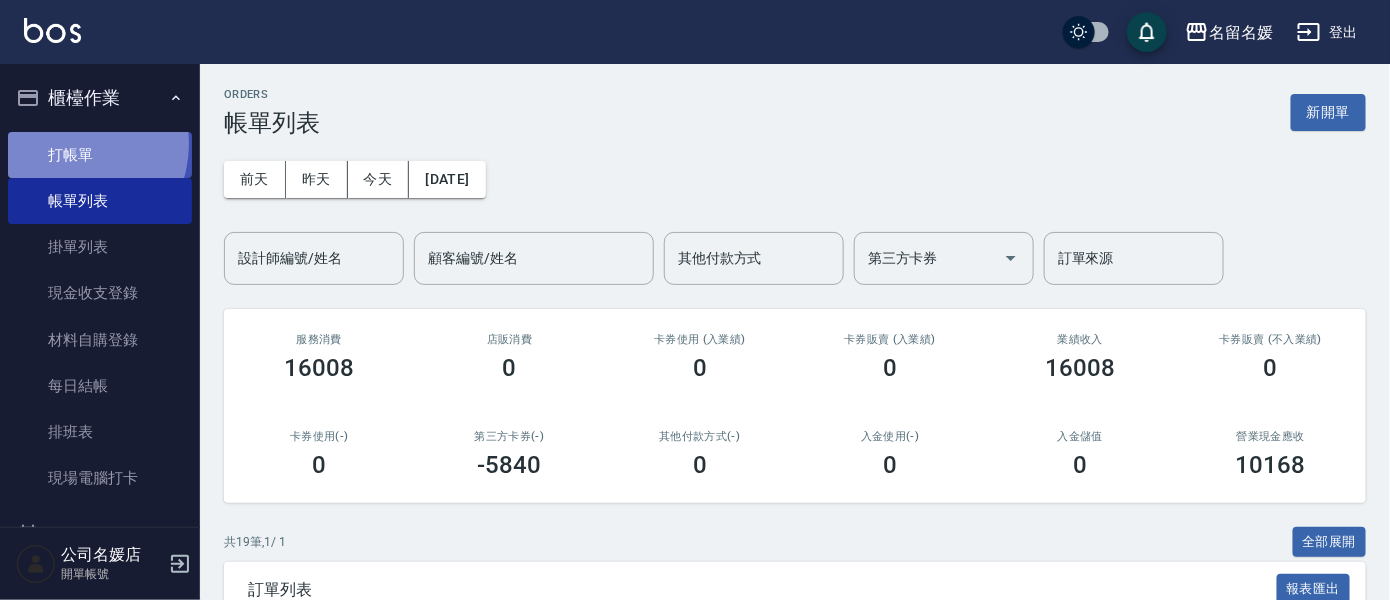 click on "打帳單" at bounding box center (100, 155) 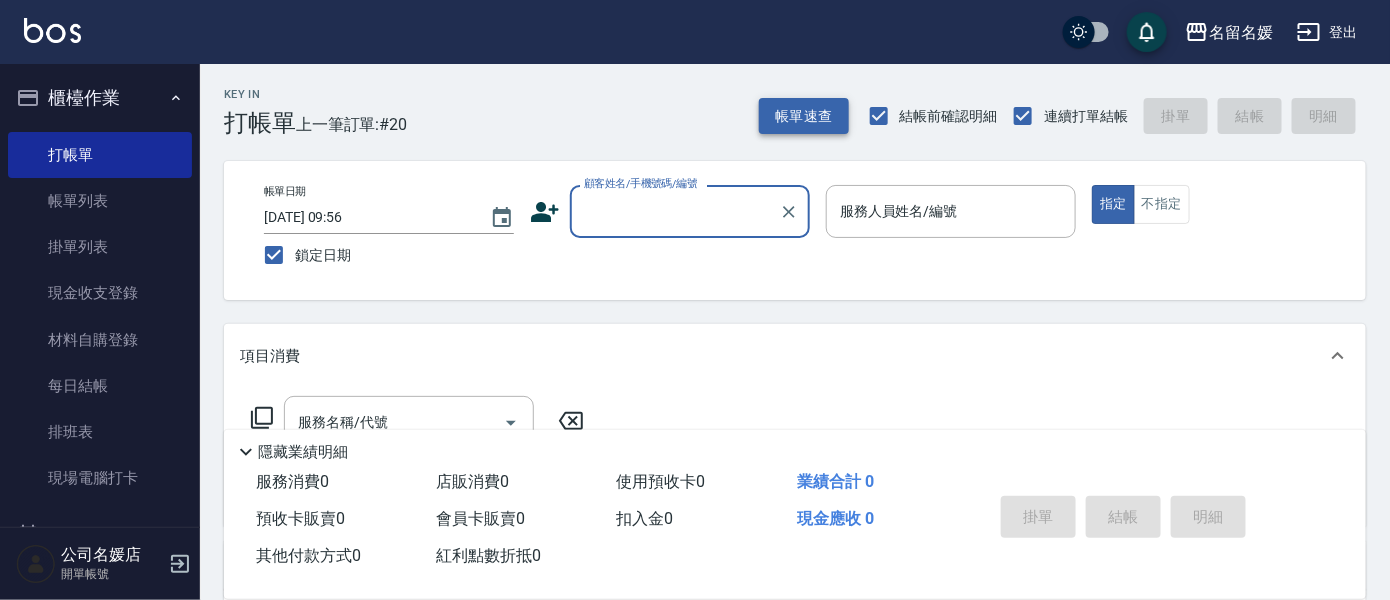 click on "帳單速查" at bounding box center (804, 116) 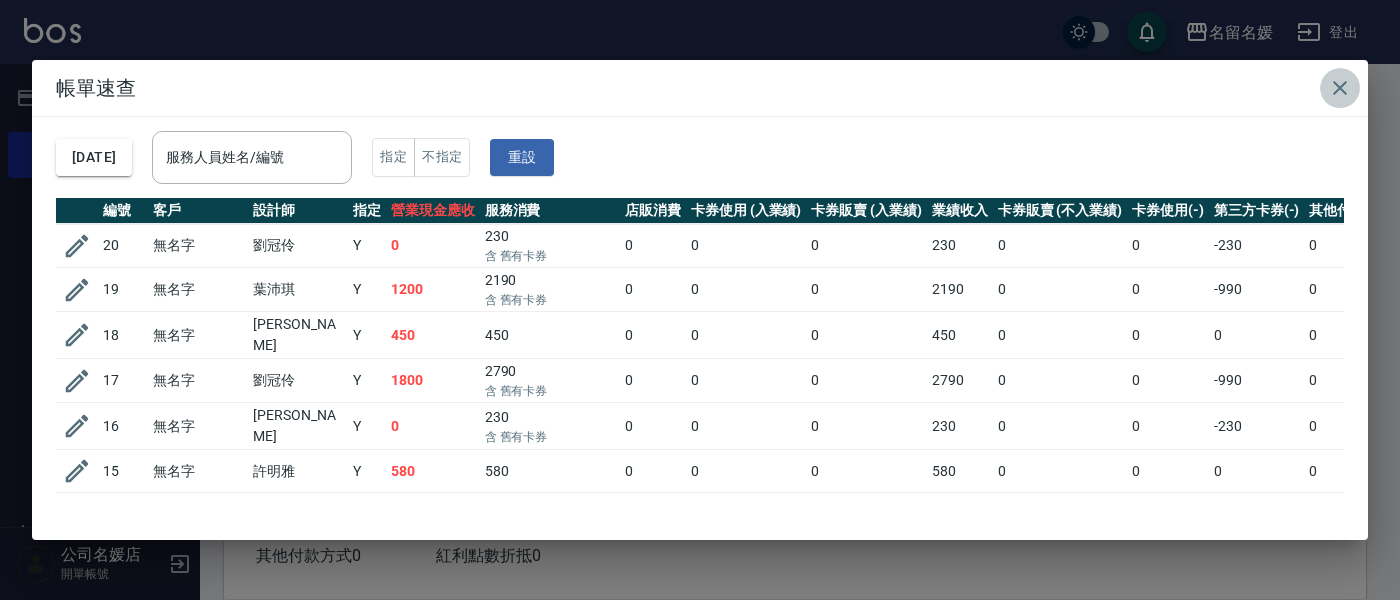 click 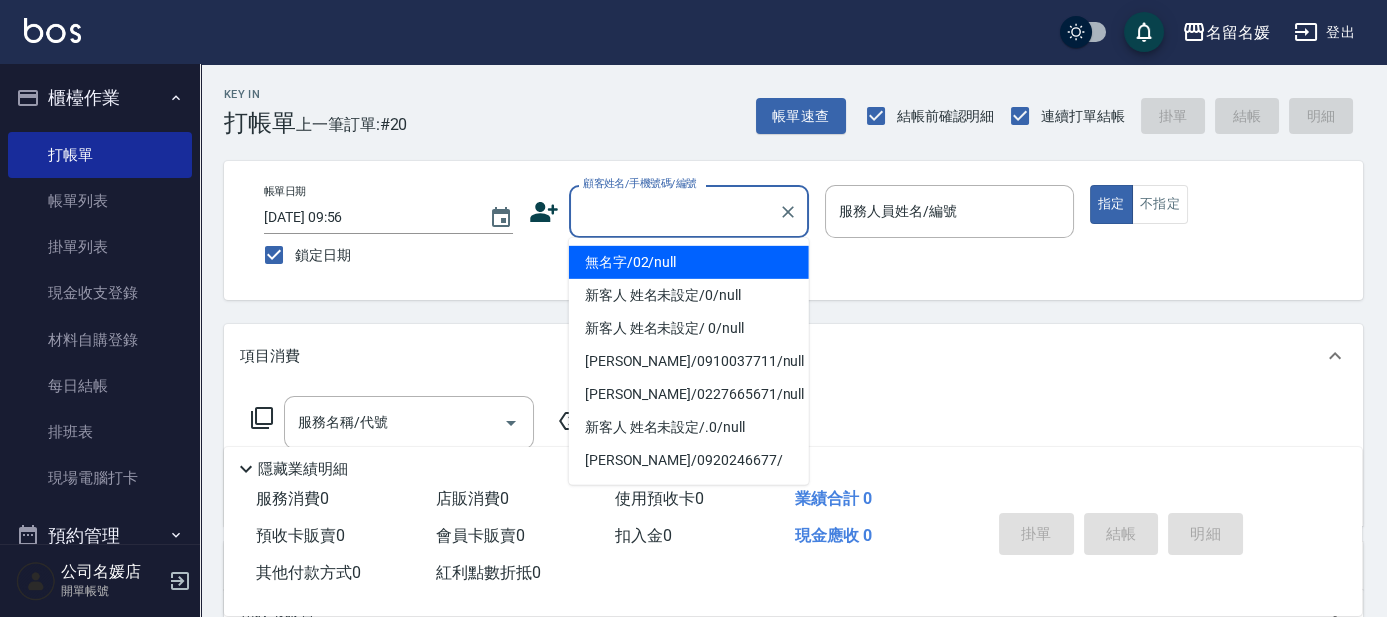click on "顧客姓名/手機號碼/編號 顧客姓名/手機號碼/編號" at bounding box center (689, 211) 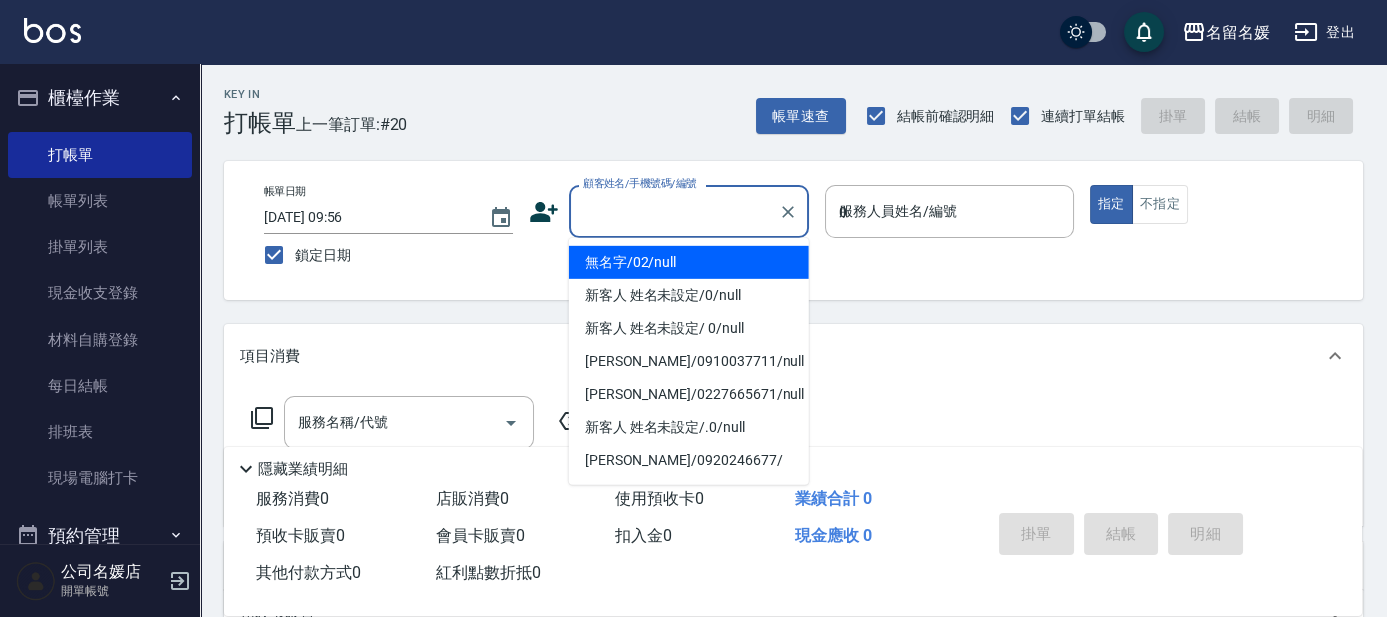 type on "無名字/02/null" 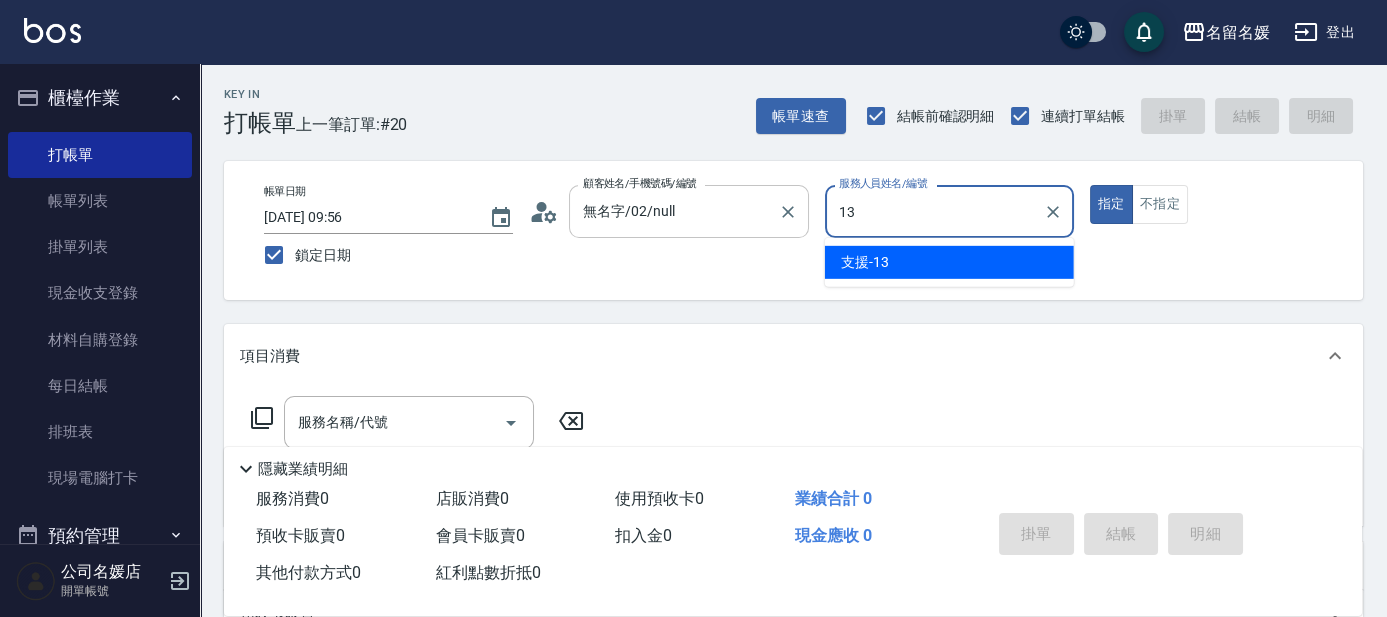 type on "支援-13" 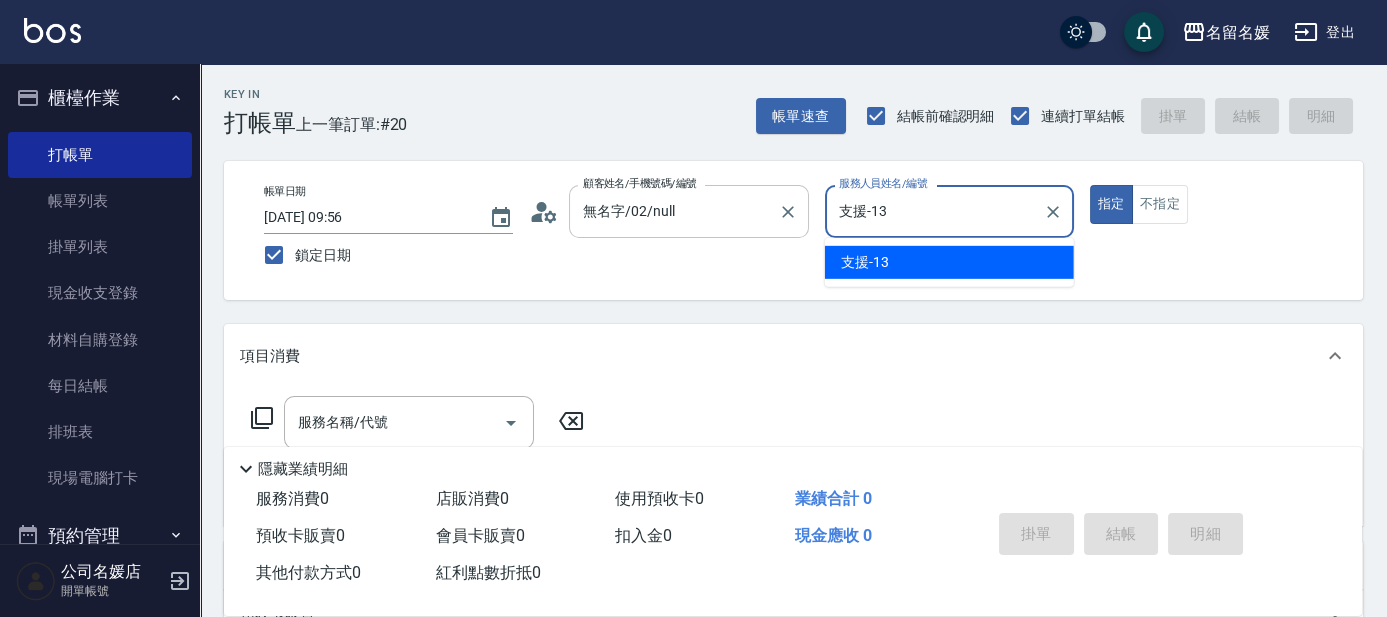 type on "true" 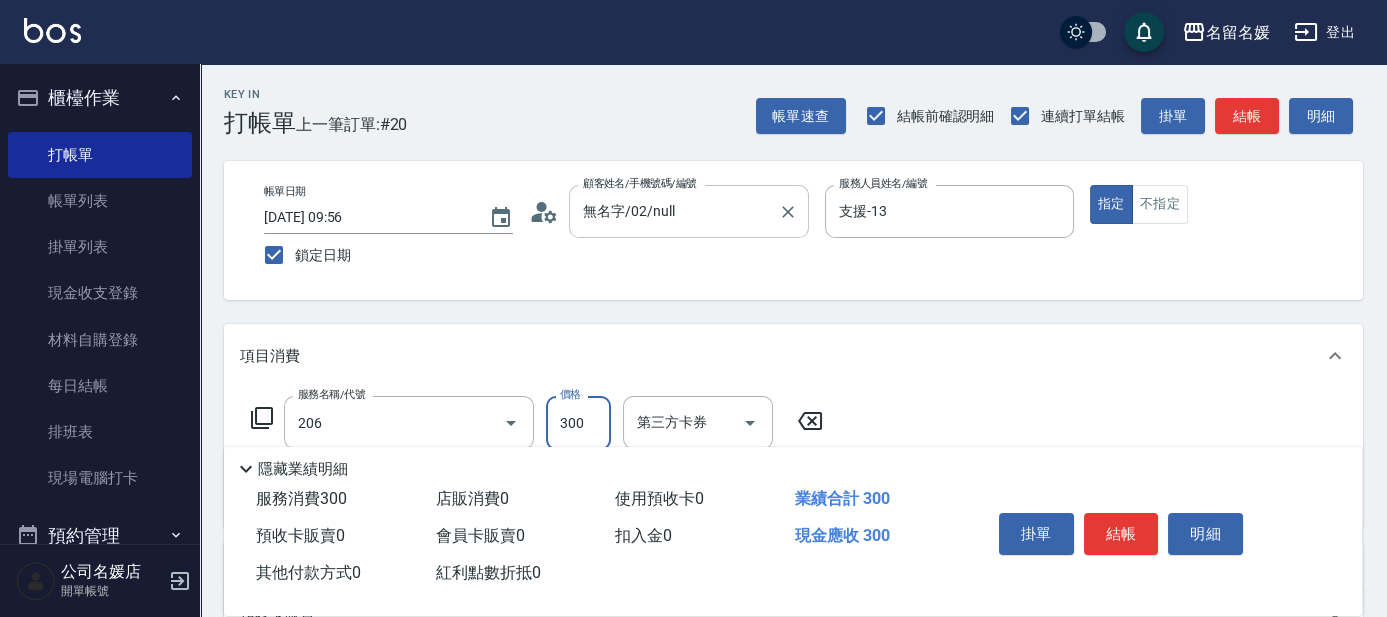 type on "洗髮[300](206)" 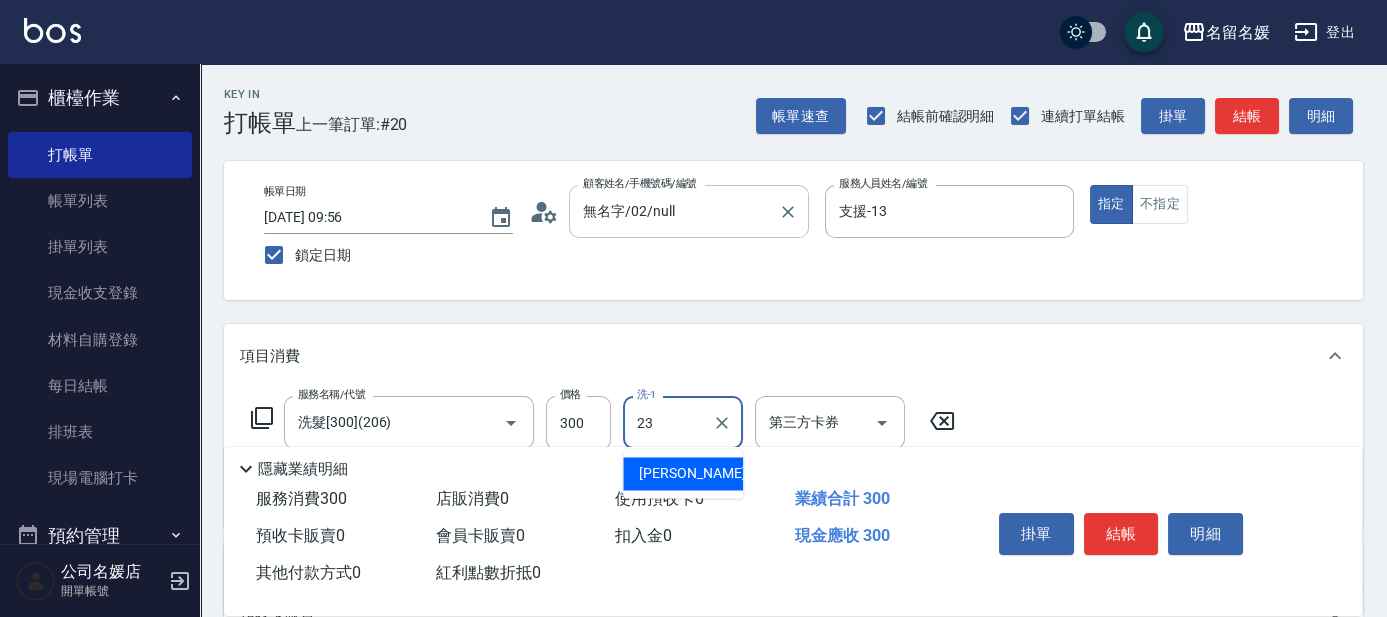 type on "[PERSON_NAME]-23" 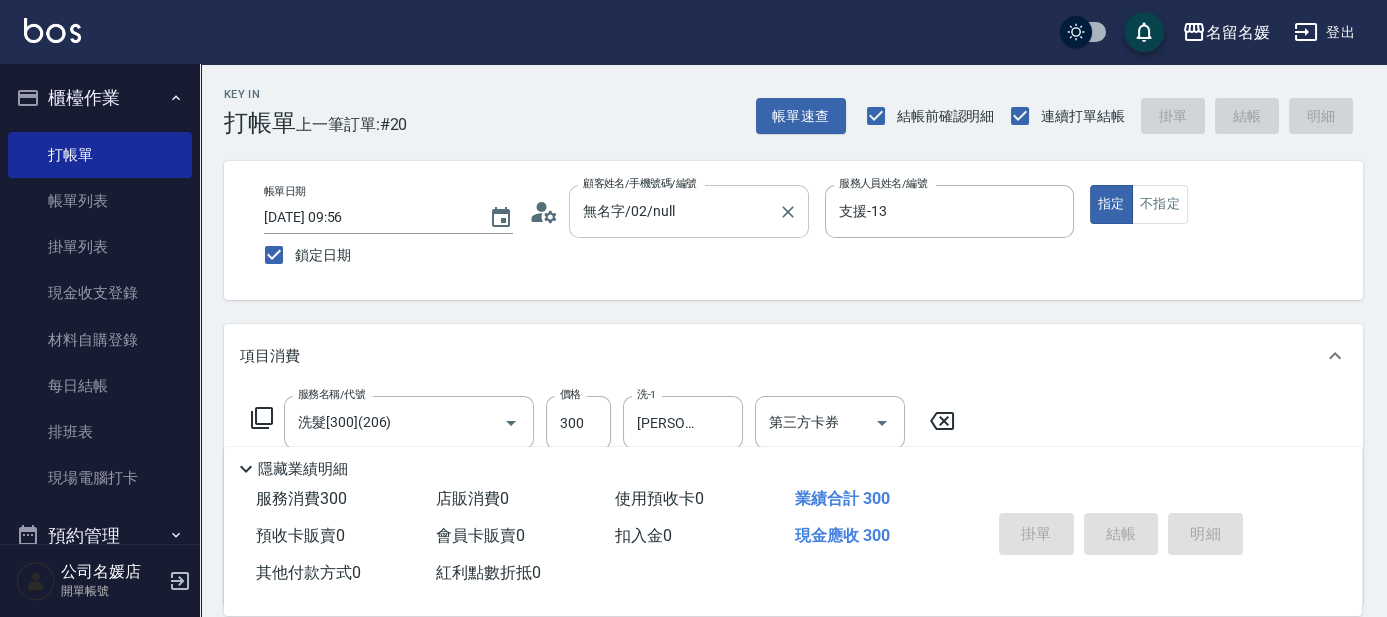 type 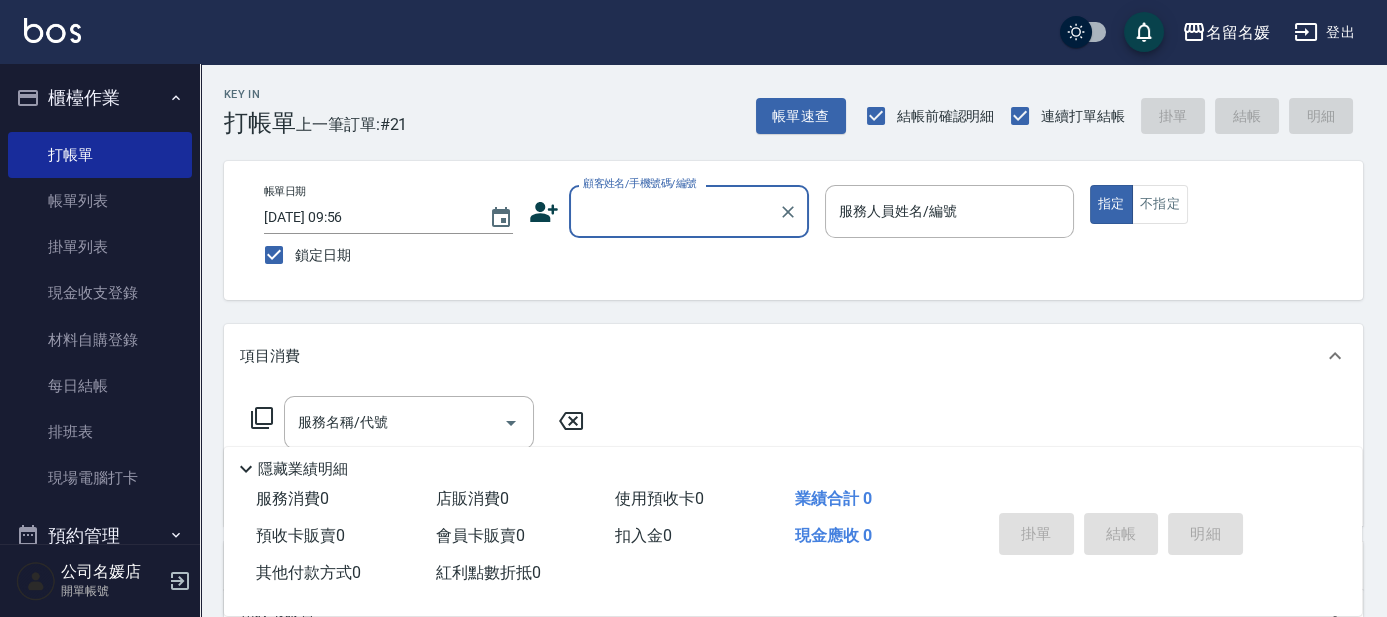 click on "顧客姓名/手機號碼/編號" at bounding box center [674, 211] 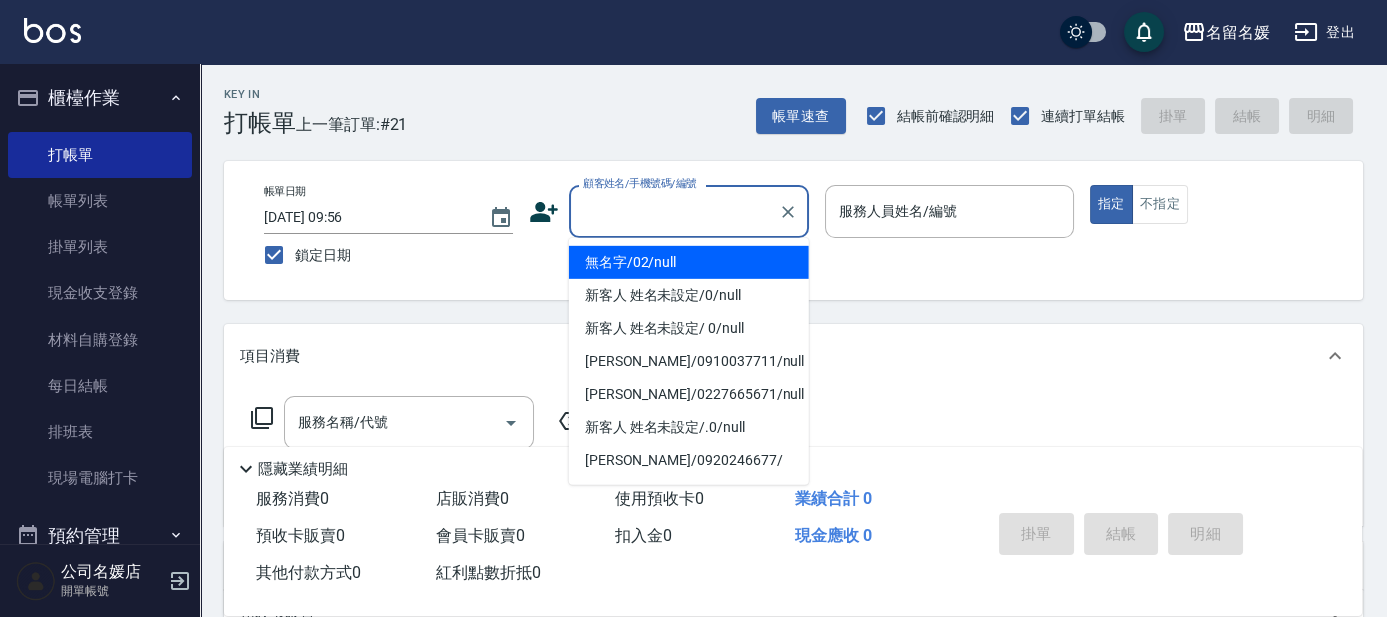 click on "無名字/02/null" at bounding box center [689, 262] 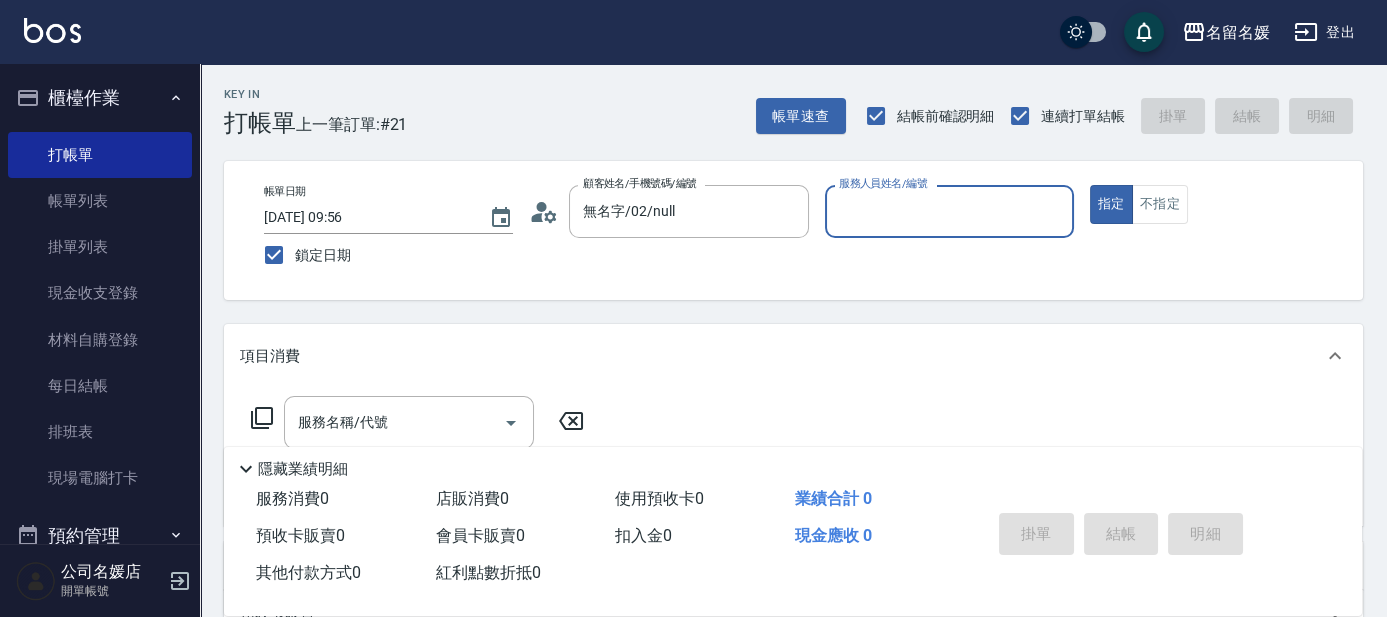 click on "服務人員姓名/編號" at bounding box center (949, 211) 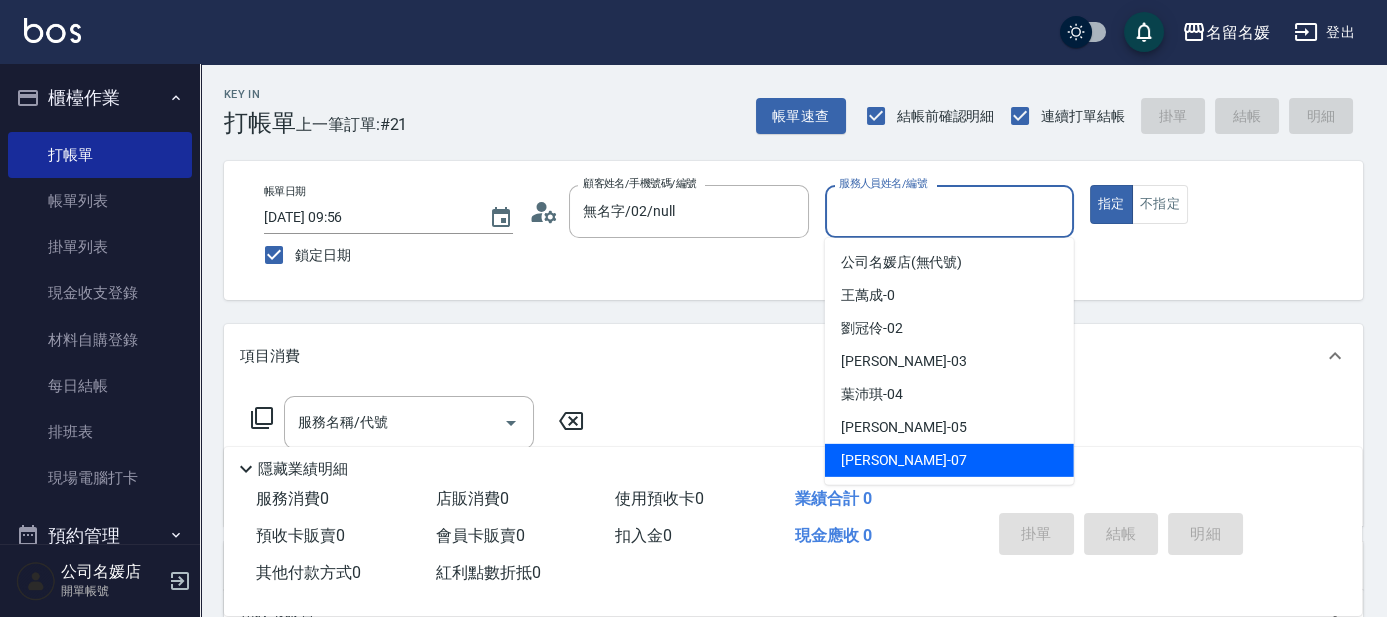 click on "[PERSON_NAME] -07" at bounding box center (949, 460) 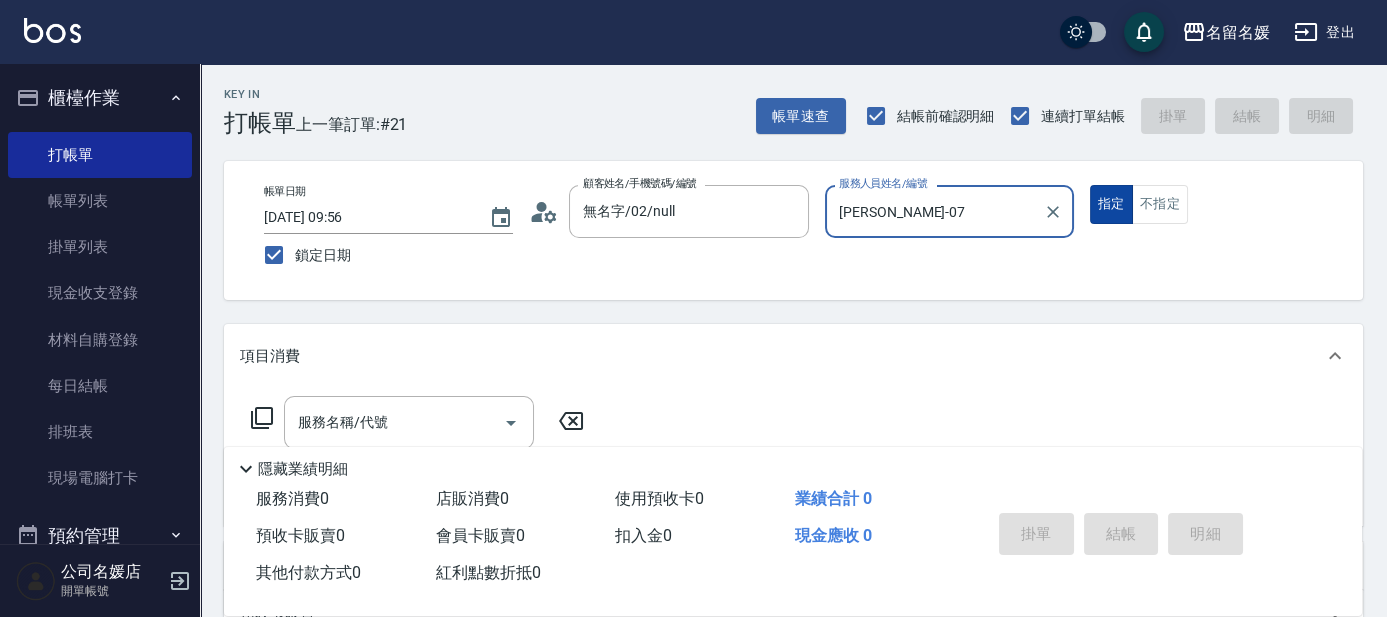 click on "指定" at bounding box center [1111, 204] 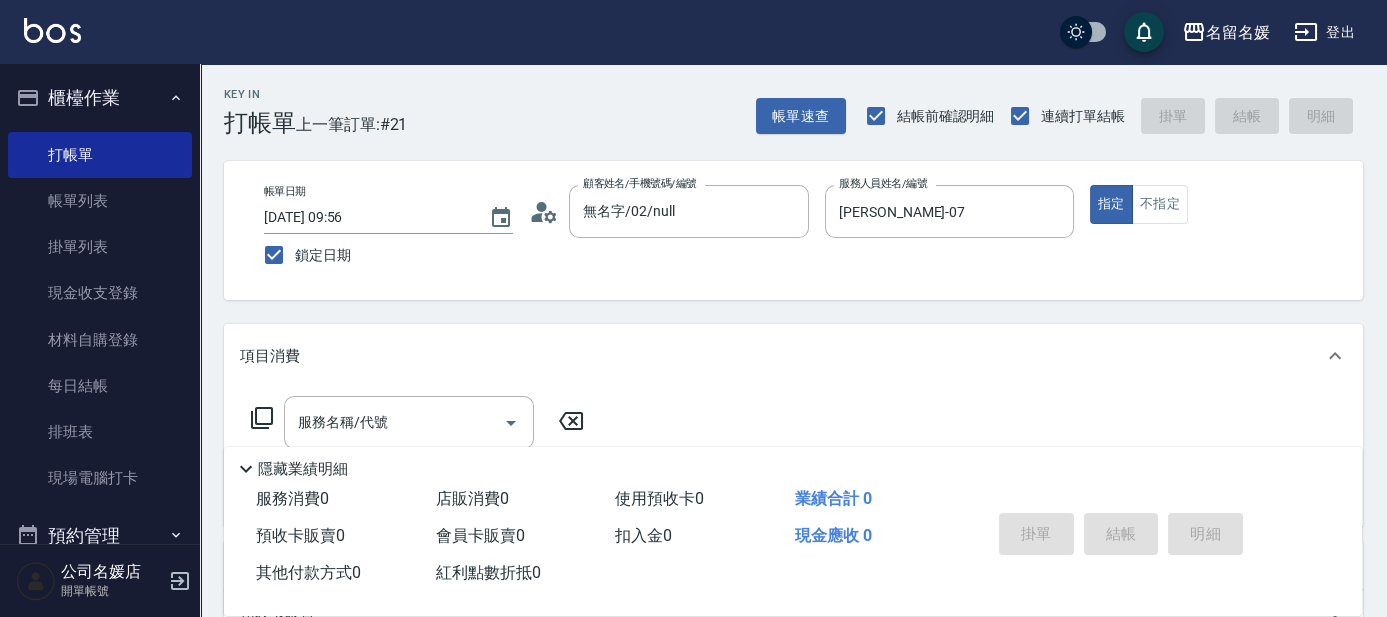click 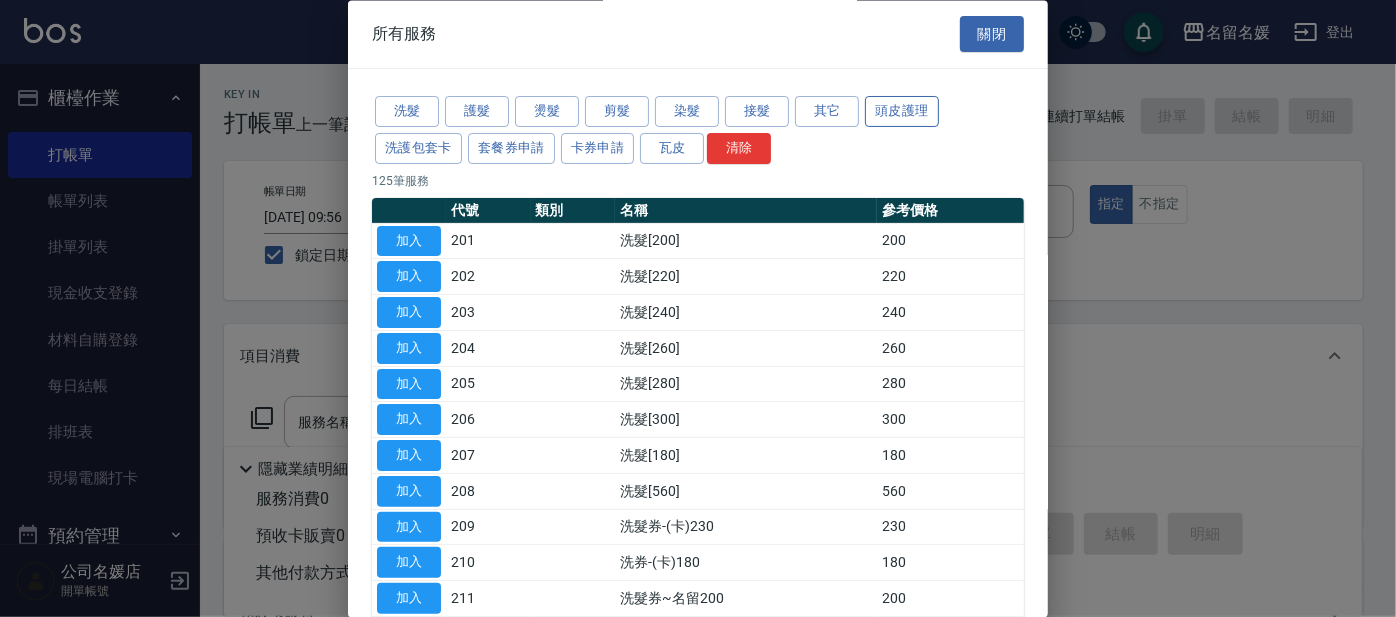 click on "頭皮護理" at bounding box center (902, 112) 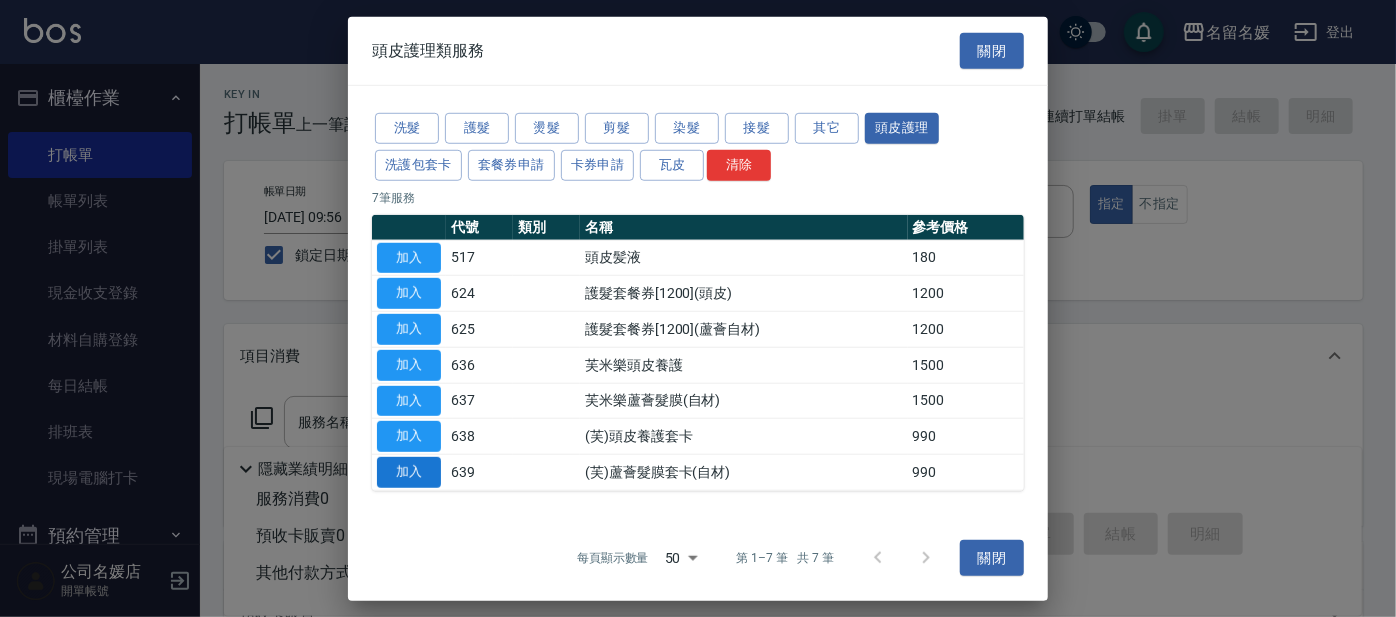 click on "加入" at bounding box center [409, 472] 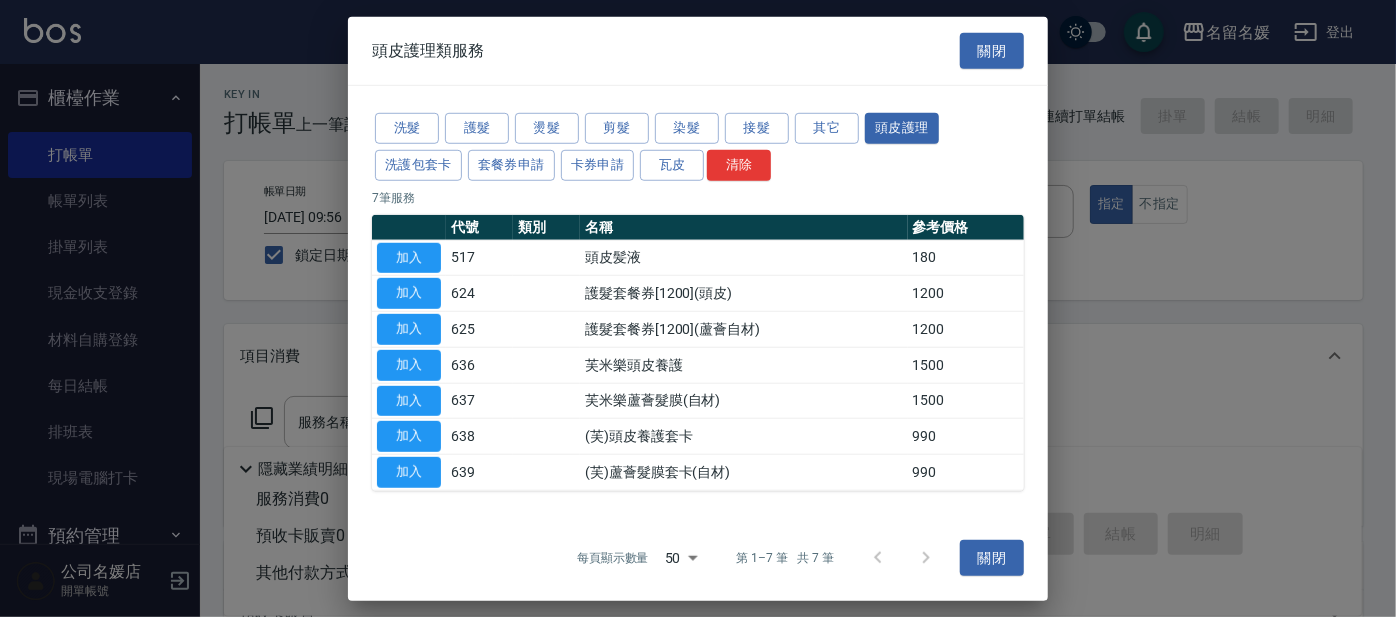 type on "(芙)蘆薈髮膜套卡(自材)(639)" 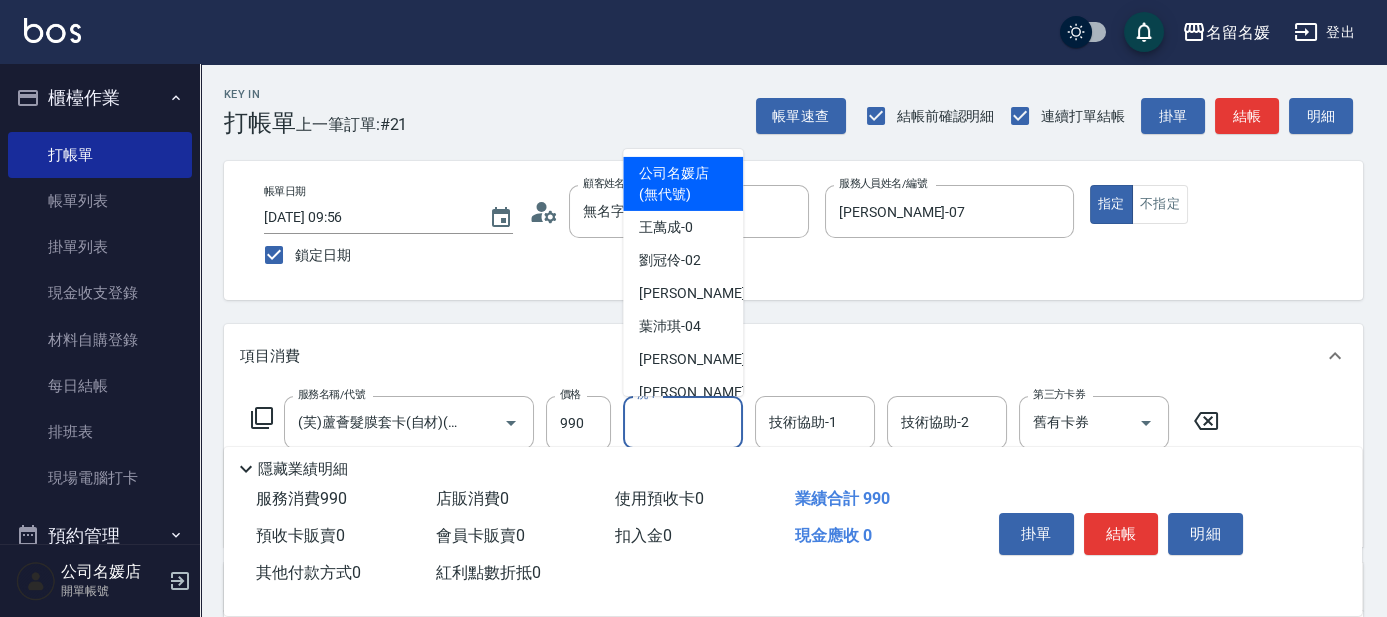click on "洗-1" at bounding box center [683, 422] 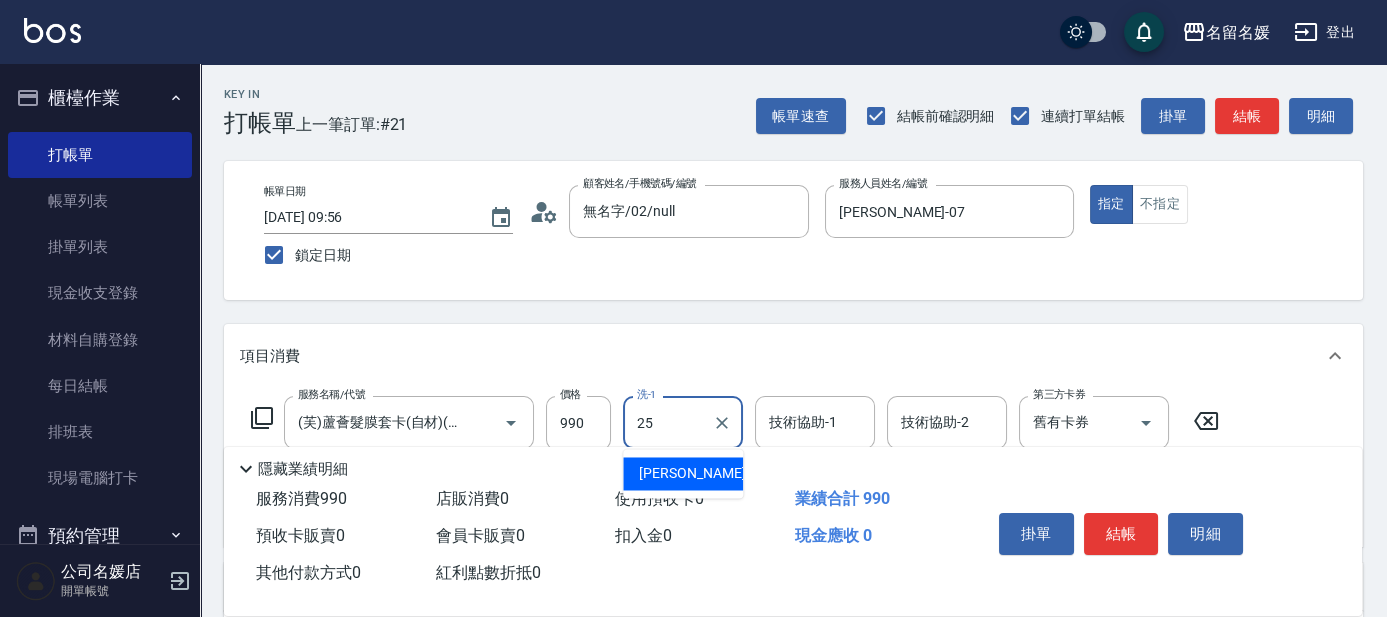click on "[PERSON_NAME]-25" at bounding box center (702, 473) 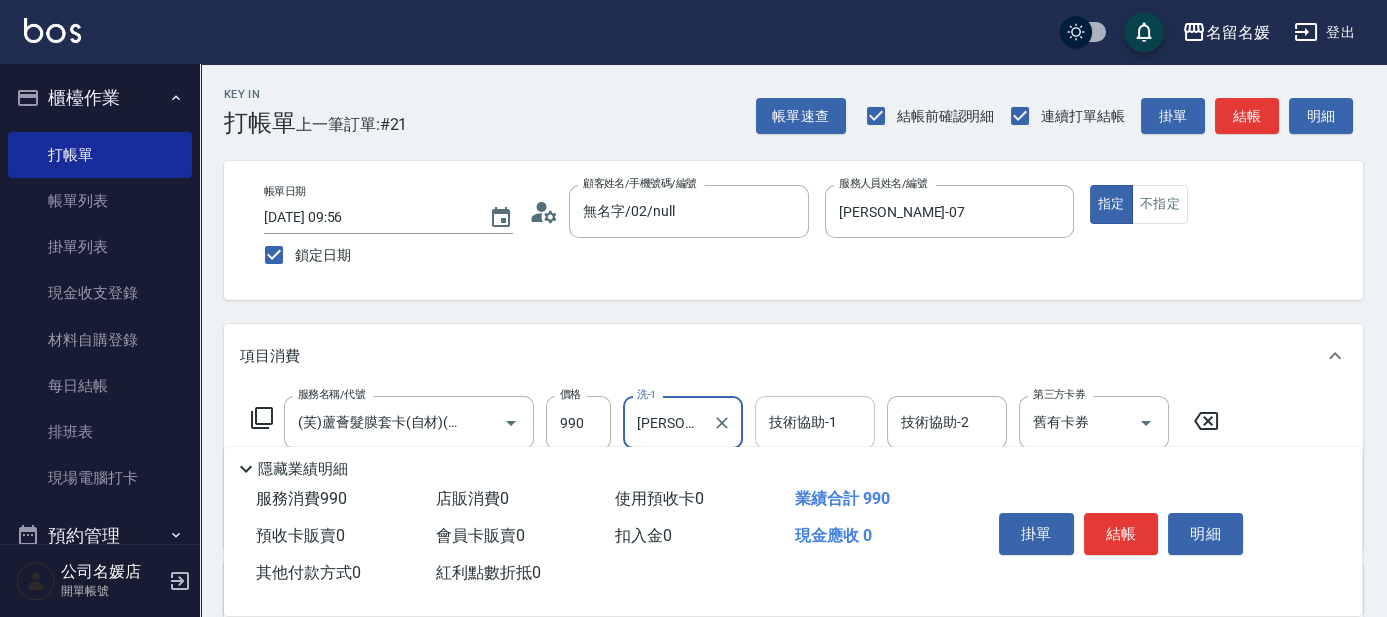 type on "[PERSON_NAME]-25" 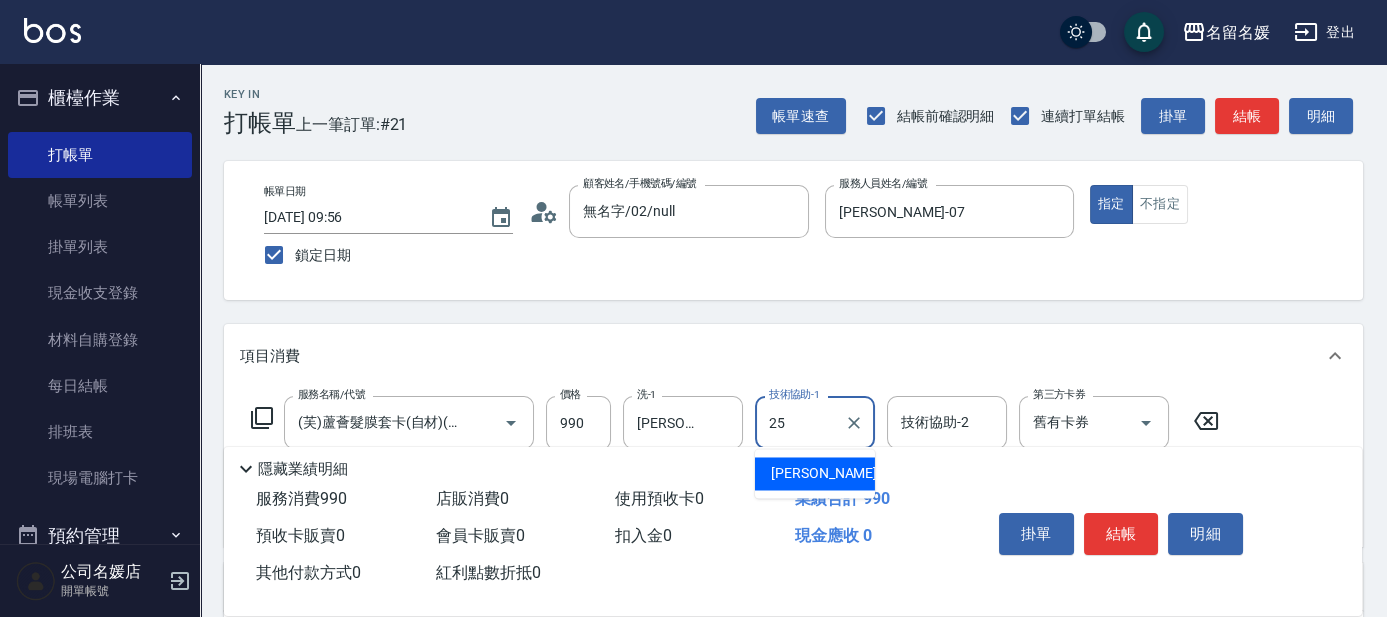 click on "[PERSON_NAME]-25" at bounding box center [834, 473] 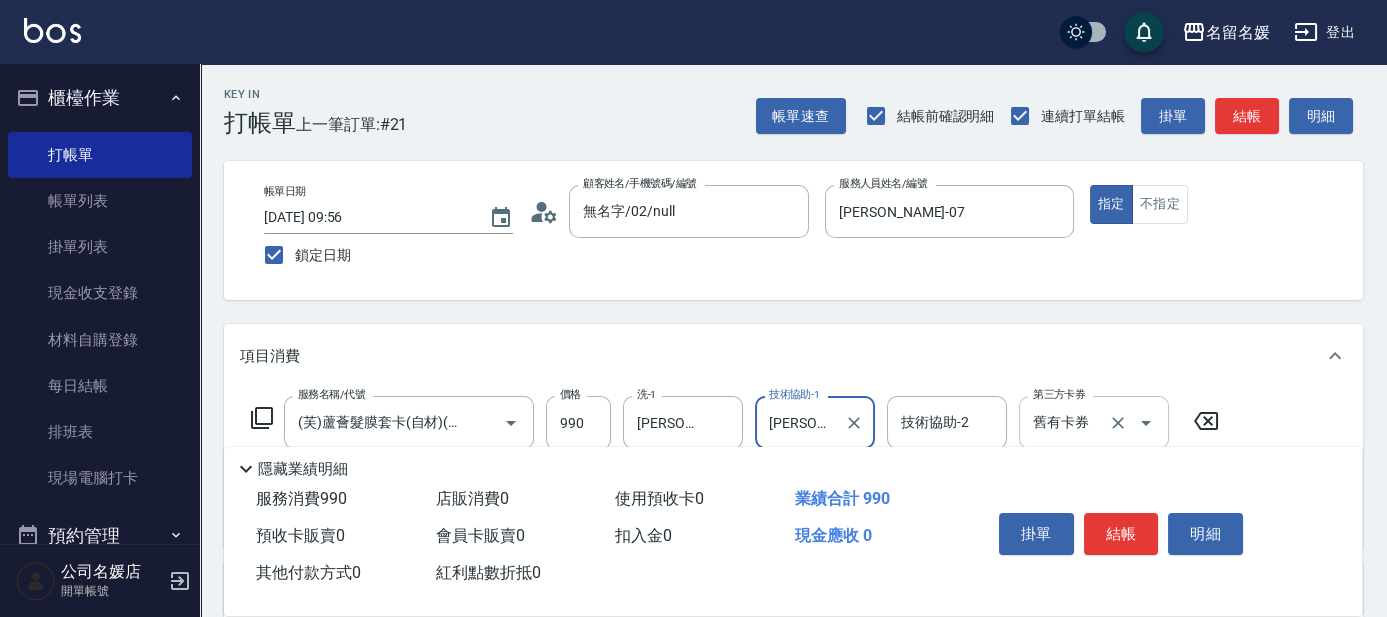 type on "[PERSON_NAME]-25" 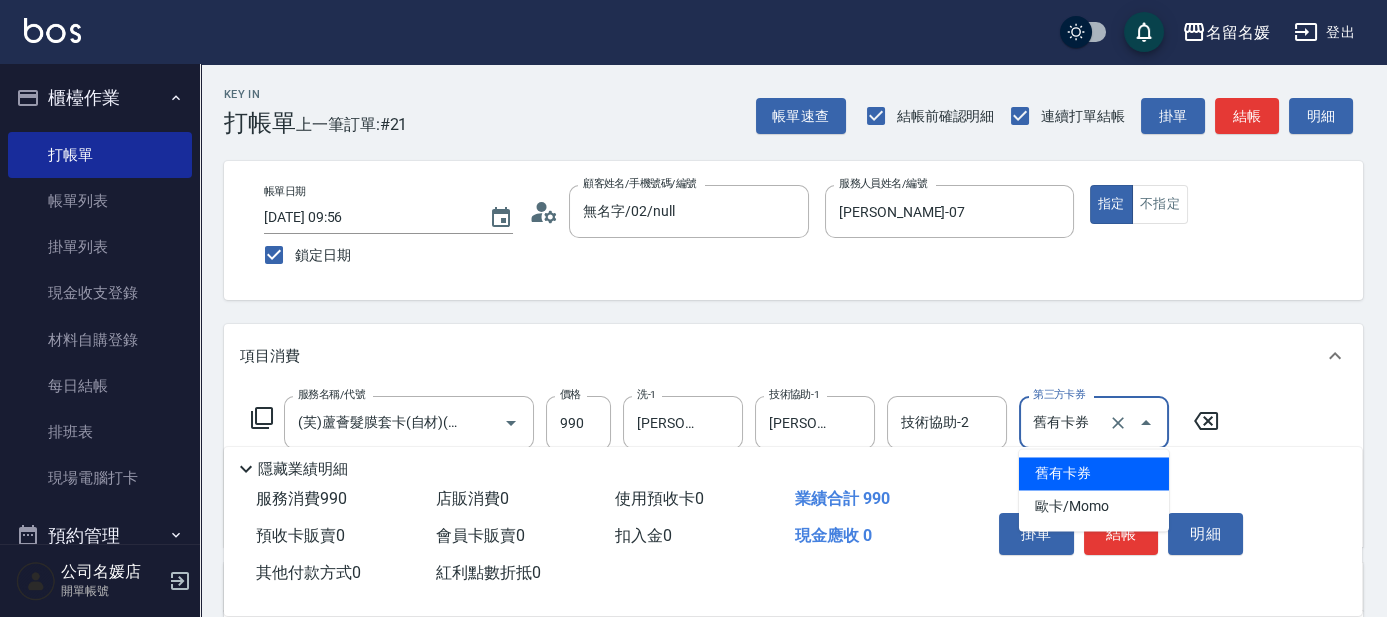 click on "舊有卡券" at bounding box center (1066, 422) 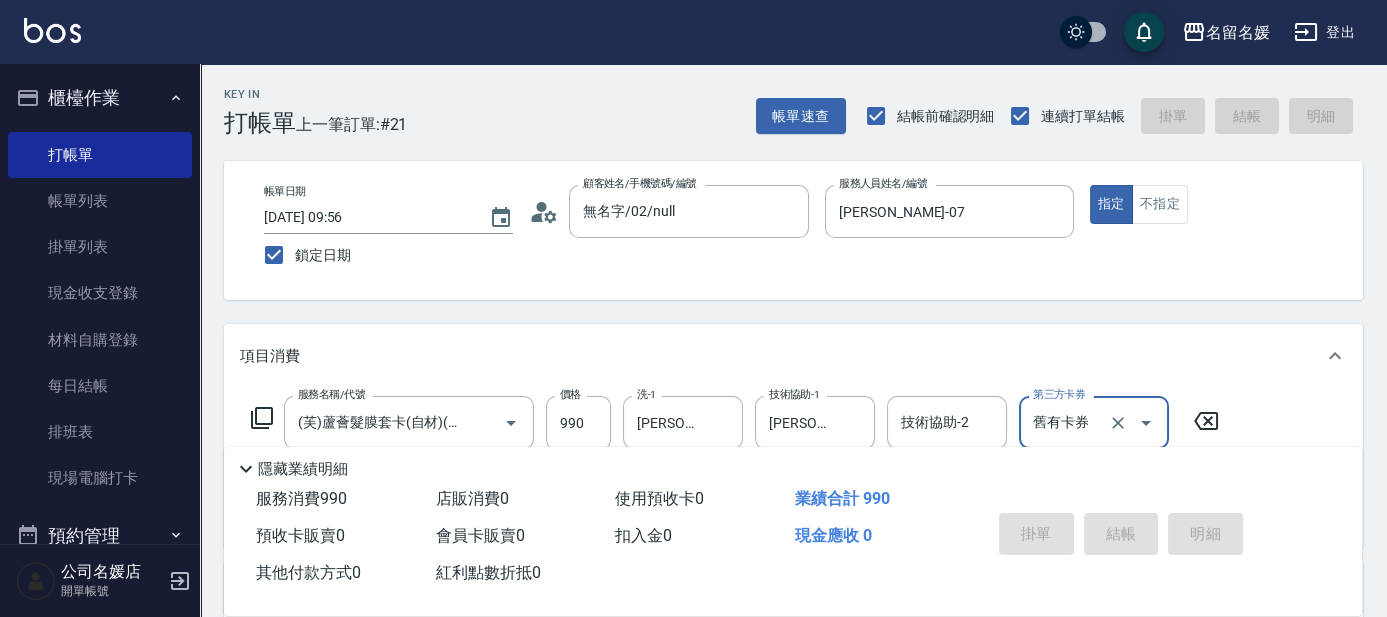 type 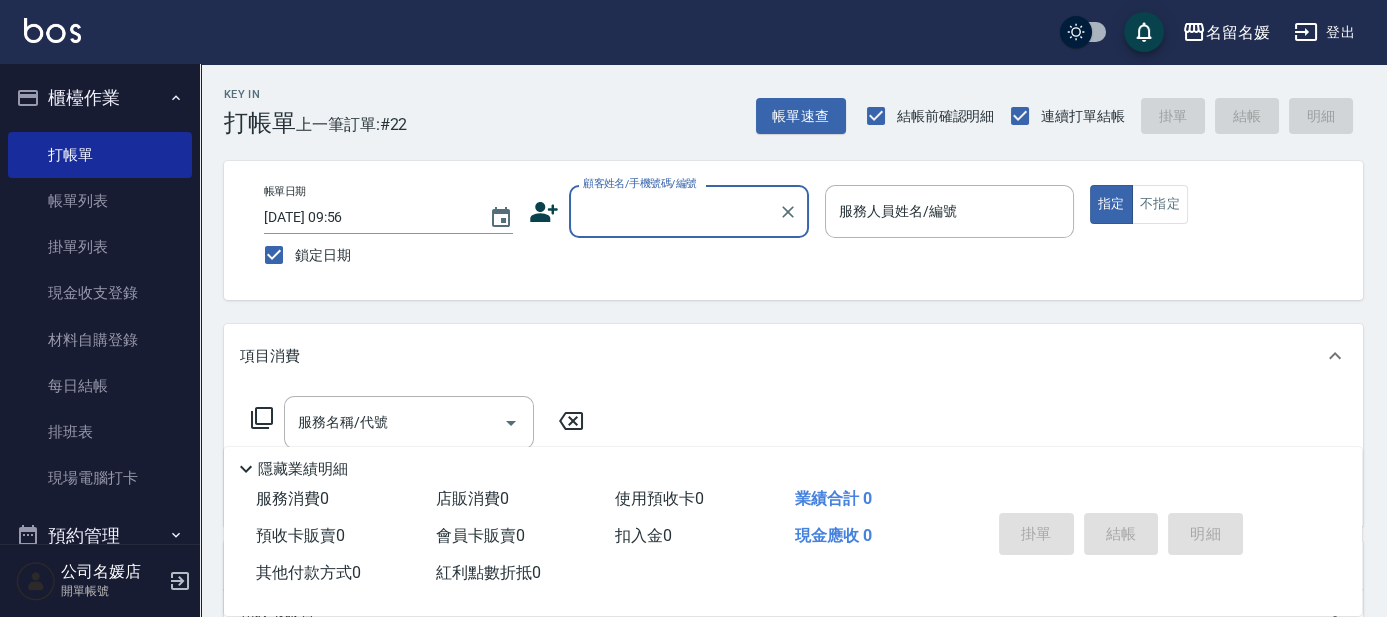 click on "顧客姓名/手機號碼/編號" at bounding box center (674, 211) 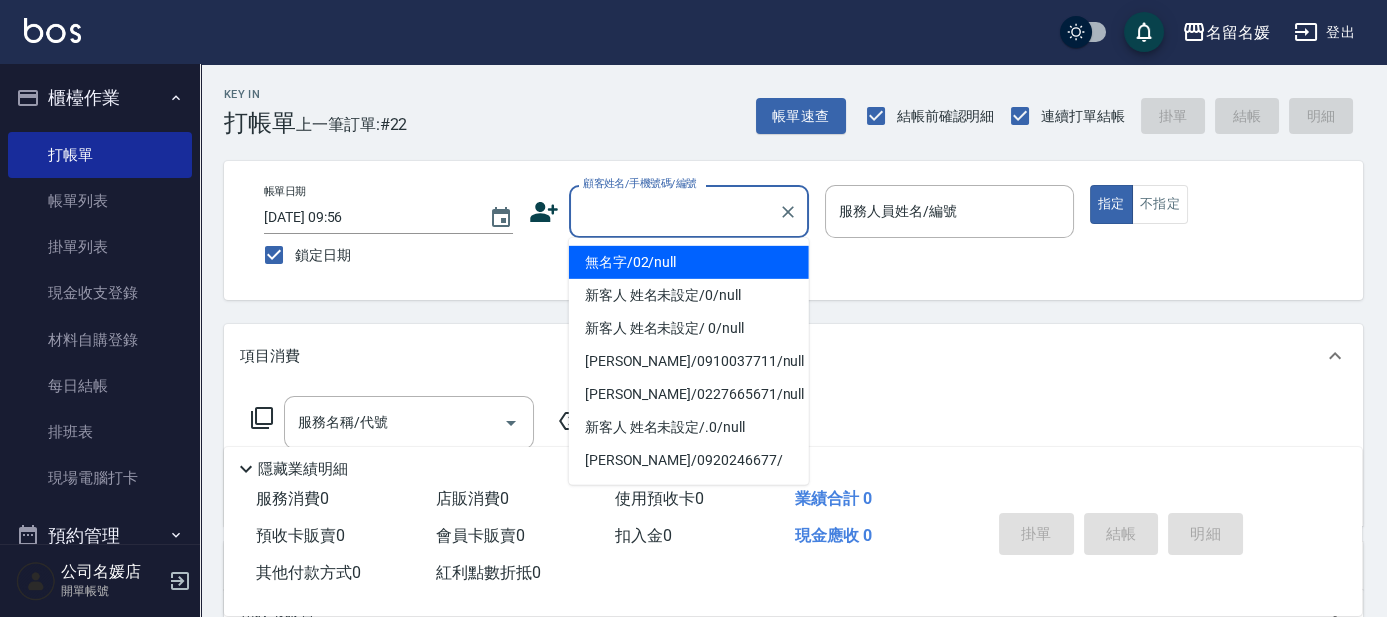 click on "無名字/02/null" at bounding box center (689, 262) 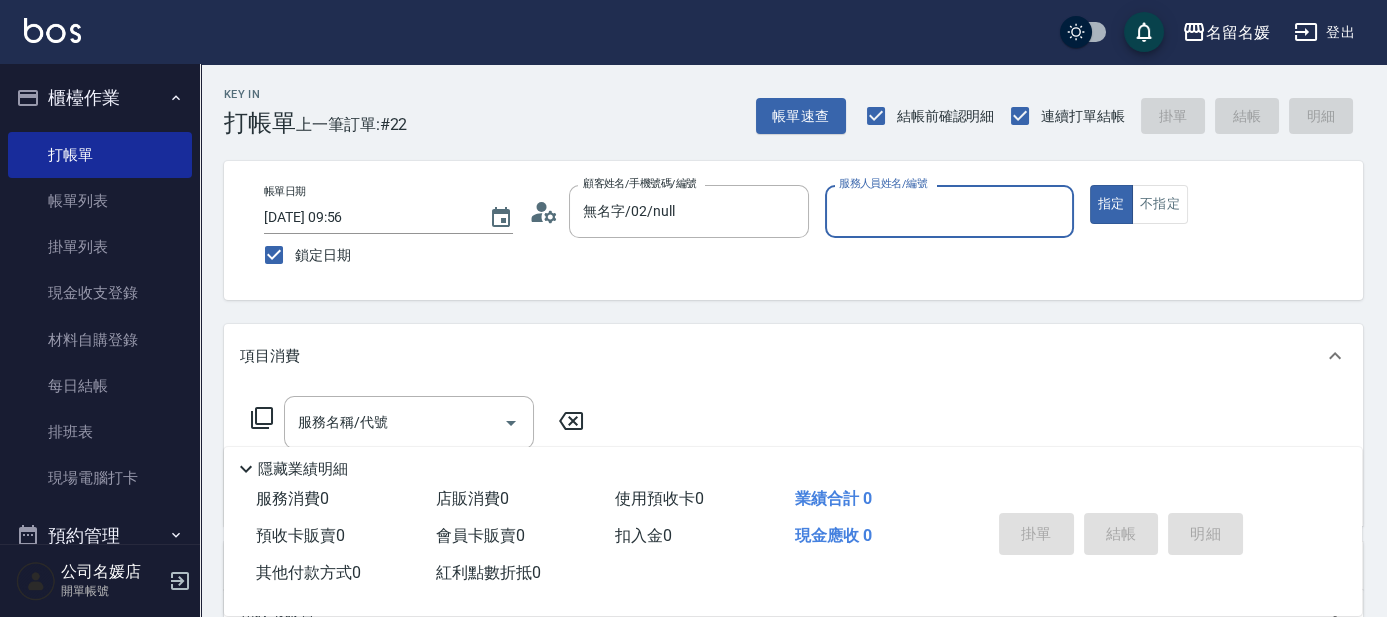 click on "服務人員姓名/編號" at bounding box center (949, 211) 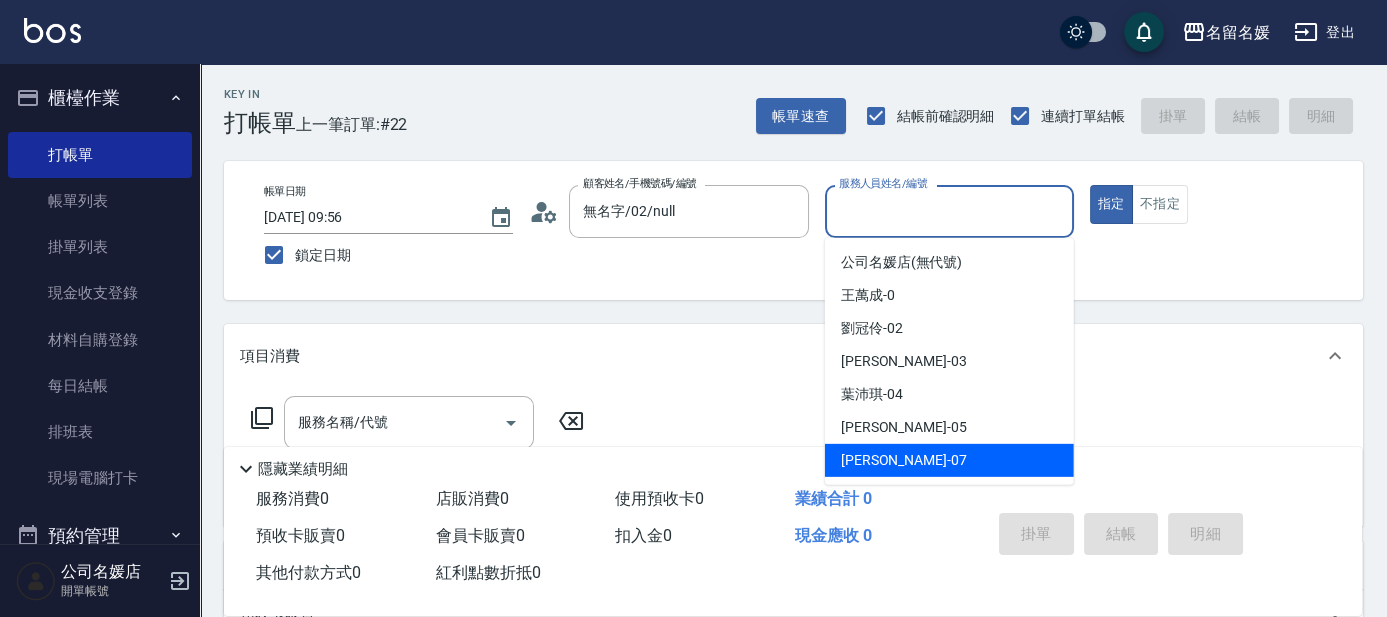 click on "[PERSON_NAME] -07" at bounding box center (904, 460) 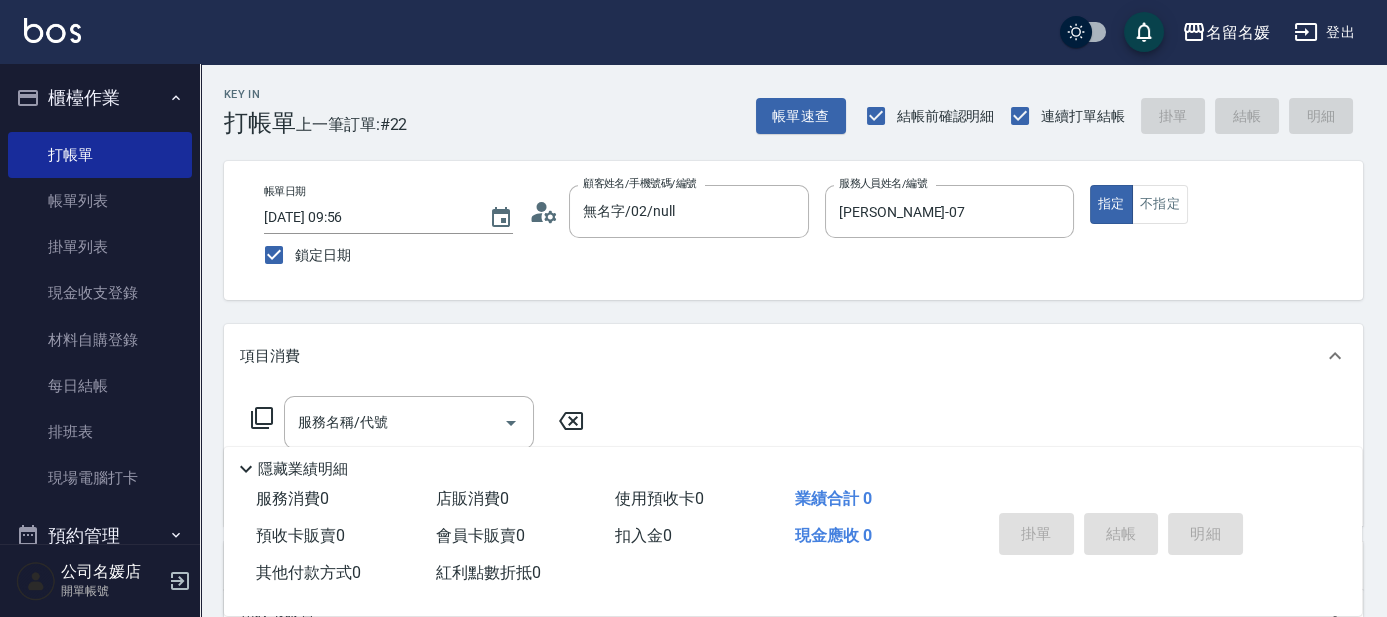 click 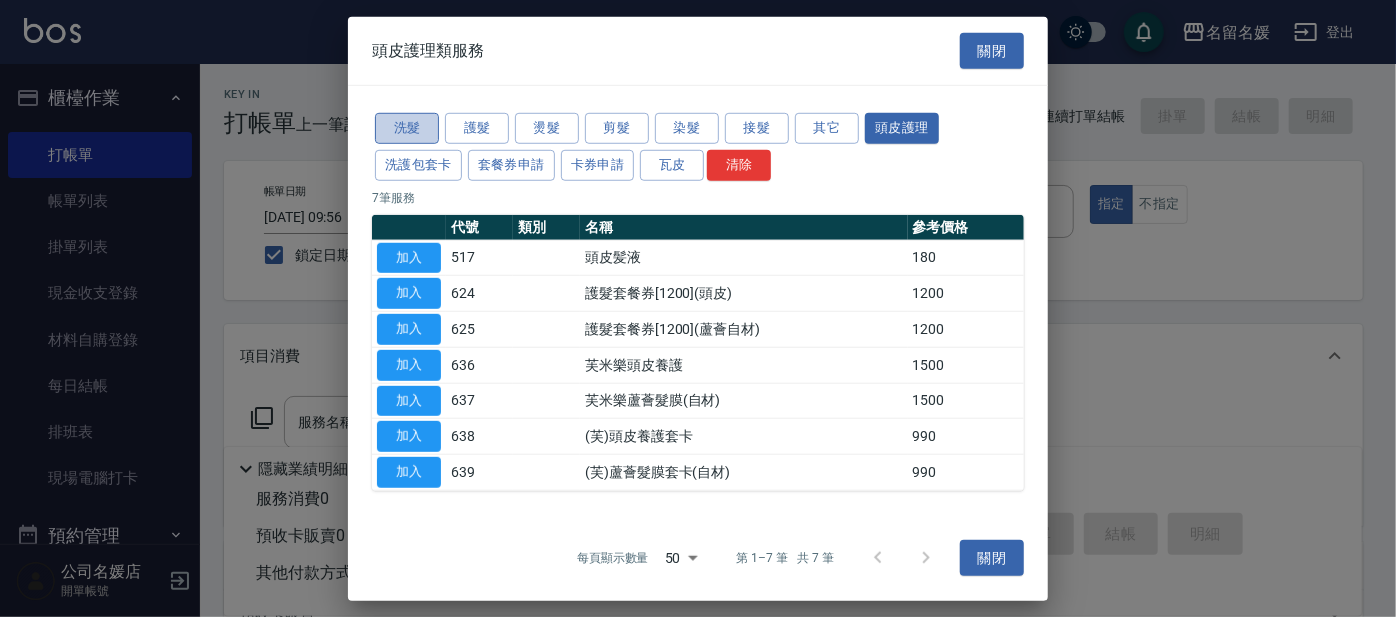 click on "洗髮" at bounding box center [407, 128] 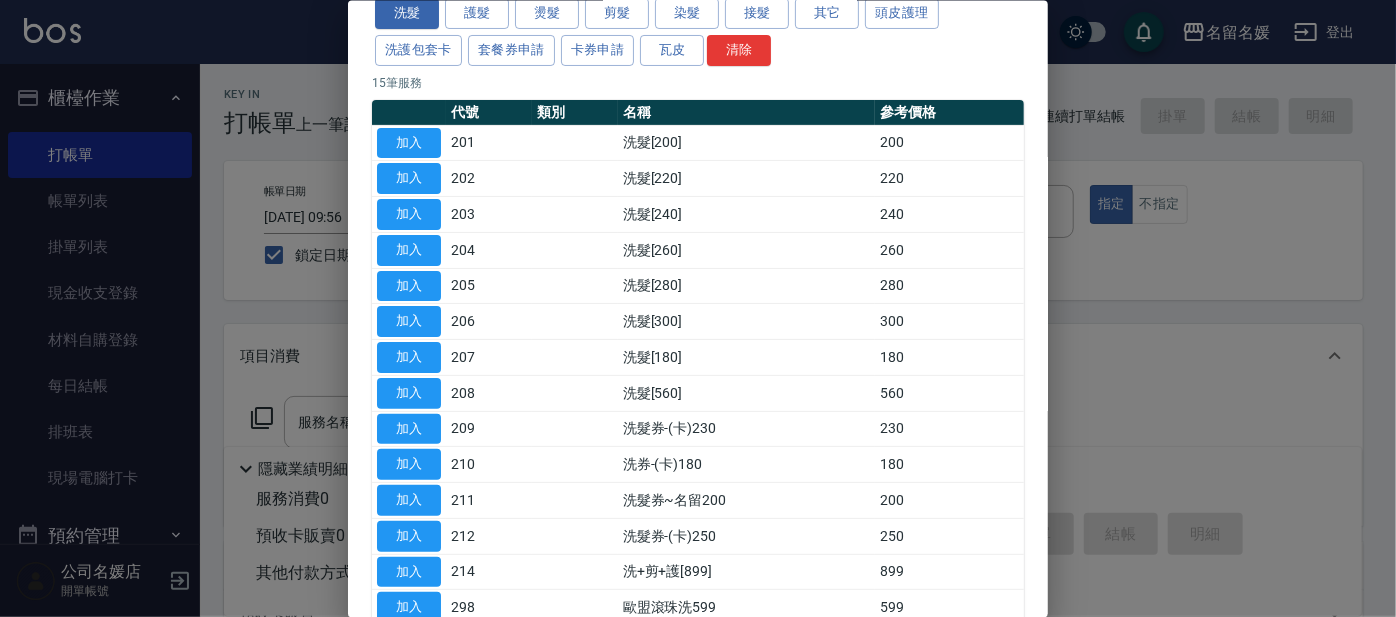 scroll, scrollTop: 248, scrollLeft: 0, axis: vertical 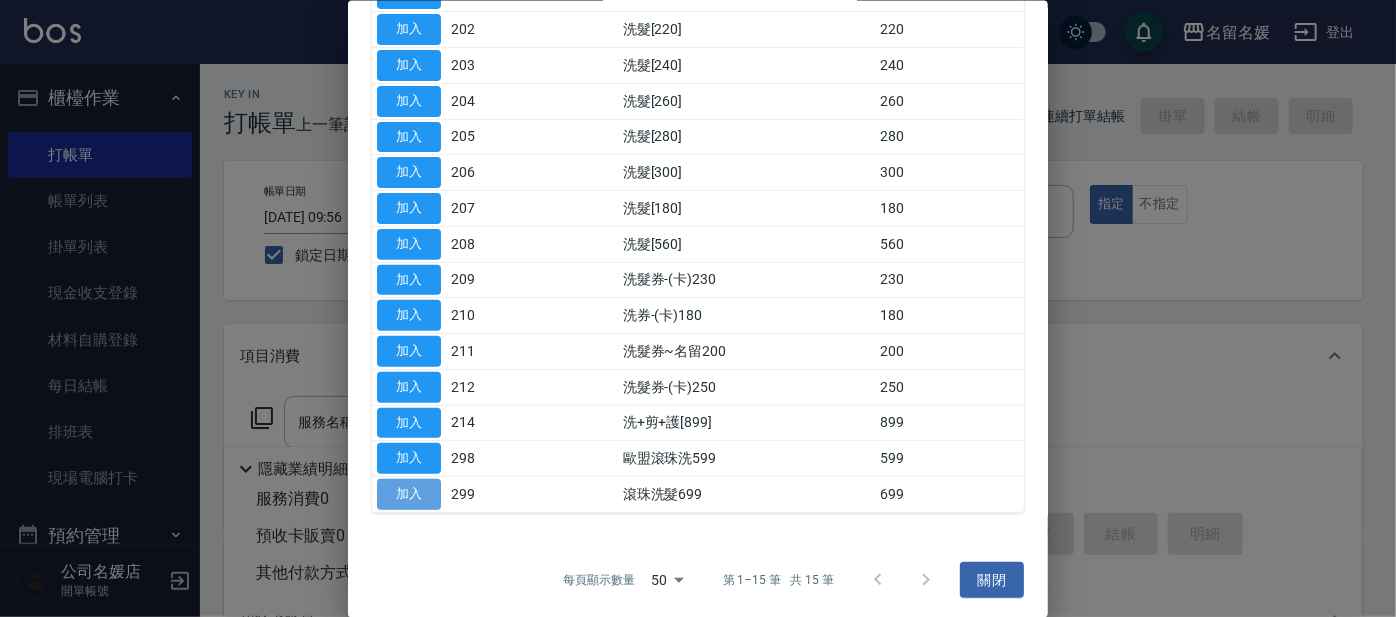 click on "加入" at bounding box center (409, 494) 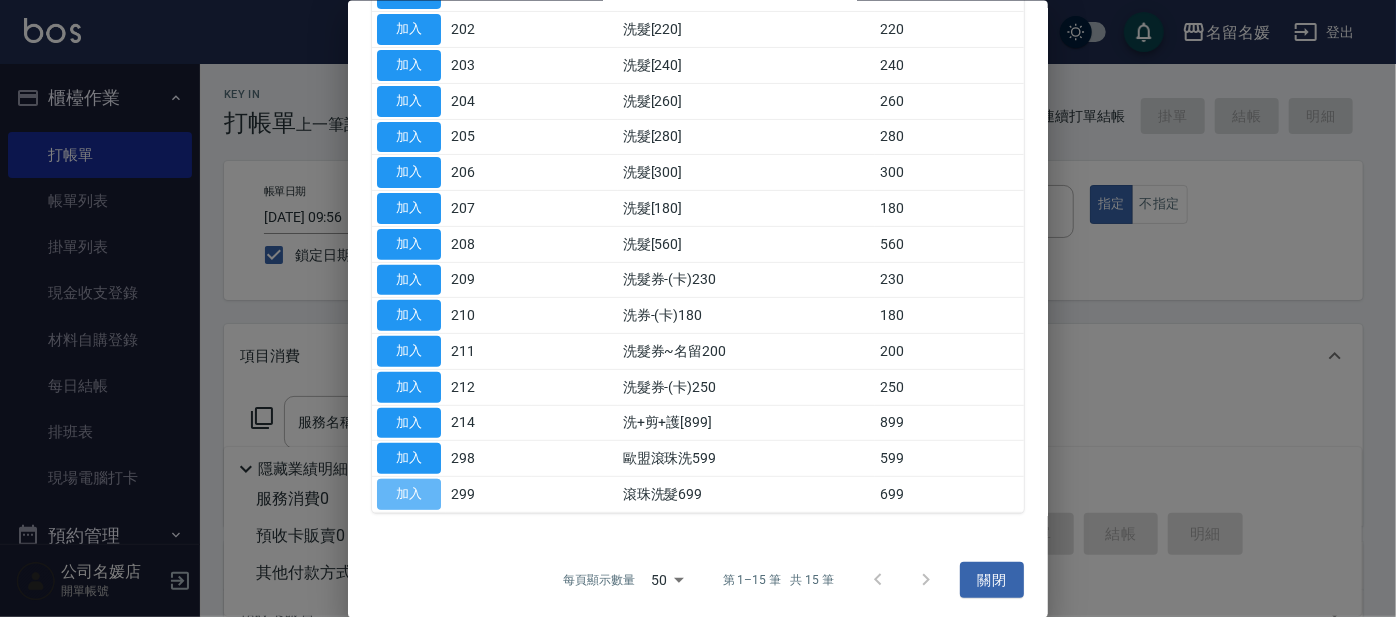 type on "滾珠洗髮699(299)" 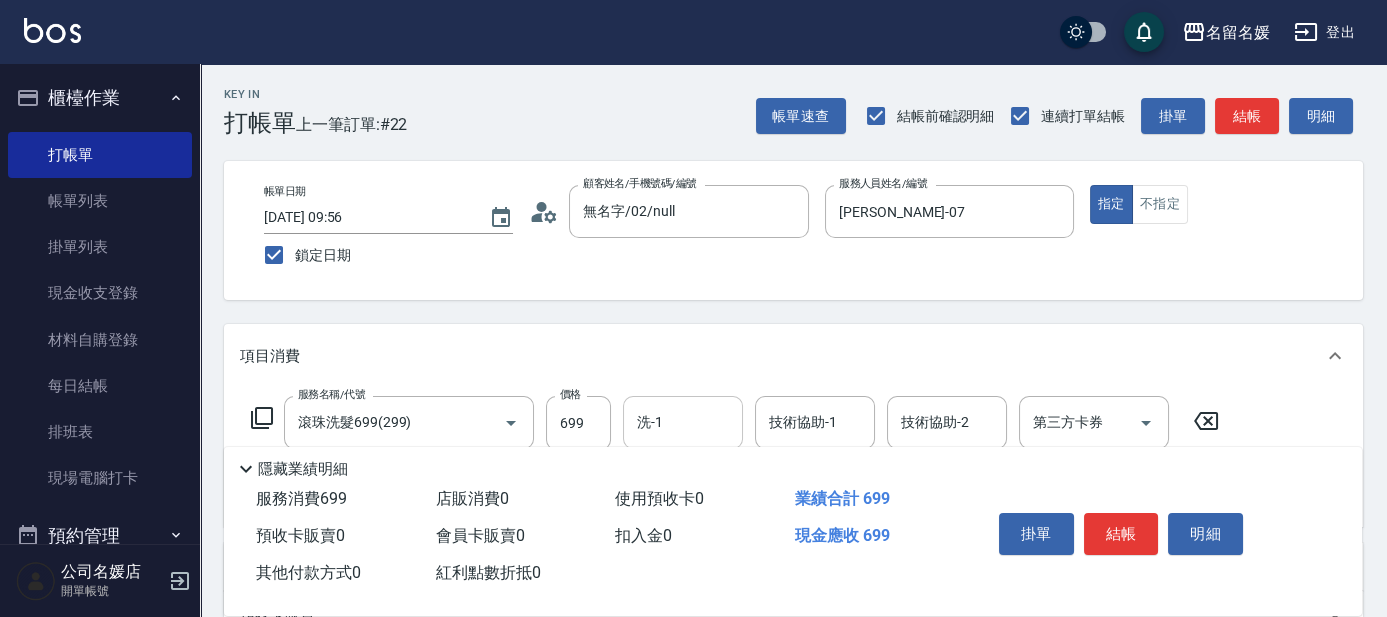 click on "洗-1" at bounding box center (683, 422) 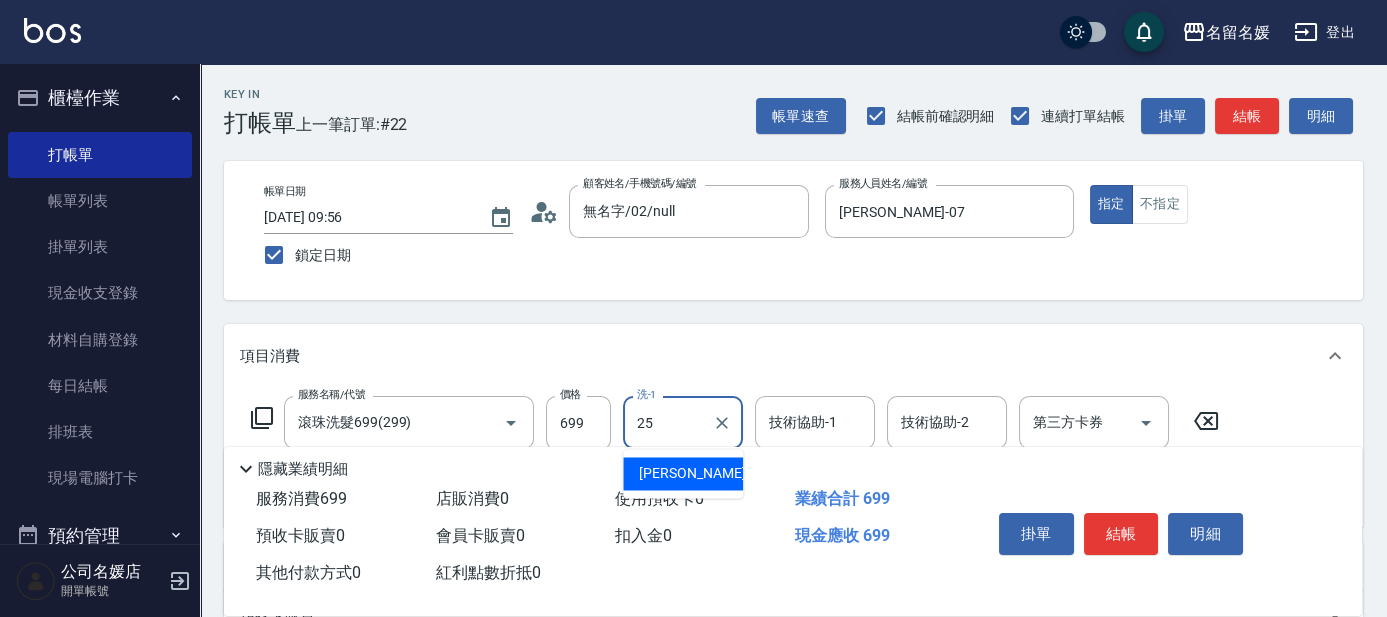 click on "[PERSON_NAME]-25" at bounding box center (702, 473) 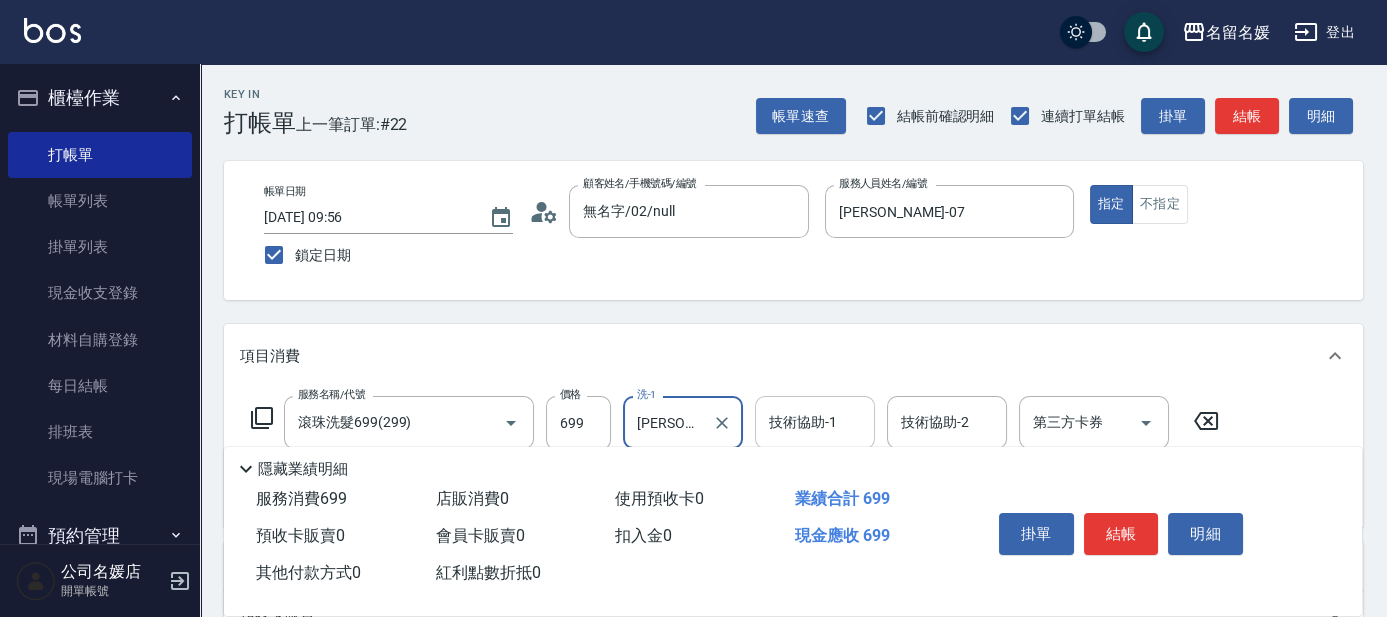 type on "[PERSON_NAME]-25" 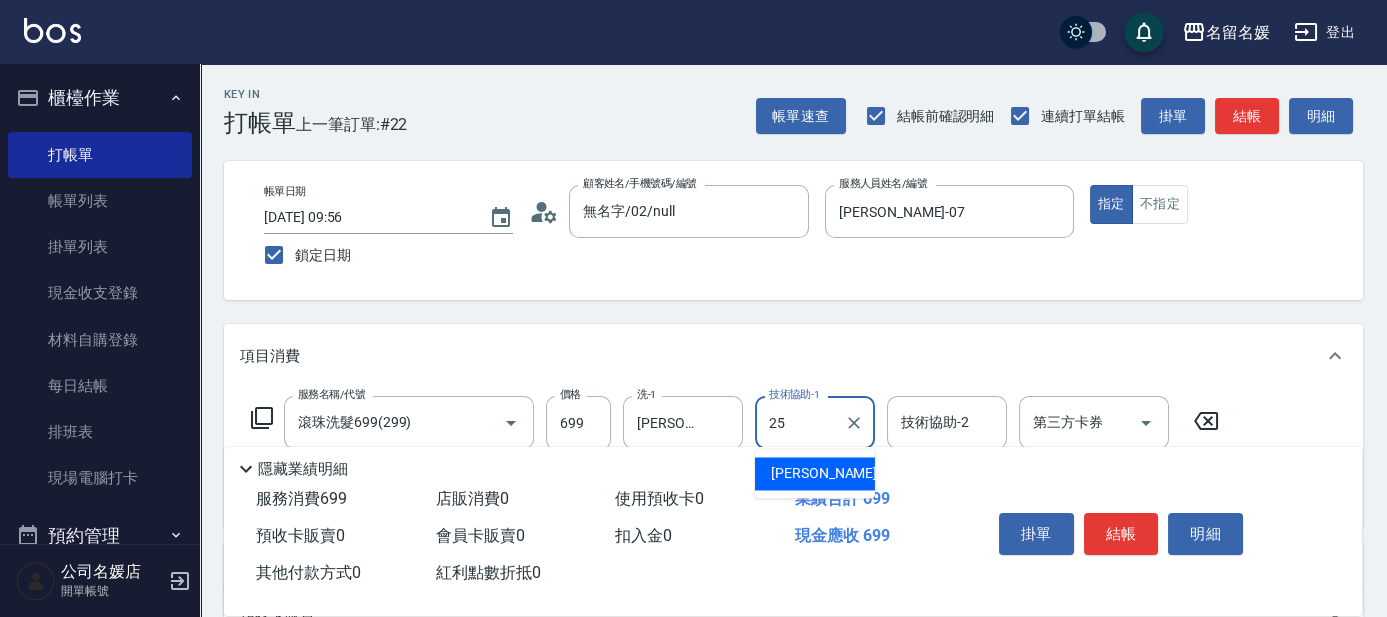 click on "[PERSON_NAME]-25" at bounding box center (834, 473) 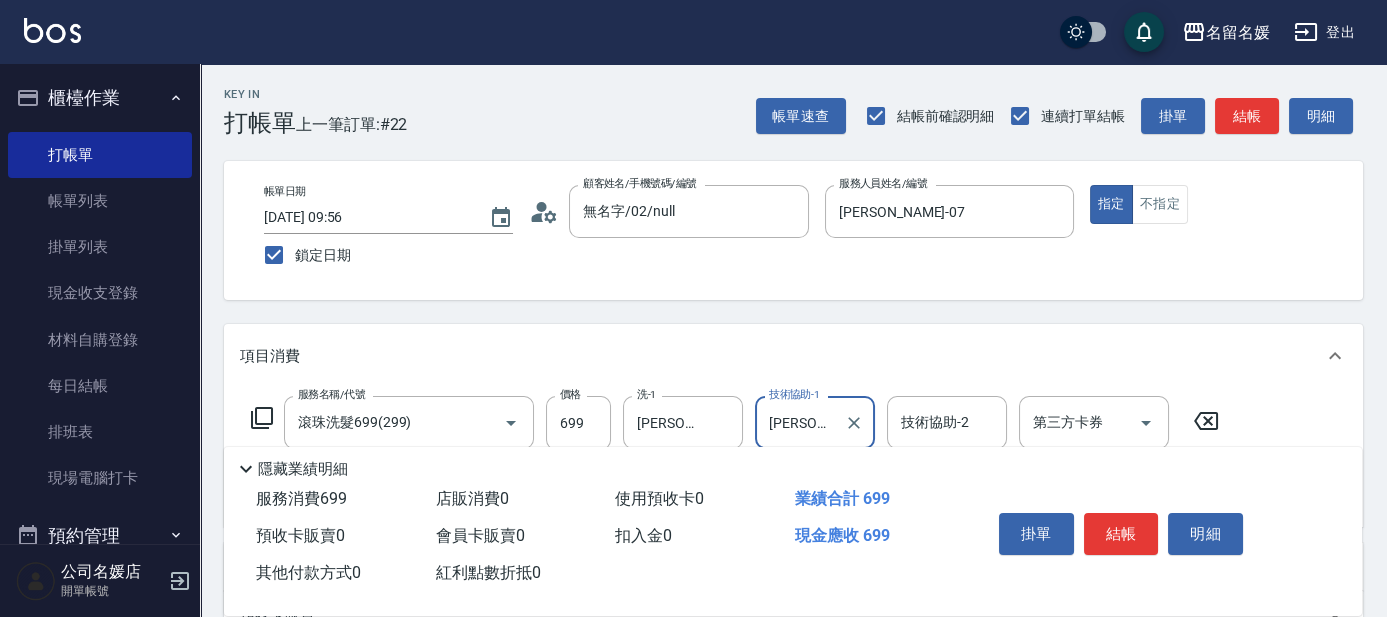 type on "[PERSON_NAME]-25" 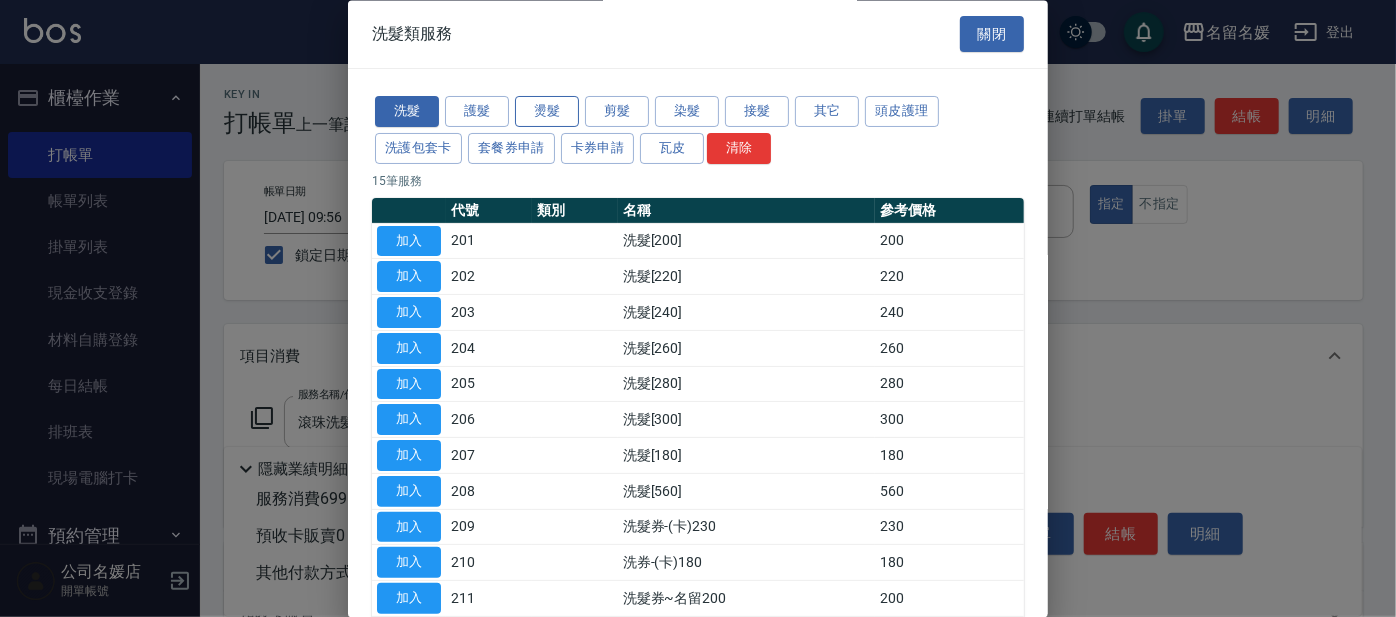 click on "燙髮" at bounding box center (547, 112) 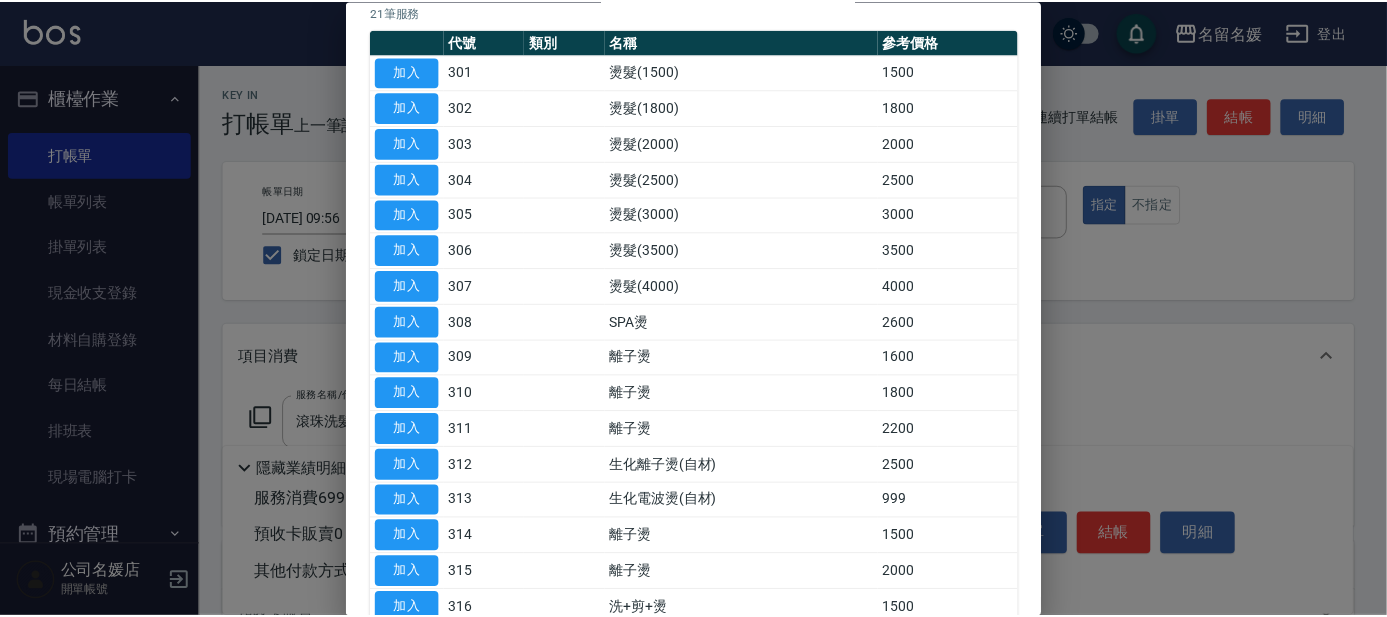 scroll, scrollTop: 181, scrollLeft: 0, axis: vertical 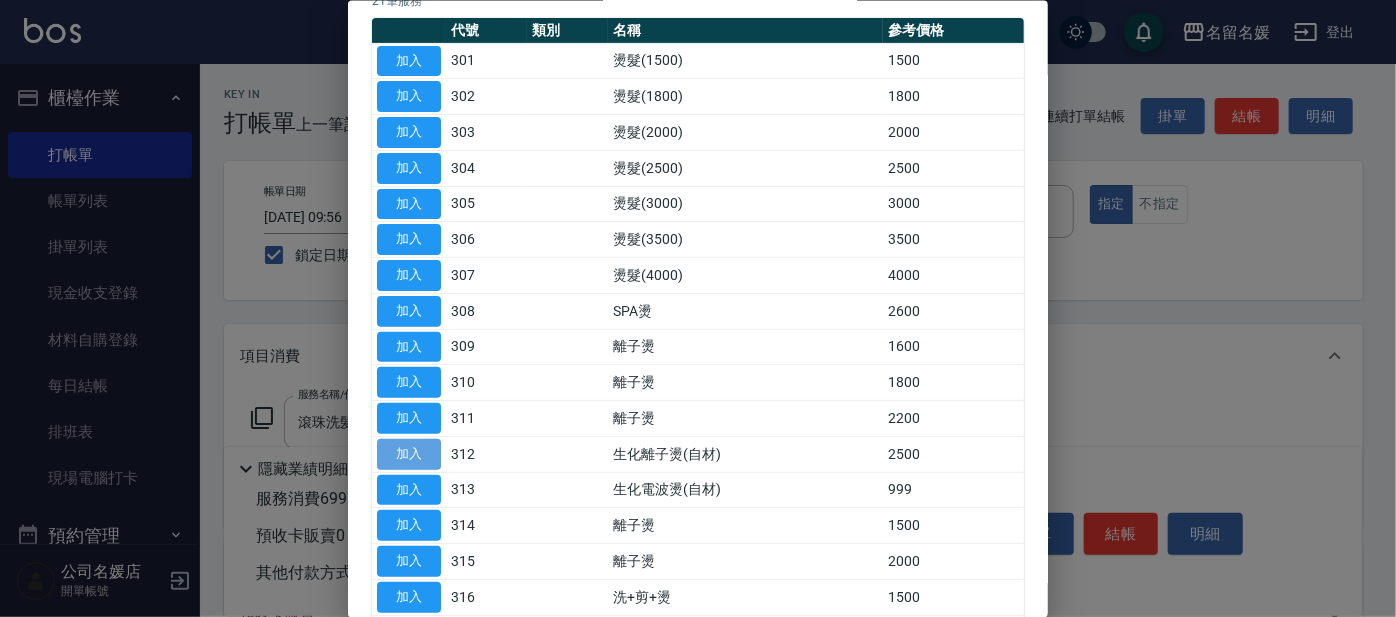 click on "加入" at bounding box center [409, 453] 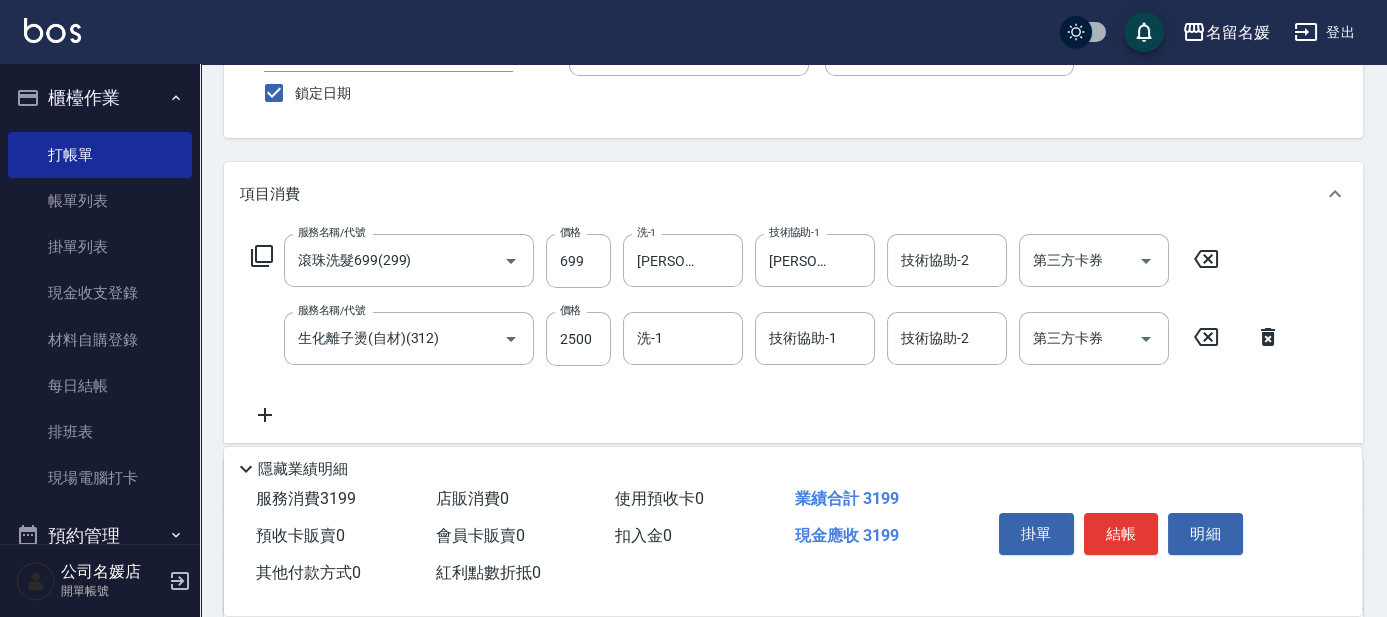 scroll, scrollTop: 181, scrollLeft: 0, axis: vertical 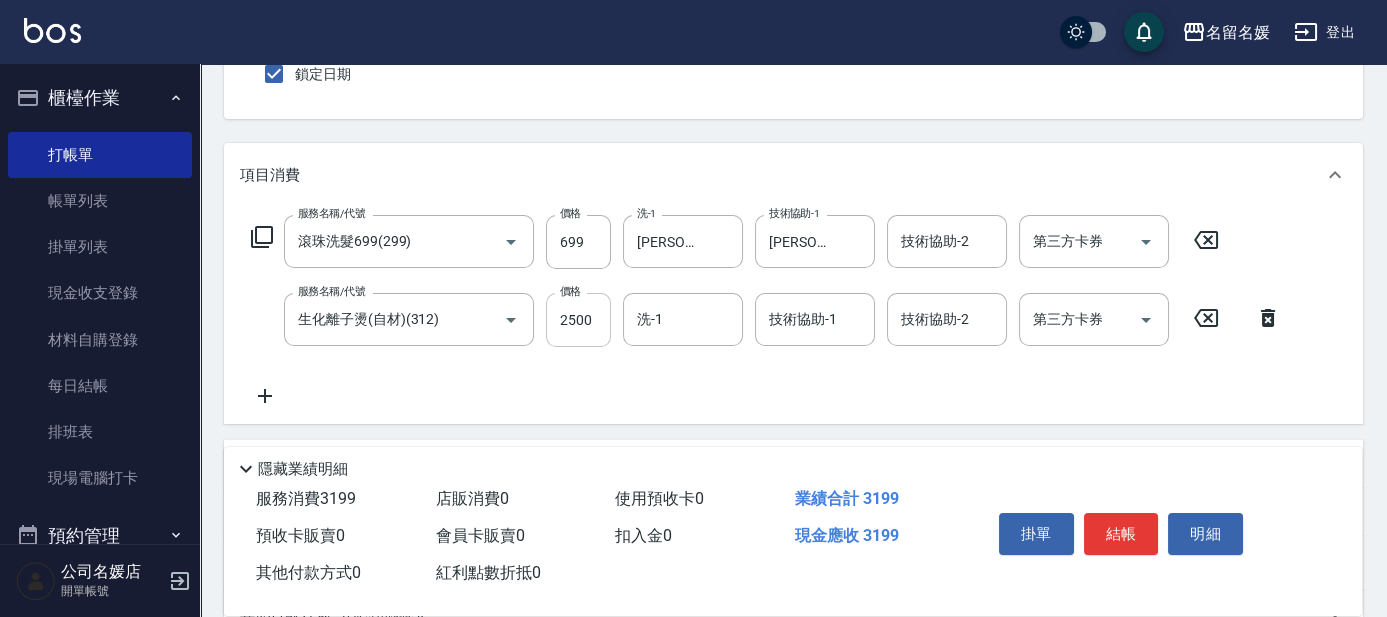 click on "2500" at bounding box center (578, 320) 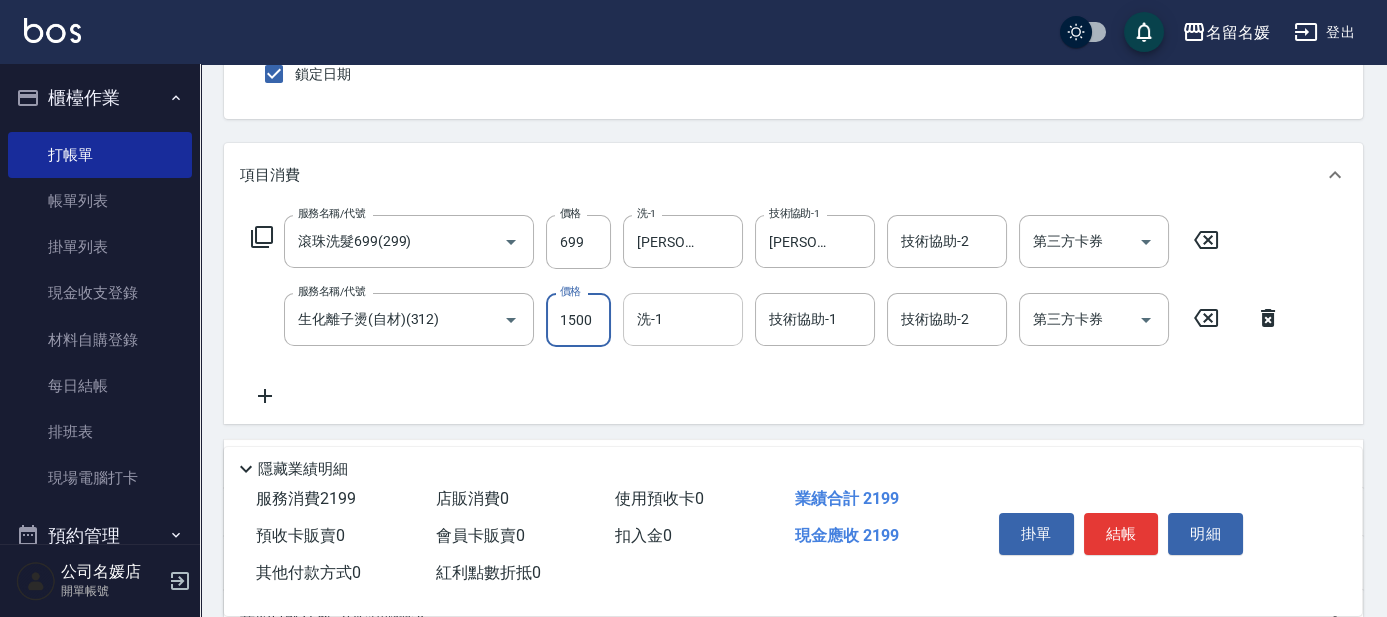 type on "1500" 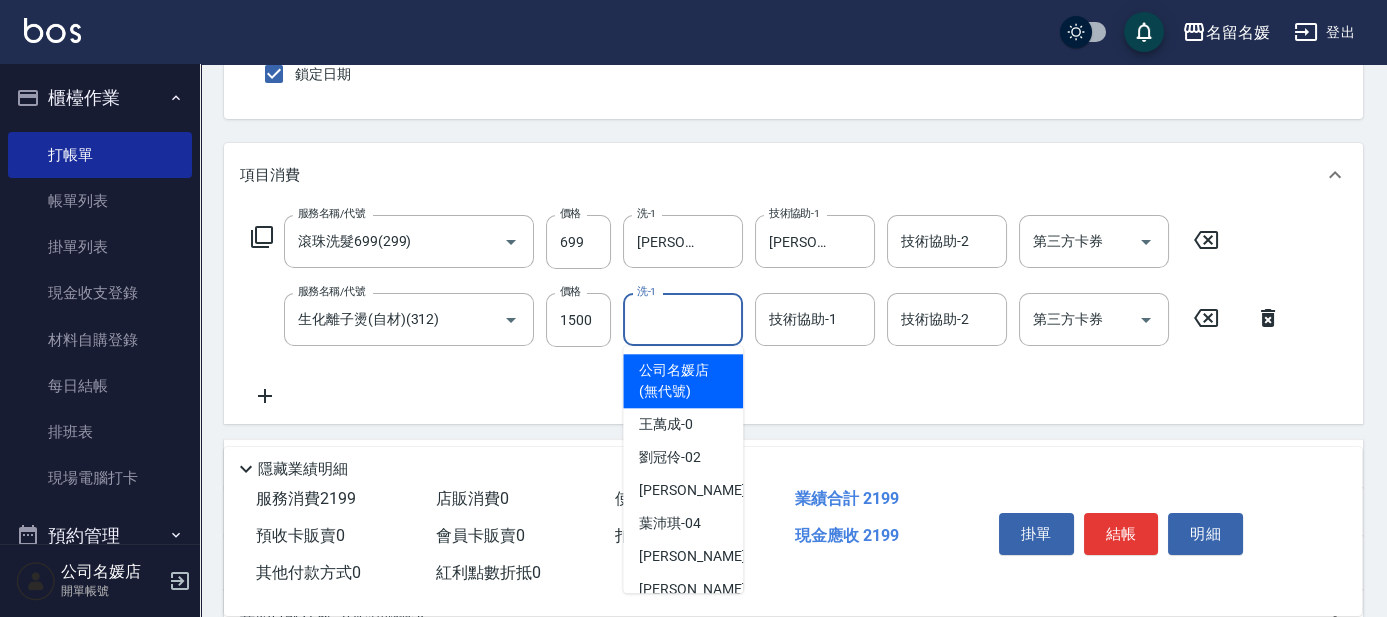 click on "洗-1" at bounding box center [683, 319] 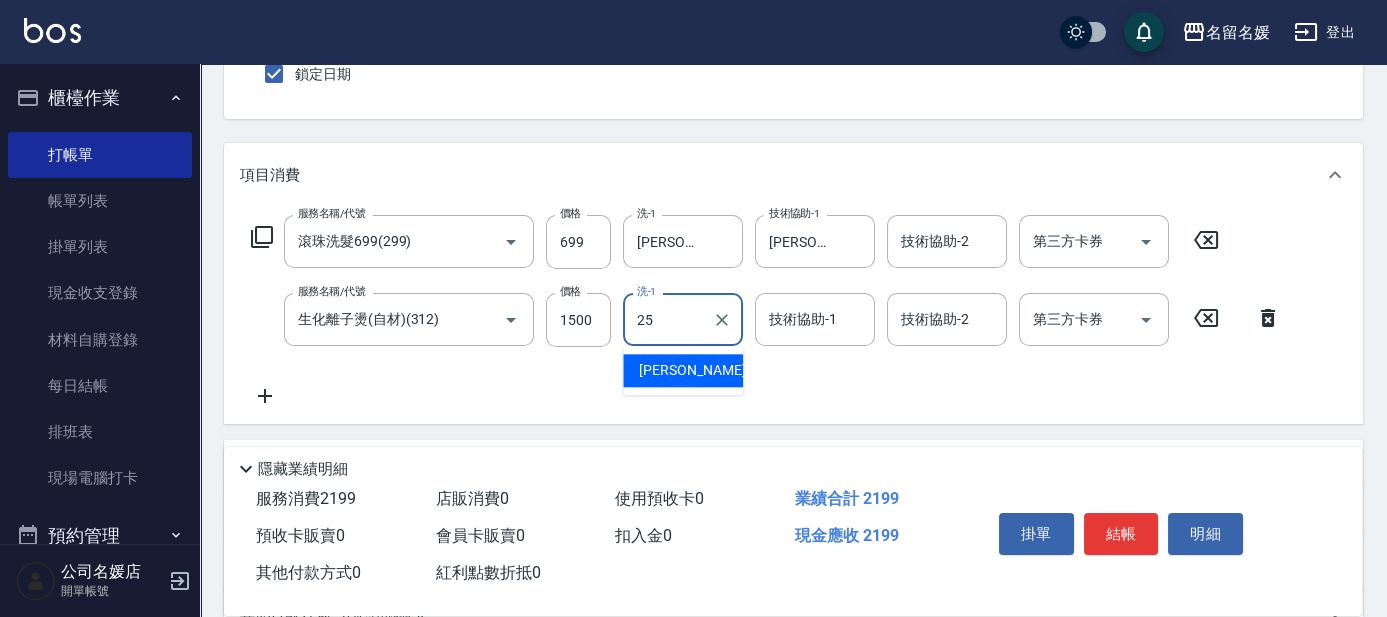 click on "[PERSON_NAME]-25" at bounding box center (702, 370) 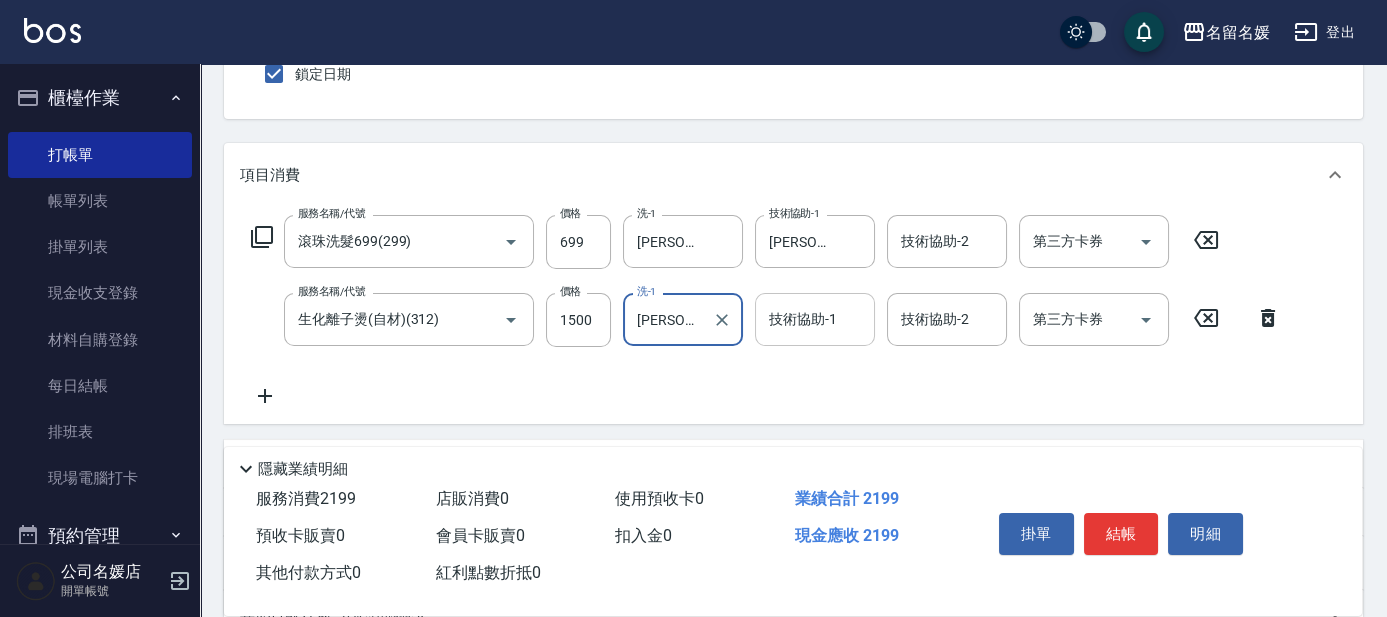 type on "[PERSON_NAME]-25" 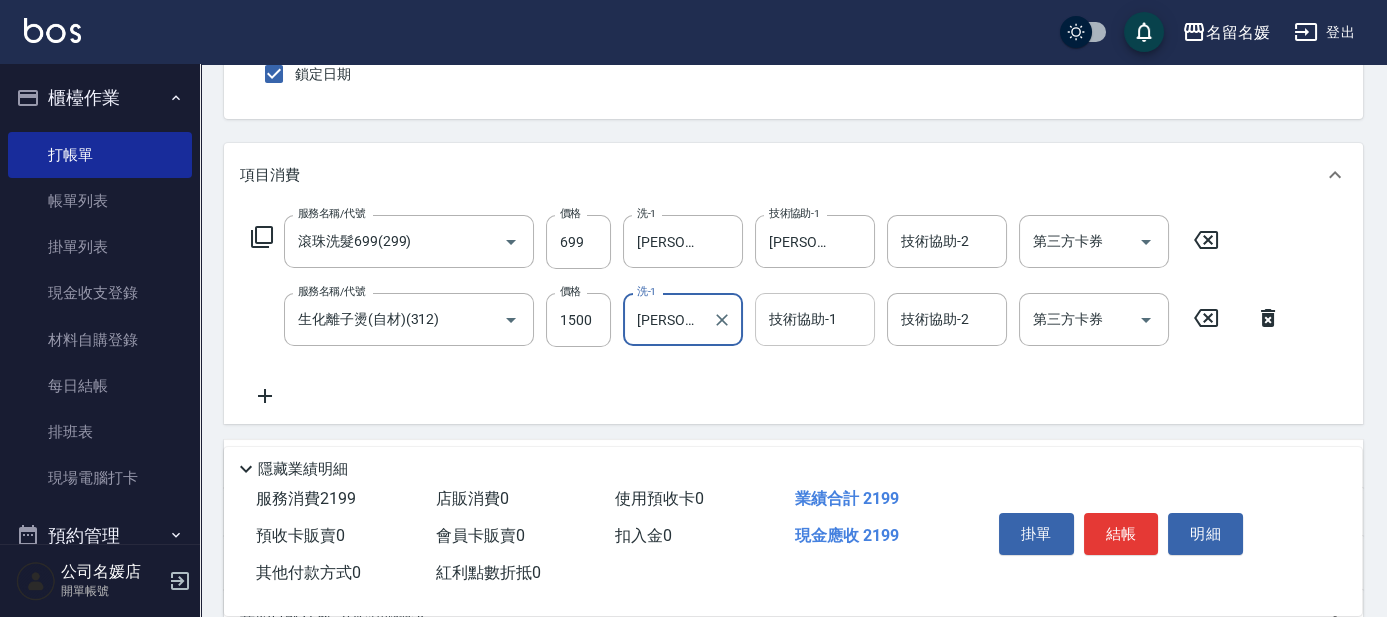 click on "技術協助-1" at bounding box center (815, 319) 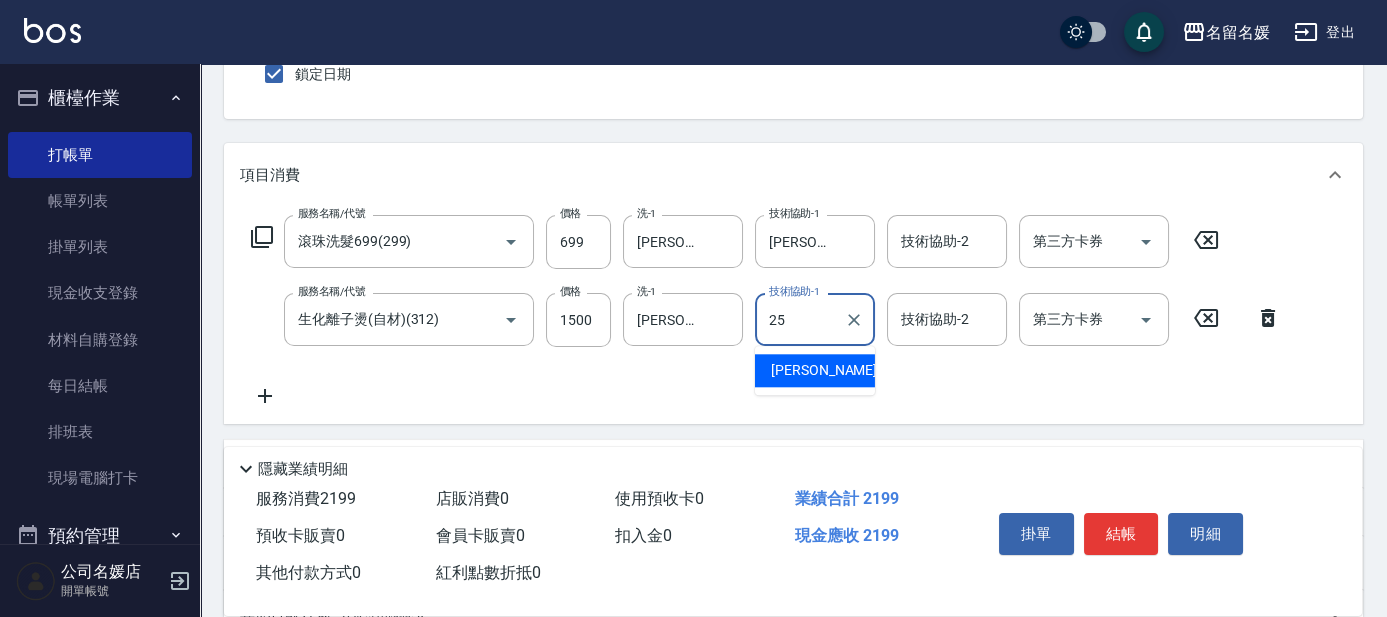 click on "[PERSON_NAME]-25" at bounding box center (834, 370) 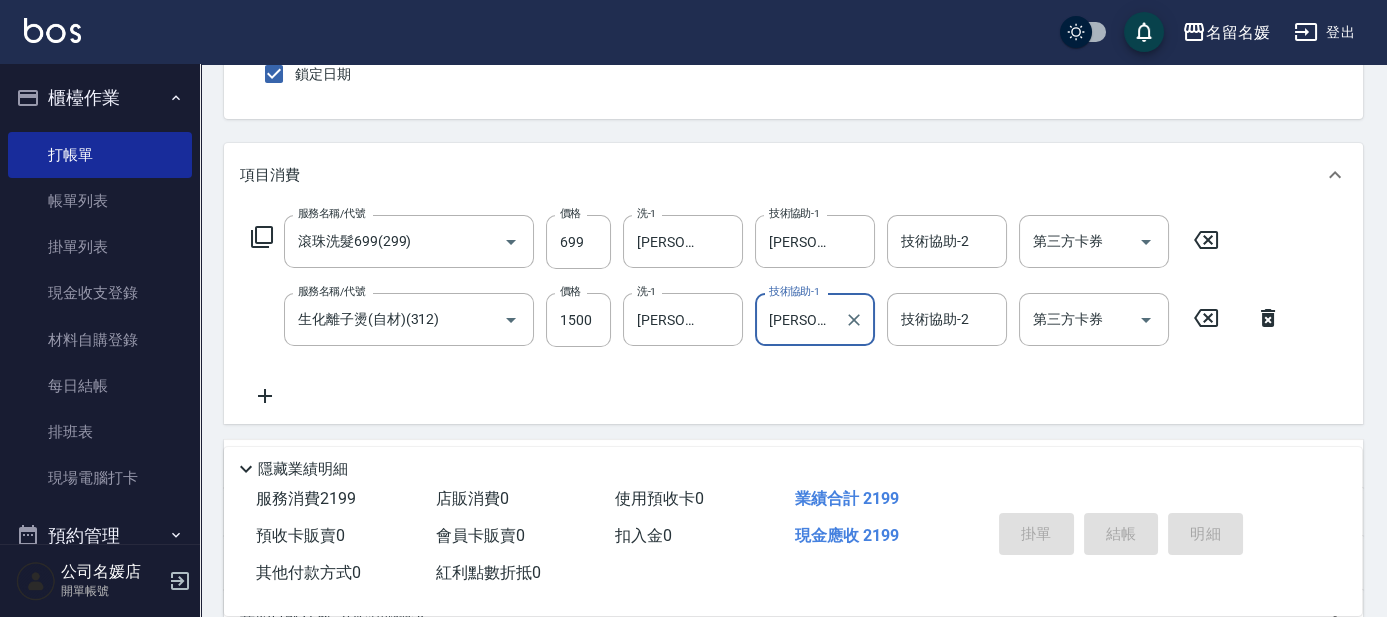 type 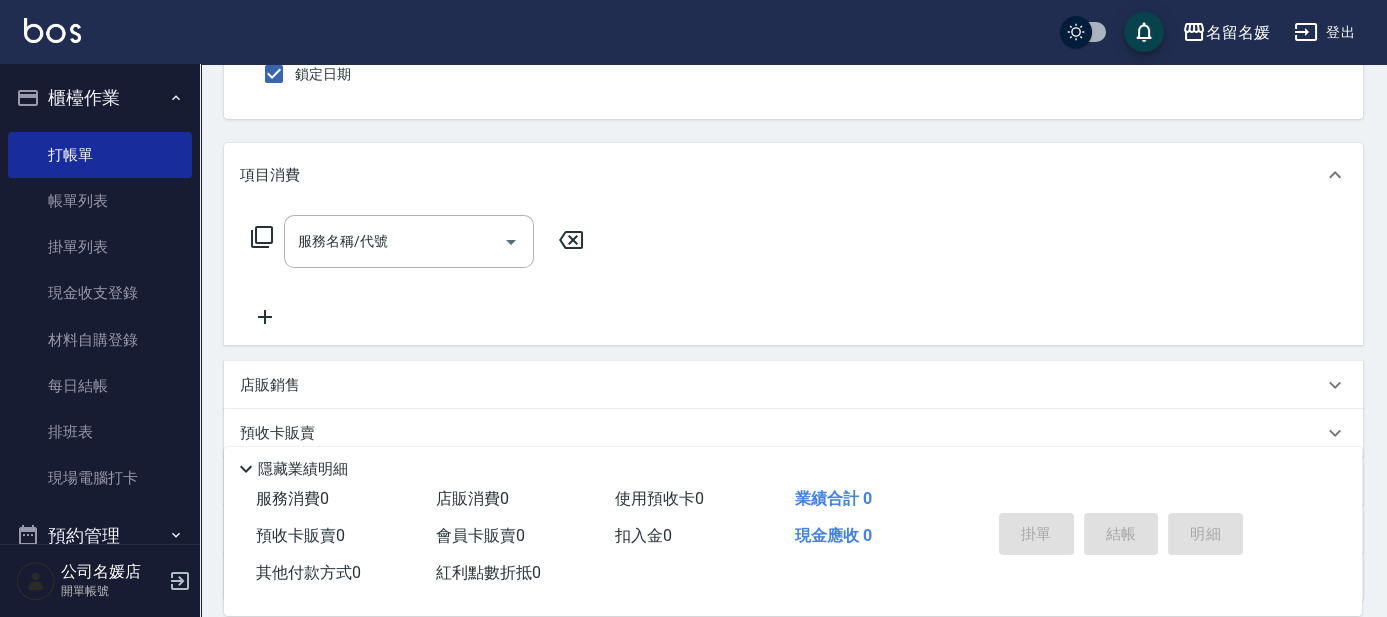 scroll, scrollTop: 0, scrollLeft: 0, axis: both 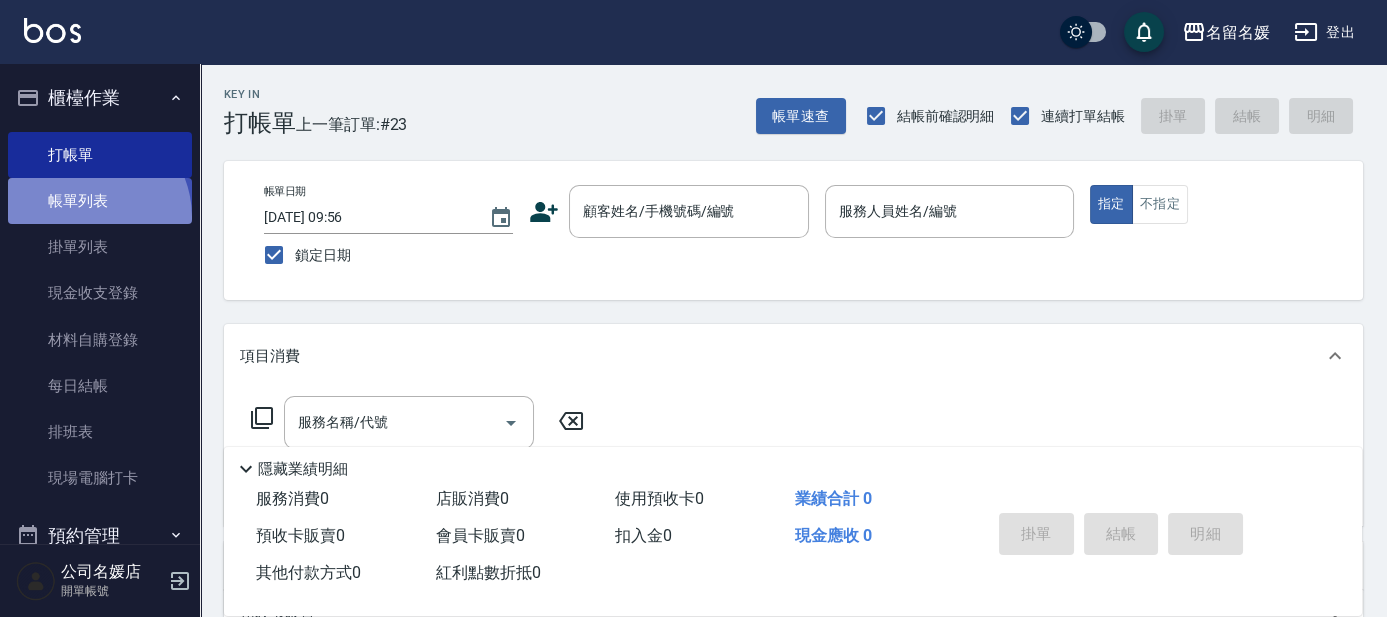click on "帳單列表" at bounding box center [100, 201] 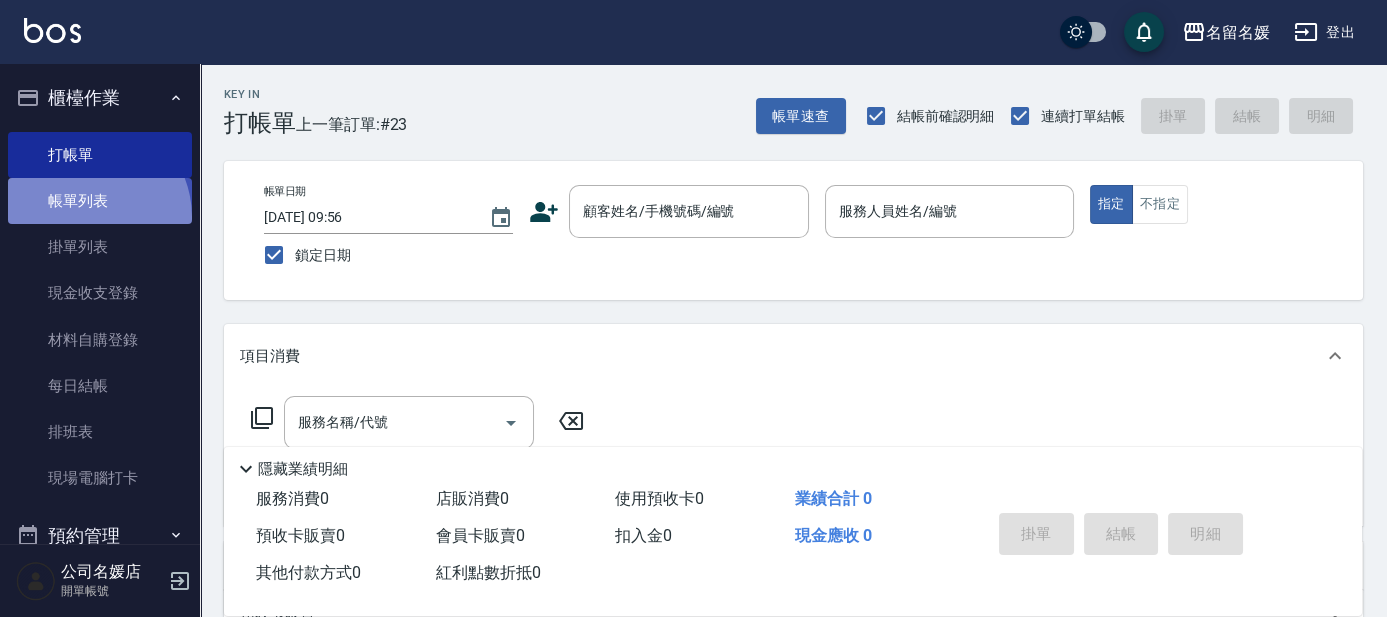 click on "帳單列表" at bounding box center (100, 201) 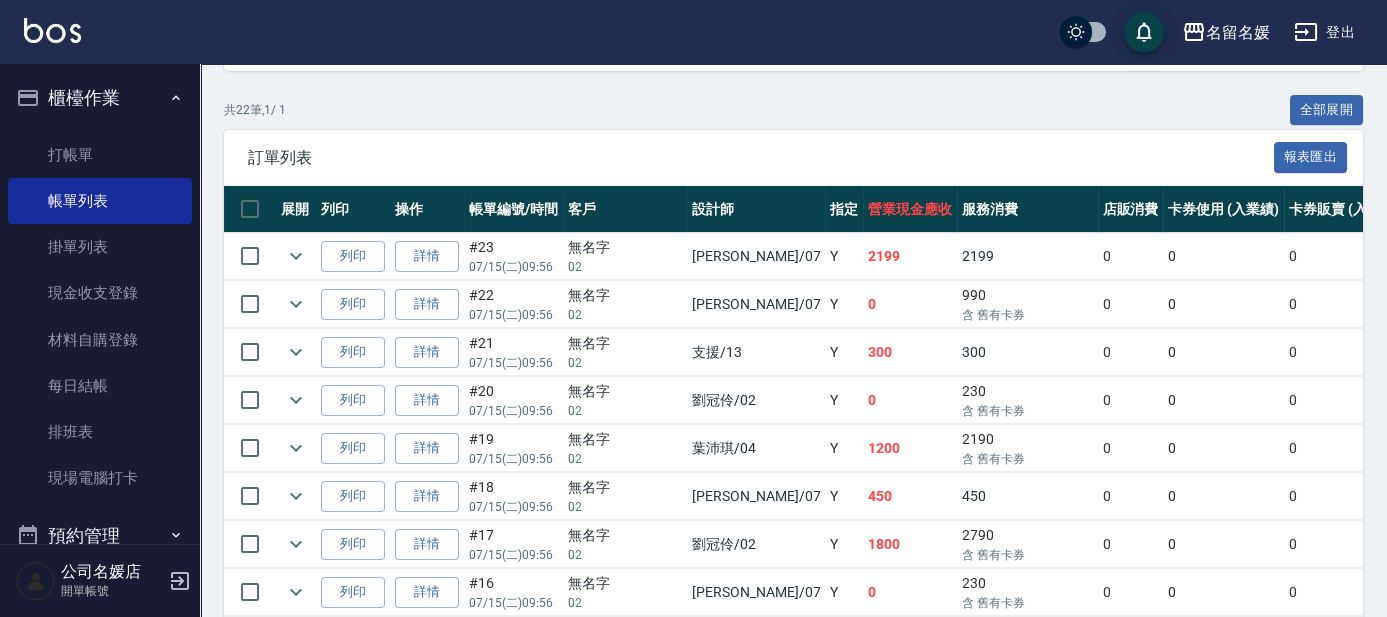 scroll, scrollTop: 454, scrollLeft: 0, axis: vertical 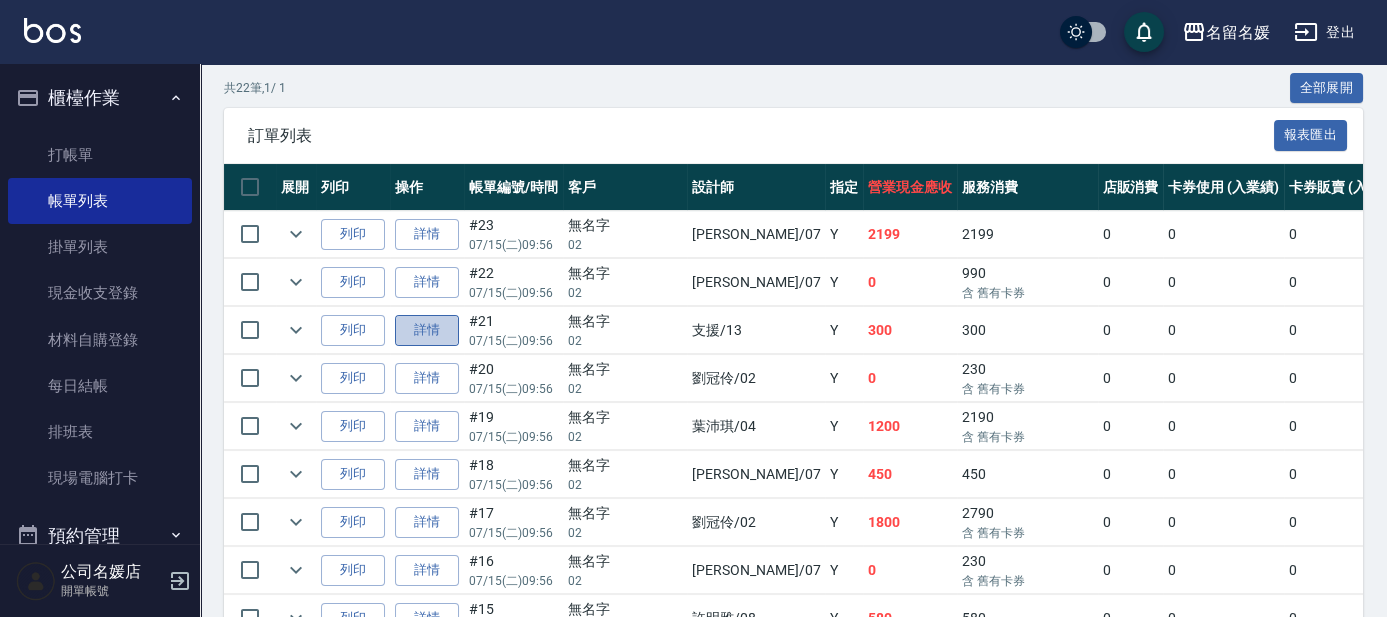 click on "詳情" at bounding box center (427, 330) 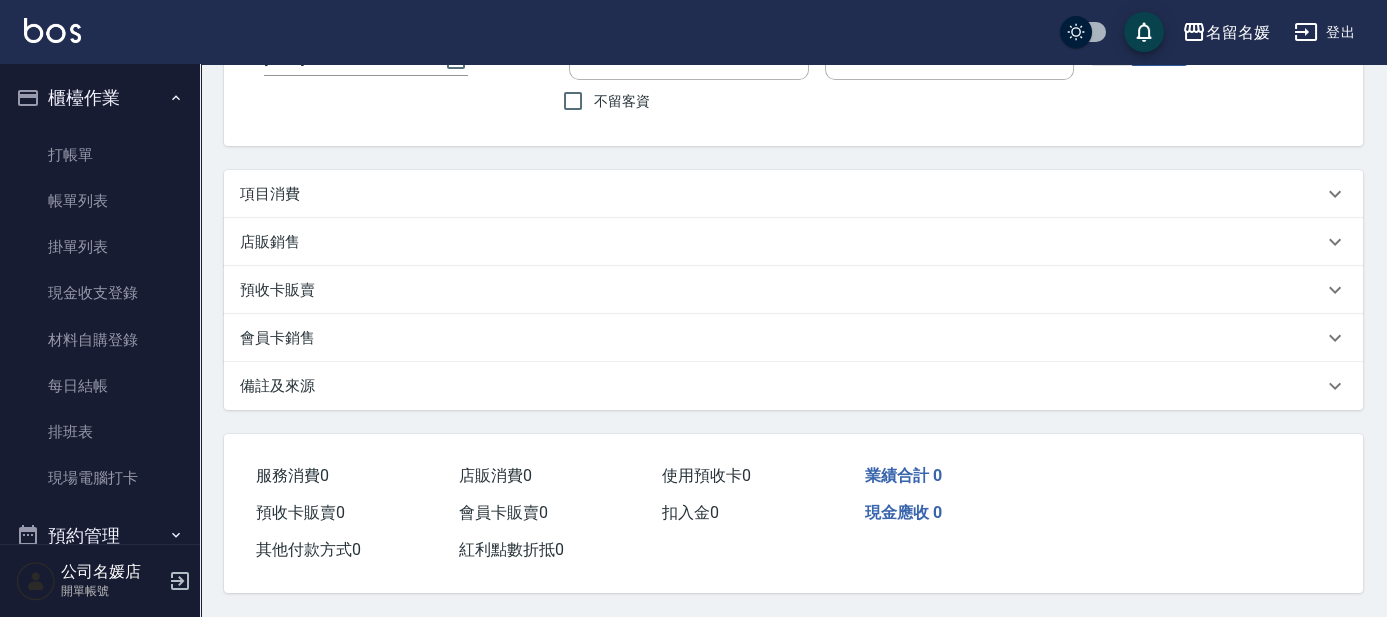 scroll, scrollTop: 0, scrollLeft: 0, axis: both 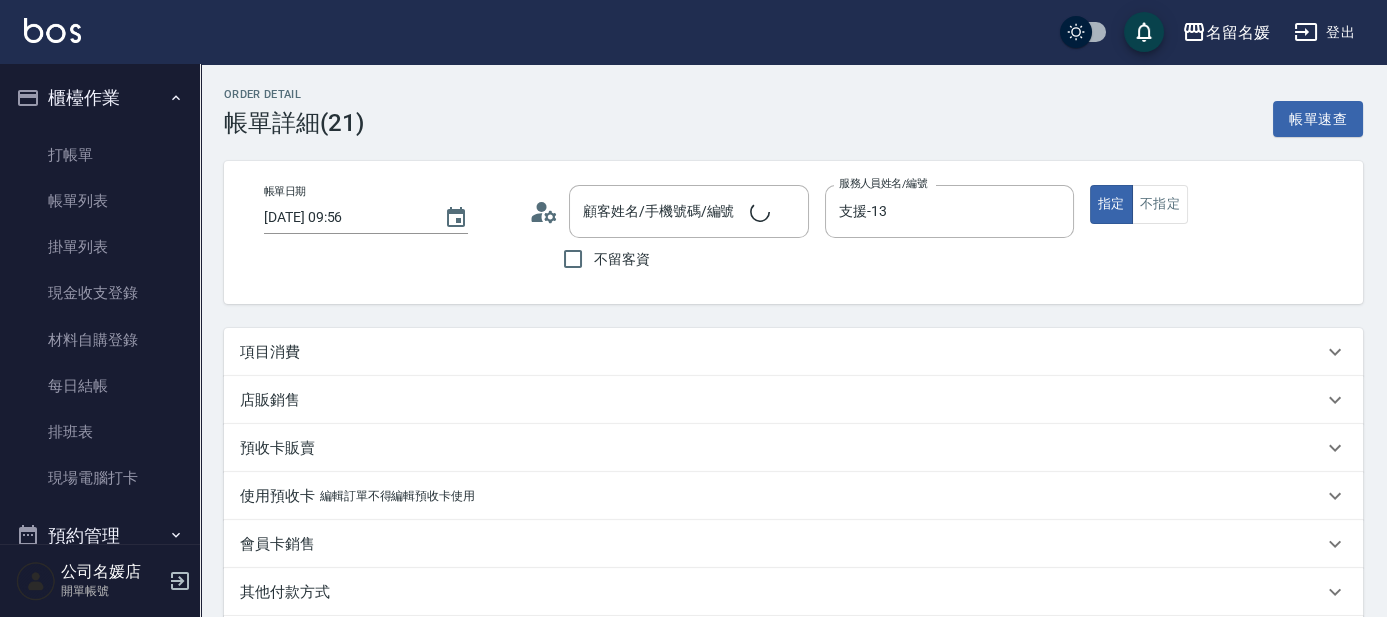 type on "[DATE] 09:56" 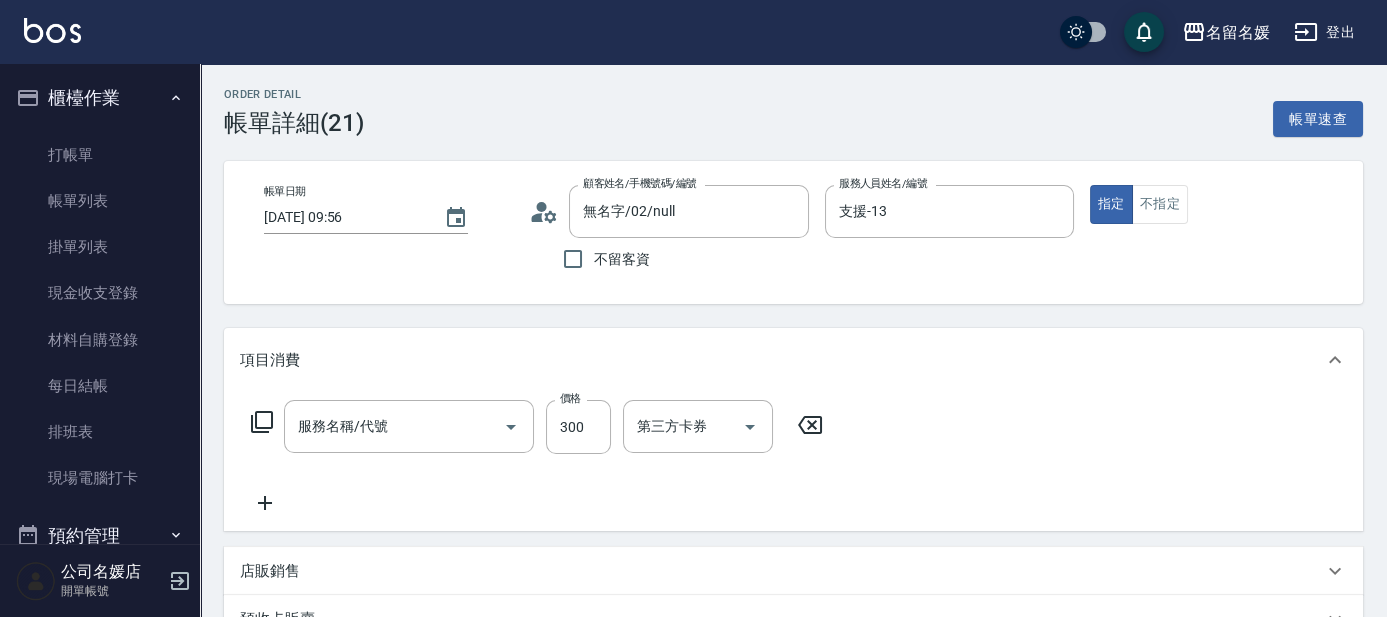 type on "無名字/02/null" 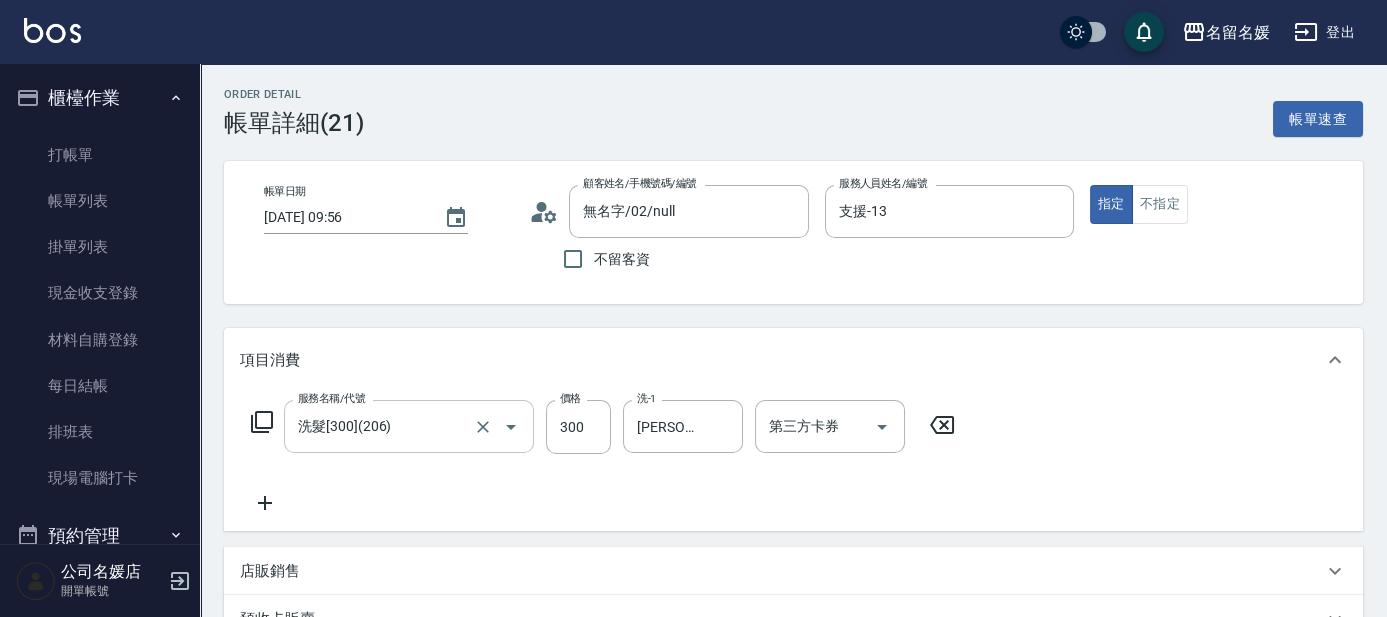 type on "洗髮[300](206)" 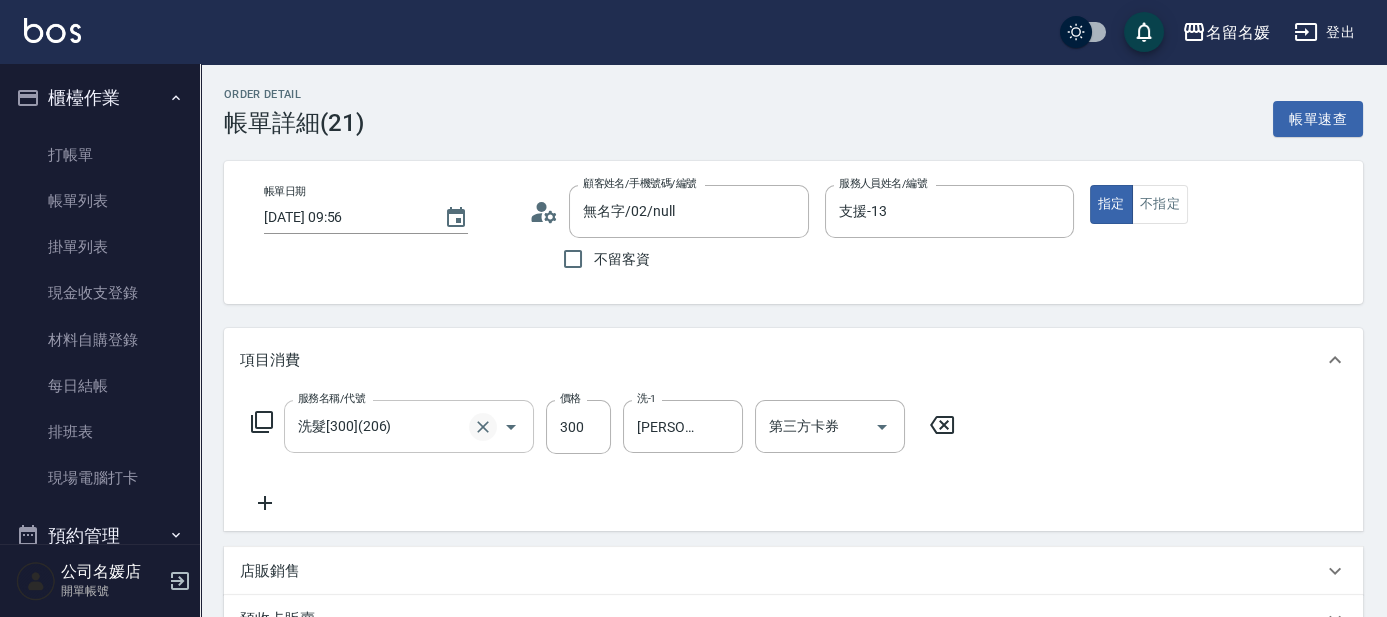 click 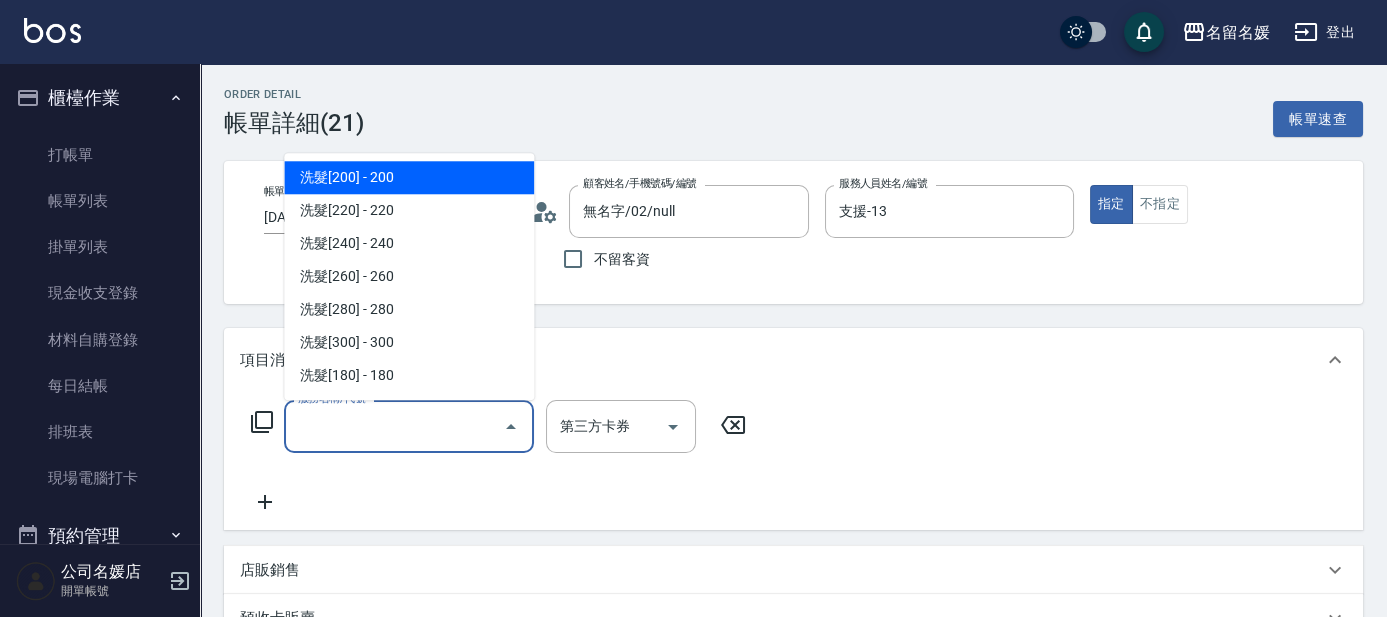 type on "0" 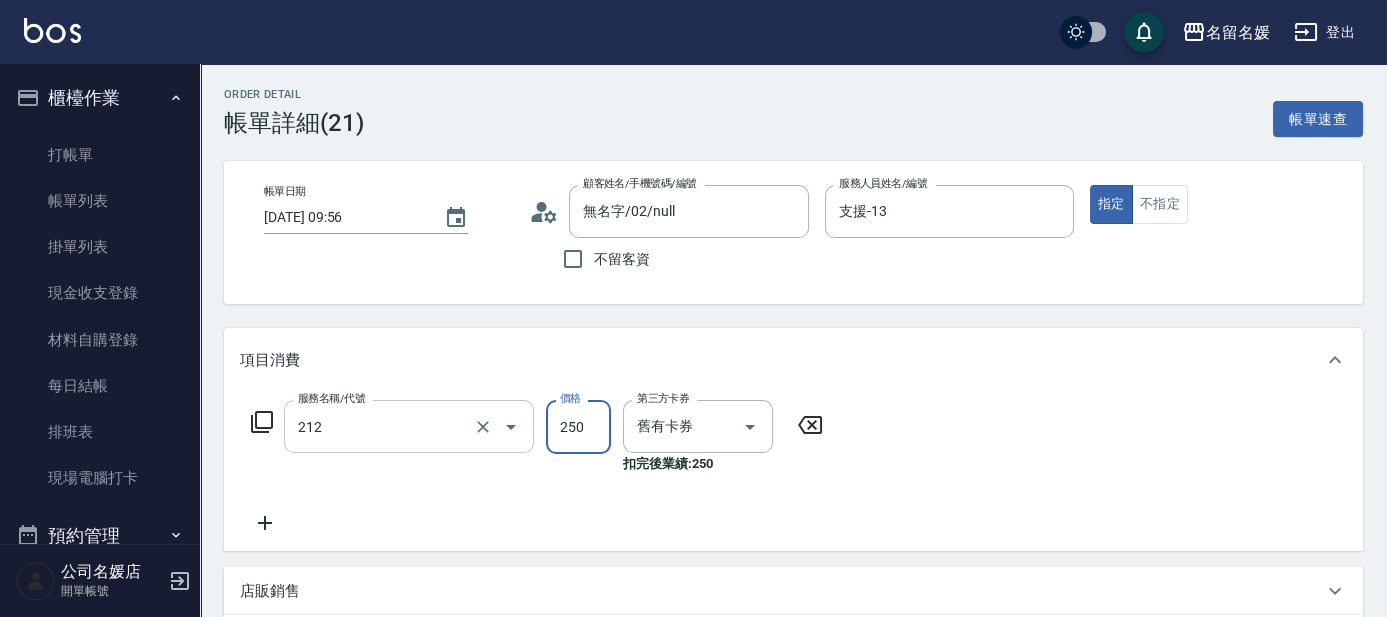 type on "洗髮券-(卡)250(212)" 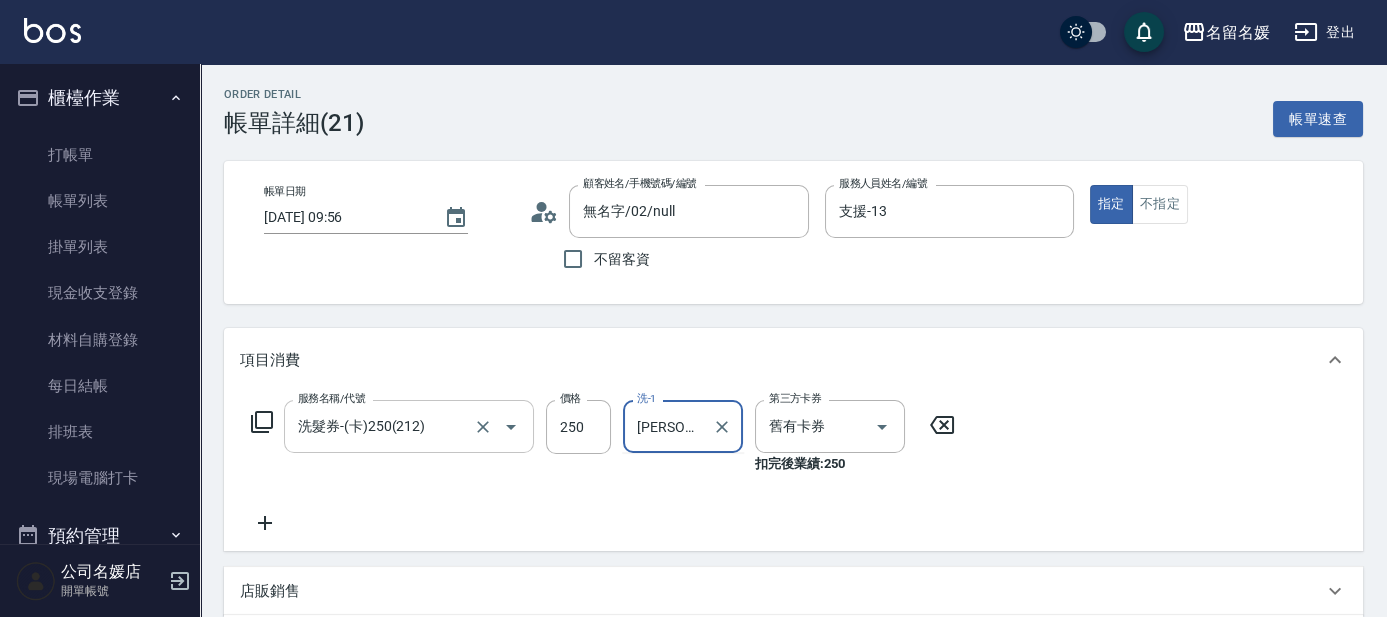 type on "[PERSON_NAME]" 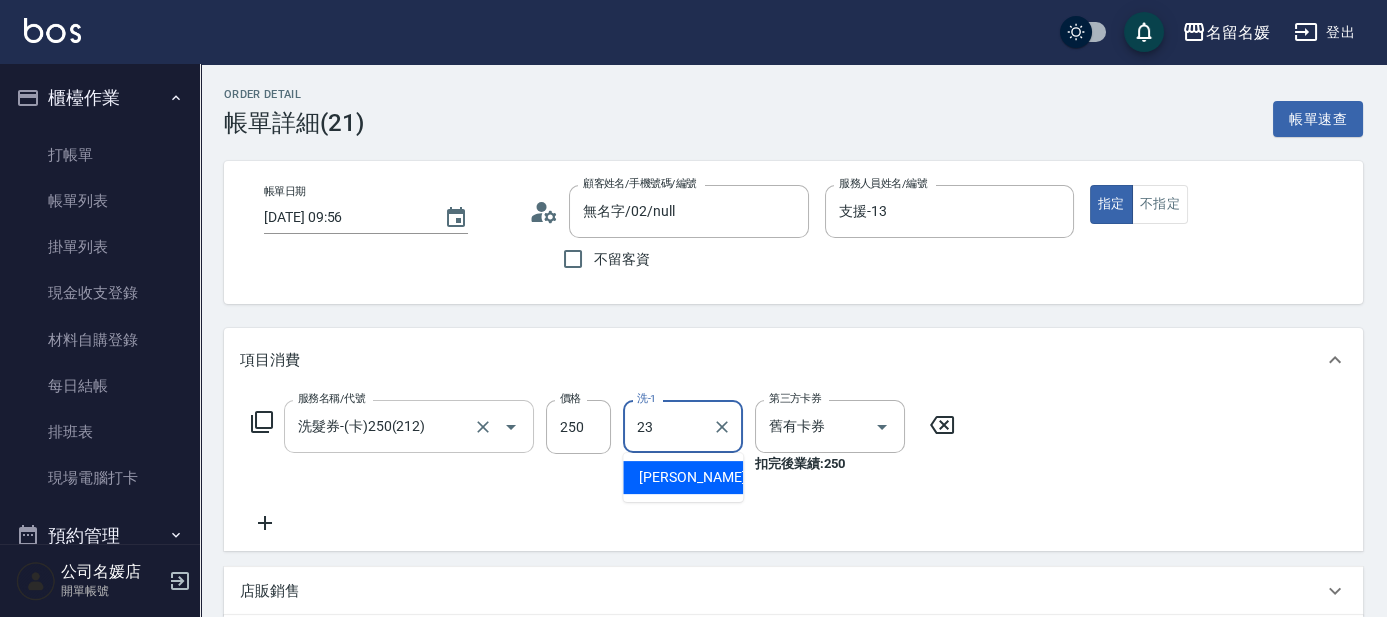 type on "[PERSON_NAME]-23" 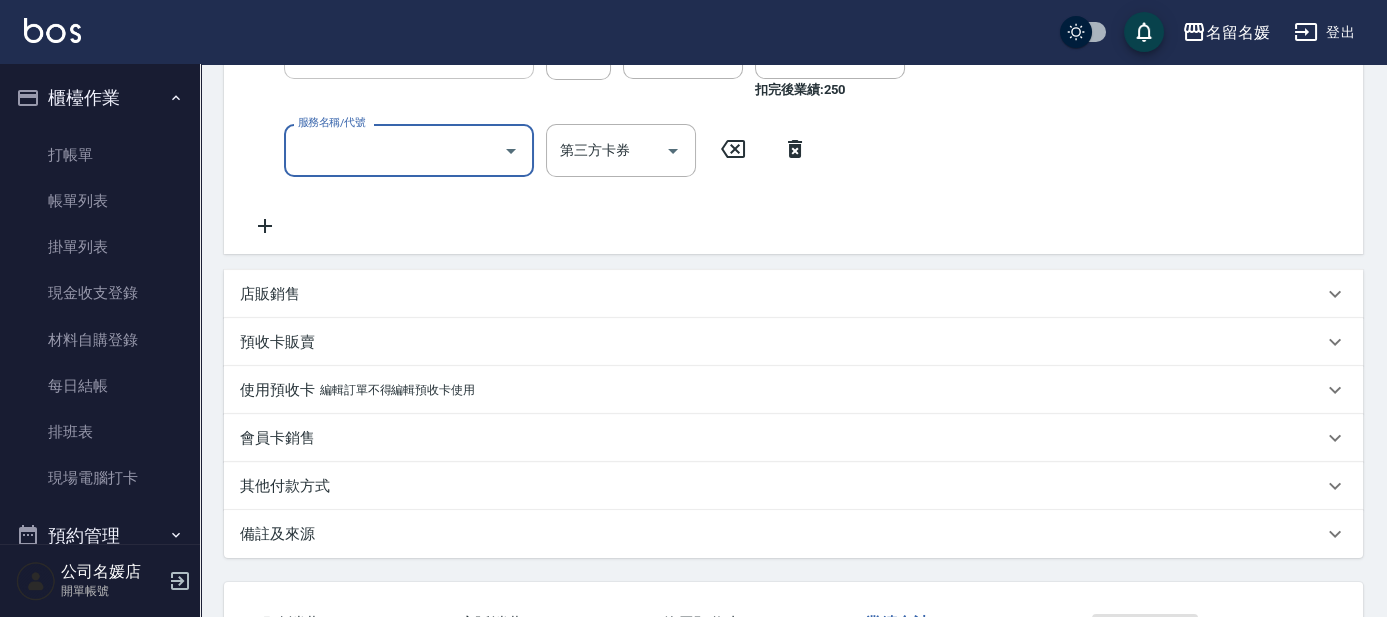 scroll, scrollTop: 256, scrollLeft: 0, axis: vertical 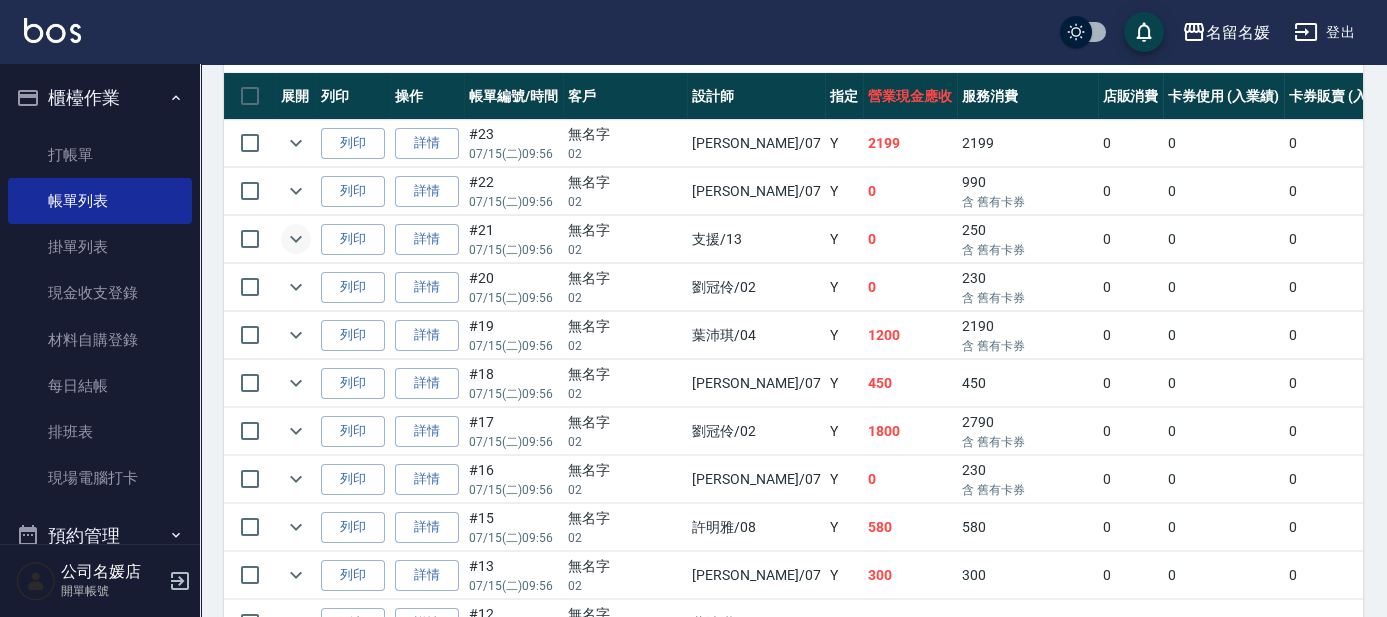 click at bounding box center (296, 239) 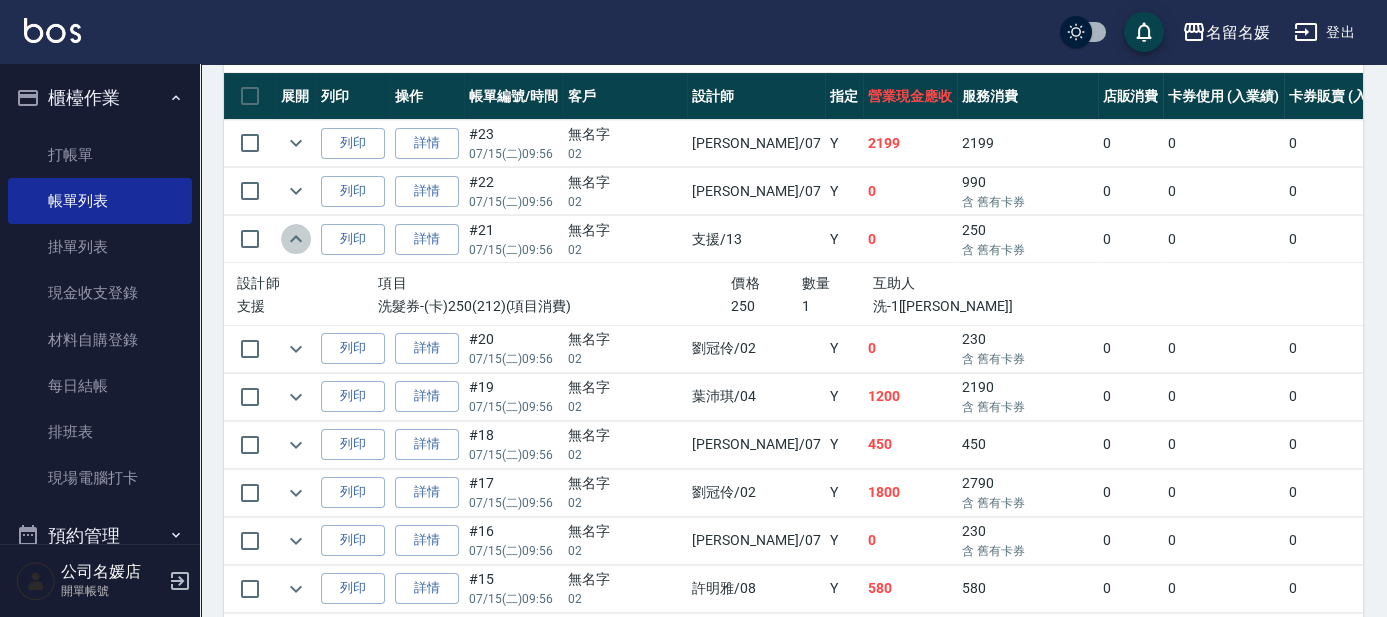 click 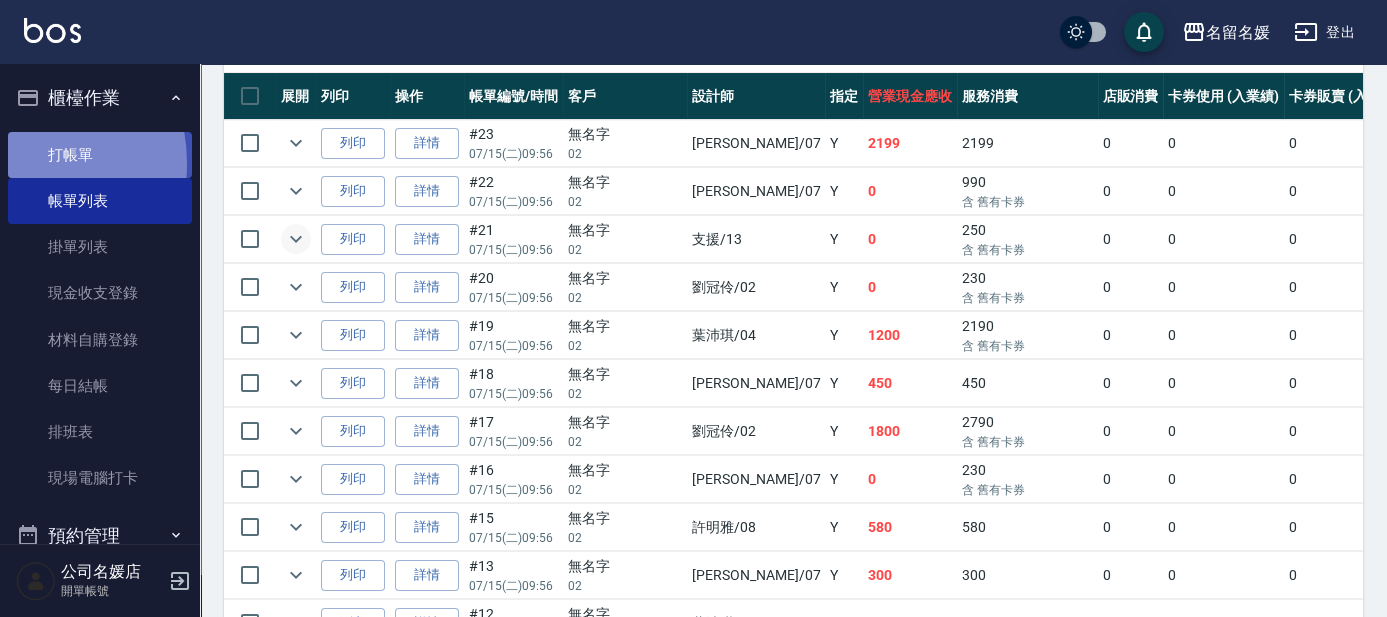click on "打帳單" at bounding box center (100, 155) 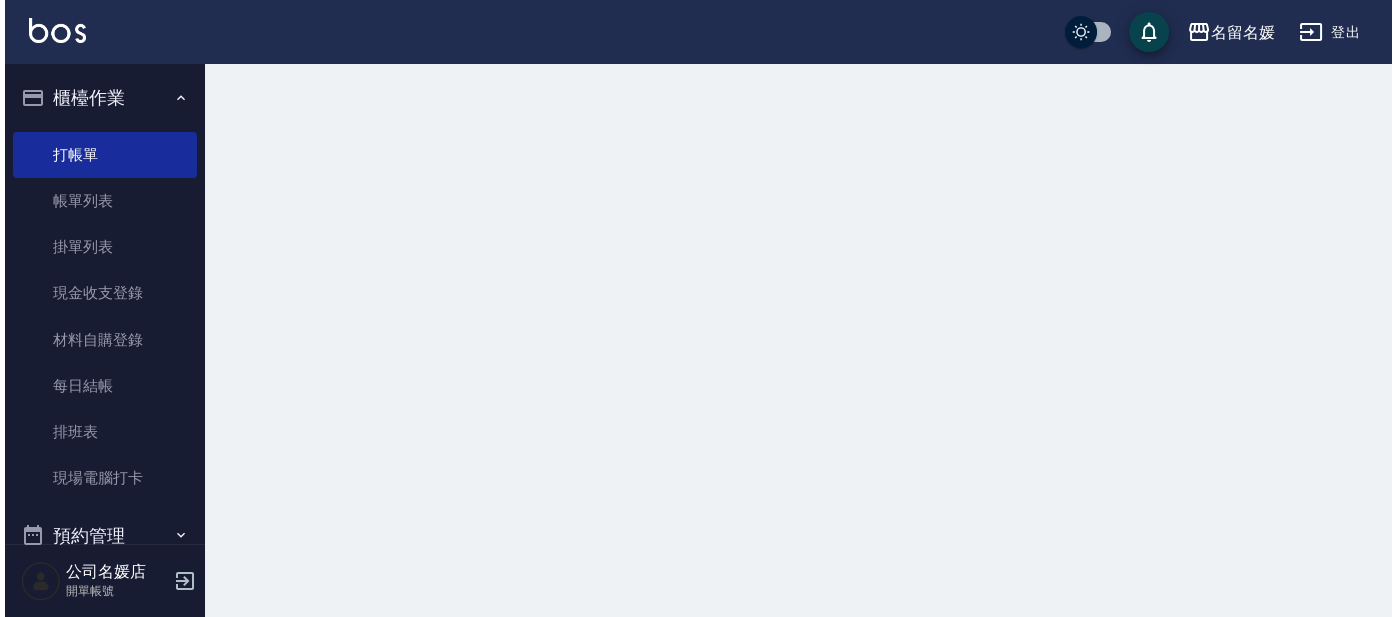 scroll, scrollTop: 0, scrollLeft: 0, axis: both 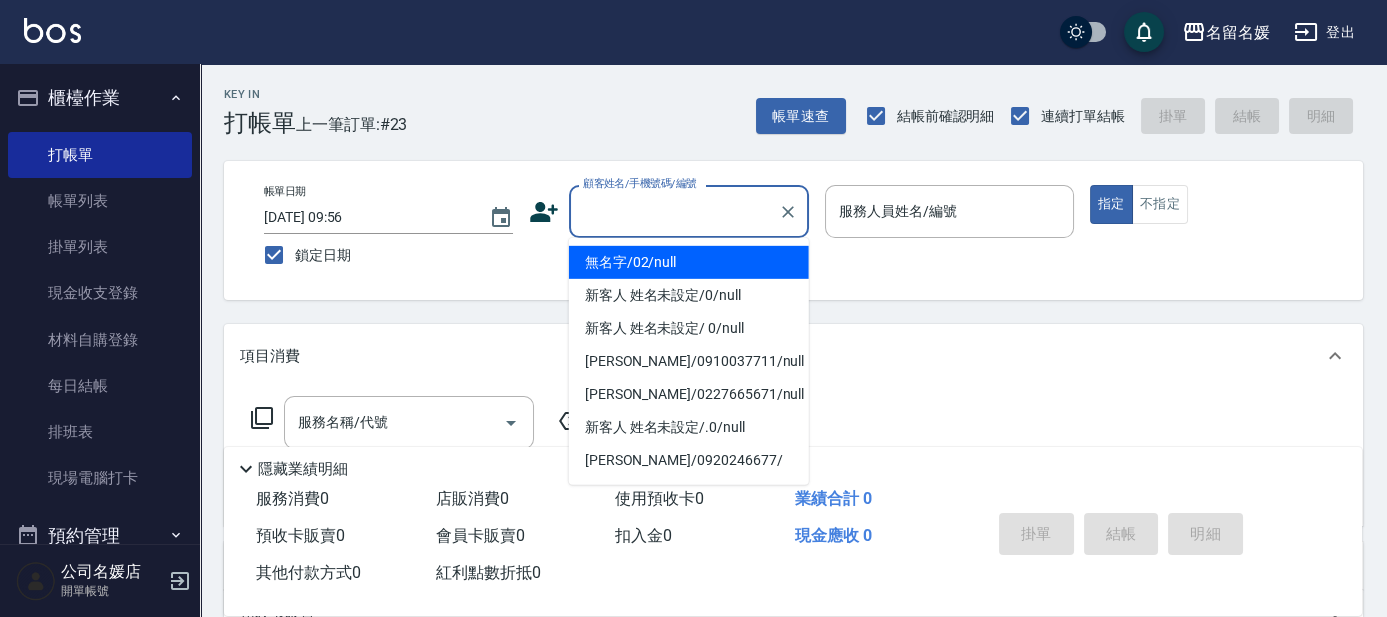type on "無名字/02/null" 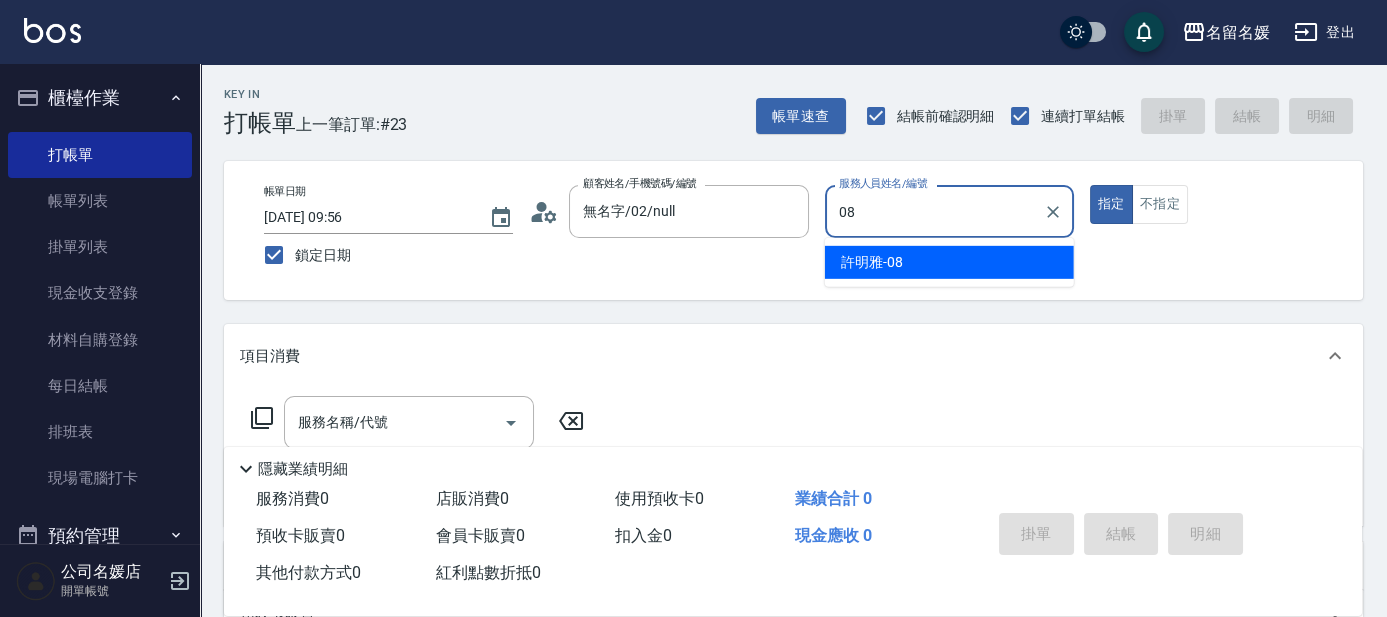 type on "[PERSON_NAME]-08" 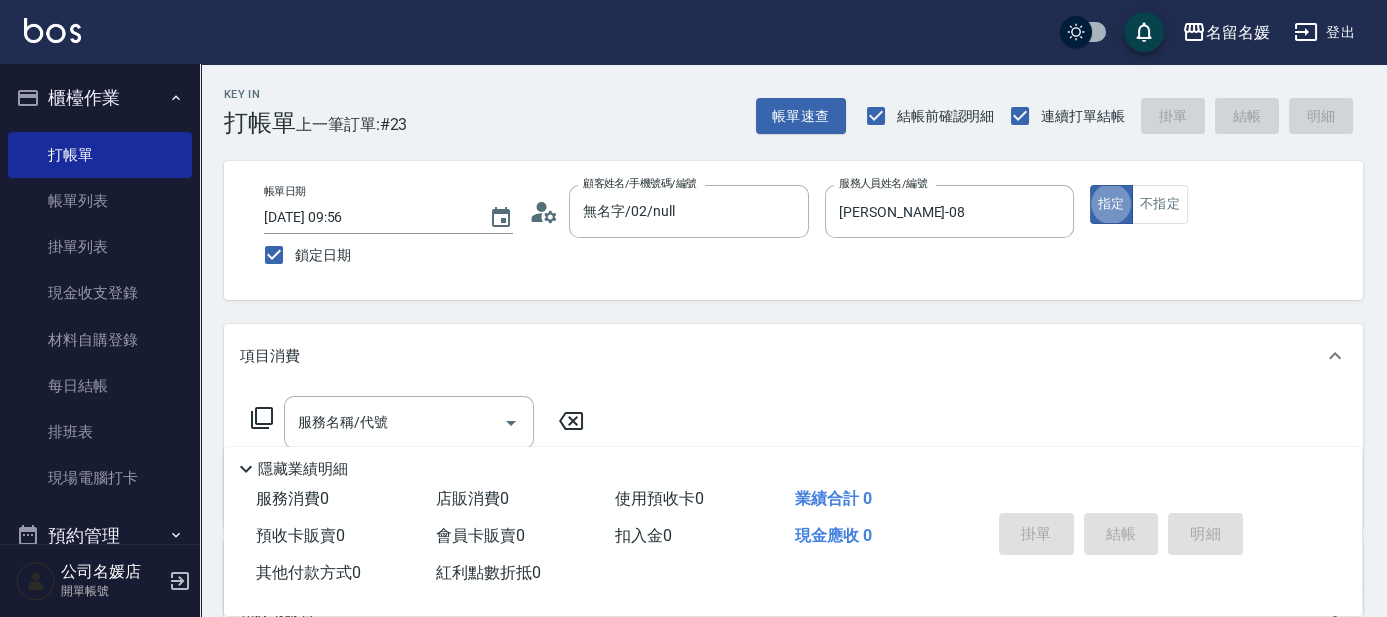 type on "true" 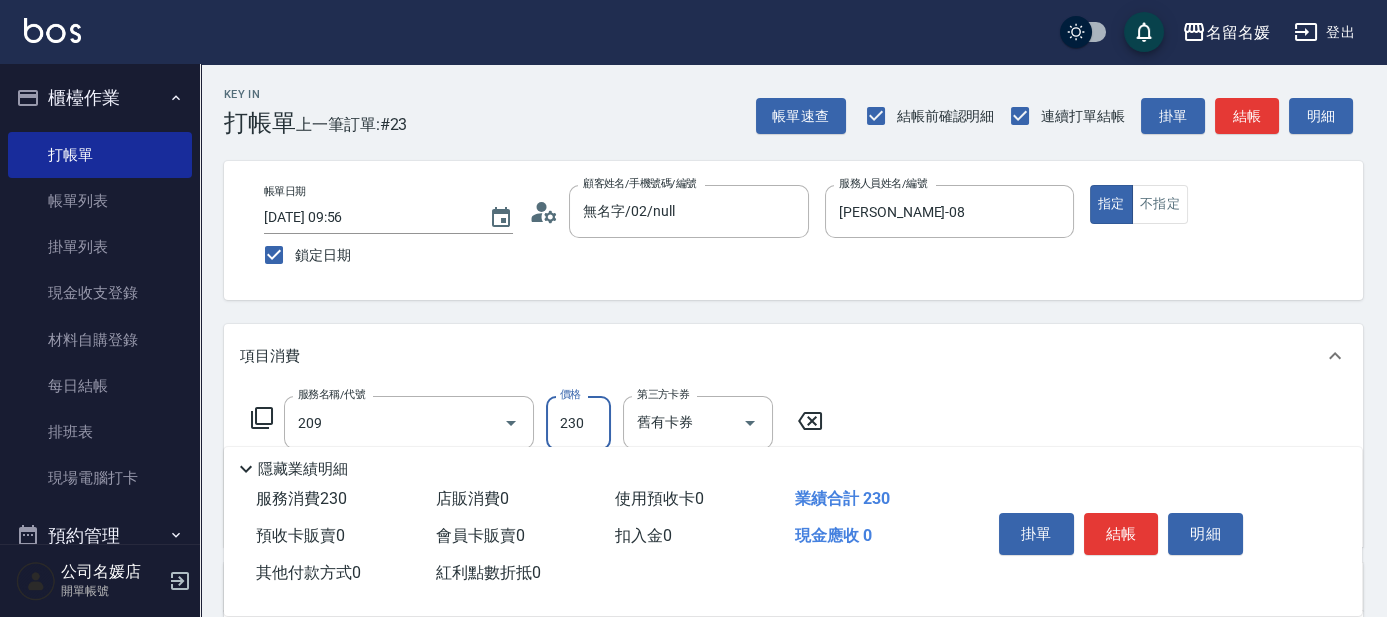 type on "洗髮券-(卡)230(209)" 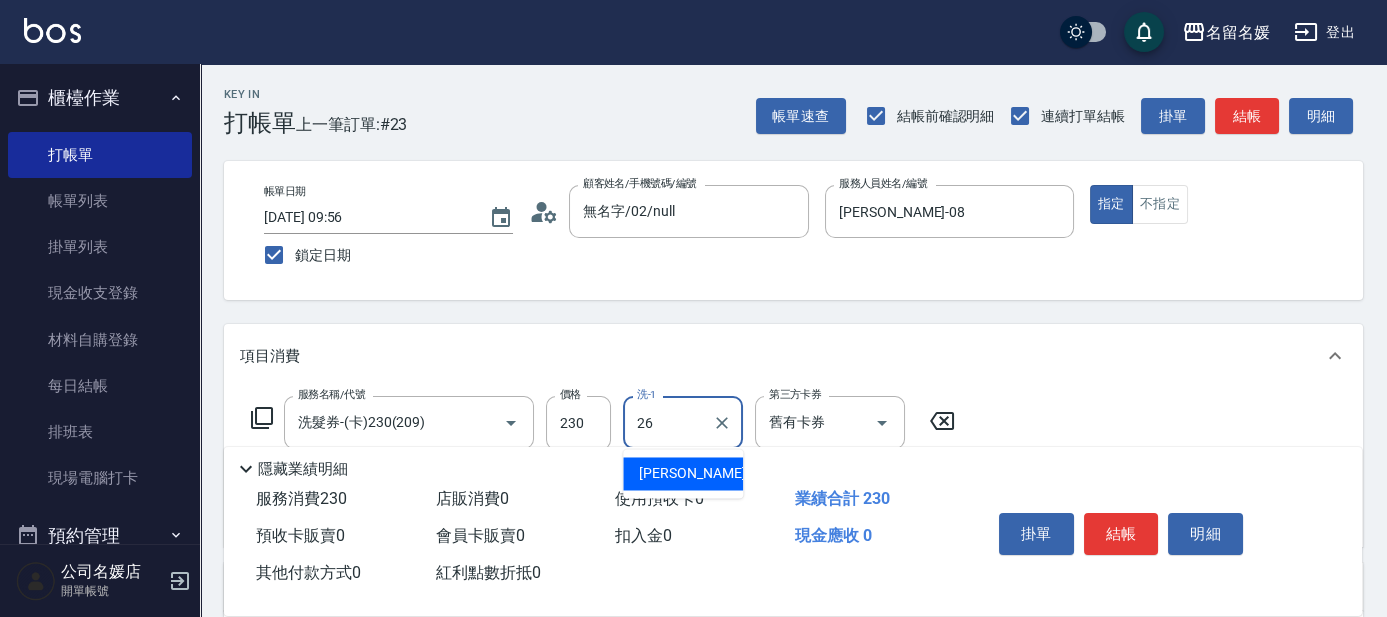 type on "[PERSON_NAME]-26" 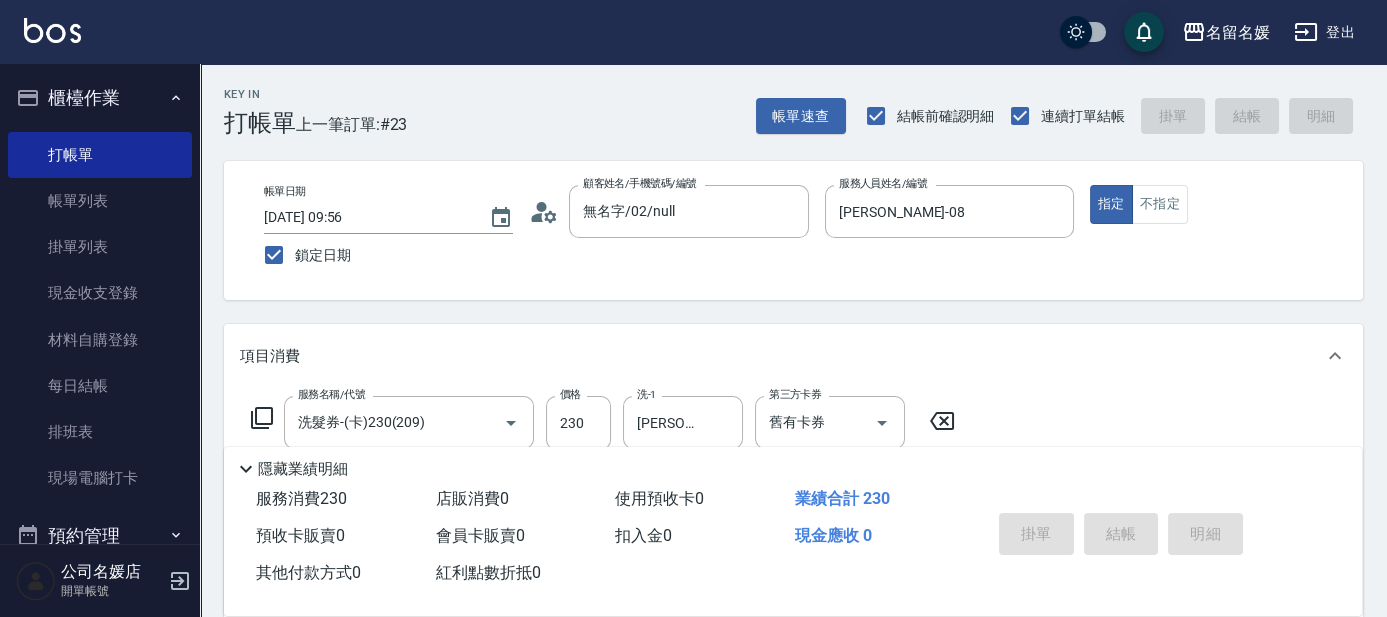 type 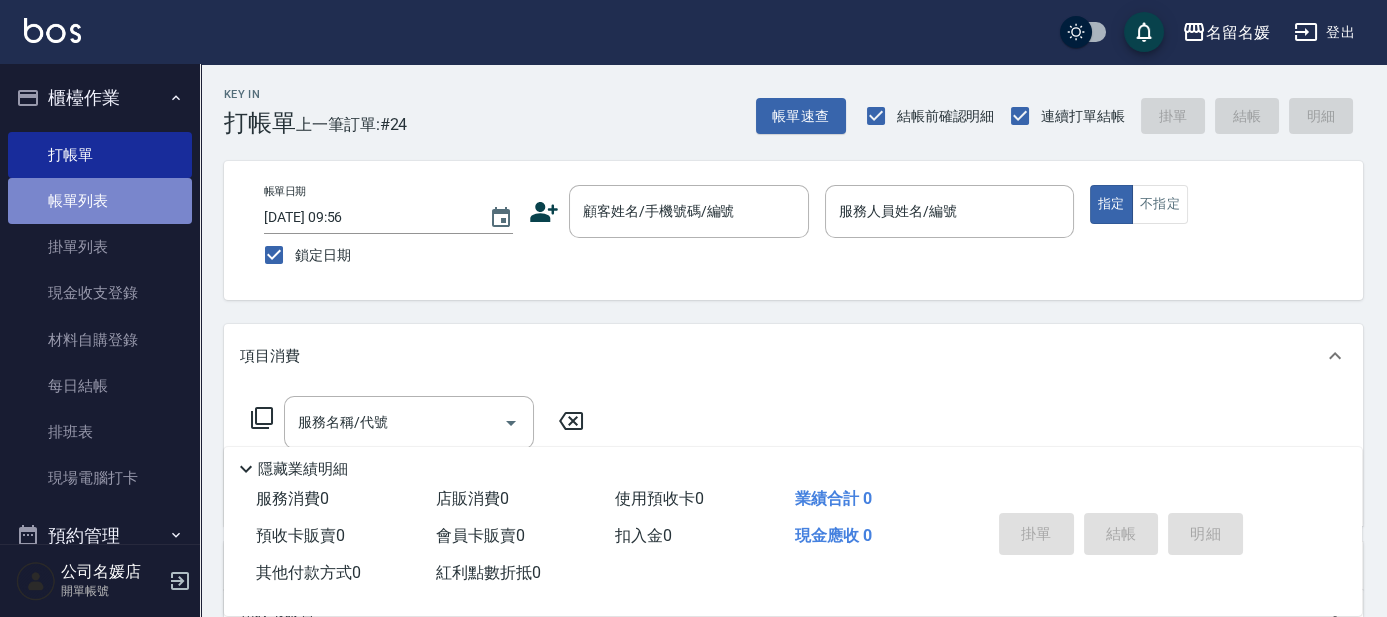 click on "帳單列表" at bounding box center [100, 201] 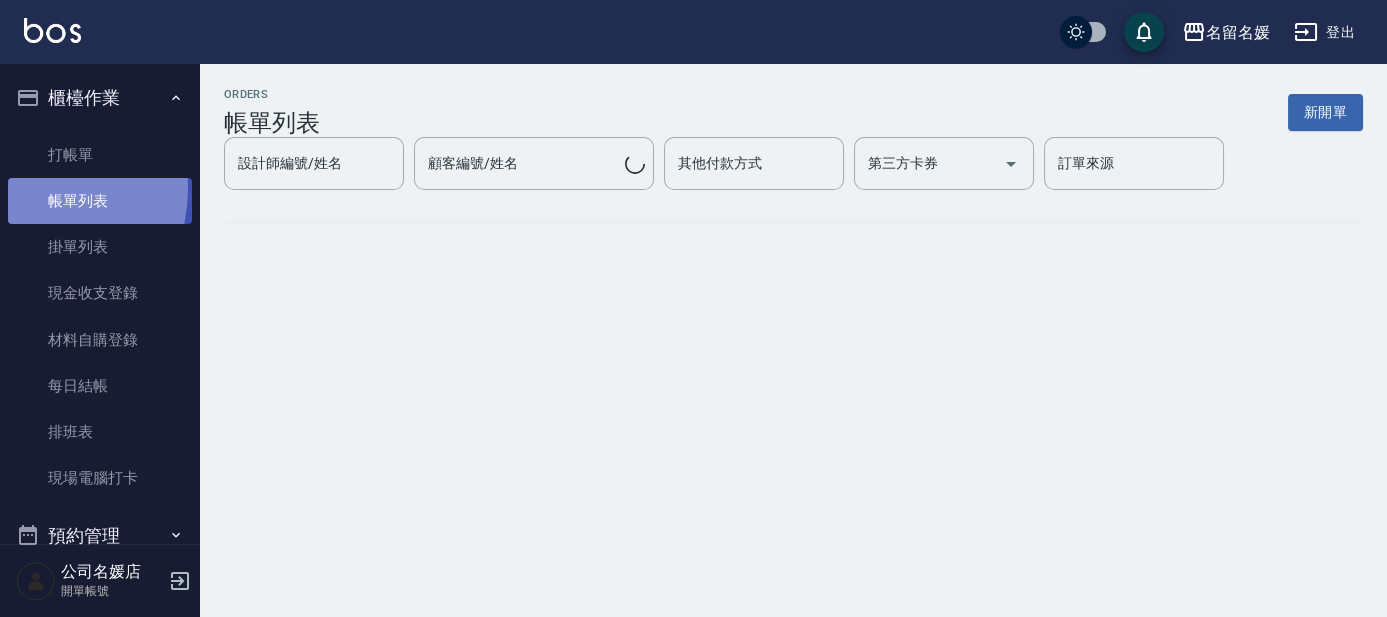 click on "帳單列表" at bounding box center (100, 201) 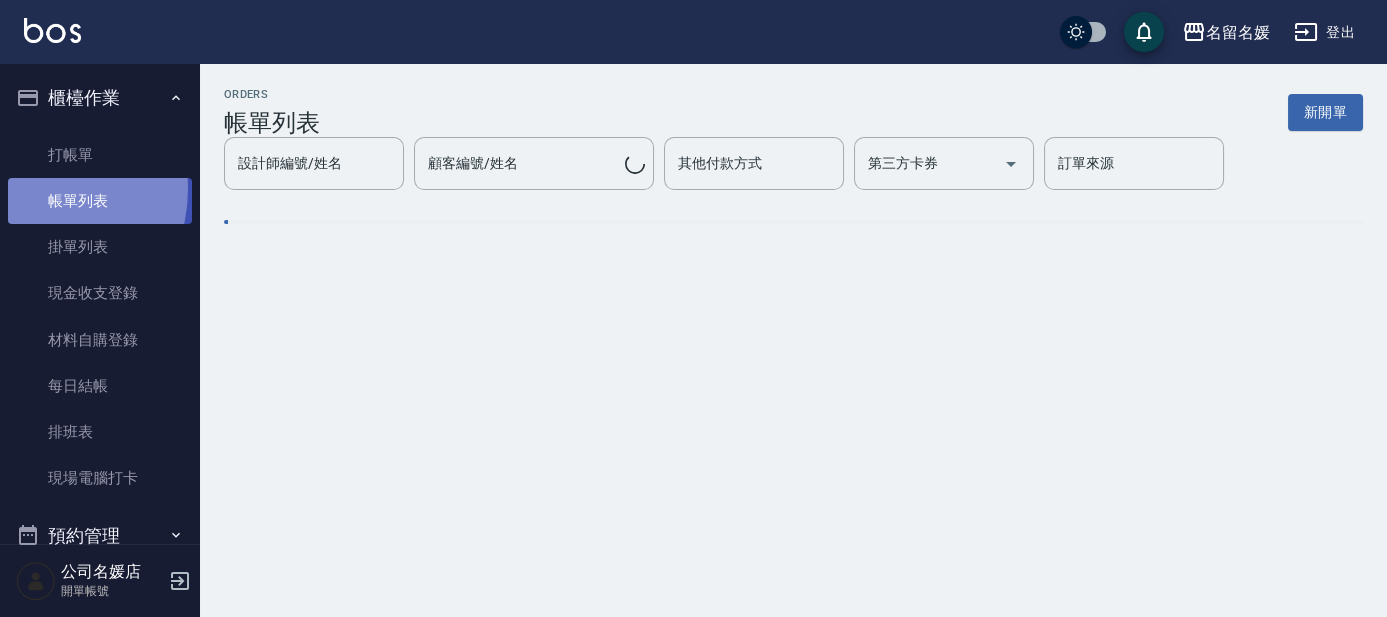 click on "帳單列表" at bounding box center [100, 201] 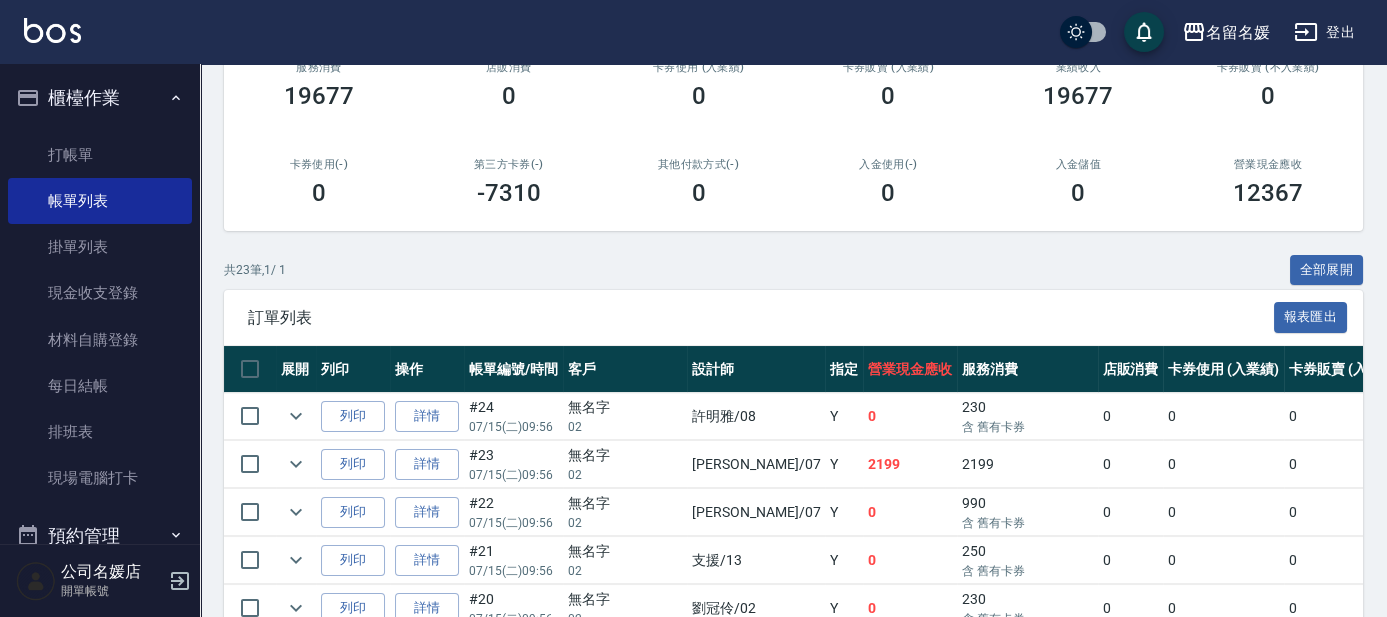 scroll, scrollTop: 363, scrollLeft: 0, axis: vertical 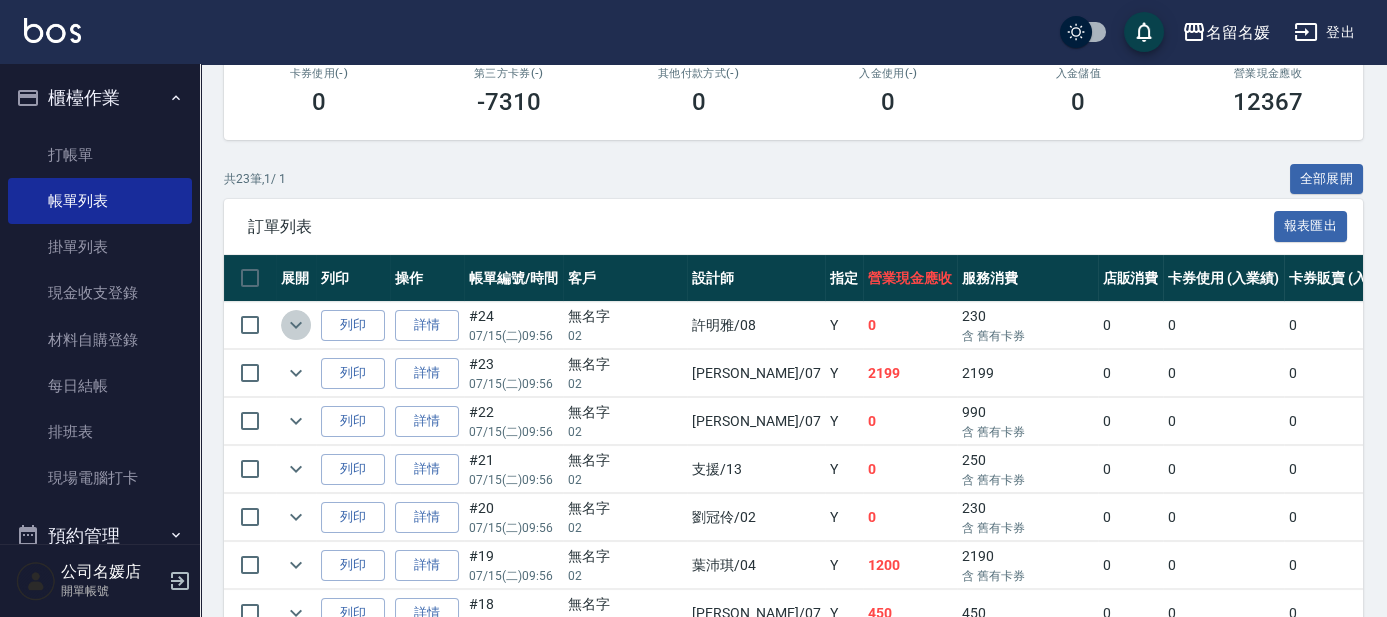 click 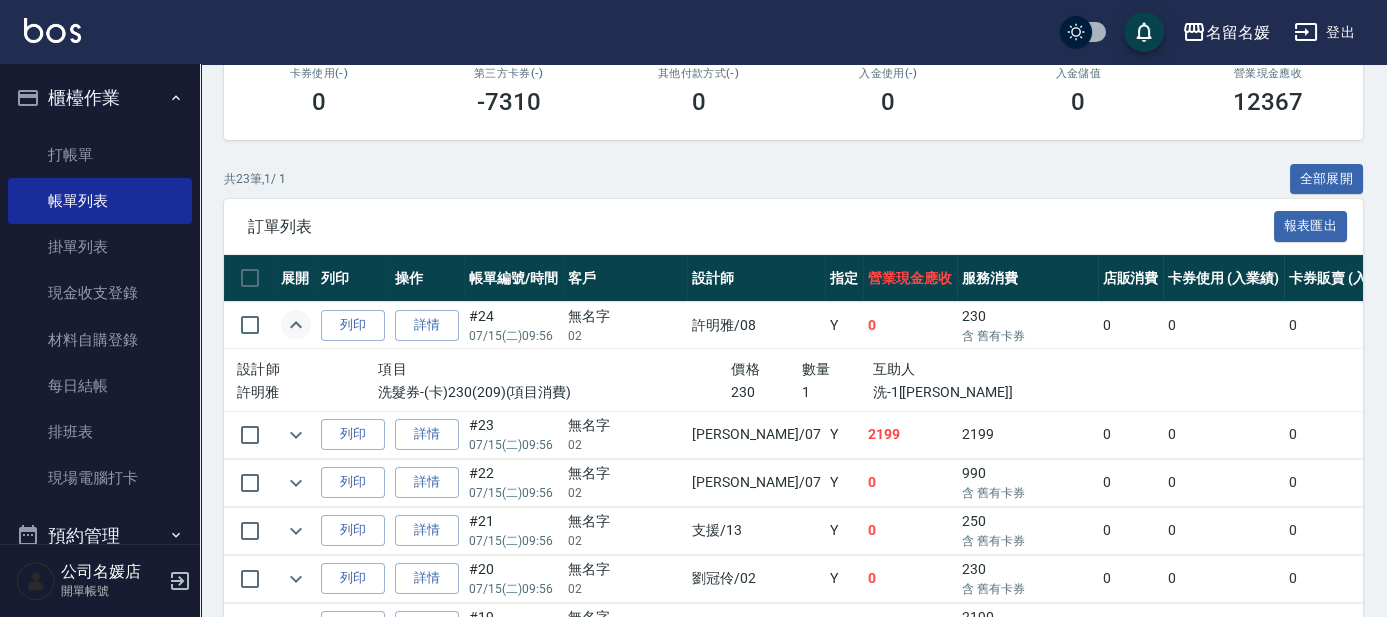 click 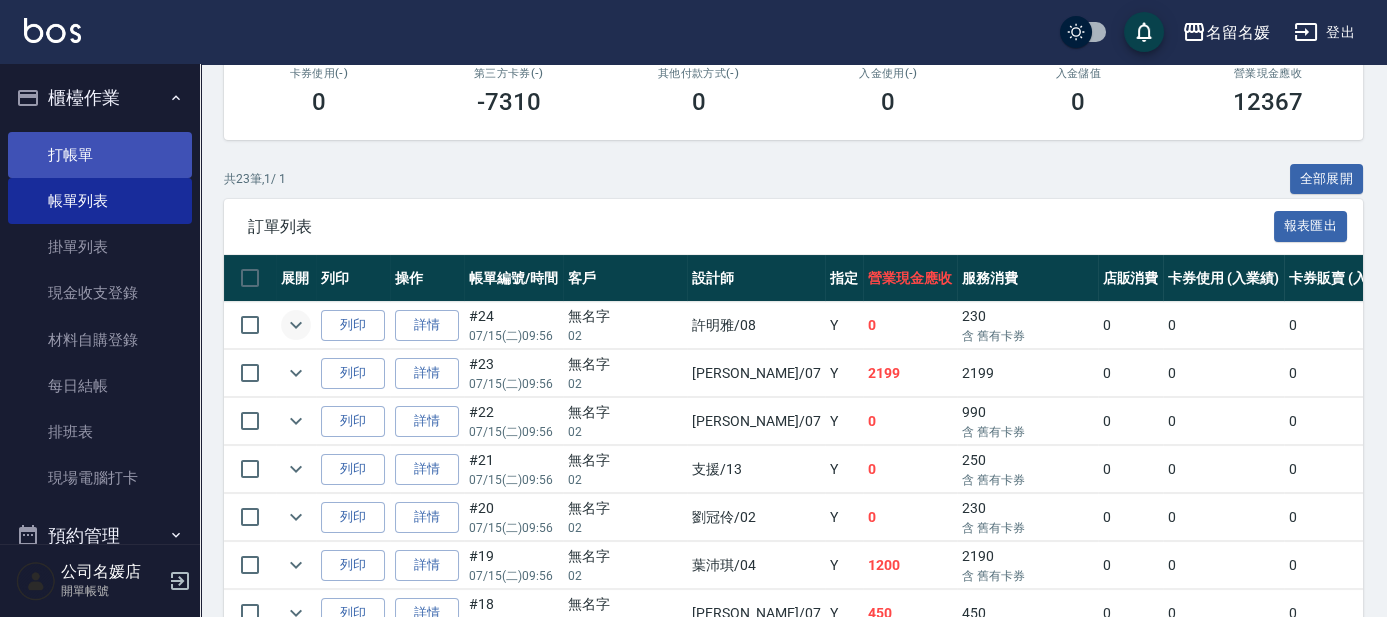 click on "打帳單" at bounding box center (100, 155) 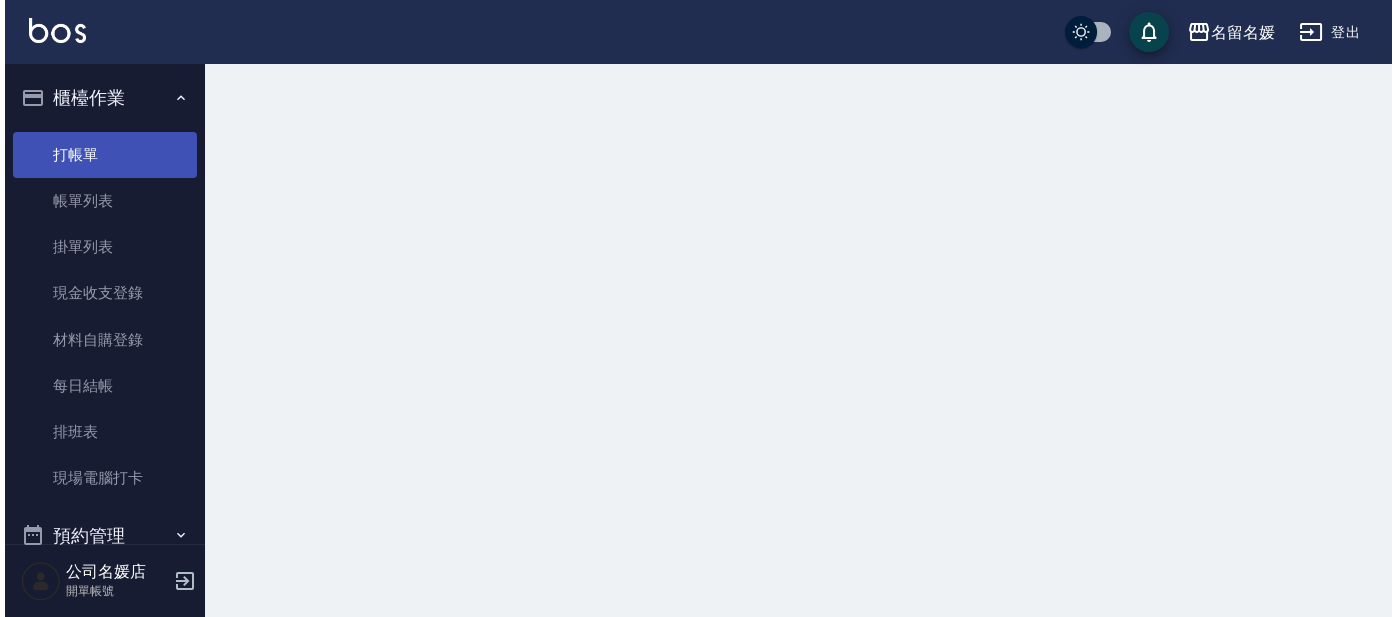 scroll, scrollTop: 0, scrollLeft: 0, axis: both 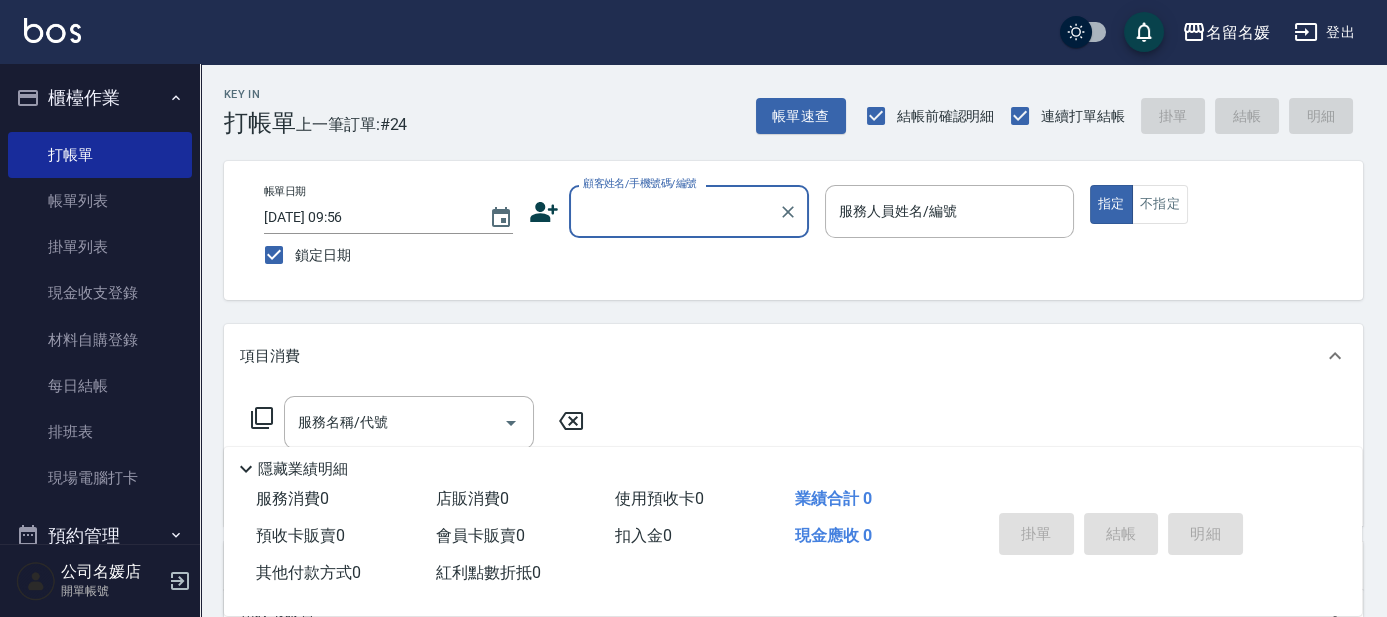 click on "顧客姓名/手機號碼/編號" at bounding box center (674, 211) 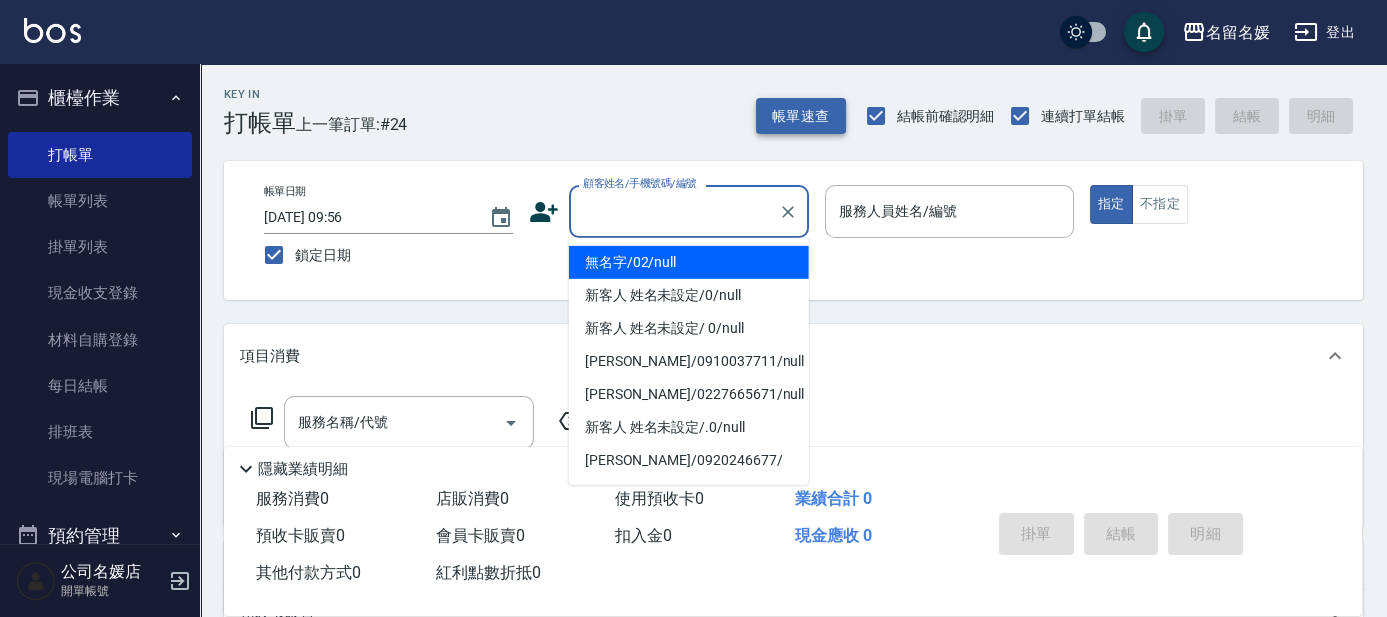 click on "帳單速查" at bounding box center [801, 116] 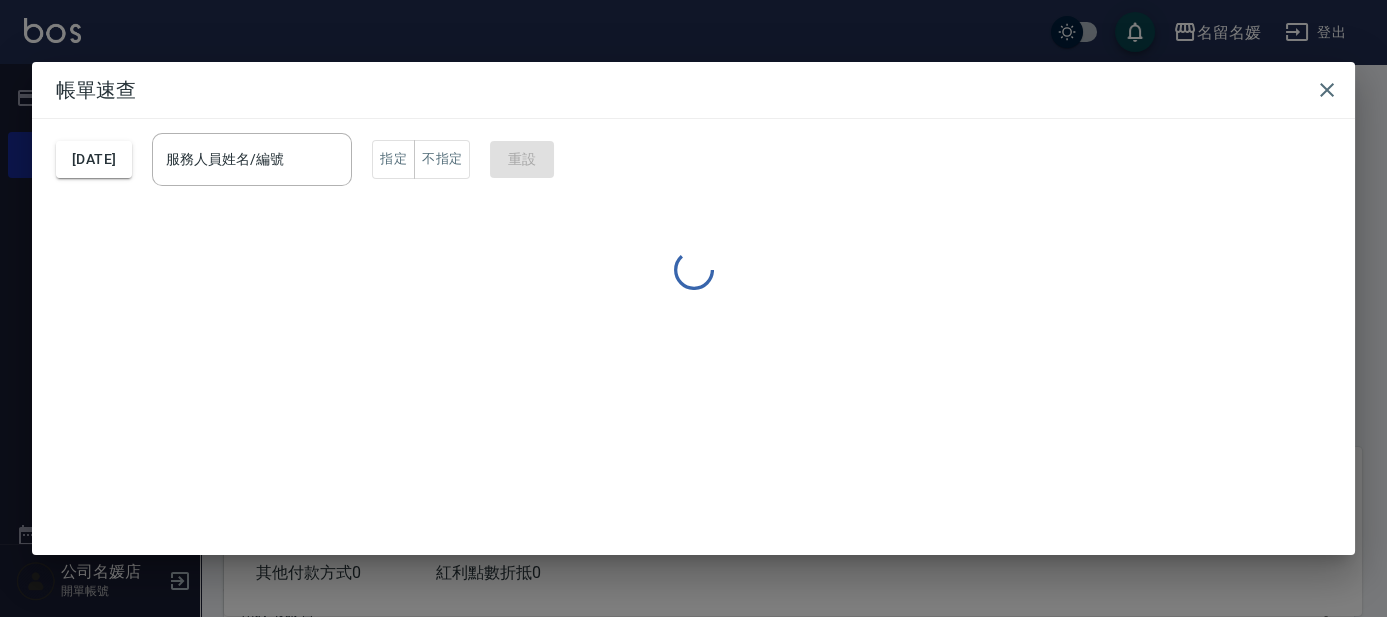 click on "帳單速查" at bounding box center [693, 90] 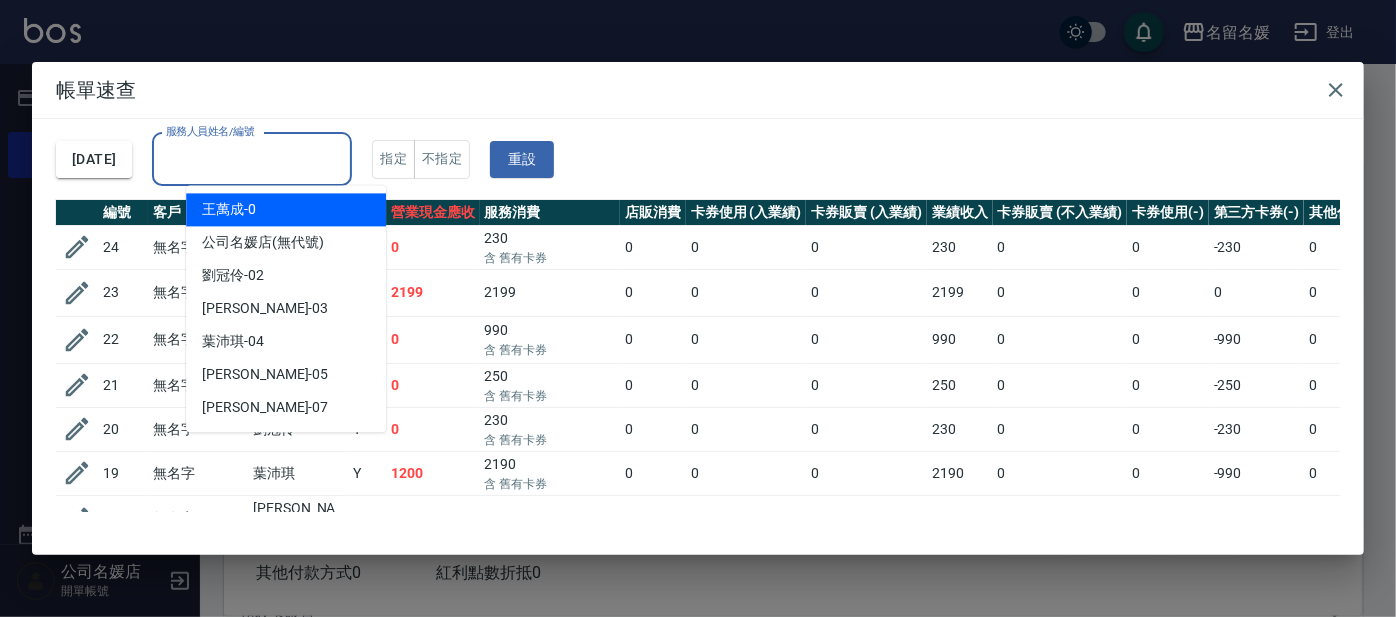 click on "服務人員姓名/編號" at bounding box center [252, 159] 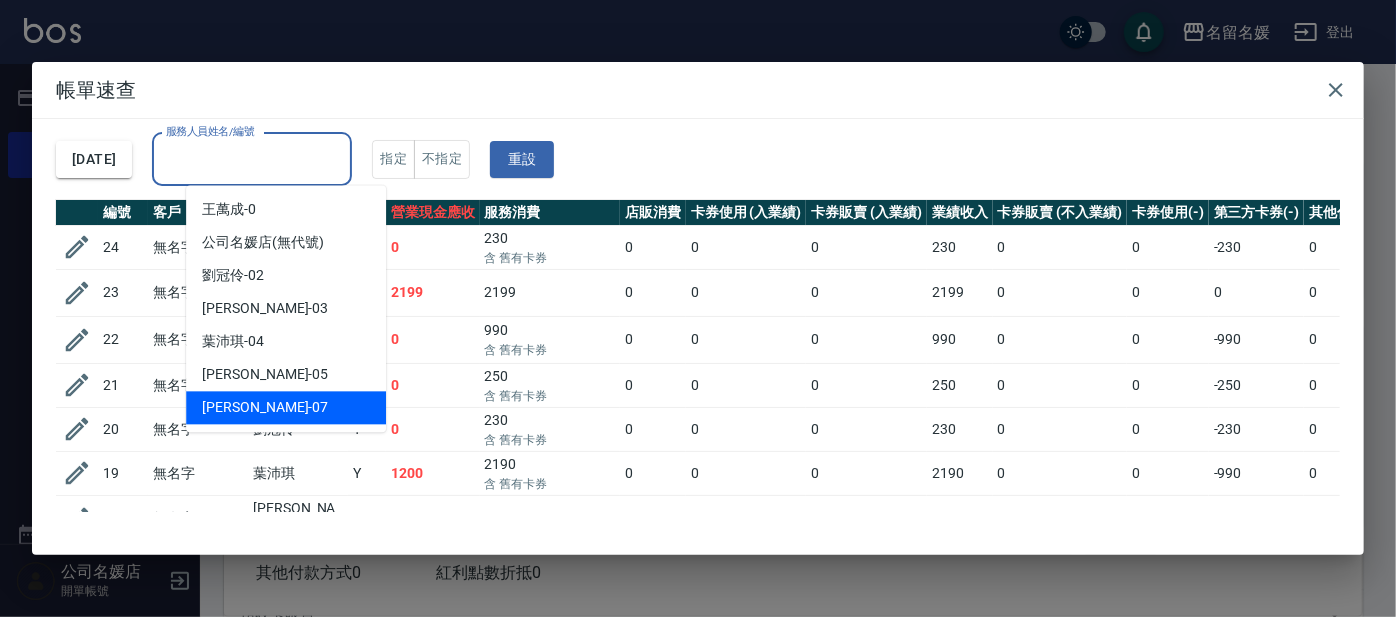 click on "[PERSON_NAME] -07" at bounding box center (265, 407) 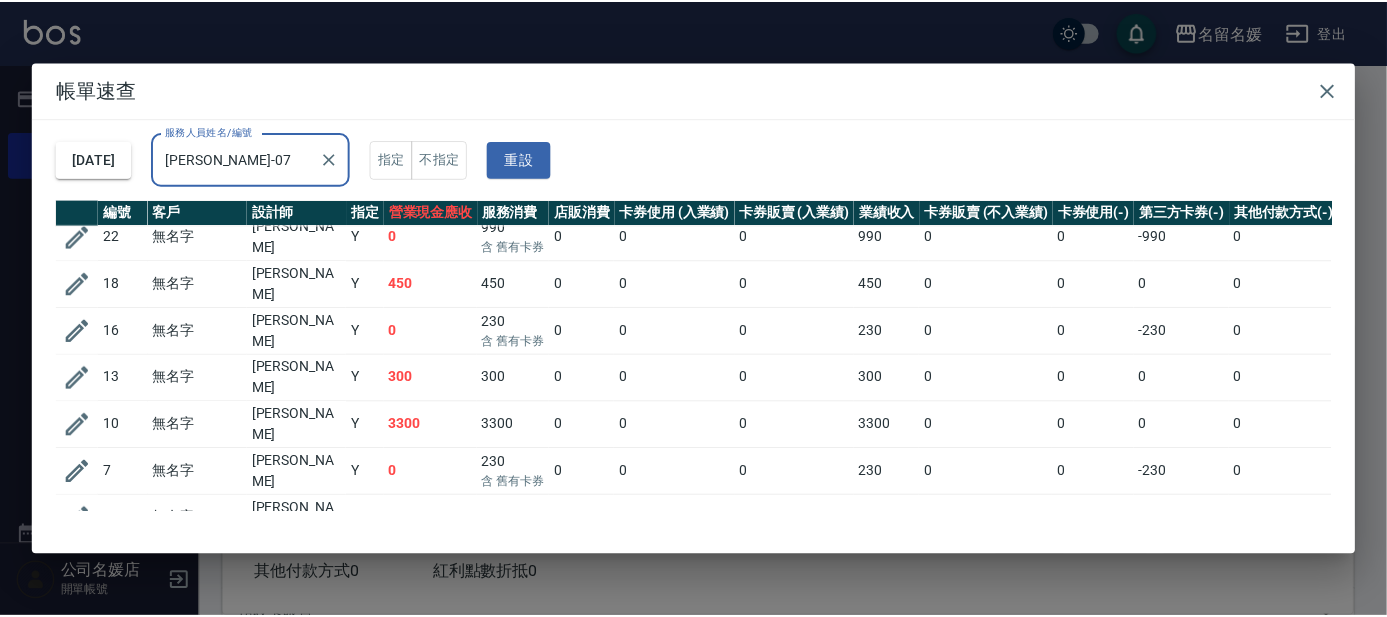 scroll, scrollTop: 0, scrollLeft: 0, axis: both 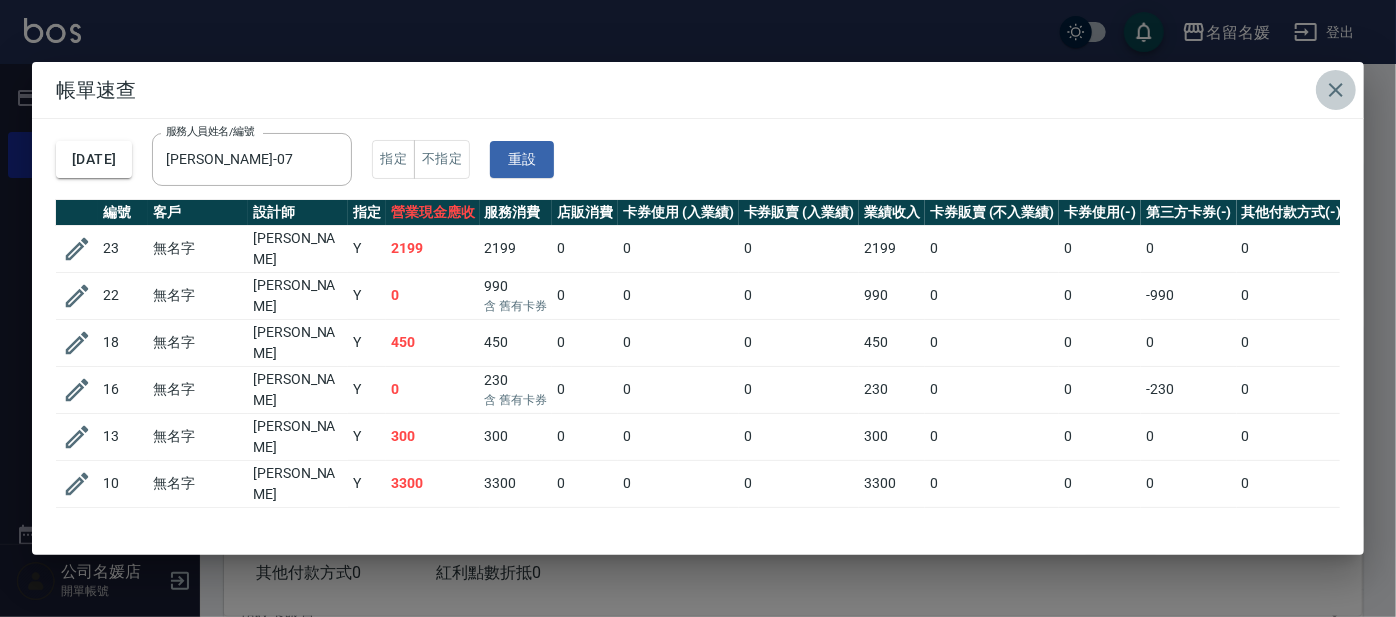 click 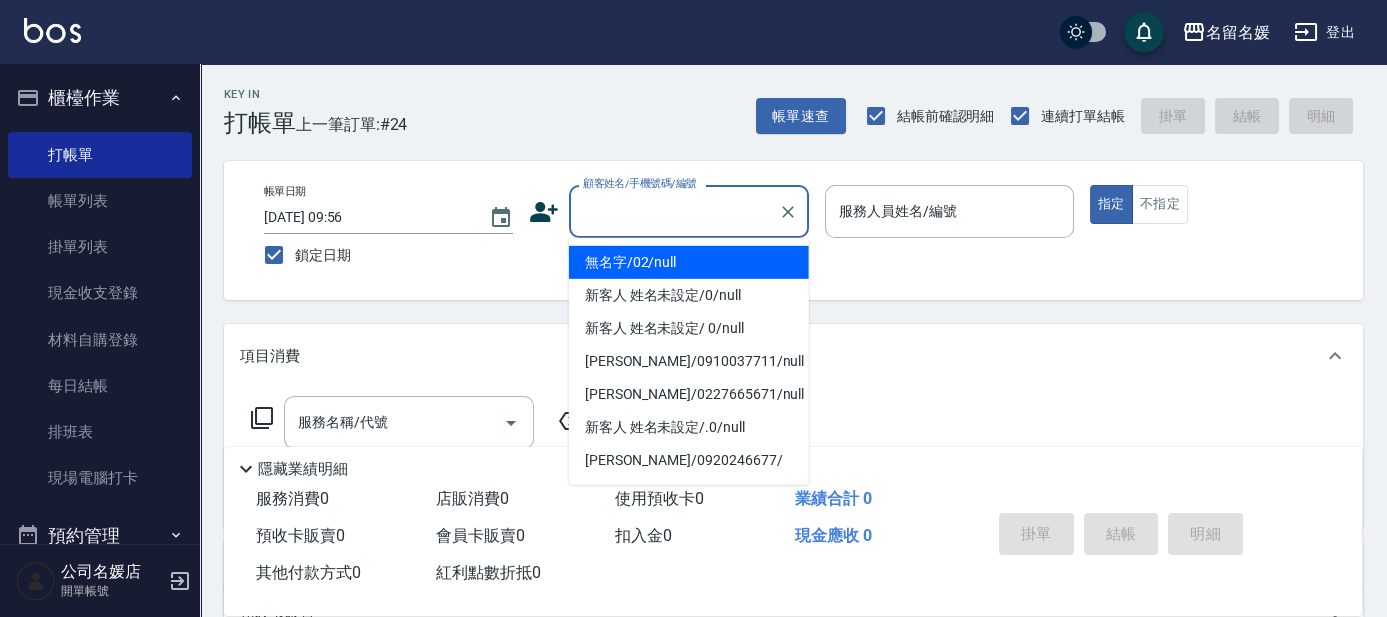 click on "顧客姓名/手機號碼/編號" at bounding box center [674, 211] 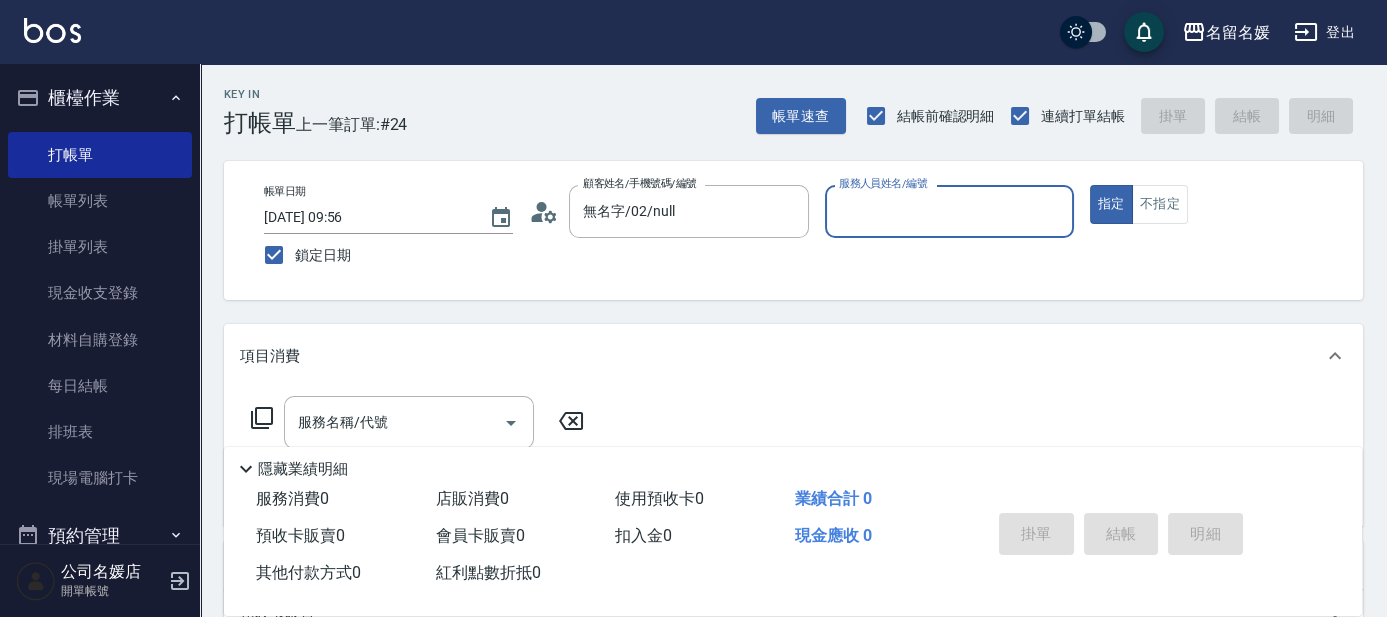 type on "無名字/02/null" 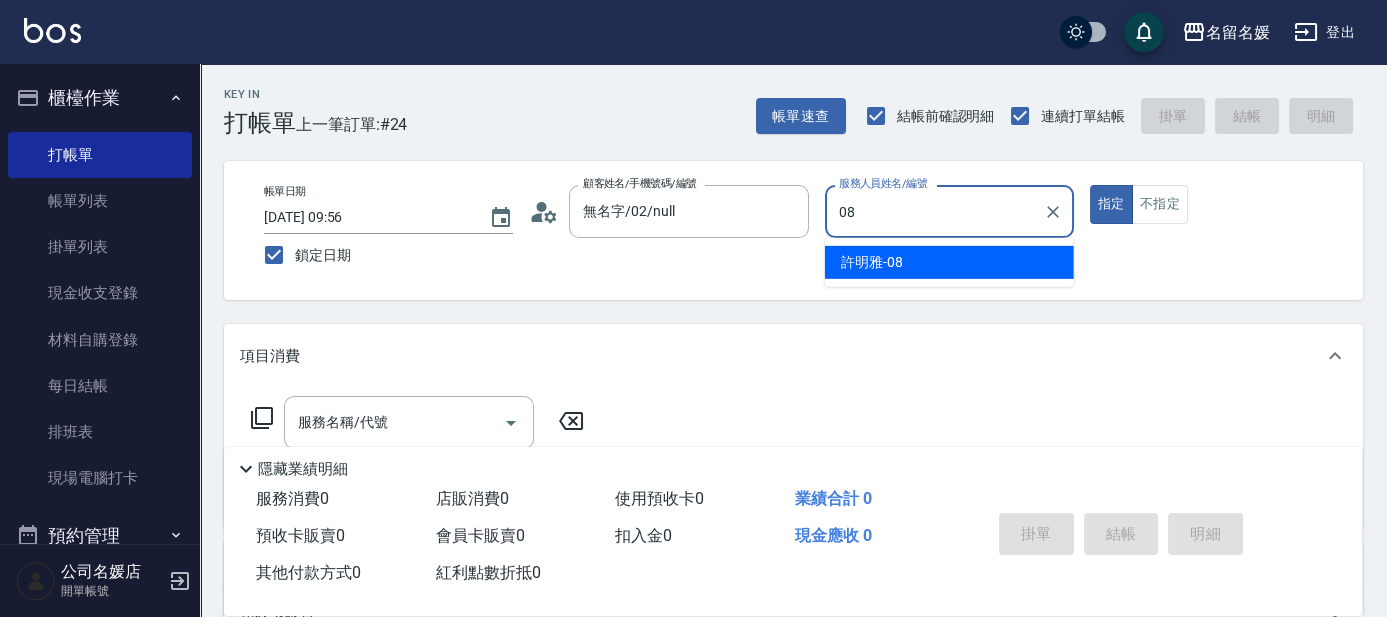 click on "[PERSON_NAME]-08" at bounding box center [949, 262] 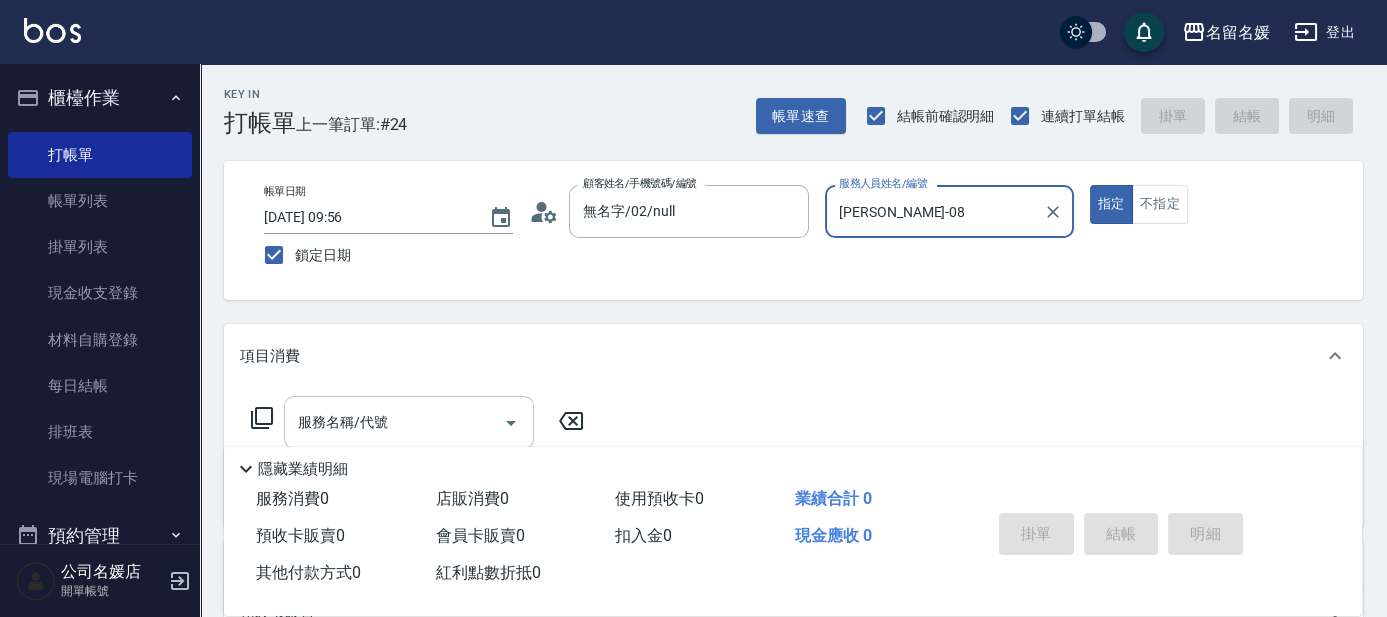 type on "[PERSON_NAME]-08" 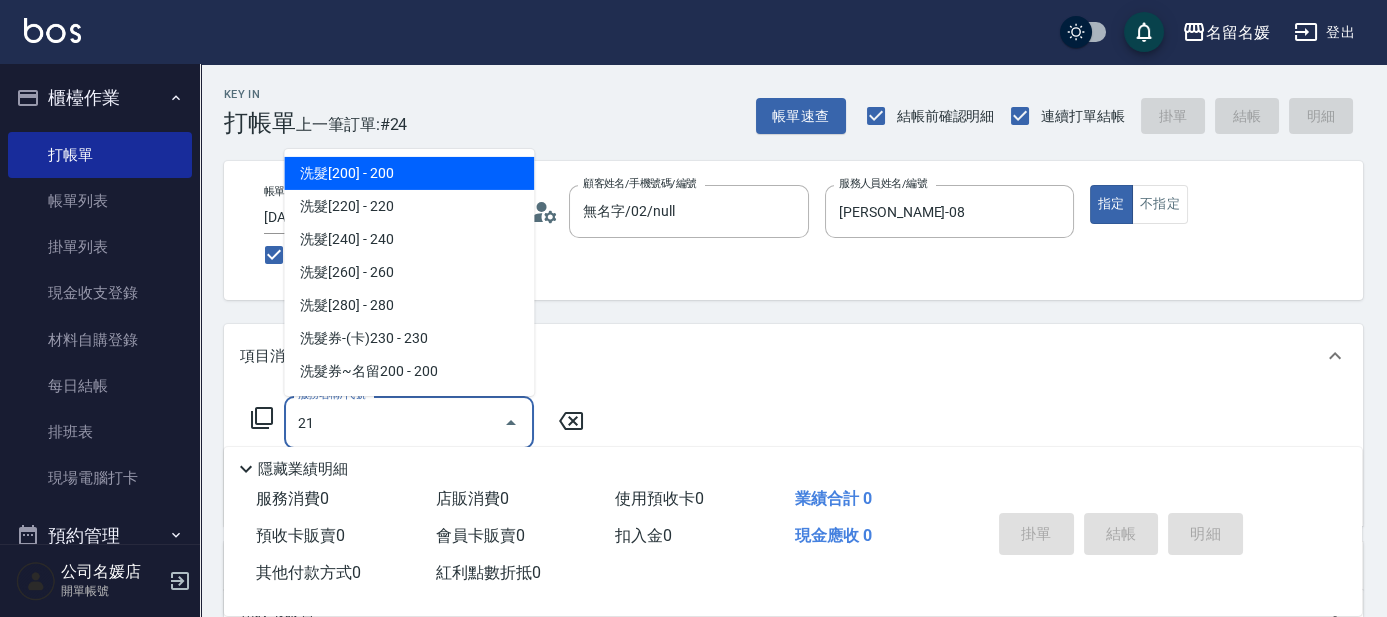 type on "212" 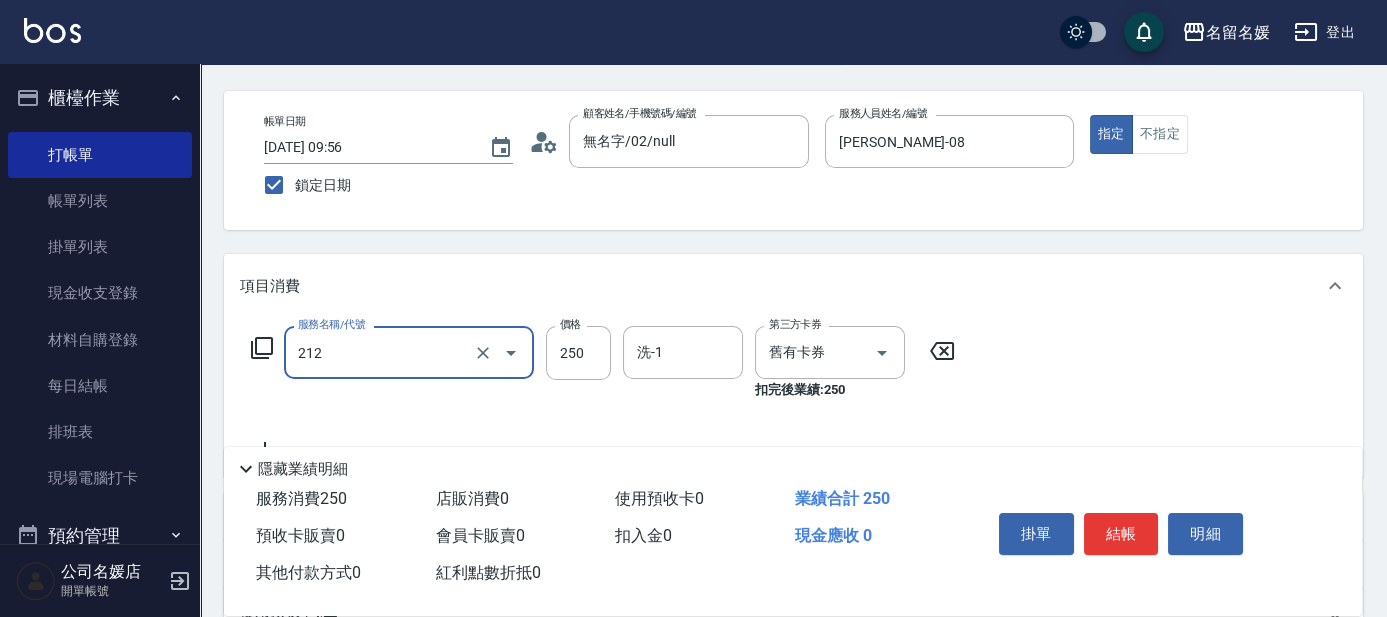 scroll, scrollTop: 90, scrollLeft: 0, axis: vertical 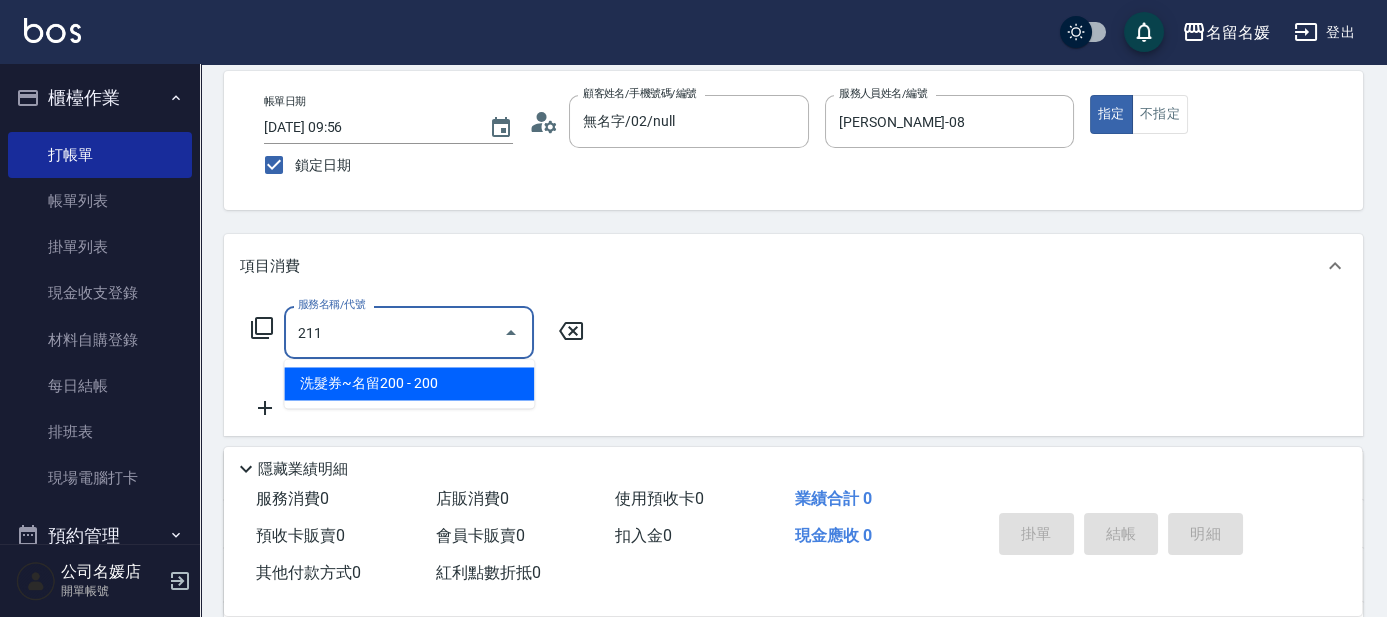 click on "洗髮券~名留200 - 200" at bounding box center (409, 383) 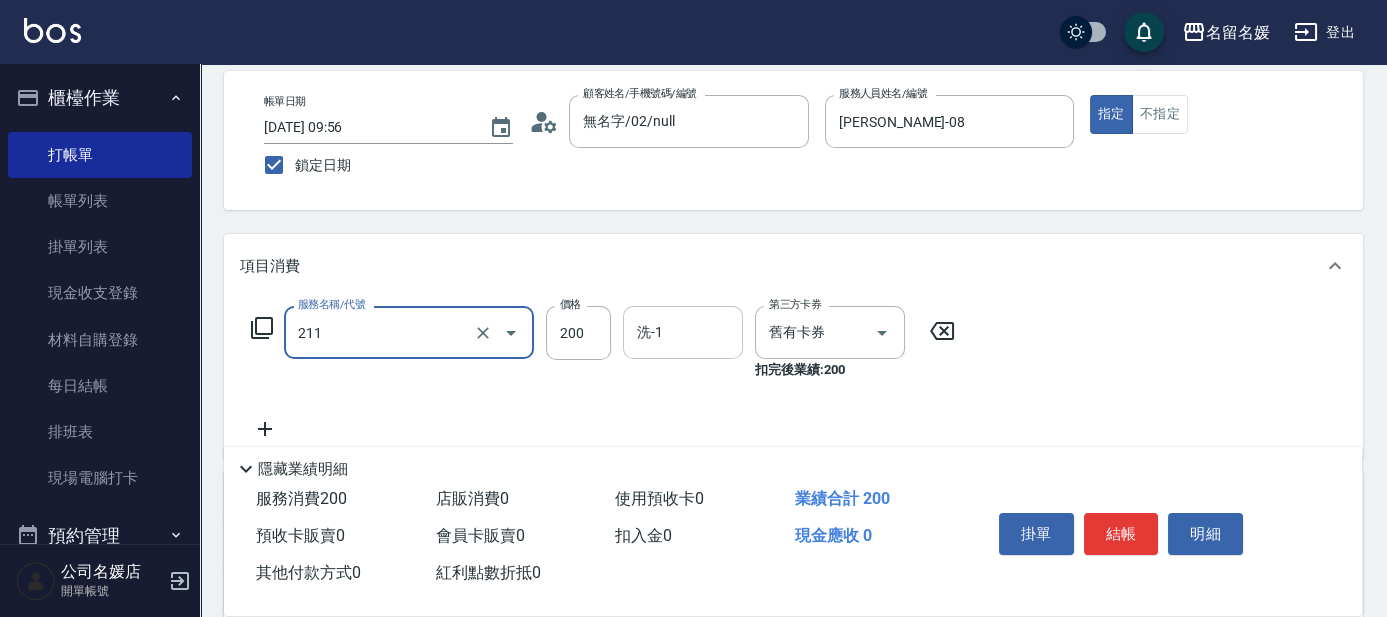 click on "洗-1" at bounding box center (683, 332) 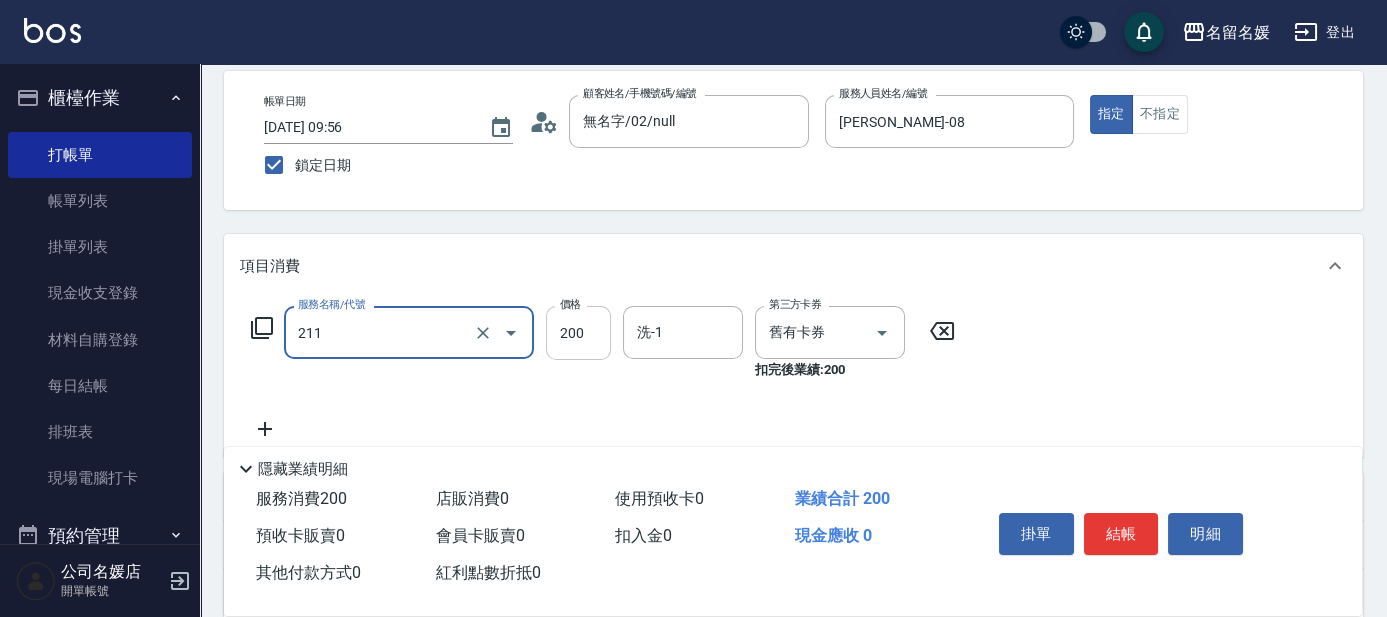 type on "洗髮券~名留200(211)" 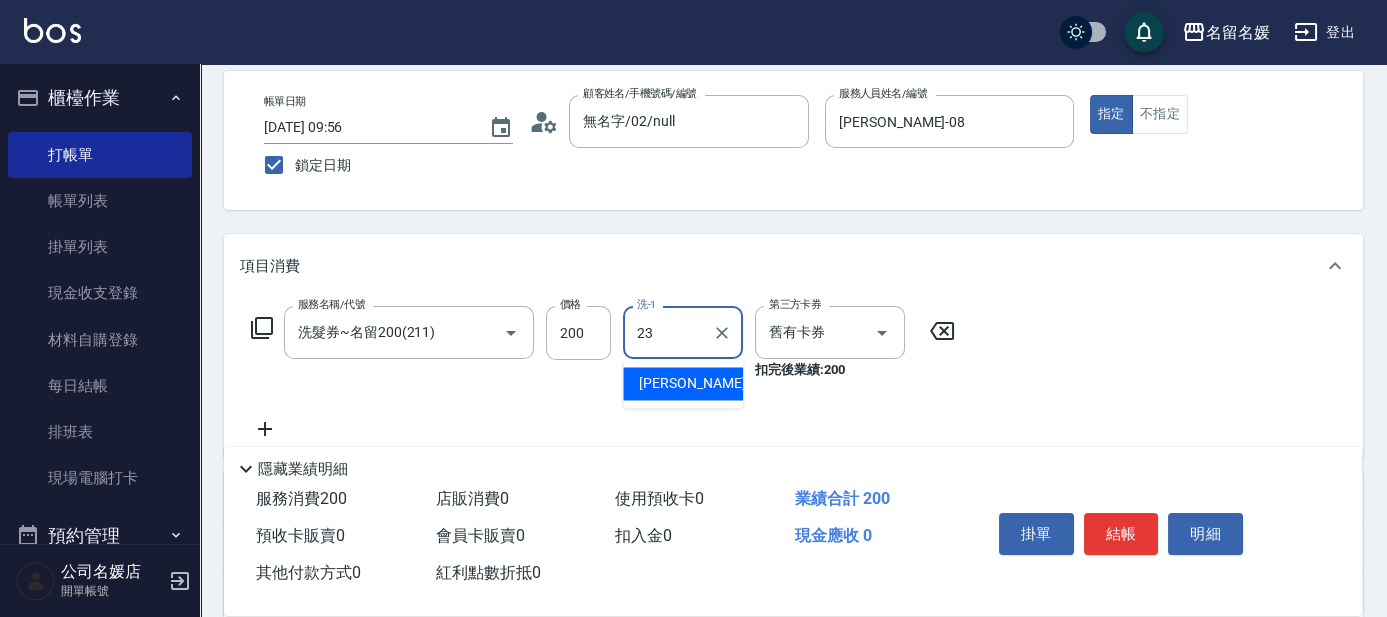 click on "[PERSON_NAME]-23" at bounding box center [683, 383] 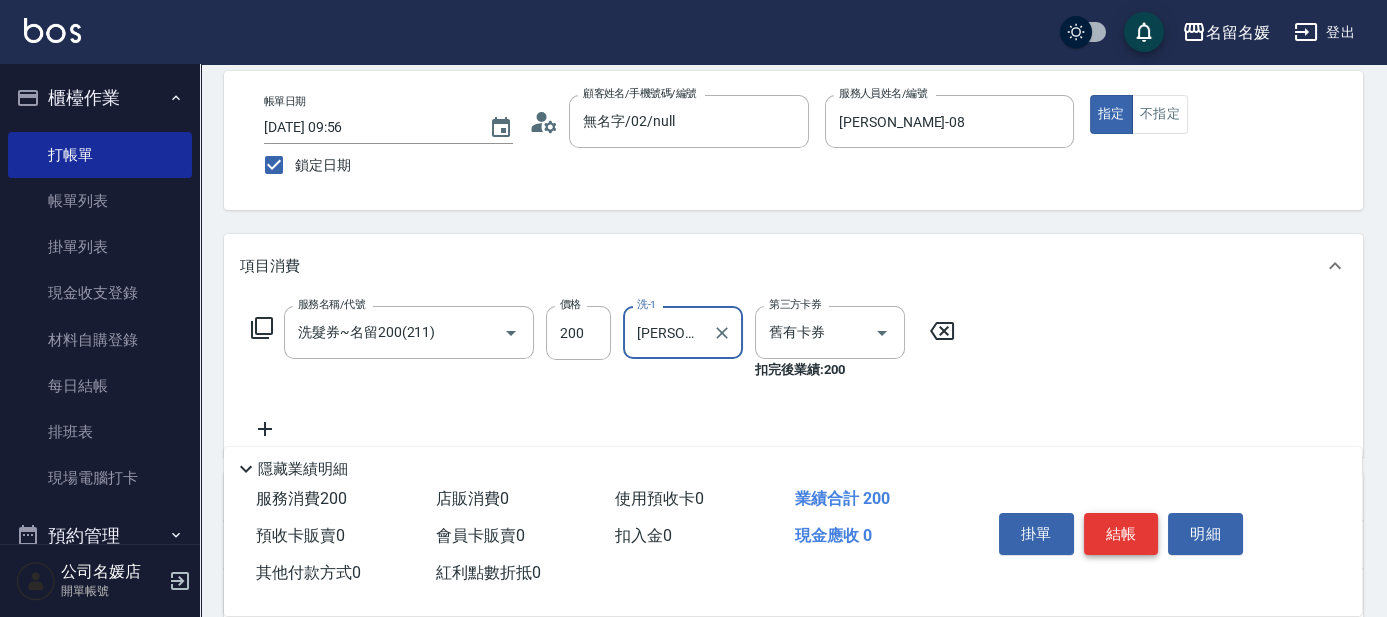 type on "[PERSON_NAME]-23" 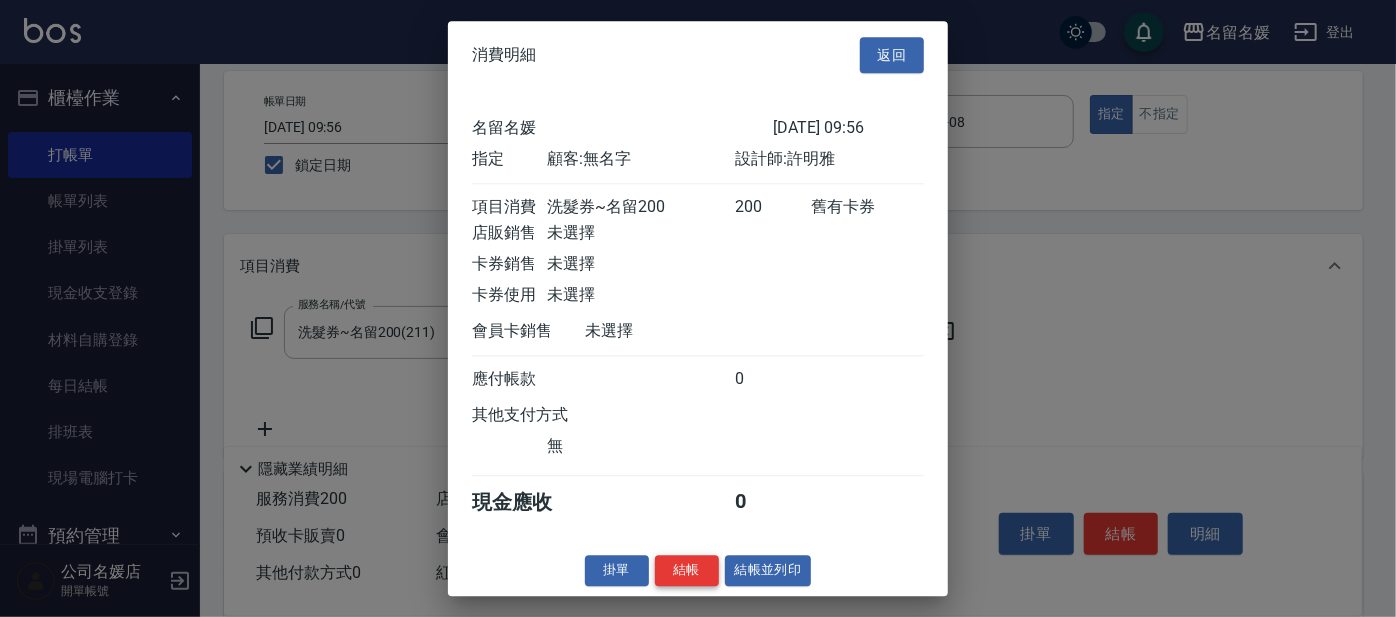 click on "結帳" at bounding box center (687, 570) 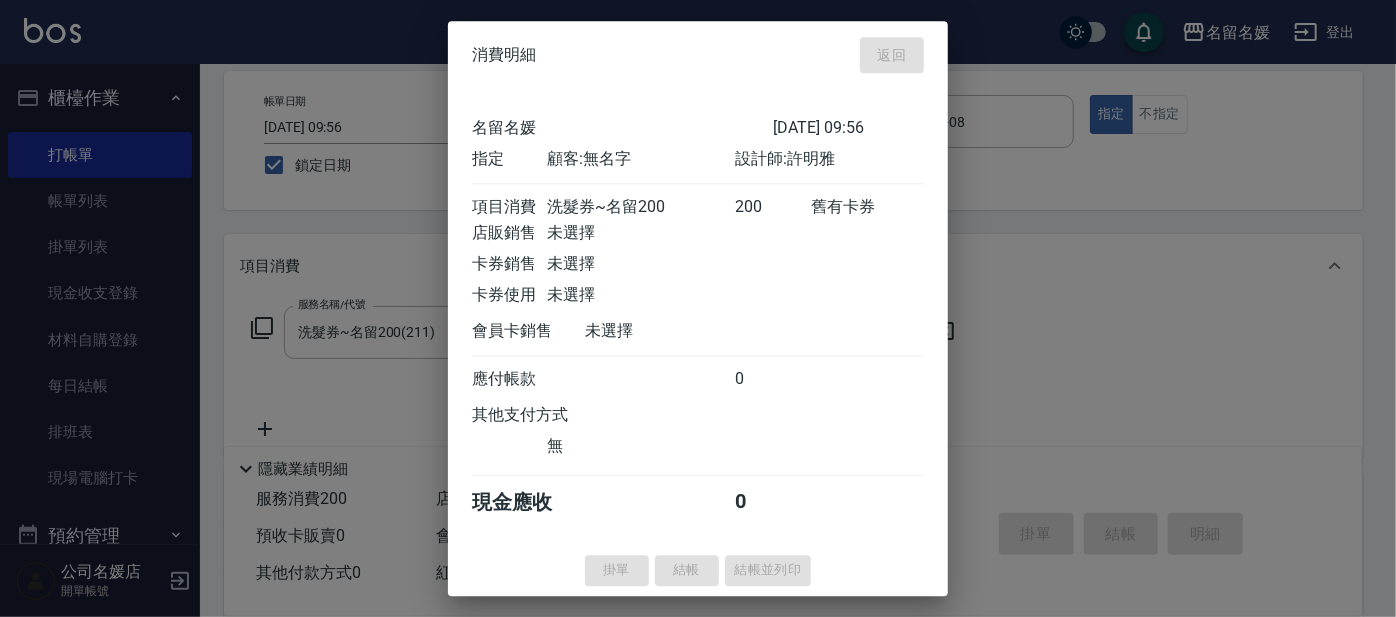 type 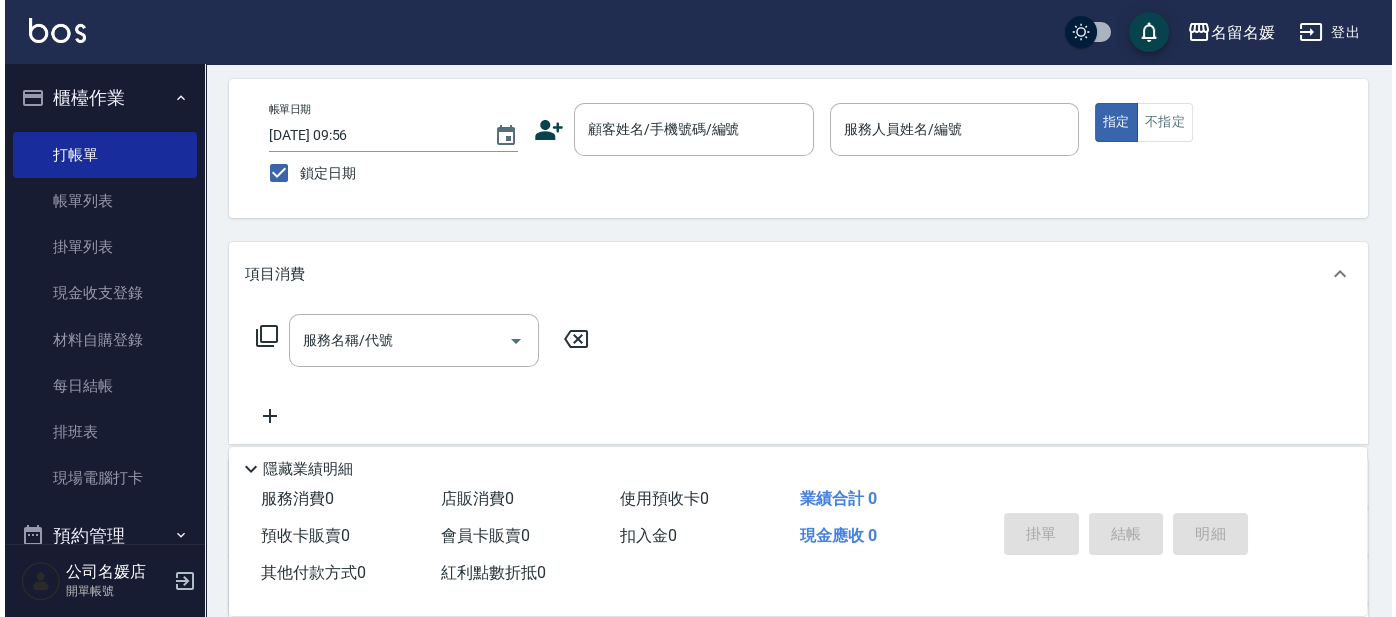 scroll, scrollTop: 0, scrollLeft: 0, axis: both 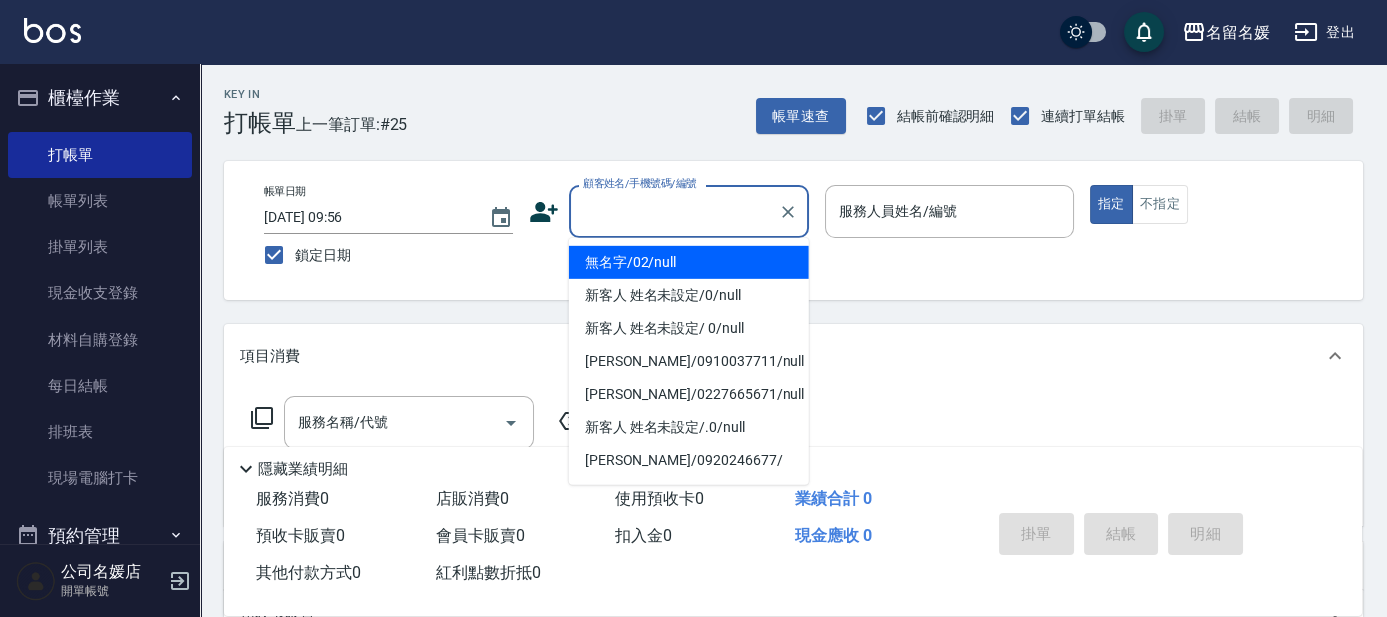 click on "顧客姓名/手機號碼/編號" at bounding box center [674, 211] 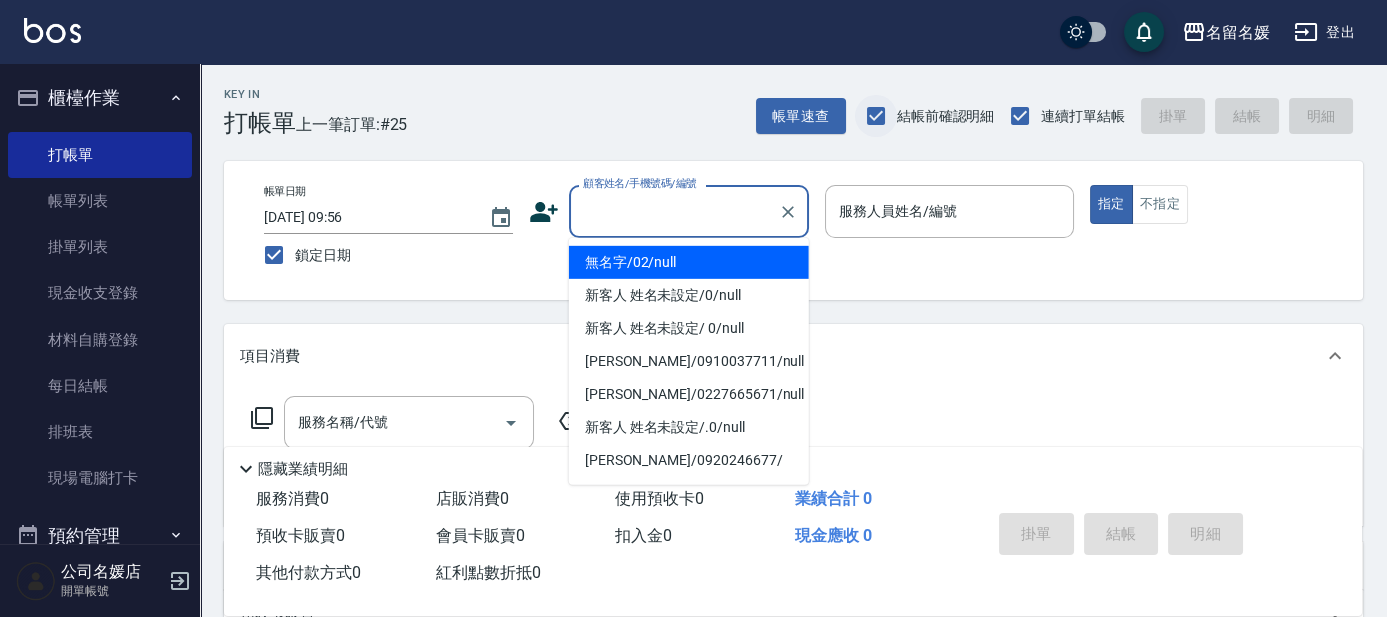drag, startPoint x: 694, startPoint y: 254, endPoint x: 866, endPoint y: 126, distance: 214.40149 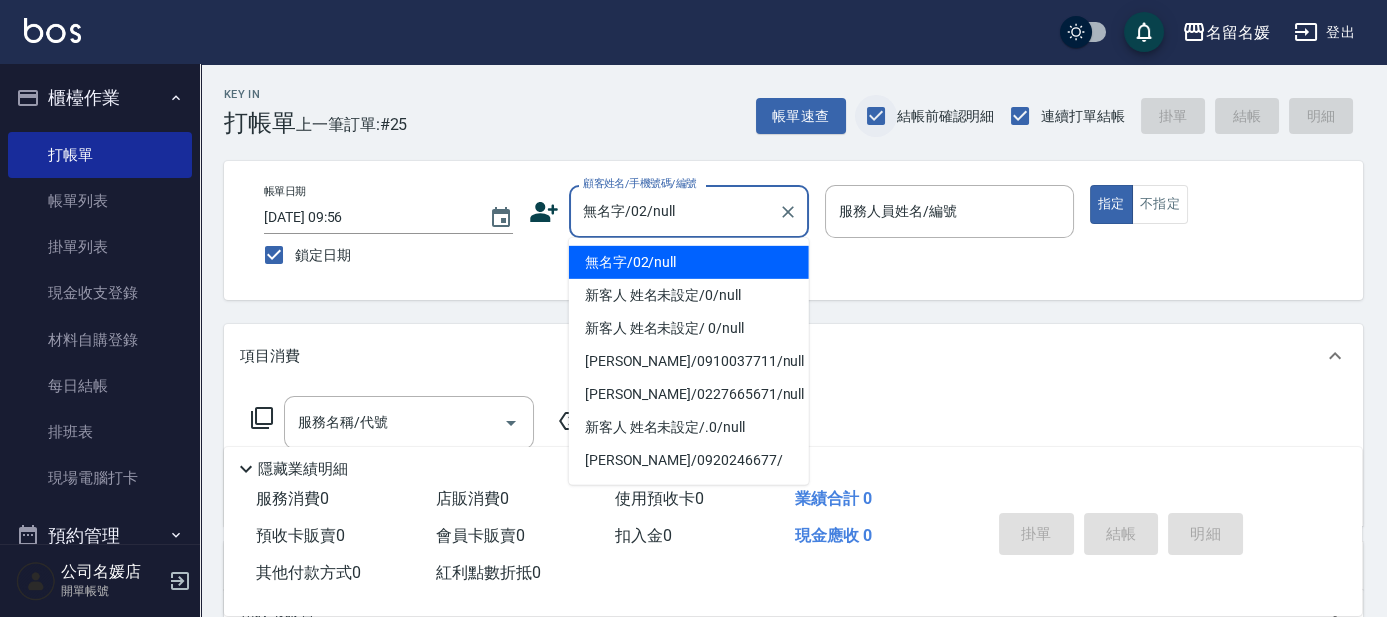click on "服務人員姓名/編號 服務人員姓名/編號" at bounding box center (949, 211) 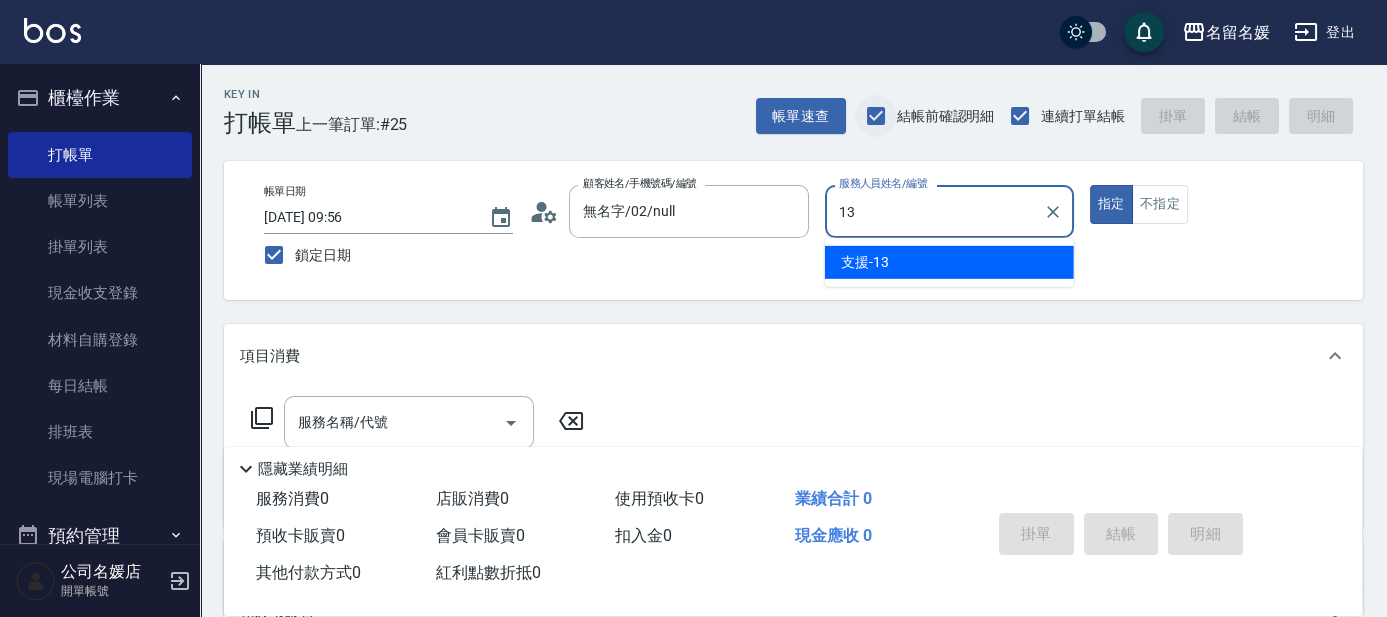 type on "支援-13" 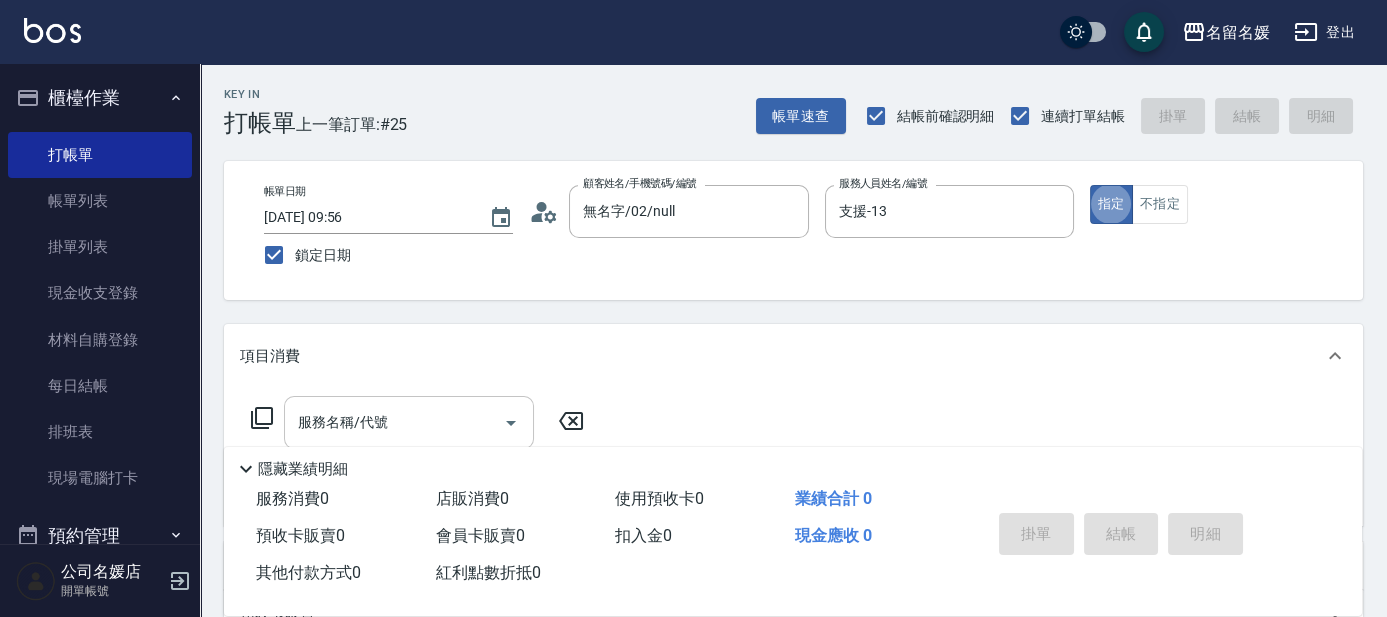 click on "服務名稱/代號" at bounding box center (394, 422) 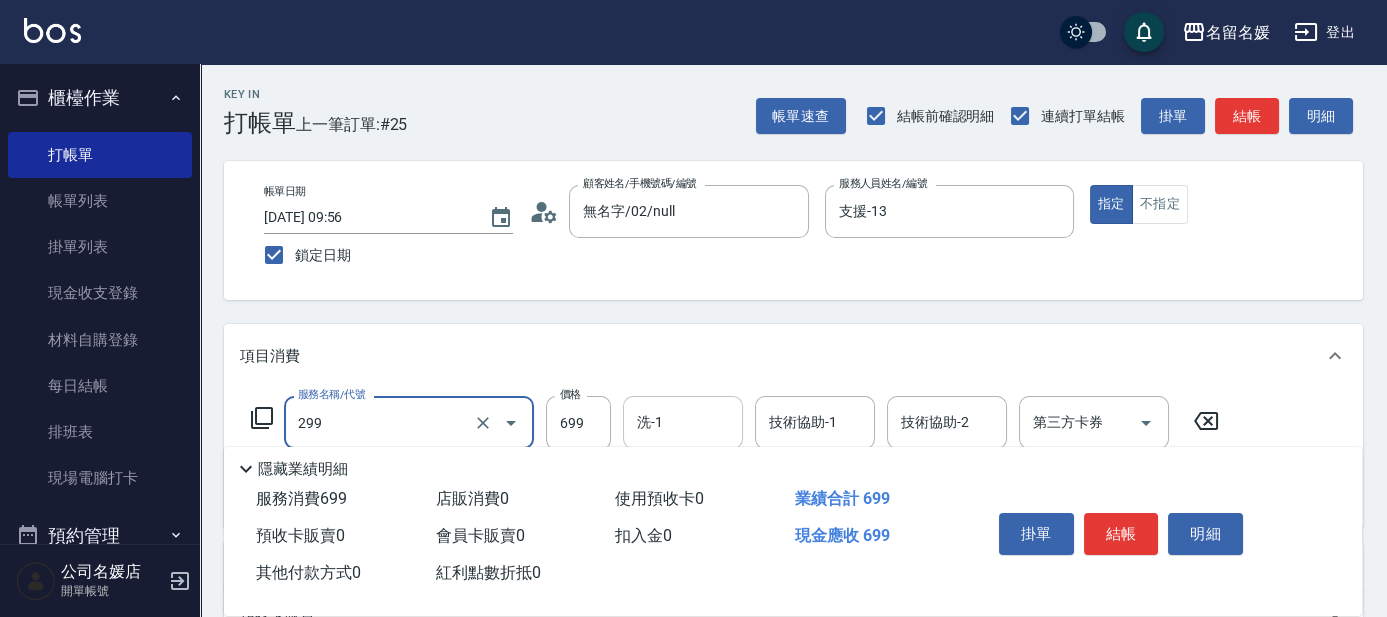 click on "洗-1" at bounding box center (683, 422) 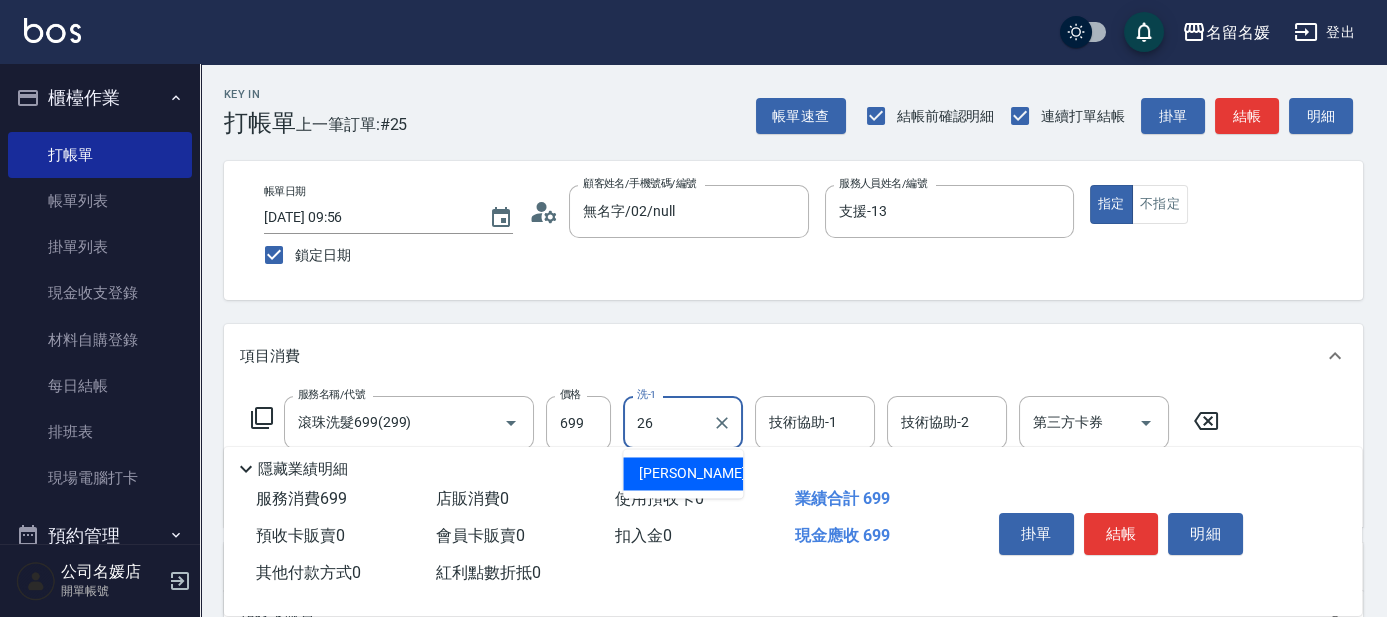type on "[PERSON_NAME]-26" 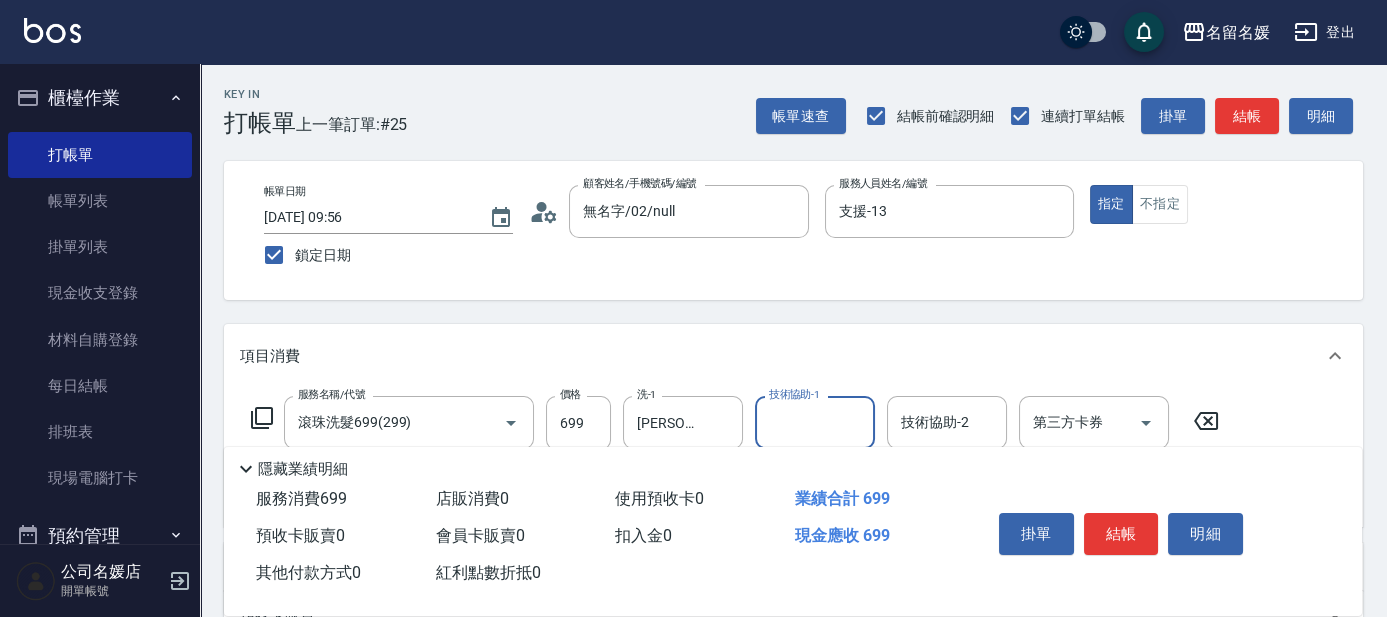 click on "技術協助-1" at bounding box center [815, 422] 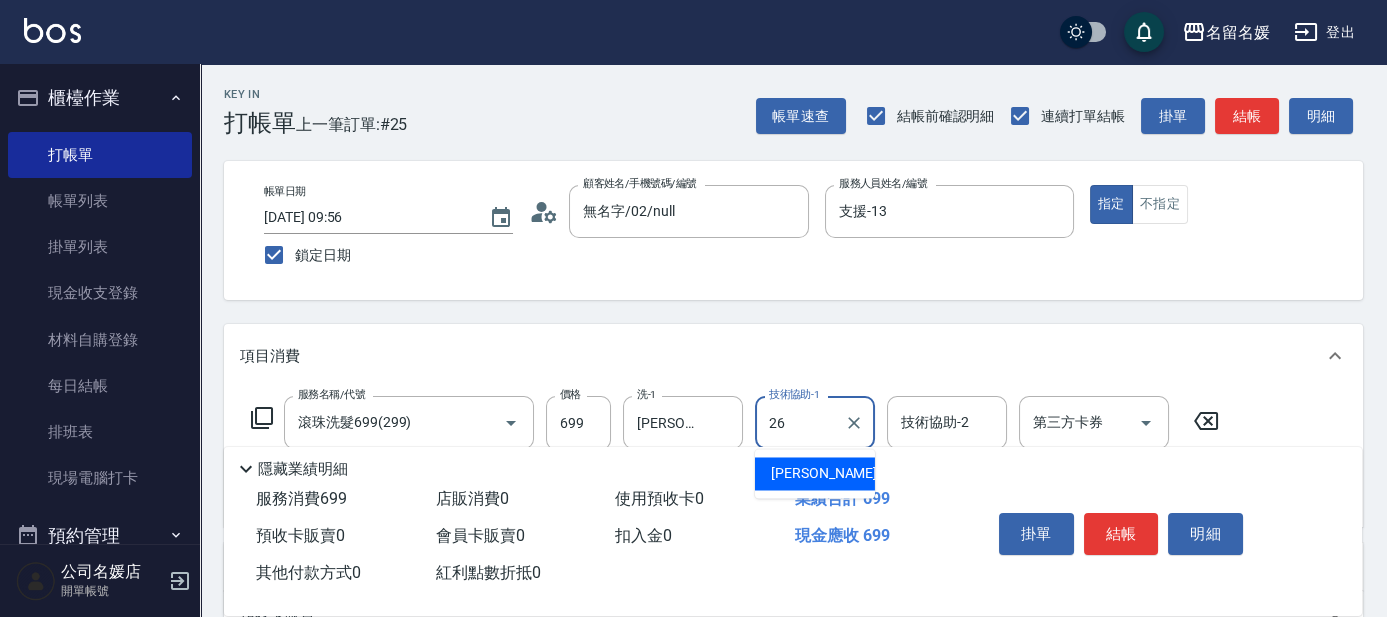 type on "[PERSON_NAME]-26" 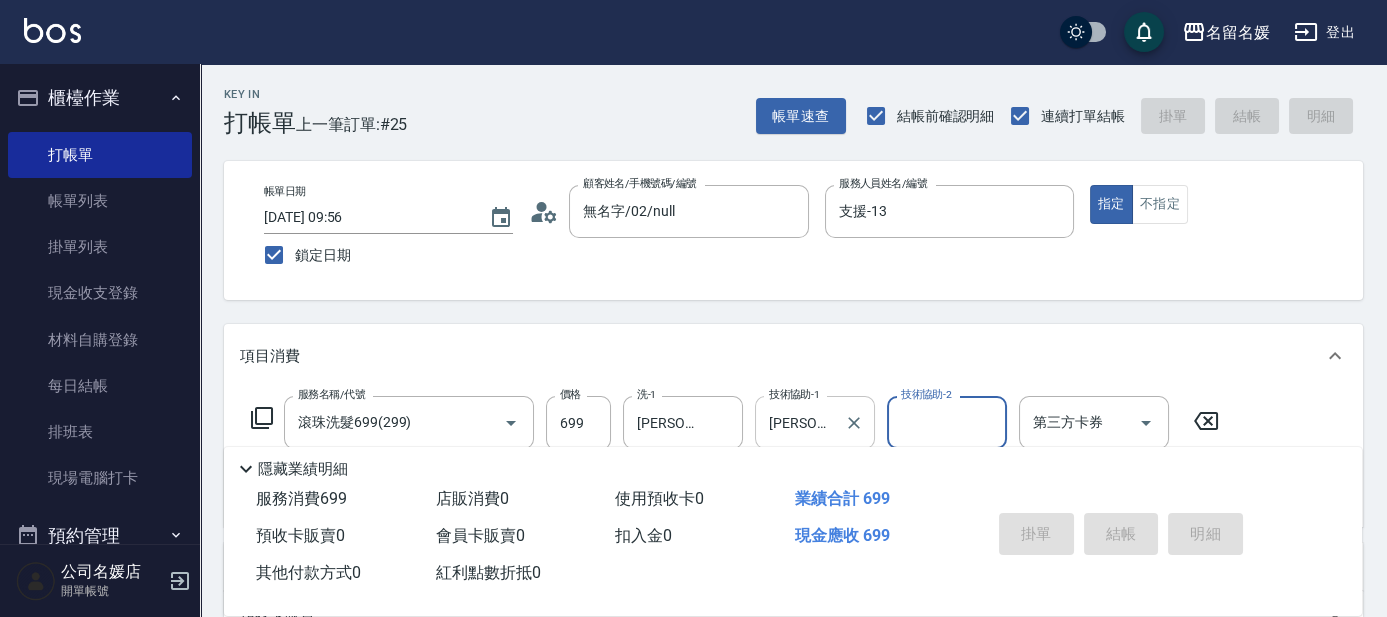 type 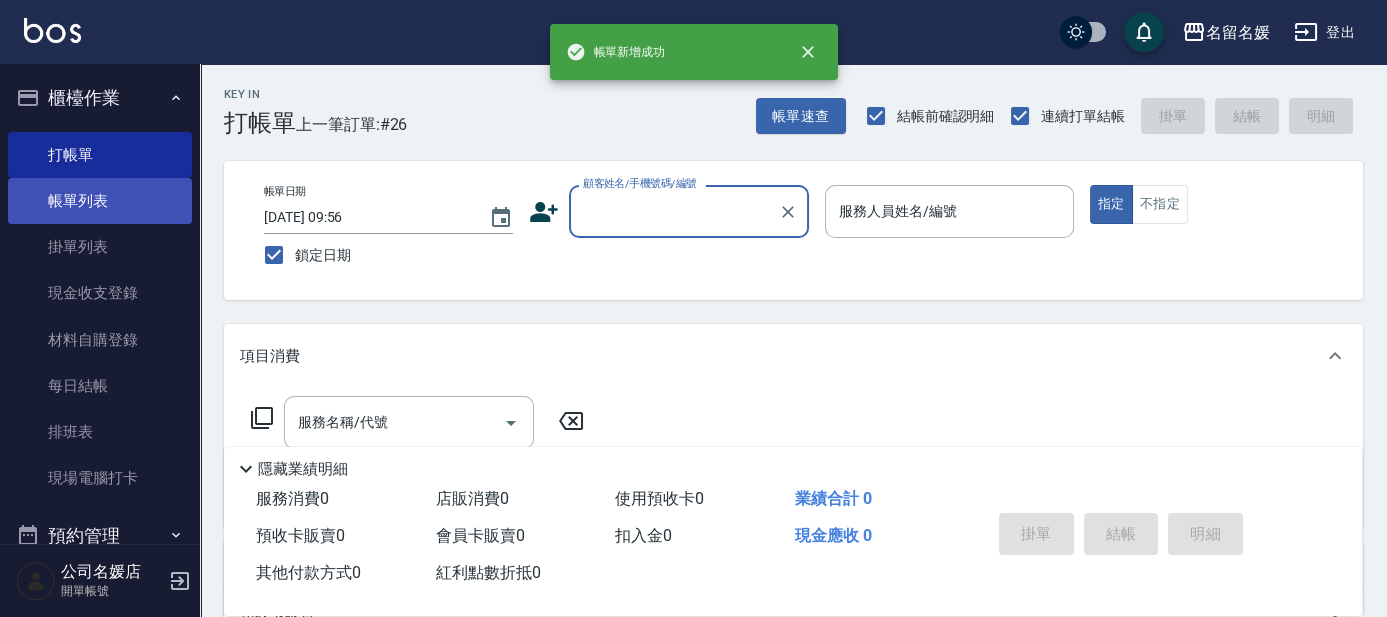 click on "帳單列表" at bounding box center [100, 201] 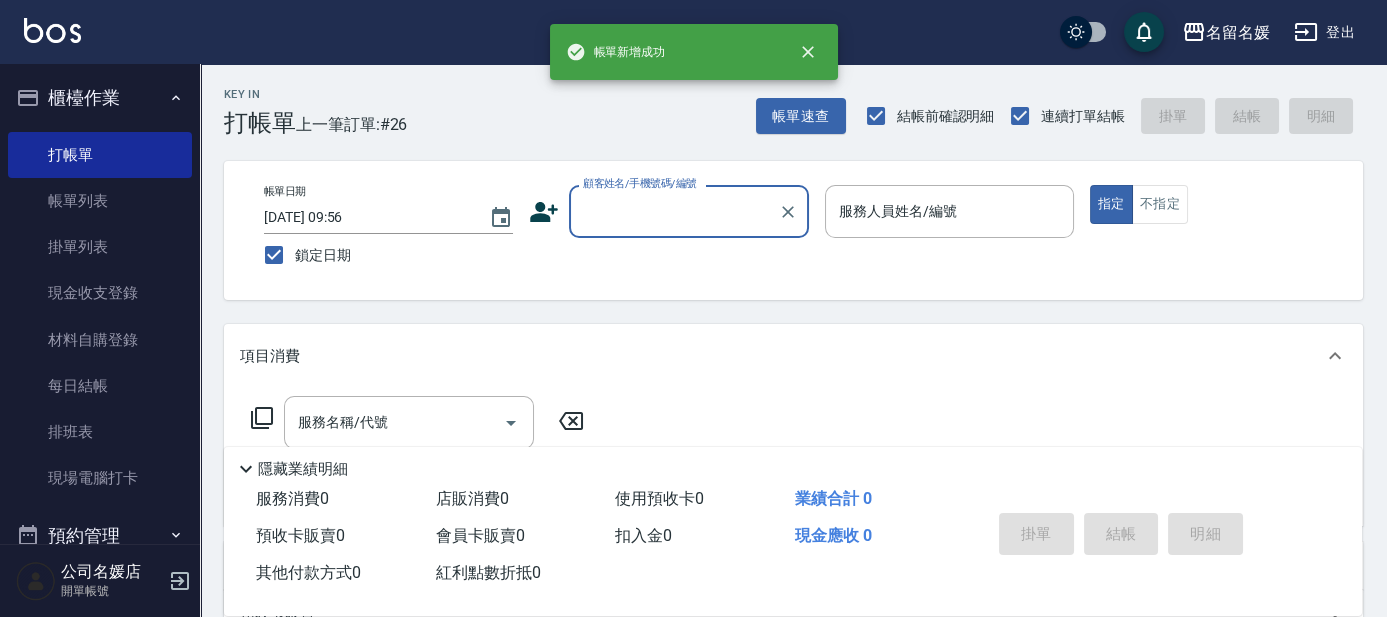 click on "櫃檯作業" at bounding box center [100, 98] 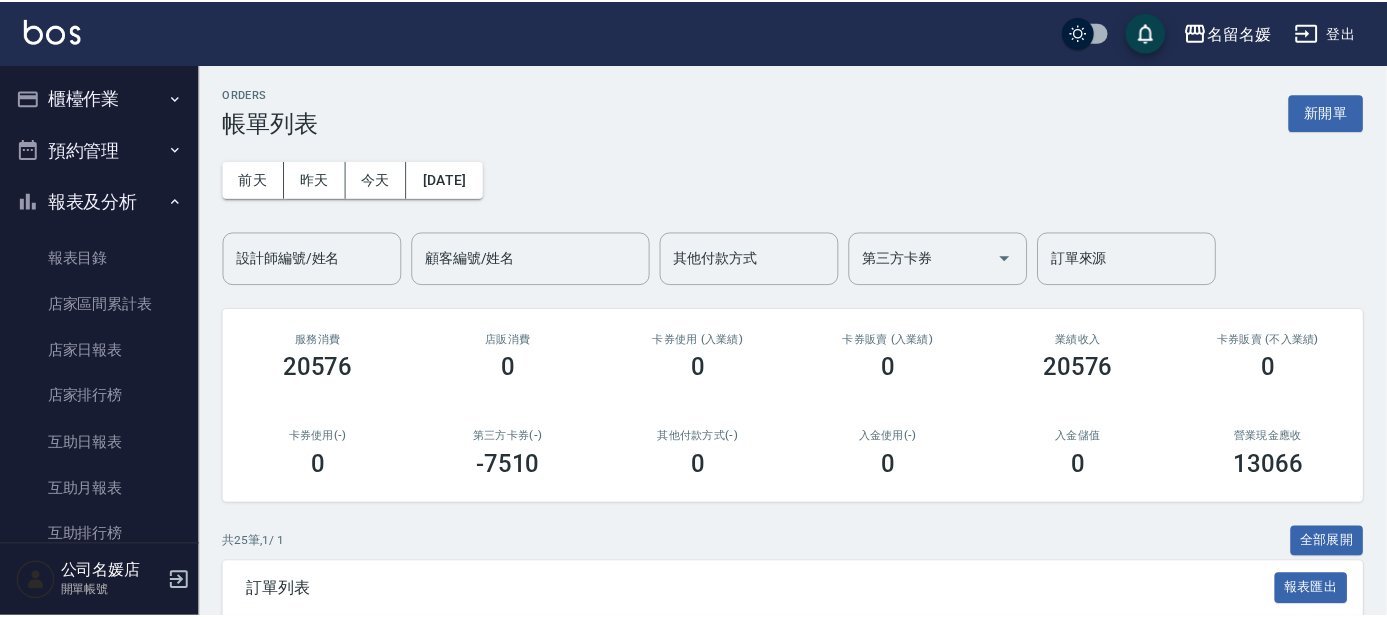 scroll, scrollTop: 363, scrollLeft: 0, axis: vertical 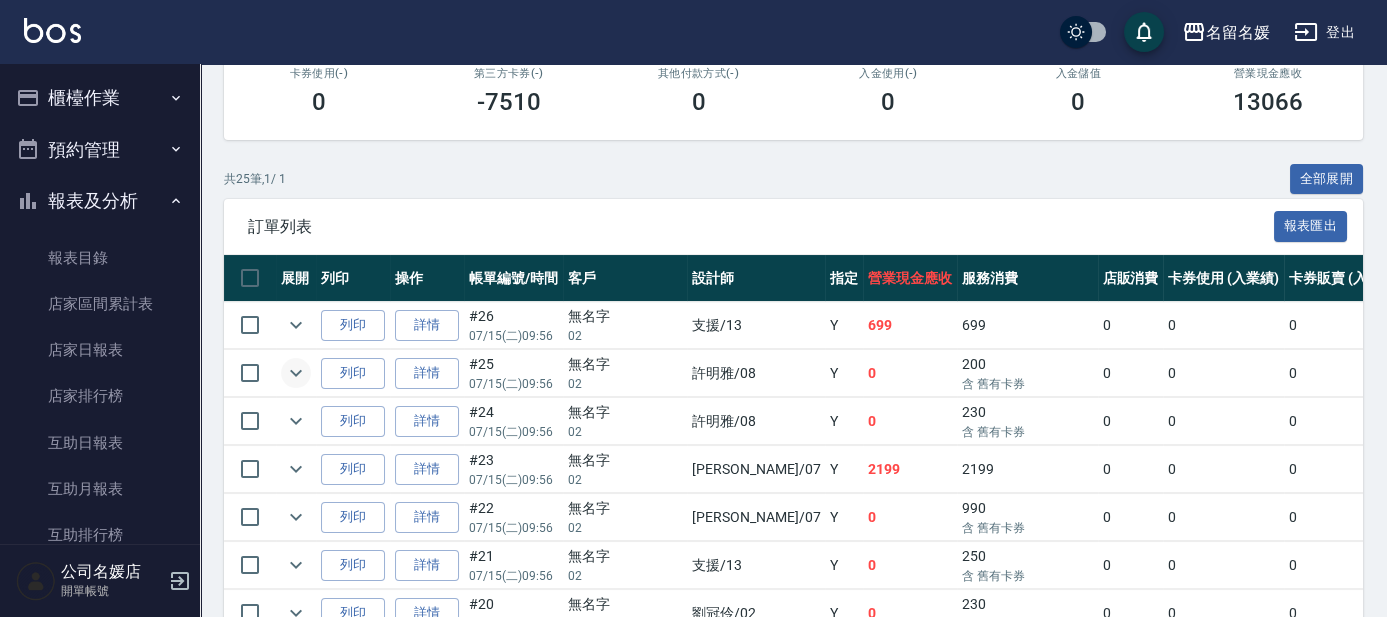 click 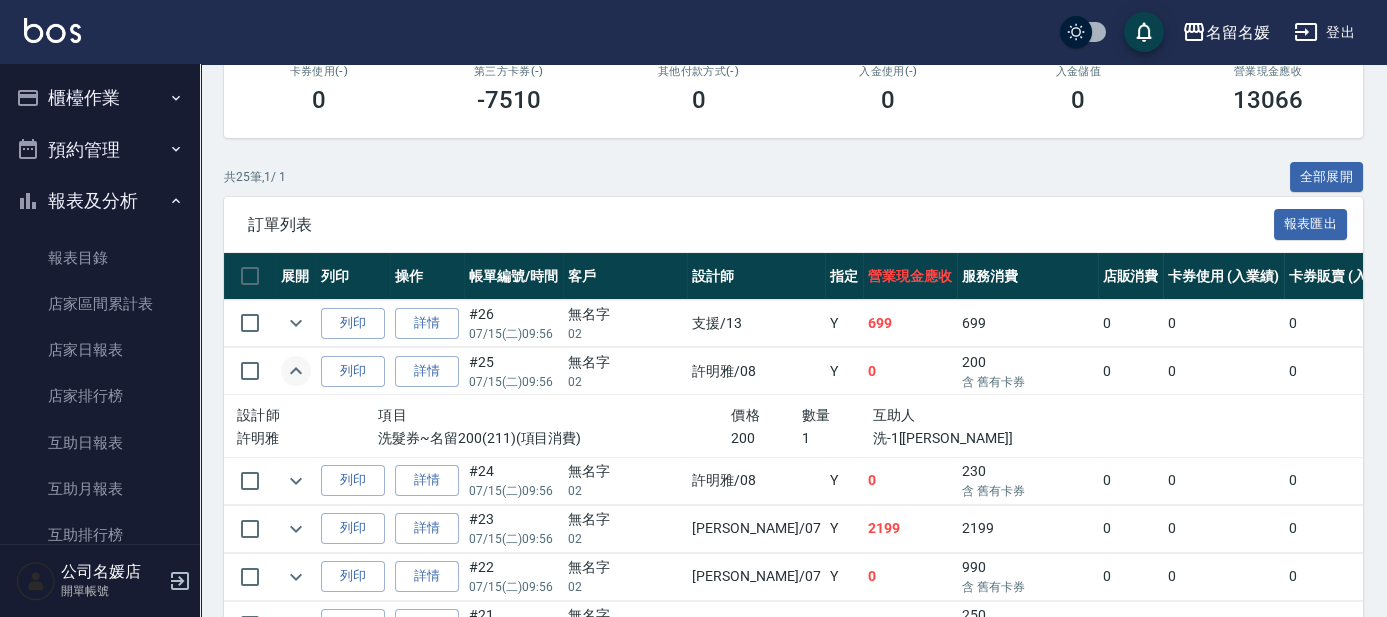 scroll, scrollTop: 454, scrollLeft: 0, axis: vertical 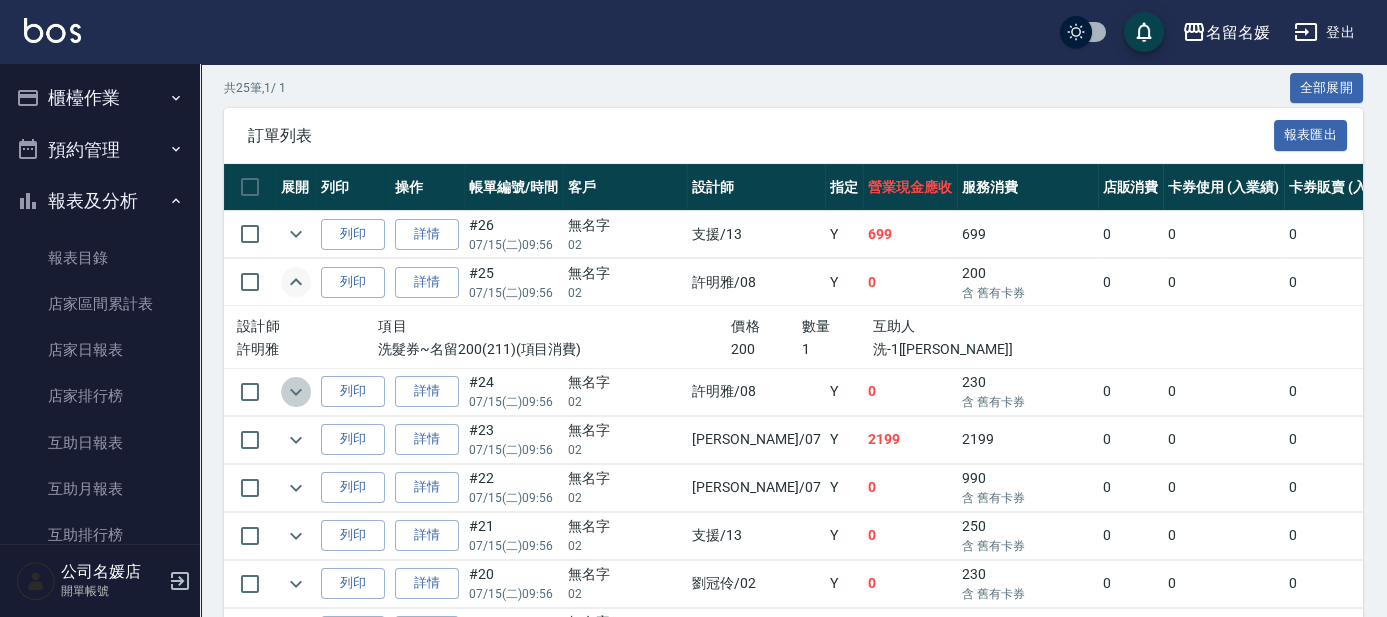 click 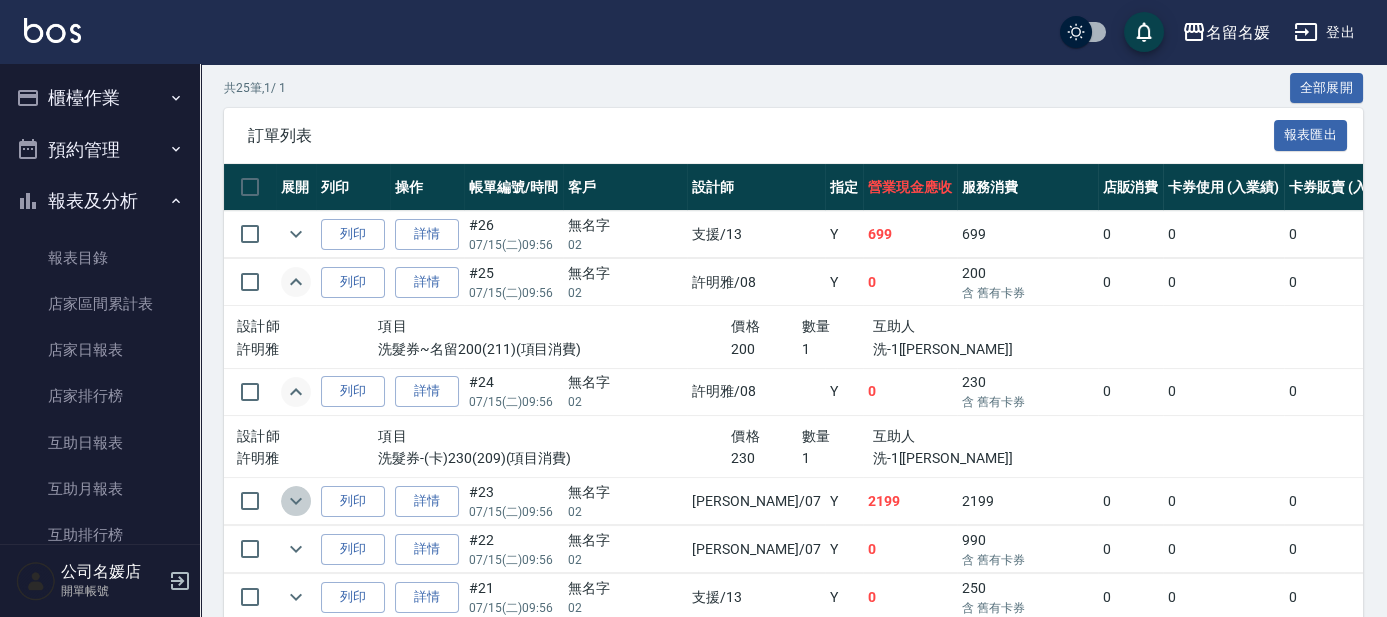 click 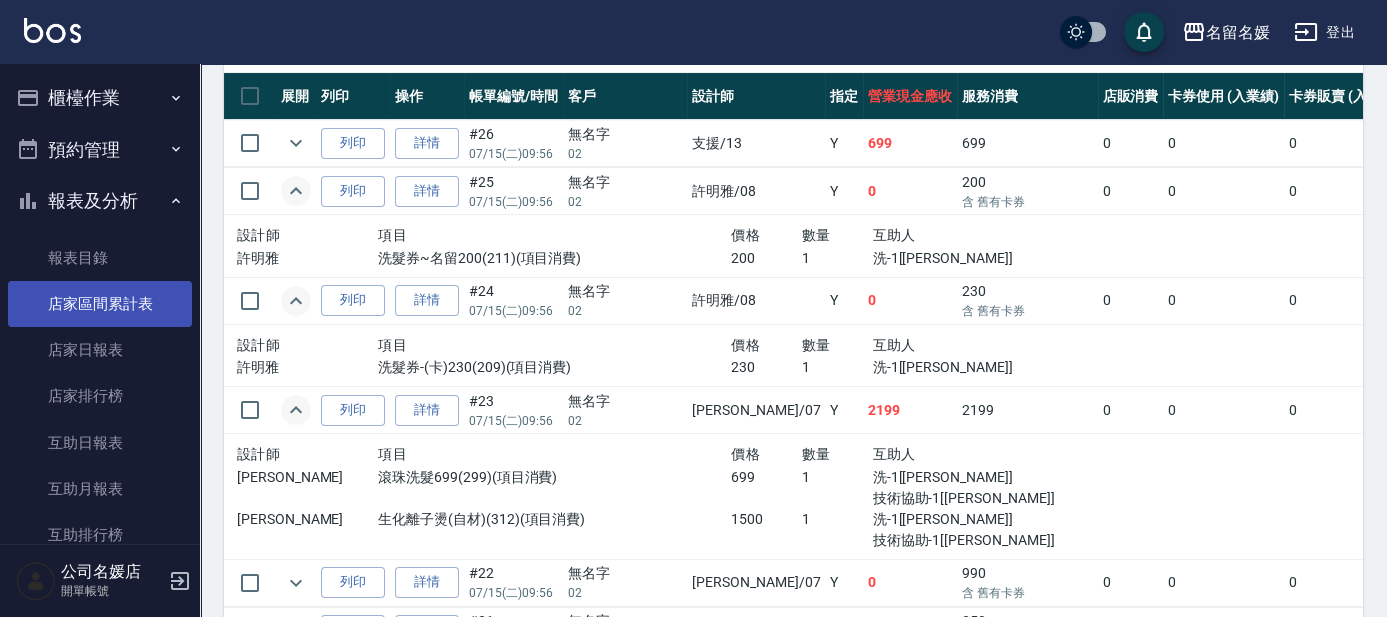 scroll, scrollTop: 272, scrollLeft: 0, axis: vertical 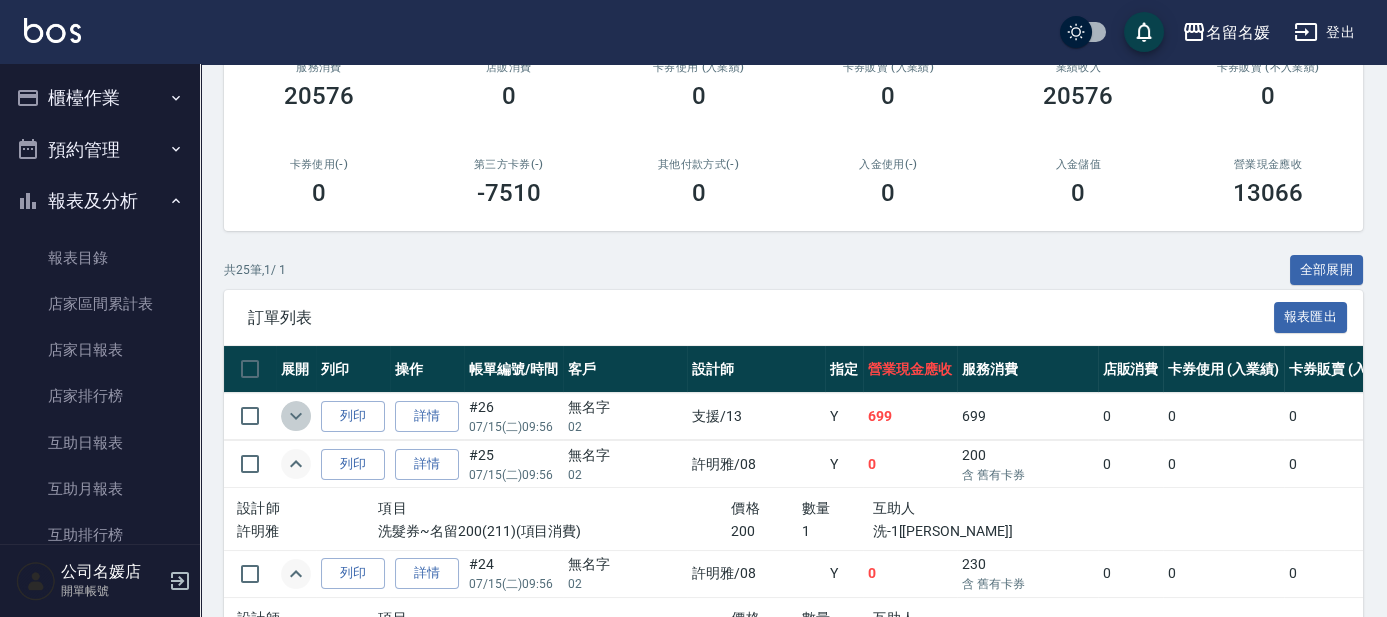 click 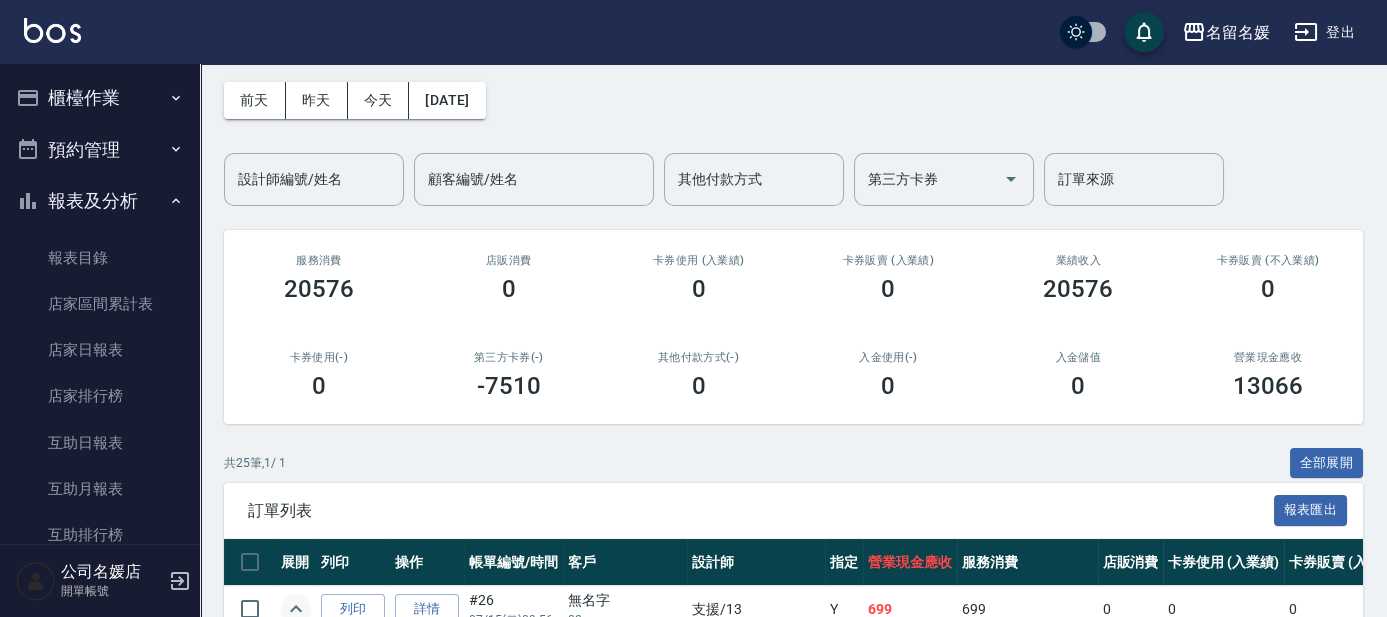 scroll, scrollTop: 0, scrollLeft: 0, axis: both 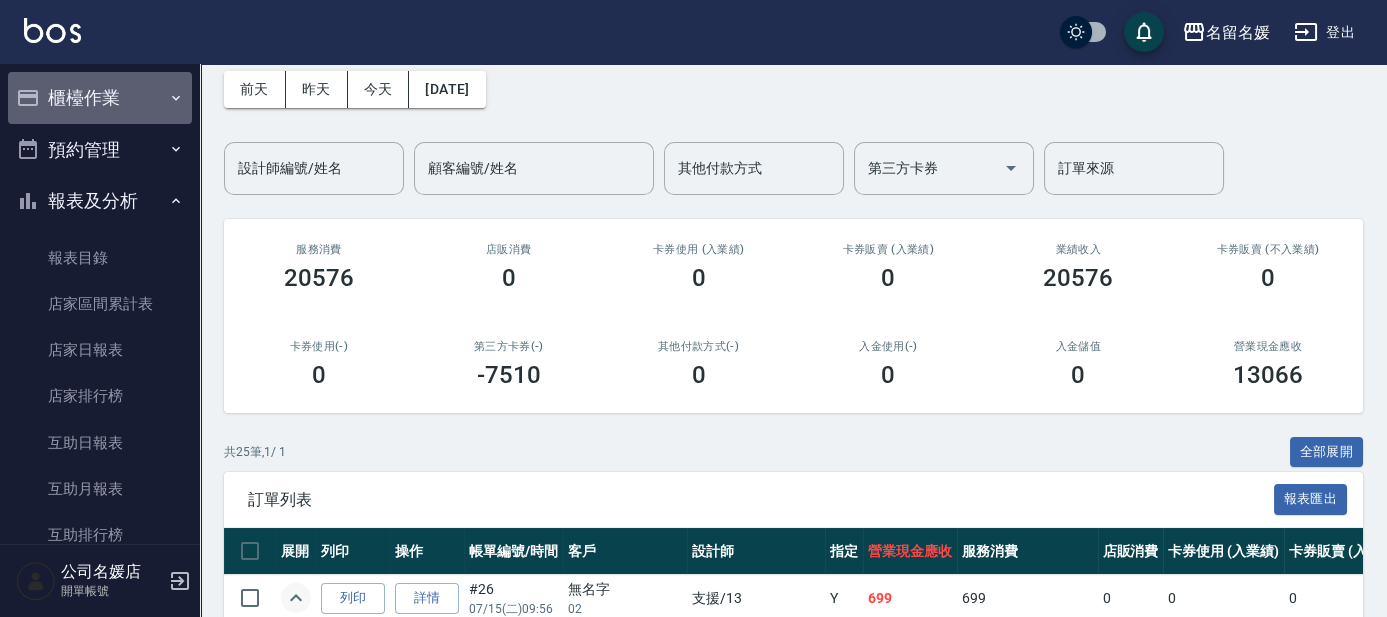 click on "櫃檯作業" at bounding box center (100, 98) 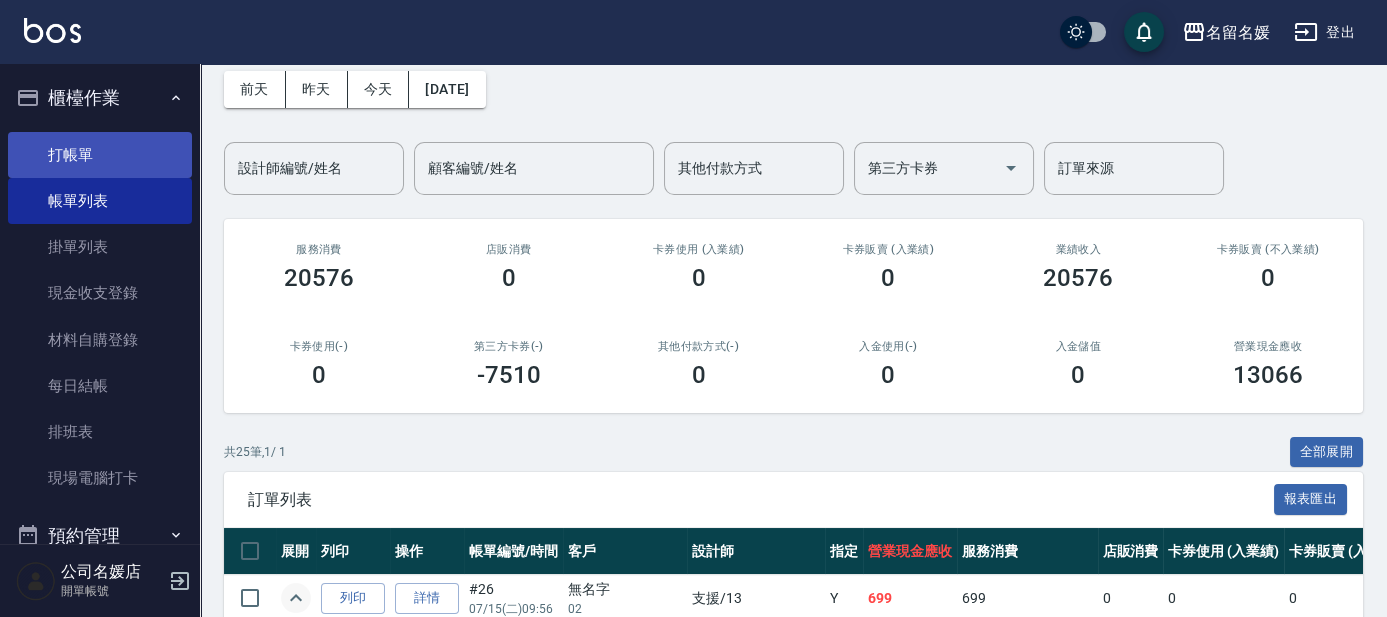 click on "打帳單" at bounding box center [100, 155] 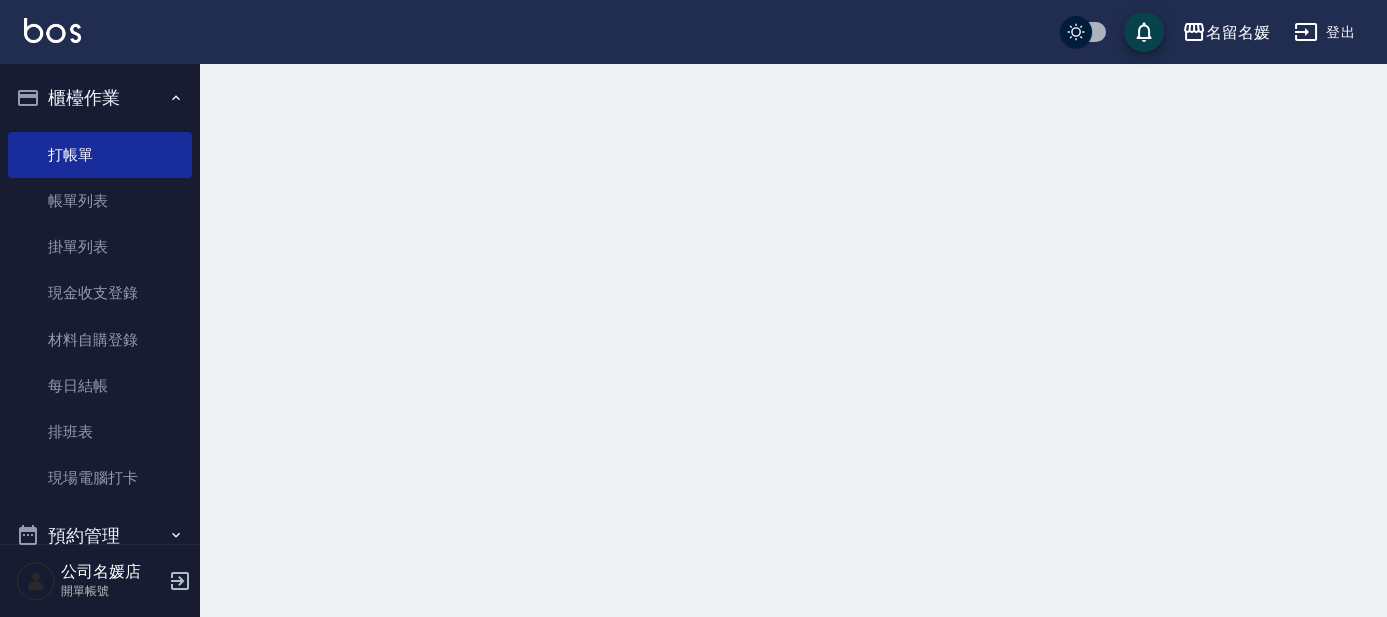 scroll, scrollTop: 0, scrollLeft: 0, axis: both 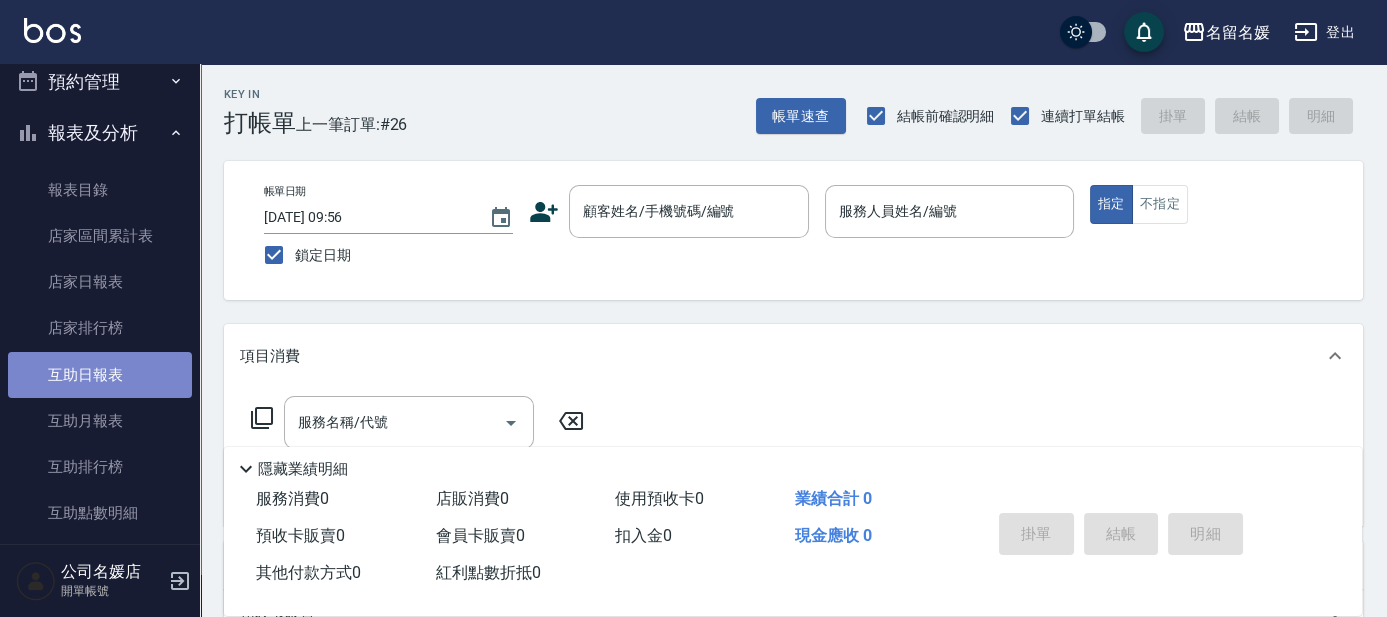 click on "互助日報表" at bounding box center (100, 375) 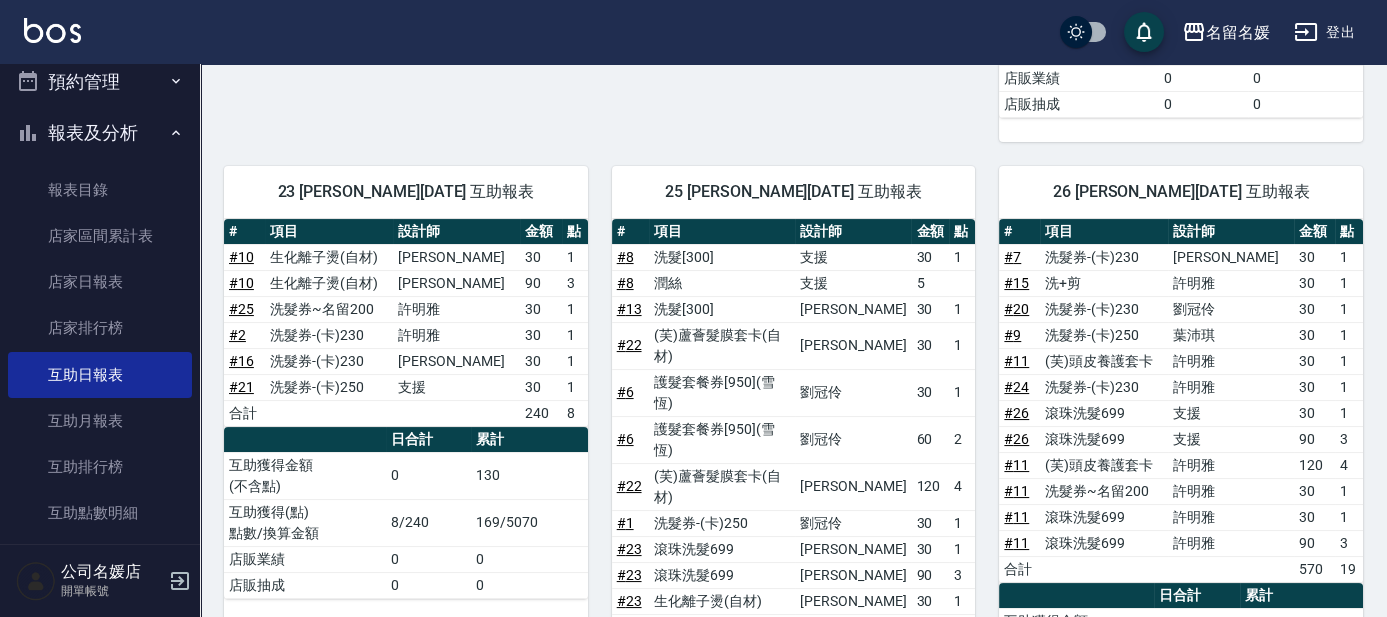 scroll, scrollTop: 727, scrollLeft: 0, axis: vertical 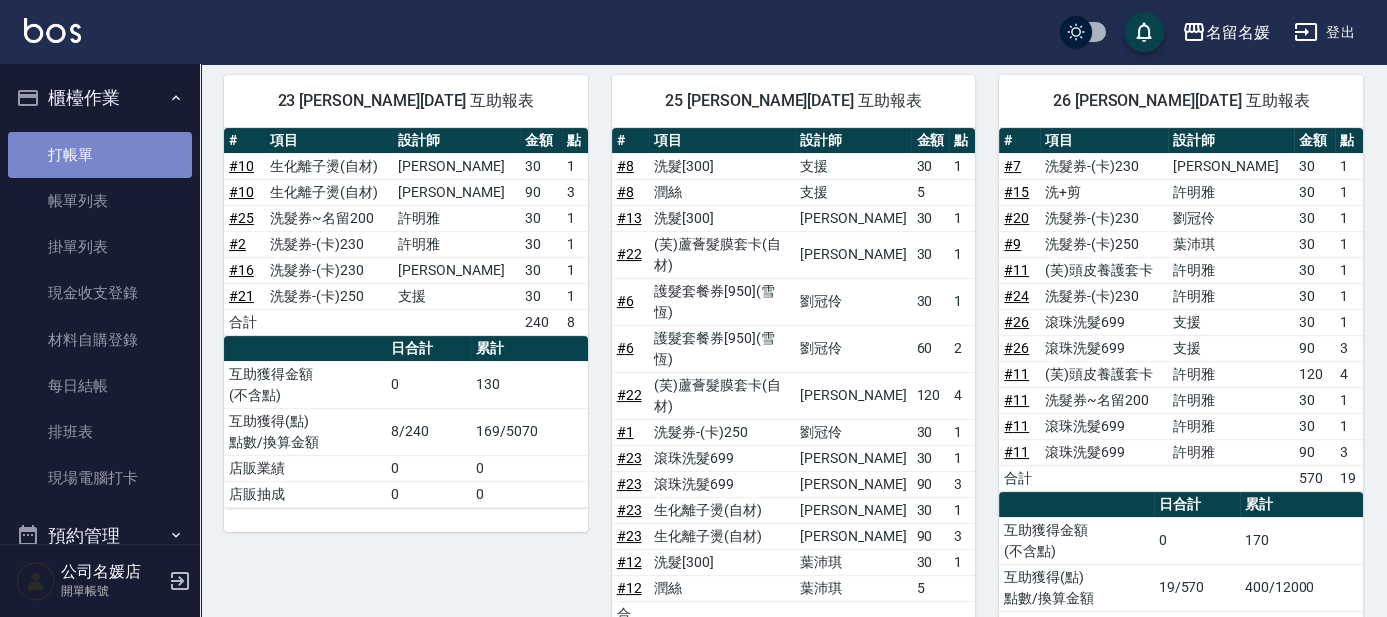 drag, startPoint x: 109, startPoint y: 155, endPoint x: 106, endPoint y: 144, distance: 11.401754 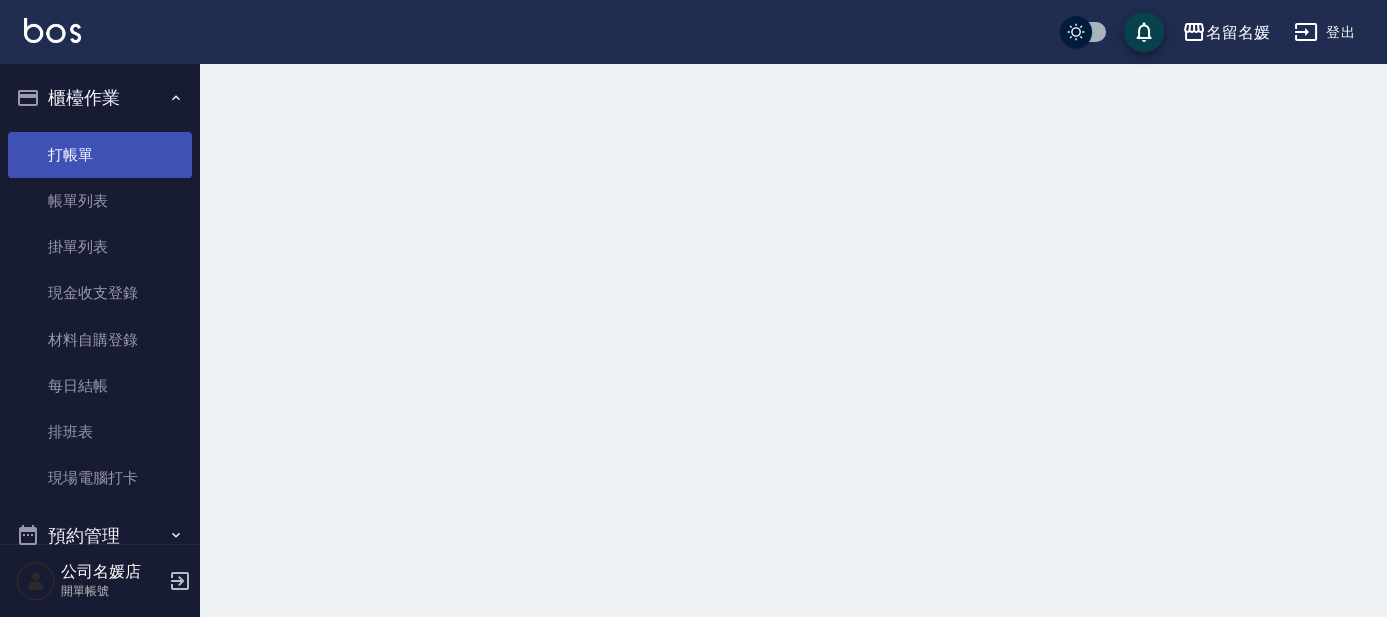 scroll, scrollTop: 0, scrollLeft: 0, axis: both 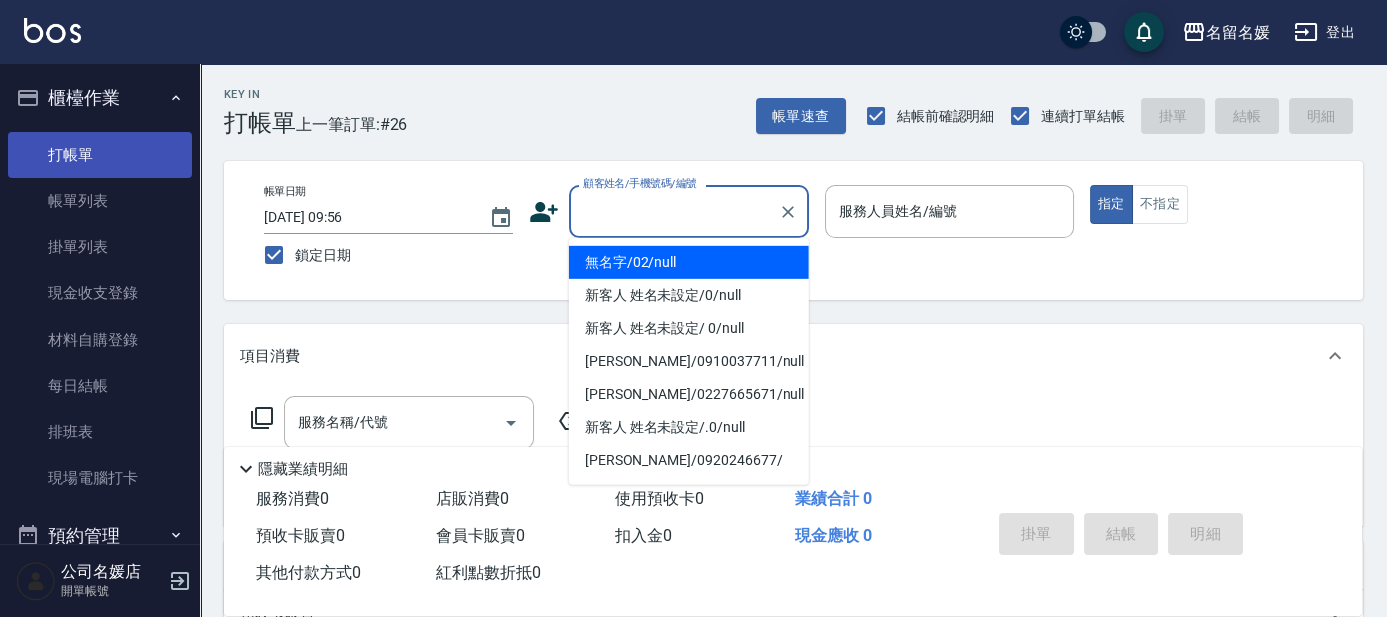 type on "無名字/02/null" 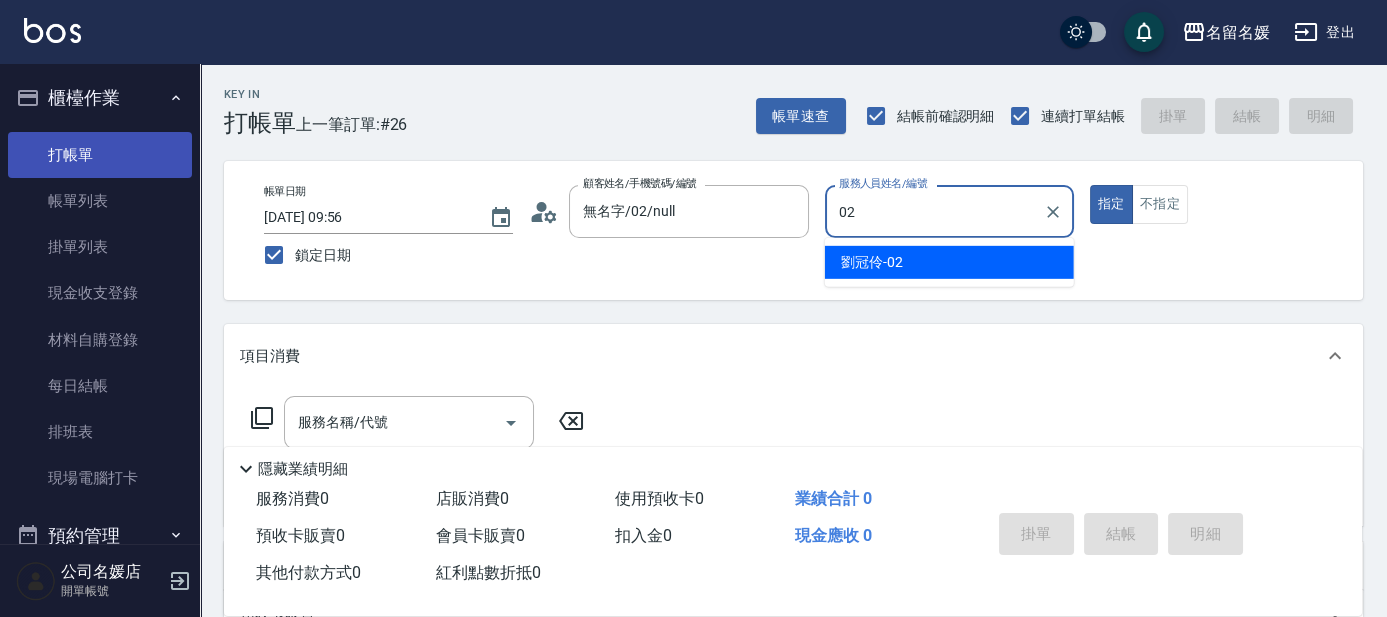type on "[PERSON_NAME]-02" 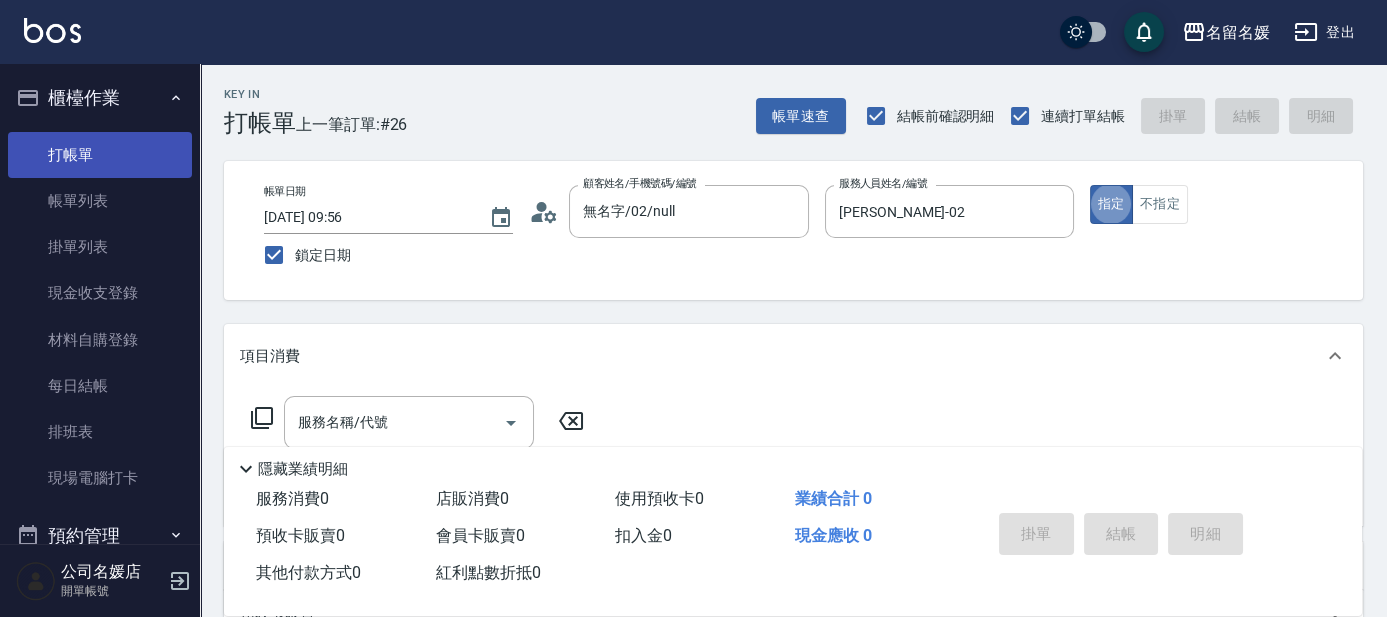 type on "true" 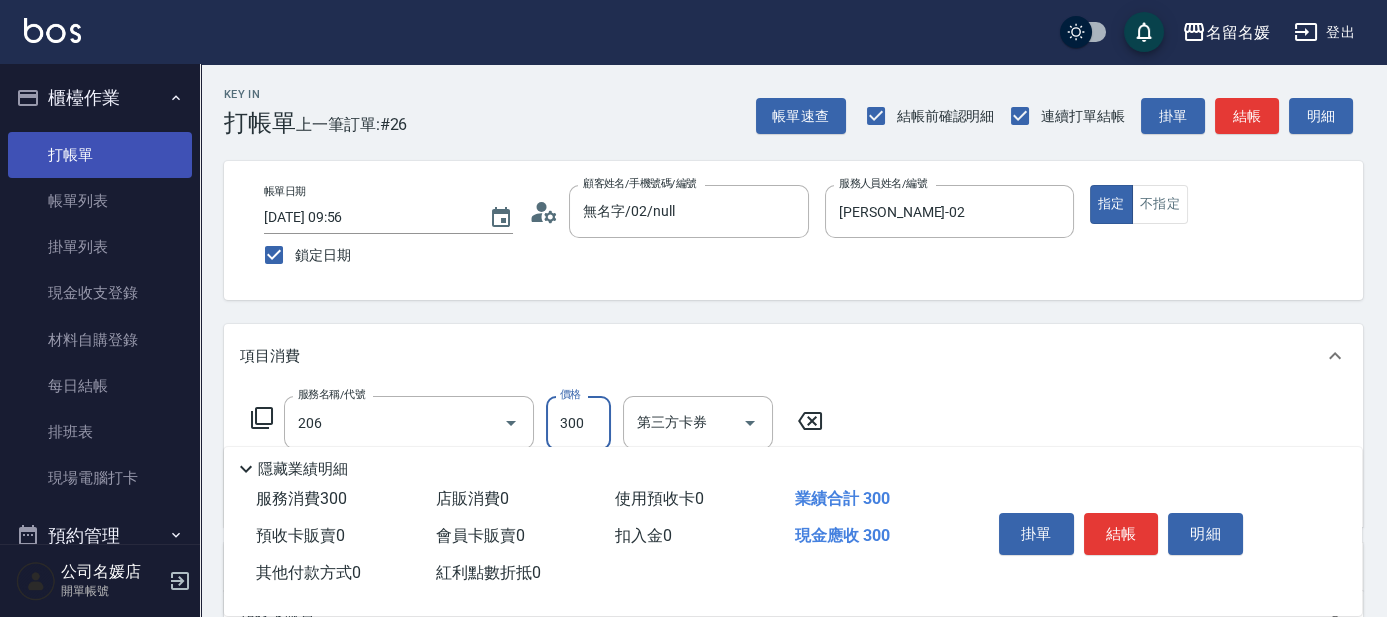 type on "洗髮[300](206)" 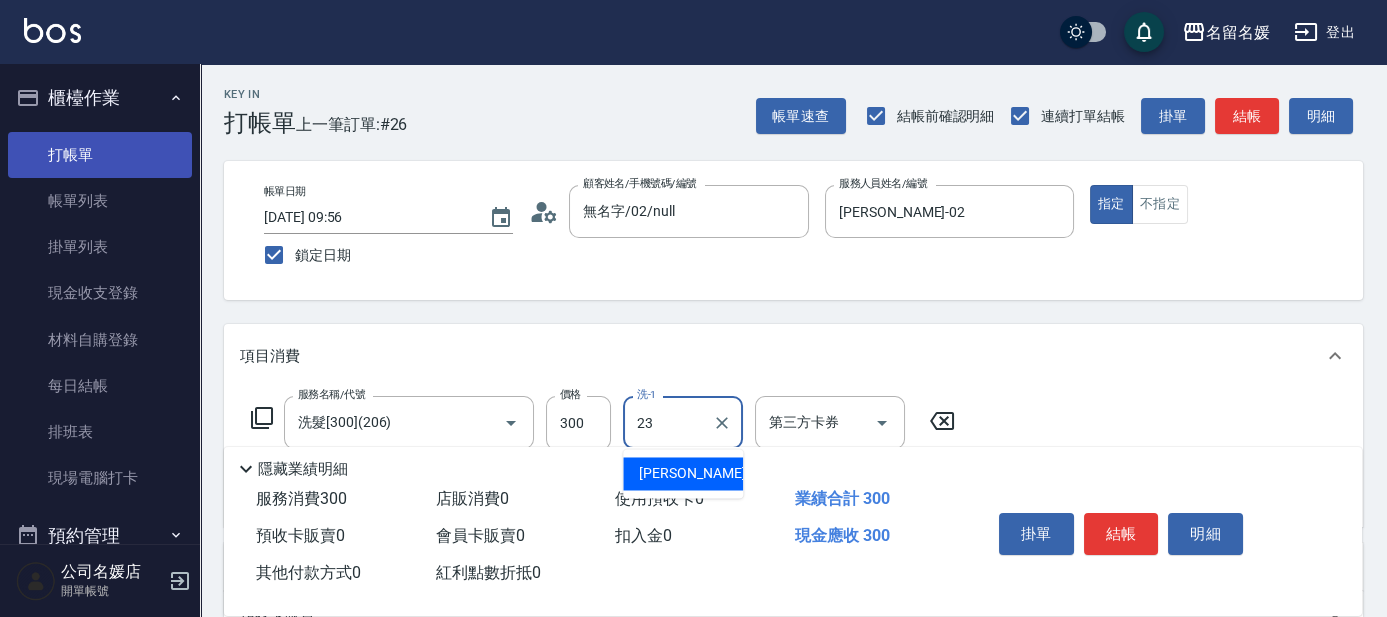 type on "[PERSON_NAME]-23" 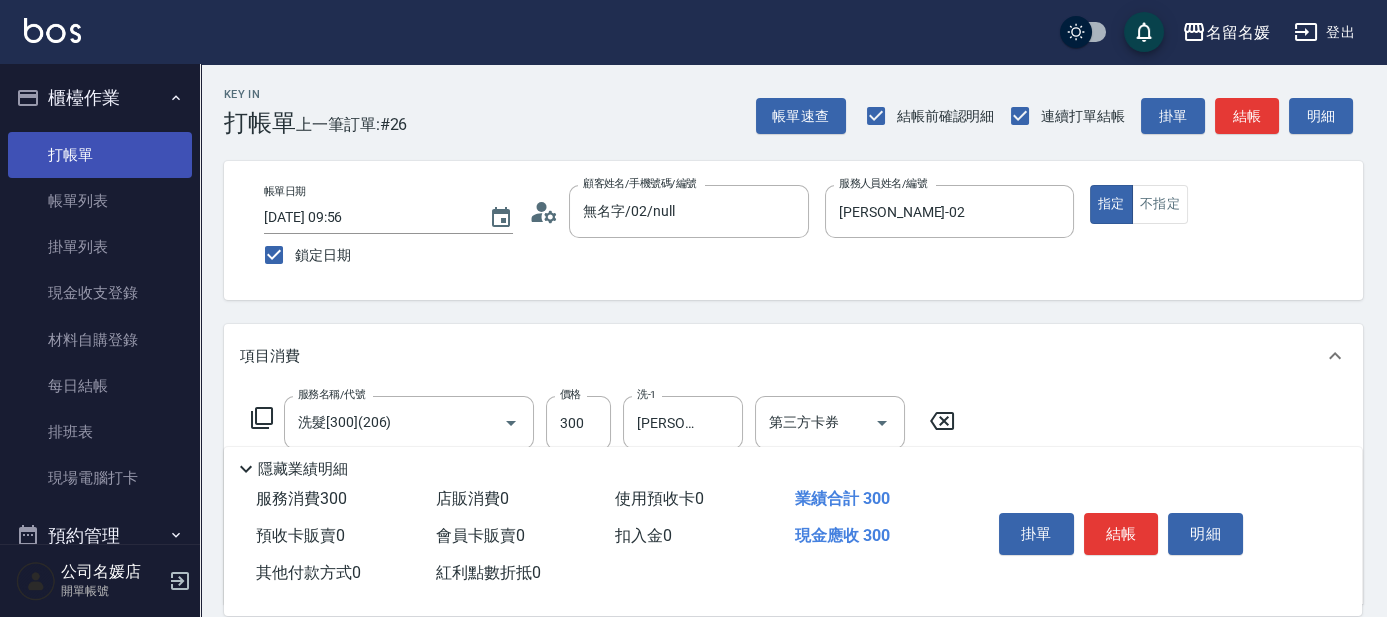 scroll, scrollTop: 90, scrollLeft: 0, axis: vertical 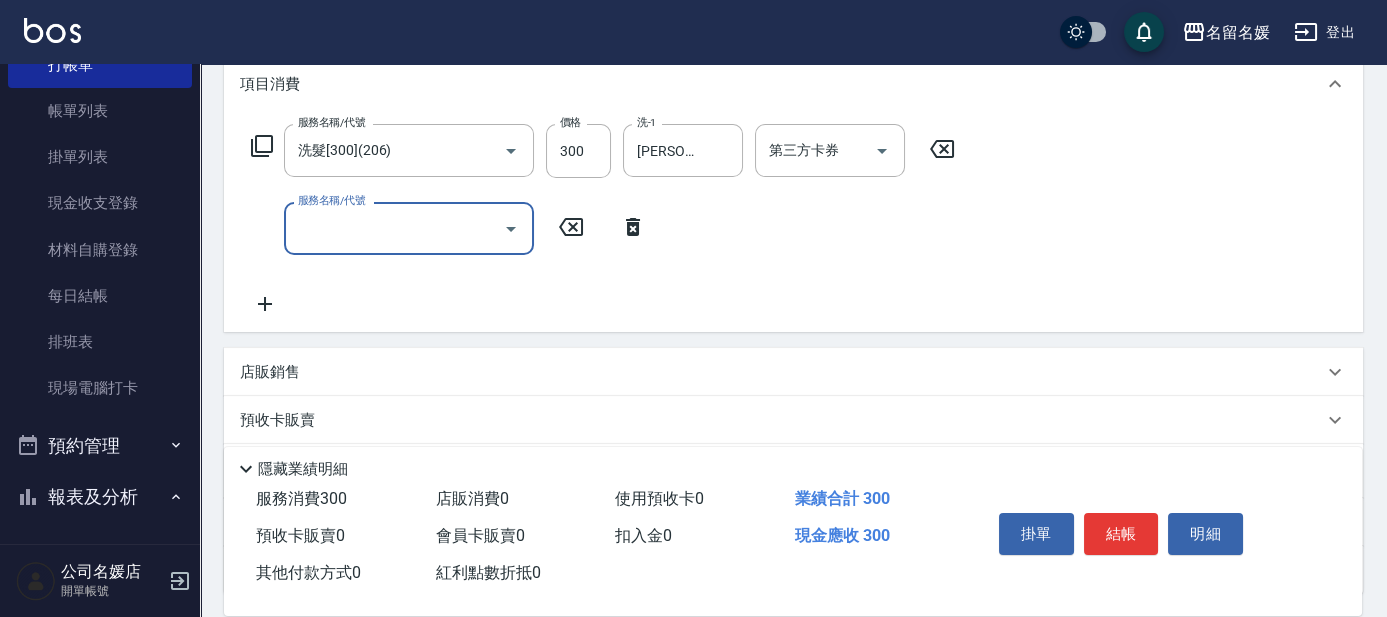 type on "8" 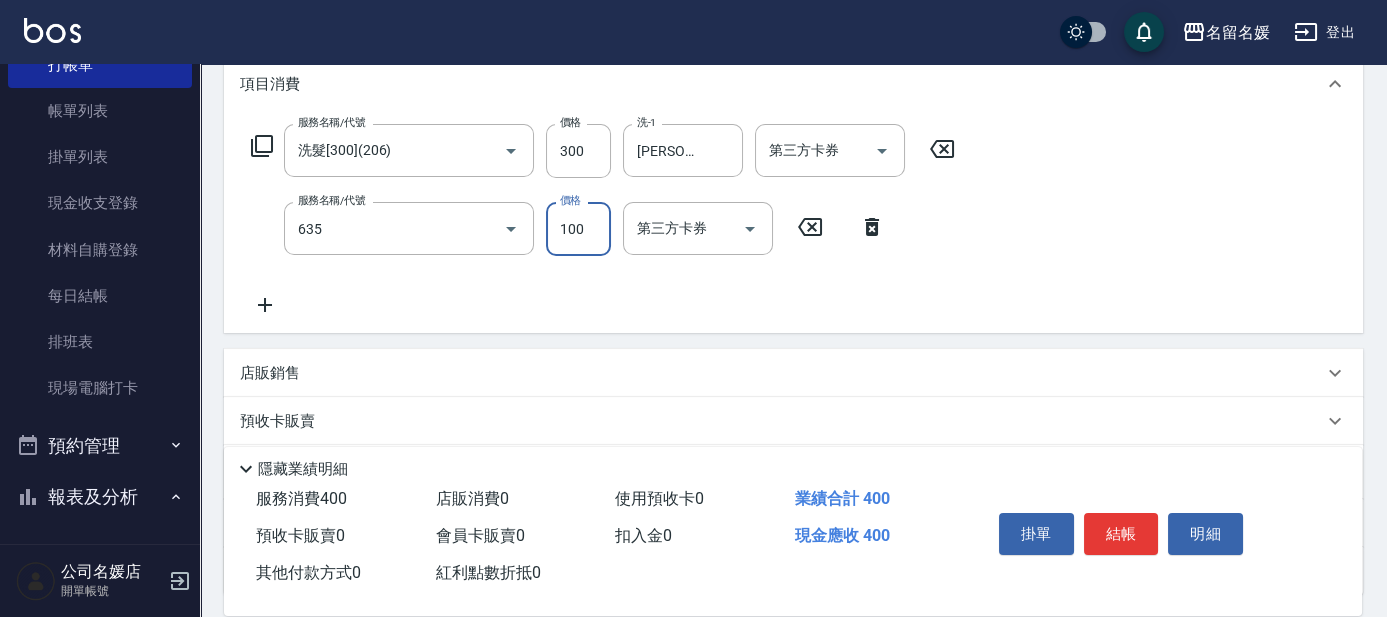 type on "[PERSON_NAME].玻酸.晶膜.水療(635)" 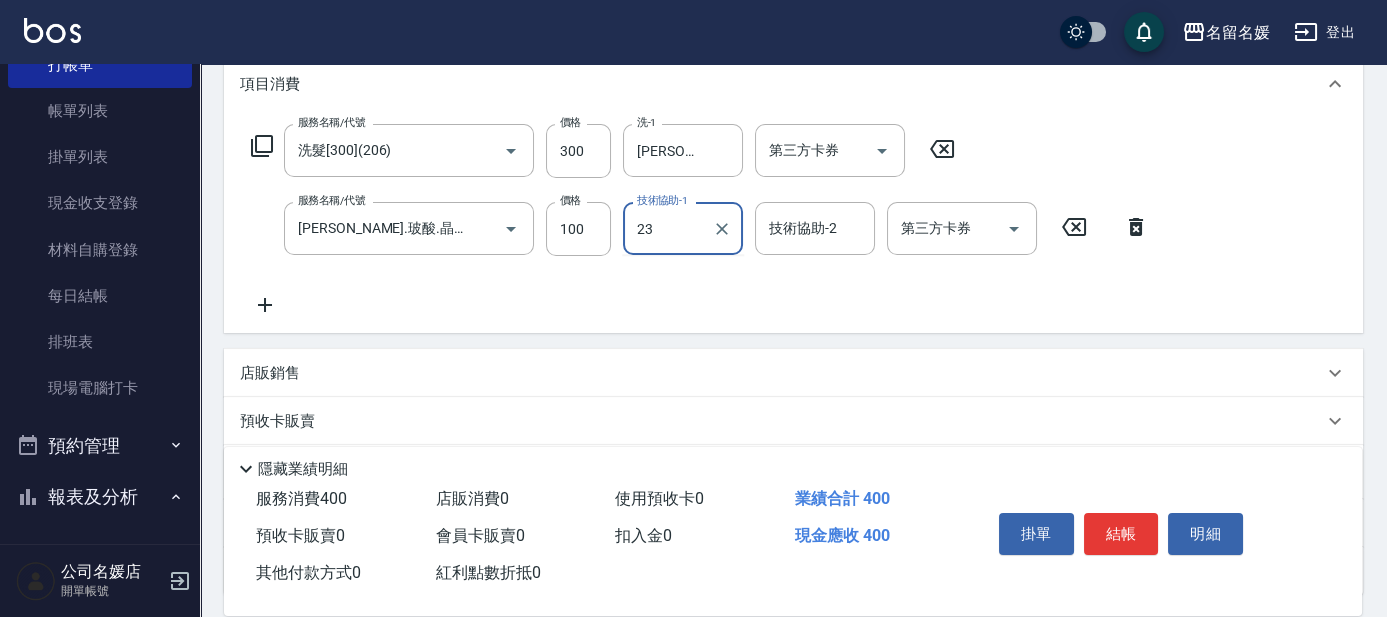 type on "[PERSON_NAME]-23" 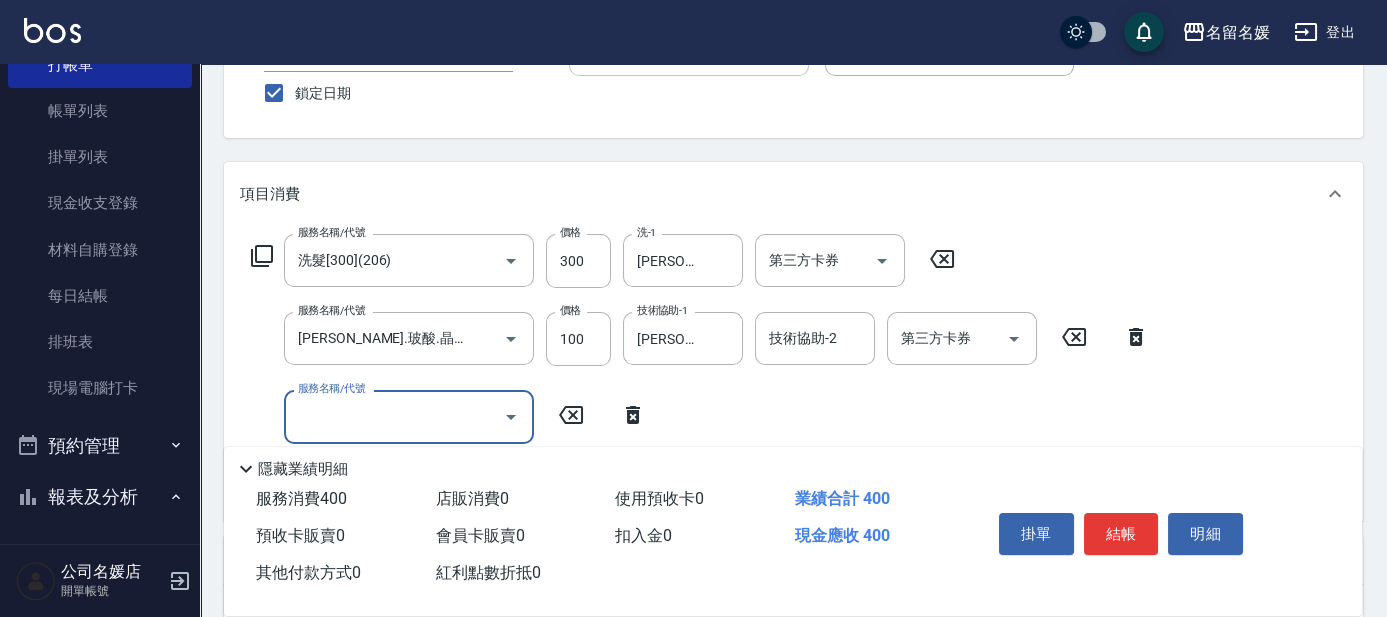 scroll, scrollTop: 0, scrollLeft: 0, axis: both 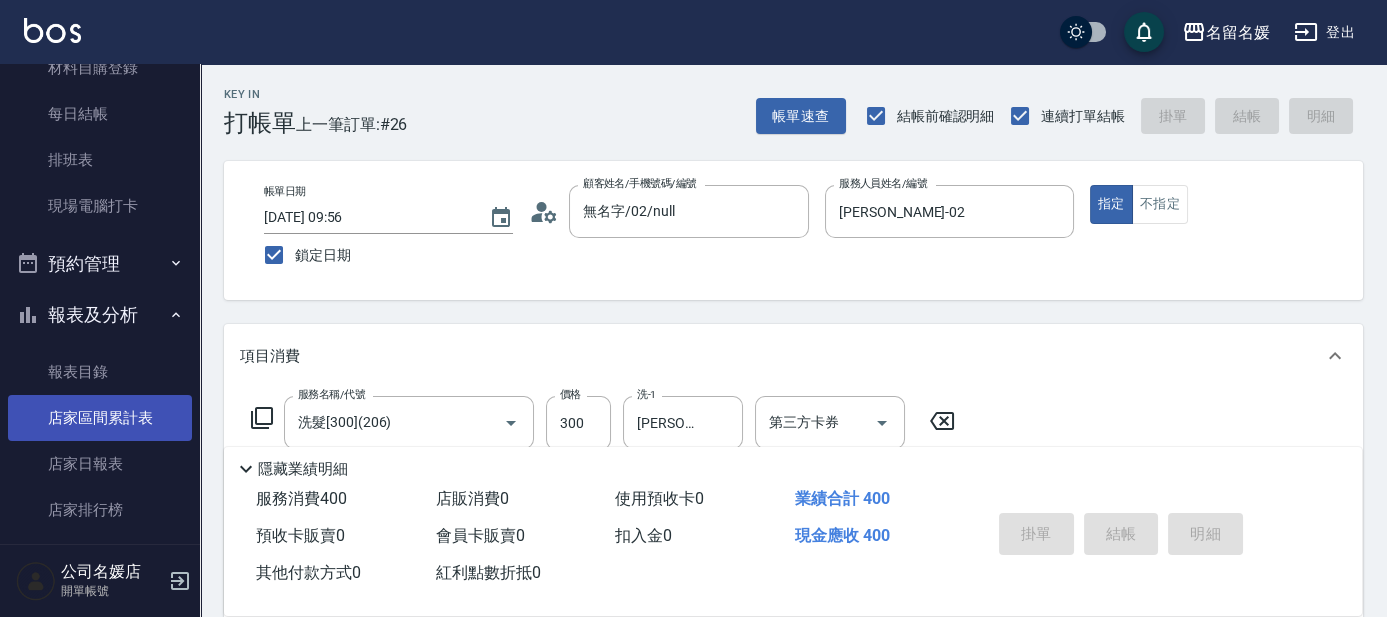 type 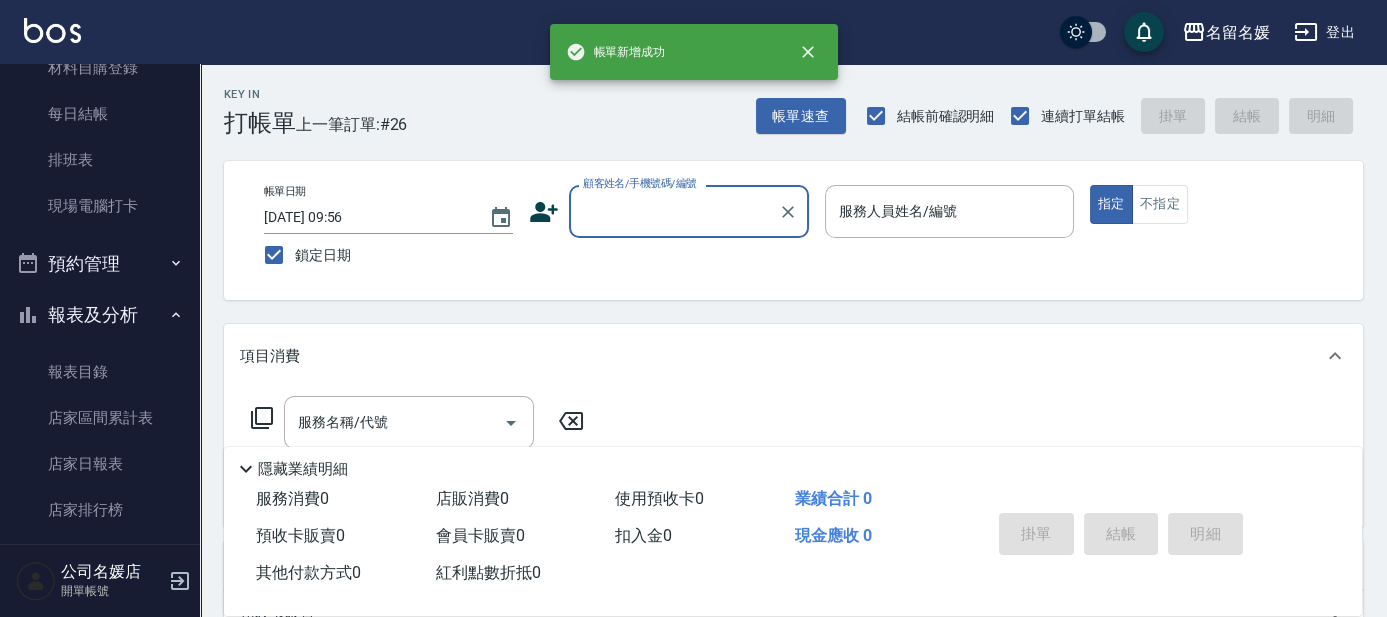 scroll, scrollTop: 545, scrollLeft: 0, axis: vertical 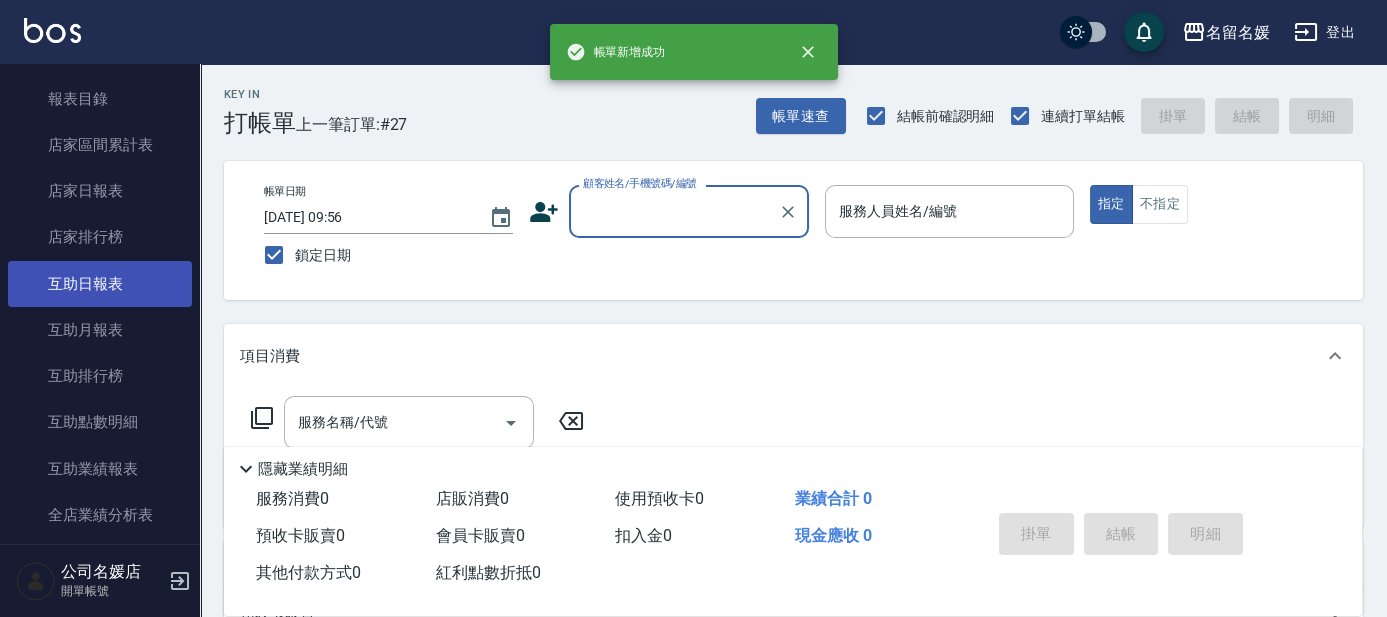 click on "互助日報表" at bounding box center [100, 284] 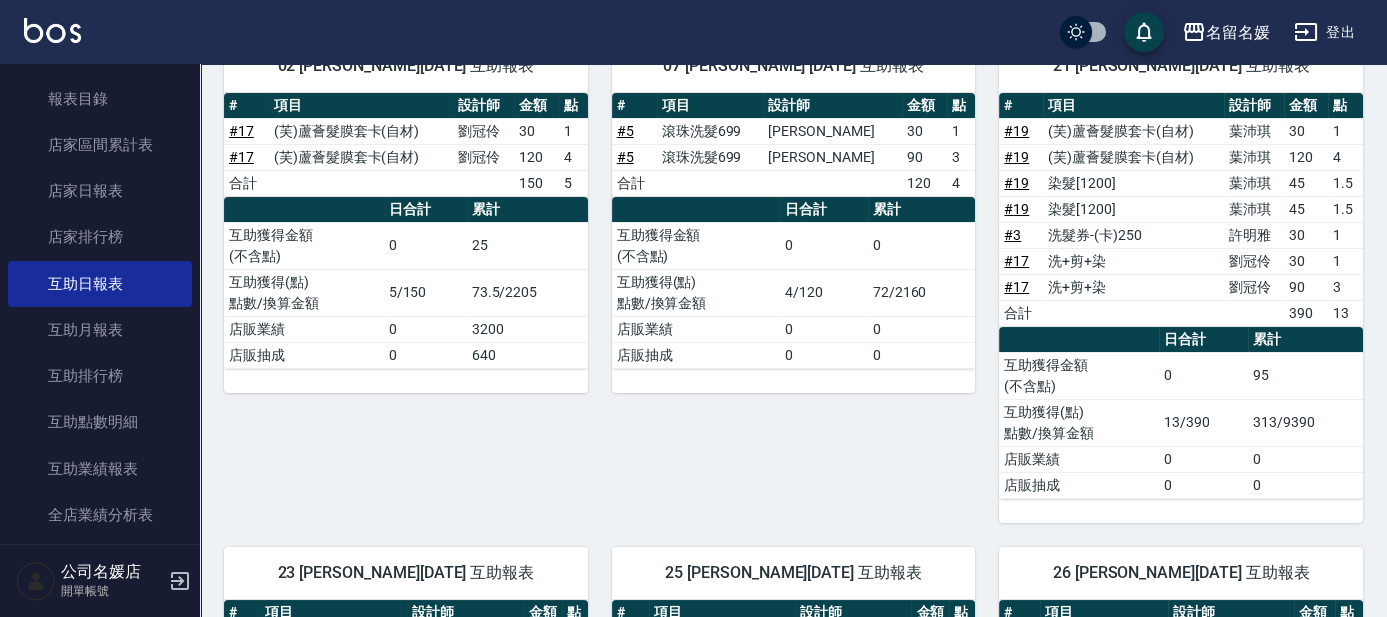 scroll, scrollTop: 136, scrollLeft: 0, axis: vertical 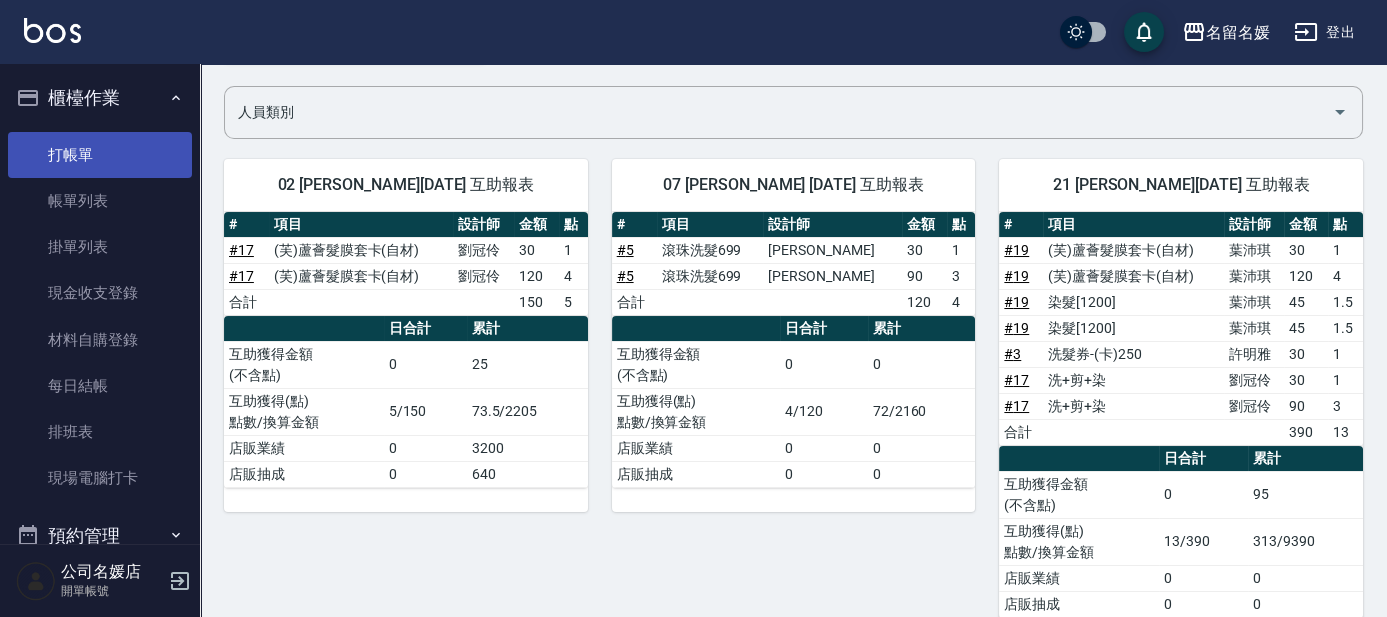 click on "打帳單" at bounding box center [100, 155] 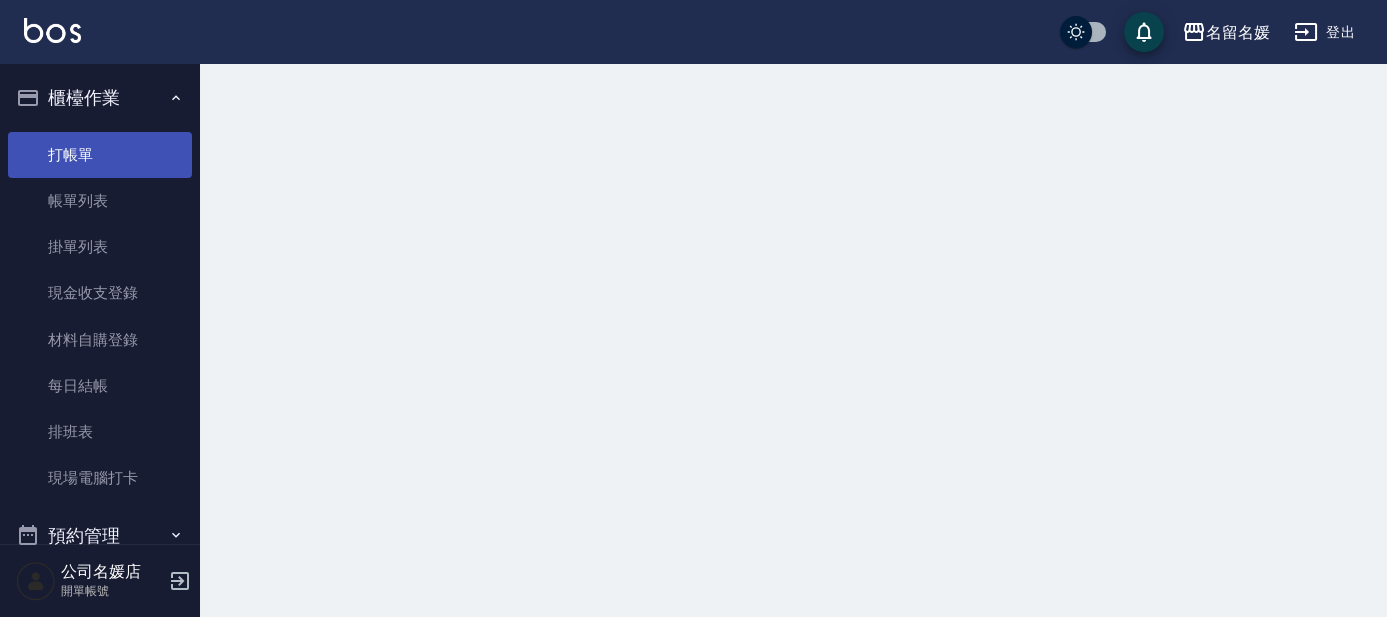 scroll, scrollTop: 0, scrollLeft: 0, axis: both 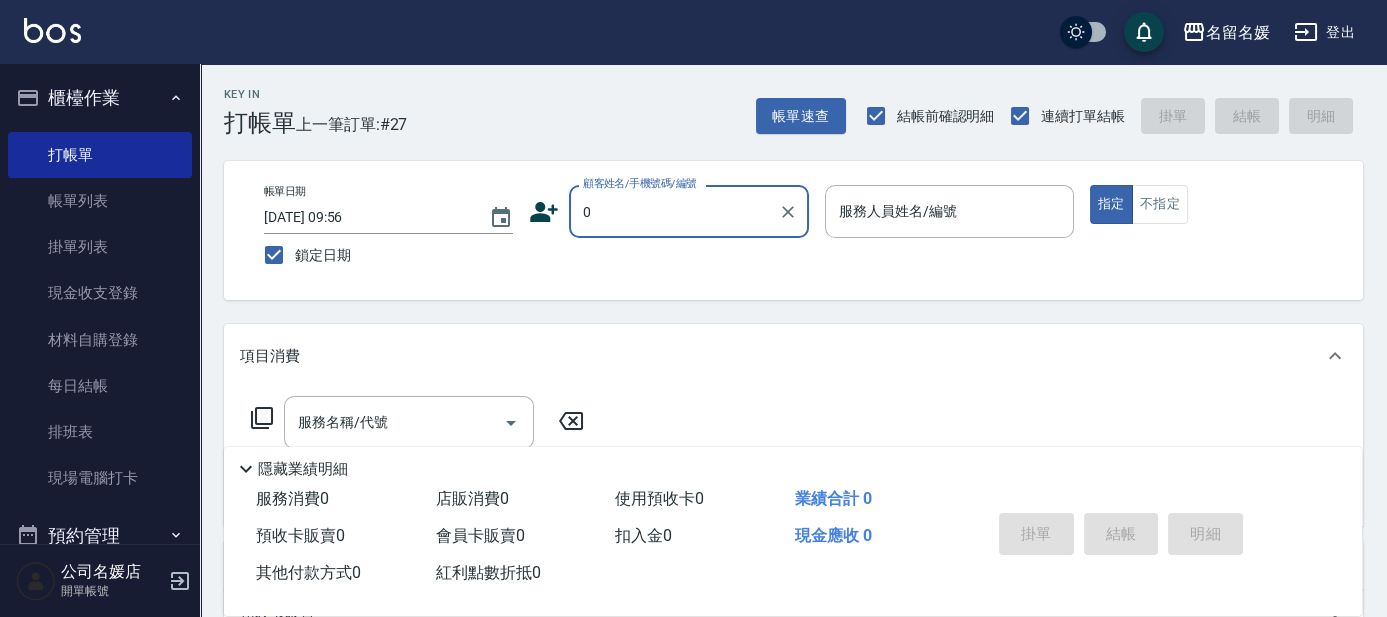 type on "0" 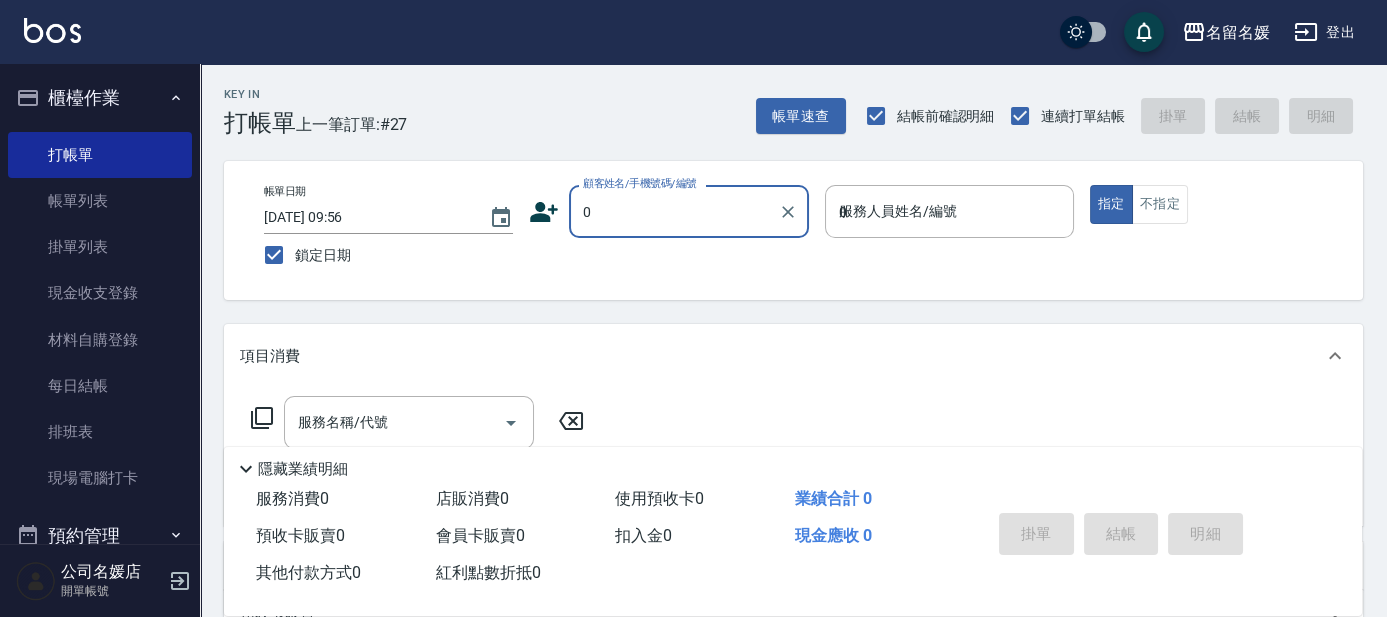 type on "04" 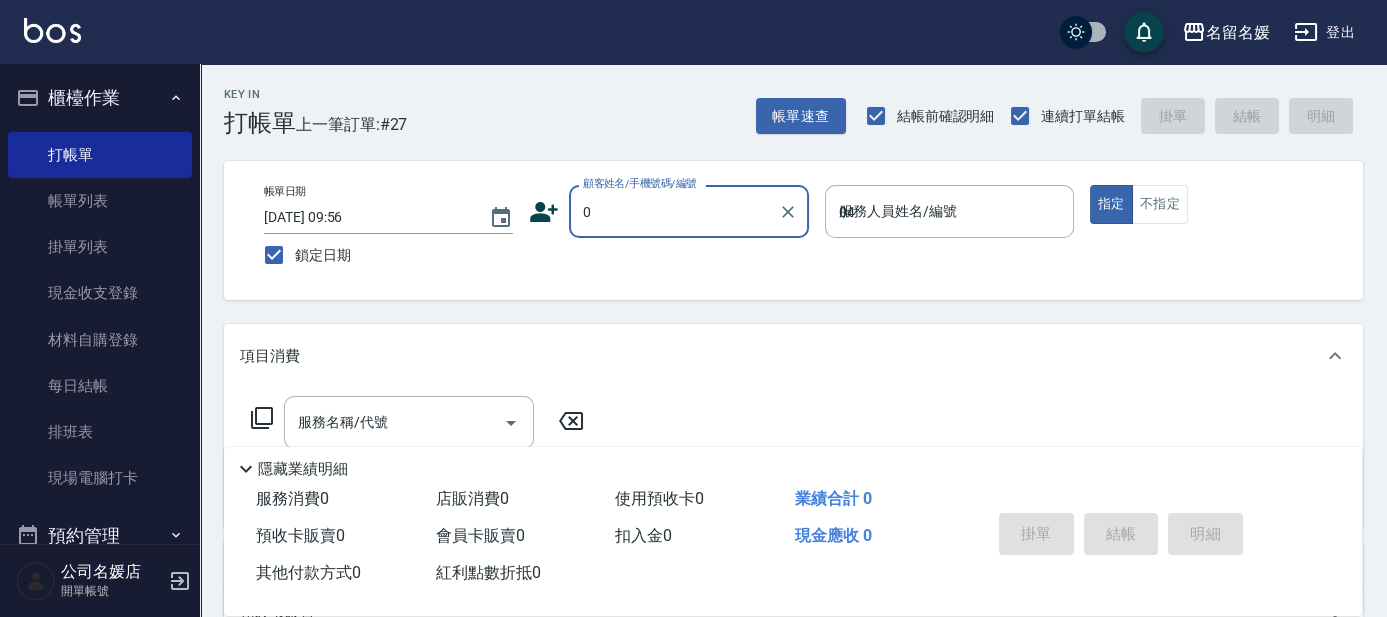 type on "true" 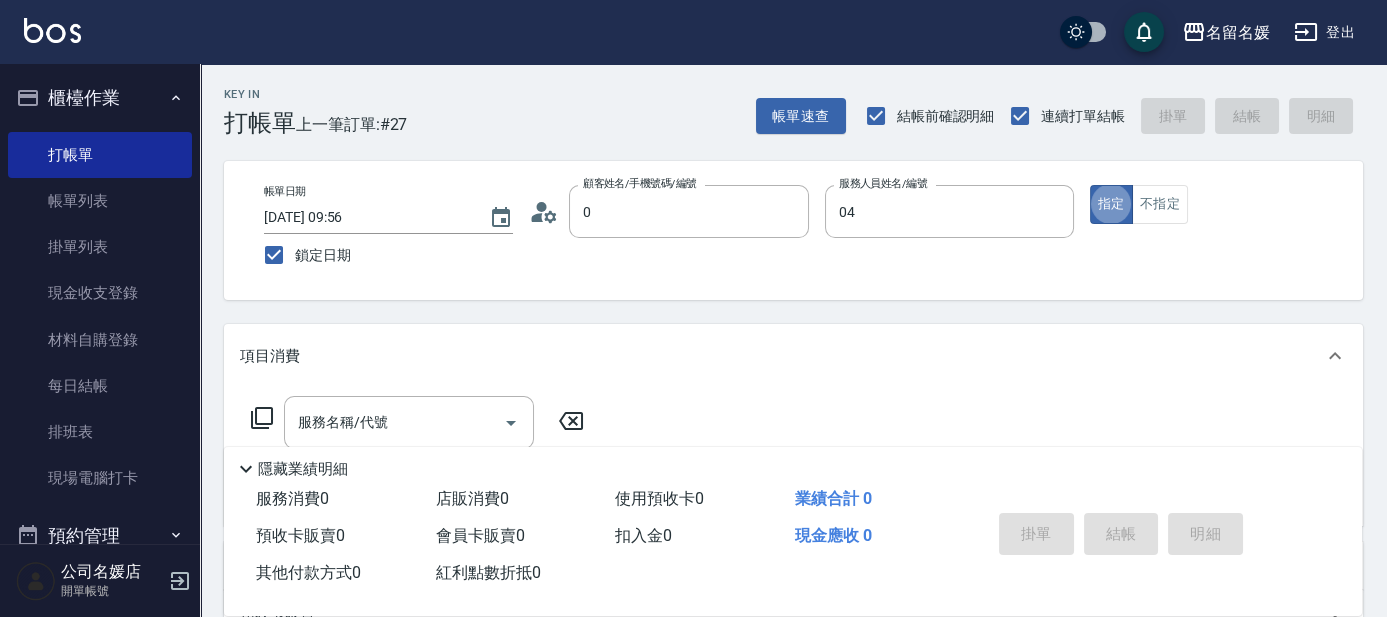type on "無名字/02/null" 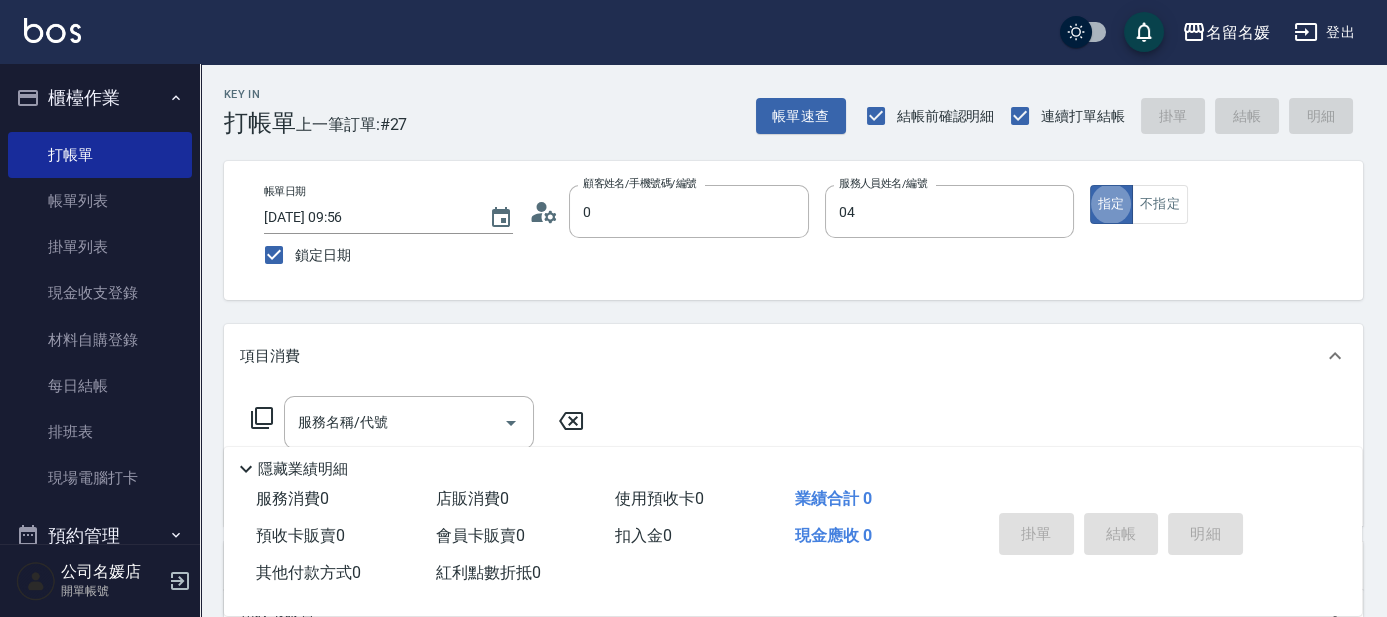type on "[PERSON_NAME]-04" 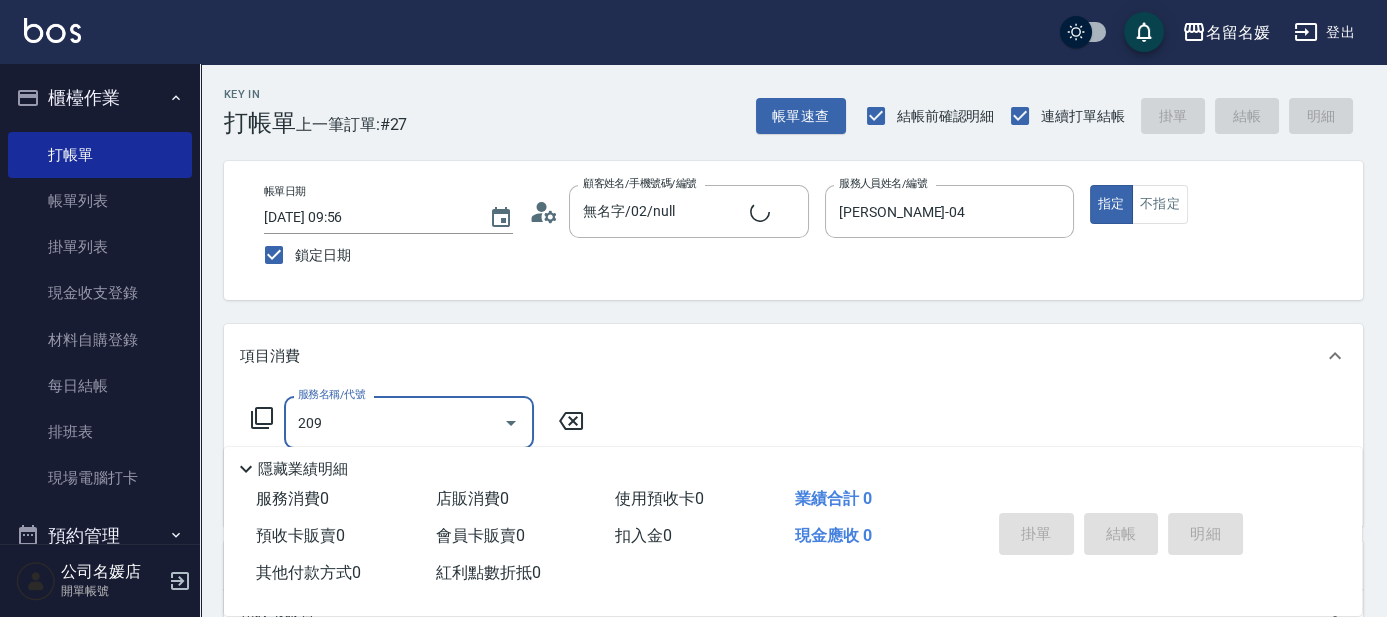 type on "209" 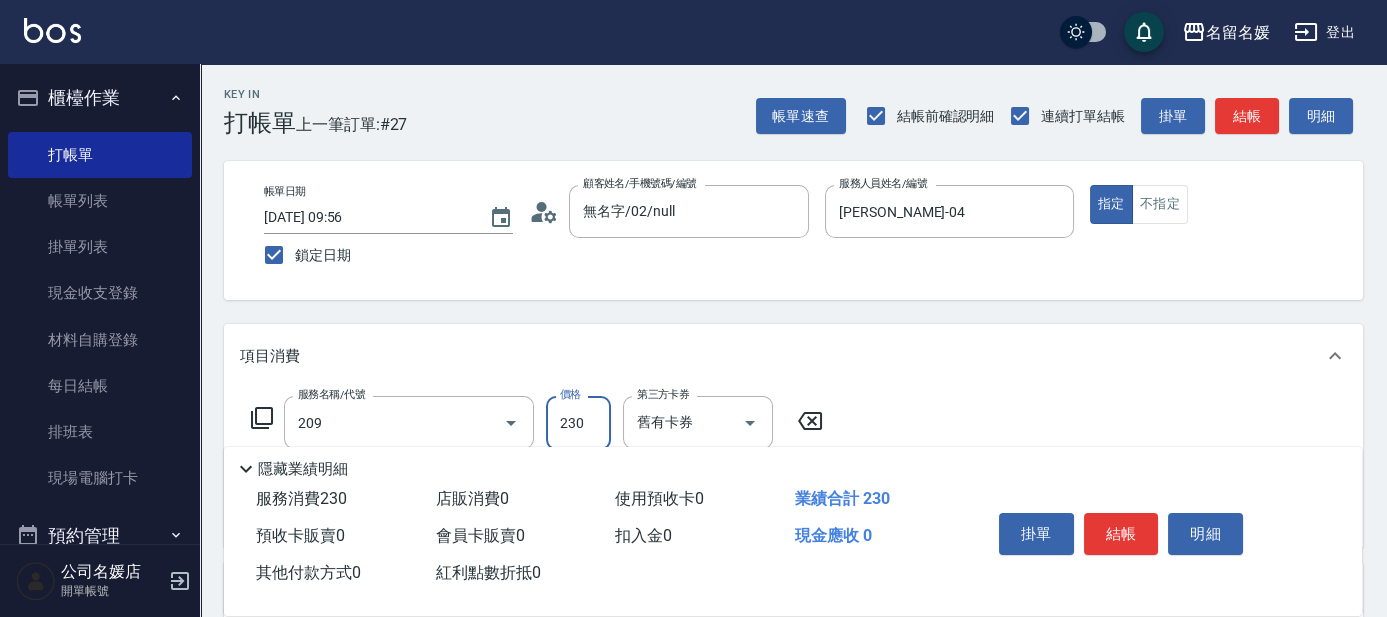 type on "新客人 姓名未設定/0/null" 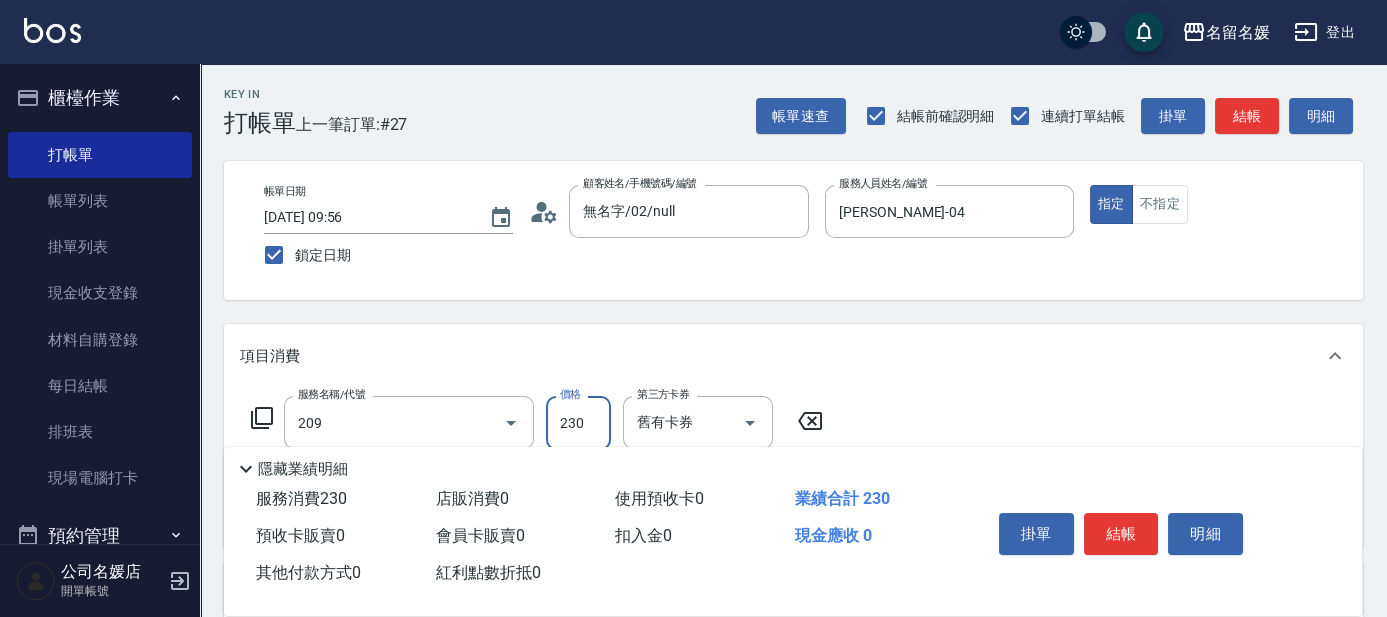 type on "洗髮券-(卡)230(209)" 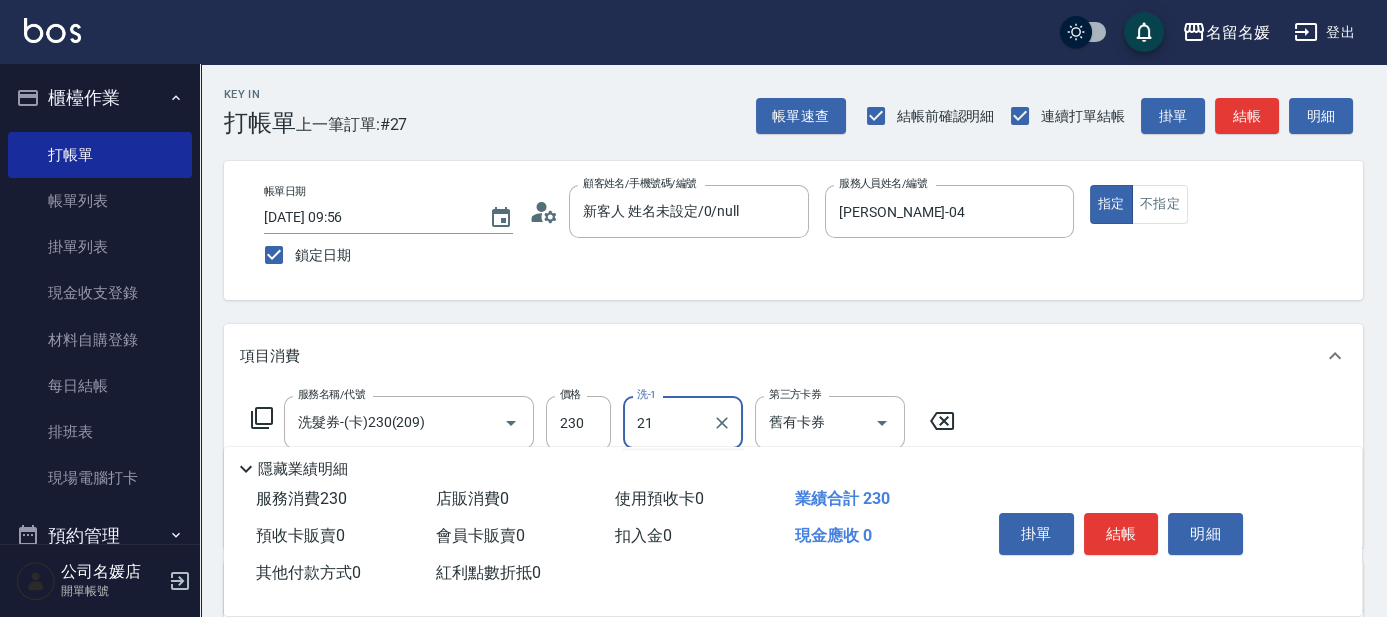 type on "[PERSON_NAME]-21" 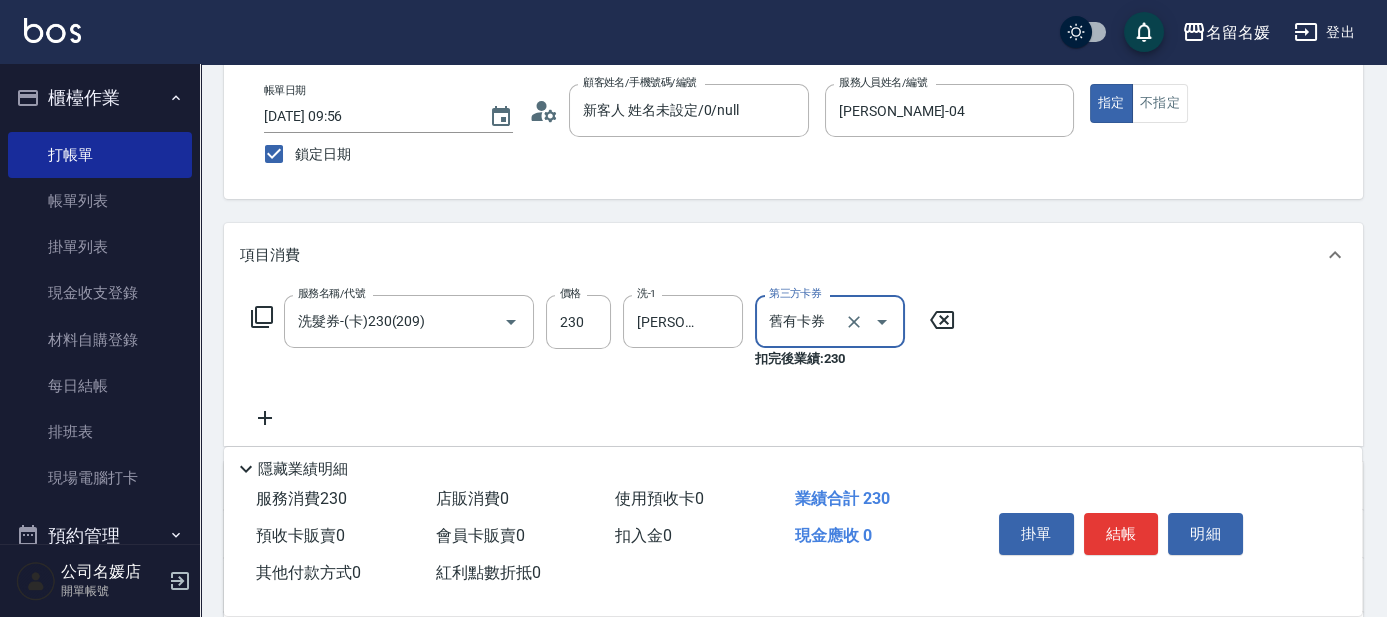 scroll, scrollTop: 181, scrollLeft: 0, axis: vertical 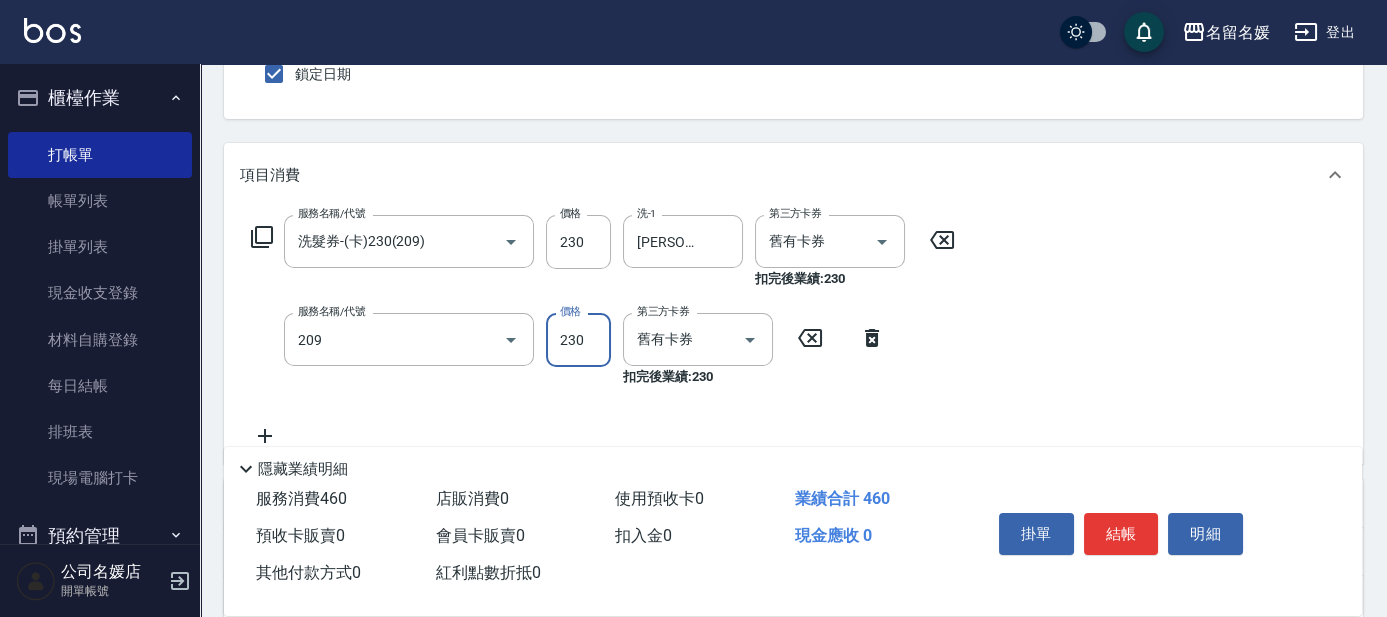 type on "洗髮券-(卡)230(209)" 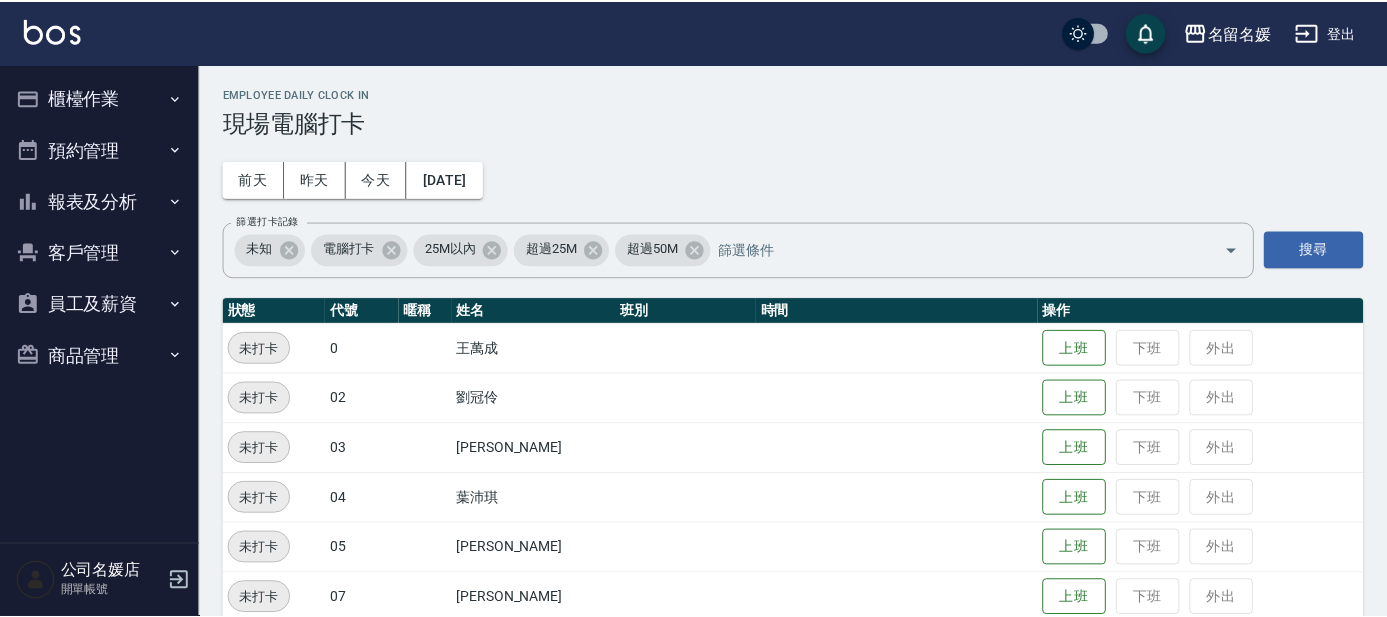 scroll, scrollTop: 0, scrollLeft: 0, axis: both 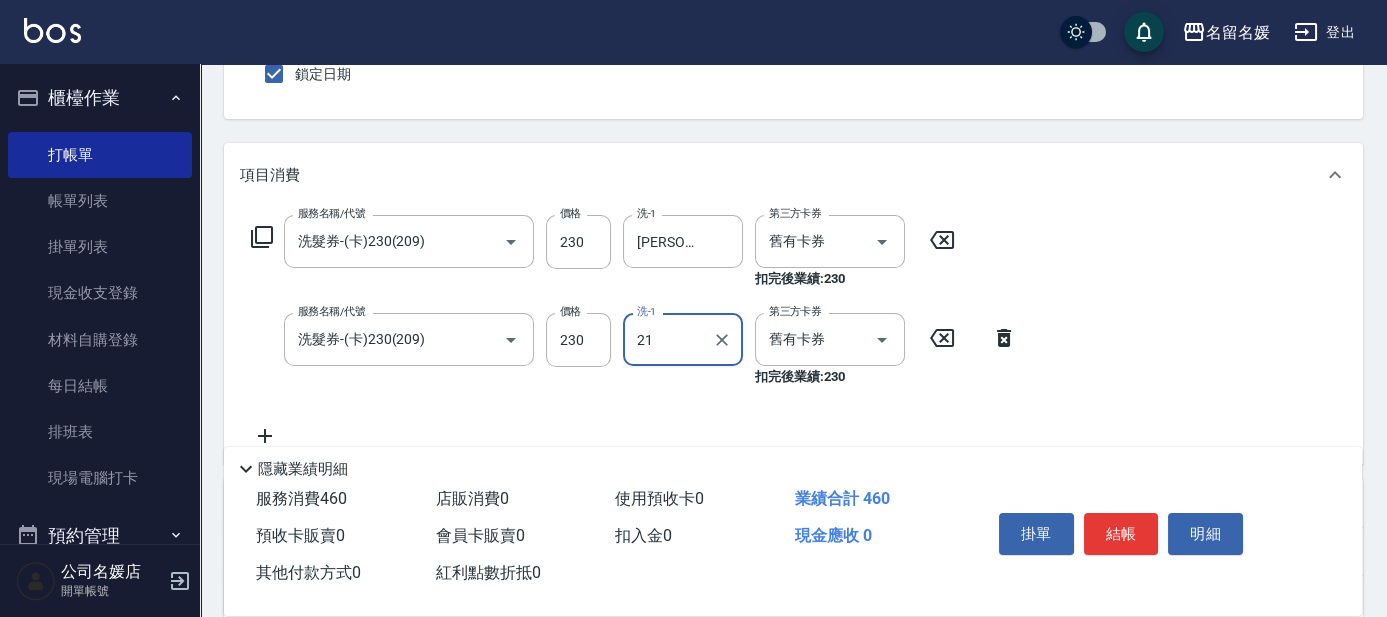 type on "[PERSON_NAME]-21" 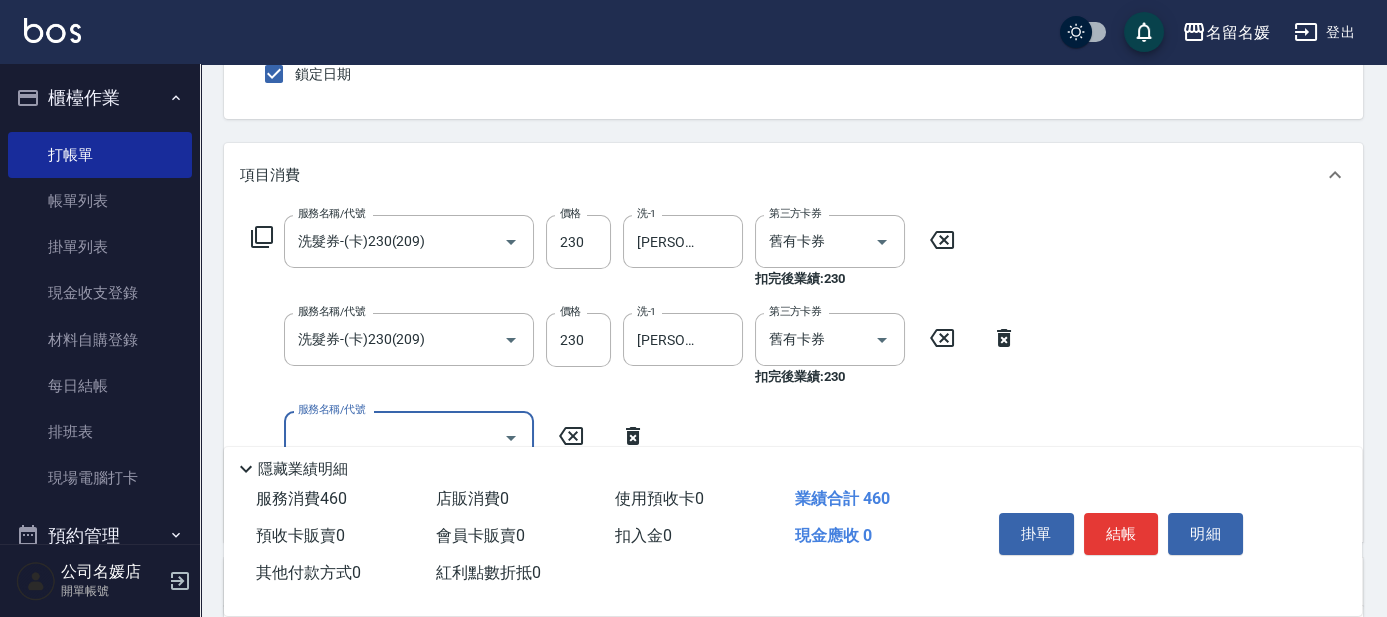 scroll, scrollTop: 181, scrollLeft: 0, axis: vertical 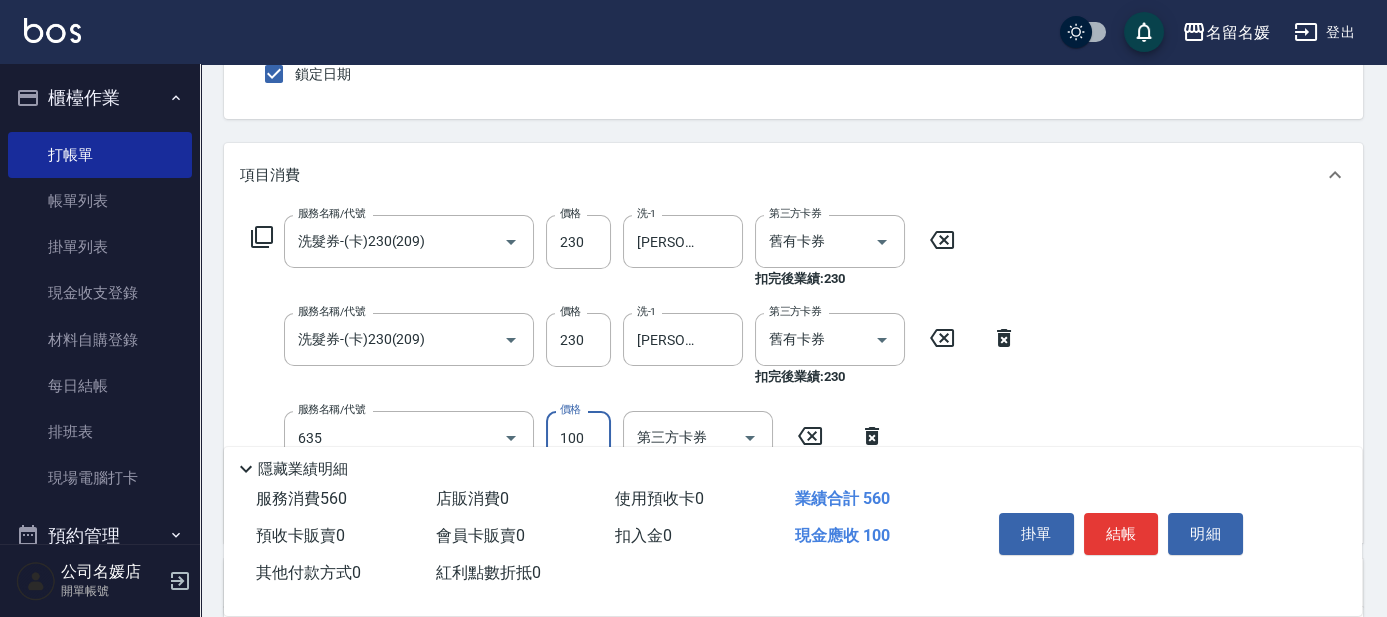 type on "[PERSON_NAME].玻酸.晶膜.水療(635)" 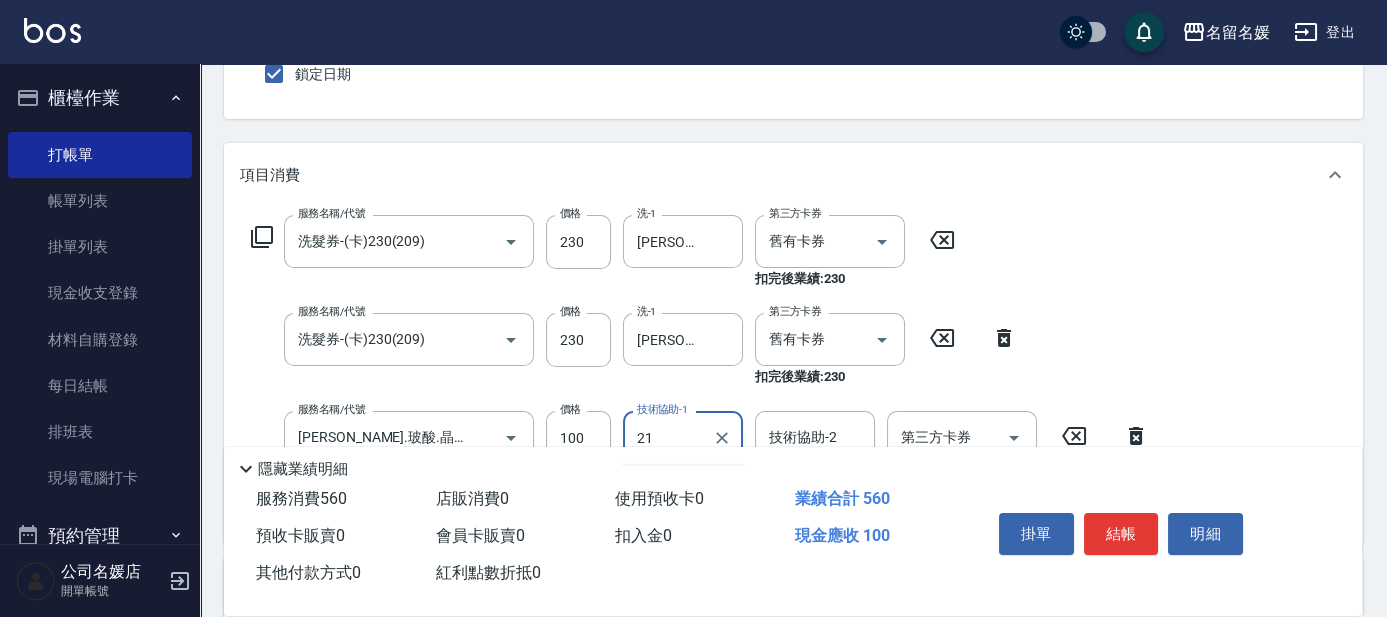 type on "[PERSON_NAME]-21" 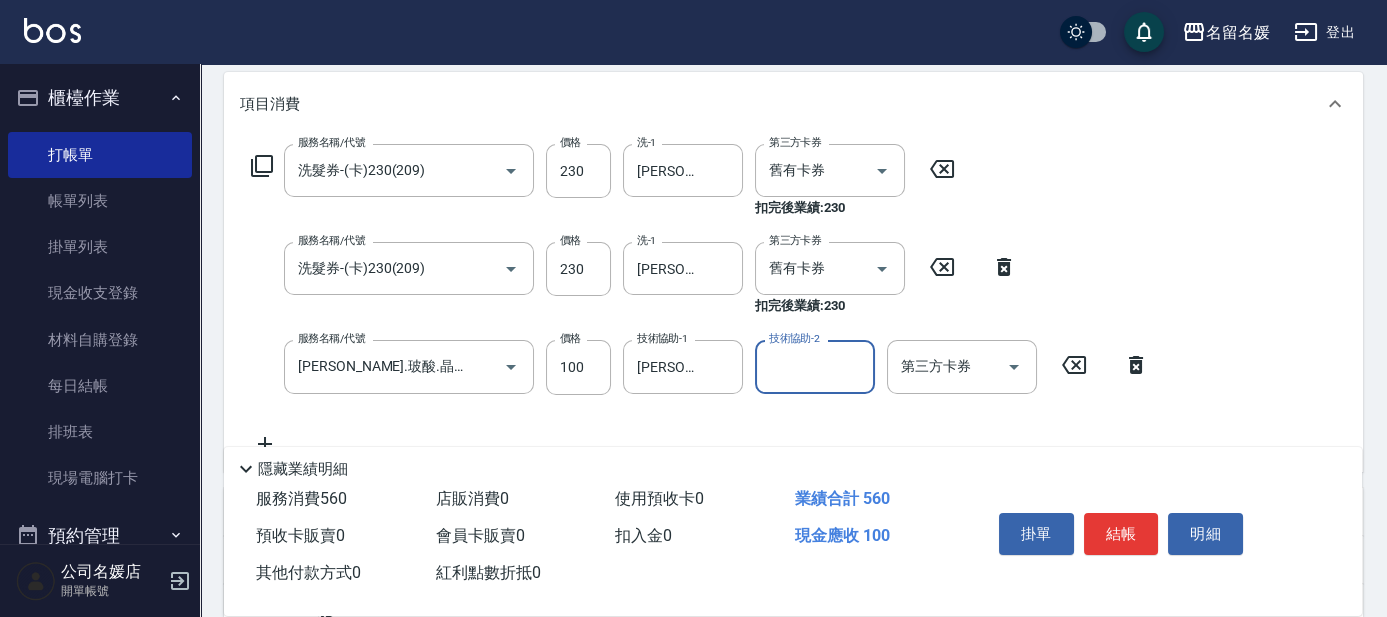 scroll, scrollTop: 272, scrollLeft: 0, axis: vertical 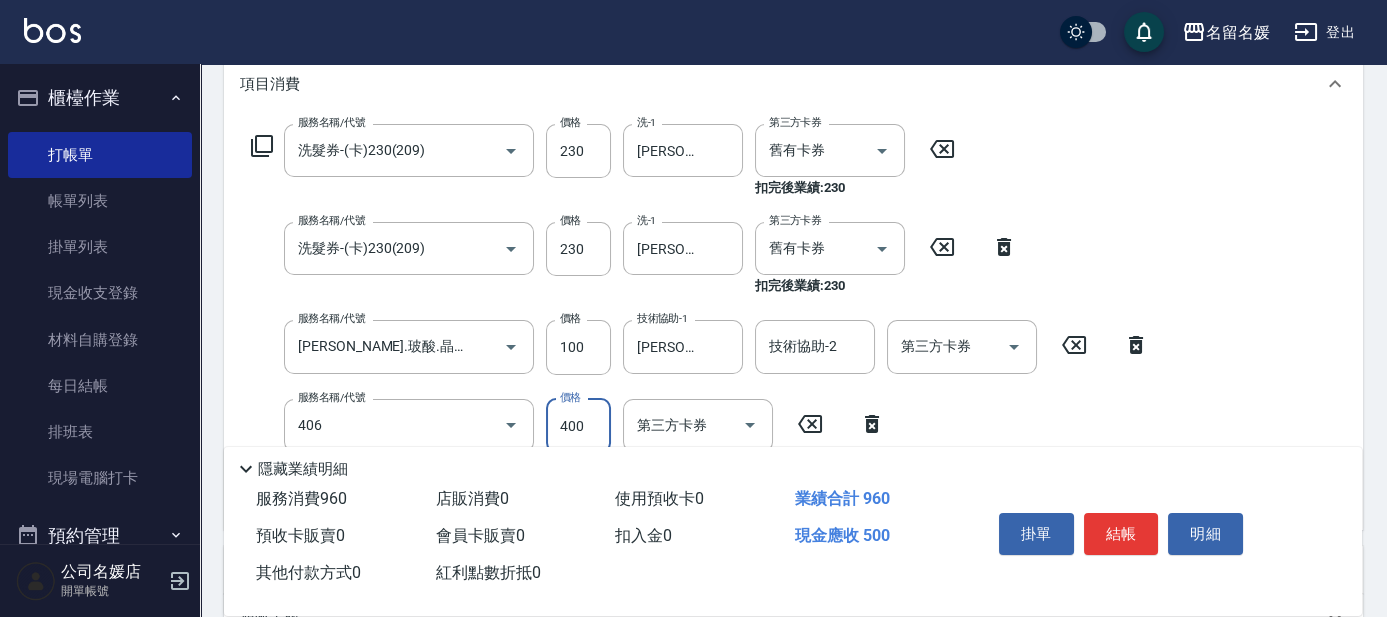 type on "剪髮(400)(406)" 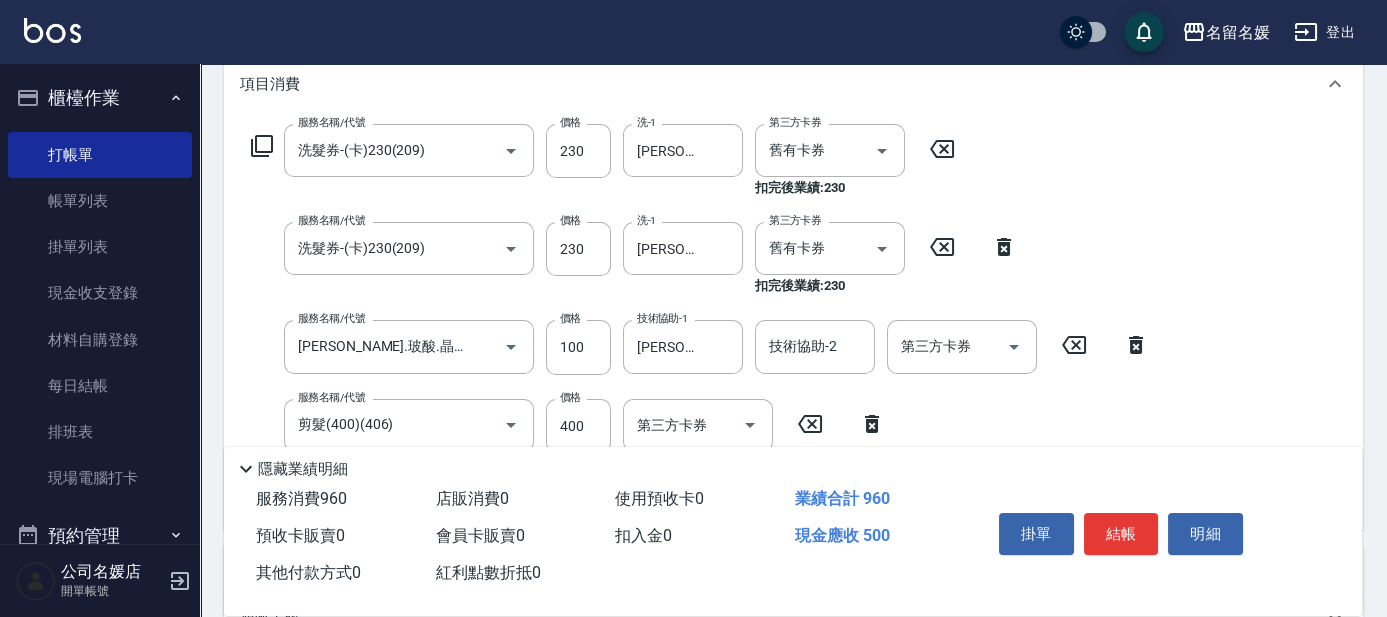 click on "服務名稱/代號 洗髮券-(卡)230(209) 服務名稱/代號 價格 230 價格 洗-1 [PERSON_NAME]-21 洗-1 第三方卡券 舊有卡券 第三方卡券 扣完後業績: 230 服務名稱/代號 洗髮券-(卡)230(209) 服務名稱/代號 價格 230 價格 洗-1 [PERSON_NAME]-21 洗-1 第三方卡券 舊有卡券 第三方卡券 扣完後業績: 230 服務名稱/代號 [PERSON_NAME].玻酸.晶膜.水療(635) 服務名稱/代號 價格 100 價格 技術協助-1 [PERSON_NAME]-21 技術協助-1 技術協助-2 技術協助-2 第三方卡券 第三方卡券 服務名稱/代號 剪髮(400)(406) 服務名稱/代號 價格 400 價格 第三方卡券 第三方卡券" at bounding box center (700, 319) 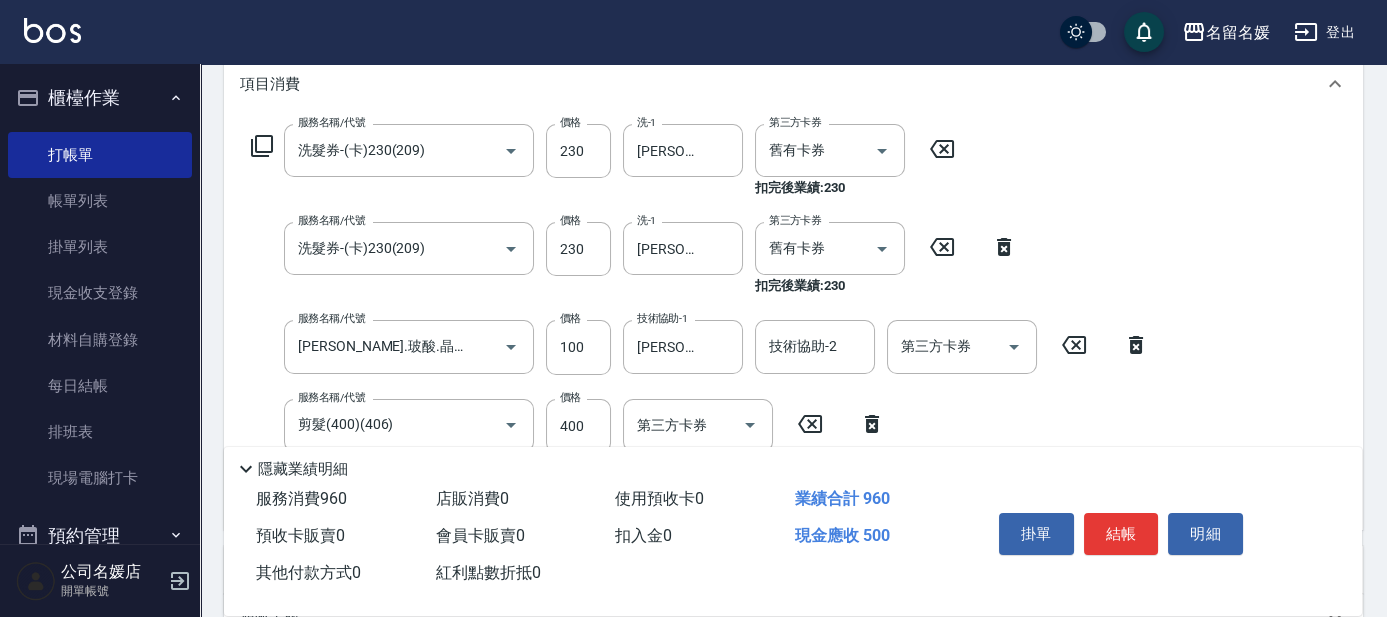 scroll, scrollTop: 0, scrollLeft: 0, axis: both 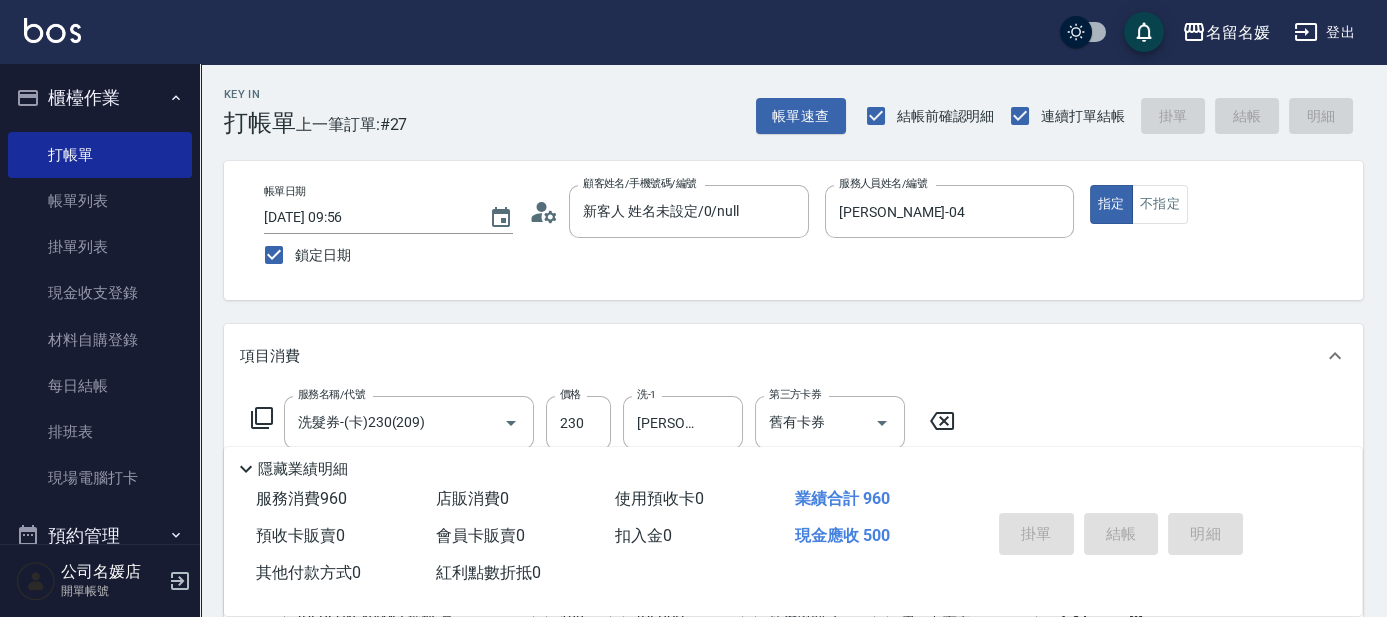 type 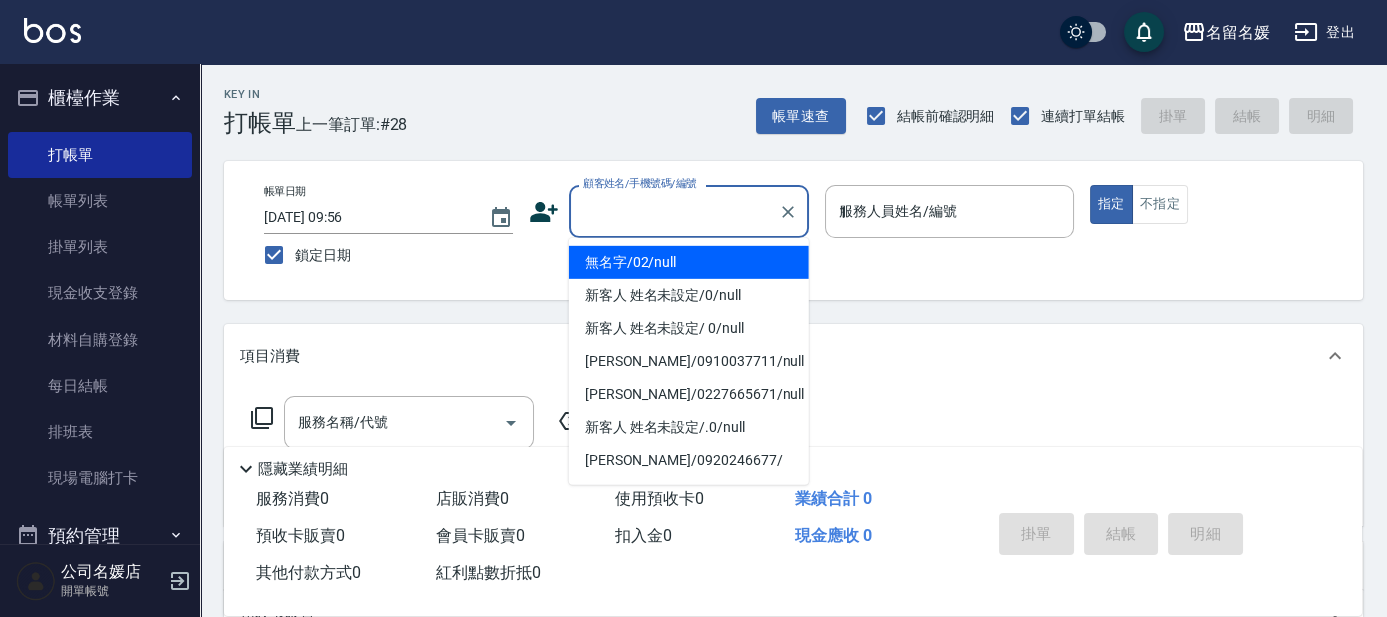 type on "13" 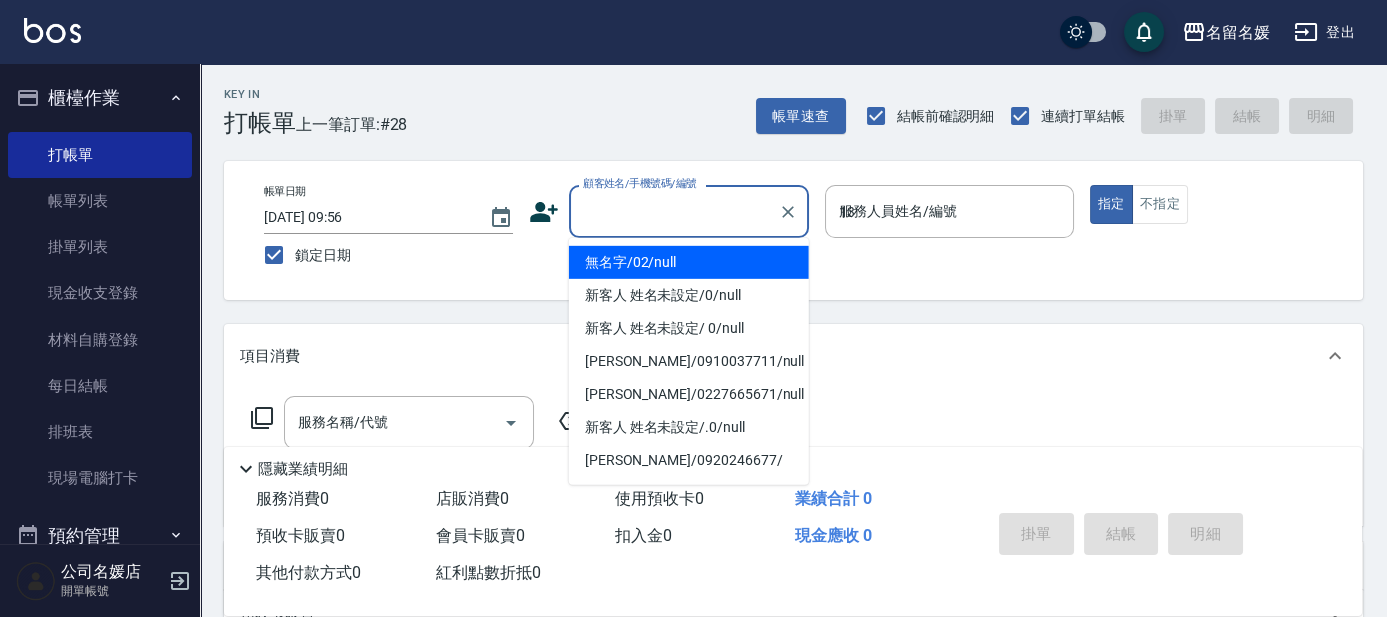 type on "無名字/02/null" 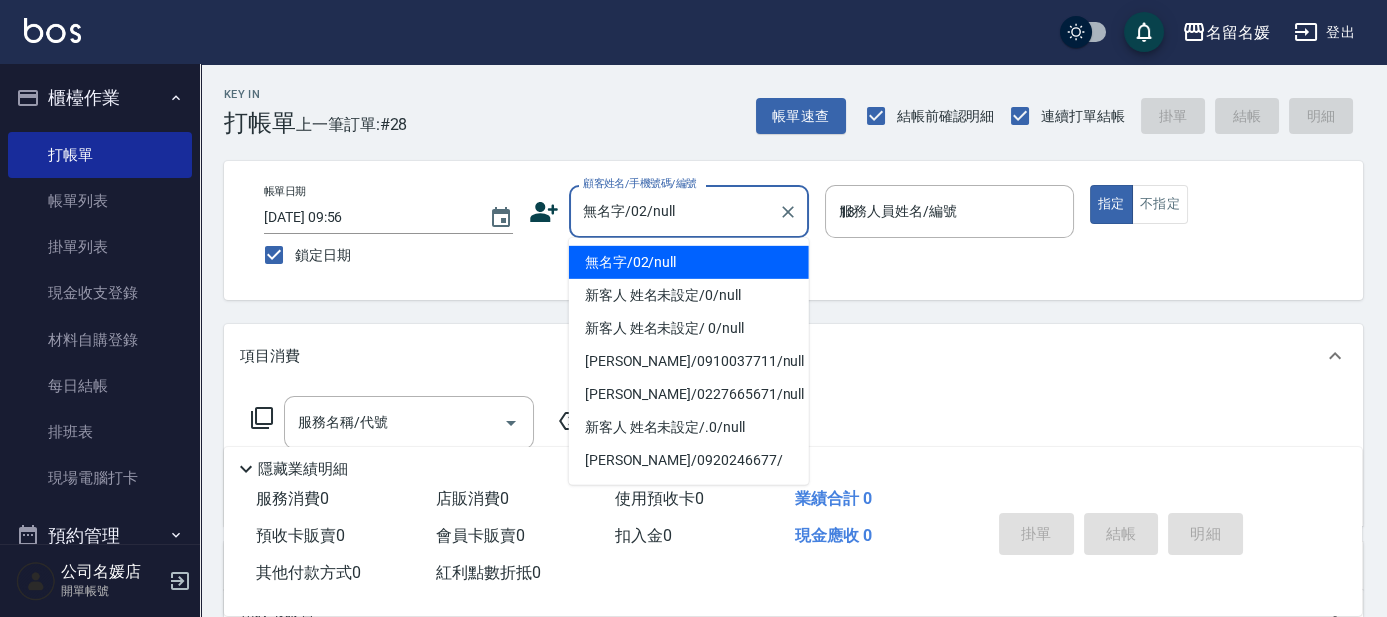 type on "13" 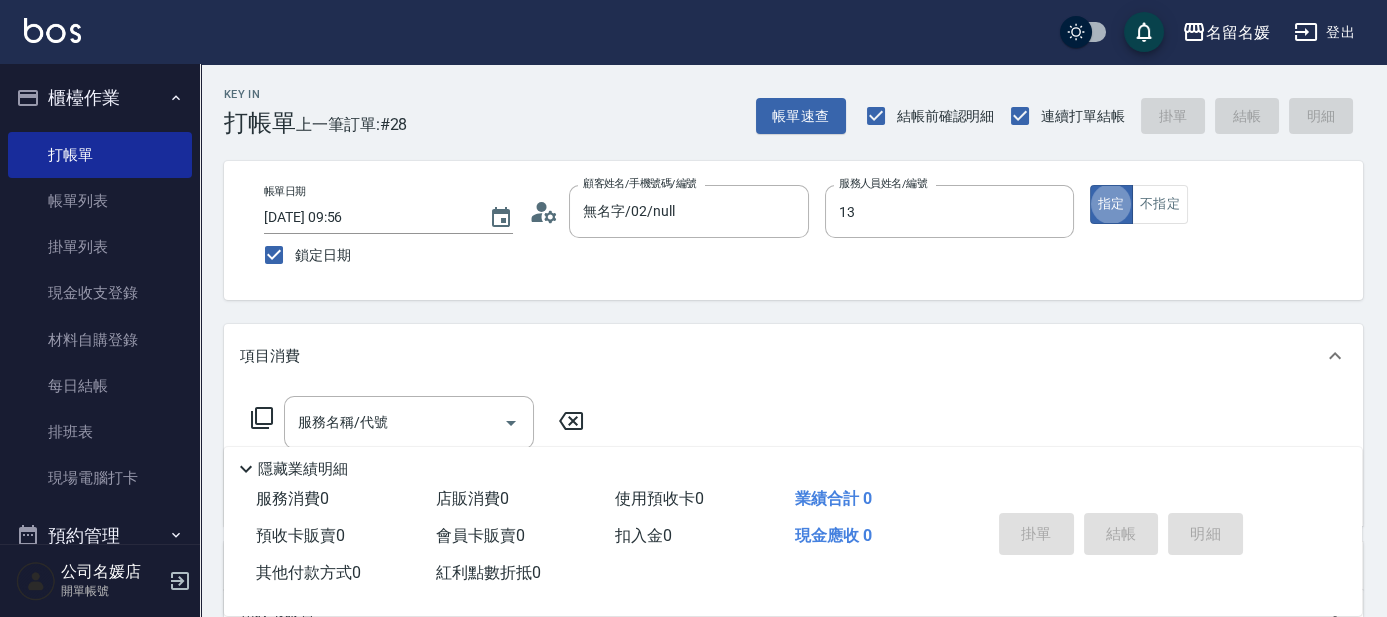 type on "支援-13" 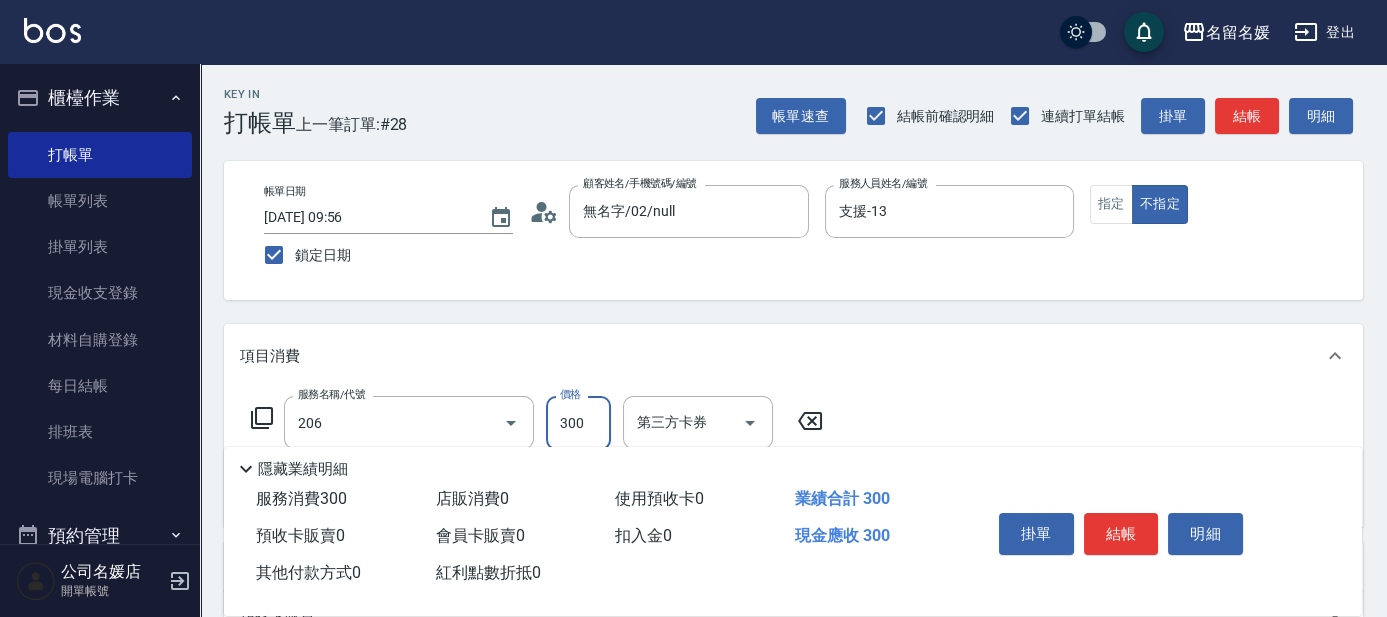 type on "洗髮[300](206)" 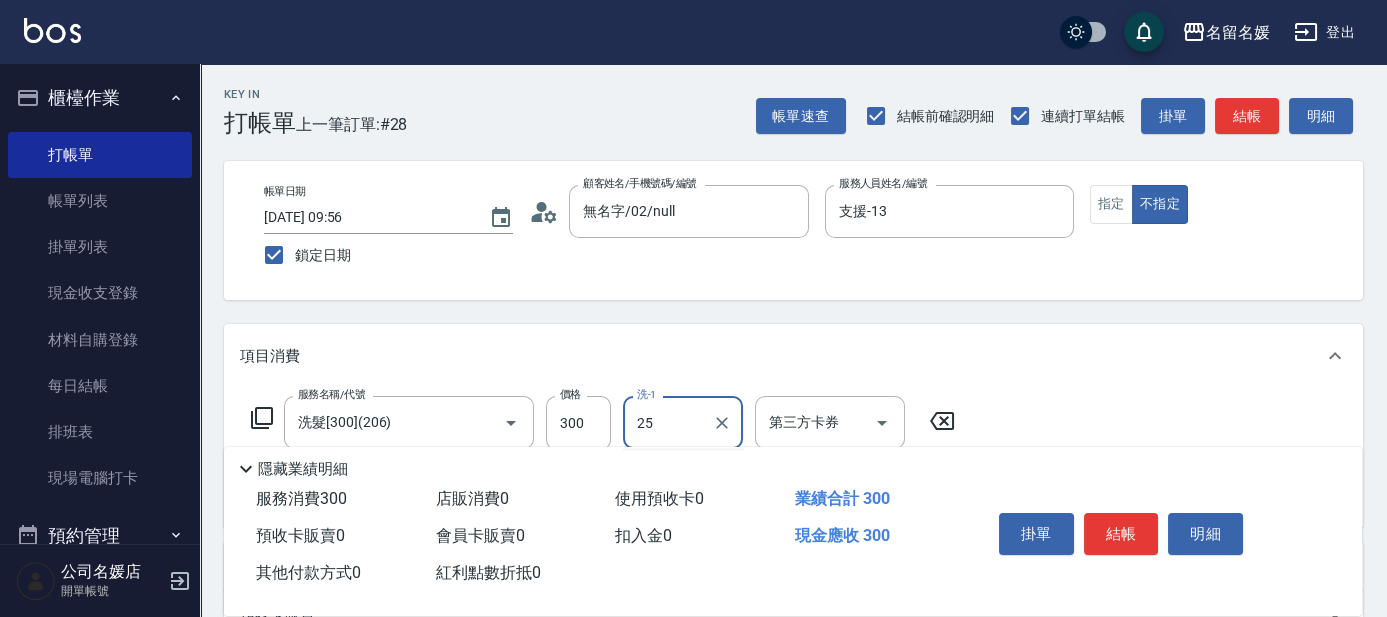 type on "[PERSON_NAME]-25" 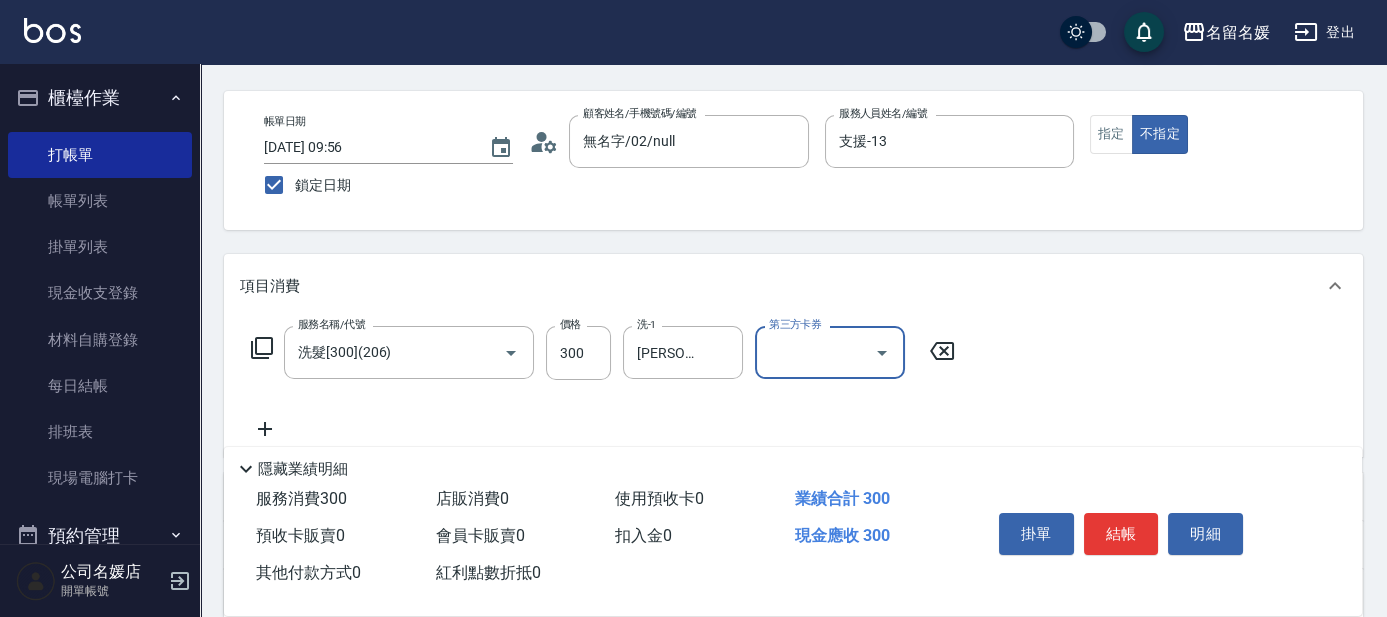 scroll, scrollTop: 90, scrollLeft: 0, axis: vertical 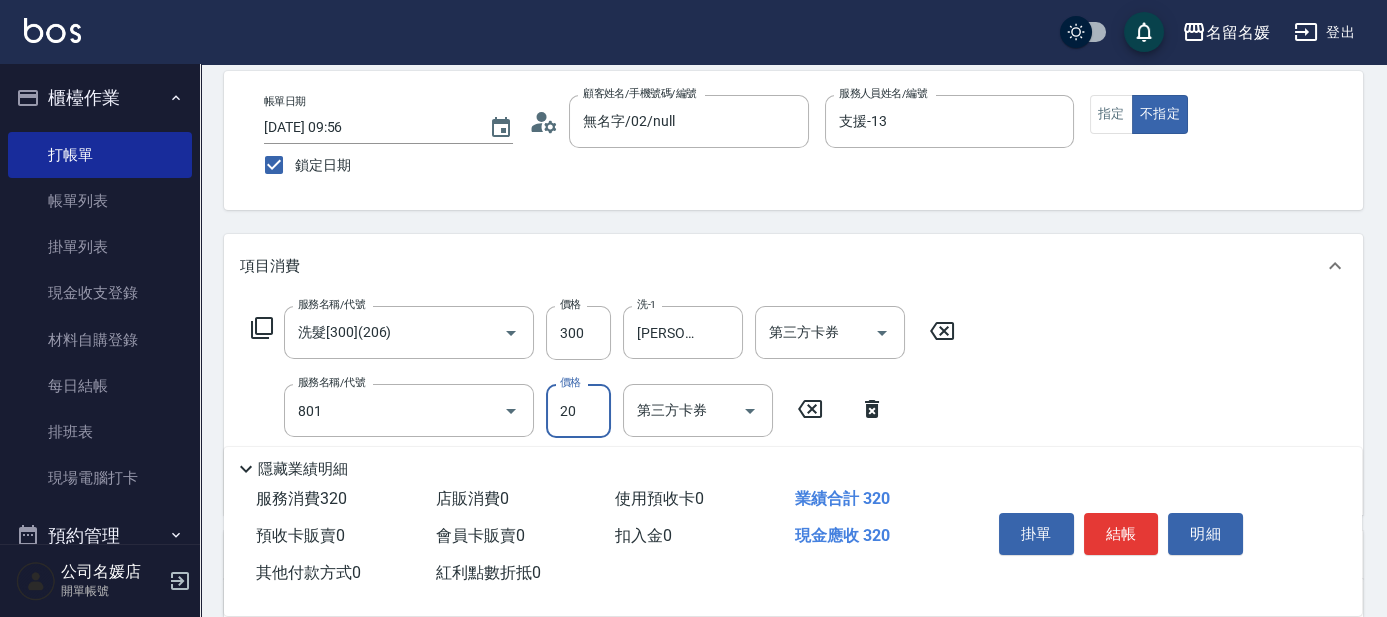 type on "潤絲(801)" 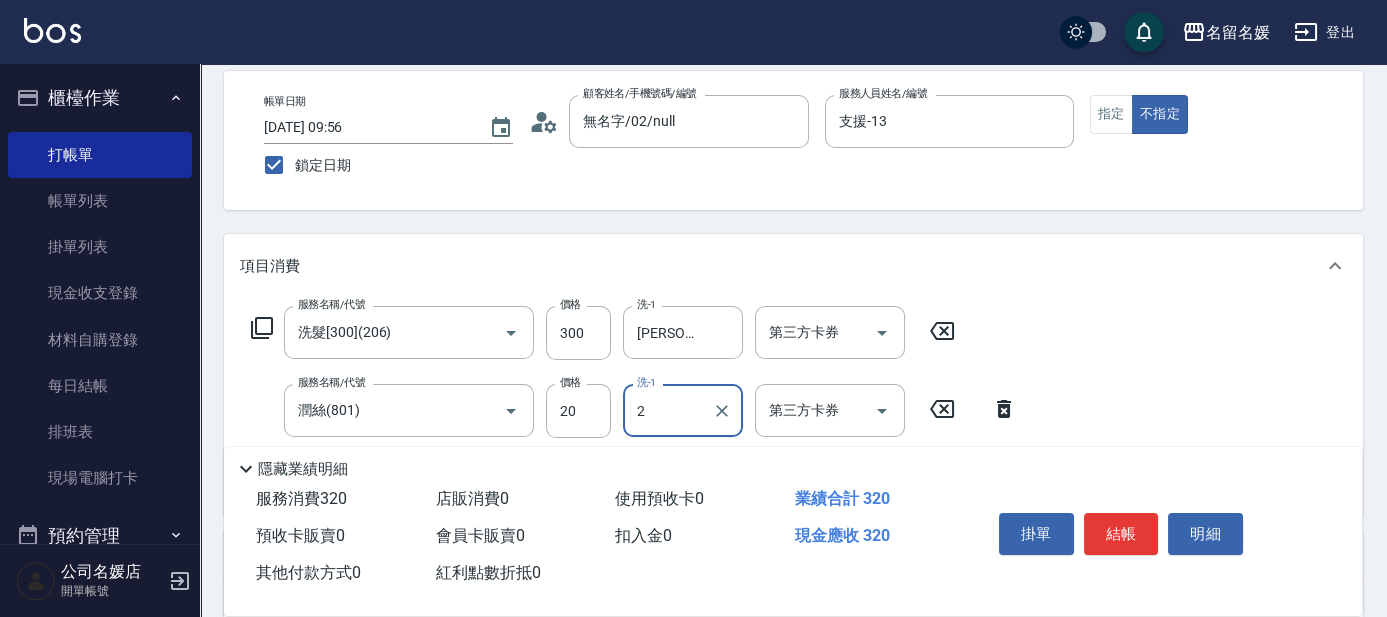 type on "25" 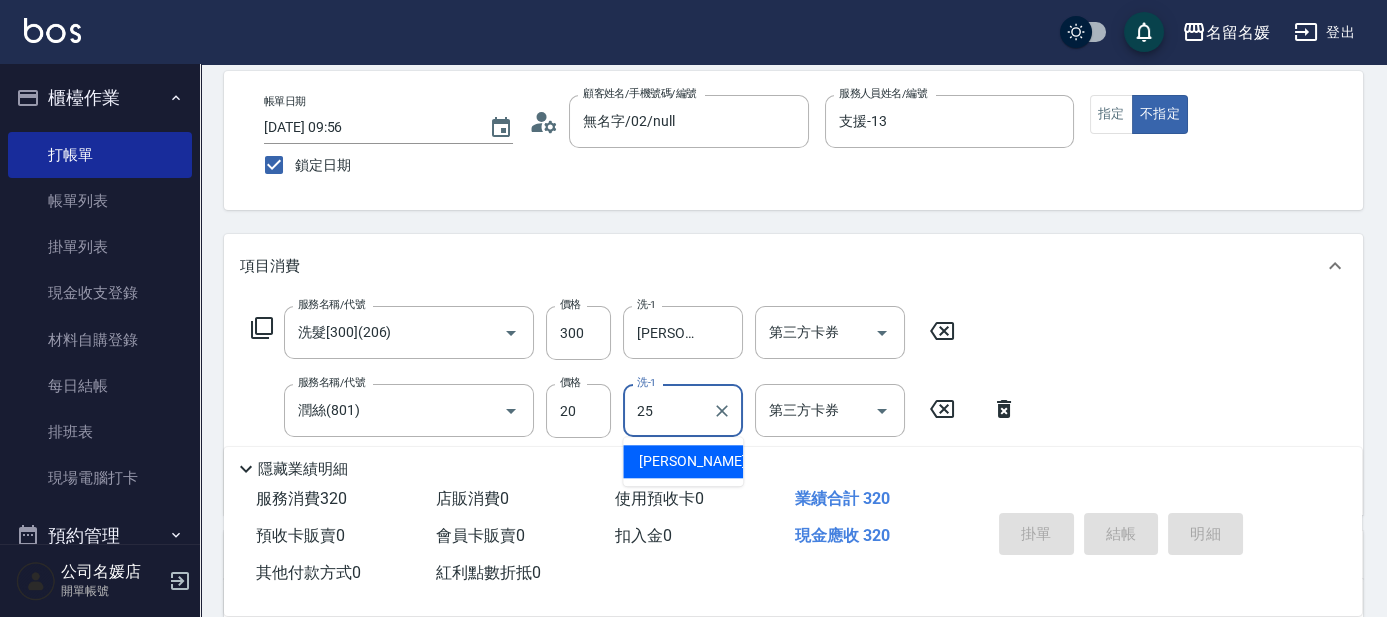 type 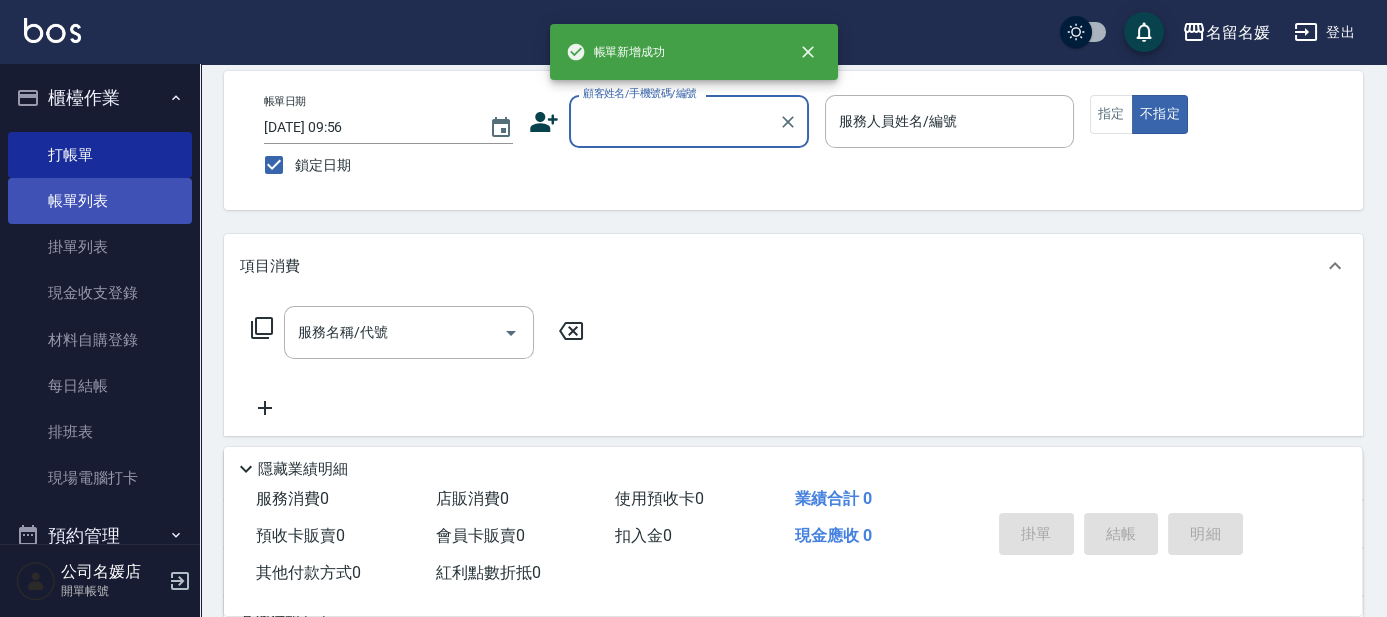 click on "帳單列表" at bounding box center (100, 201) 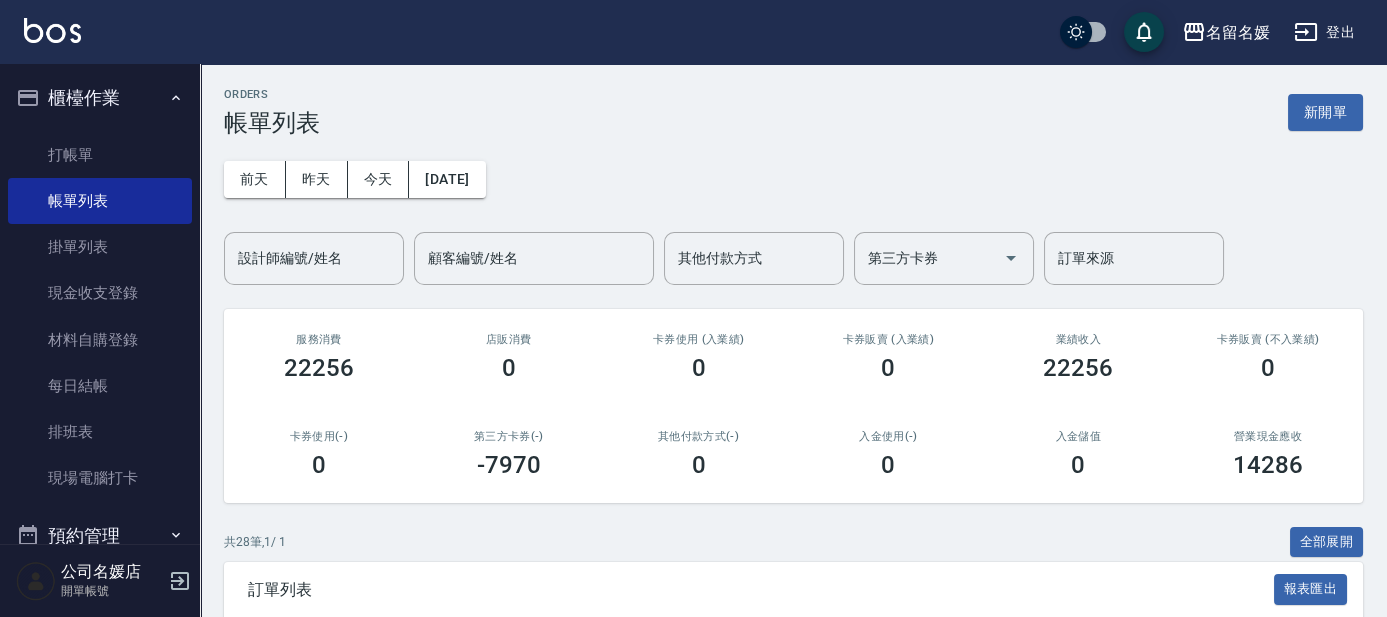 scroll, scrollTop: 181, scrollLeft: 0, axis: vertical 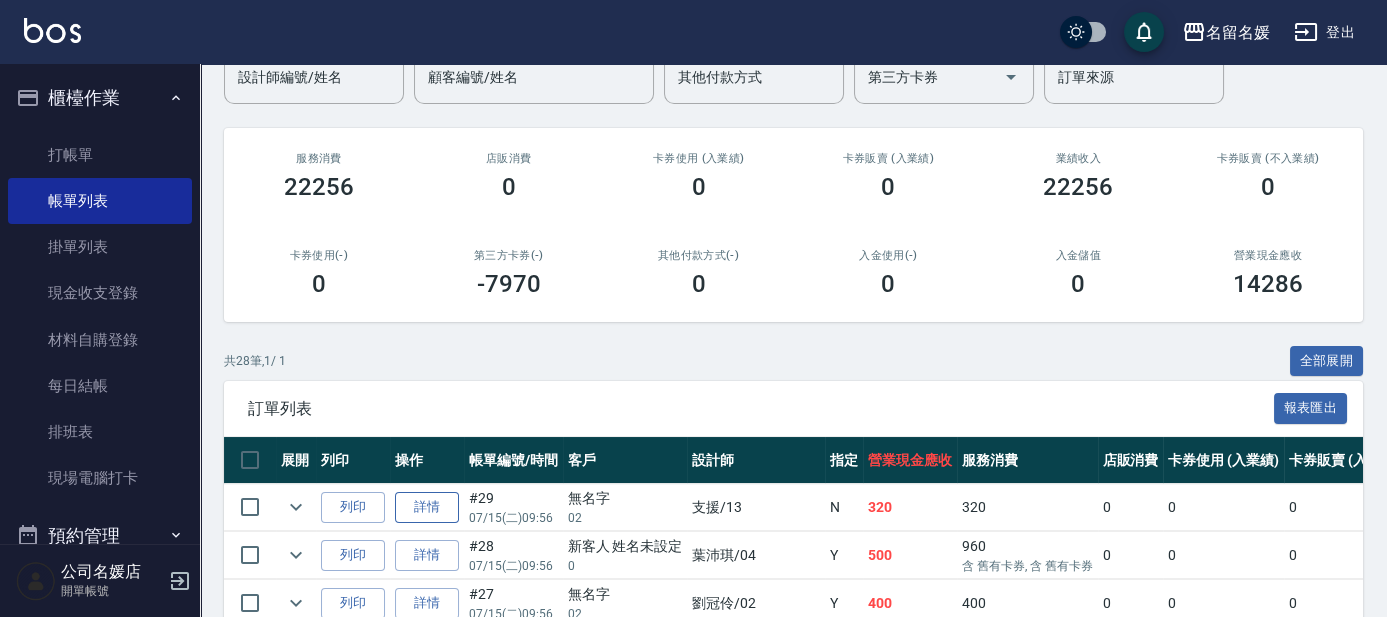 click on "詳情" at bounding box center [427, 507] 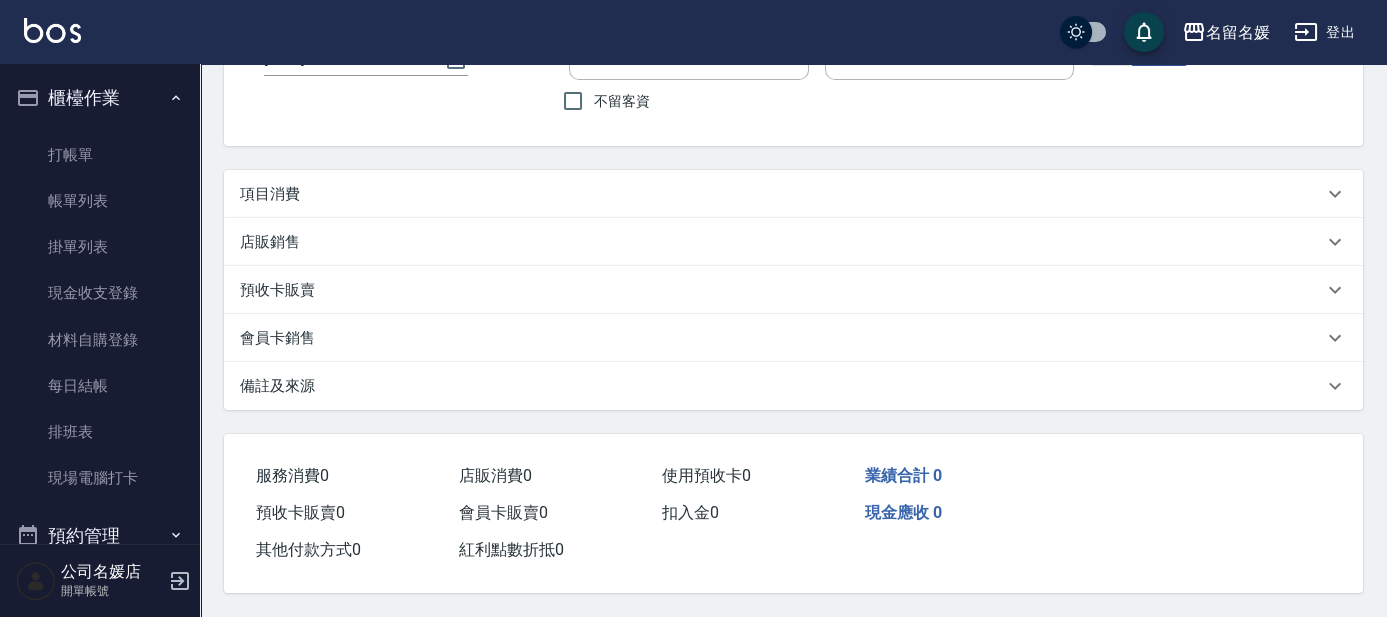 scroll, scrollTop: 165, scrollLeft: 0, axis: vertical 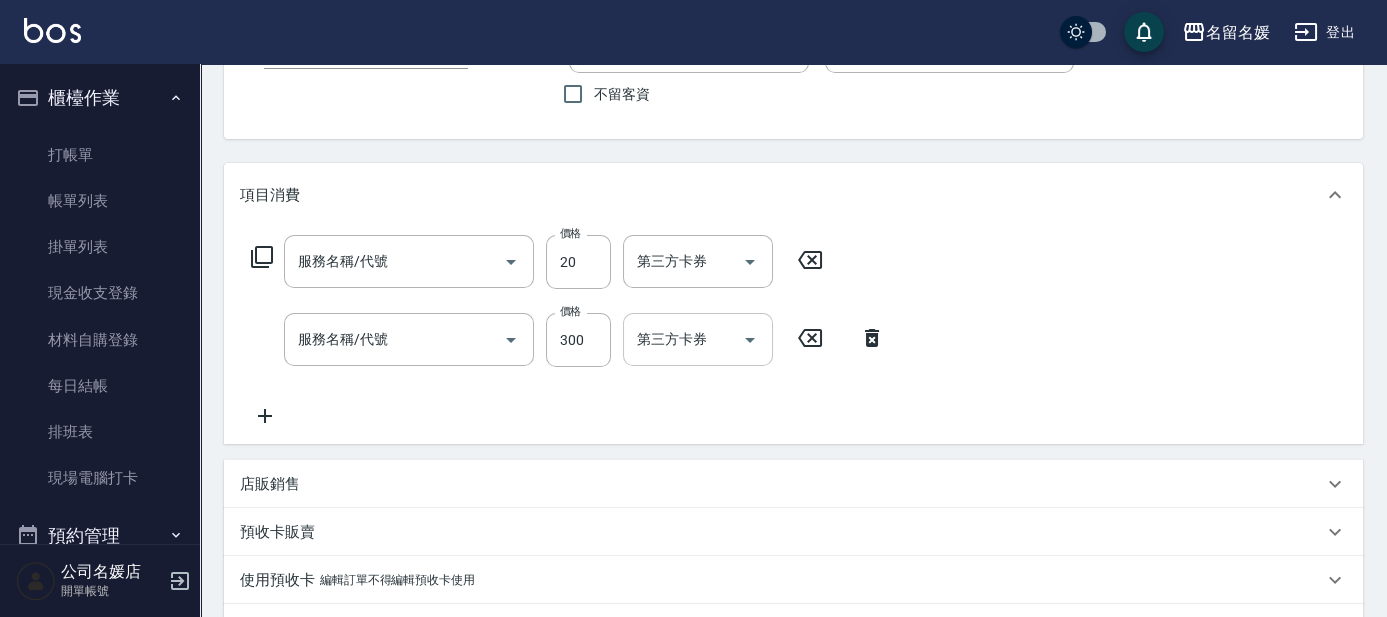 type on "[DATE] 09:56" 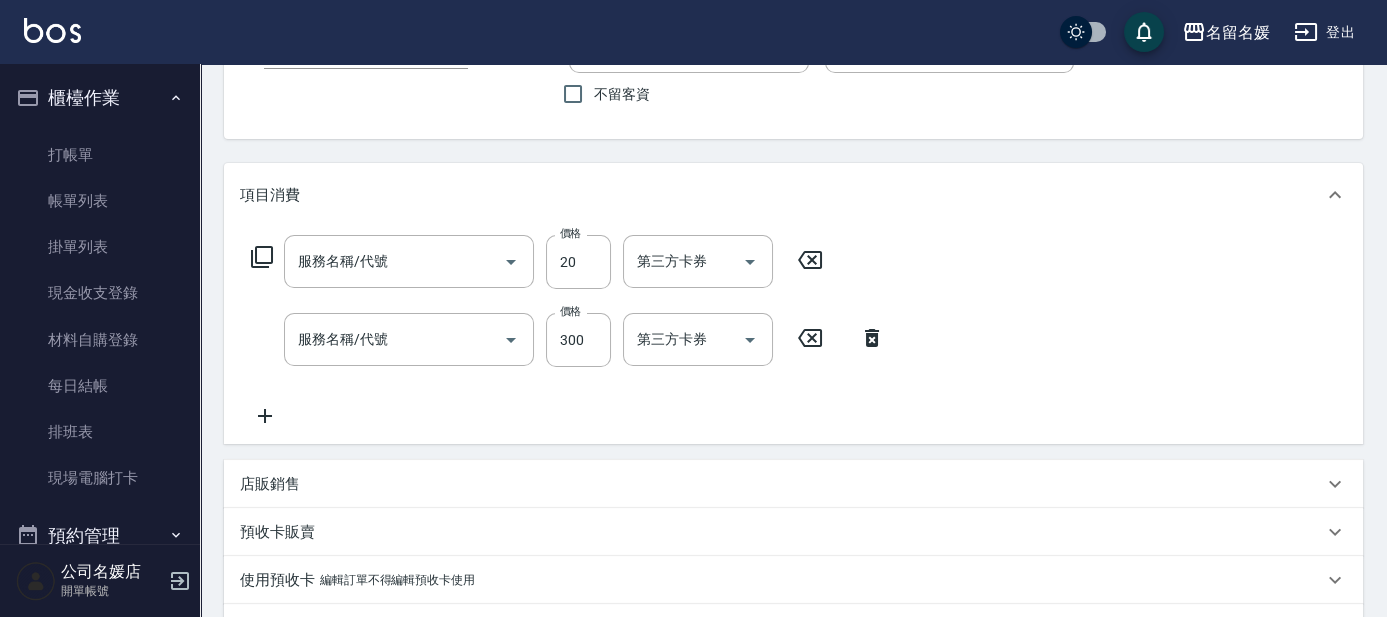 type on "潤絲(801)" 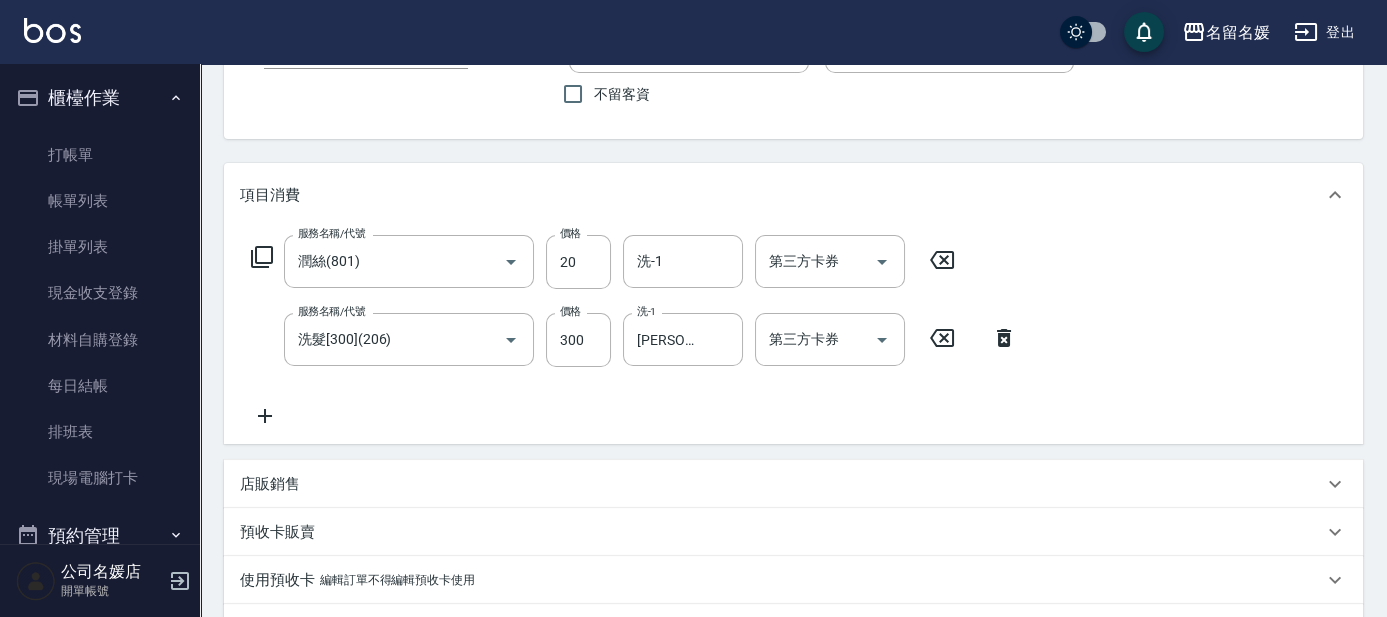type on "無名字/02/null" 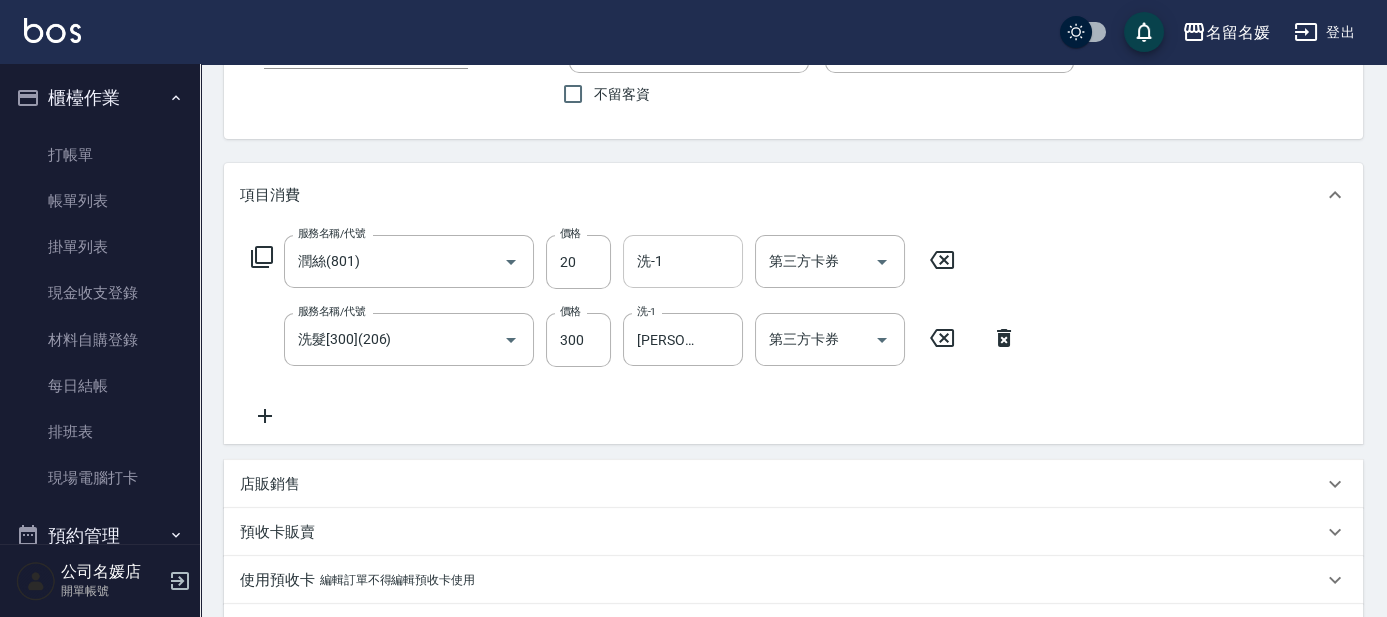 click on "洗-1" at bounding box center (683, 261) 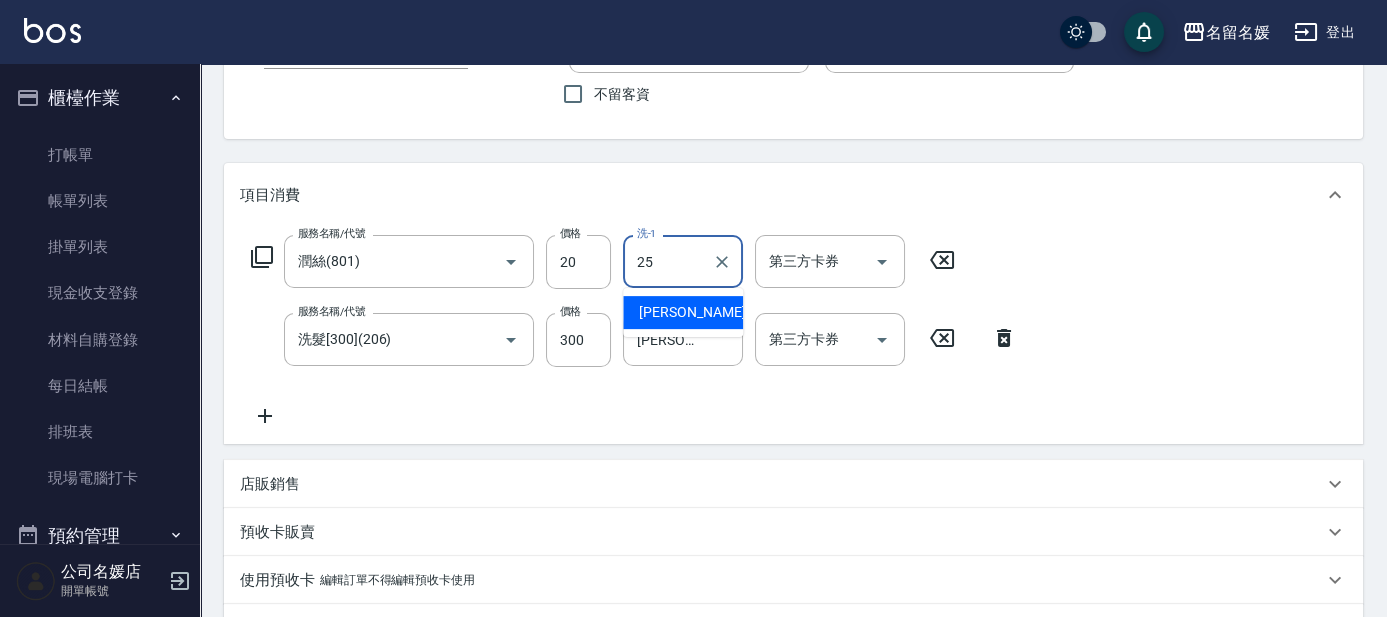 type on "[PERSON_NAME]-25" 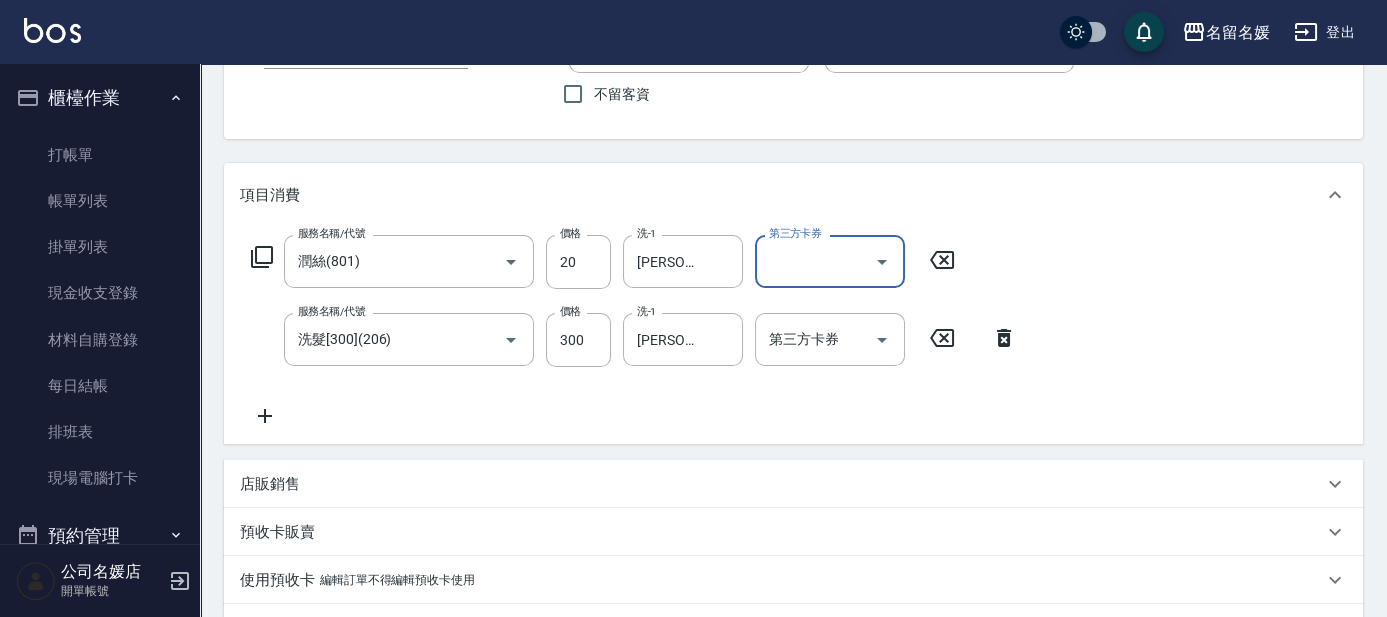 scroll, scrollTop: 510, scrollLeft: 0, axis: vertical 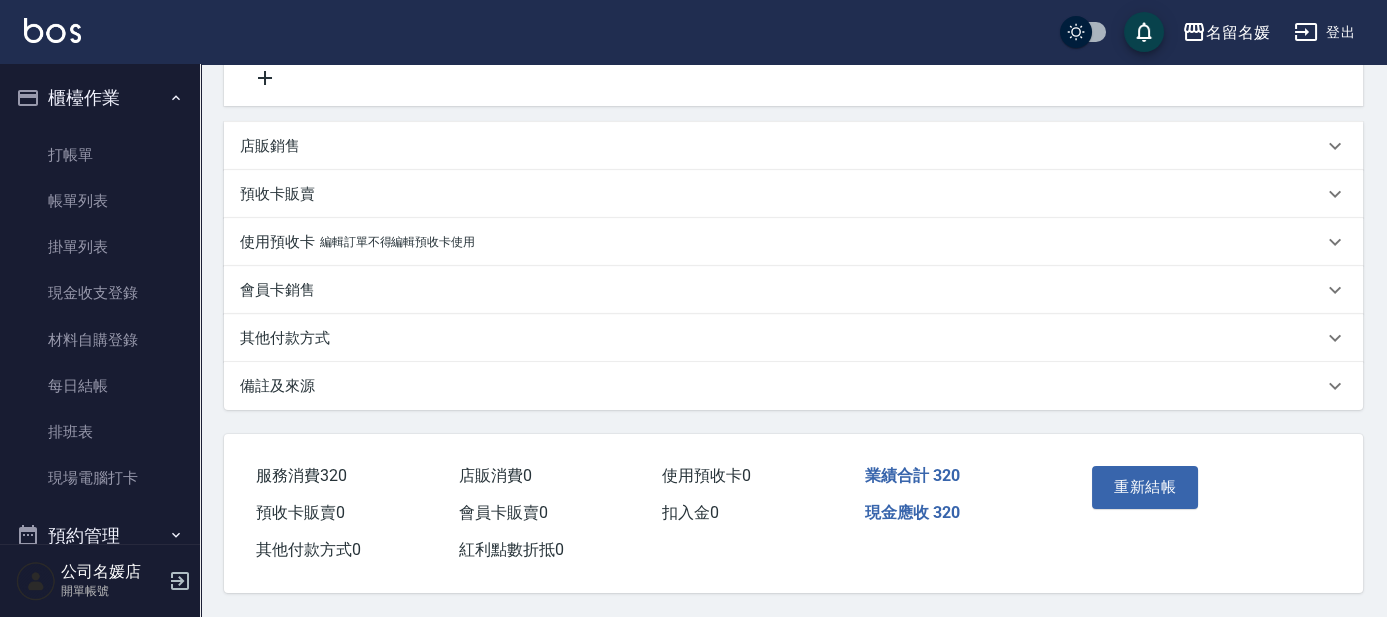 click on "重新結帳" at bounding box center (1145, 487) 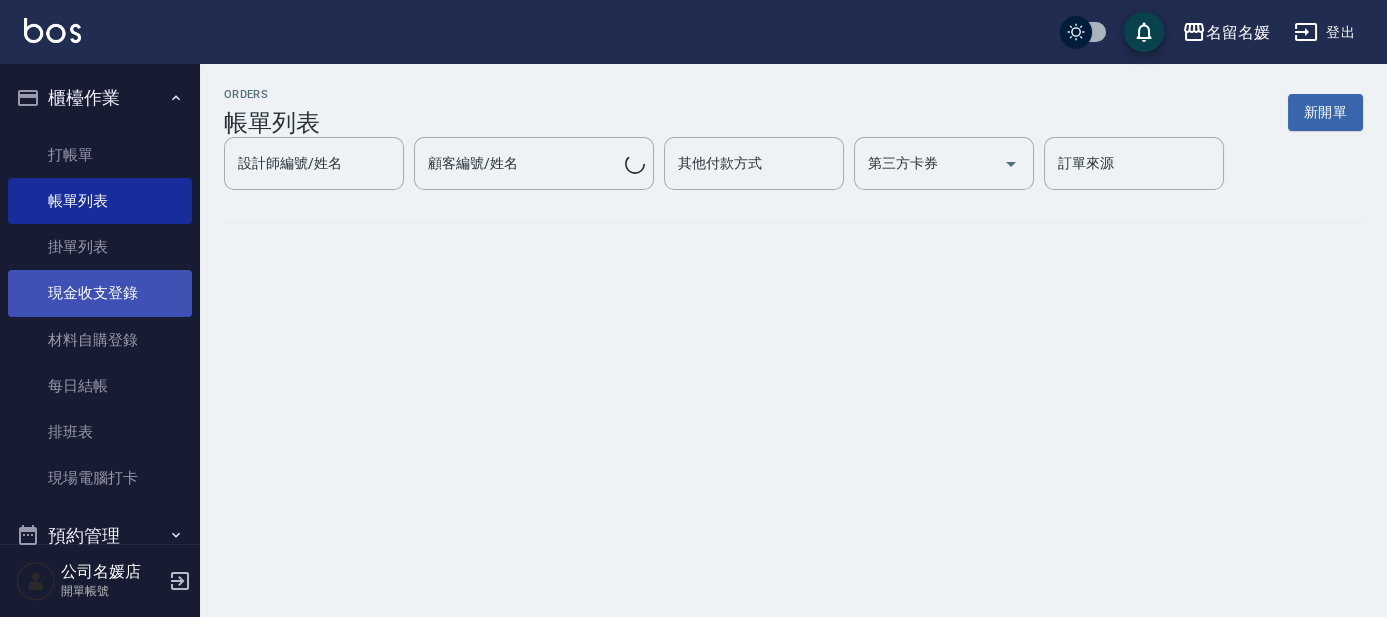 scroll, scrollTop: 0, scrollLeft: 0, axis: both 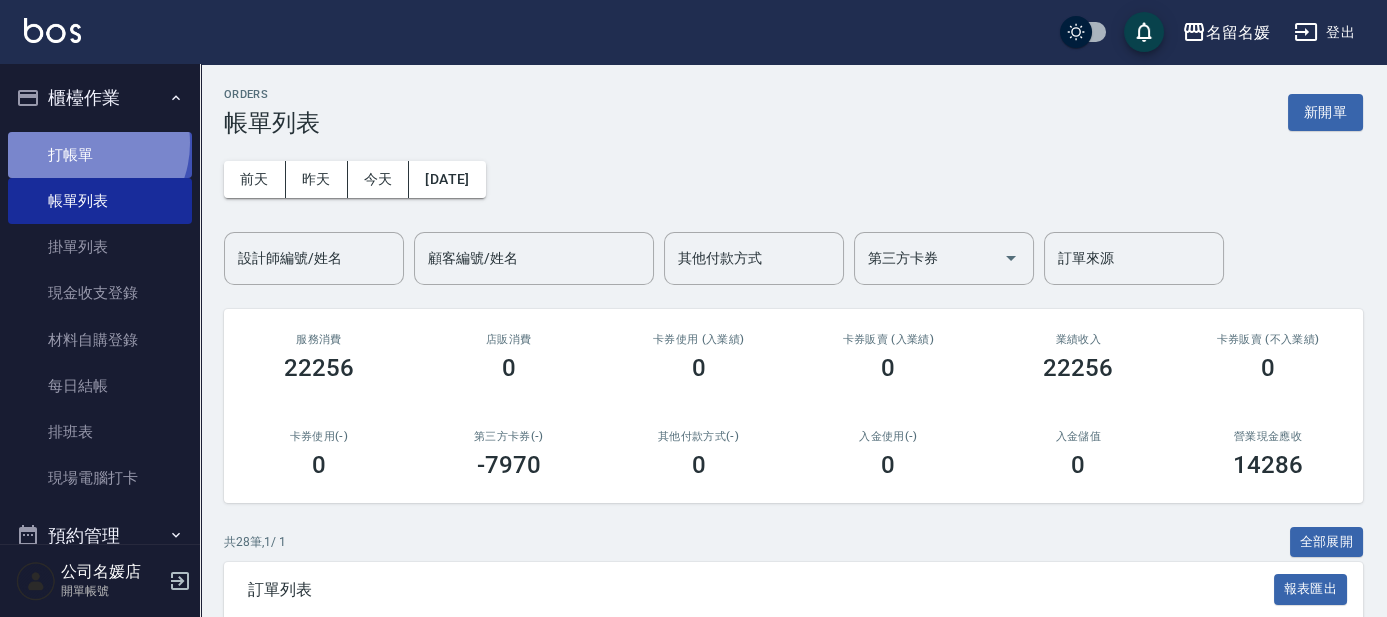 click on "打帳單" at bounding box center (100, 155) 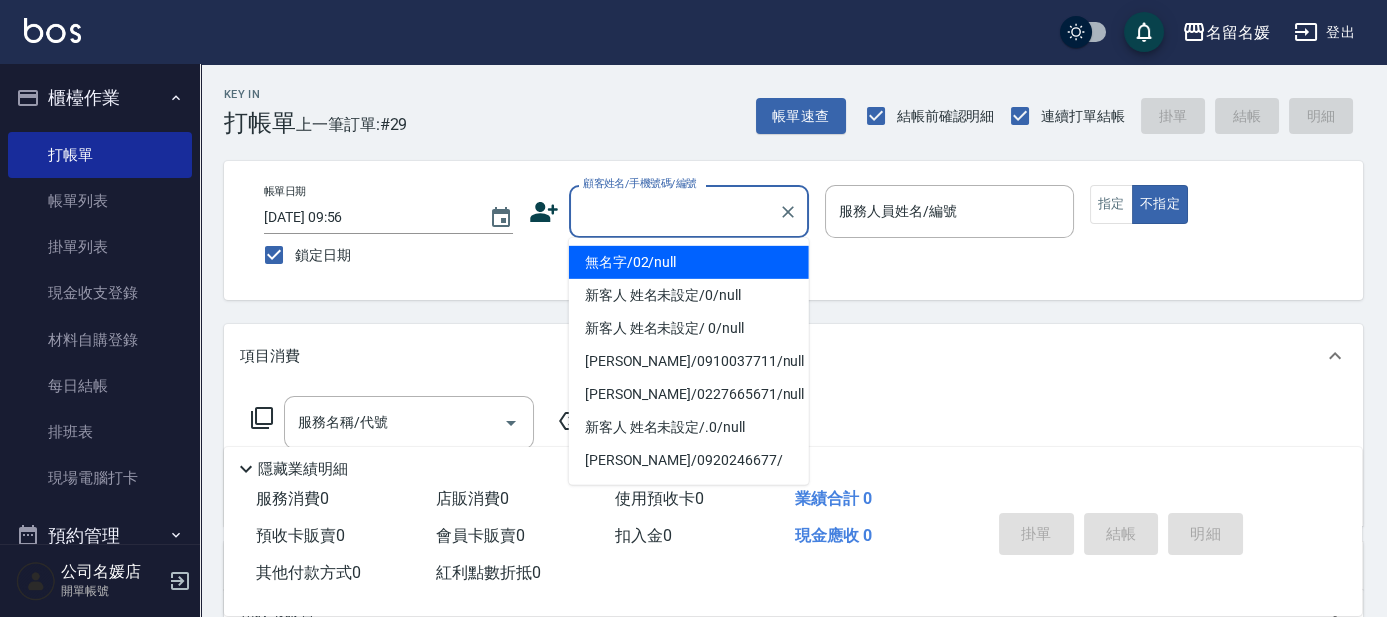 click on "顧客姓名/手機號碼/編號" at bounding box center (674, 211) 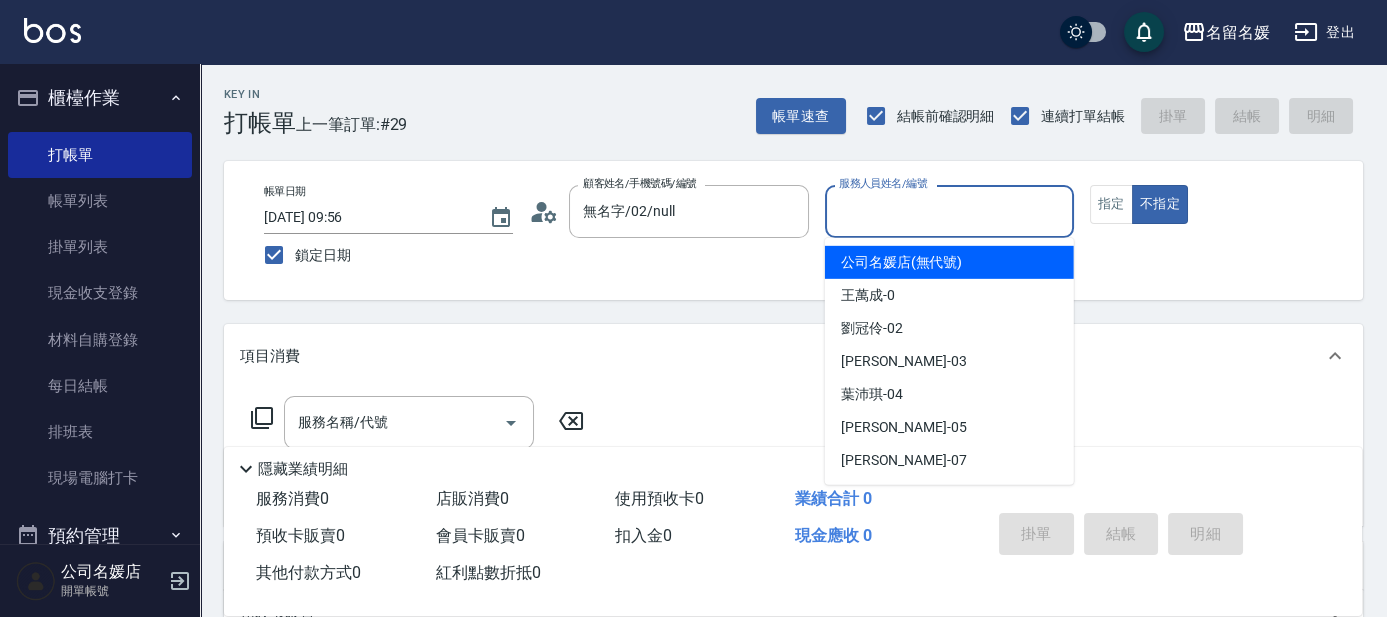 click on "服務人員姓名/編號" at bounding box center [949, 211] 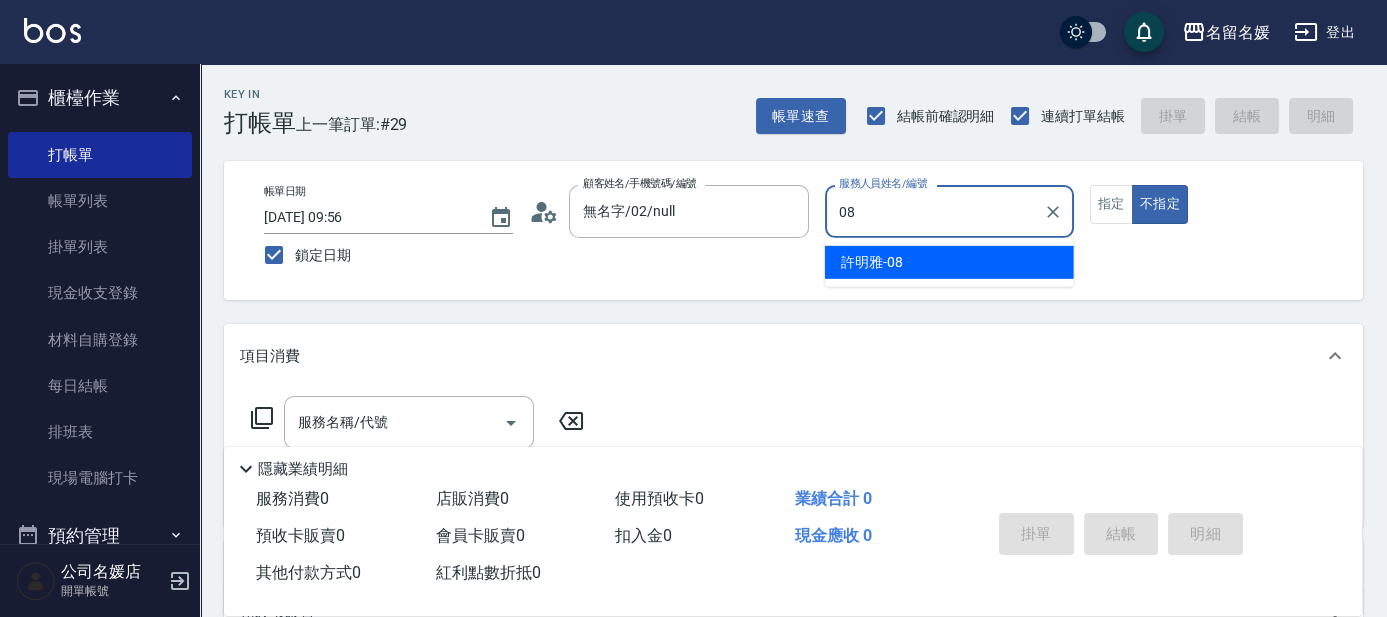 type on "[PERSON_NAME]-08" 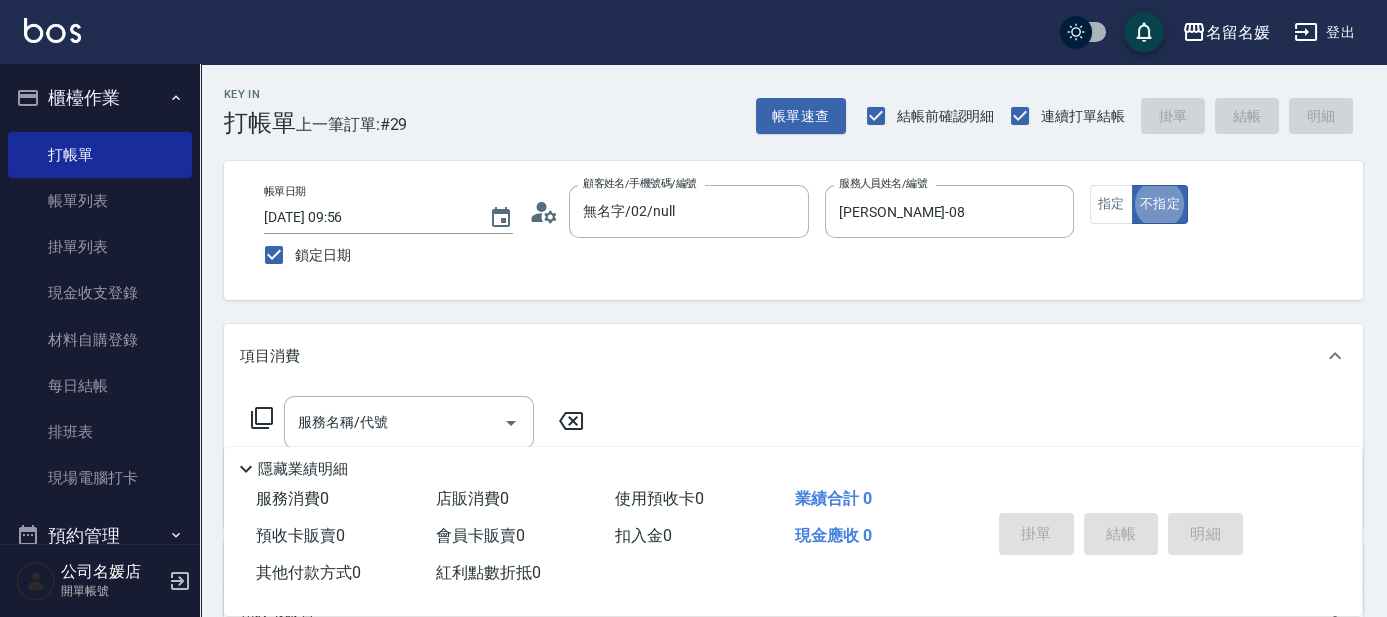 type on "false" 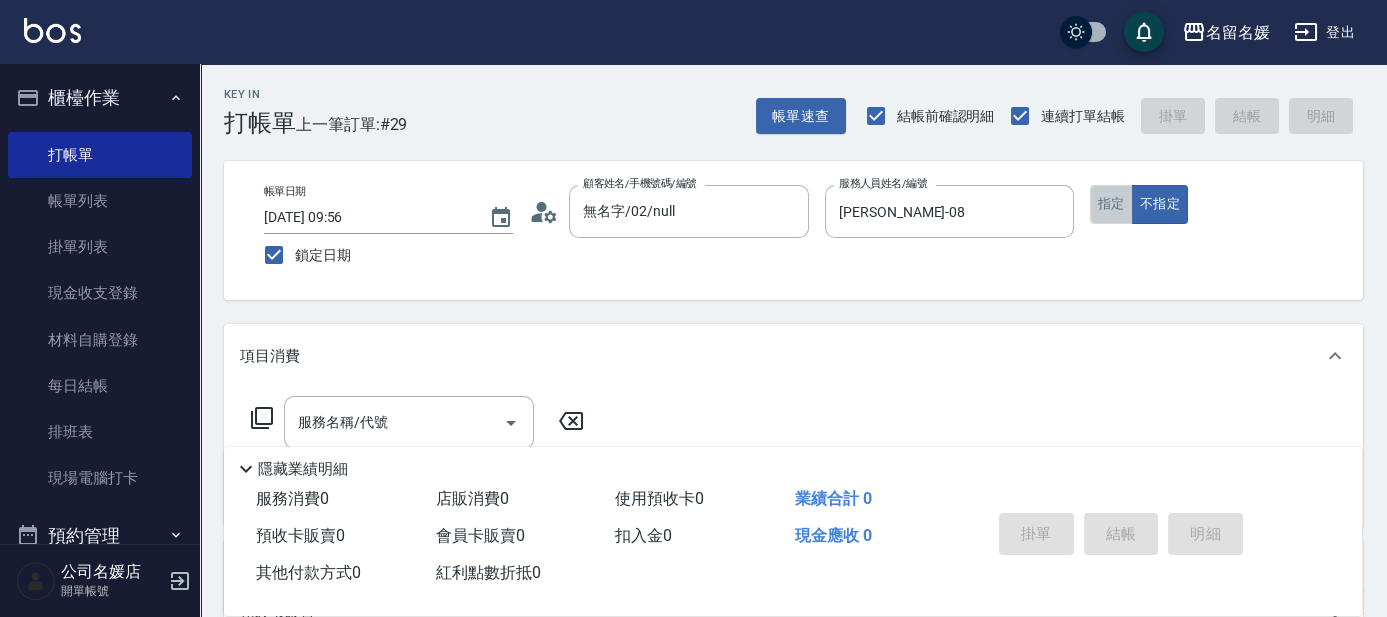 click on "指定" at bounding box center (1111, 204) 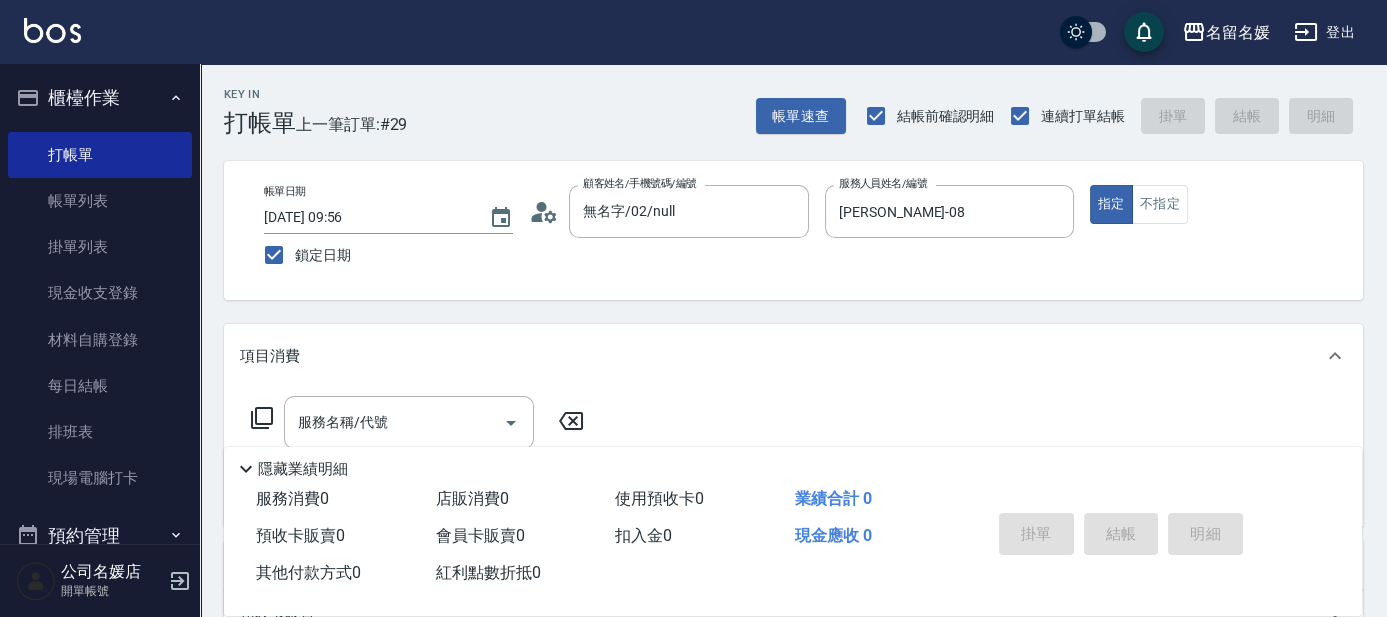 scroll, scrollTop: 90, scrollLeft: 0, axis: vertical 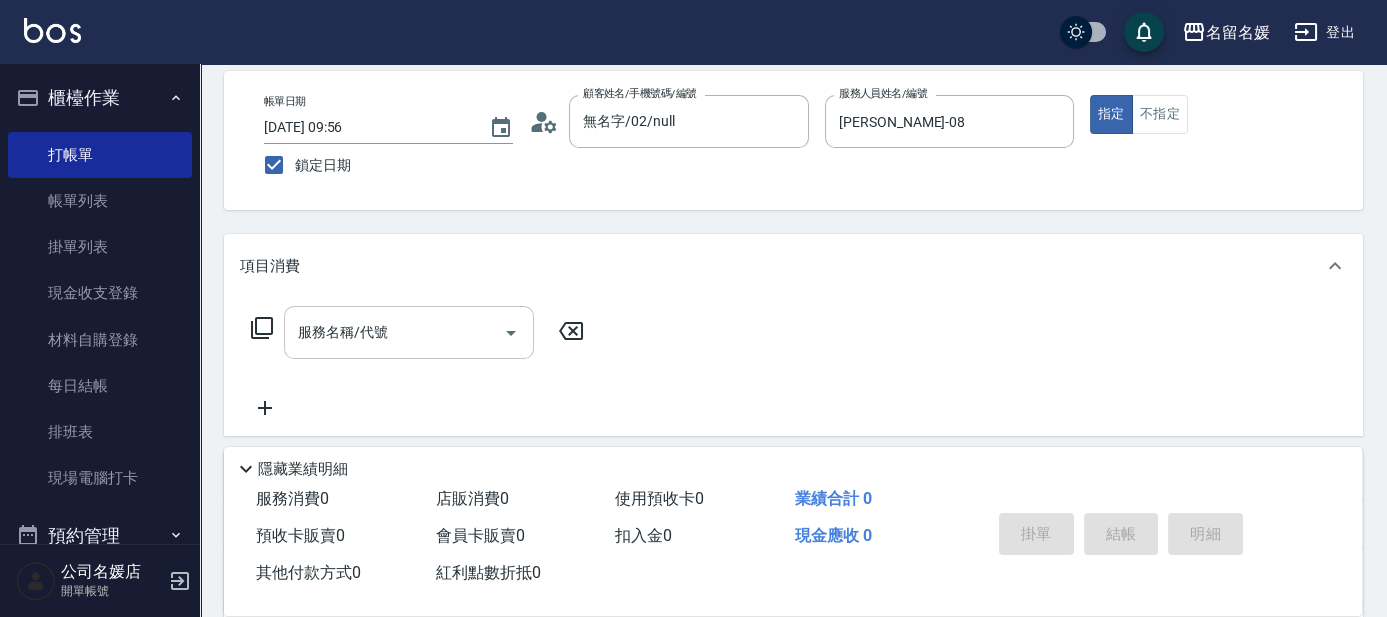 click on "服務名稱/代號" at bounding box center (394, 332) 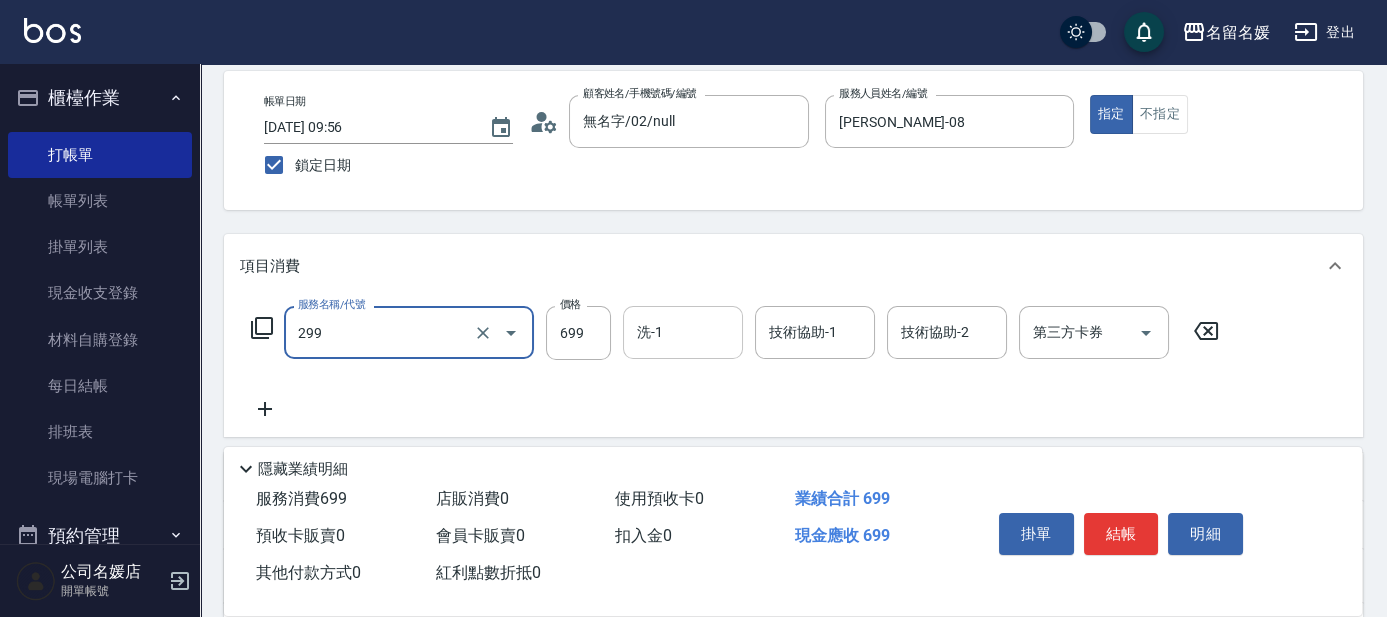 click on "洗-1" at bounding box center [683, 332] 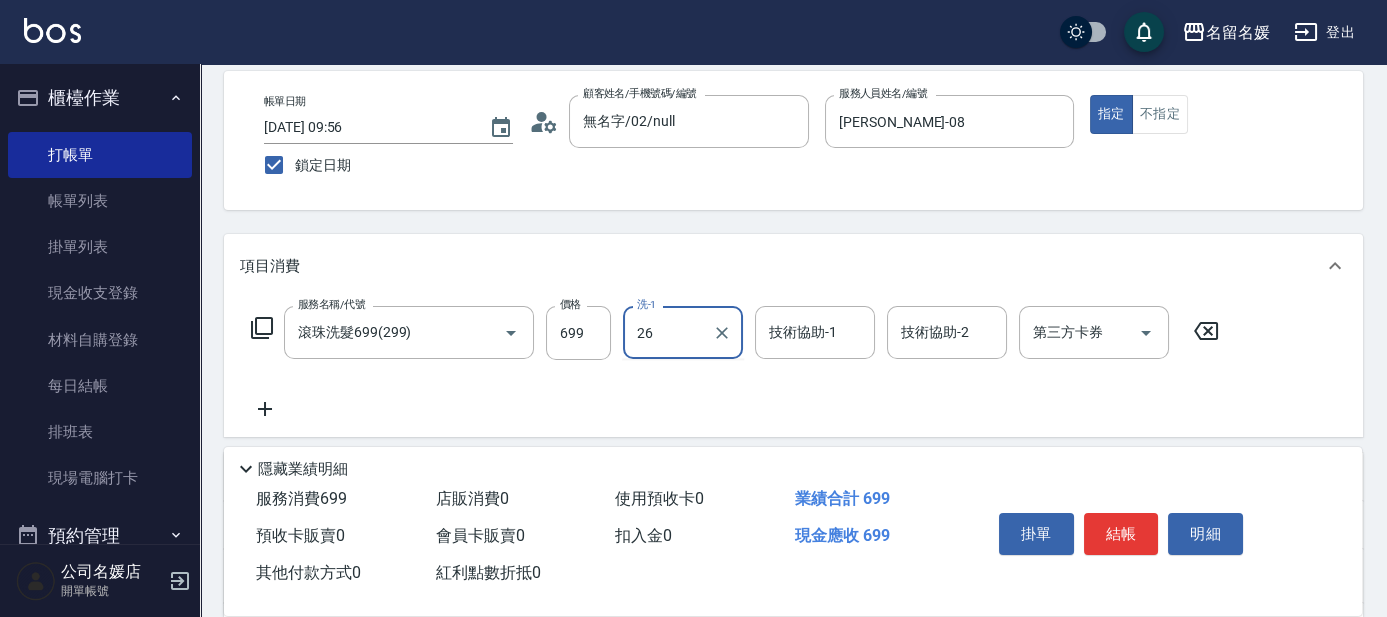 type on "[PERSON_NAME]-26" 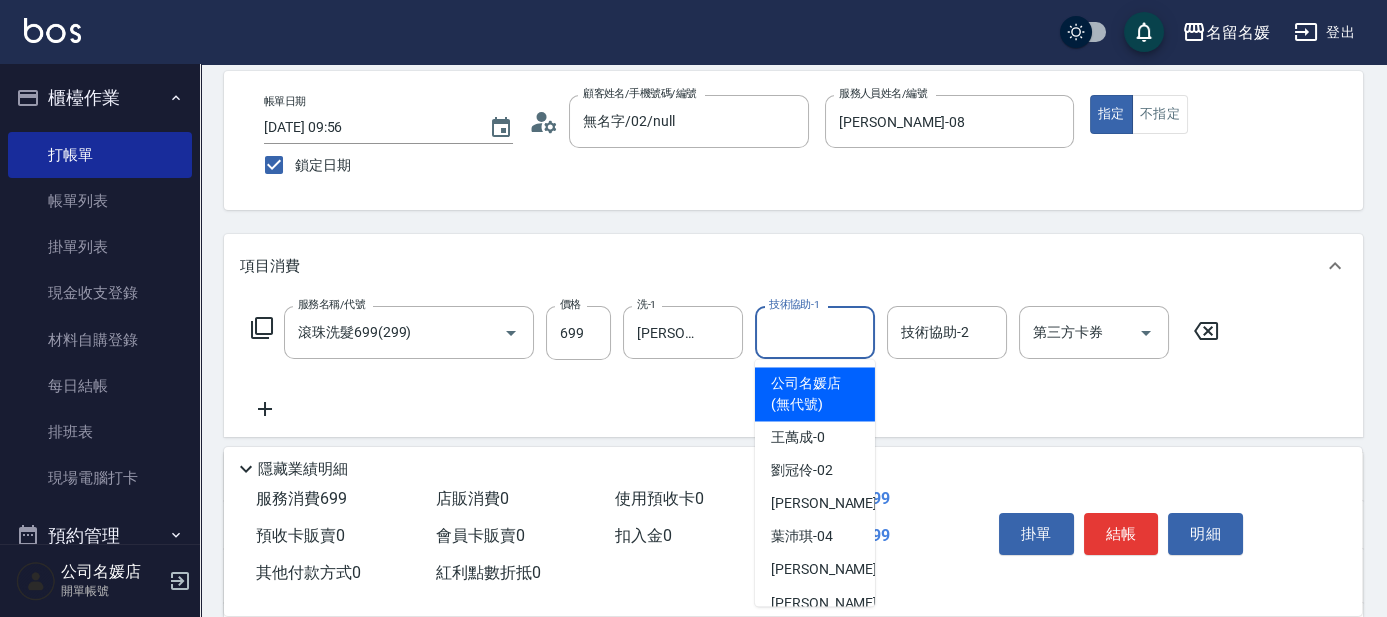 click on "技術協助-1" at bounding box center [815, 332] 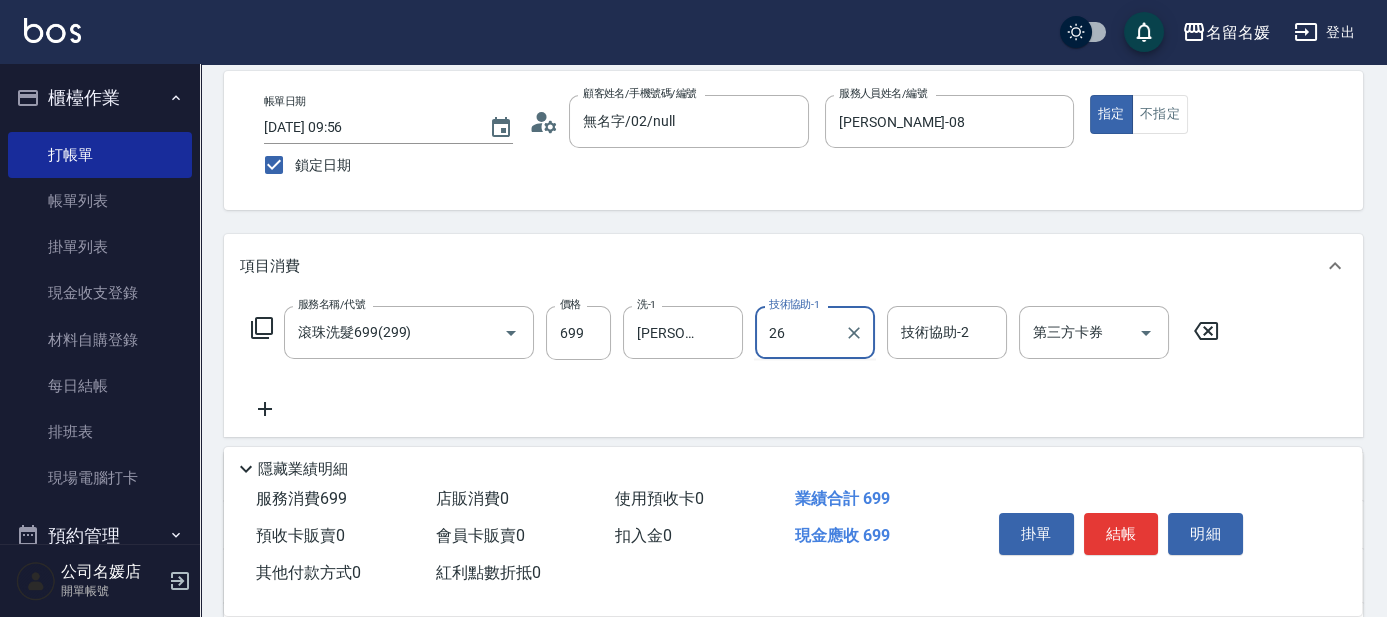 type on "[PERSON_NAME]-26" 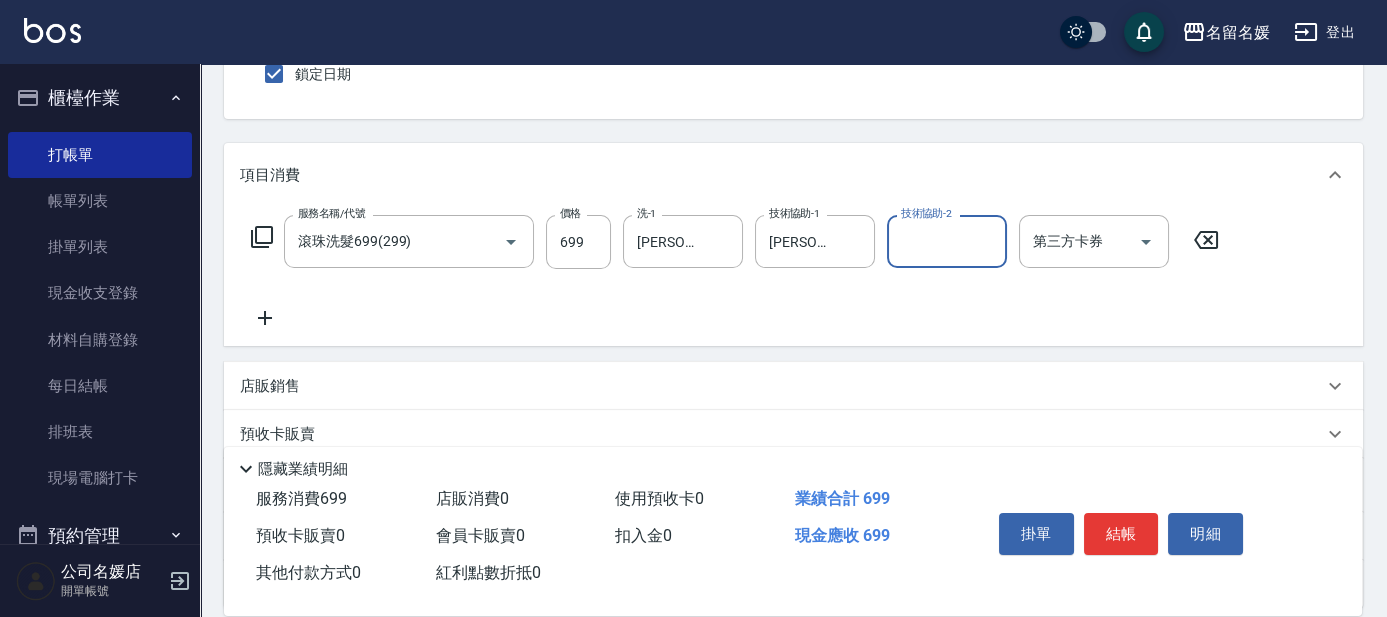 scroll, scrollTop: 181, scrollLeft: 0, axis: vertical 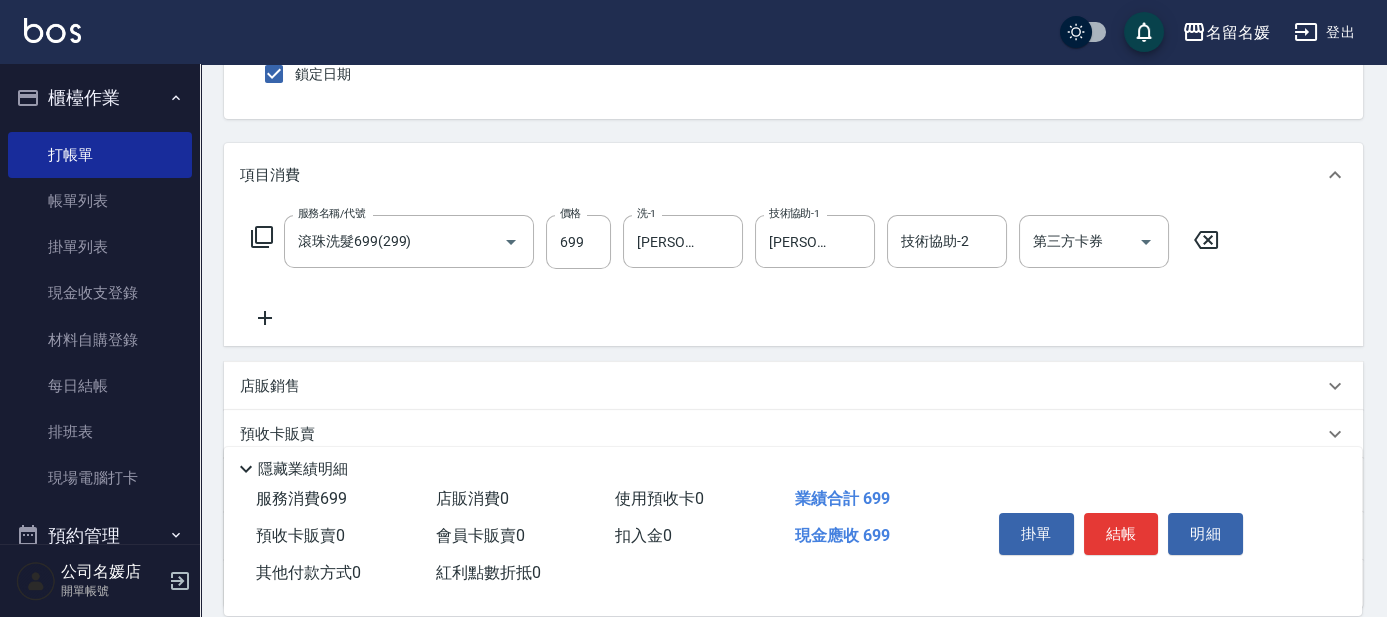 click 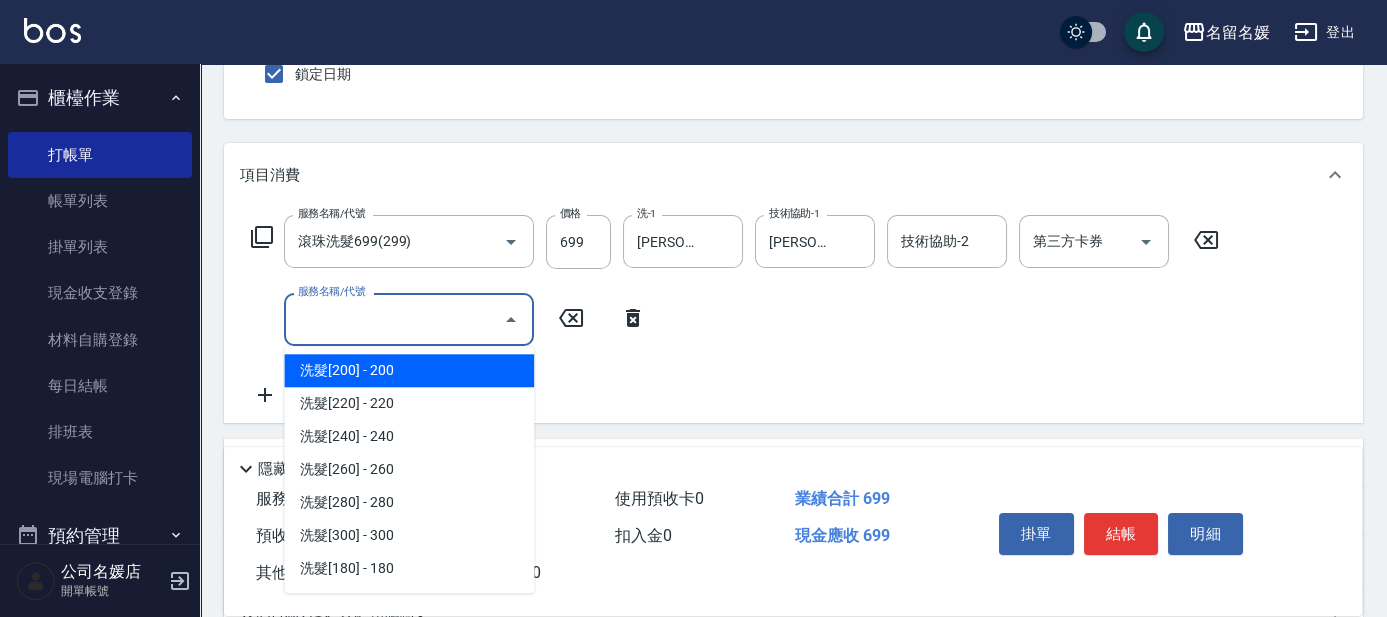 click on "服務名稱/代號" at bounding box center [394, 319] 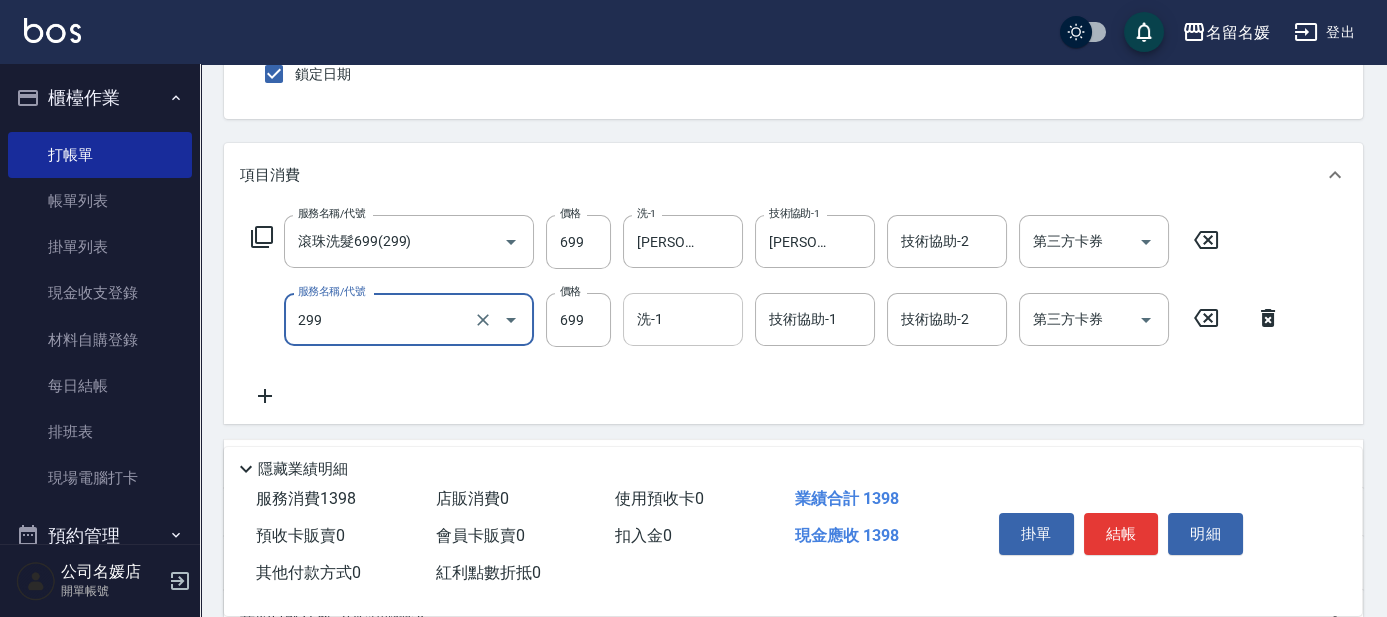 click on "洗-1" at bounding box center [683, 319] 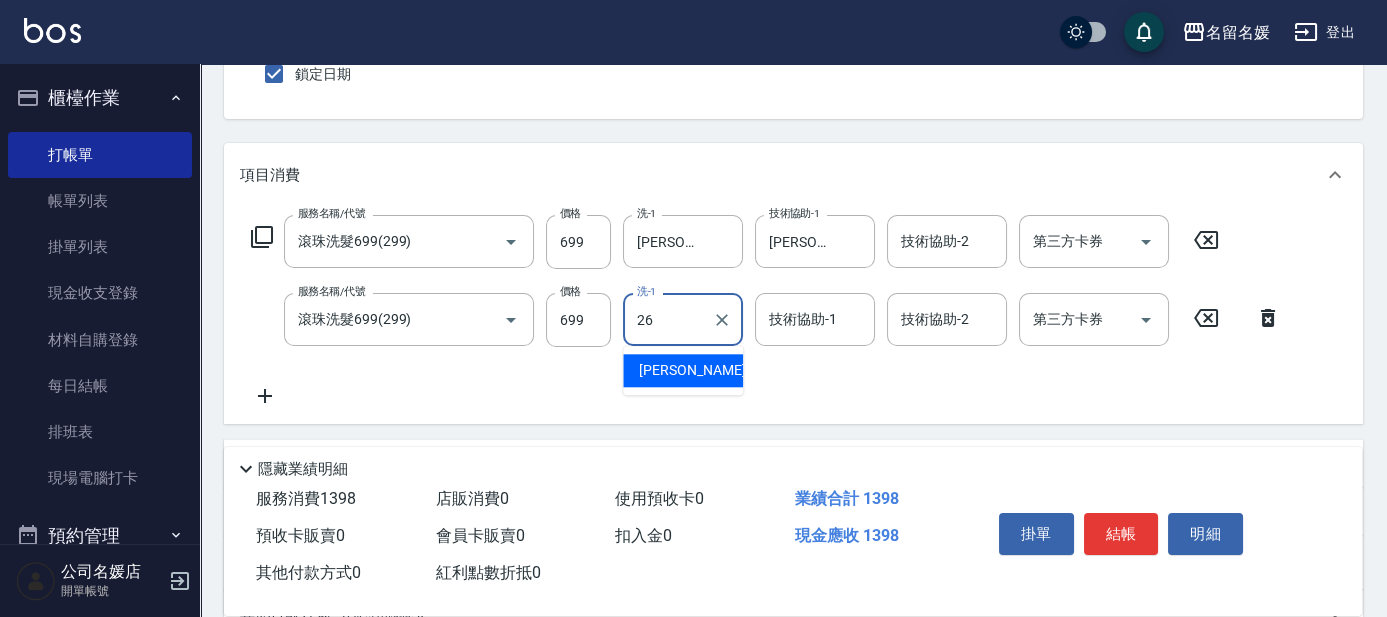 type on "[PERSON_NAME]-26" 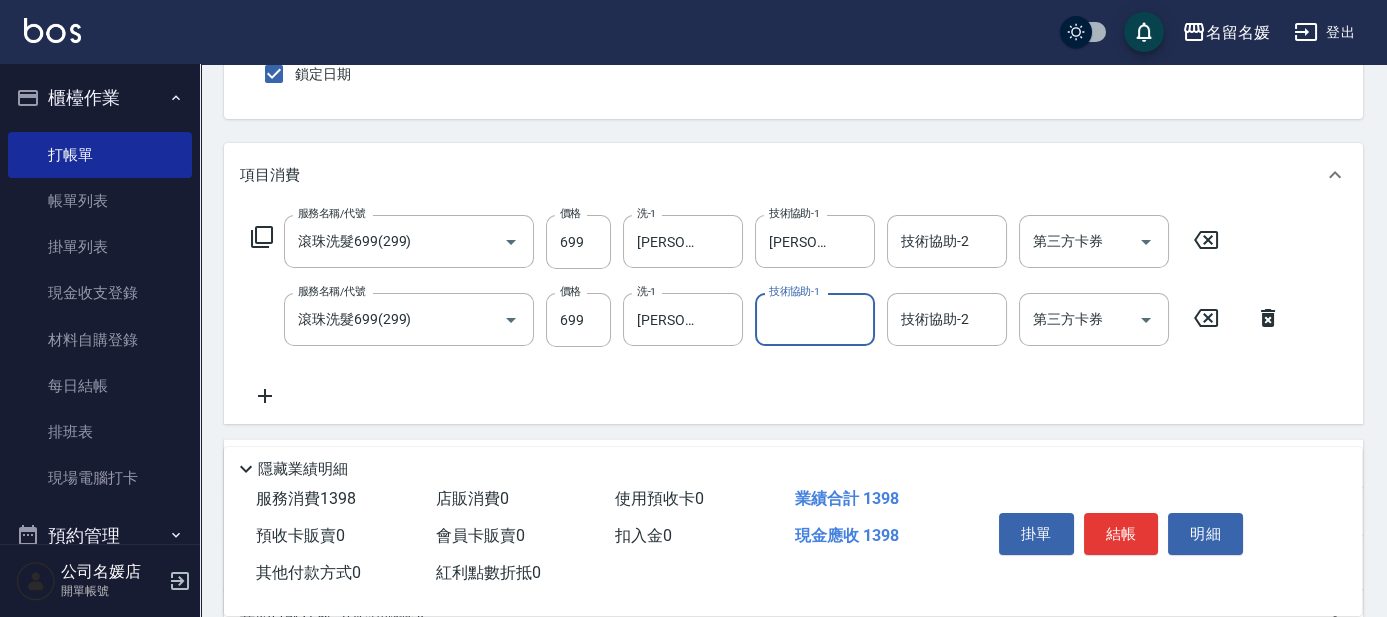 click on "技術協助-1" 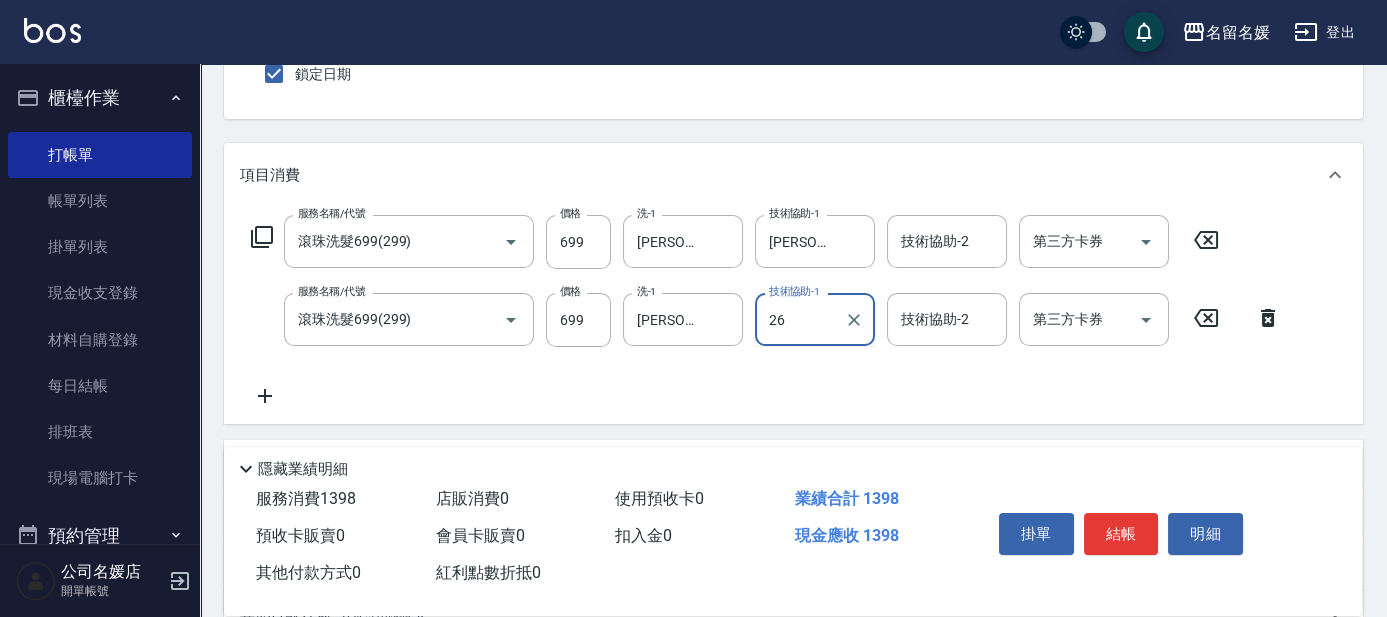 type on "[PERSON_NAME]-26" 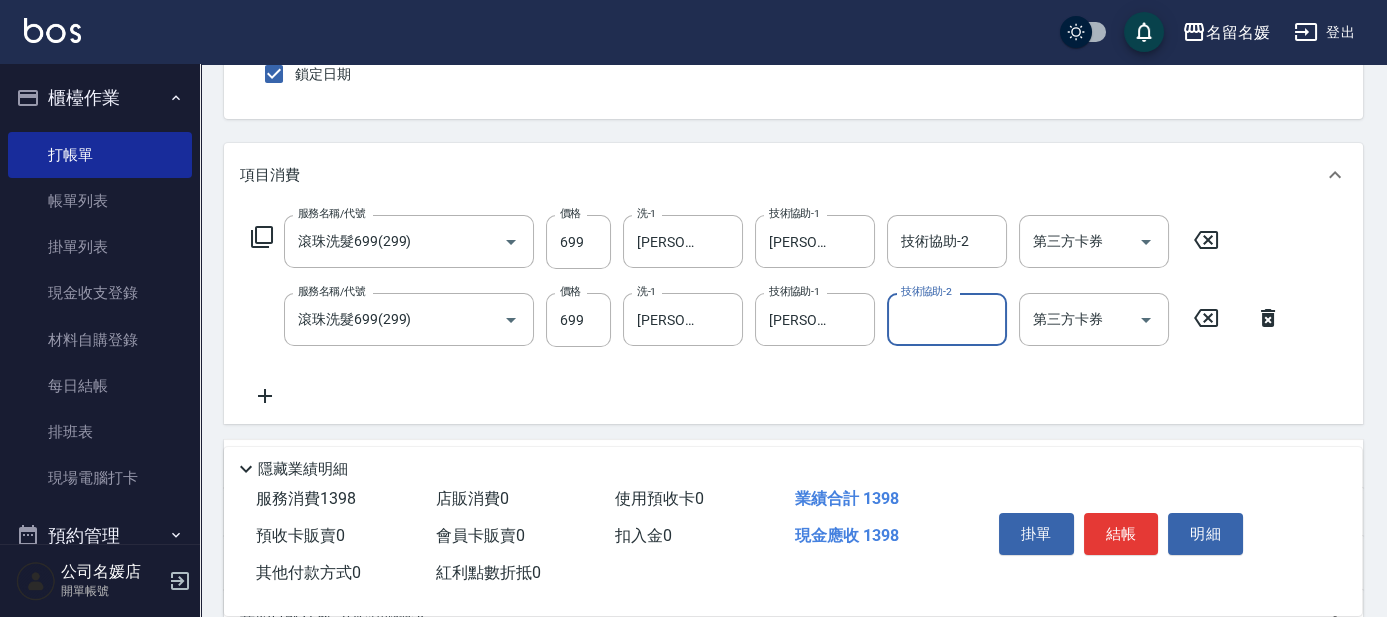 scroll, scrollTop: 272, scrollLeft: 0, axis: vertical 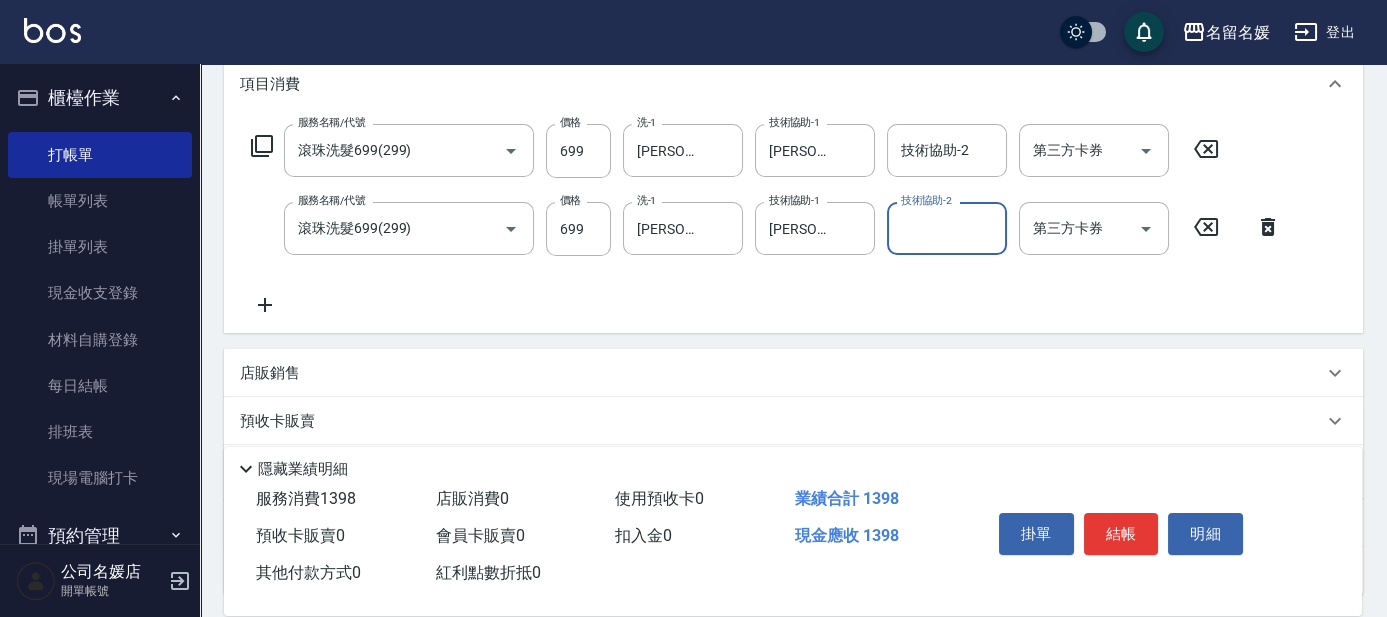 click 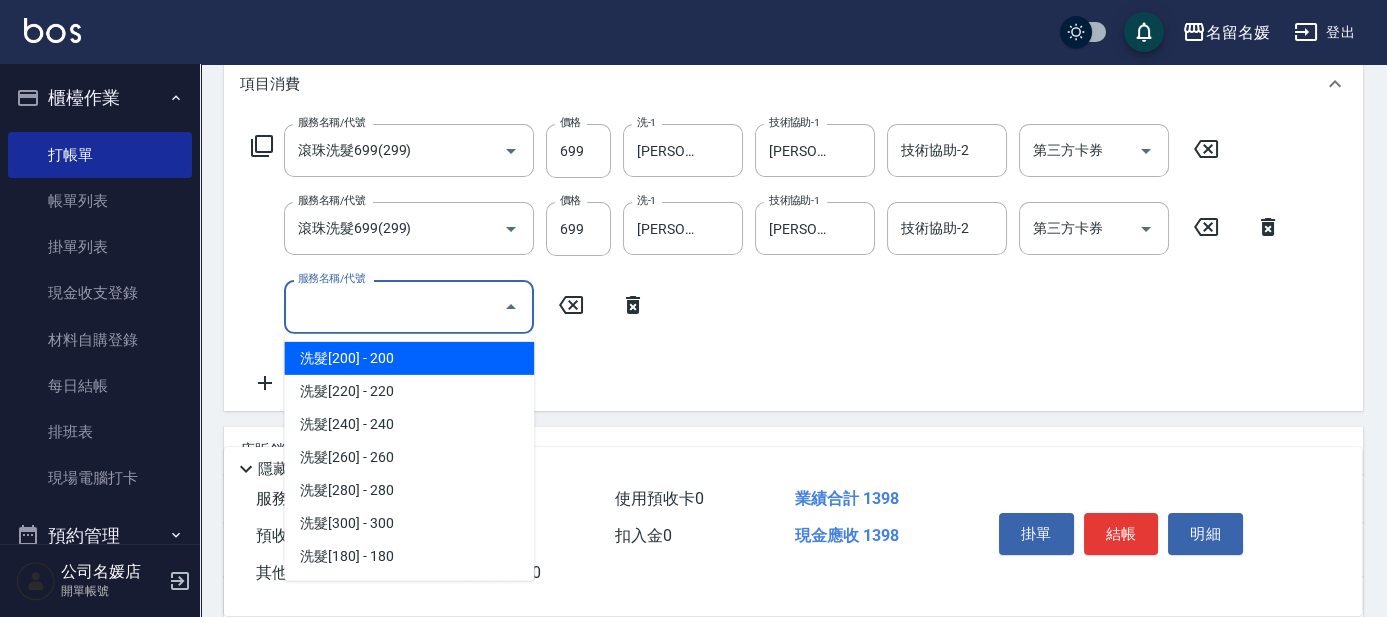 click on "服務名稱/代號" at bounding box center [394, 306] 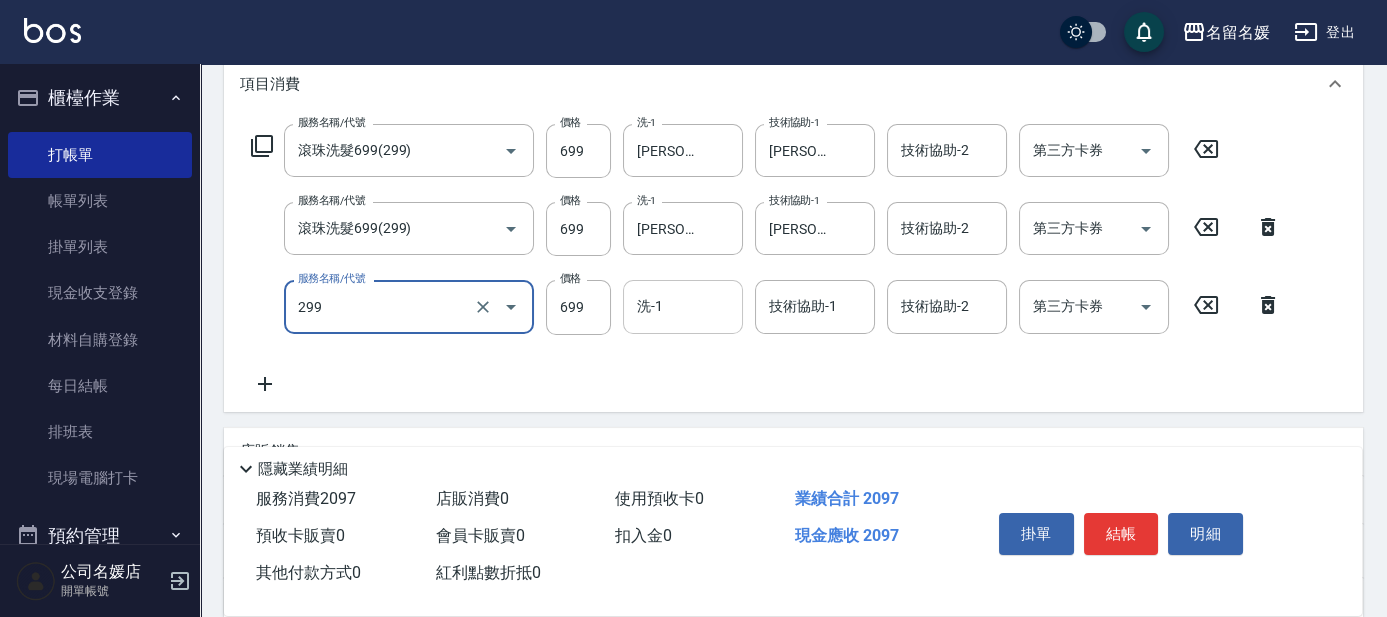 click on "洗-1" at bounding box center (683, 306) 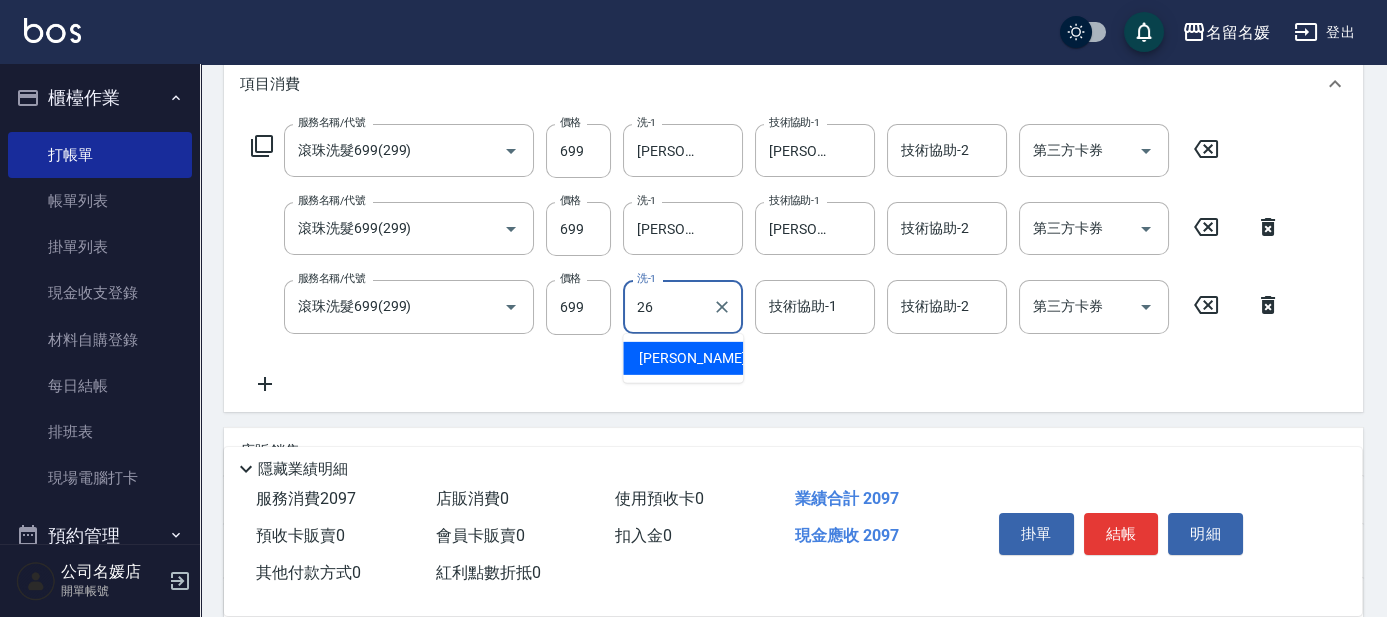 type on "[PERSON_NAME]-26" 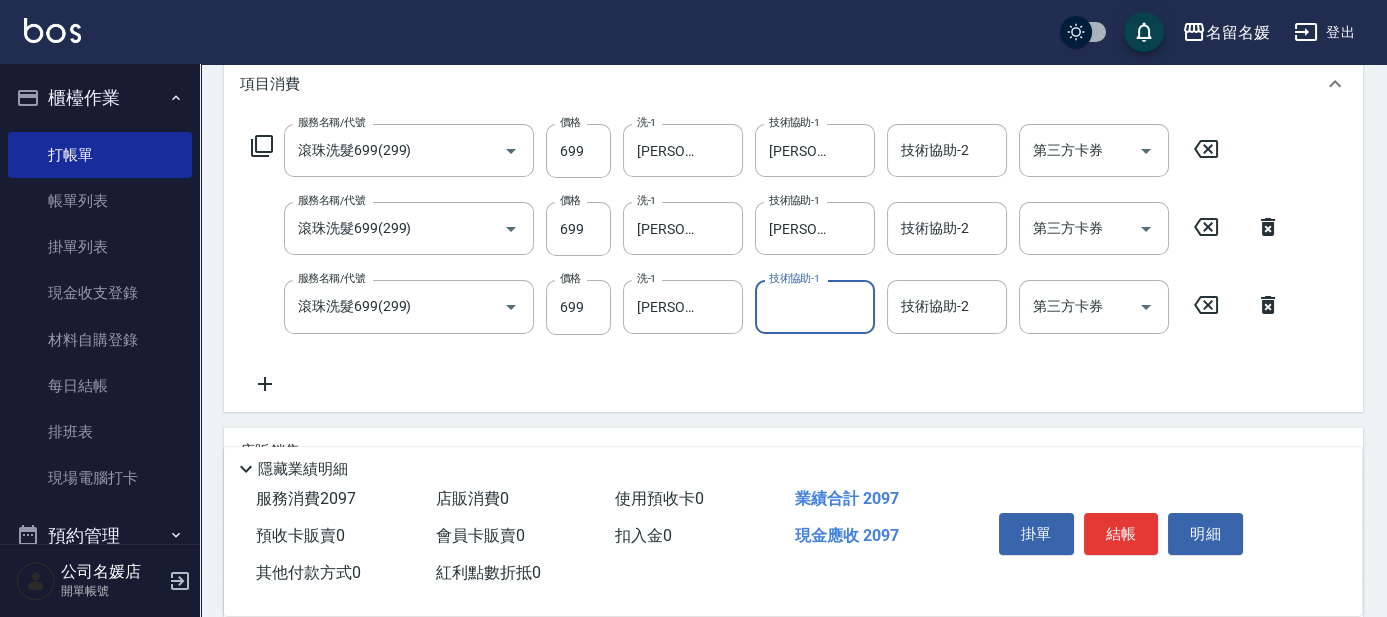 click on "技術協助-1" at bounding box center [815, 306] 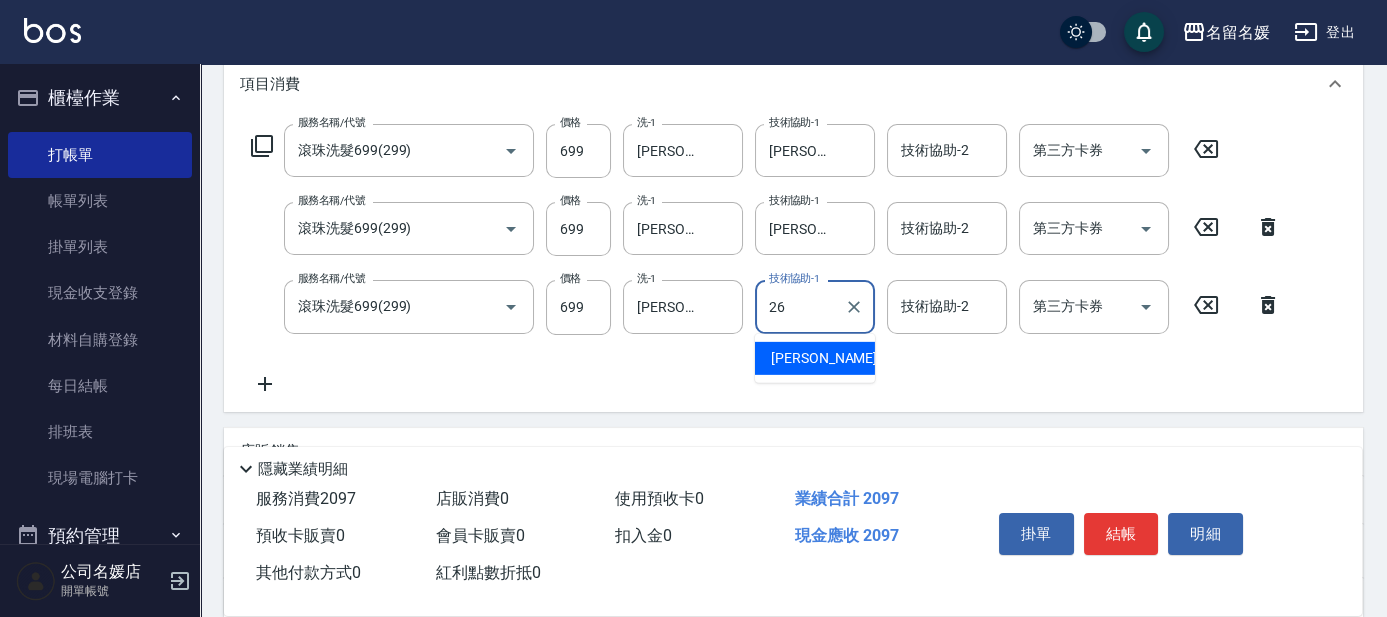 type on "[PERSON_NAME]-26" 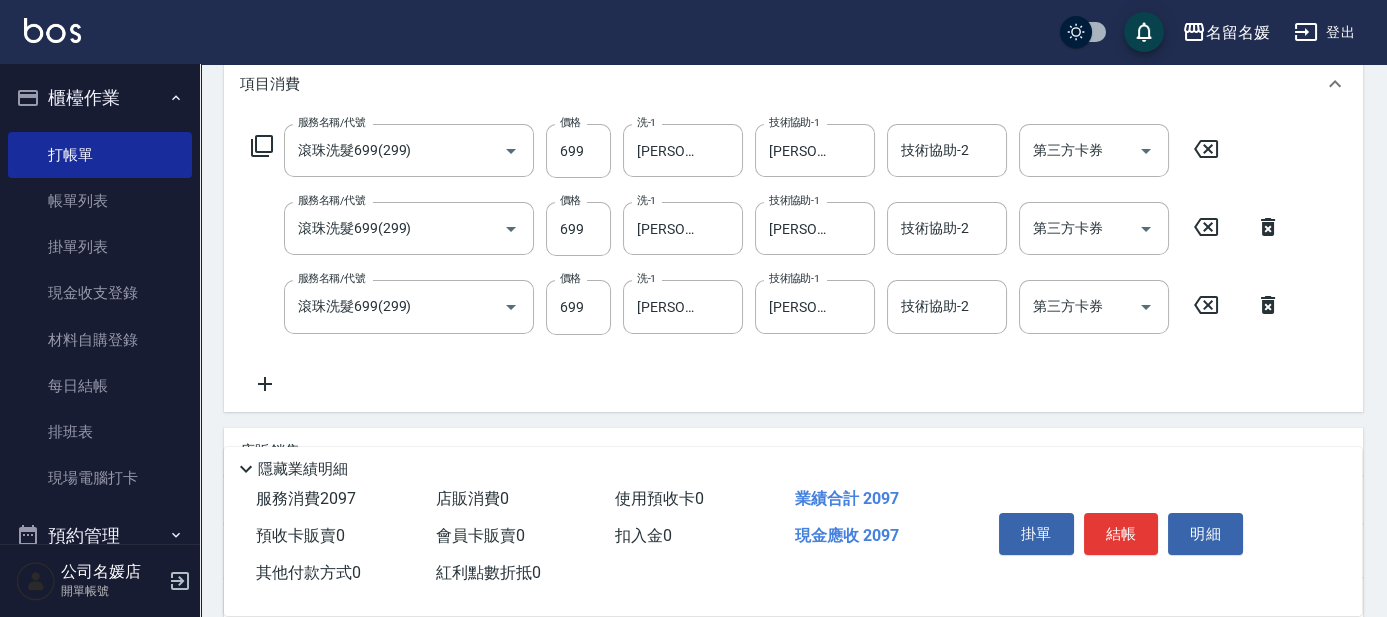 click 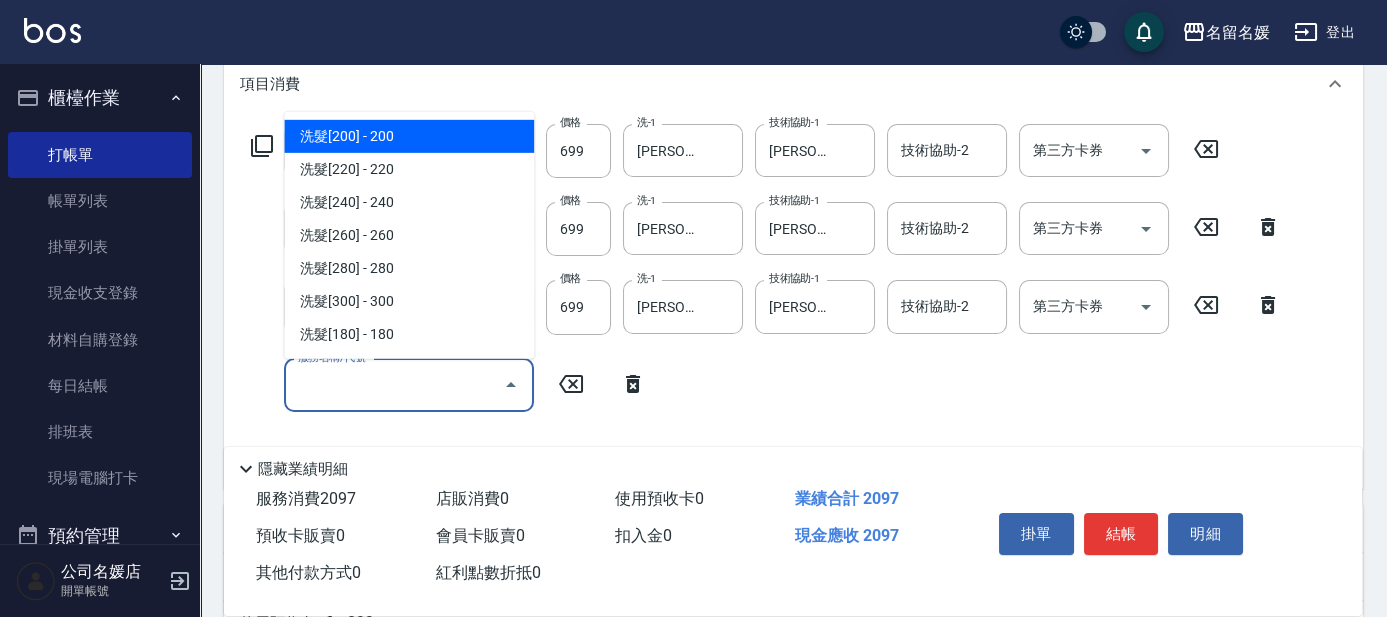 click on "服務名稱/代號" at bounding box center (394, 385) 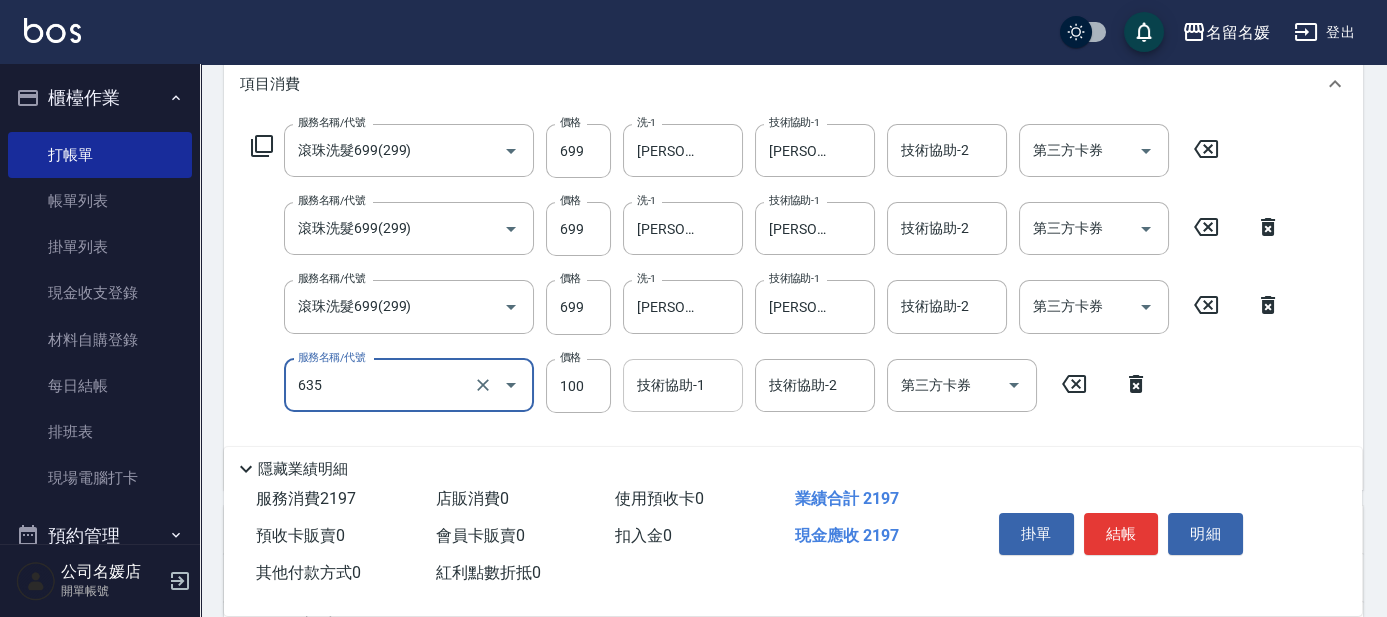 click on "技術協助-1 技術協助-1" at bounding box center (683, 385) 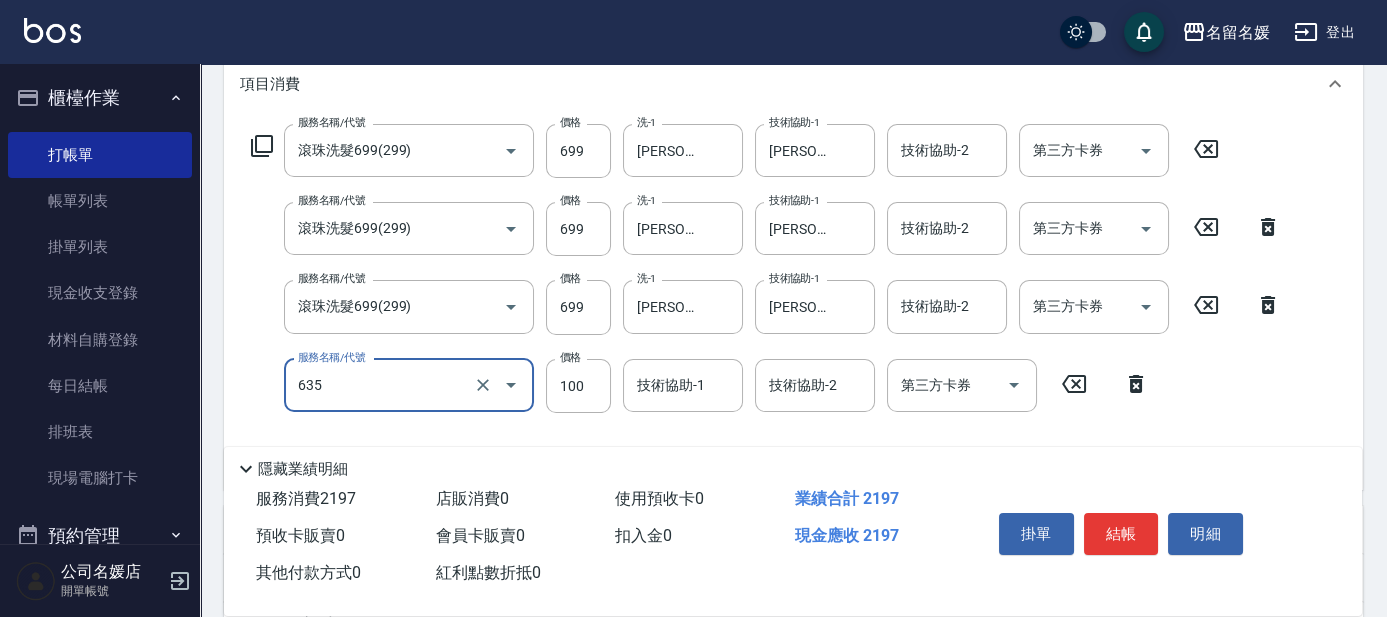 type on "[PERSON_NAME].玻酸.晶膜.水療(635)" 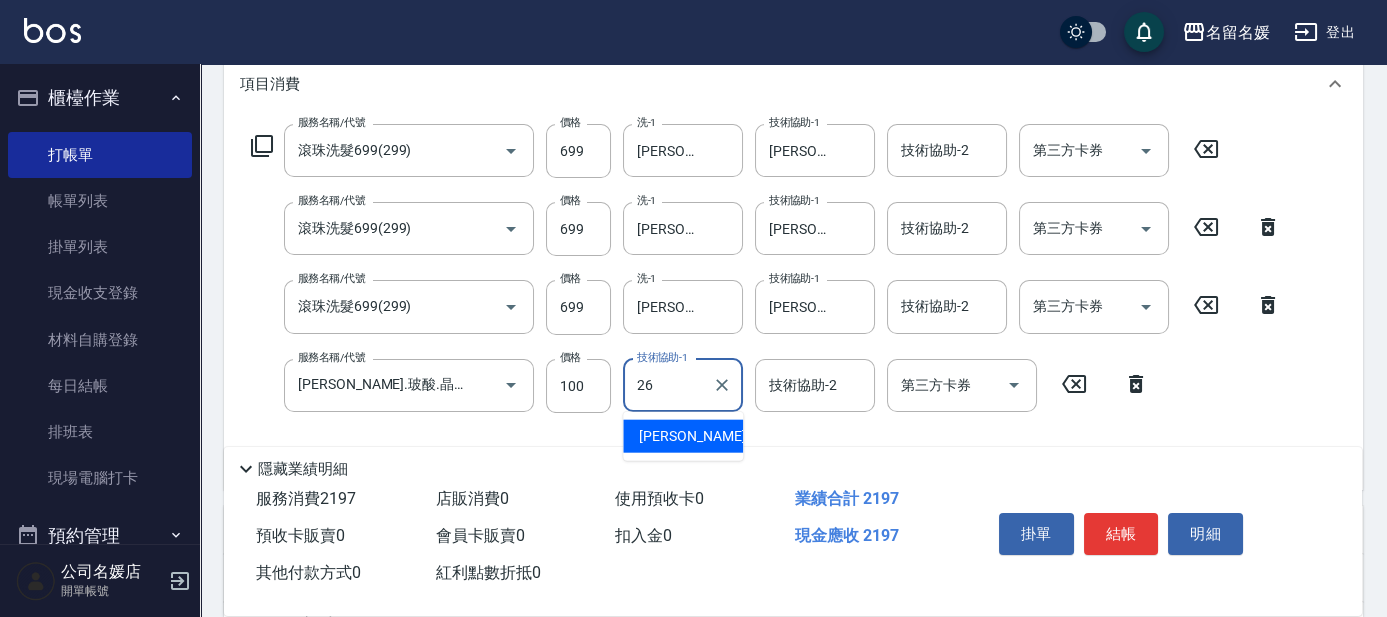 type on "[PERSON_NAME]-26" 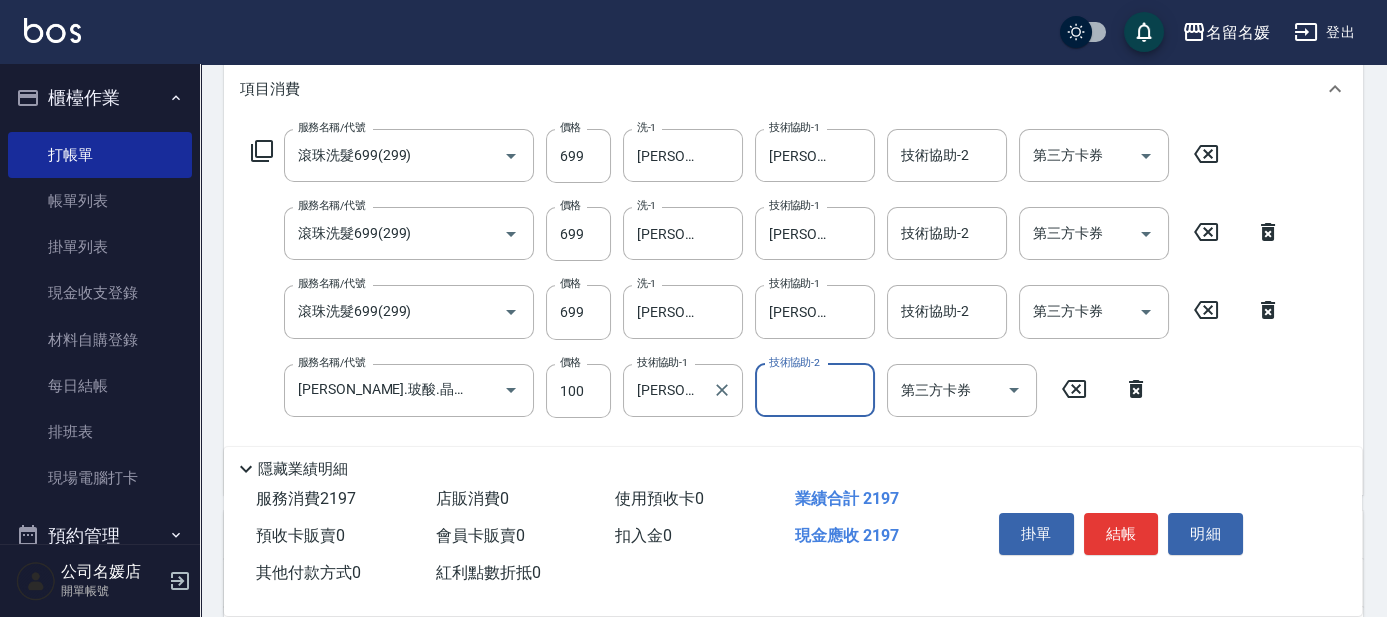 scroll, scrollTop: 272, scrollLeft: 0, axis: vertical 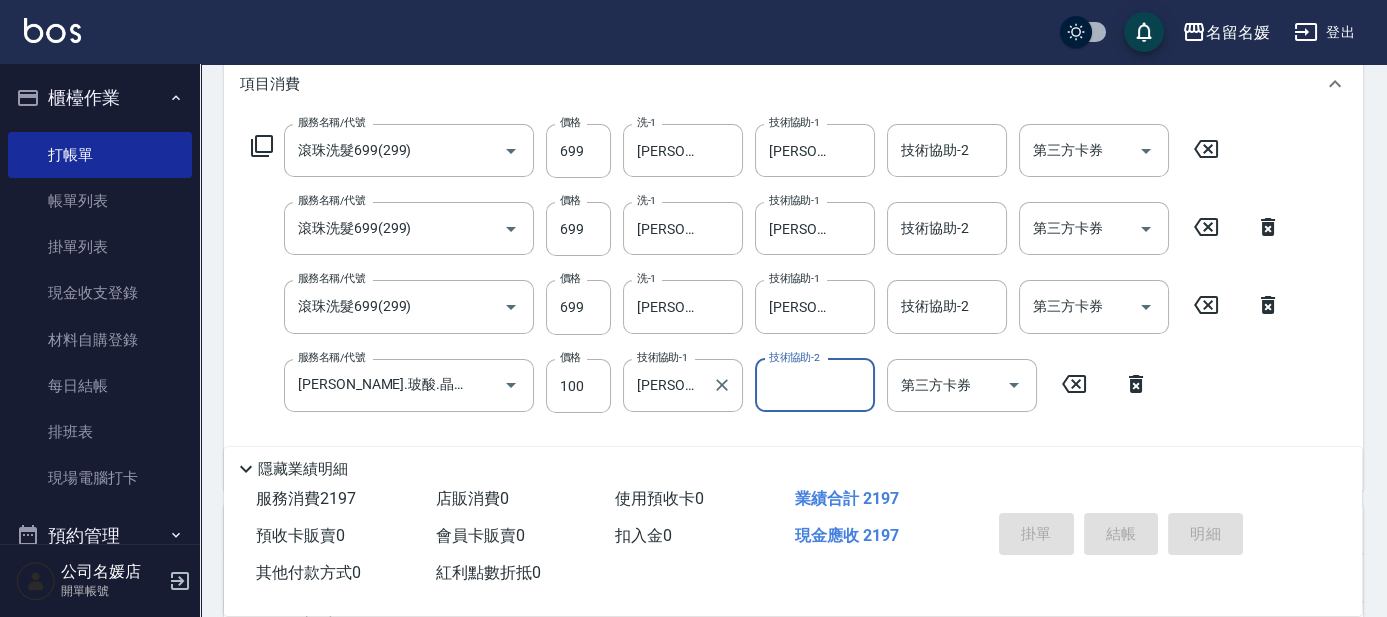 type 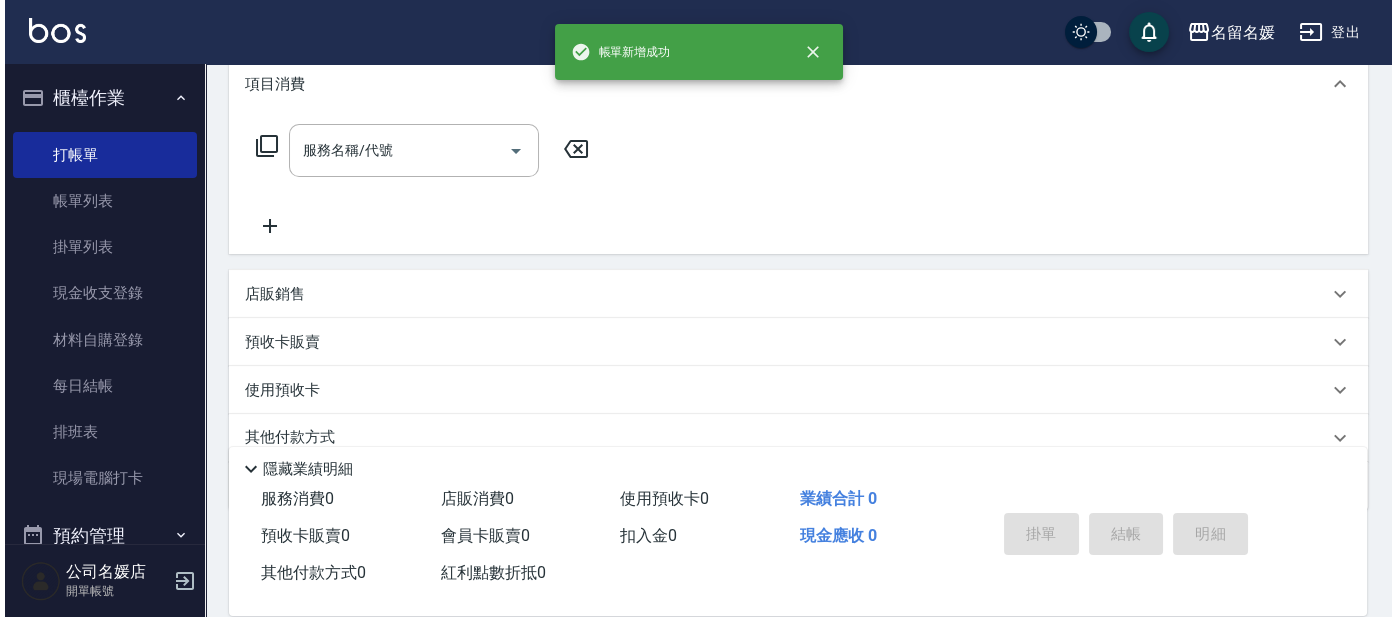 scroll, scrollTop: 0, scrollLeft: 0, axis: both 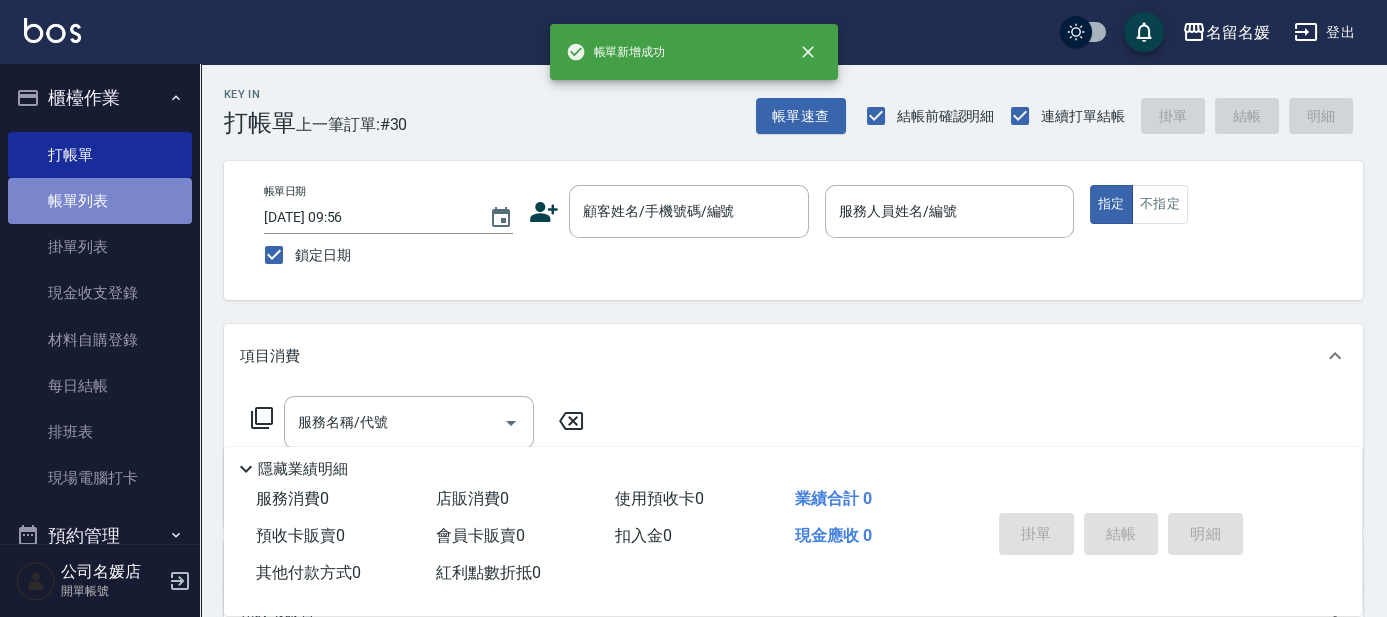 click on "帳單列表" at bounding box center [100, 201] 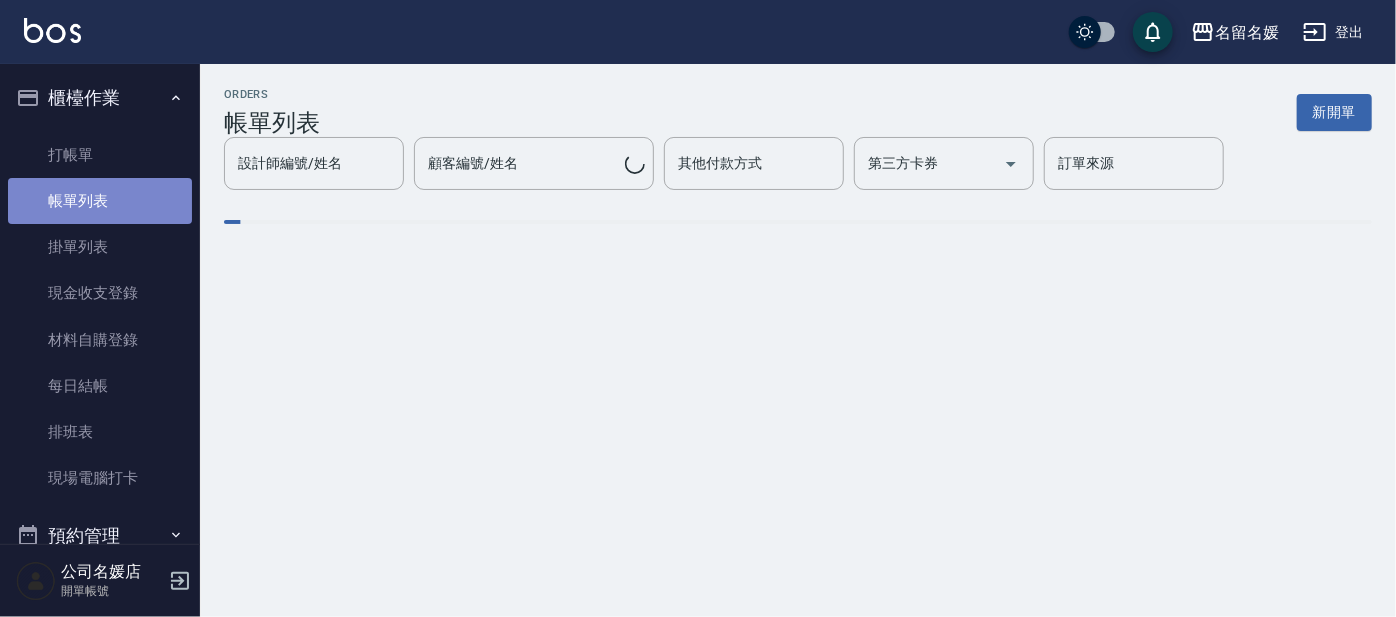 click on "帳單列表" at bounding box center (100, 201) 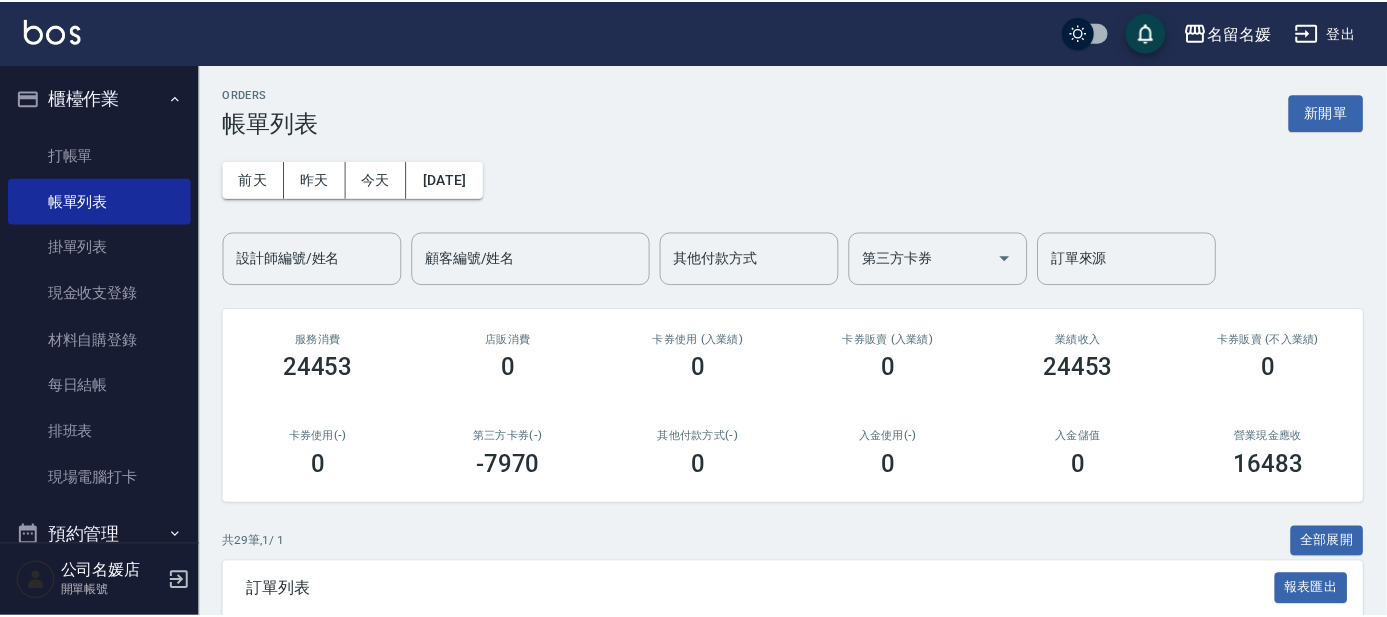 scroll, scrollTop: 272, scrollLeft: 0, axis: vertical 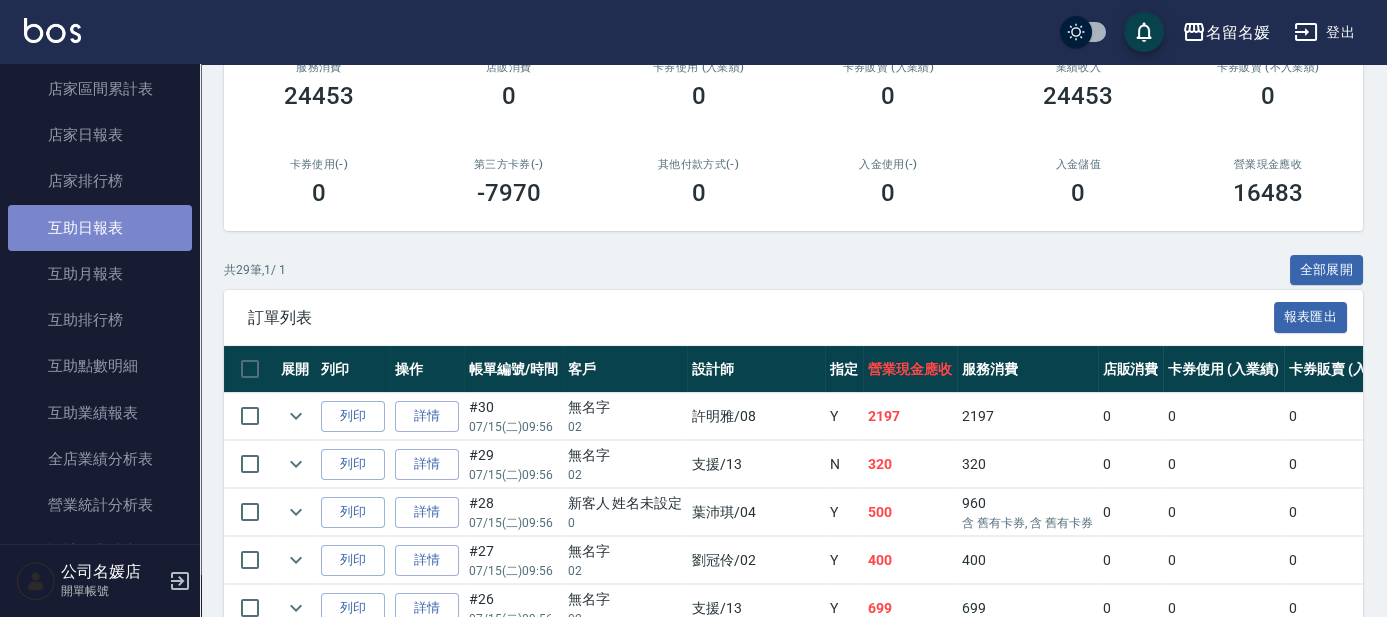 click on "互助日報表" at bounding box center (100, 228) 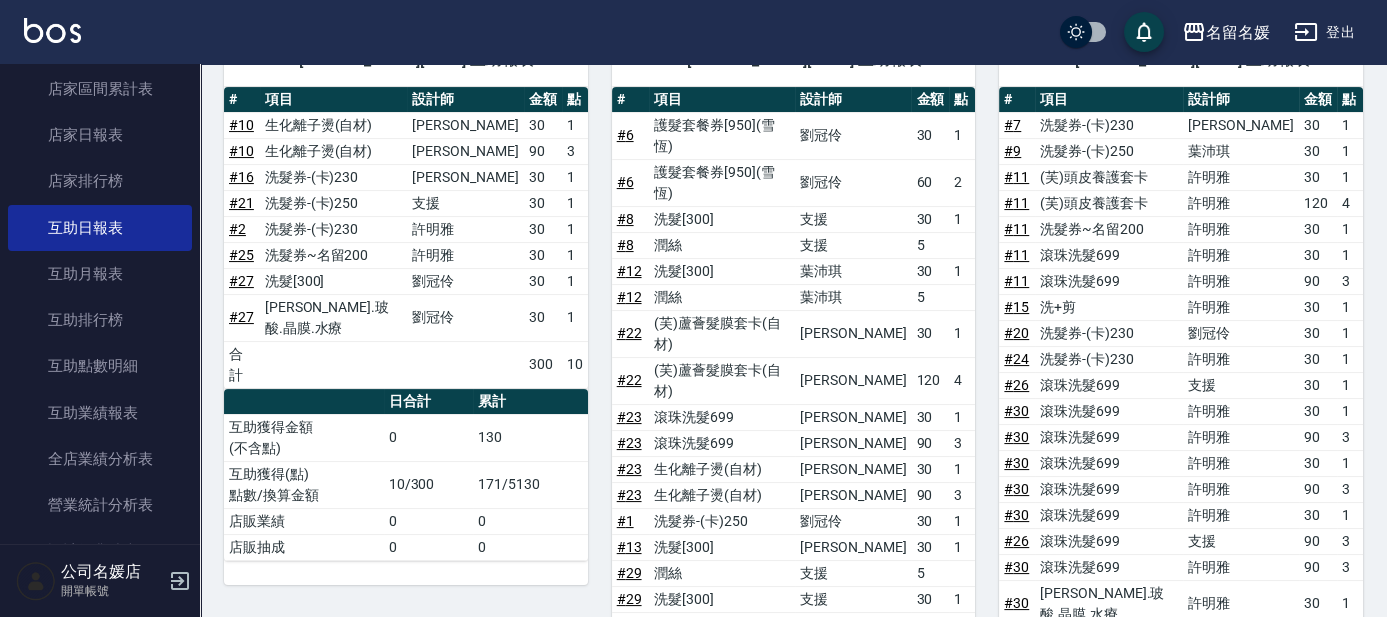 scroll, scrollTop: 978, scrollLeft: 0, axis: vertical 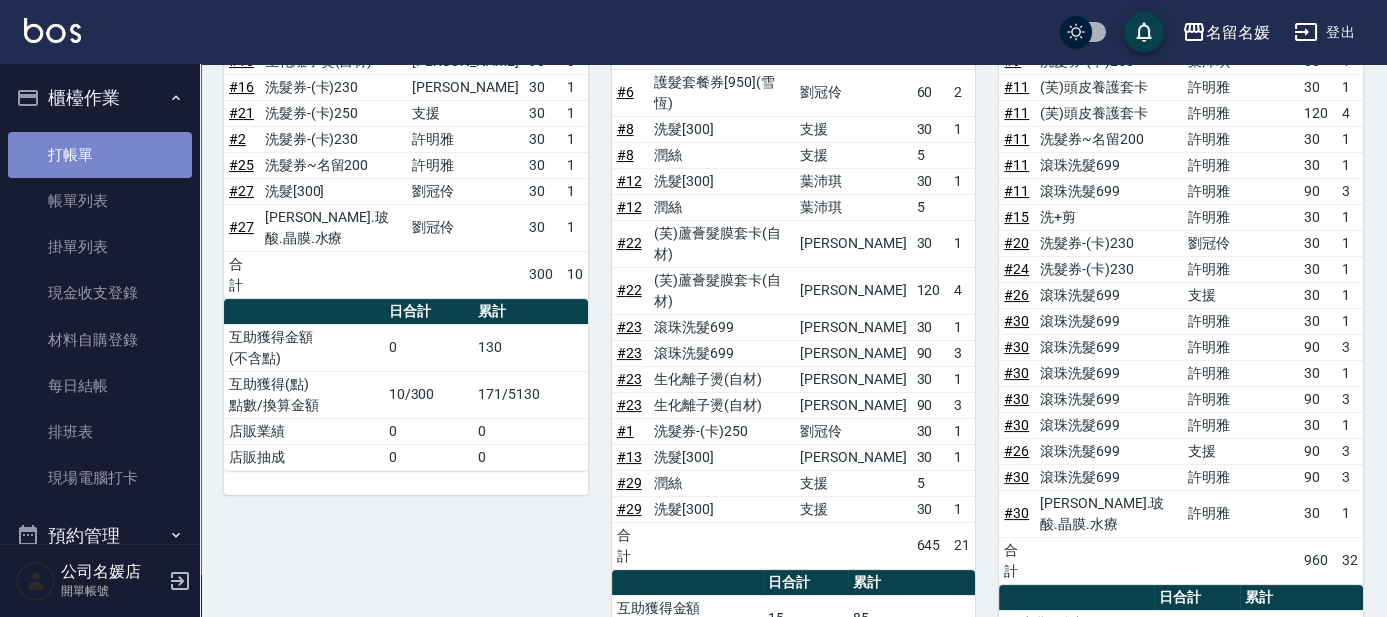click on "打帳單" at bounding box center [100, 155] 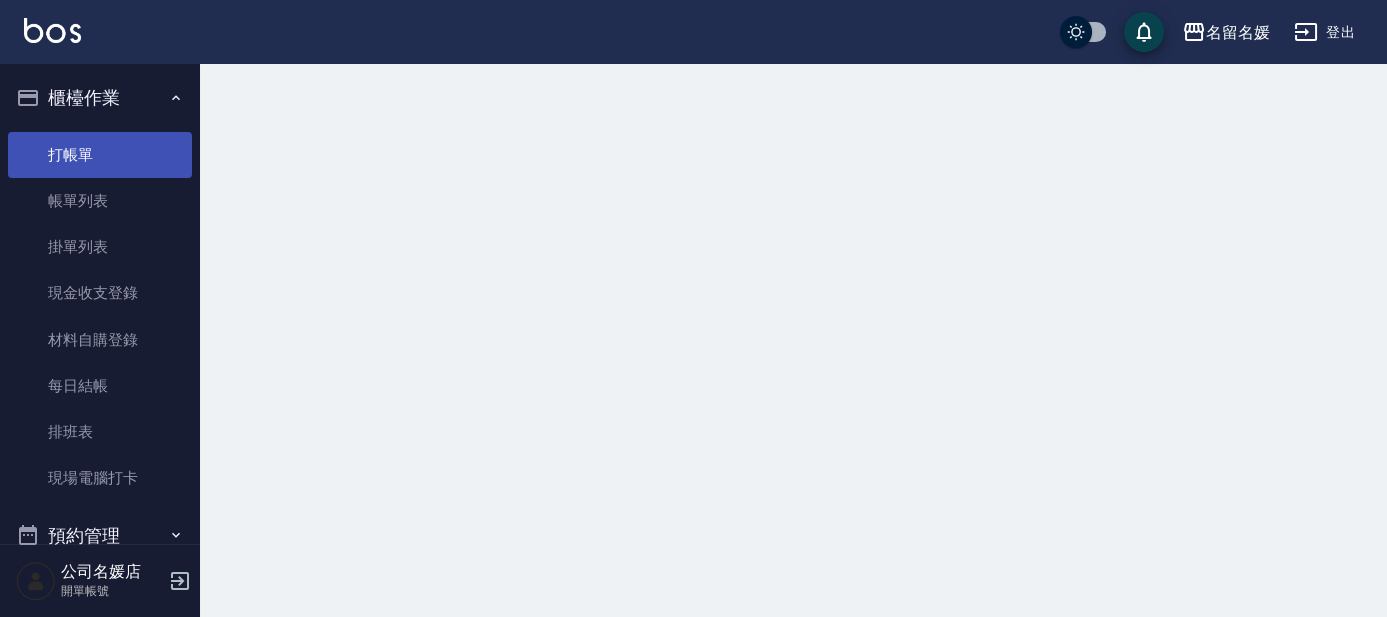scroll, scrollTop: 0, scrollLeft: 0, axis: both 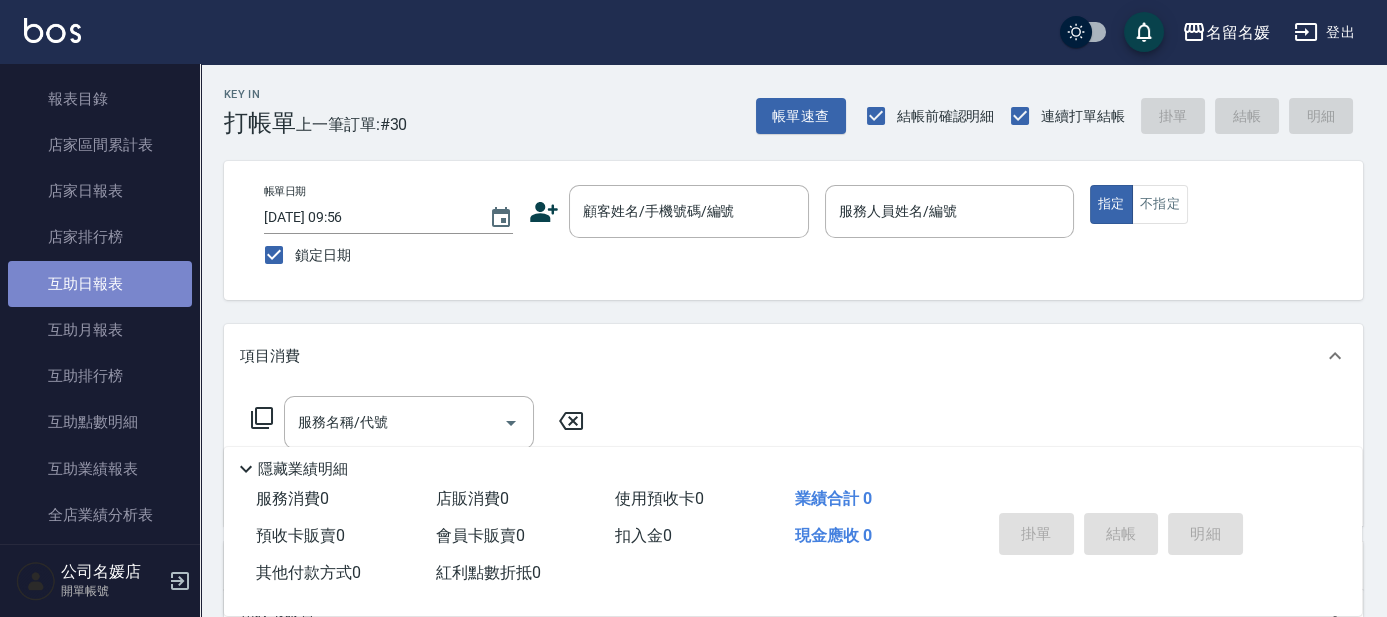 click on "互助日報表" at bounding box center [100, 284] 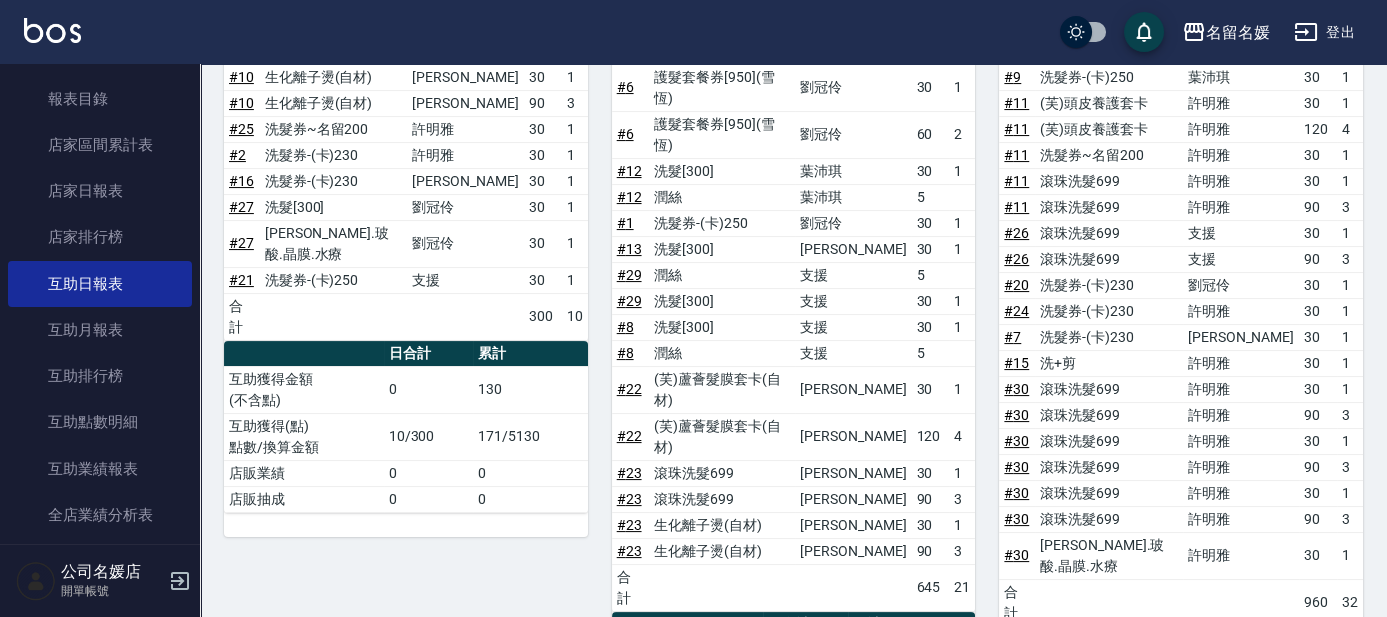 scroll, scrollTop: 978, scrollLeft: 0, axis: vertical 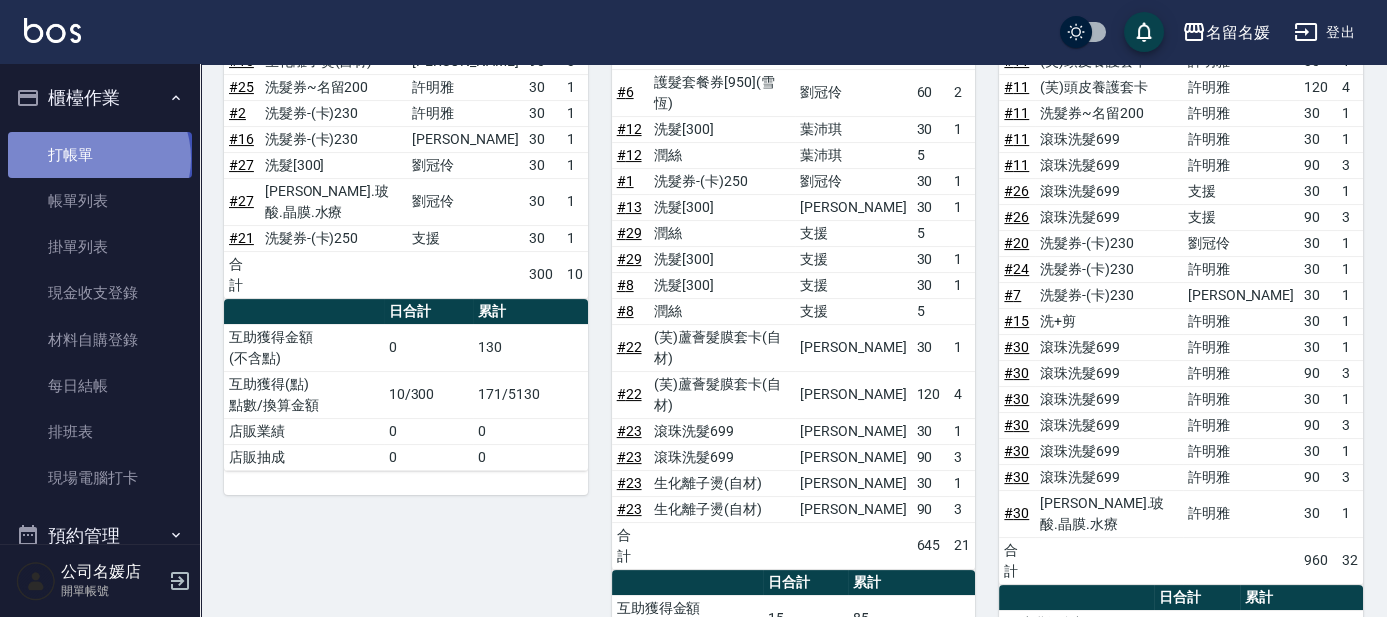 click on "打帳單" at bounding box center [100, 155] 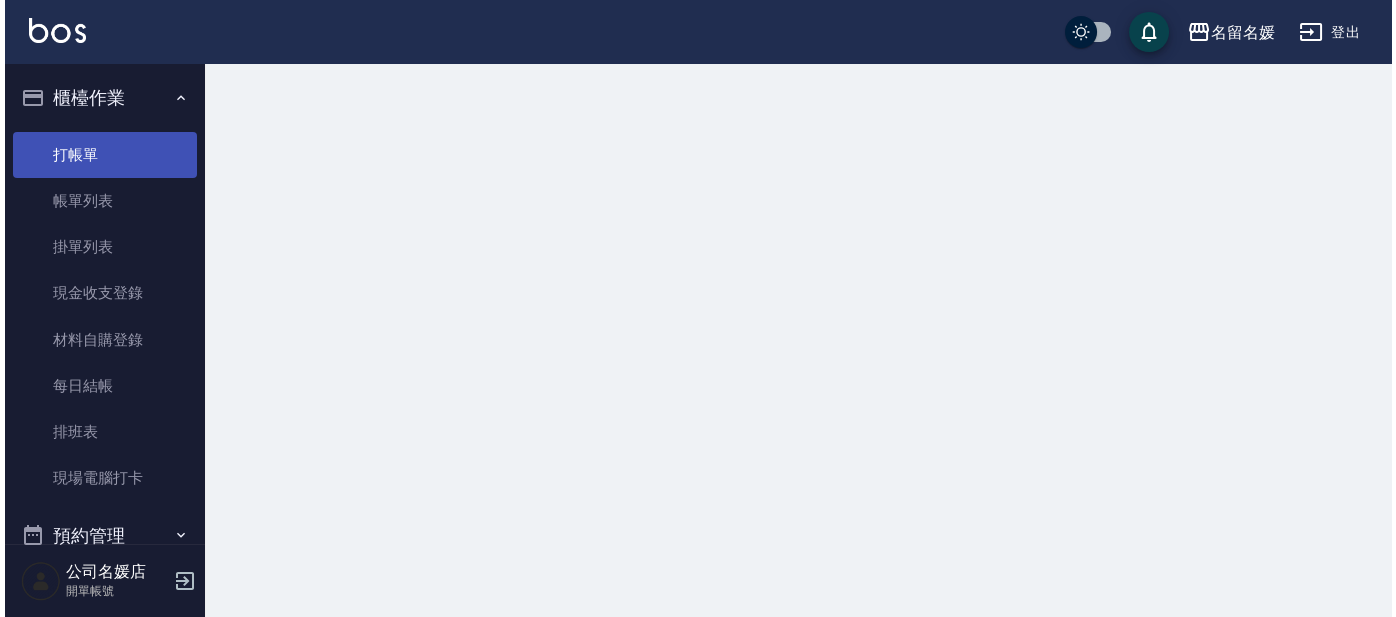 scroll, scrollTop: 0, scrollLeft: 0, axis: both 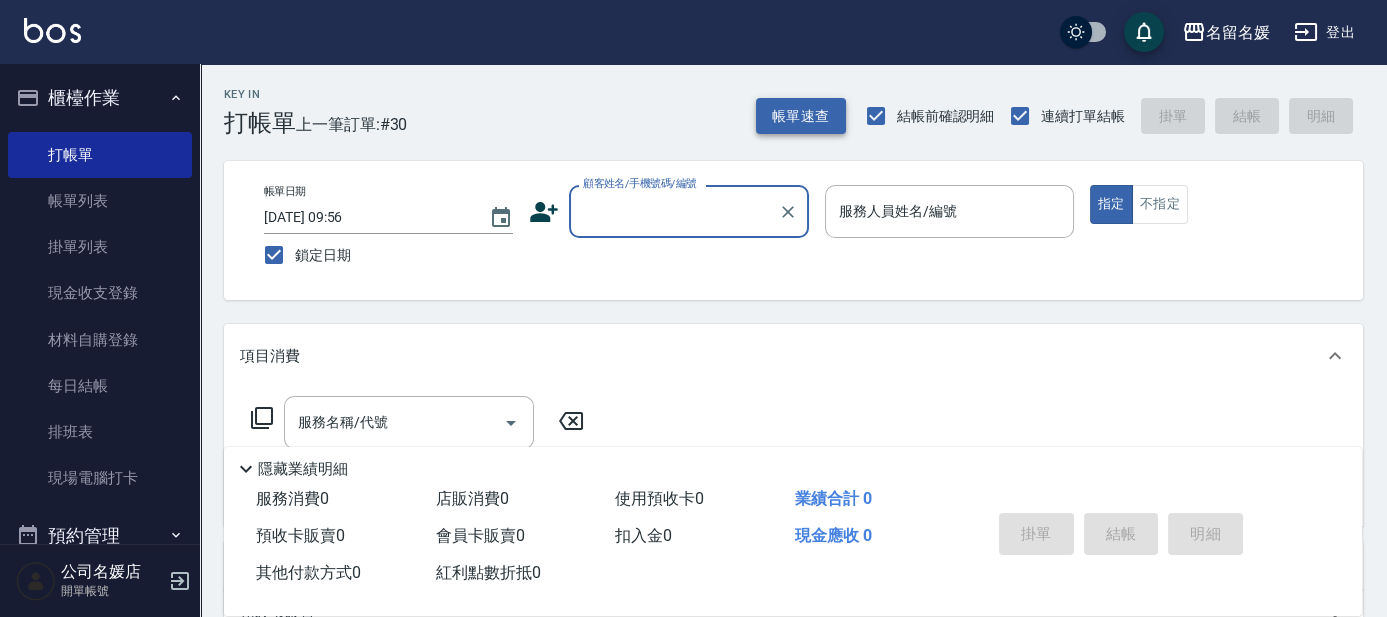 click on "帳單速查" at bounding box center [801, 116] 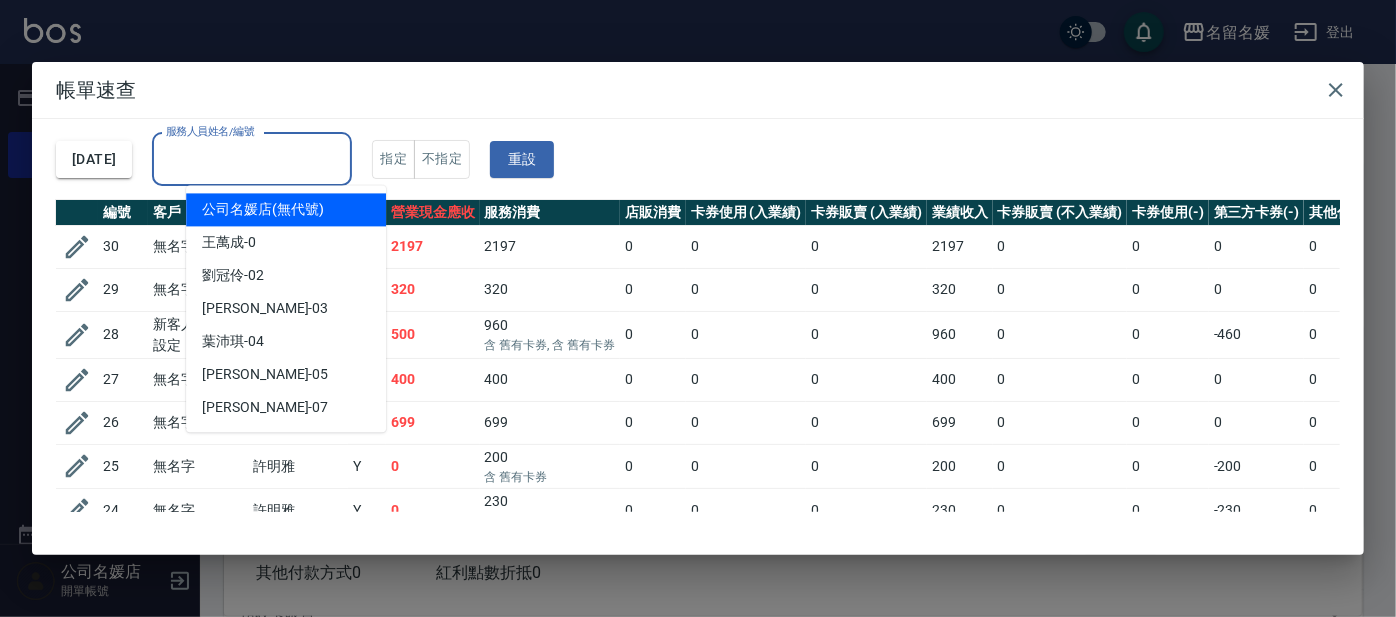 click on "服務人員姓名/編號" at bounding box center [252, 159] 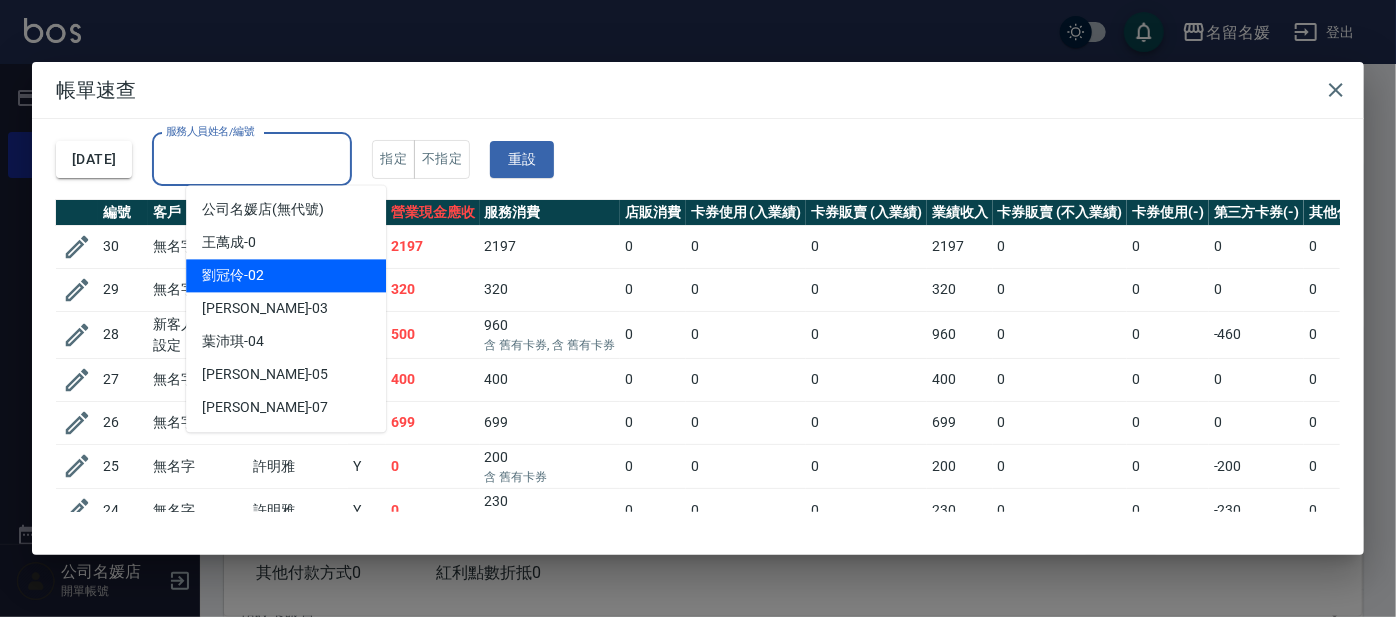 click on "[PERSON_NAME]-02" at bounding box center [286, 275] 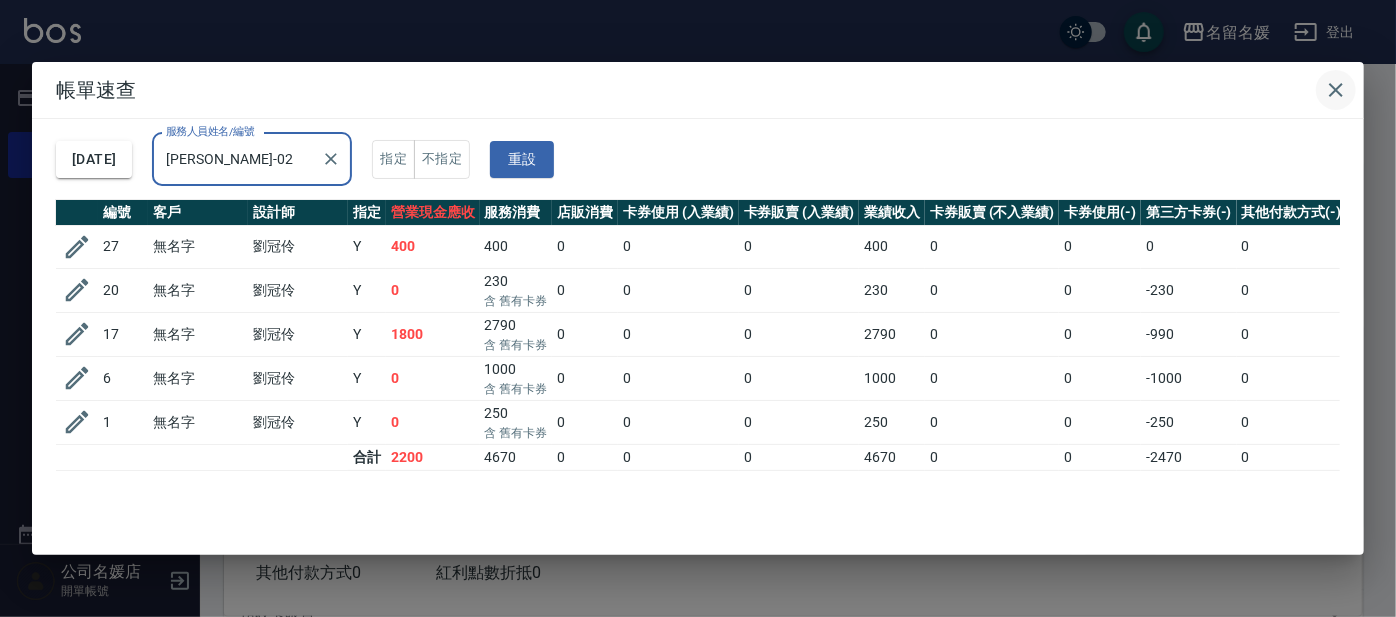 click 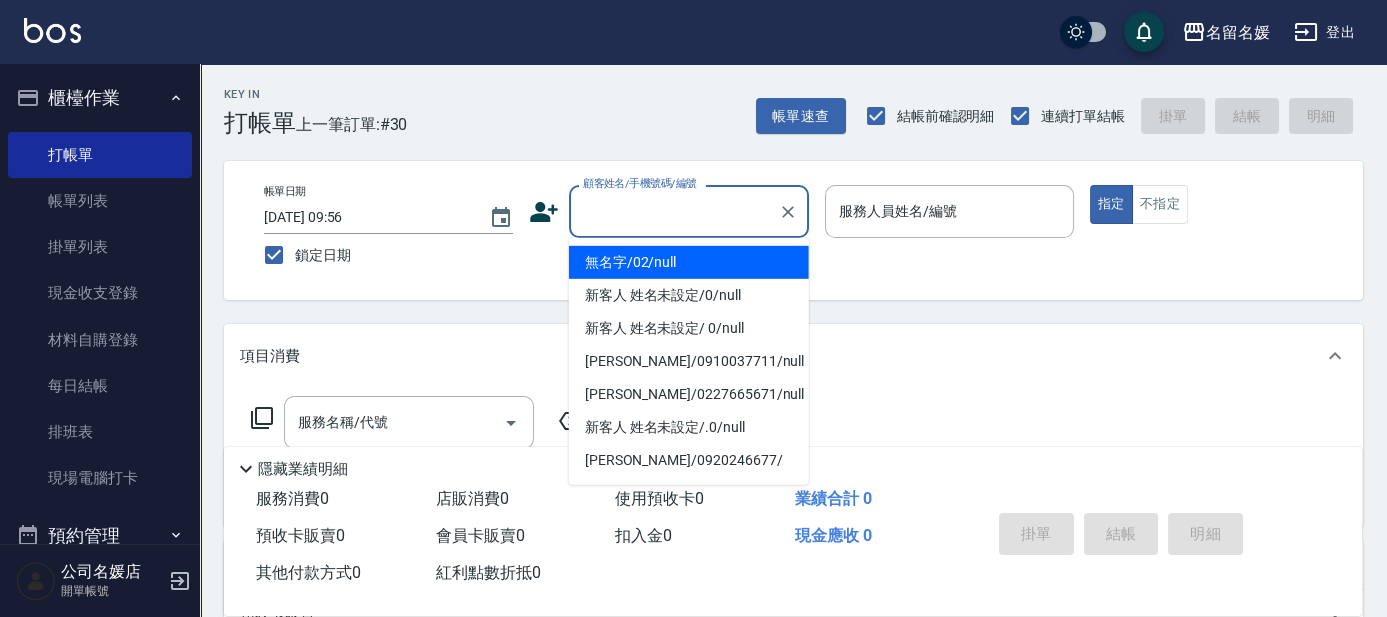click on "顧客姓名/手機號碼/編號" at bounding box center [674, 211] 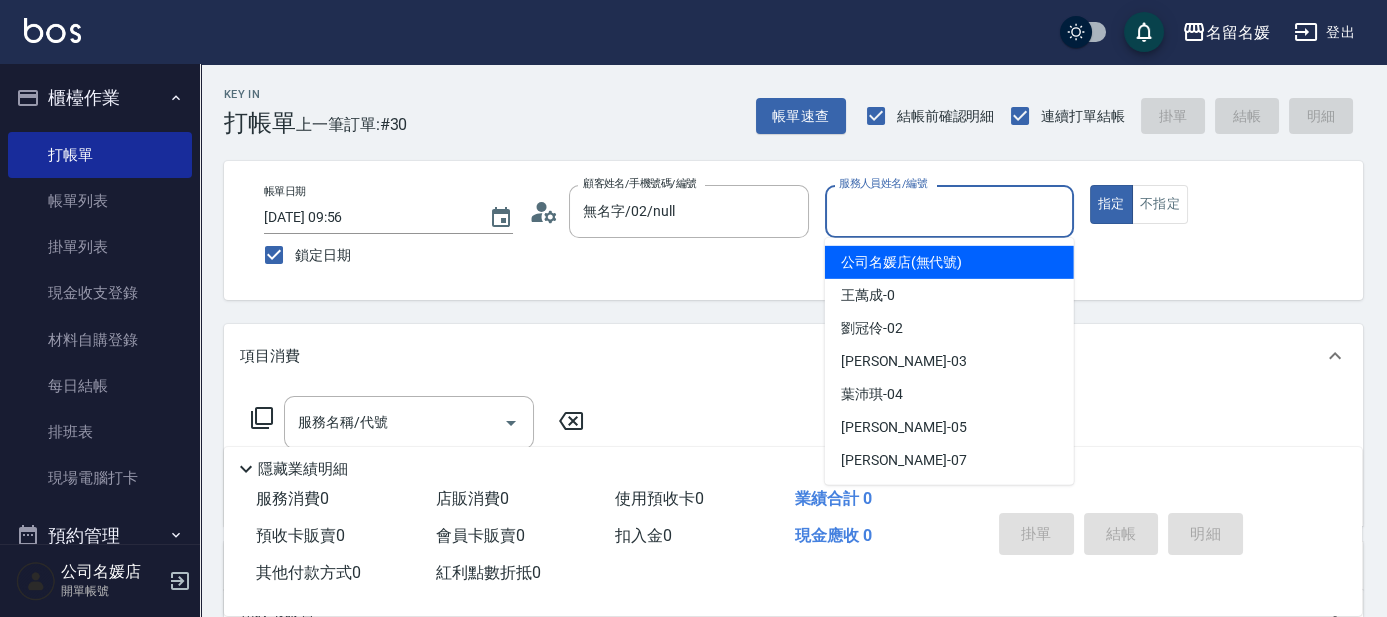 click on "服務人員姓名/編號" at bounding box center [949, 211] 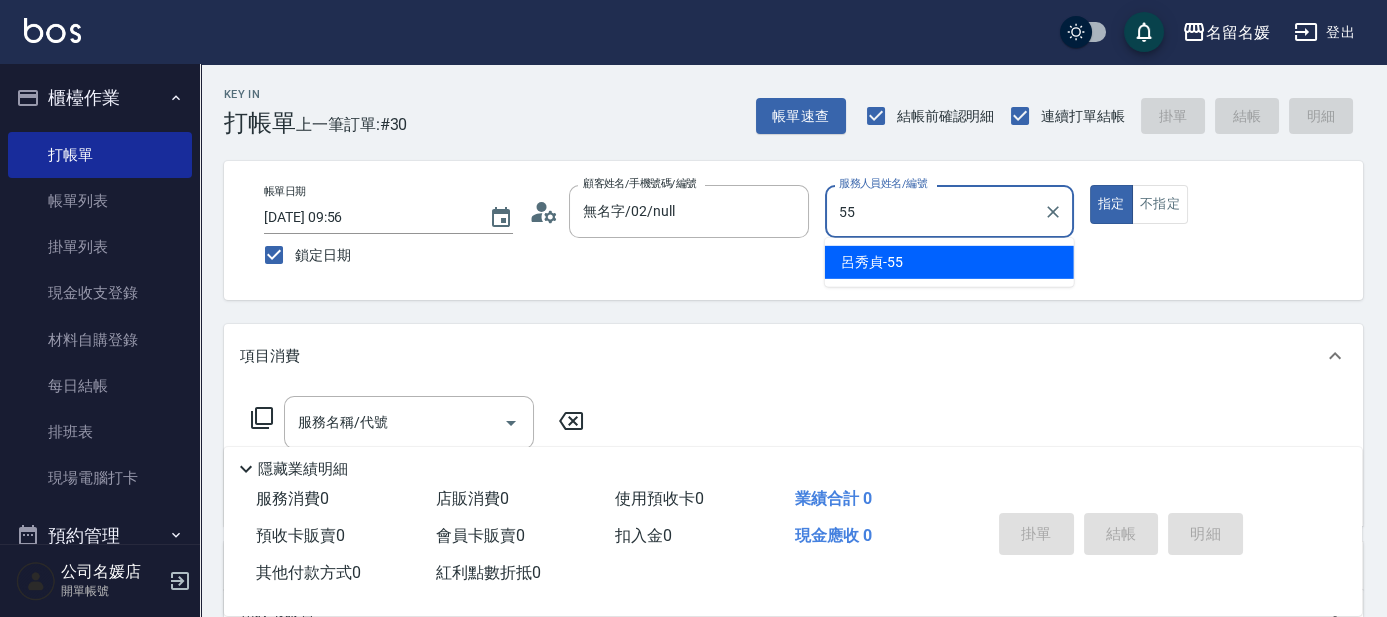 type on "55" 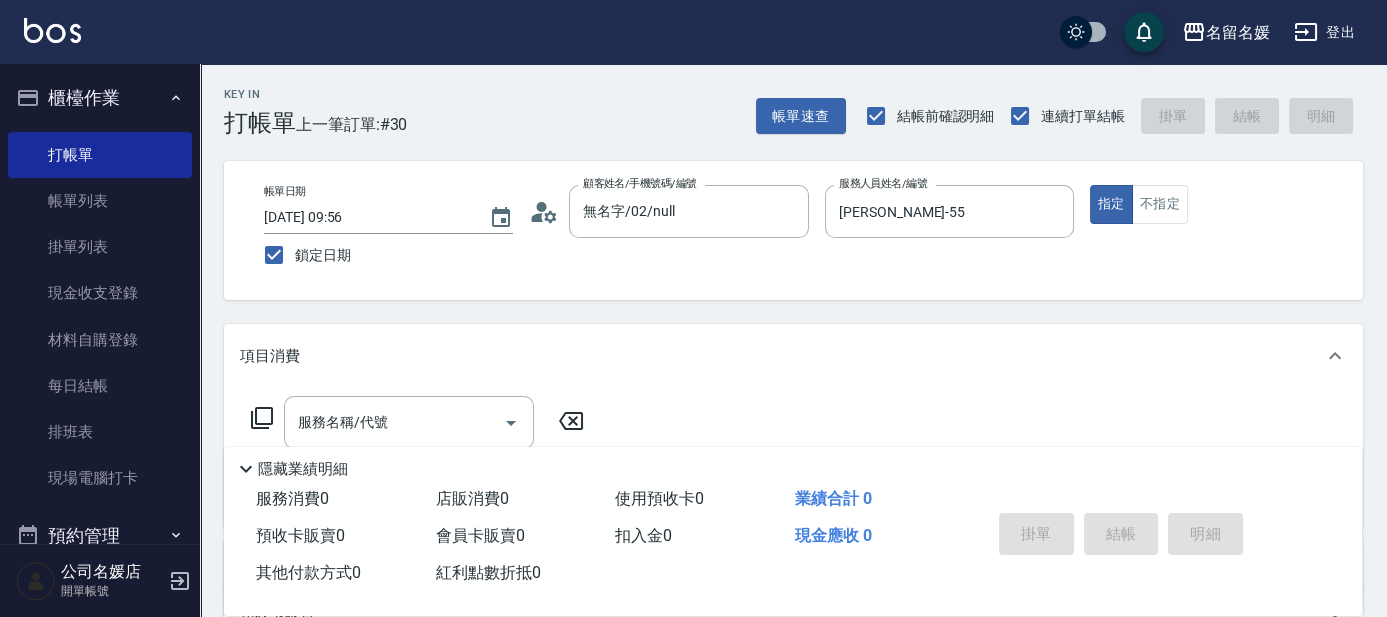 click 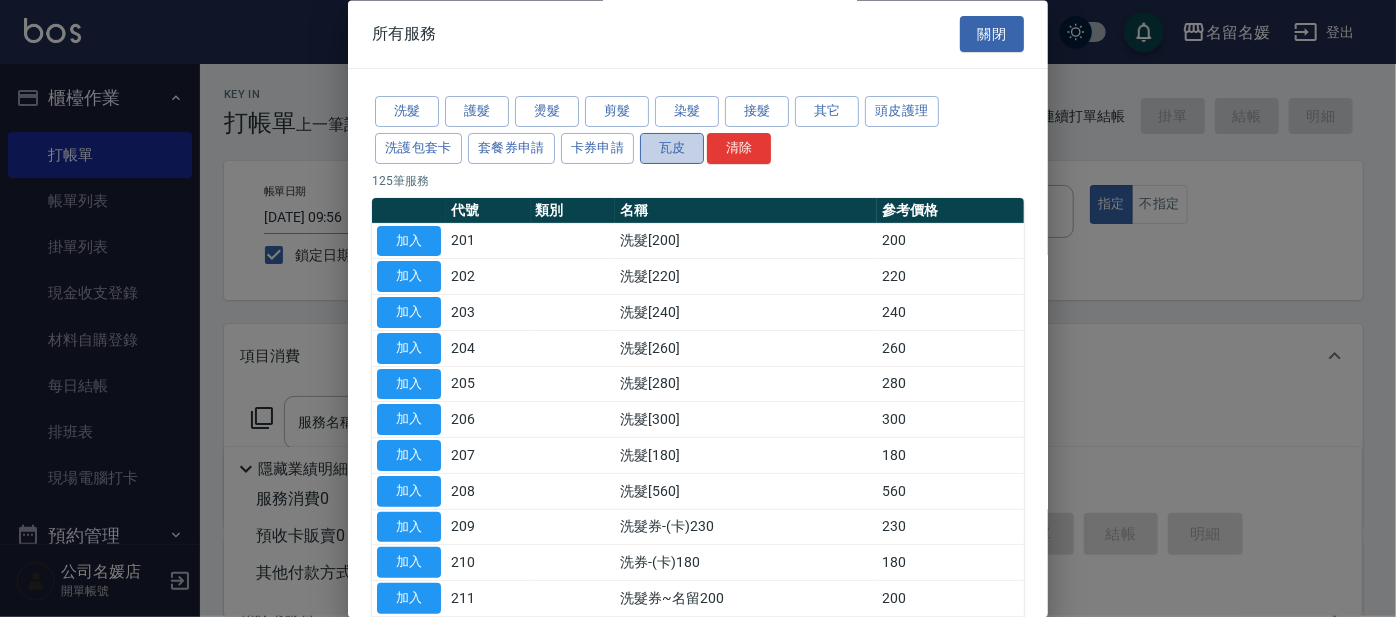 click on "瓦皮" at bounding box center (672, 148) 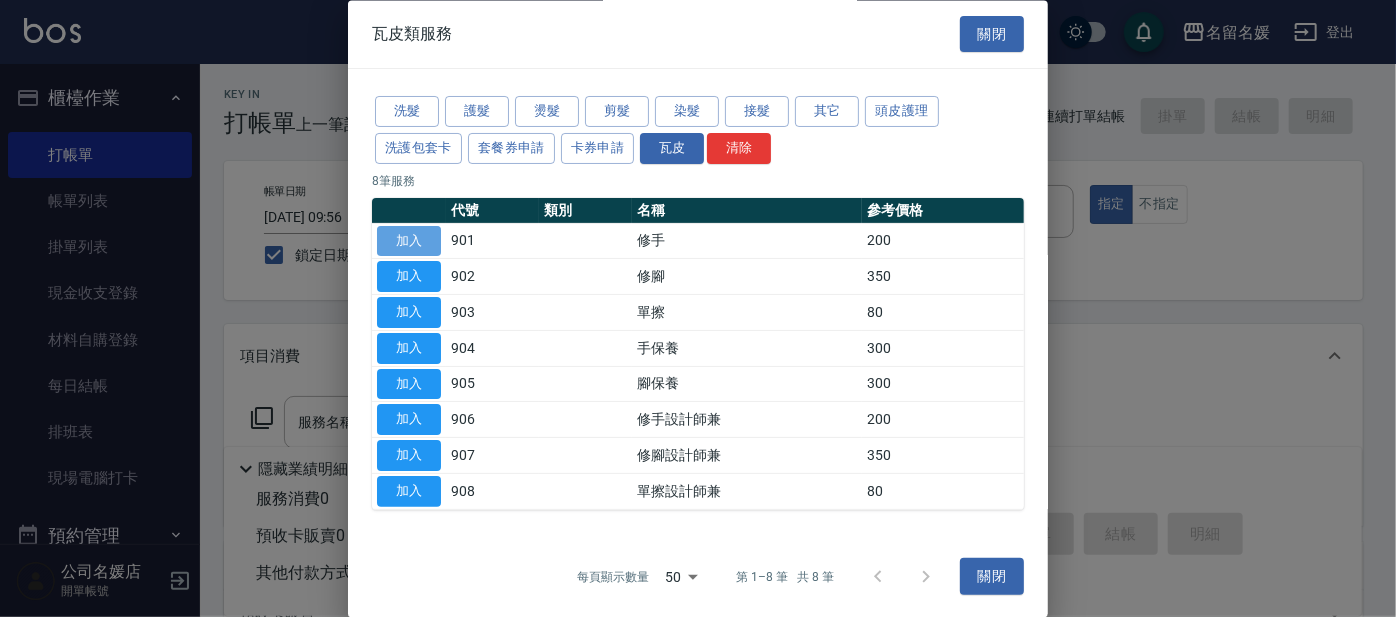 click on "加入" at bounding box center (409, 241) 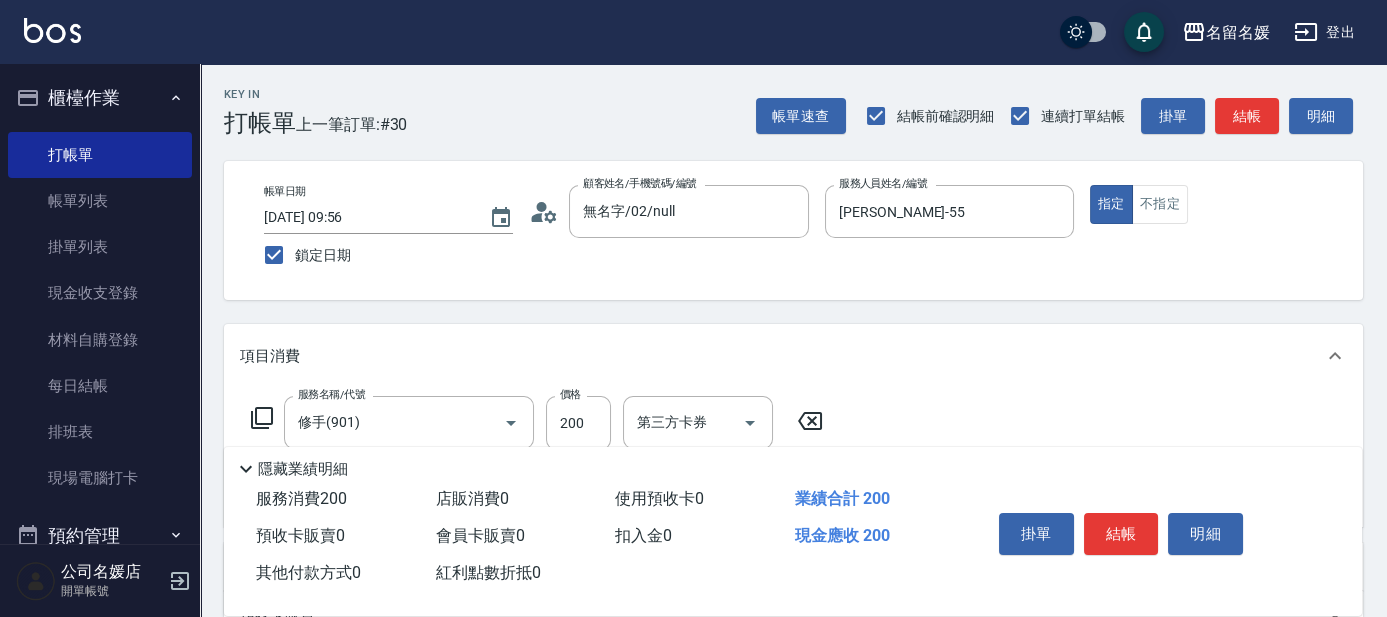 click 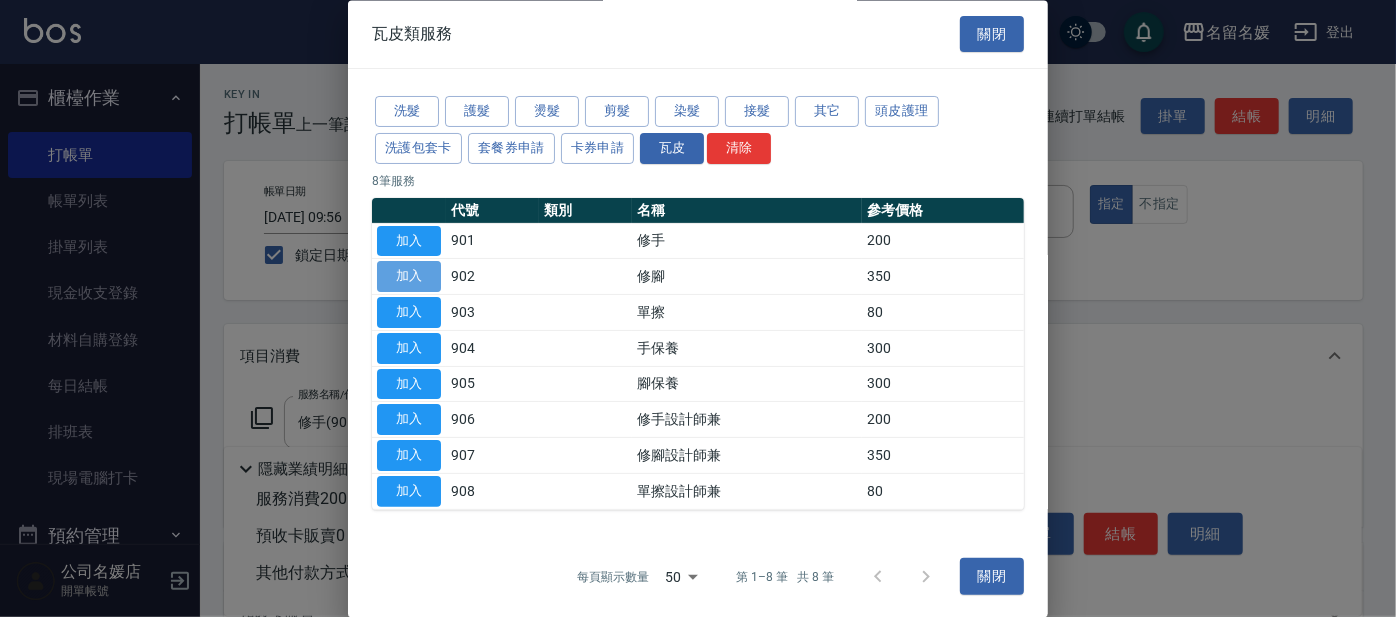 click on "加入" at bounding box center [409, 277] 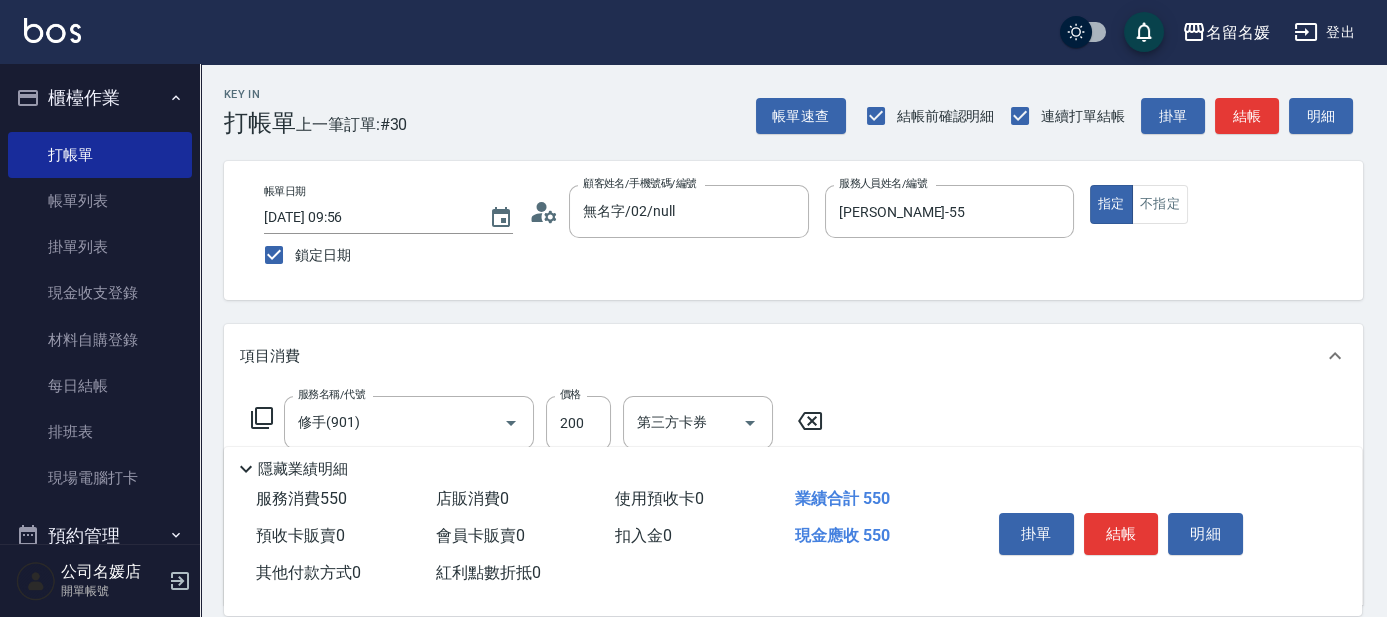 click 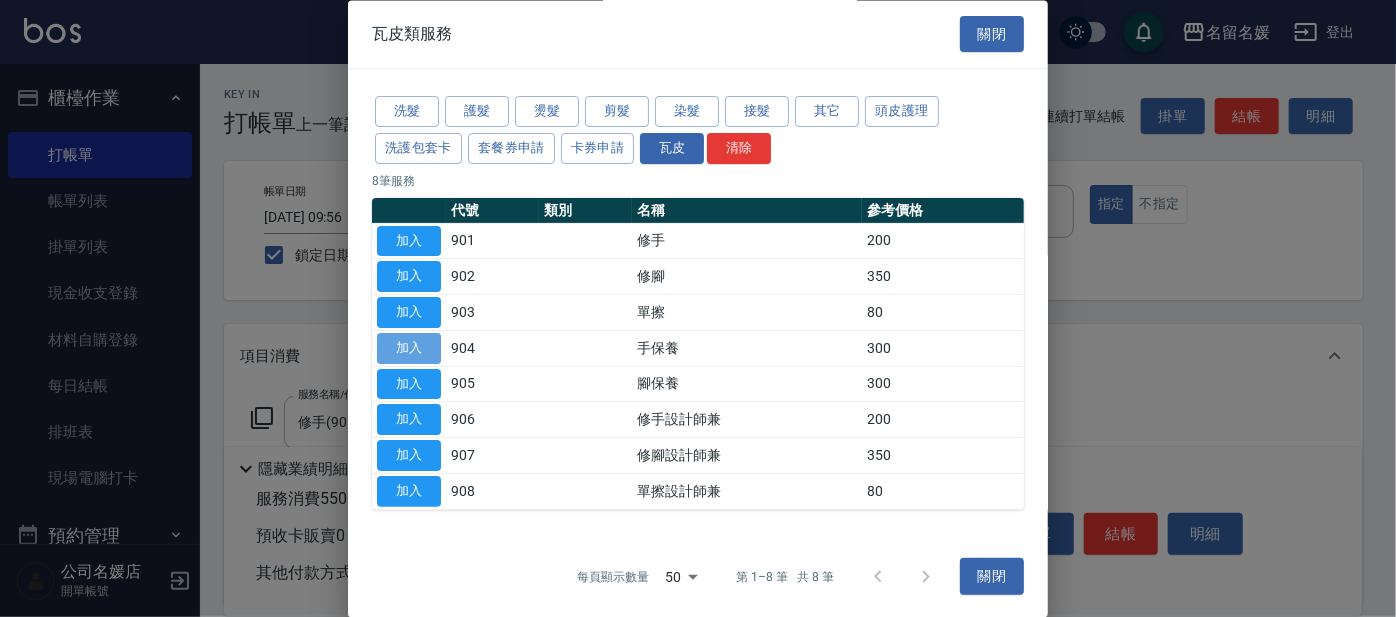 click on "加入" at bounding box center [409, 348] 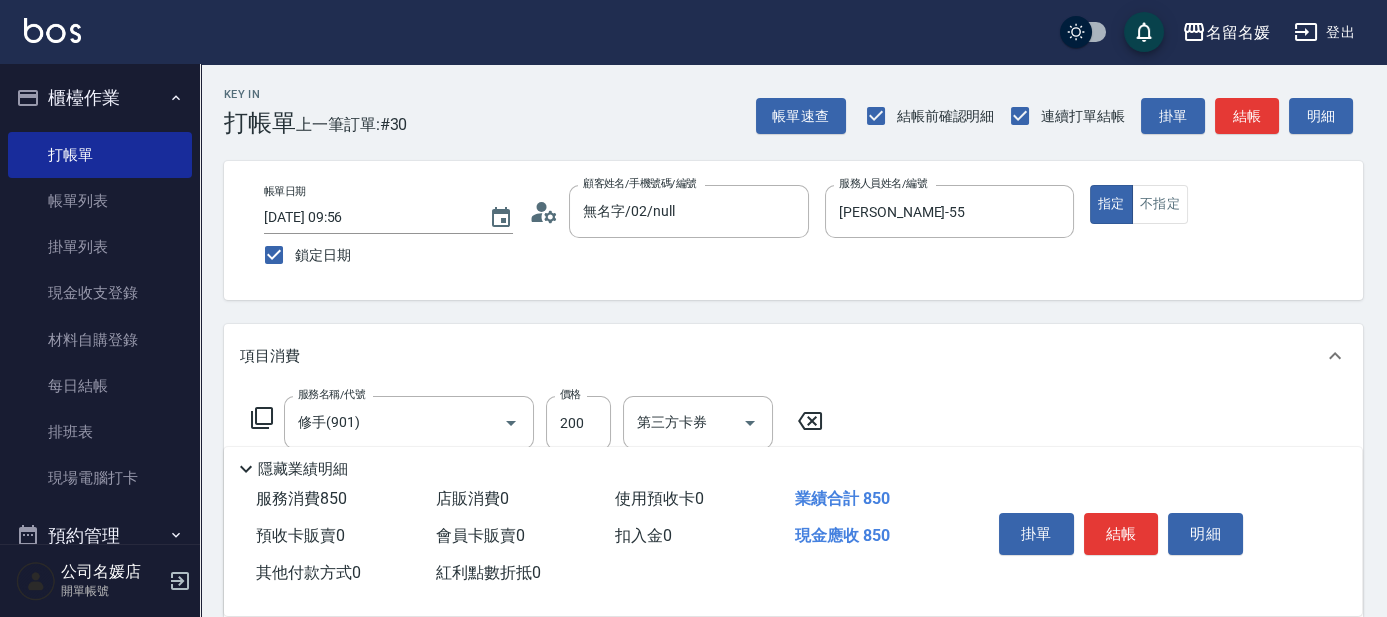click 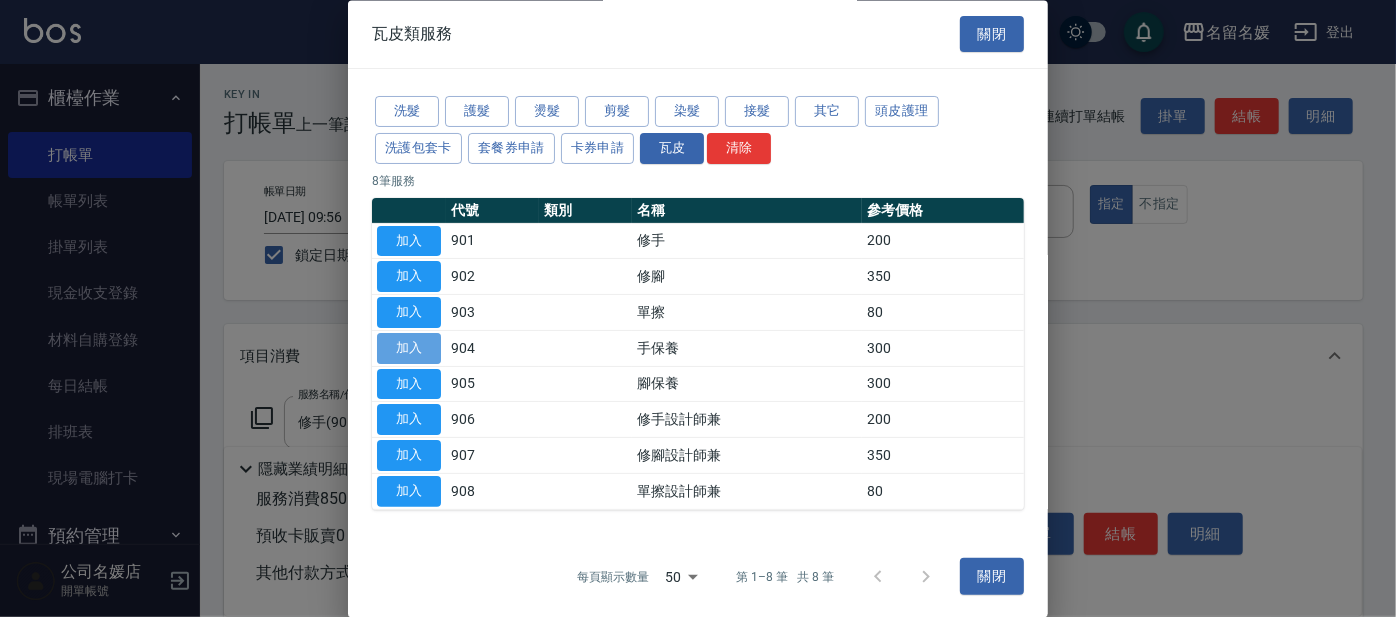 click on "加入" at bounding box center (409, 348) 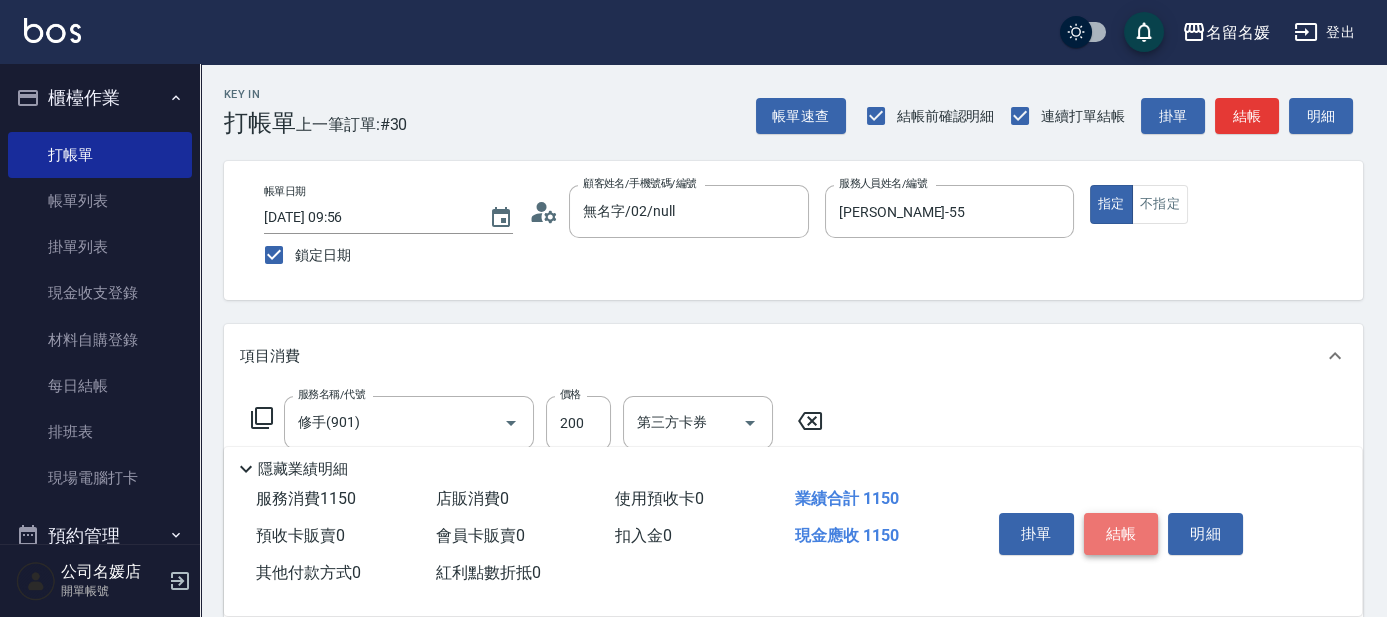 click on "結帳" at bounding box center (1121, 534) 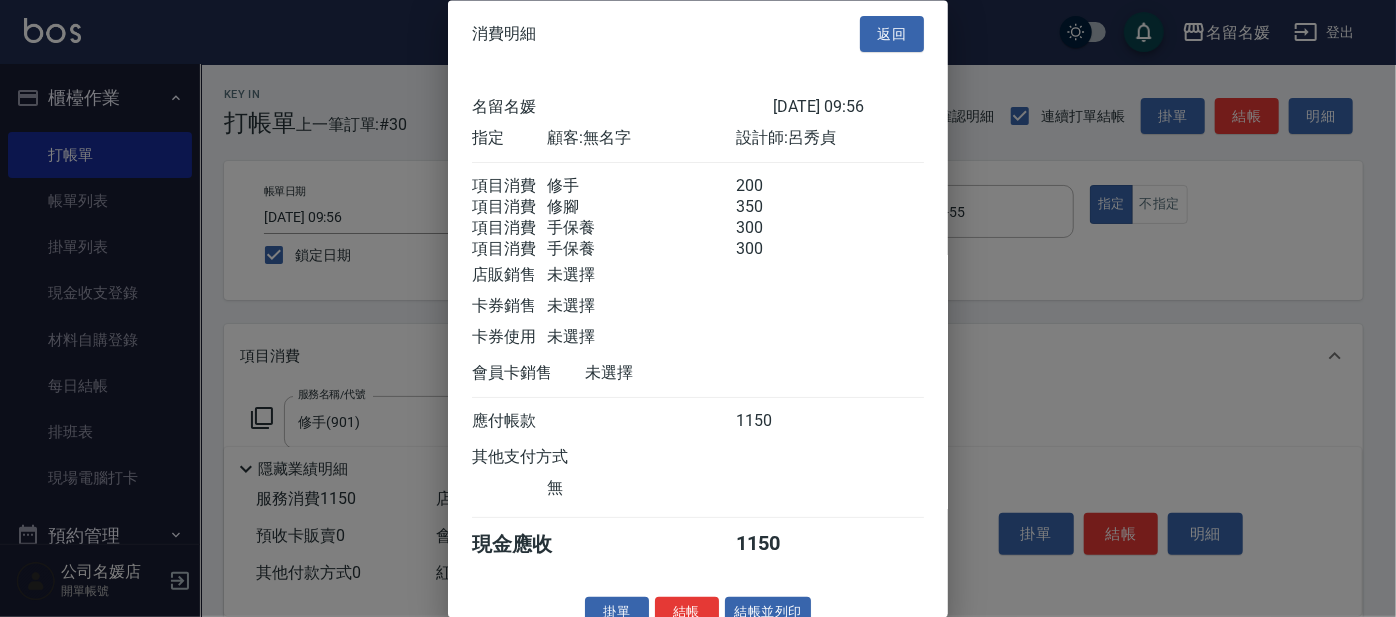 scroll, scrollTop: 52, scrollLeft: 0, axis: vertical 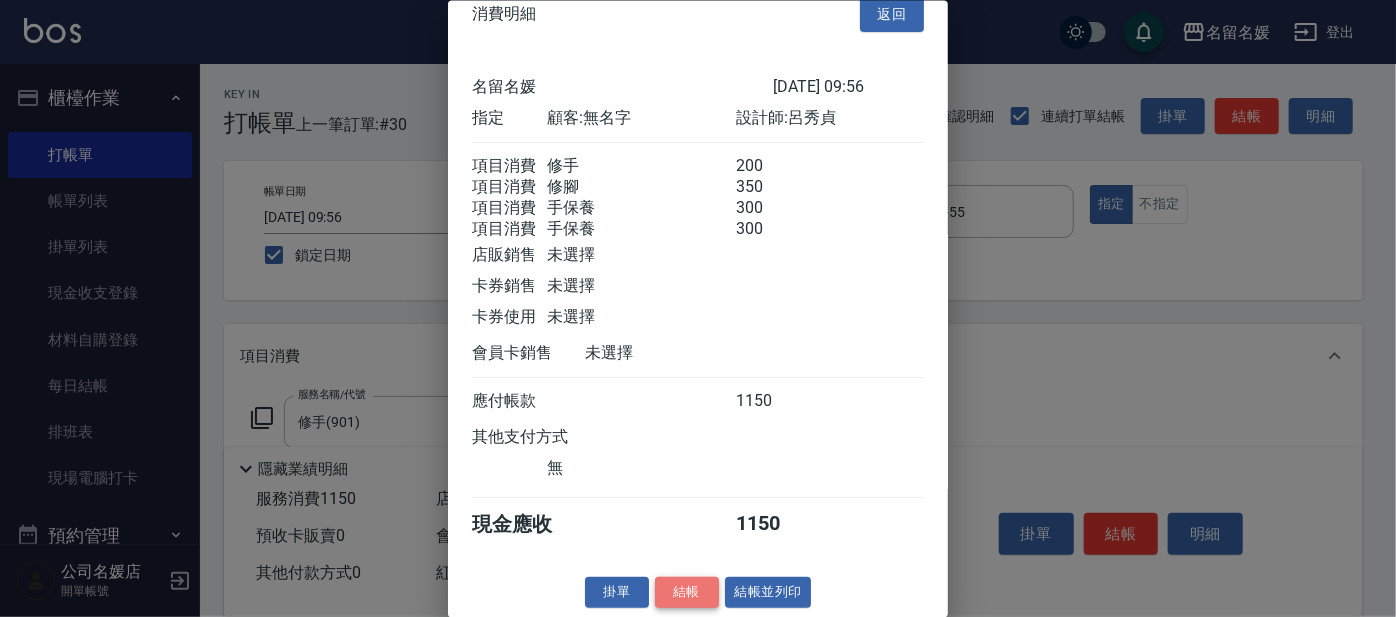 click on "結帳" at bounding box center (687, 592) 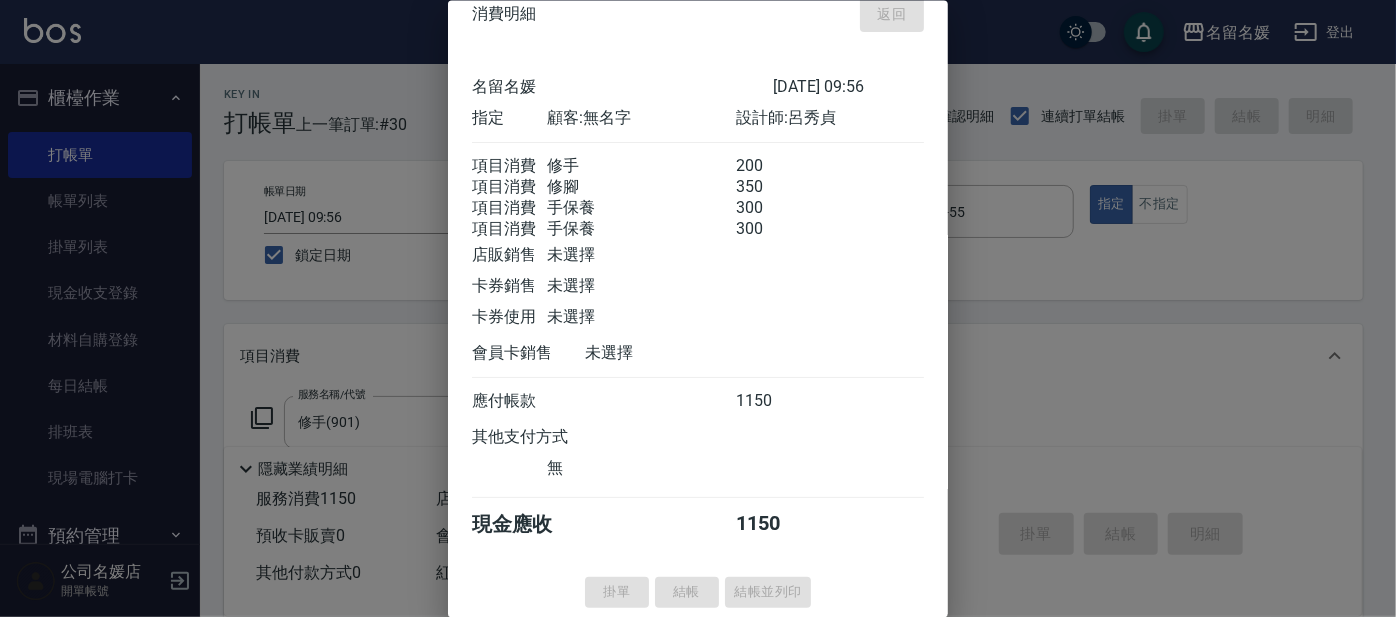 type 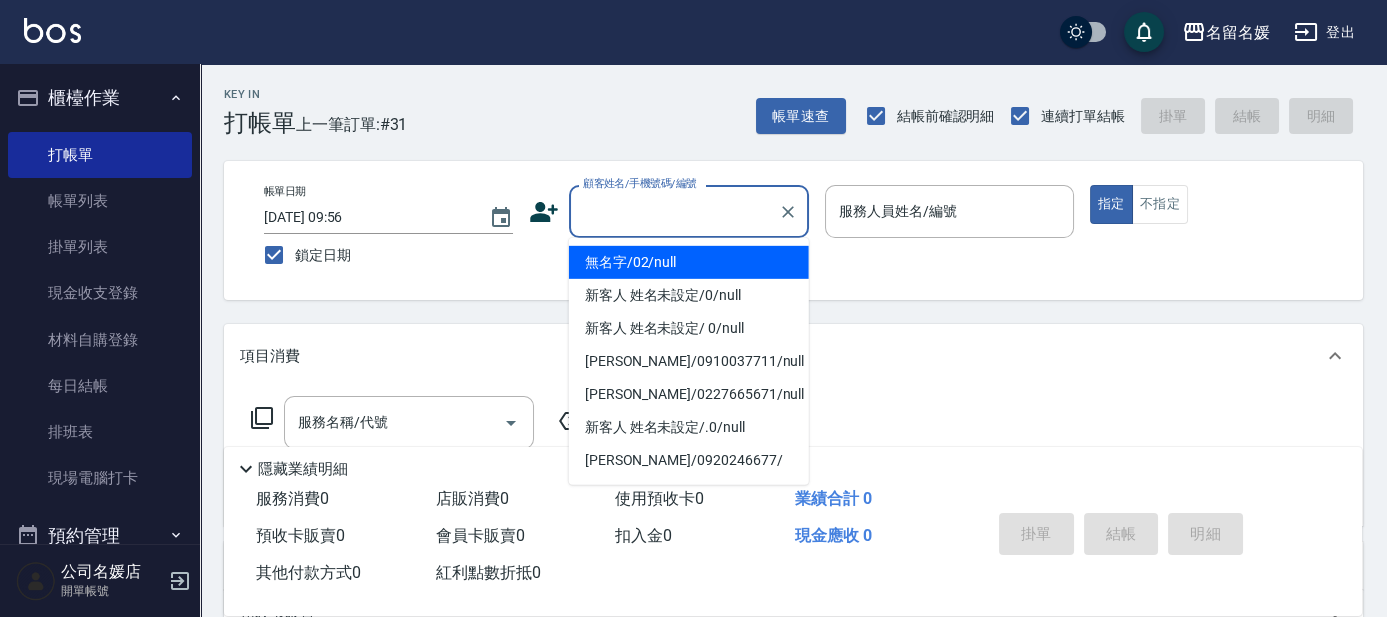click on "顧客姓名/手機號碼/編號" at bounding box center [674, 211] 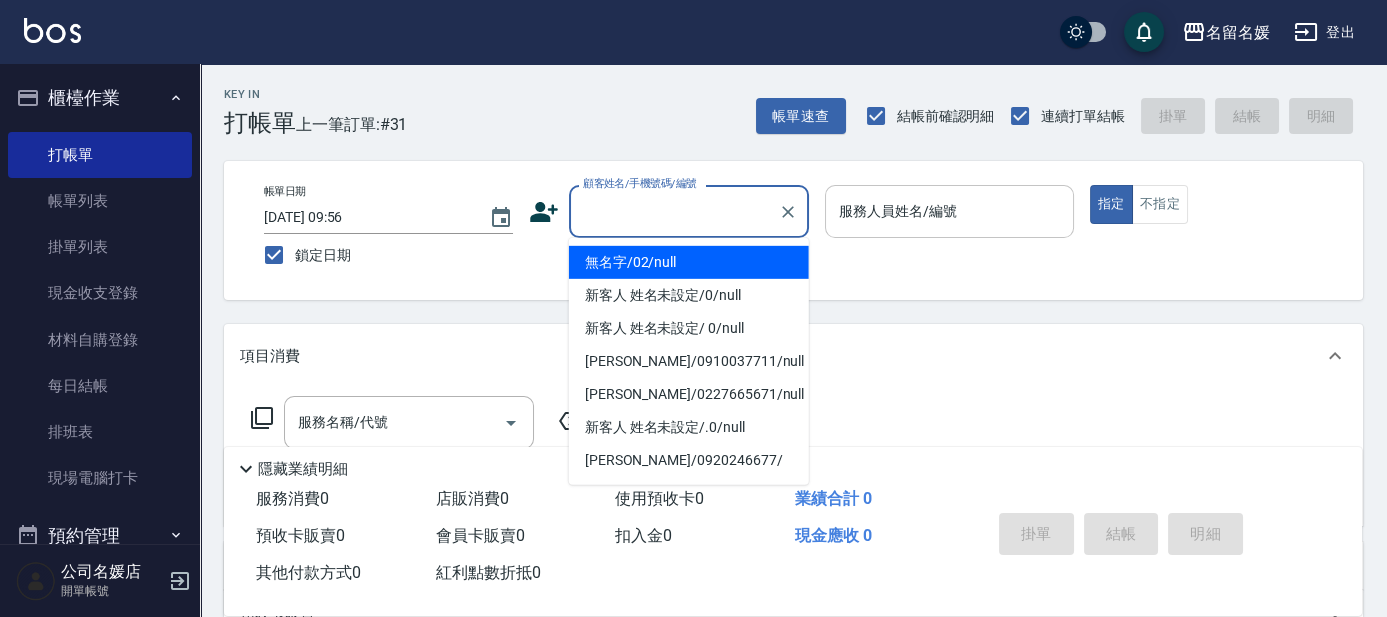 click on "服務人員姓名/編號" at bounding box center [949, 211] 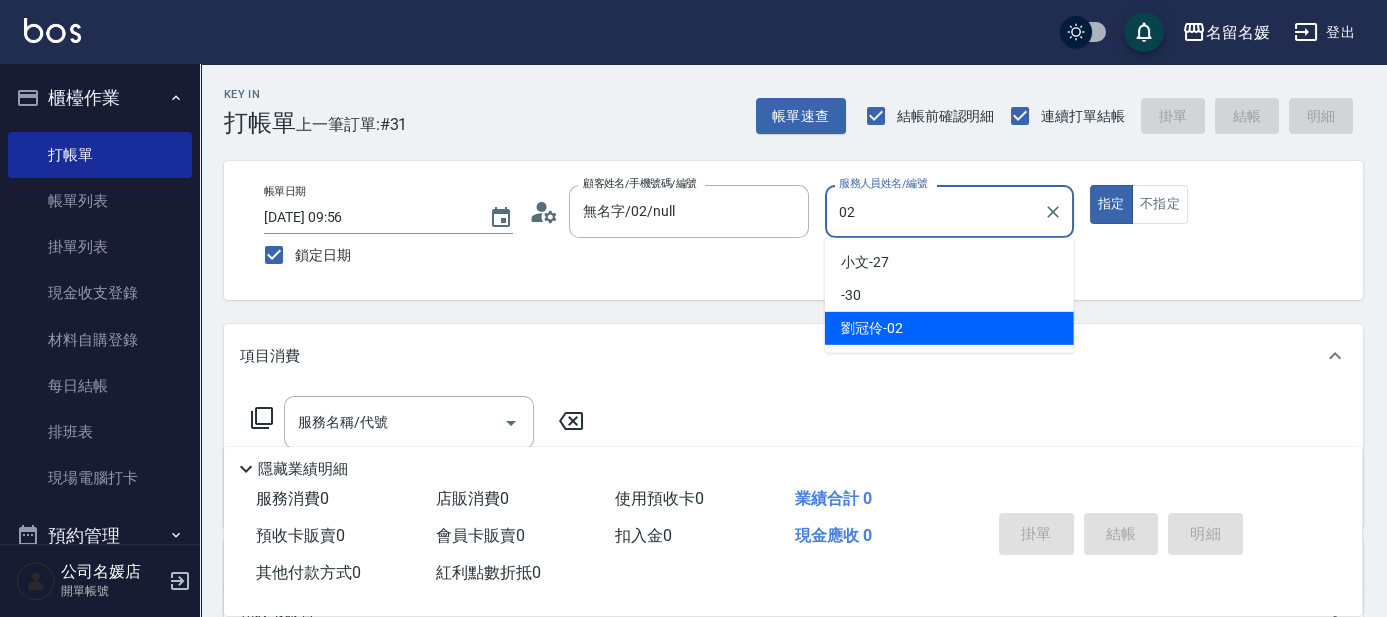 type on "[PERSON_NAME]-02" 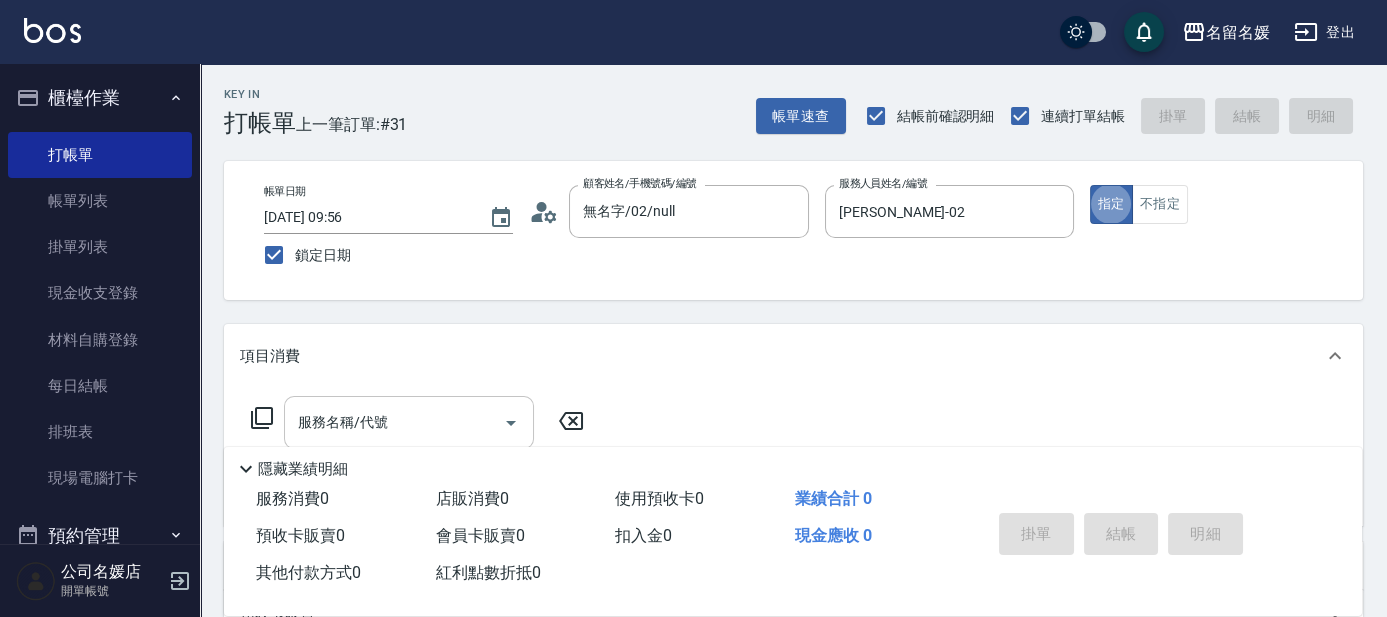 click on "服務名稱/代號" at bounding box center (394, 422) 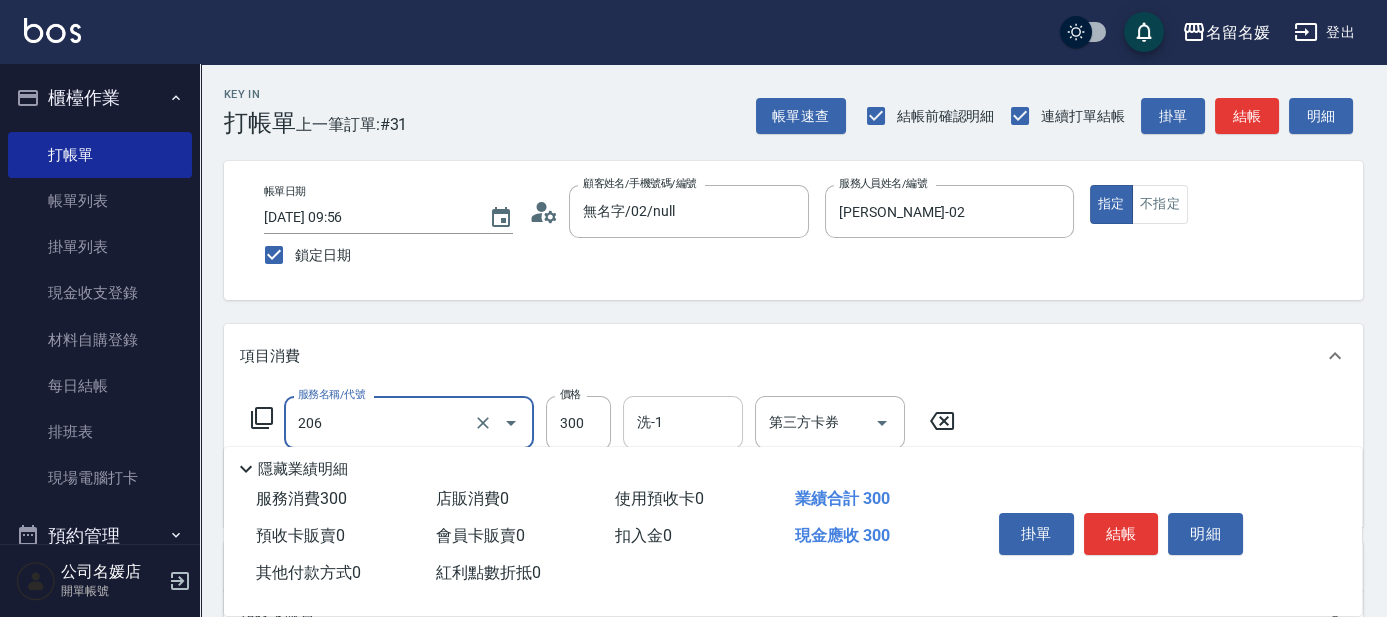 type on "洗髮[300](206)" 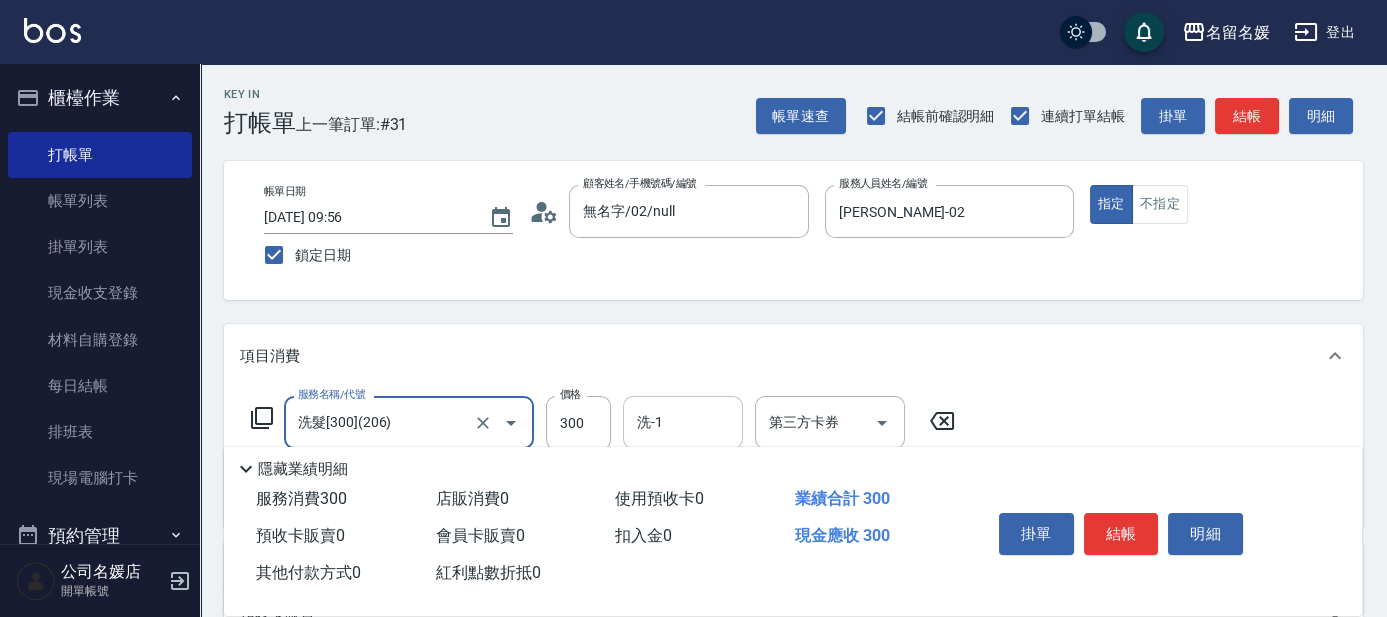 click on "洗-1" at bounding box center (683, 422) 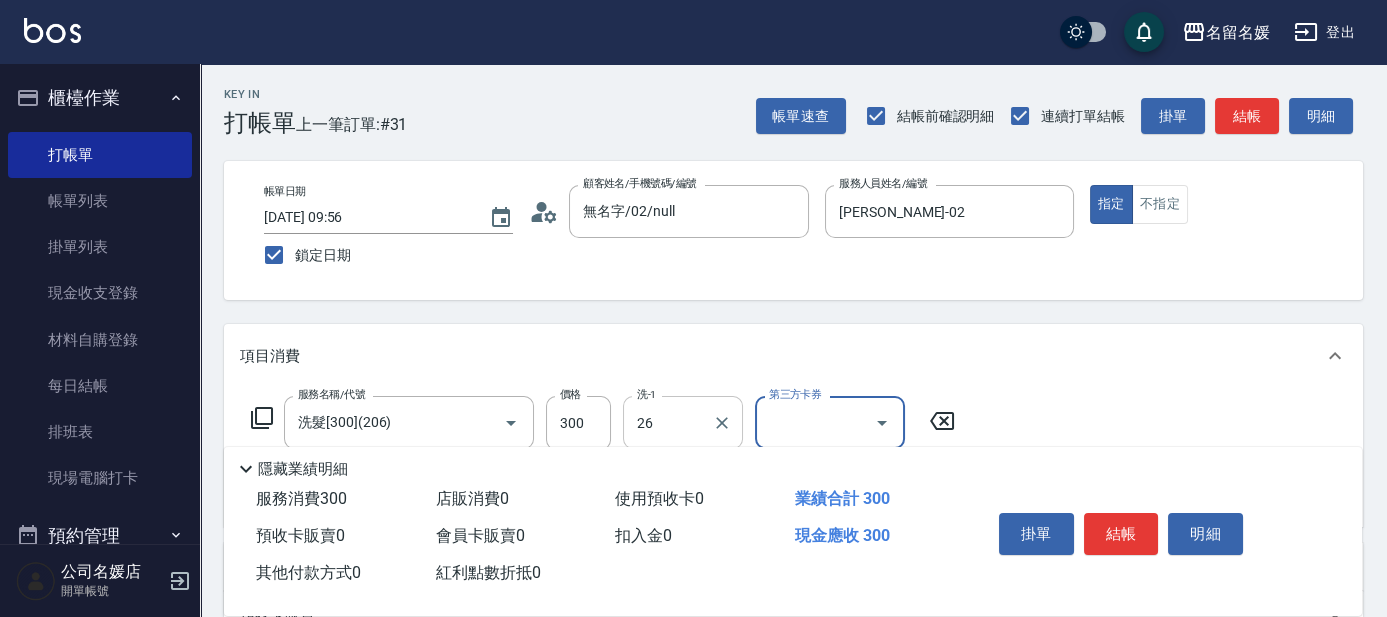 type on "[PERSON_NAME]-26" 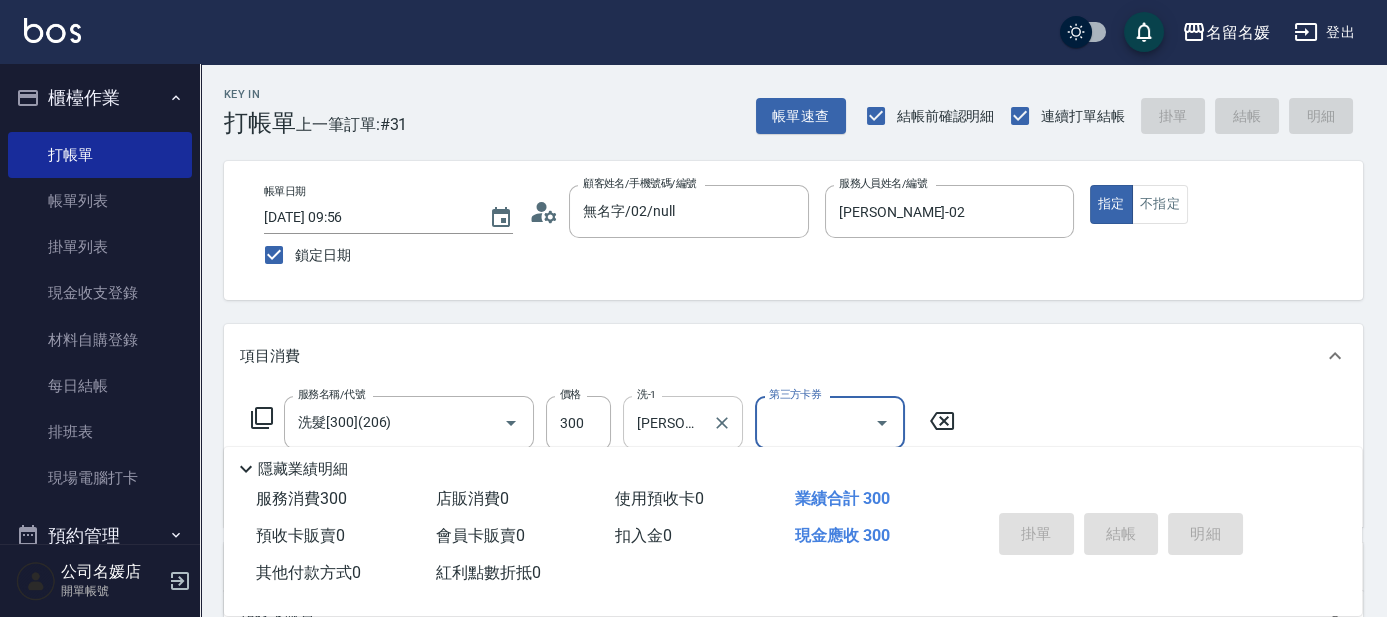 type 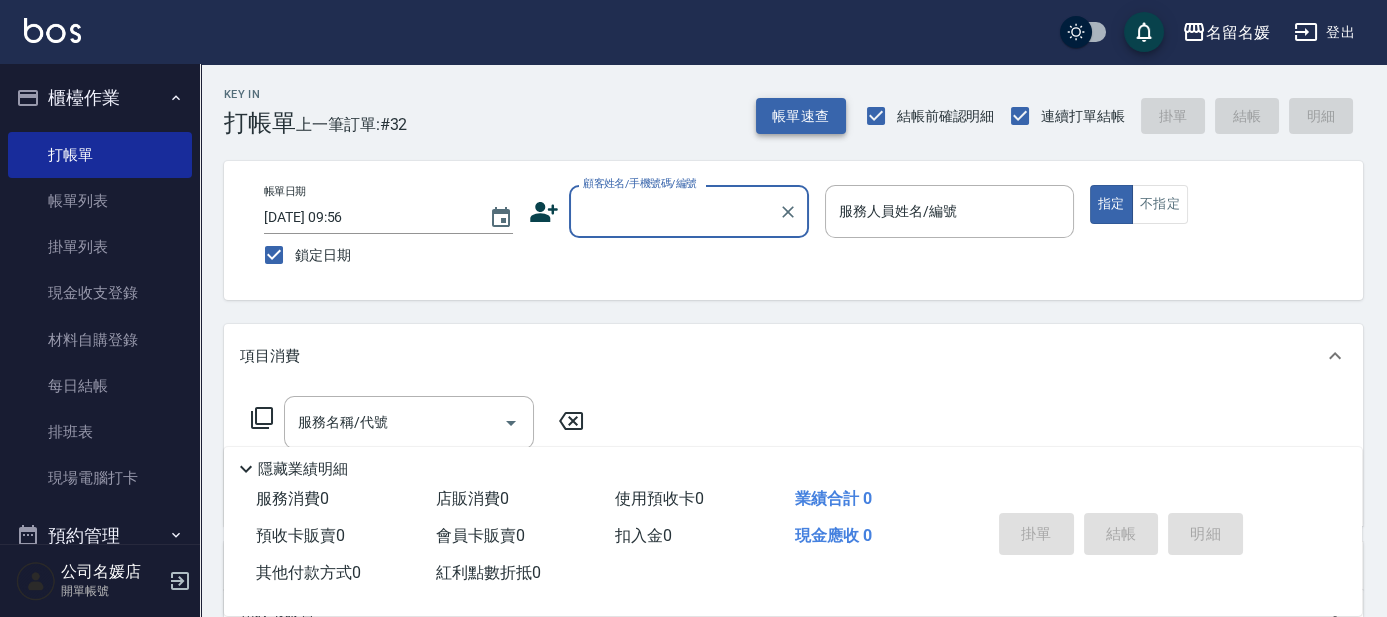 click on "帳單速查" at bounding box center [801, 116] 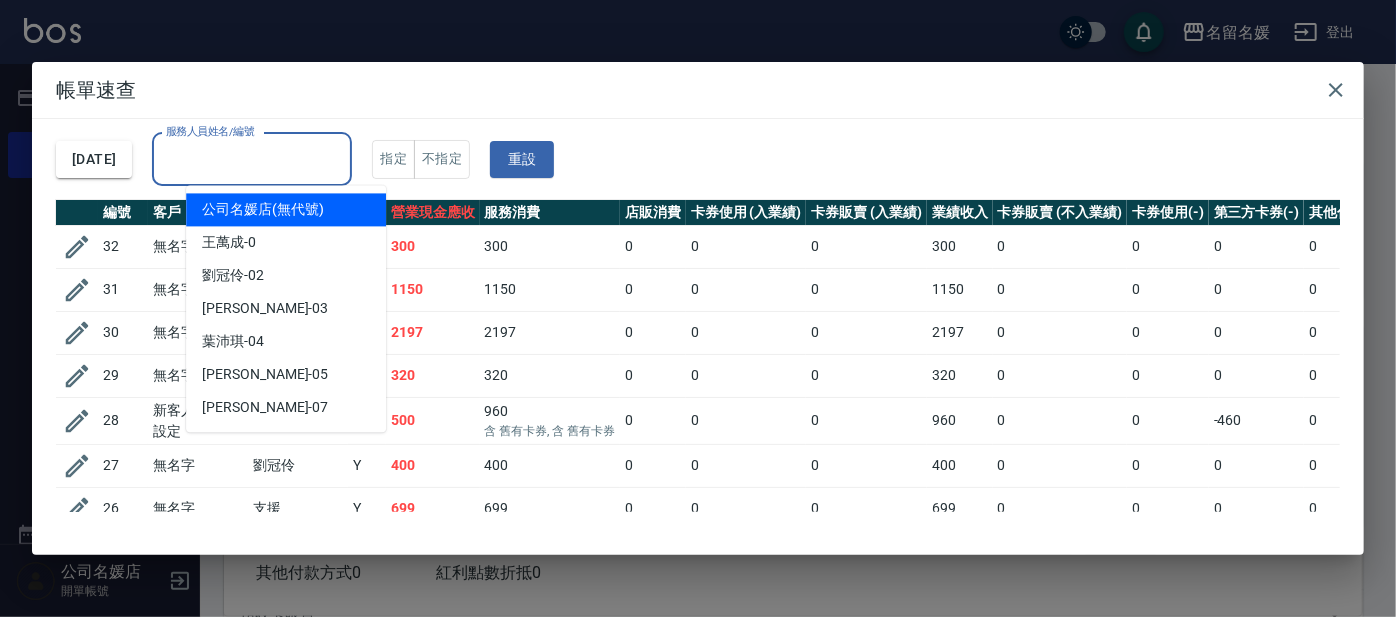 click on "服務人員姓名/編號 服務人員姓名/編號" at bounding box center [252, 159] 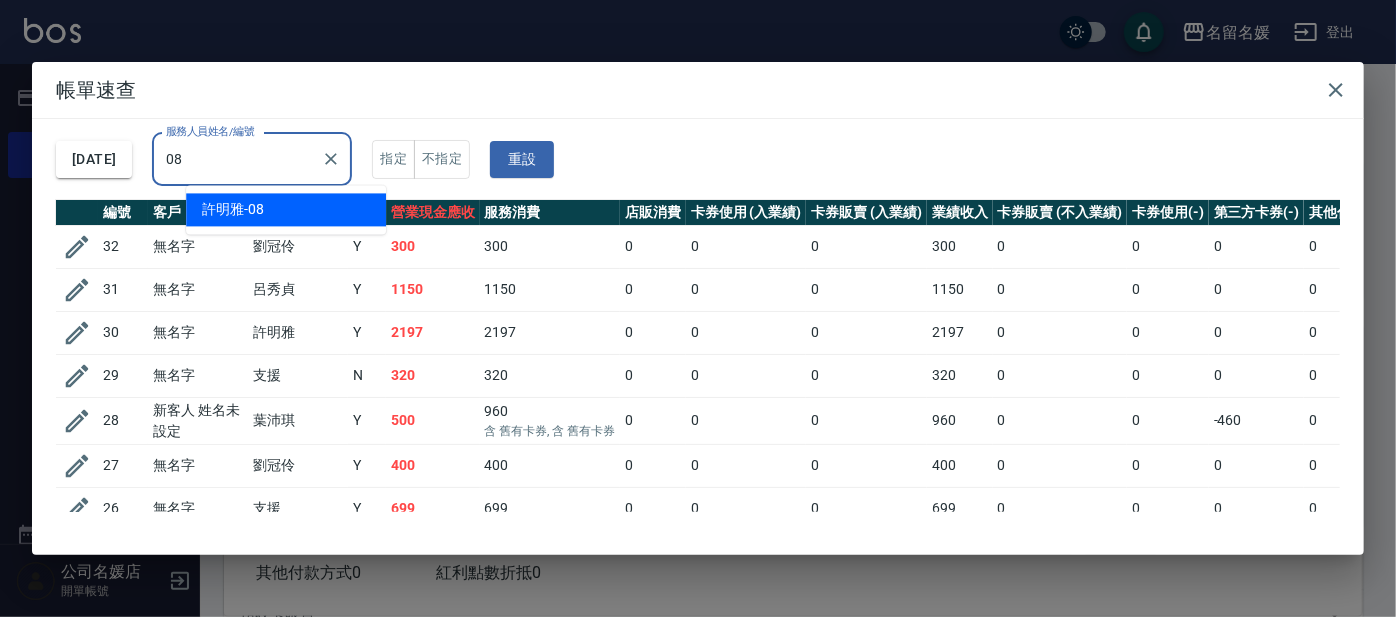 click on "[PERSON_NAME]-08" at bounding box center (286, 209) 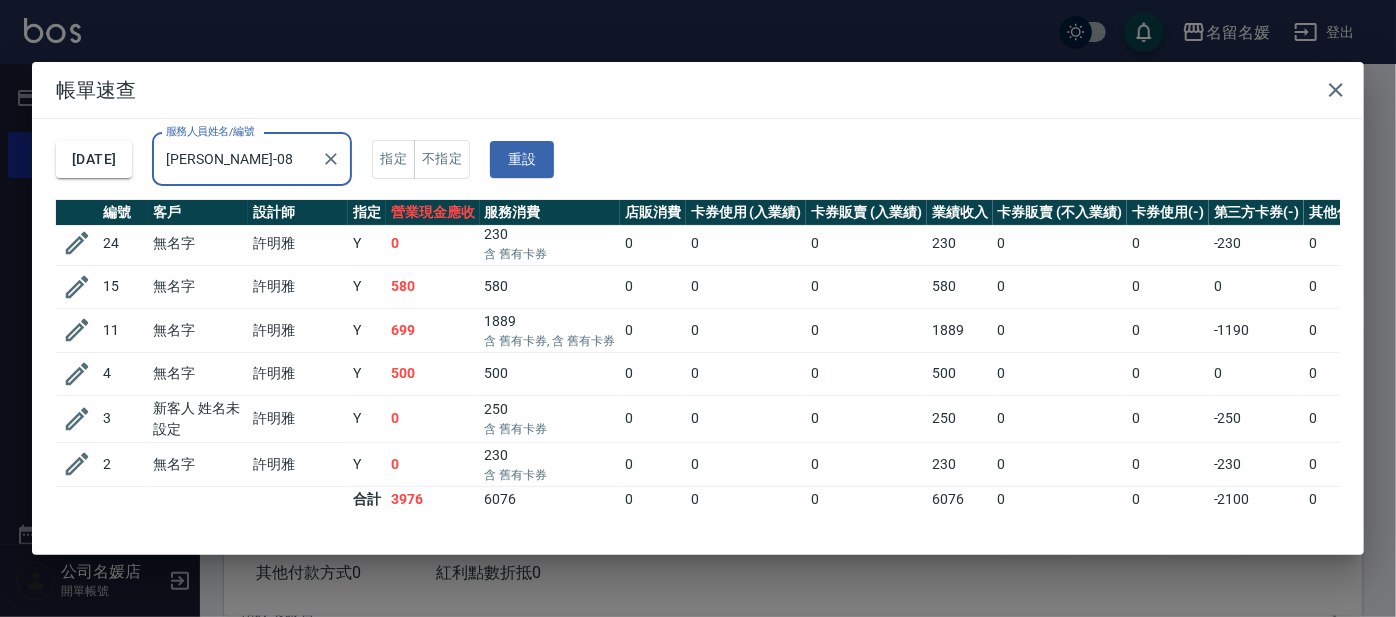 scroll, scrollTop: 104, scrollLeft: 0, axis: vertical 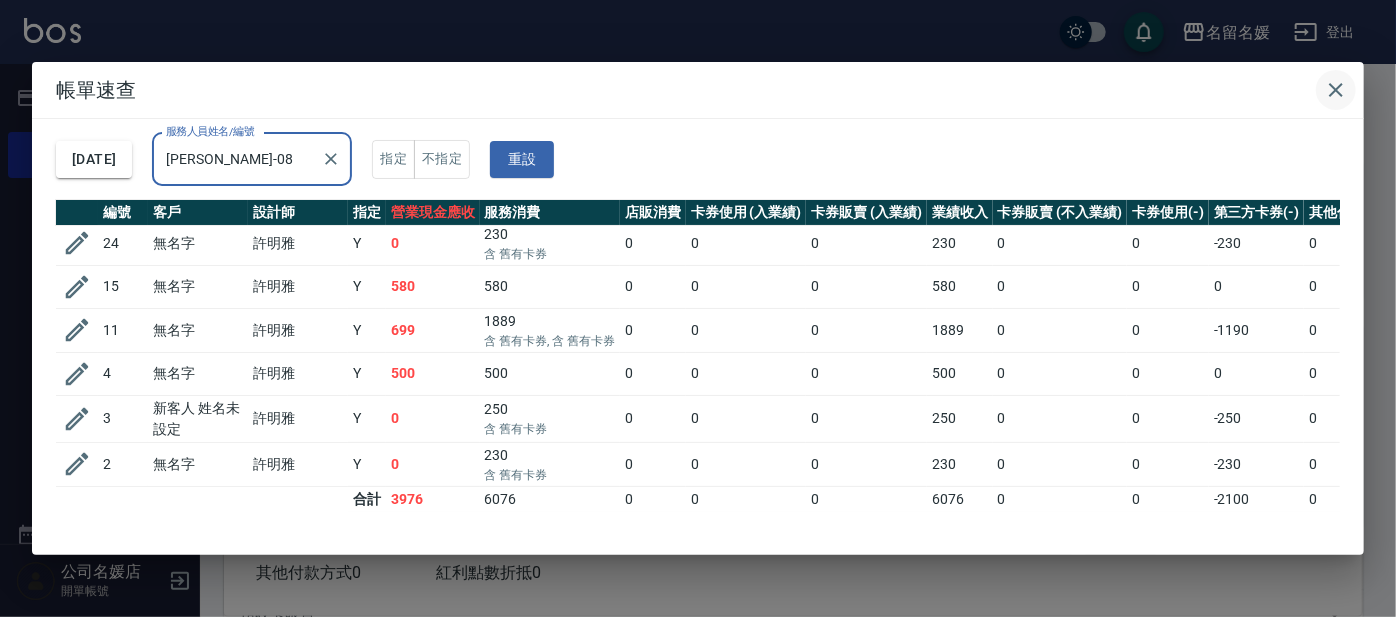 type on "[PERSON_NAME]-08" 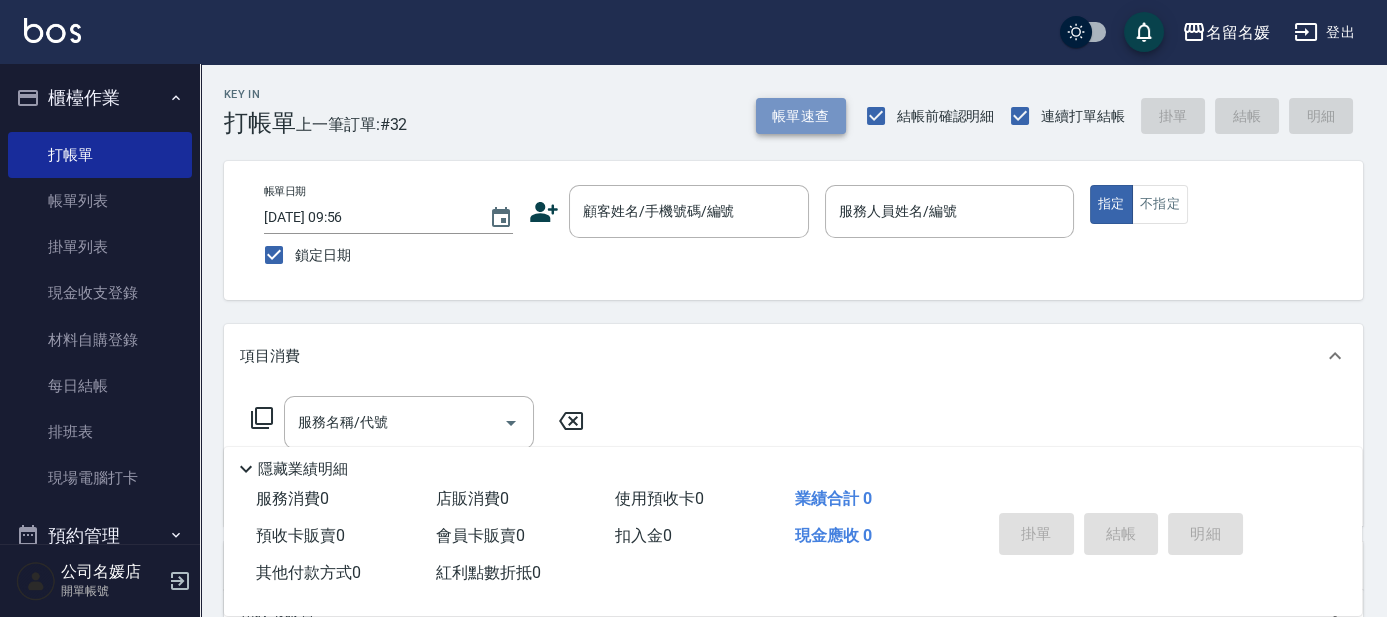 click on "帳單速查" at bounding box center [801, 116] 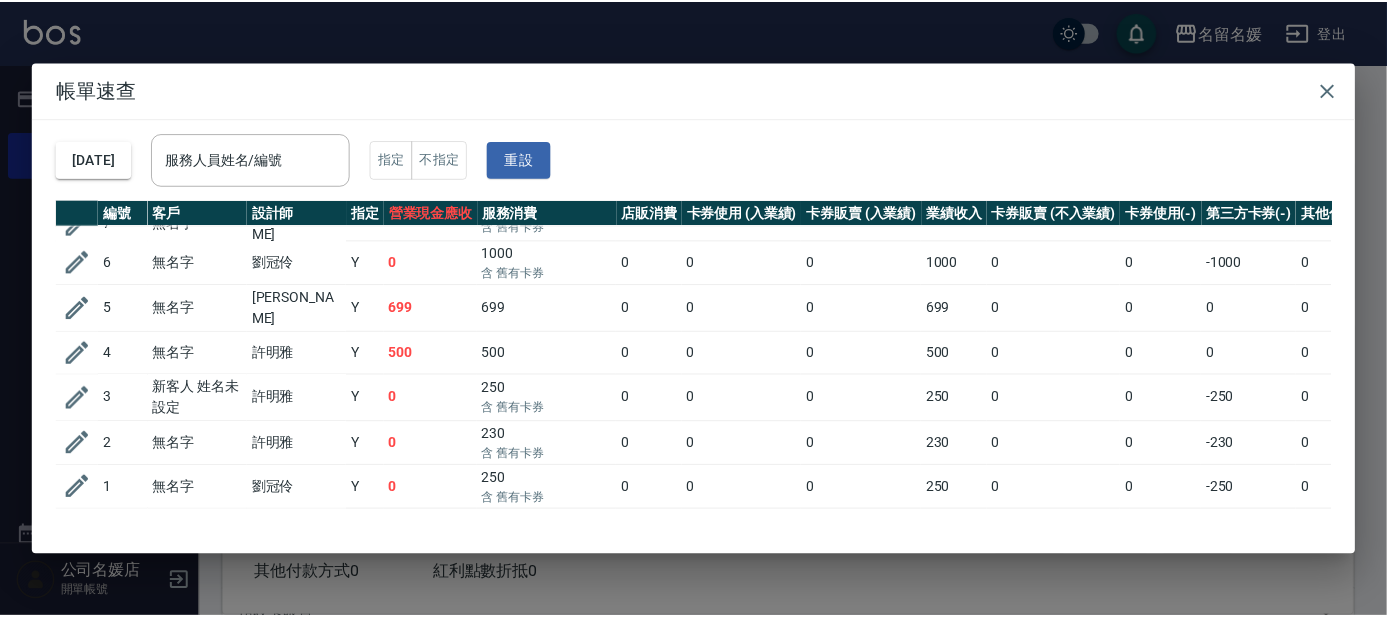 scroll, scrollTop: 1101, scrollLeft: 0, axis: vertical 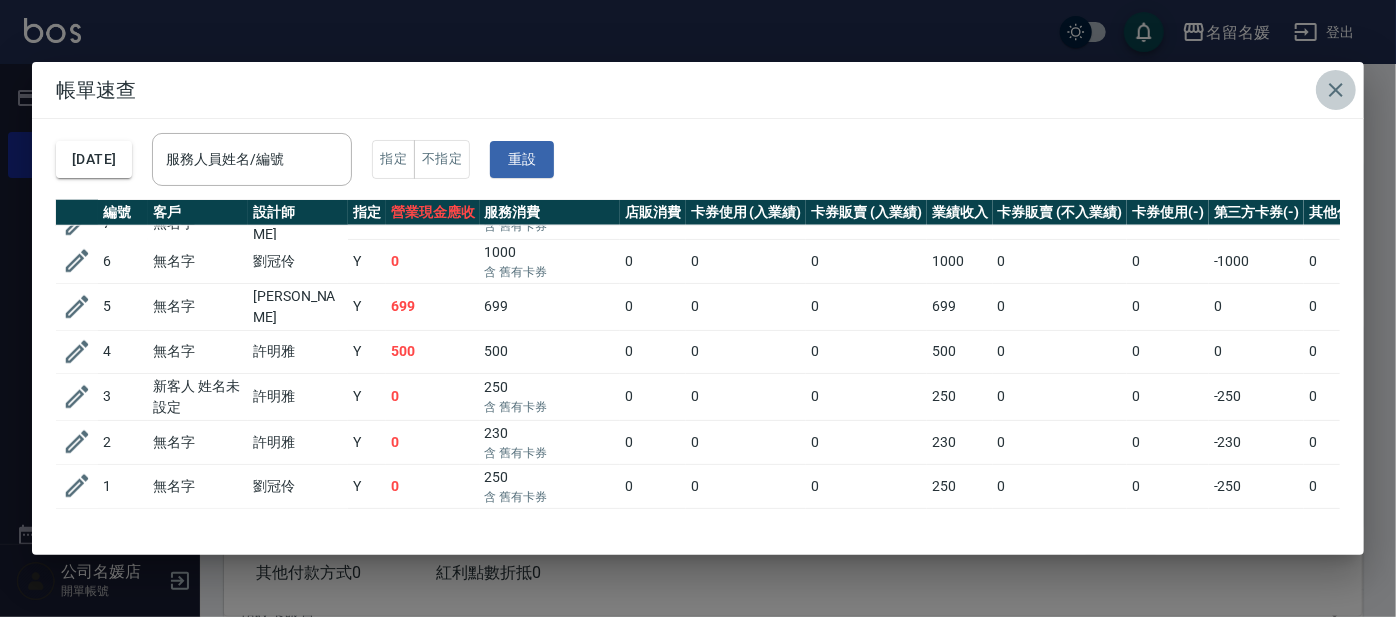 click 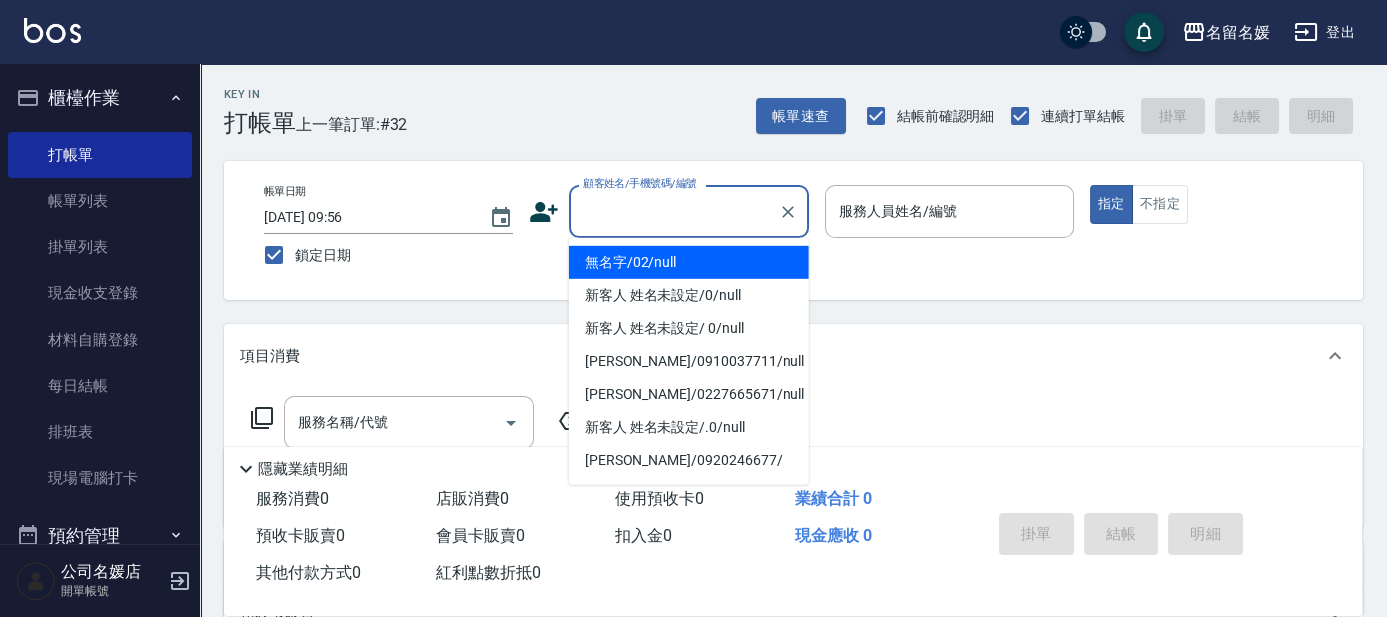 click on "顧客姓名/手機號碼/編號" at bounding box center [674, 211] 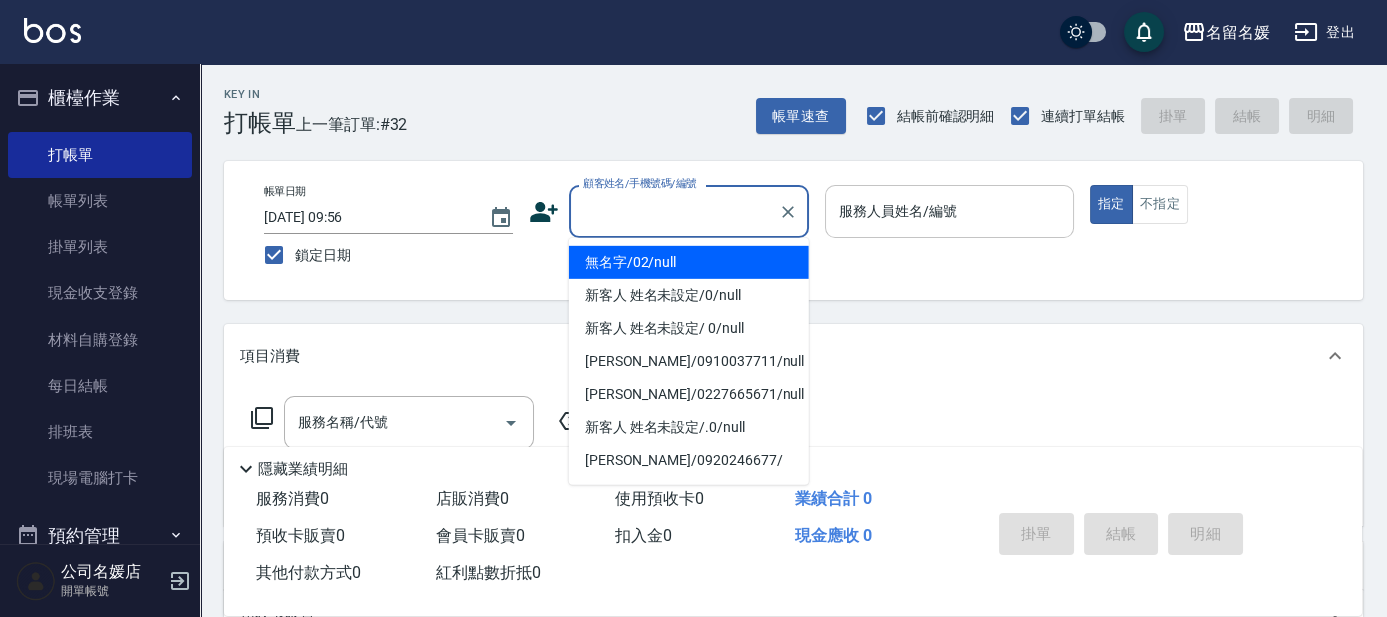 drag, startPoint x: 680, startPoint y: 262, endPoint x: 898, endPoint y: 233, distance: 219.92044 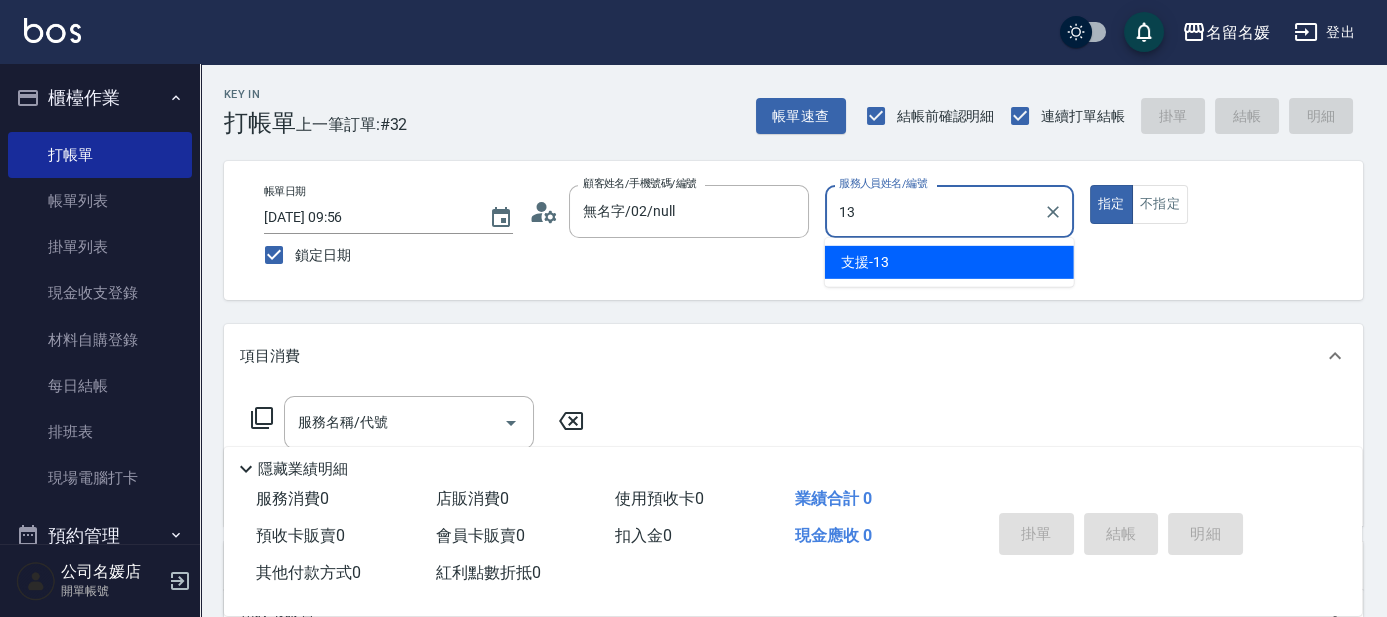 type on "支援-13" 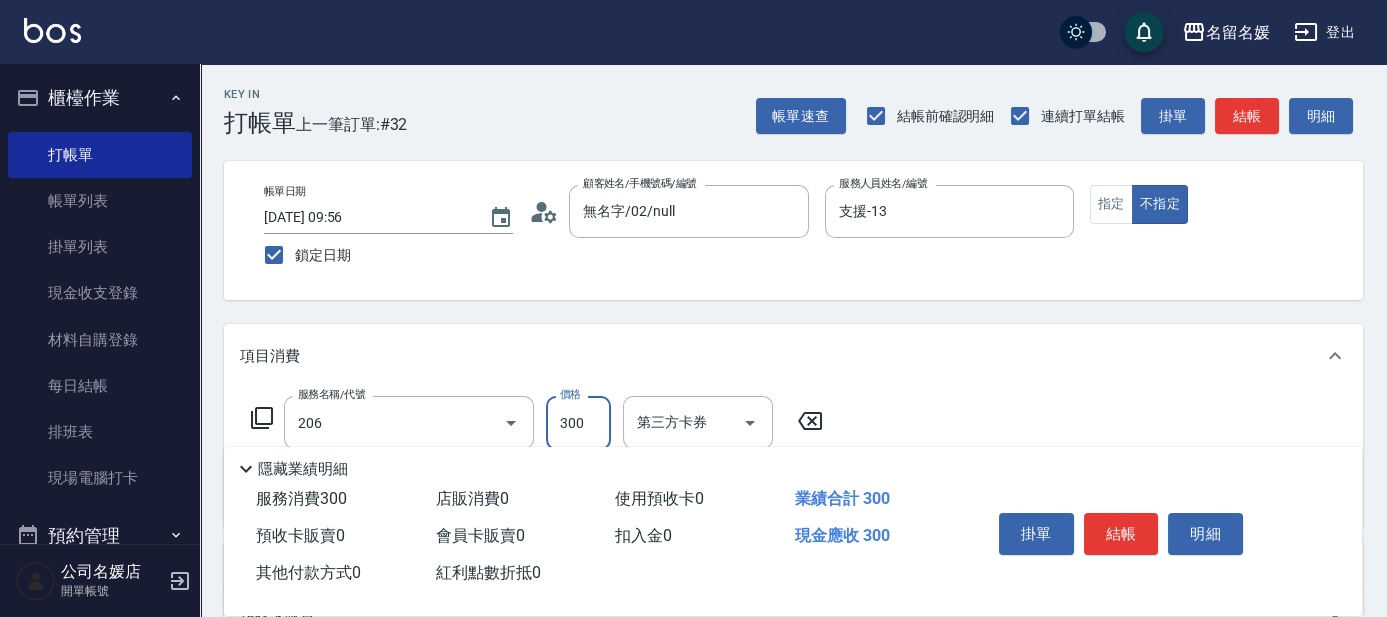 type on "洗髮[300](206)" 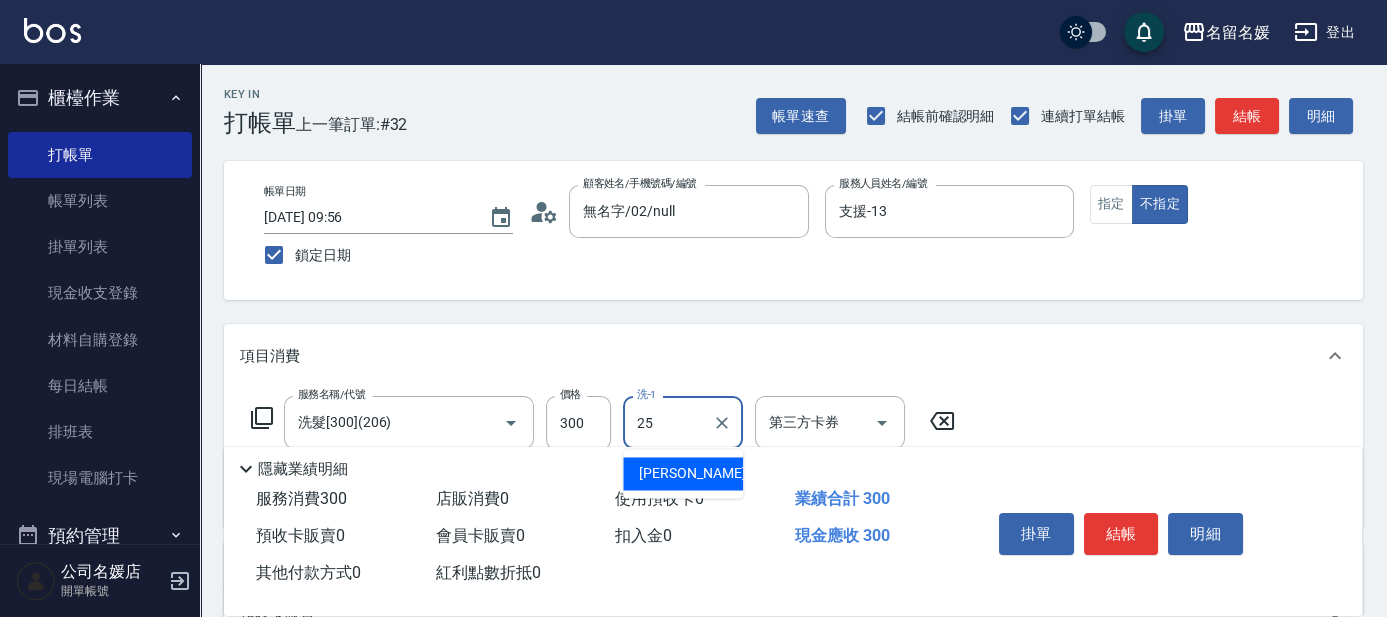 type on "[PERSON_NAME]-25" 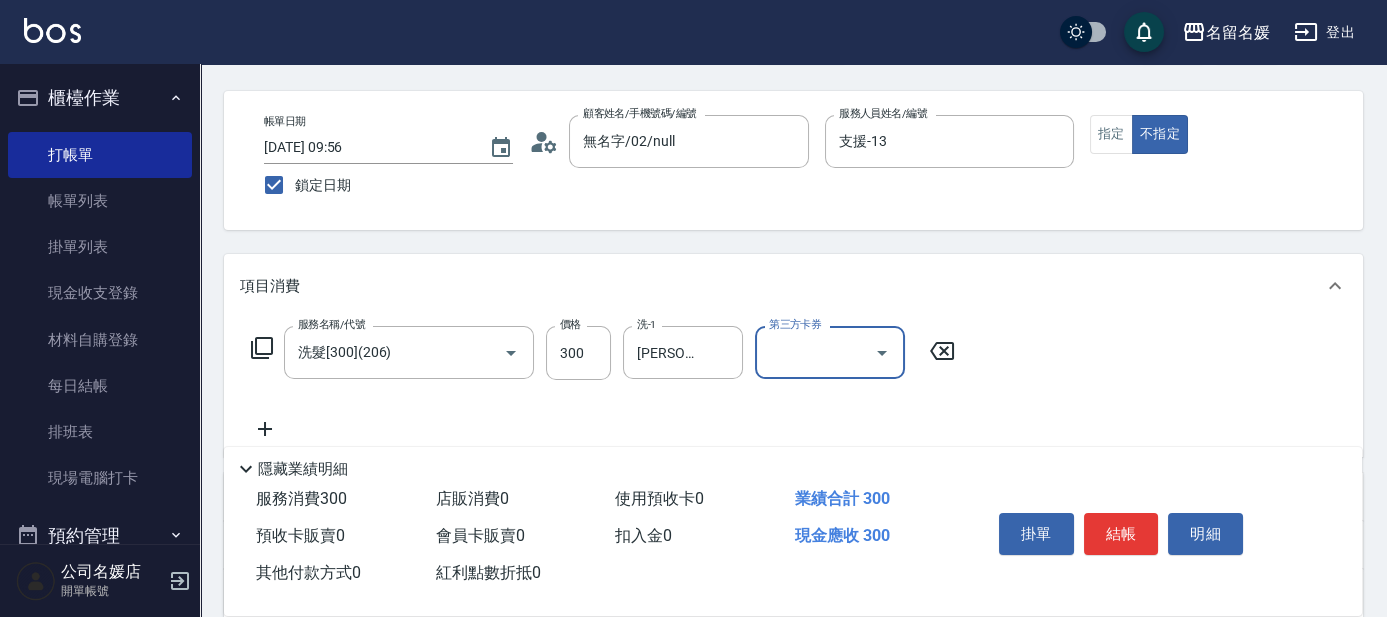 scroll, scrollTop: 90, scrollLeft: 0, axis: vertical 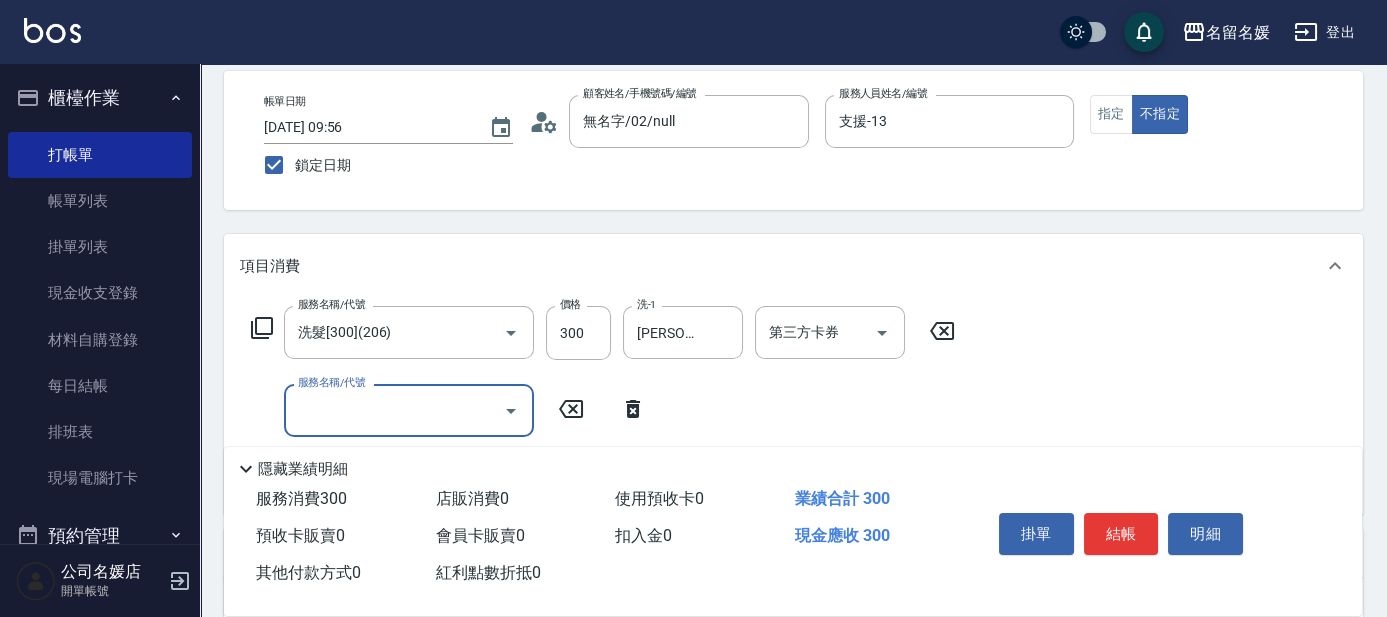type on "6" 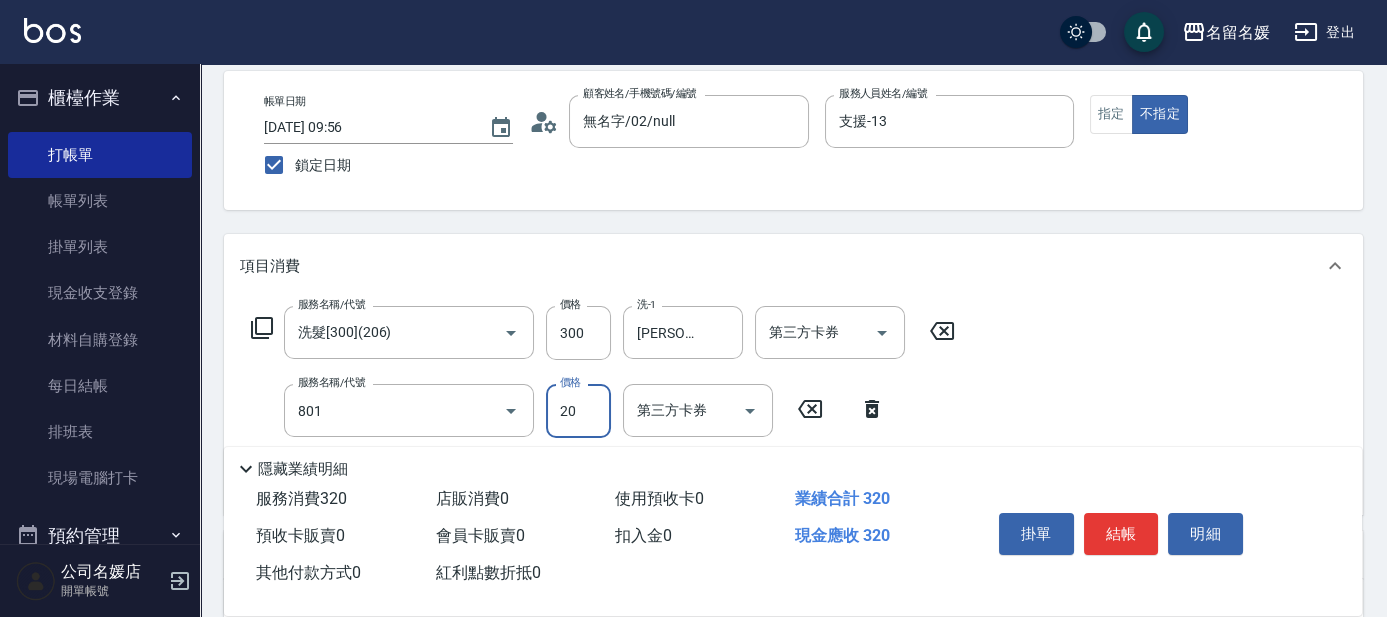 type on "潤絲(801)" 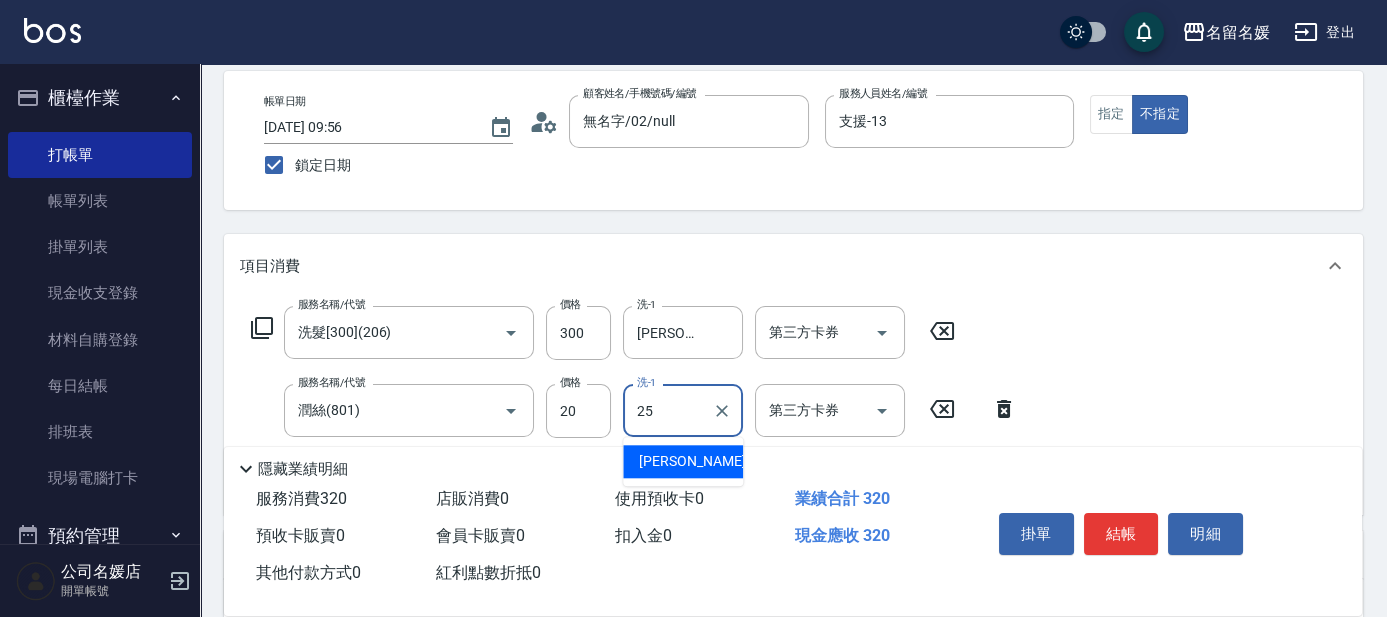 type on "[PERSON_NAME]-25" 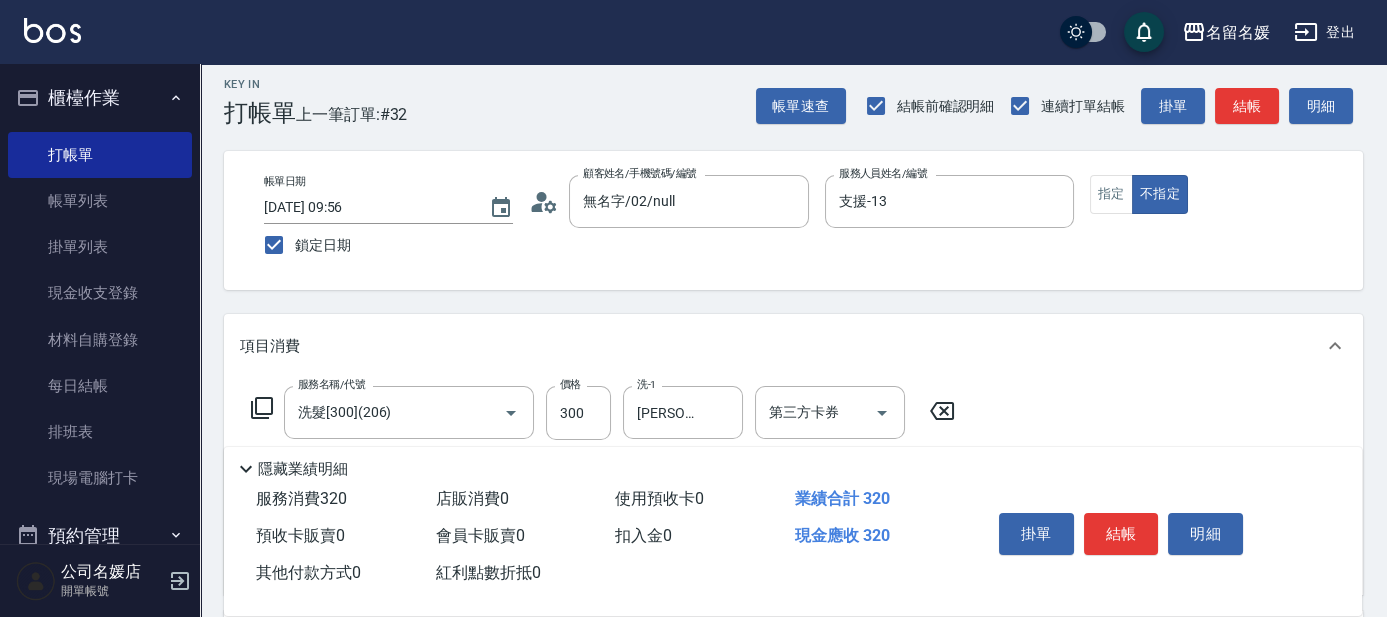 scroll, scrollTop: 0, scrollLeft: 0, axis: both 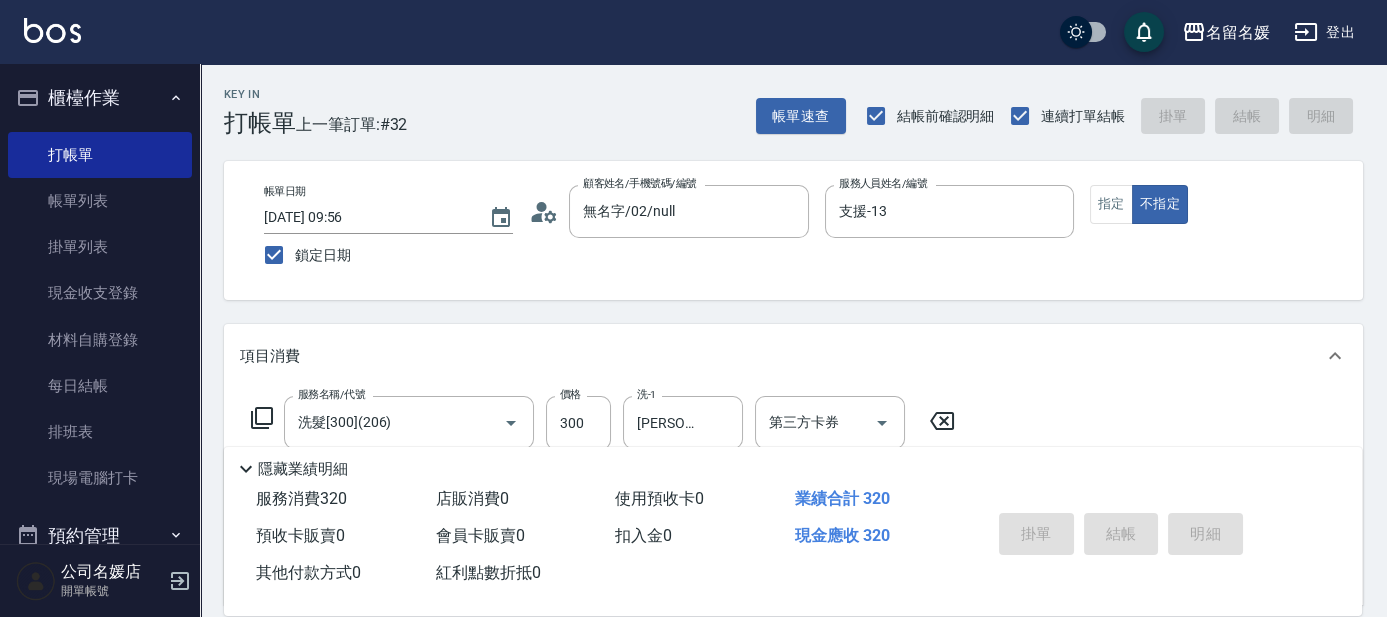 type 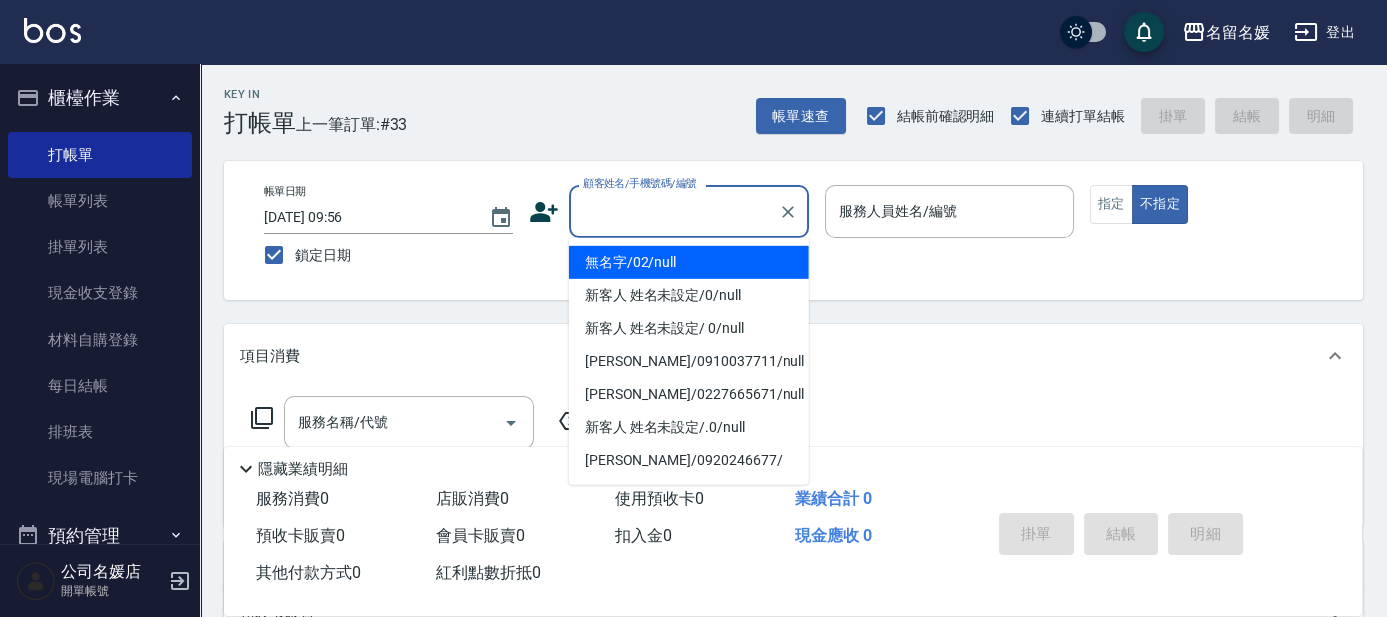 type on "無名字/02/null" 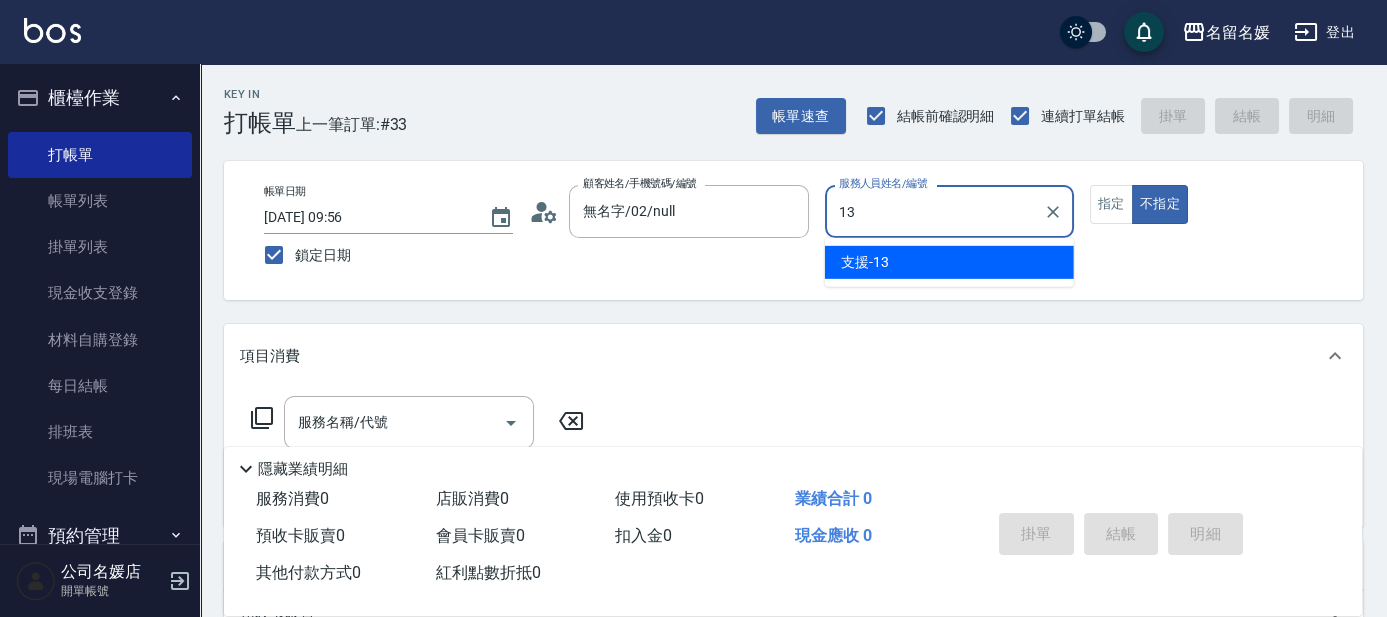 type on "13" 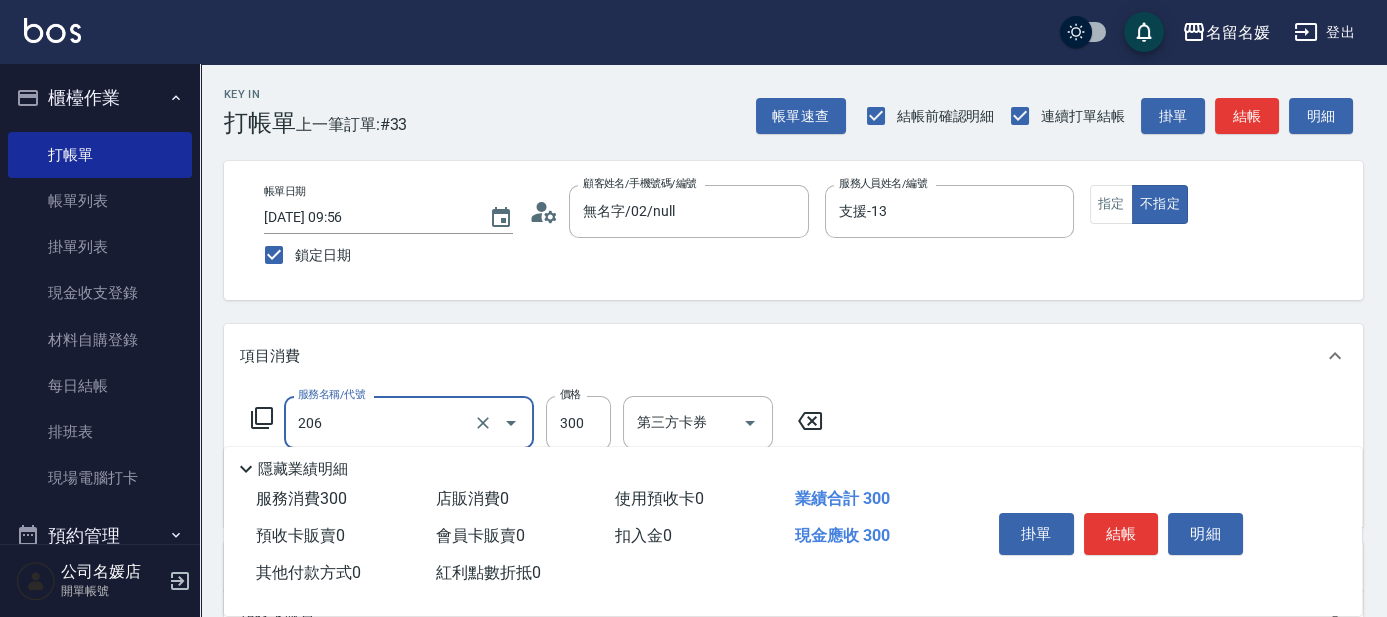 type on "洗髮[300](206)" 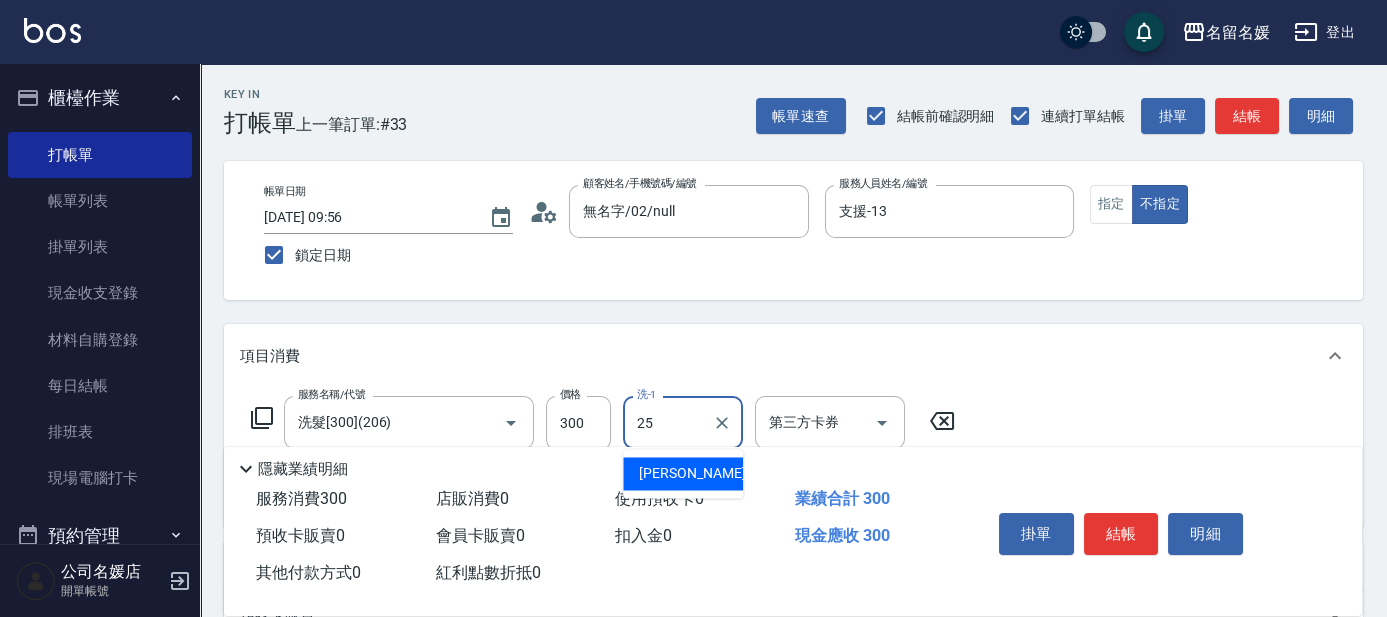 type on "[PERSON_NAME]-25" 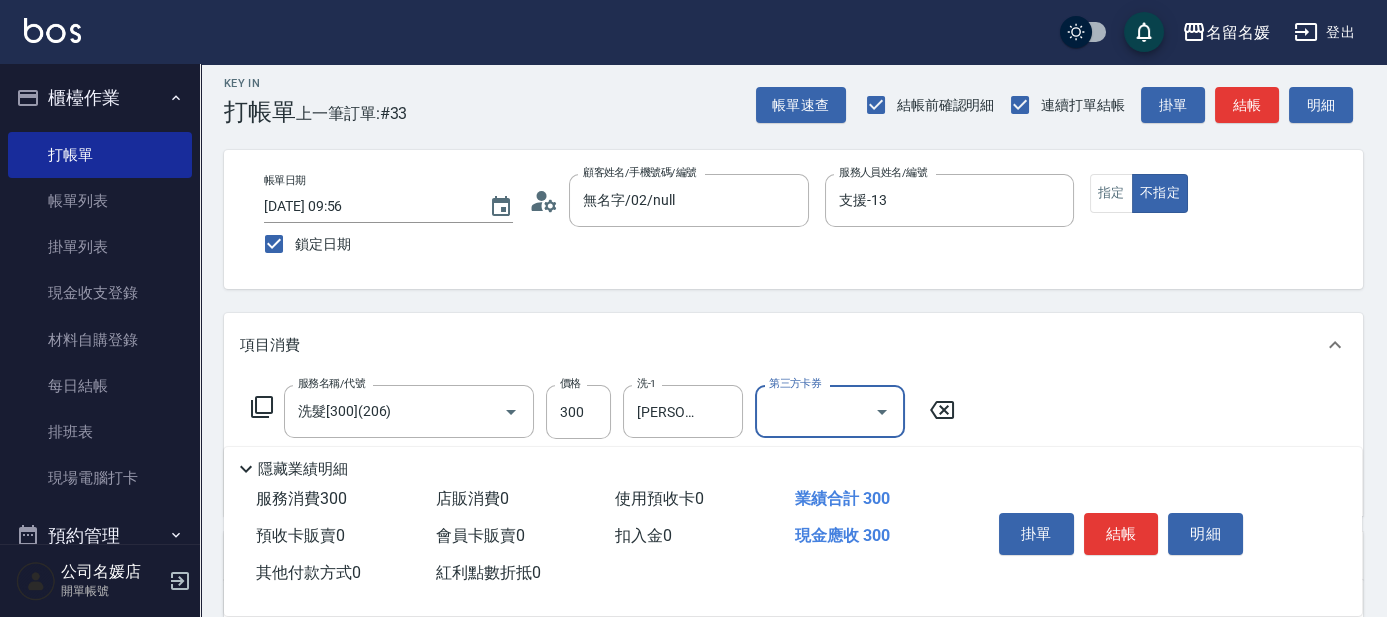 scroll, scrollTop: 90, scrollLeft: 0, axis: vertical 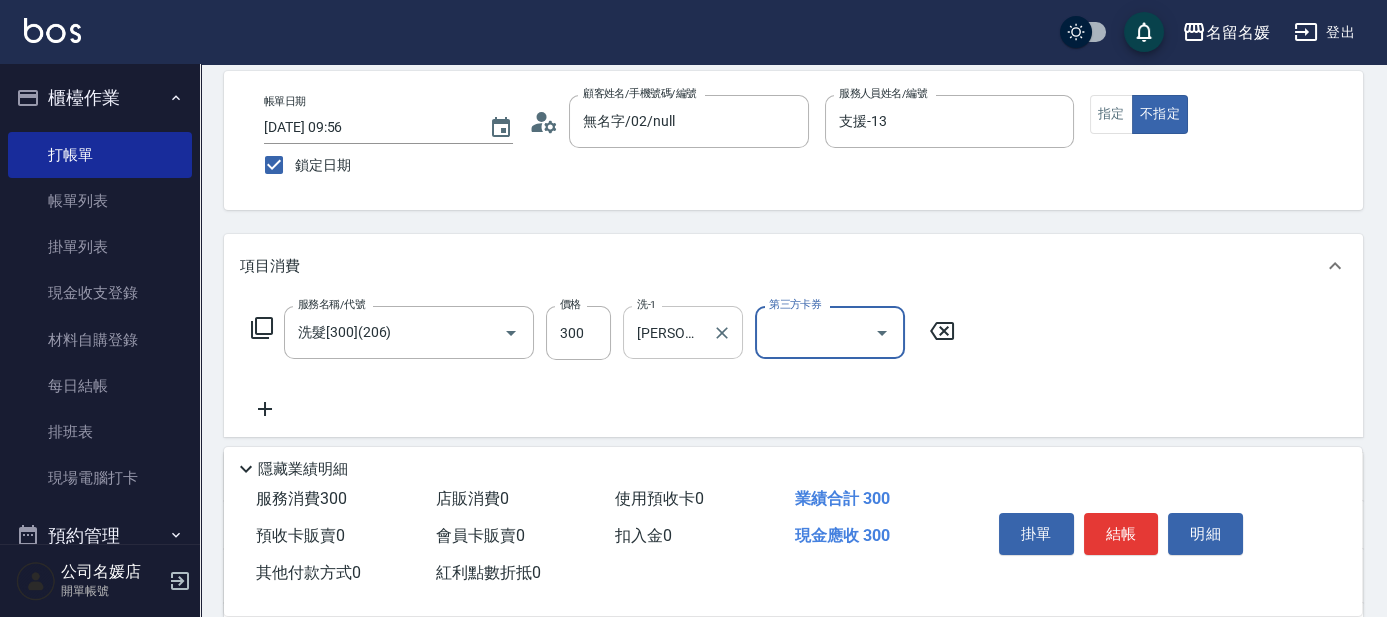 click at bounding box center [721, 332] 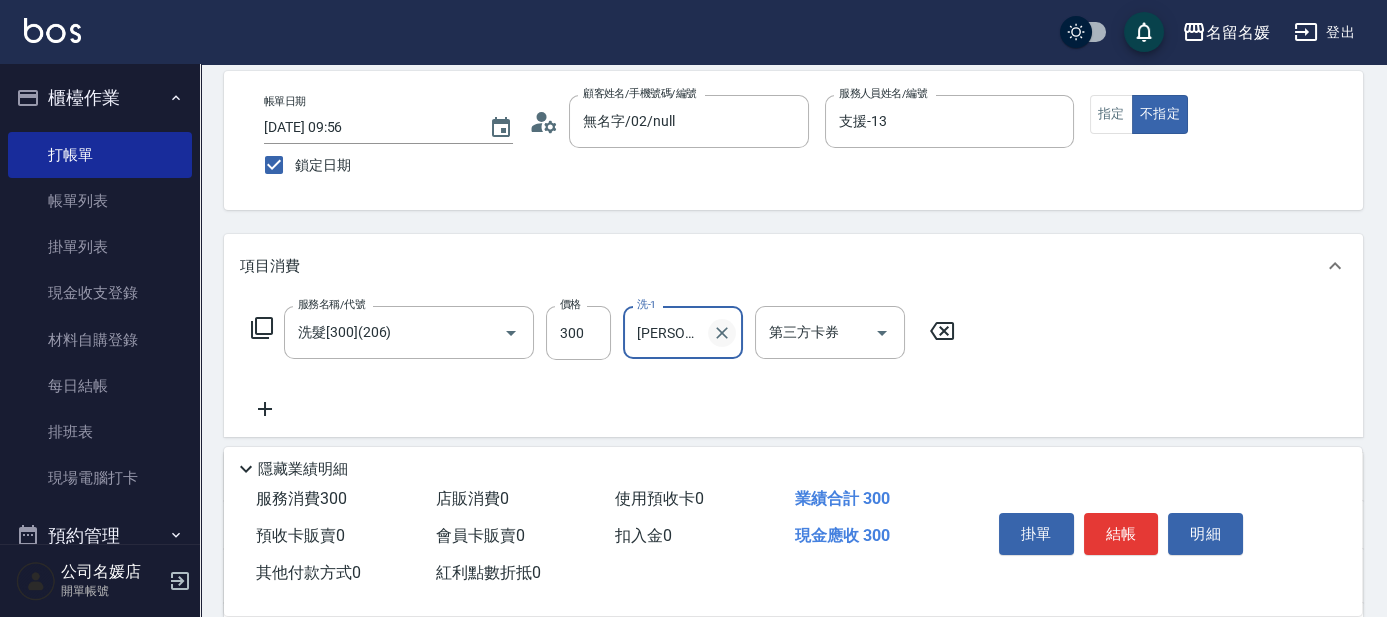 click 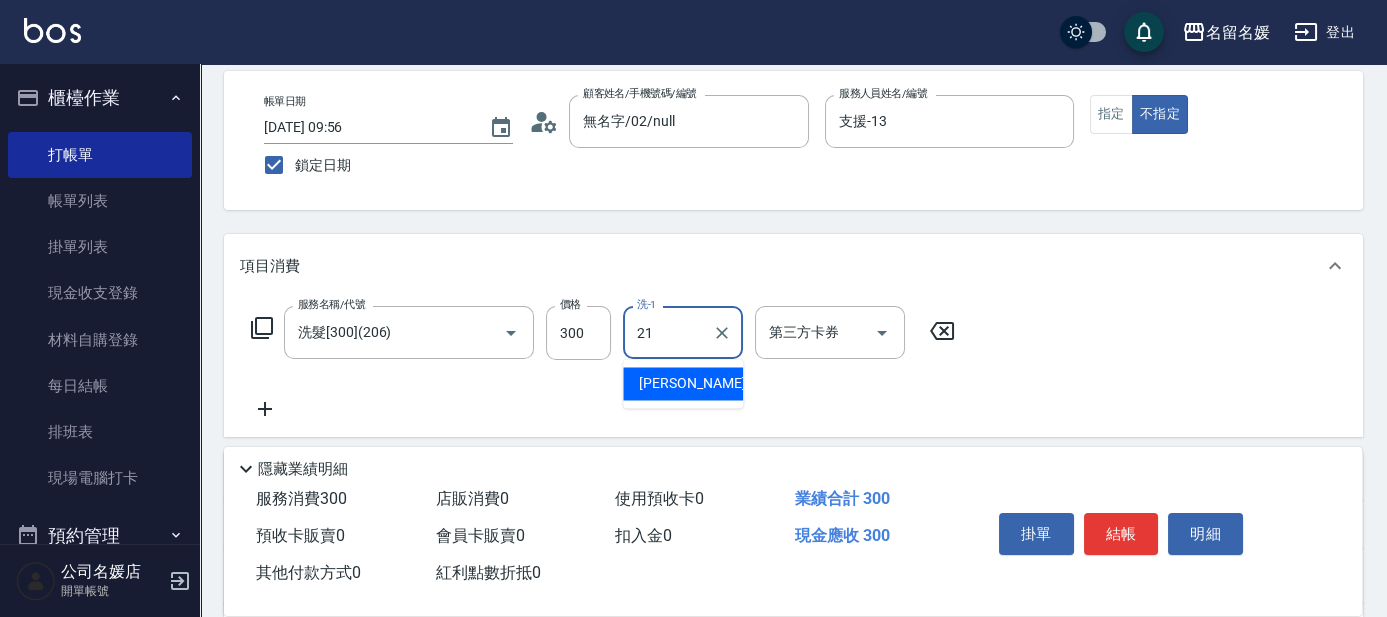 type on "[PERSON_NAME]-21" 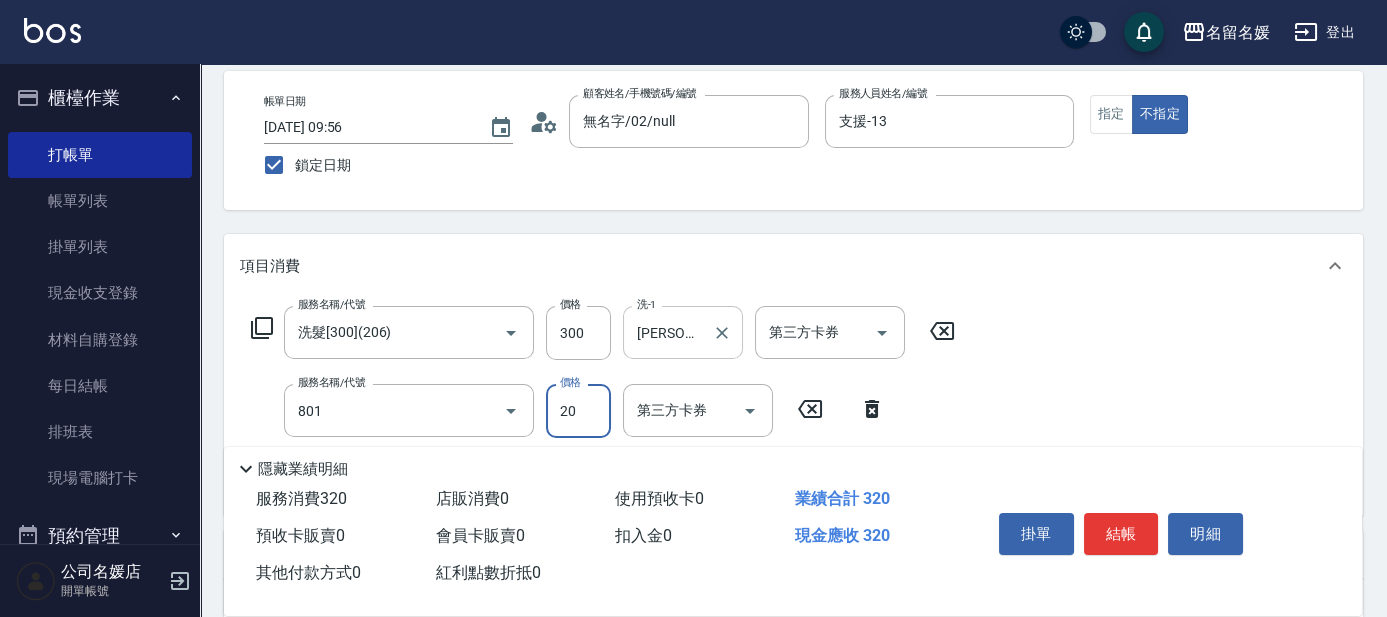 type on "潤絲(801)" 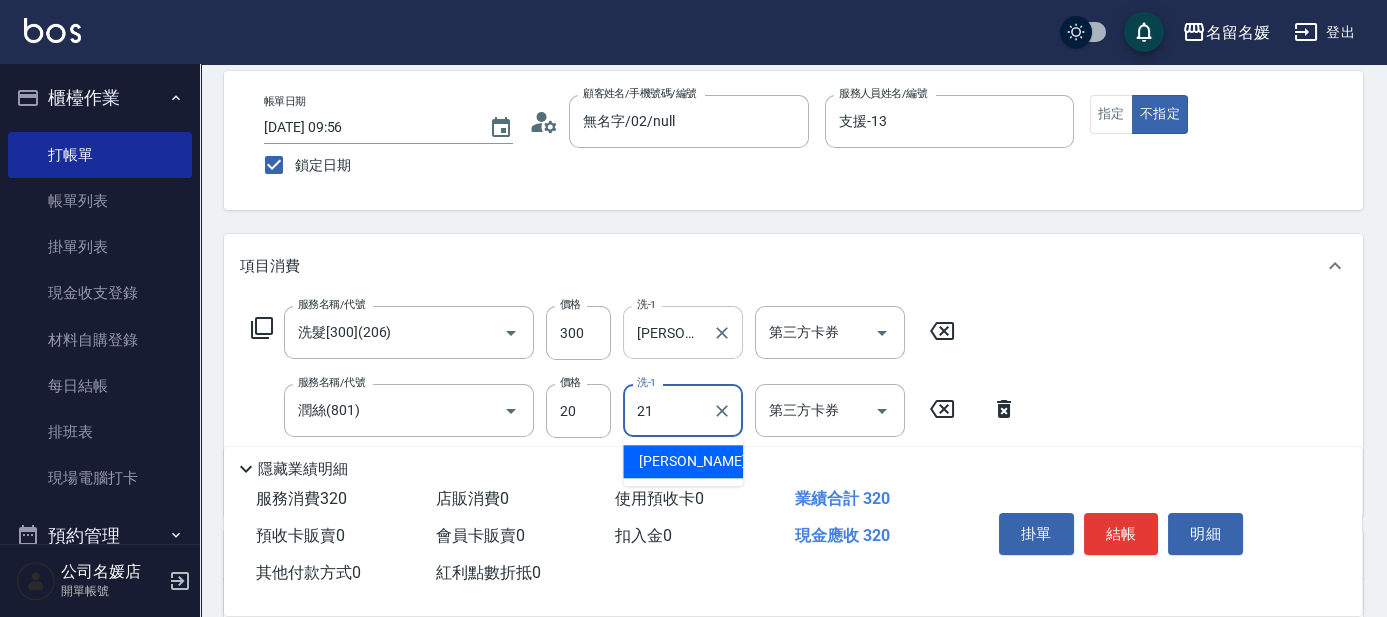 type on "[PERSON_NAME]-21" 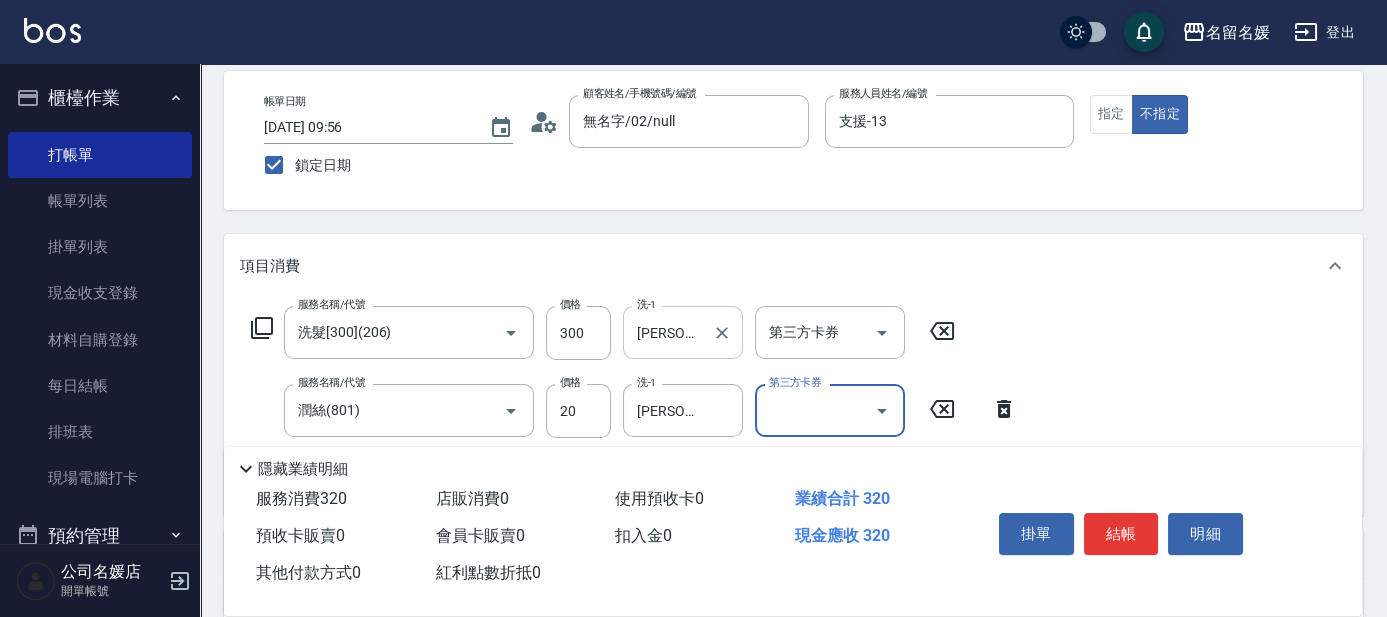 scroll, scrollTop: 0, scrollLeft: 0, axis: both 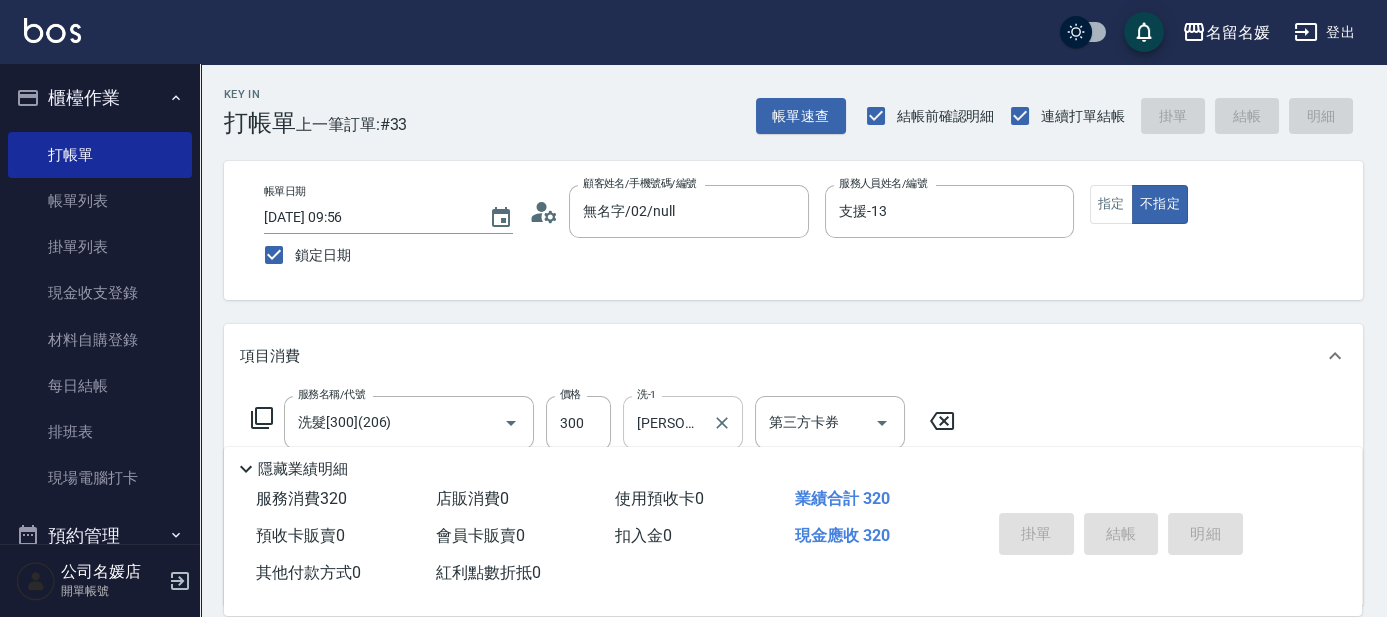 type 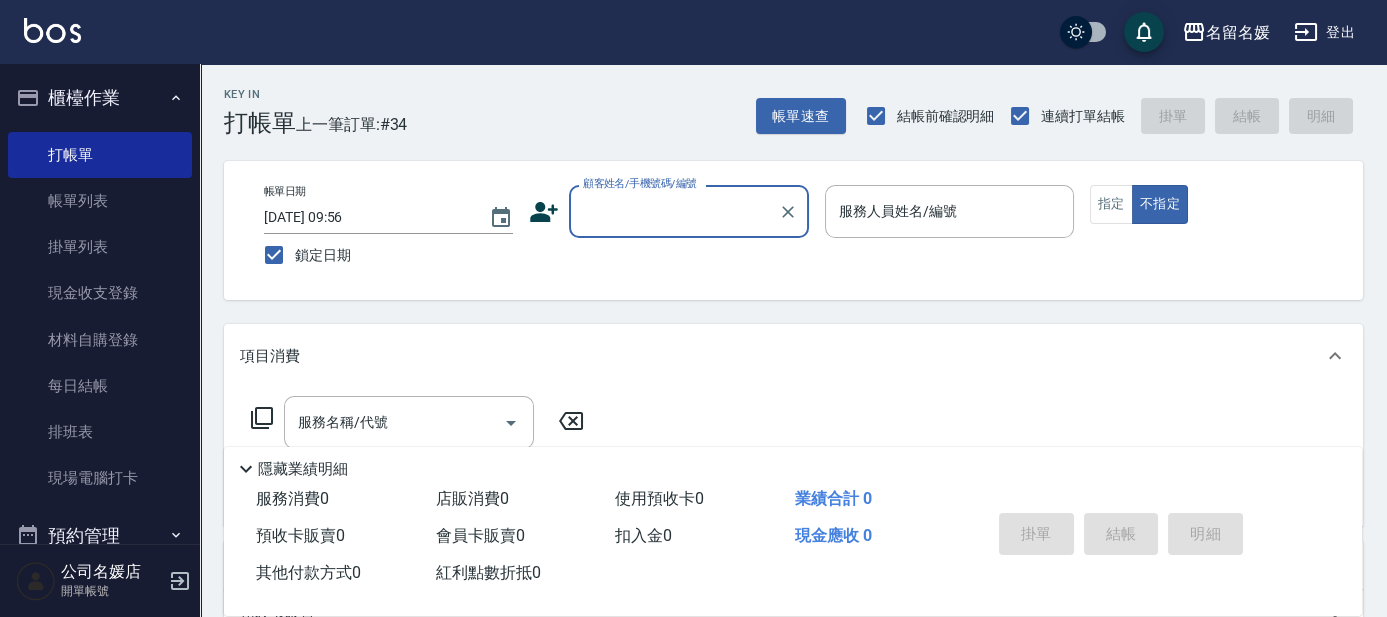 drag, startPoint x: 646, startPoint y: 190, endPoint x: 645, endPoint y: 205, distance: 15.033297 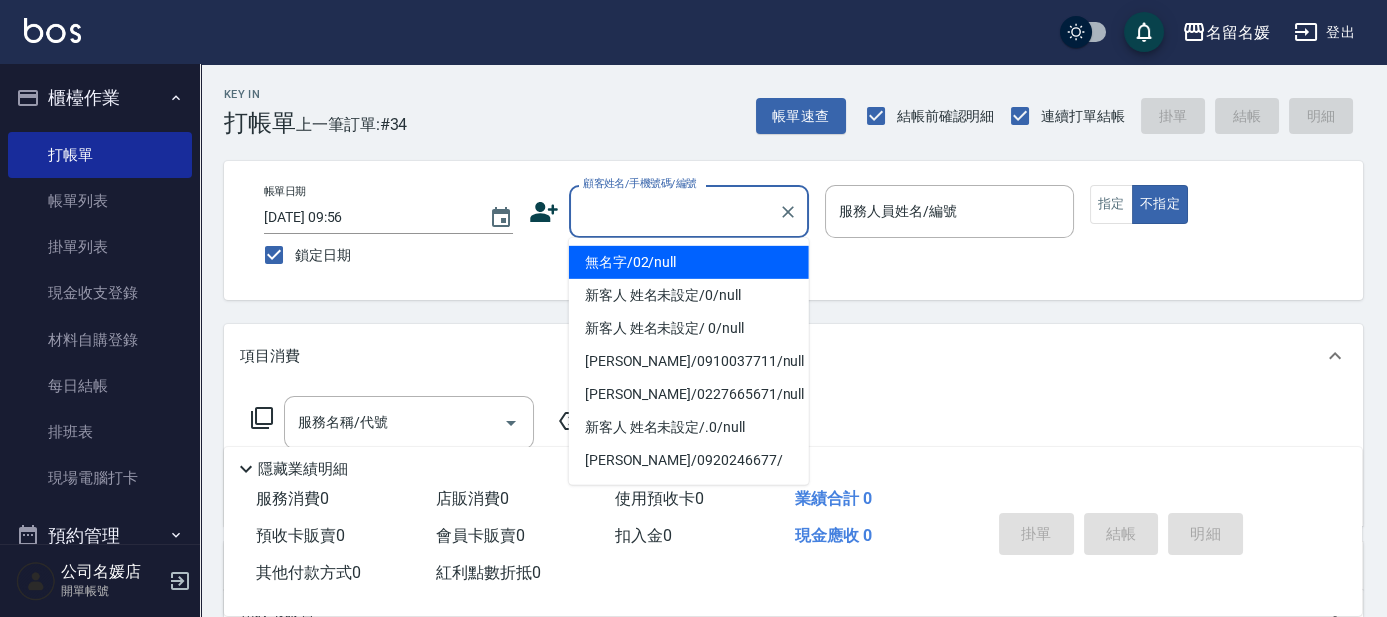 click on "無名字/02/null" at bounding box center (689, 262) 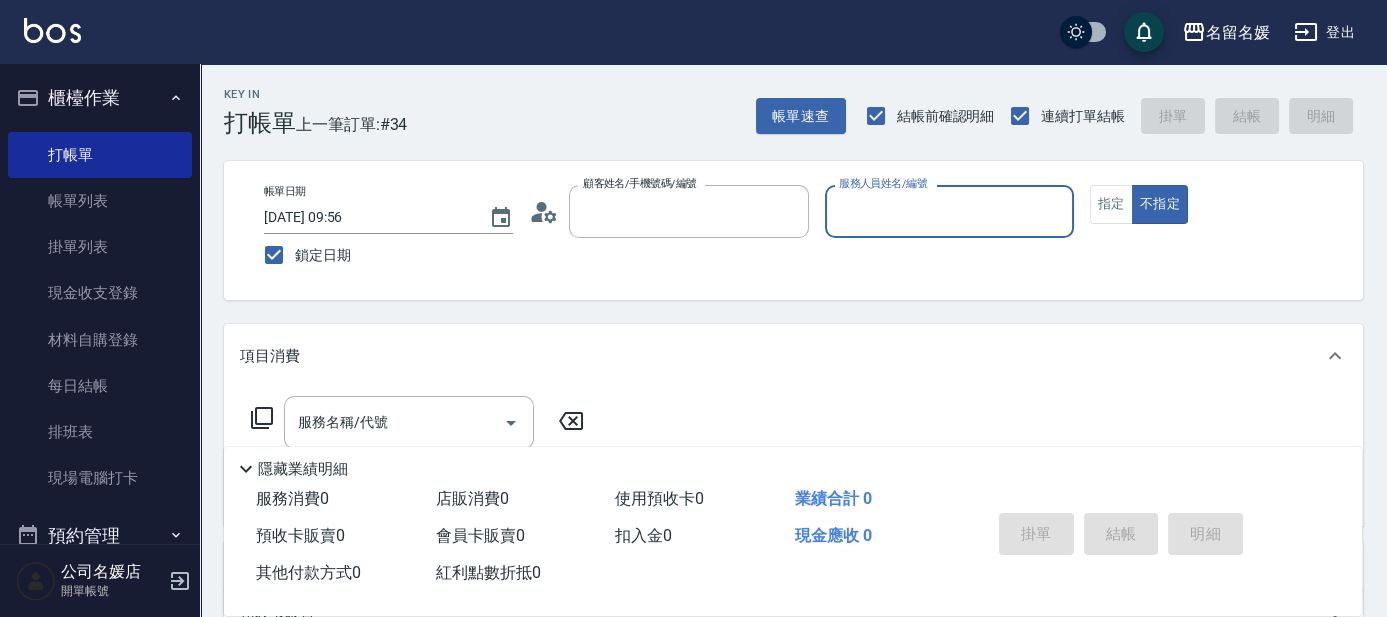 type on "無名字/02/null" 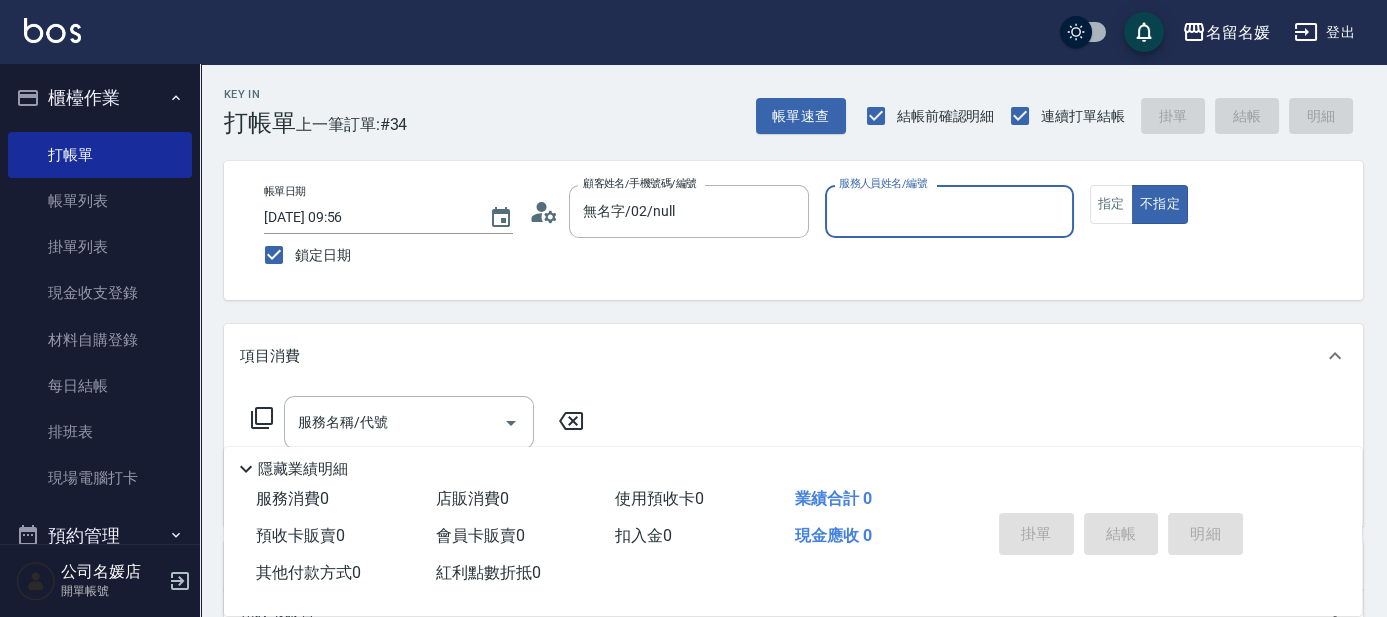 click on "服務人員姓名/編號" at bounding box center [949, 211] 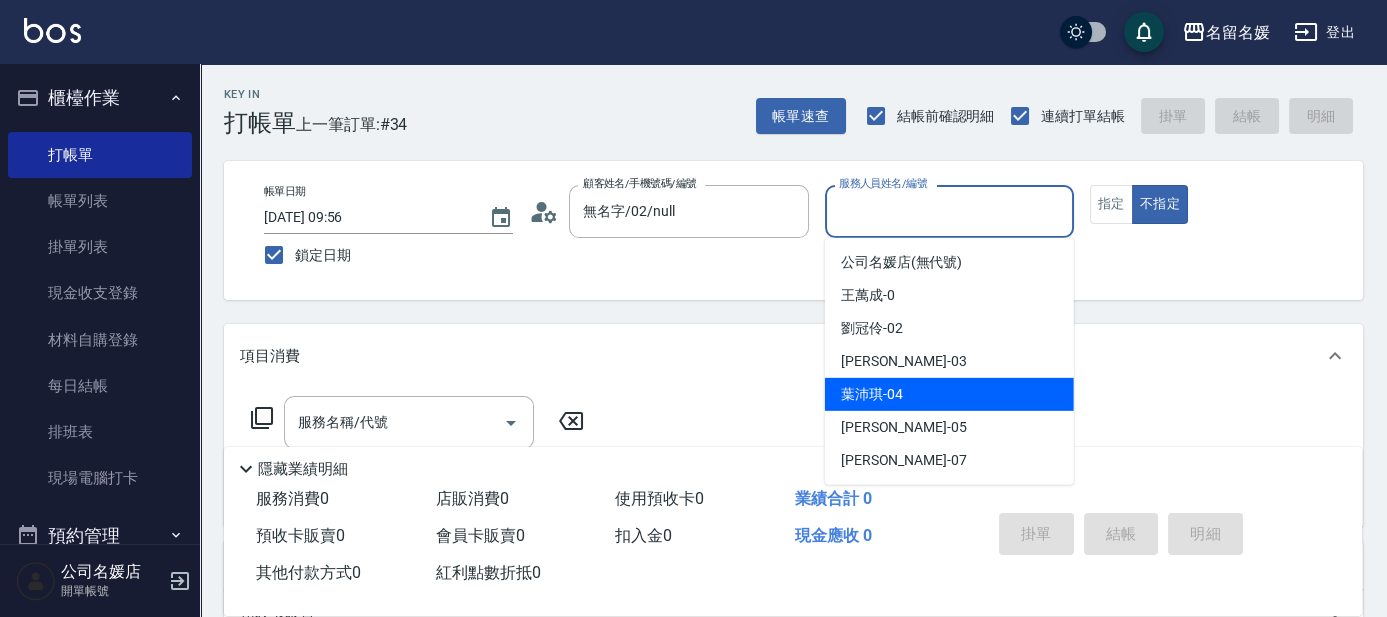 click on "[PERSON_NAME]-04" at bounding box center [949, 394] 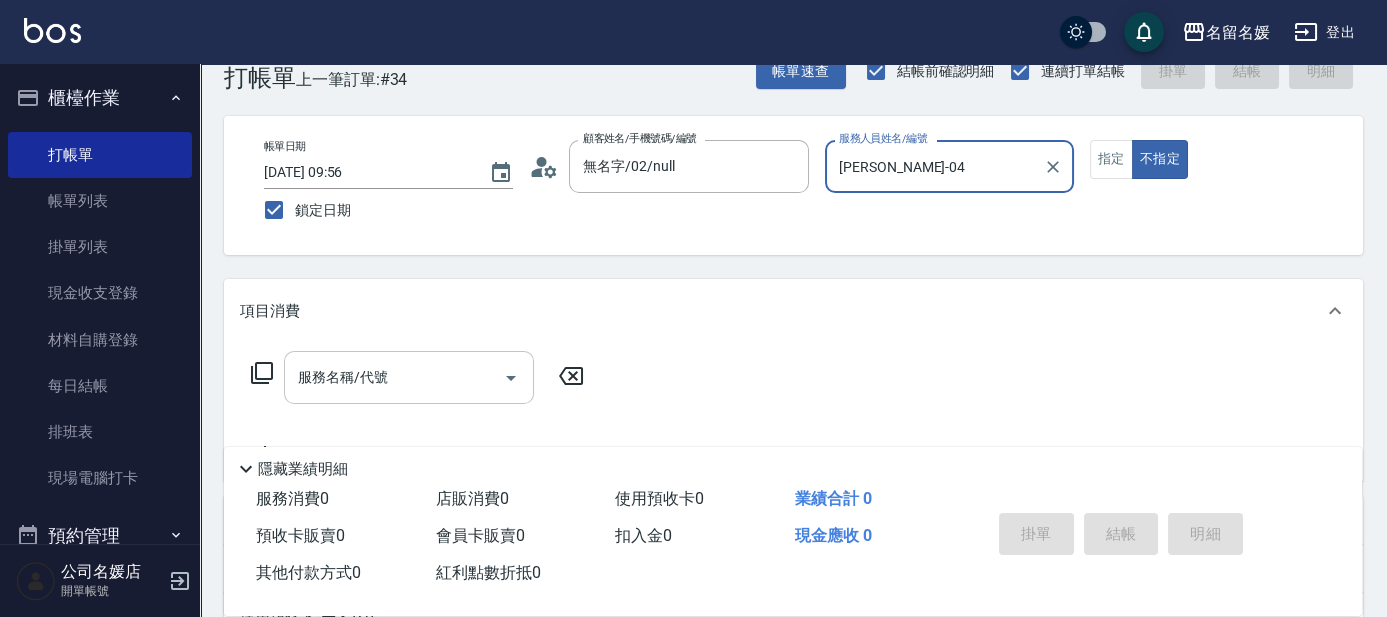 scroll, scrollTop: 90, scrollLeft: 0, axis: vertical 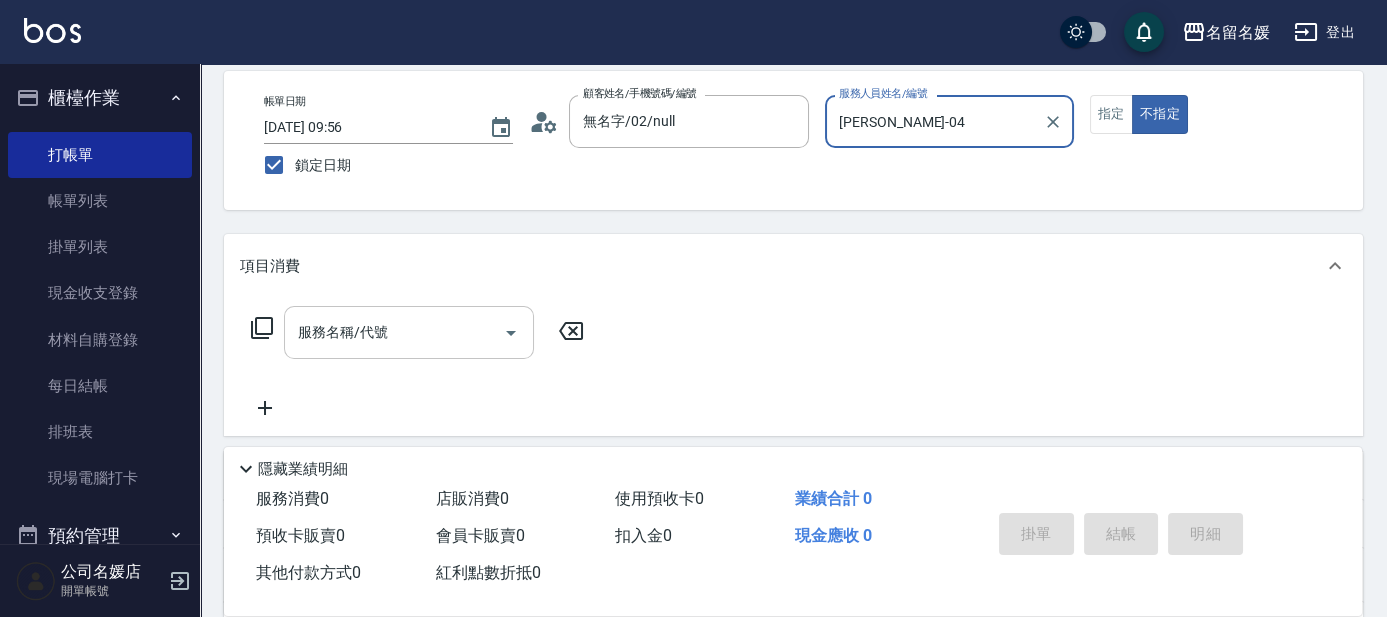 click on "服務名稱/代號" at bounding box center (394, 332) 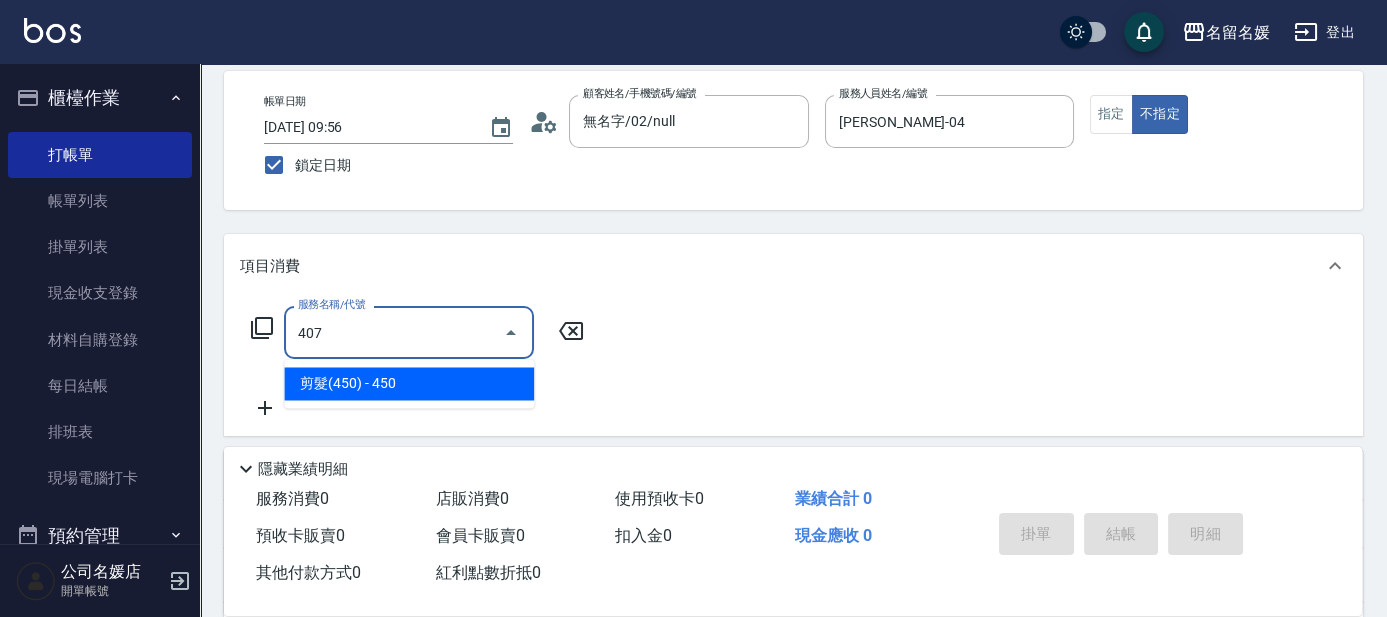 click on "剪髮(450) - 450" at bounding box center (409, 383) 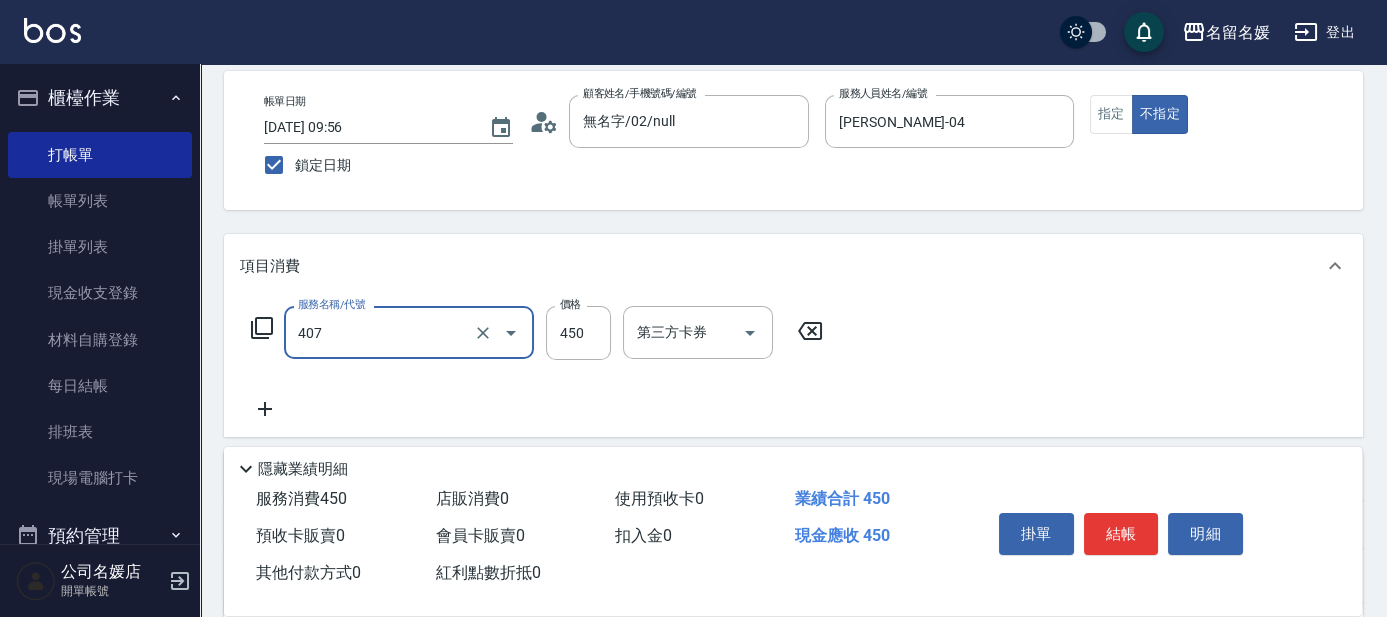 drag, startPoint x: 416, startPoint y: 339, endPoint x: 431, endPoint y: 357, distance: 23.43075 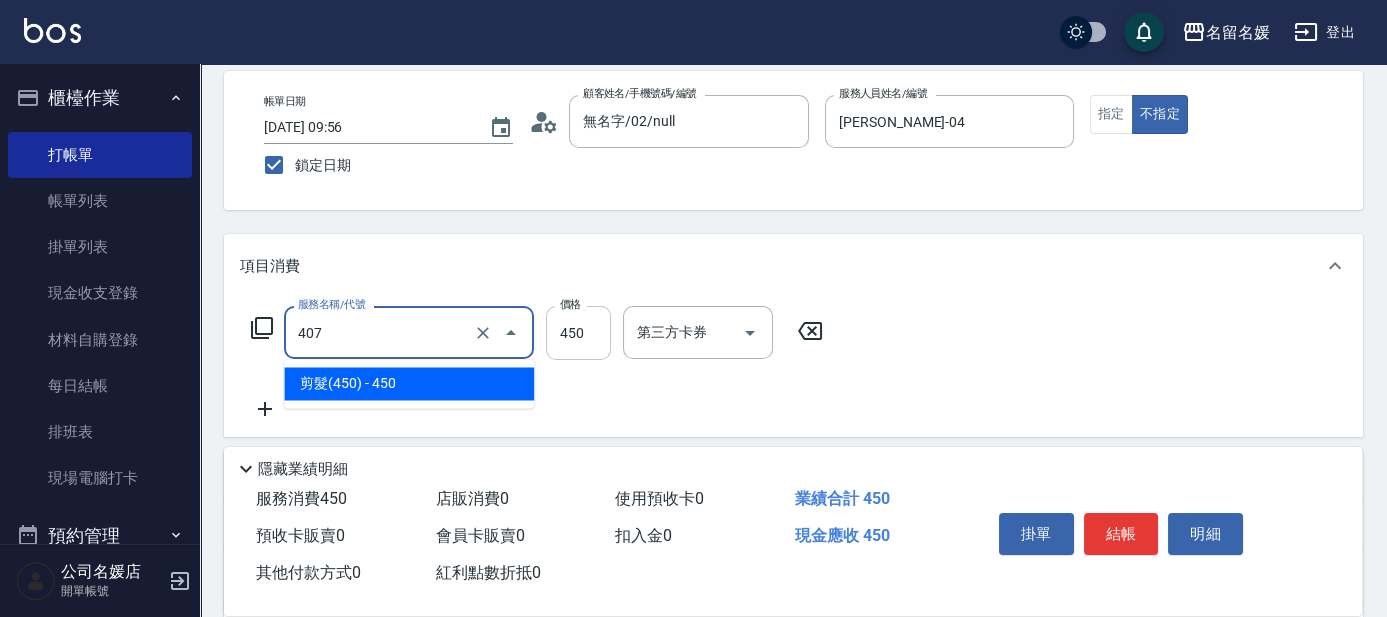 drag, startPoint x: 447, startPoint y: 376, endPoint x: 601, endPoint y: 351, distance: 156.01602 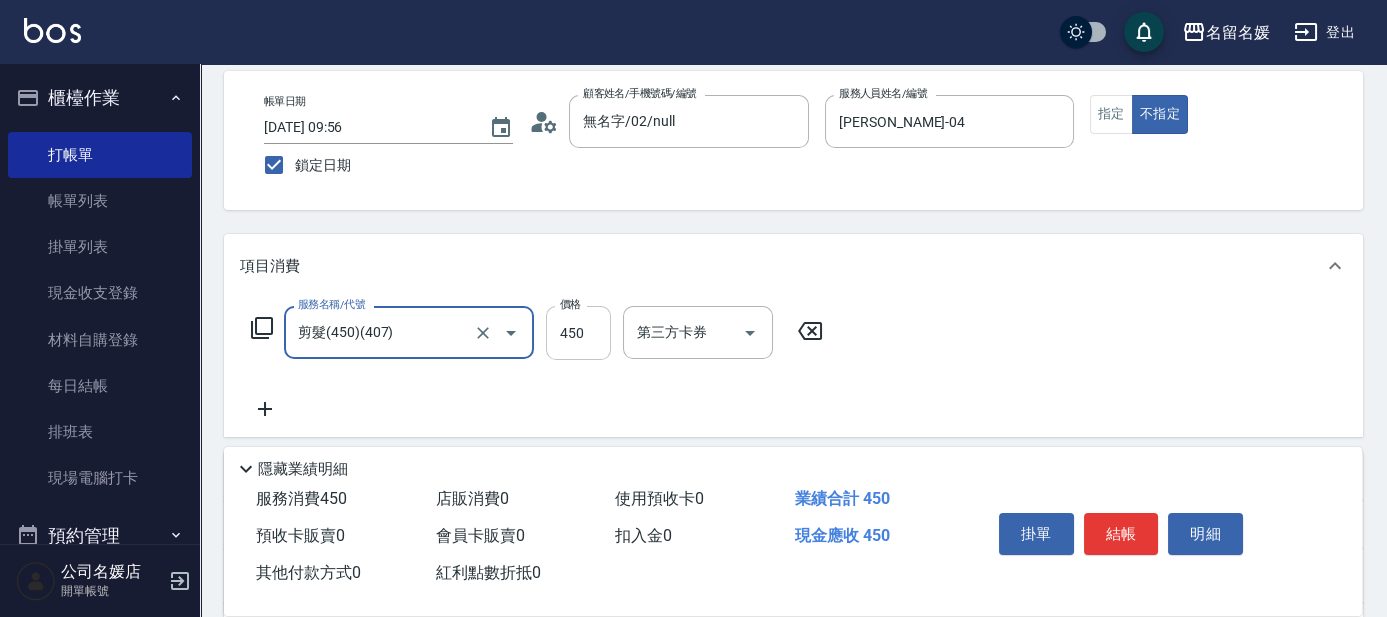 type on "剪髮(450)(407)" 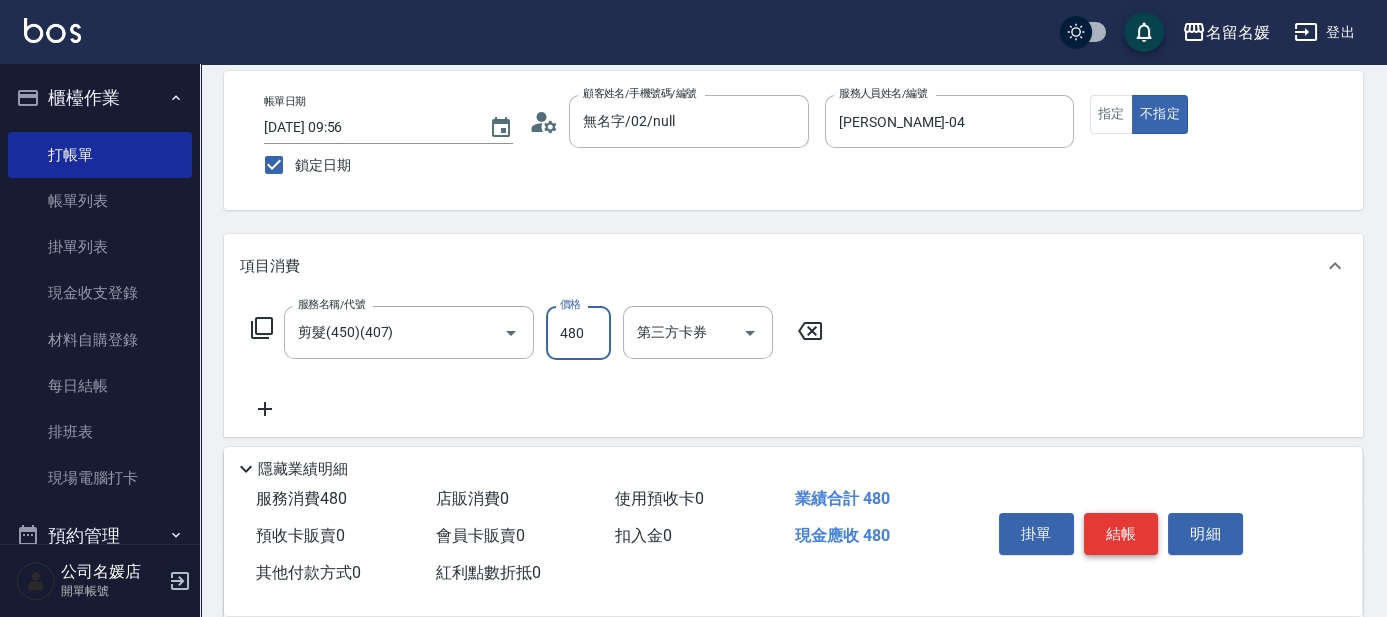 type on "480" 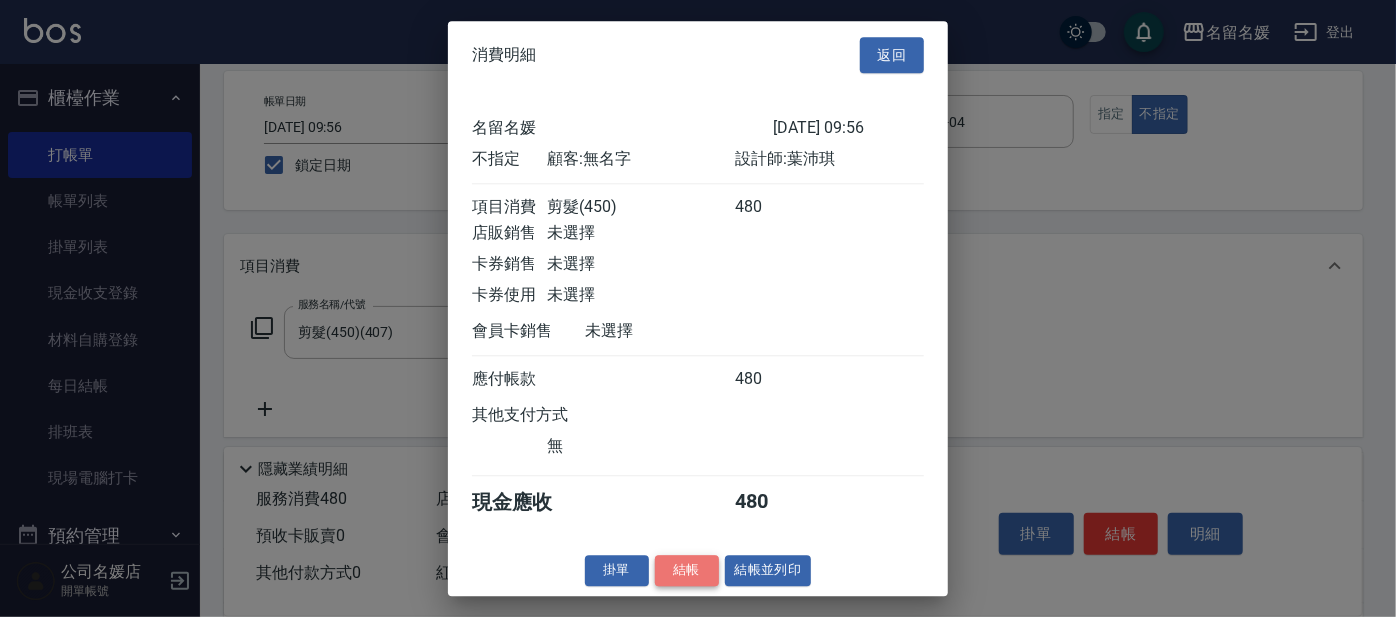 click on "結帳" at bounding box center [687, 570] 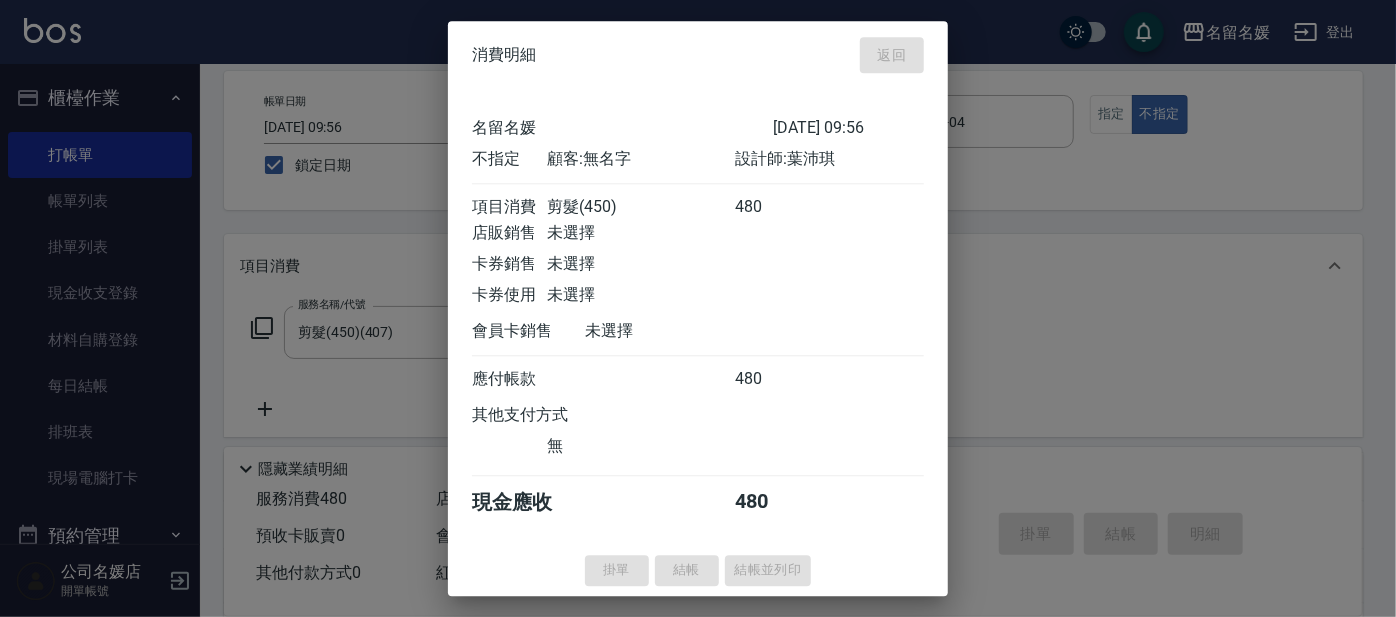 type 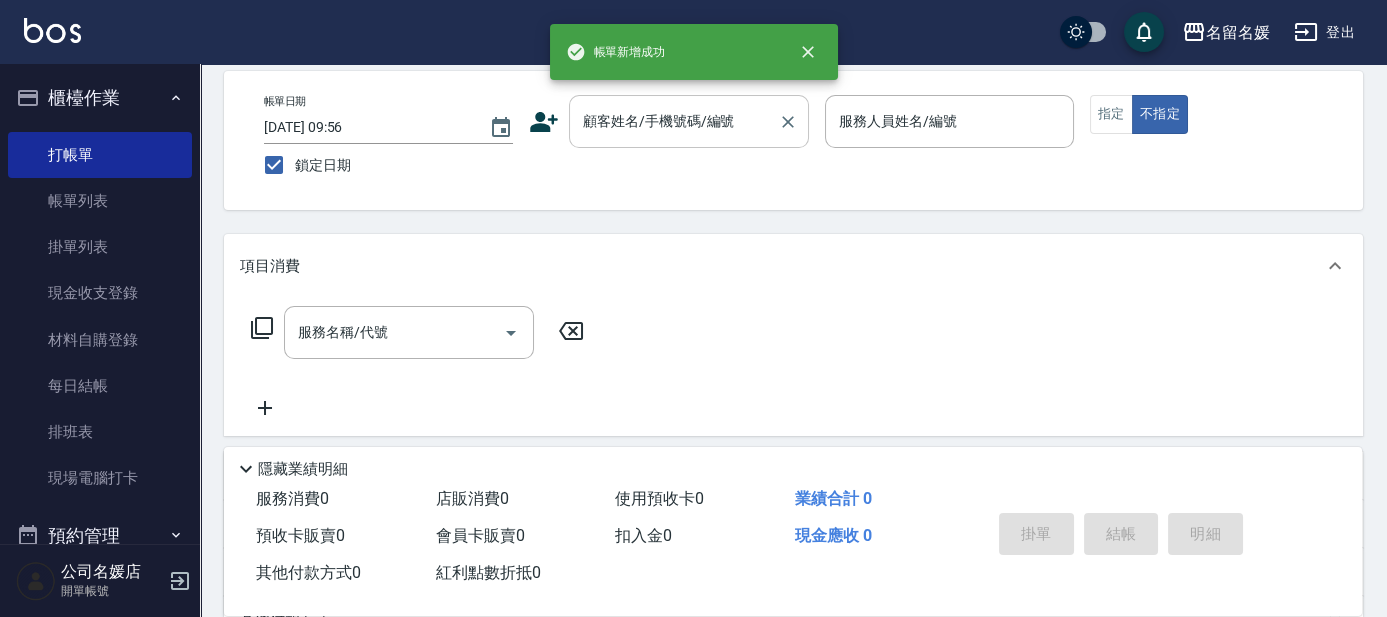 click on "顧客姓名/手機號碼/編號 顧客姓名/手機號碼/編號" at bounding box center (689, 121) 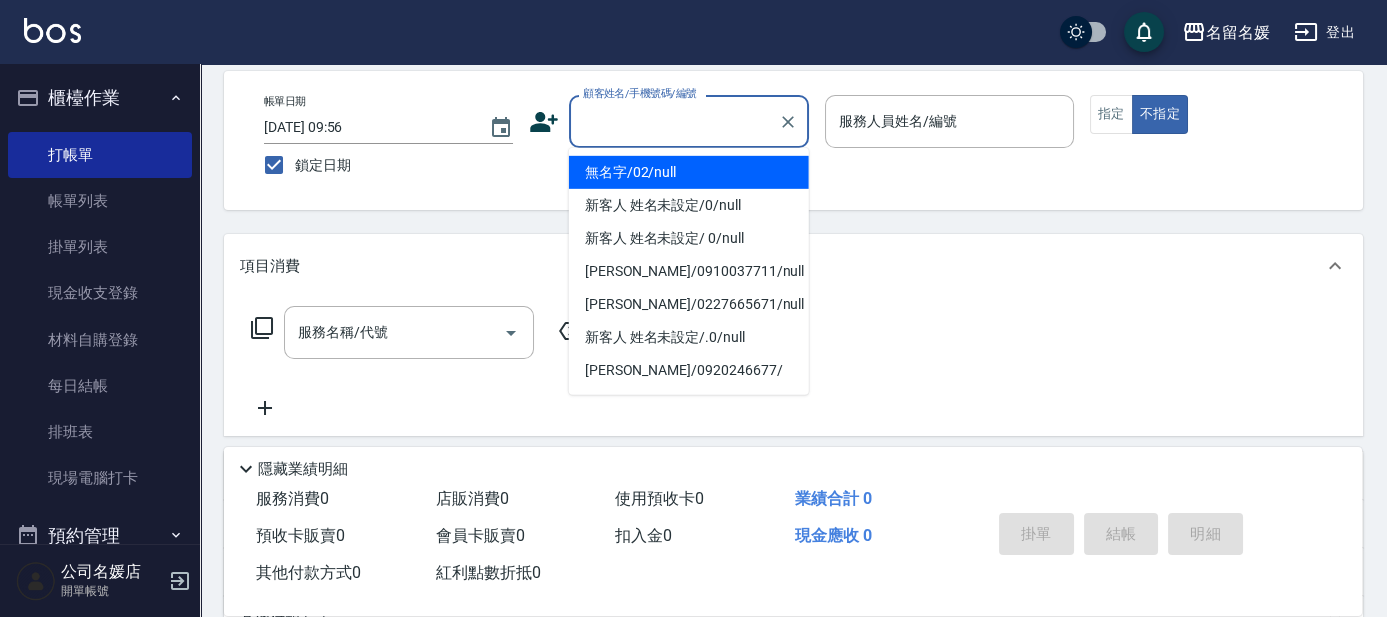 click on "無名字/02/null" at bounding box center [689, 172] 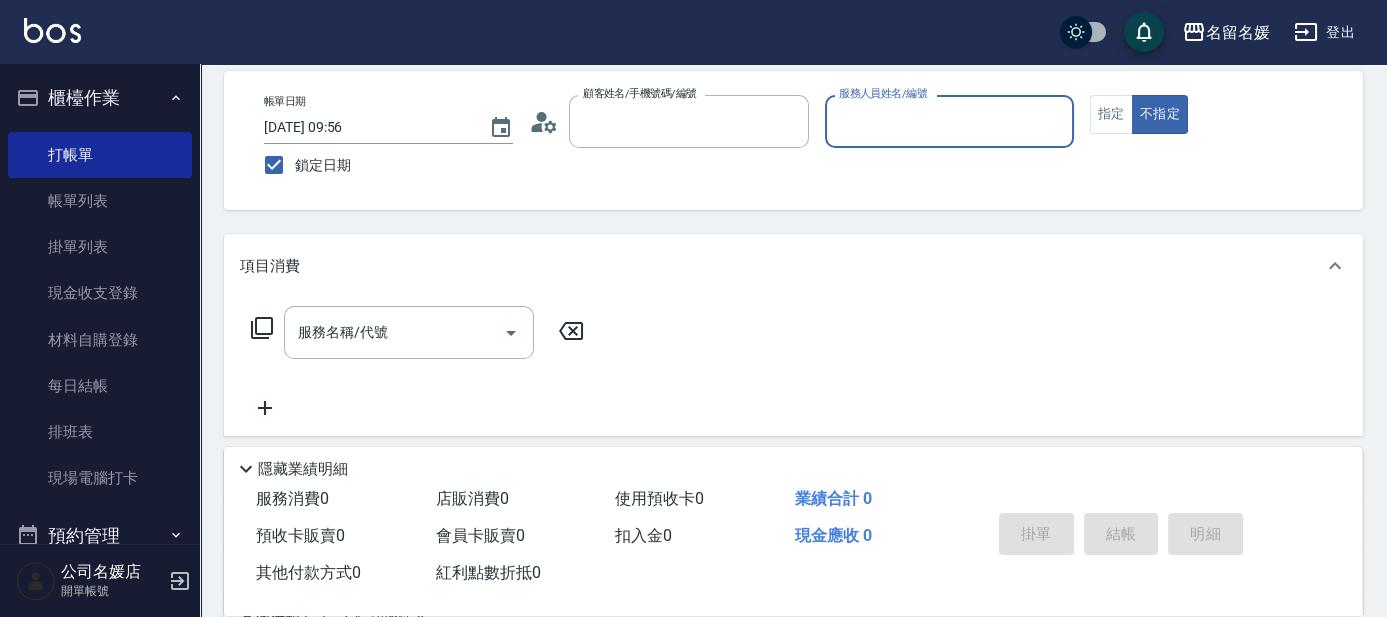 type on "無名字/02/null" 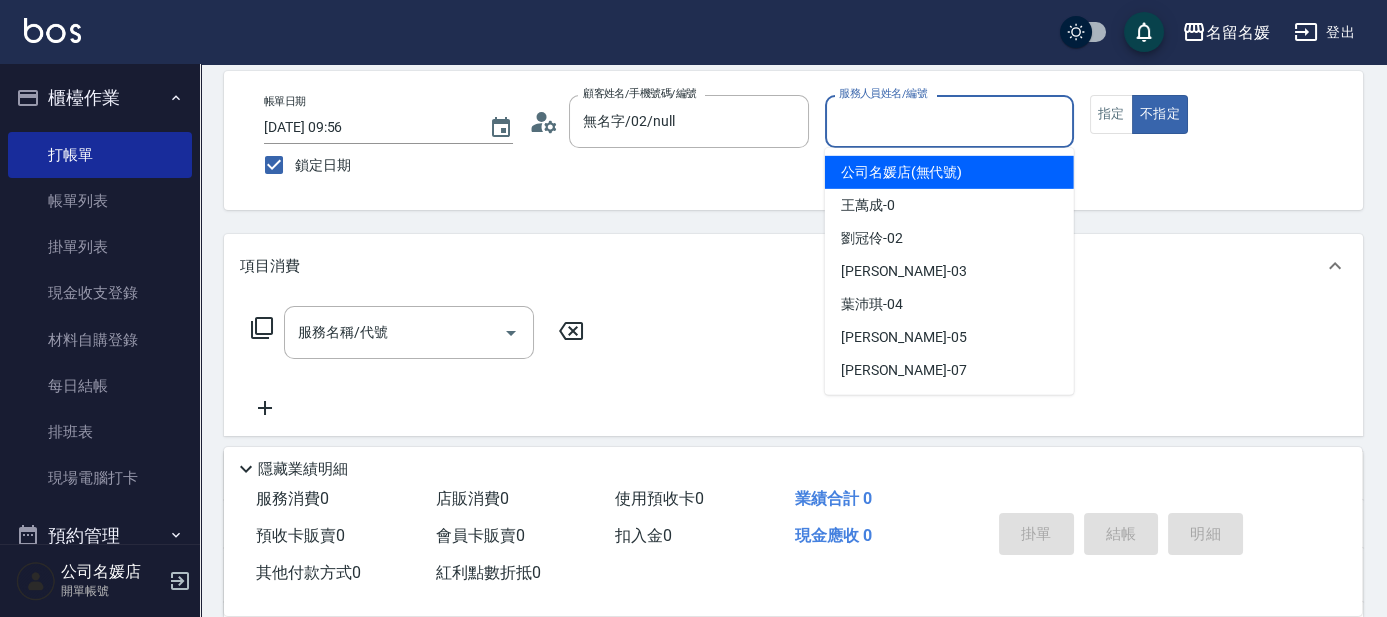 click on "服務人員姓名/編號" at bounding box center [949, 121] 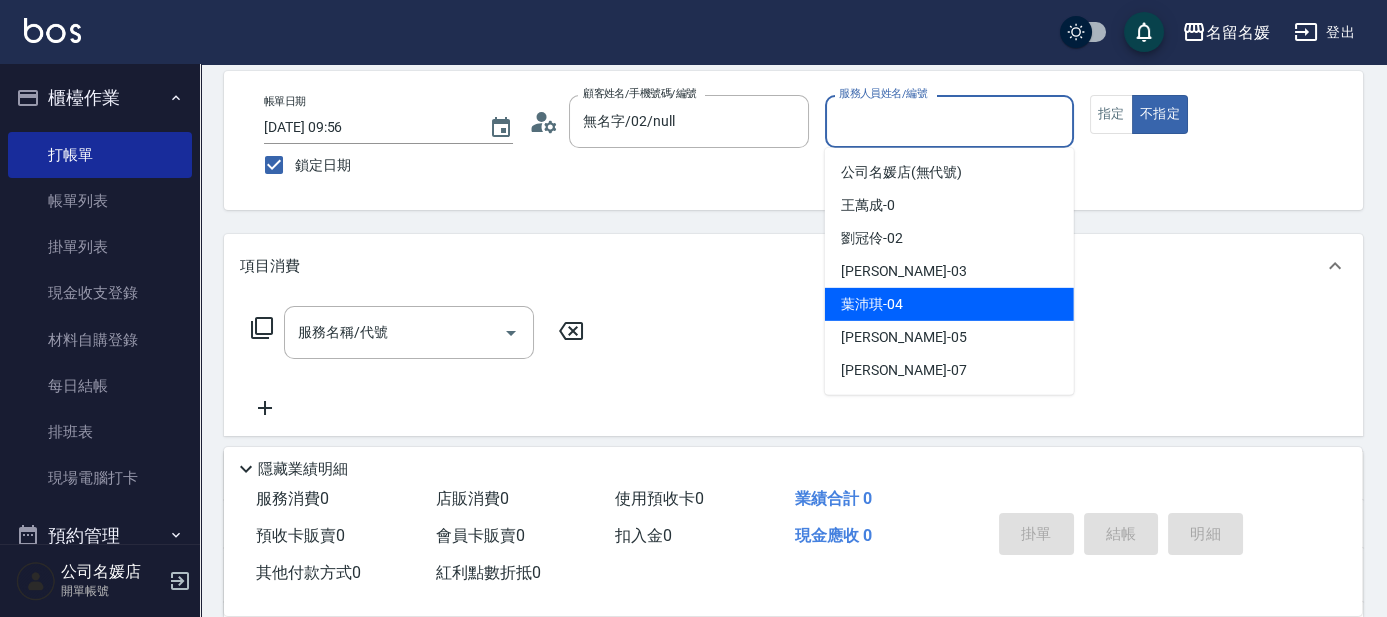 click on "[PERSON_NAME]-04" at bounding box center (872, 304) 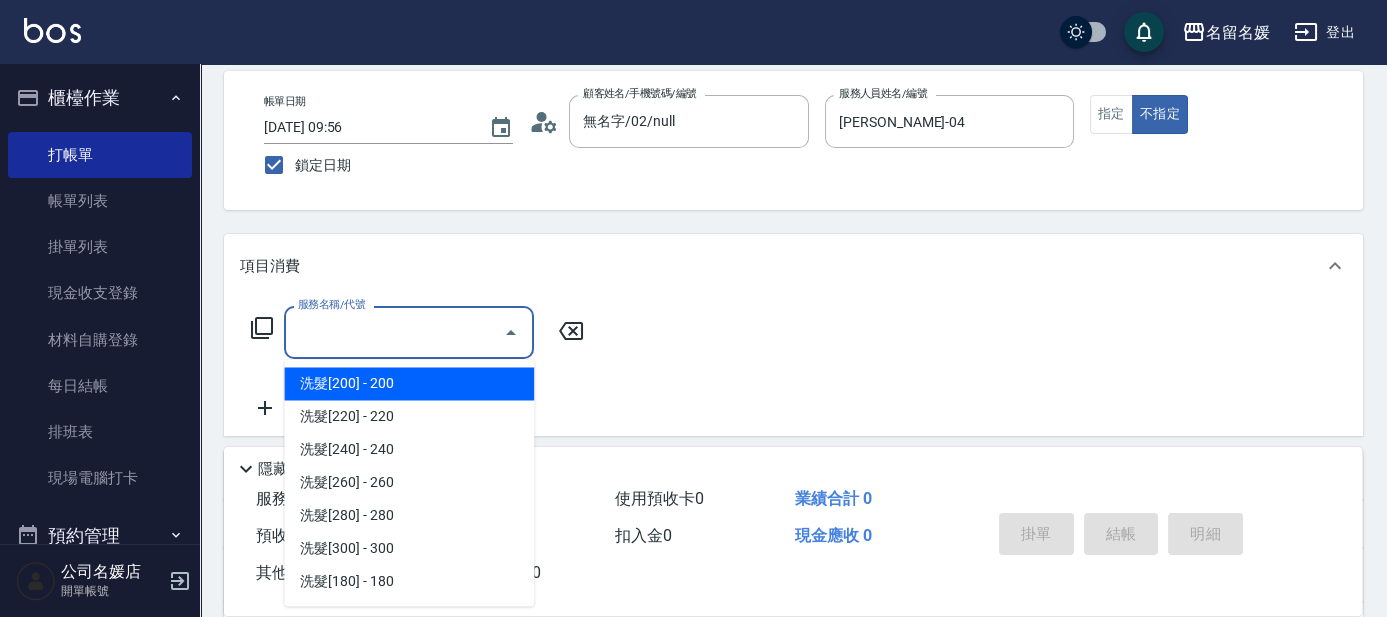 click on "服務名稱/代號" at bounding box center [394, 332] 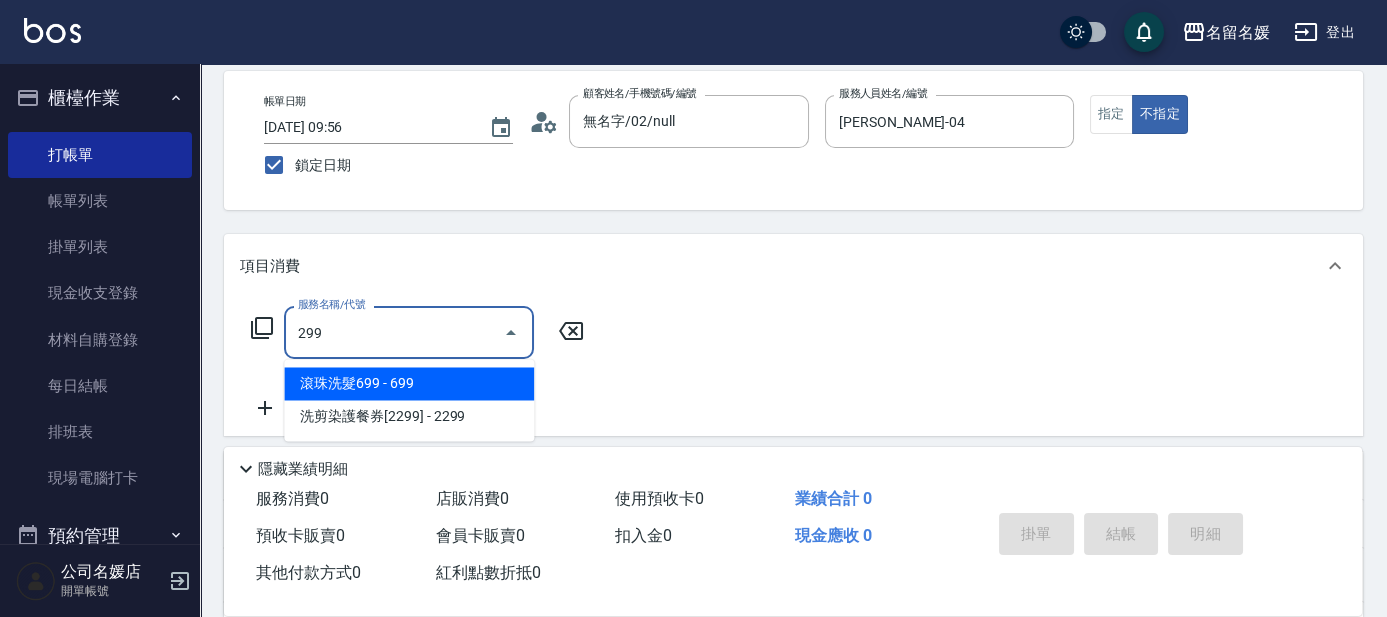 click on "滾珠洗髮699 - 699" at bounding box center [409, 383] 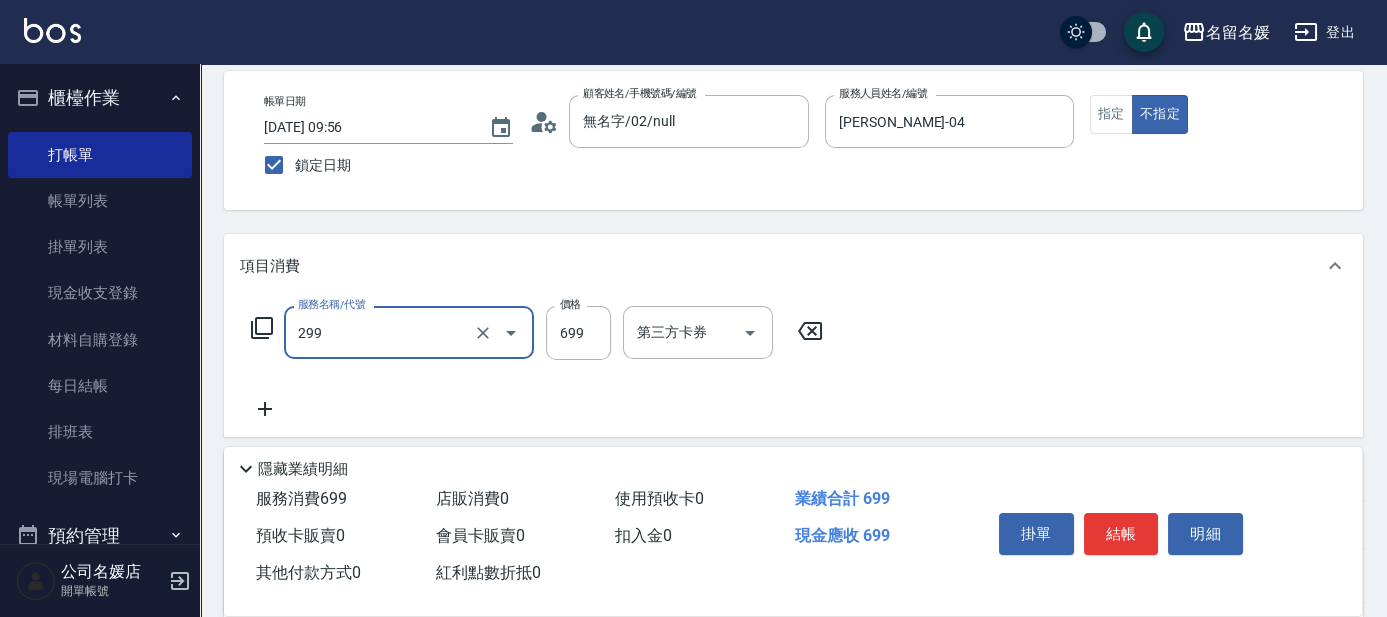 drag, startPoint x: 409, startPoint y: 334, endPoint x: 418, endPoint y: 345, distance: 14.21267 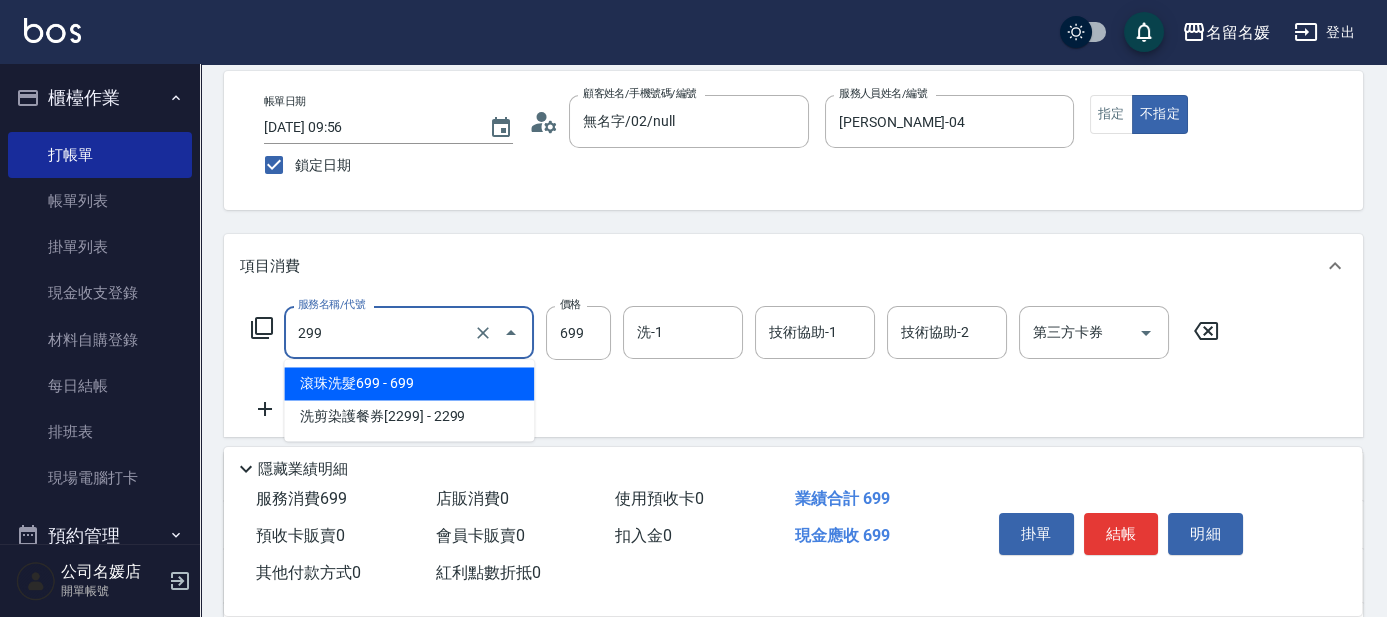 click on "滾珠洗髮699 - 699" at bounding box center [409, 383] 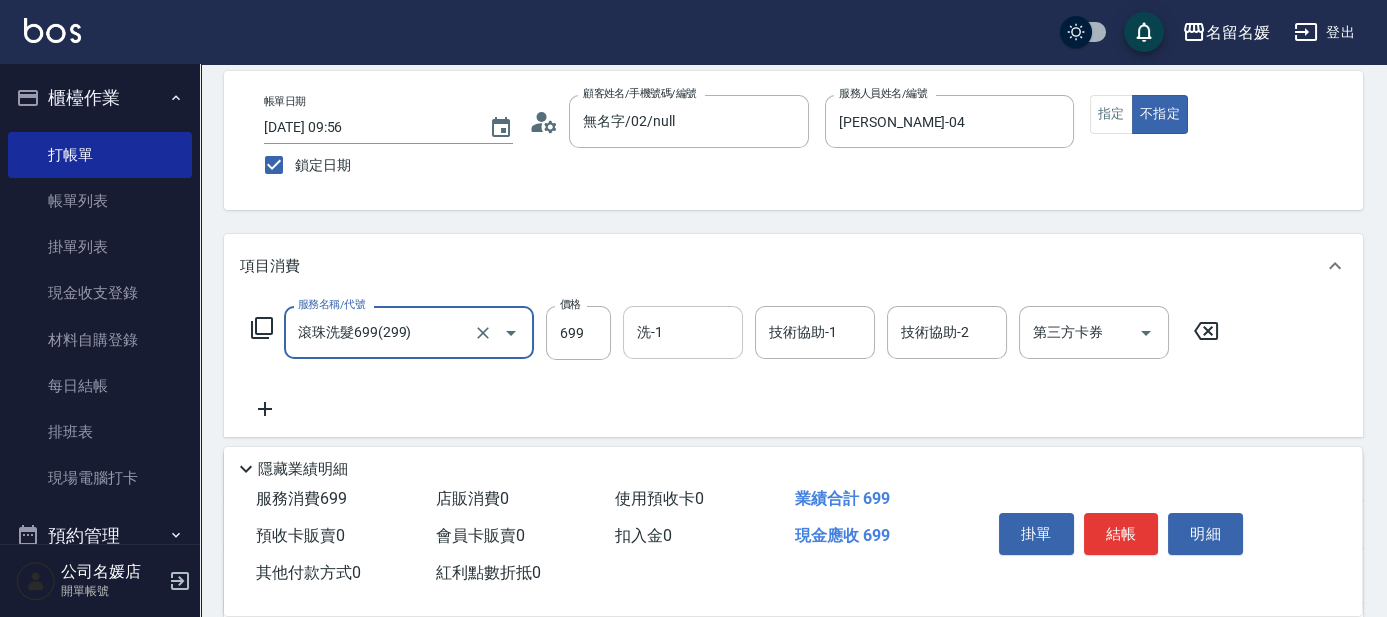type on "滾珠洗髮699(299)" 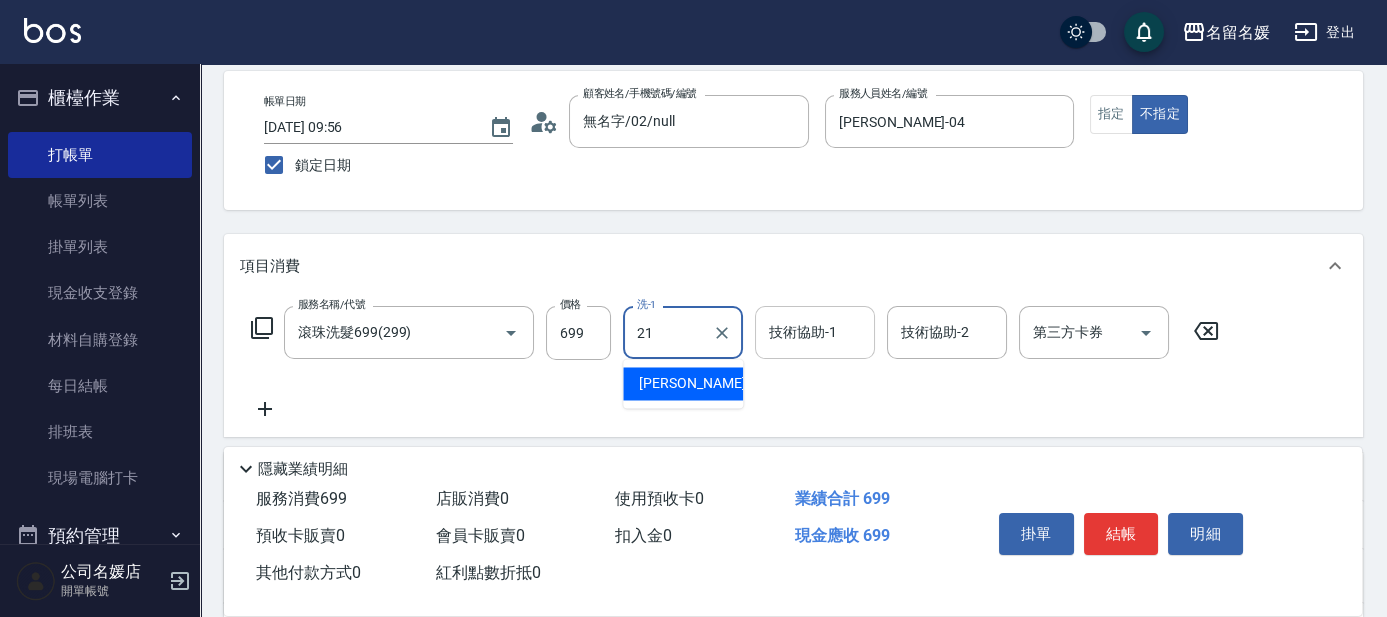 drag, startPoint x: 715, startPoint y: 382, endPoint x: 793, endPoint y: 333, distance: 92.11406 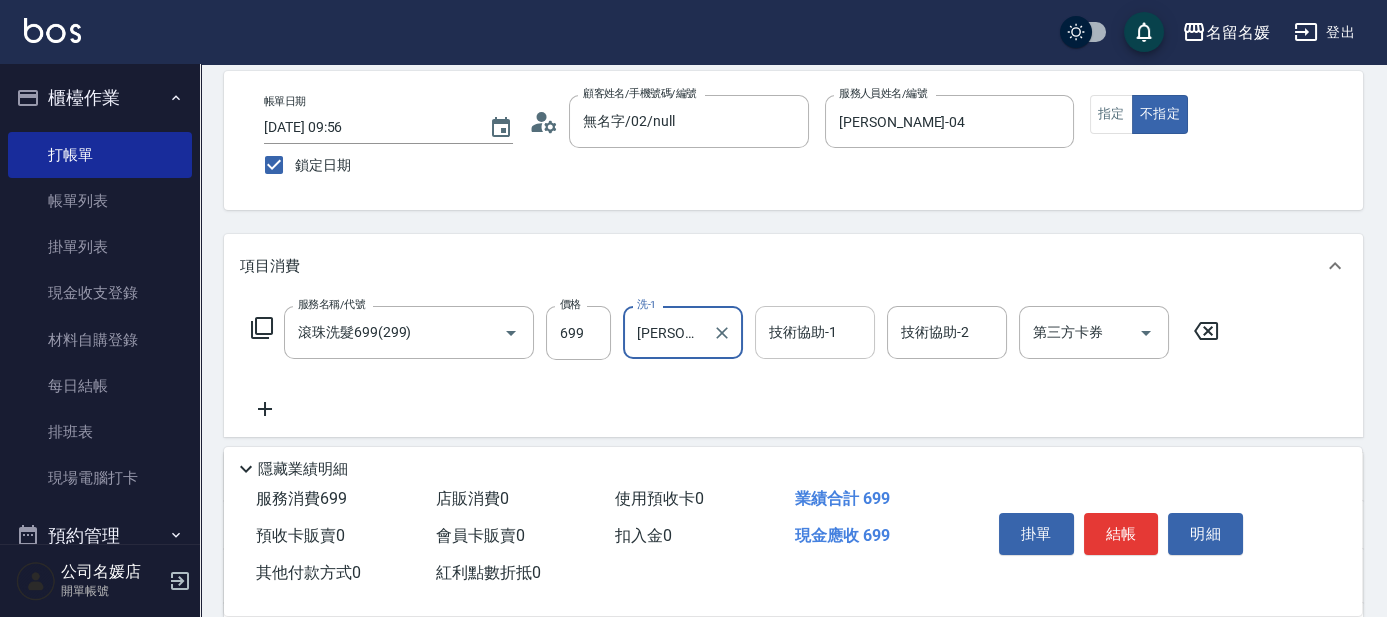 type on "[PERSON_NAME]-21" 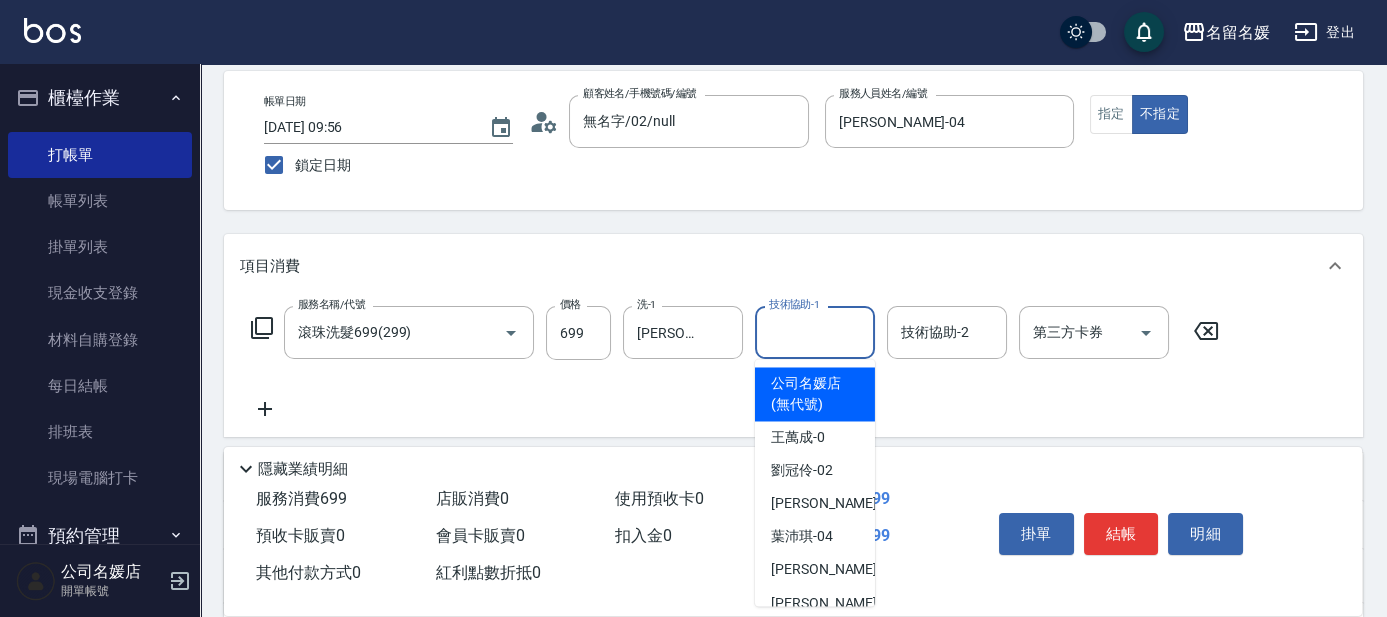click on "技術協助-1 技術協助-1" at bounding box center (815, 332) 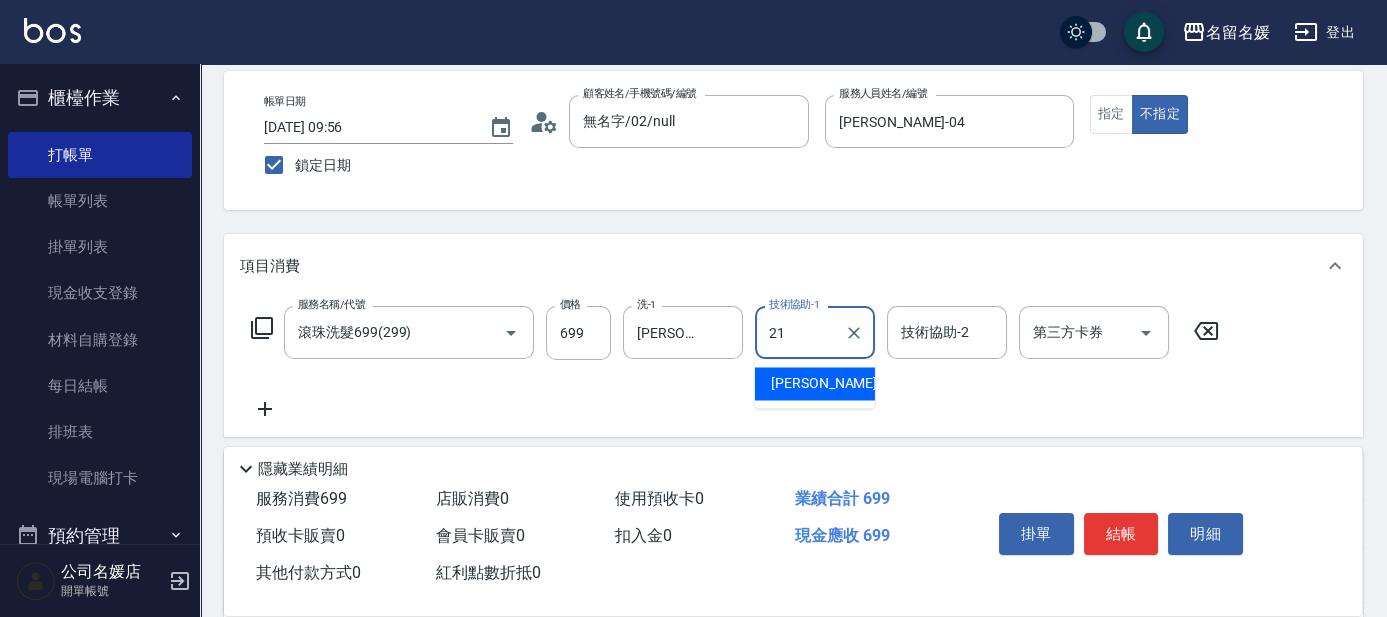 drag, startPoint x: 821, startPoint y: 376, endPoint x: 568, endPoint y: 372, distance: 253.03162 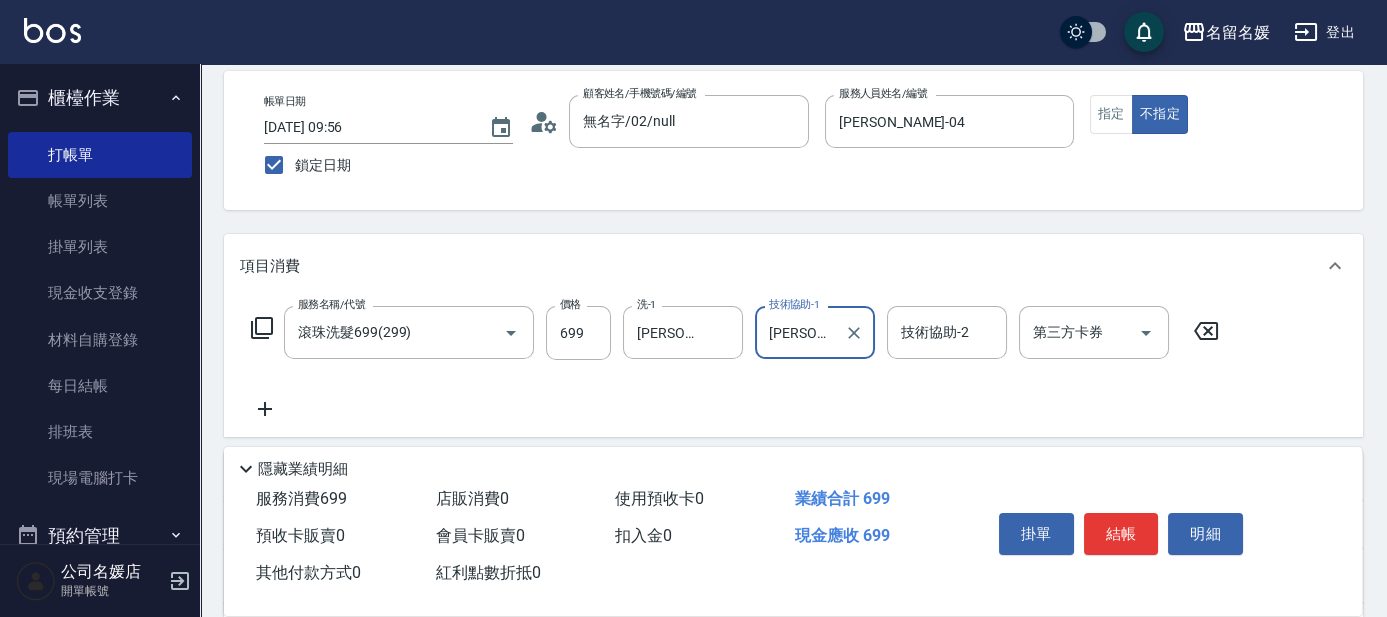 type on "[PERSON_NAME]-21" 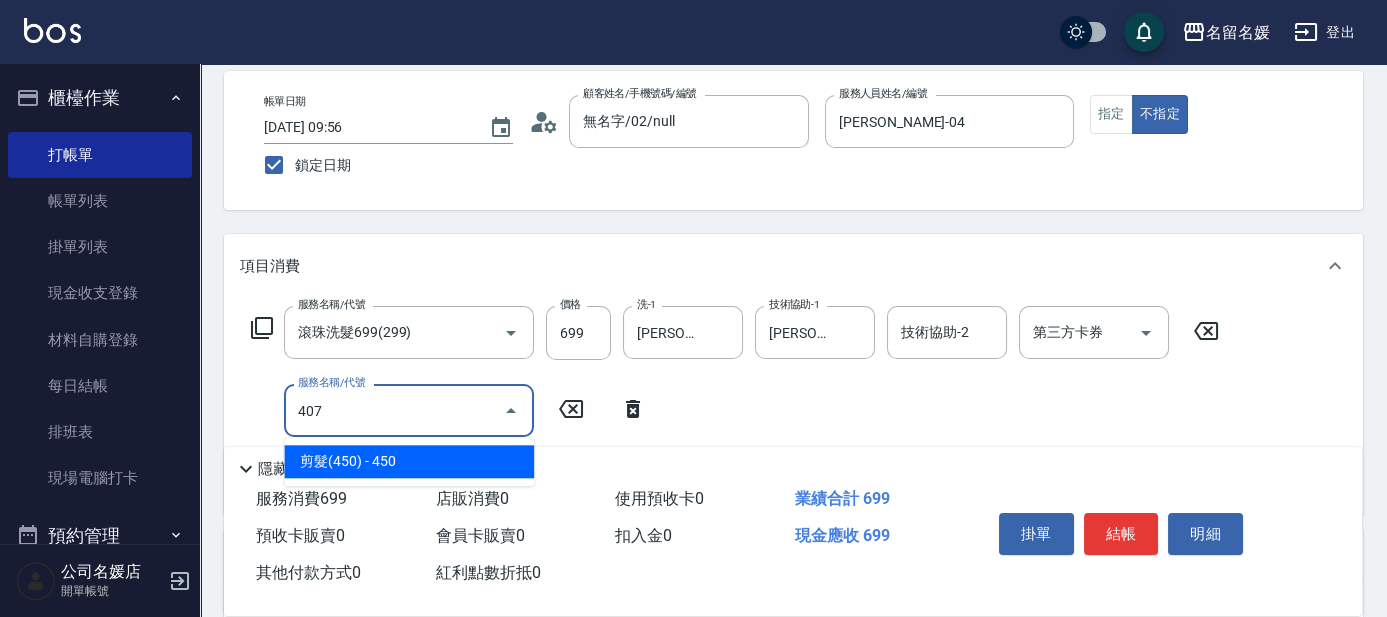 click on "剪髮(450) - 450" at bounding box center (409, 461) 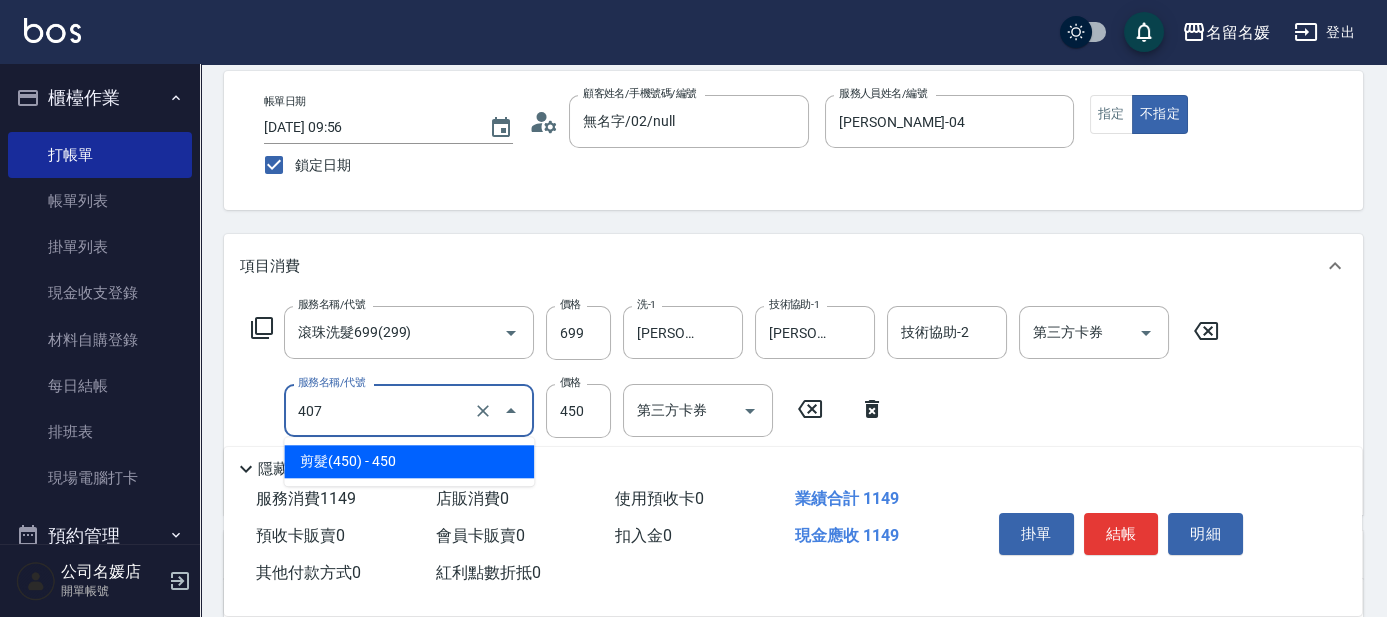 drag, startPoint x: 405, startPoint y: 408, endPoint x: 436, endPoint y: 461, distance: 61.400326 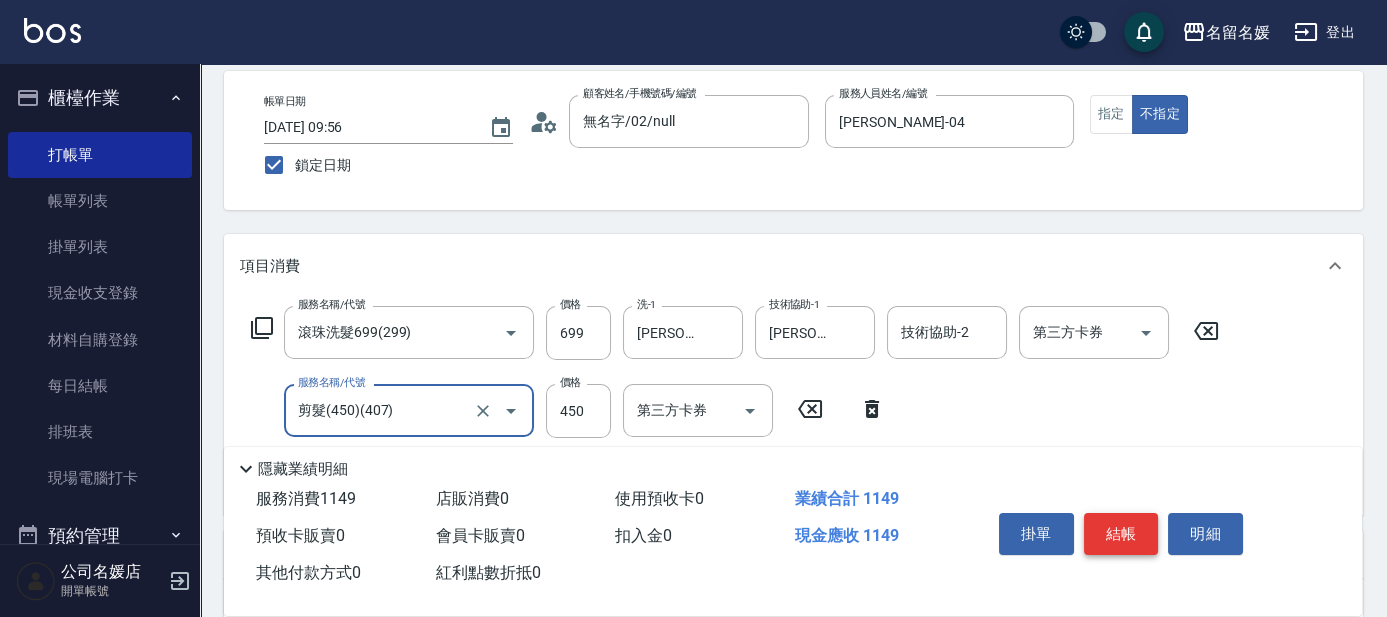 type on "剪髮(450)(407)" 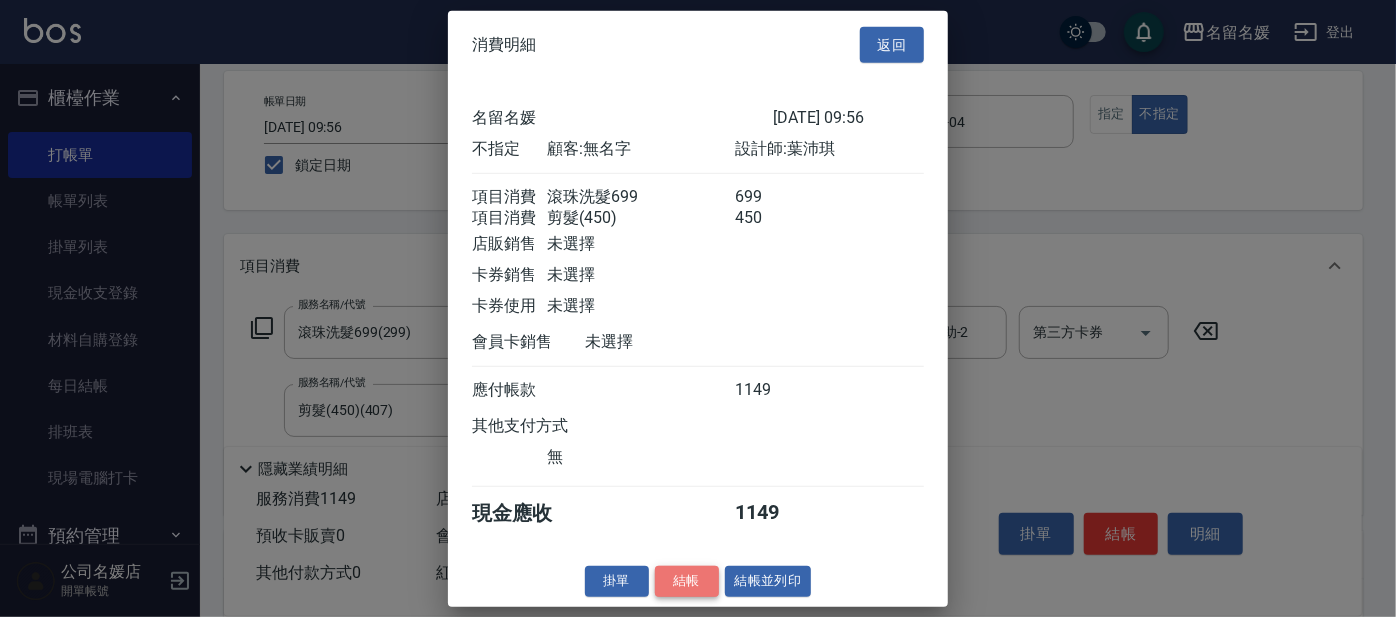 click on "結帳" at bounding box center [687, 581] 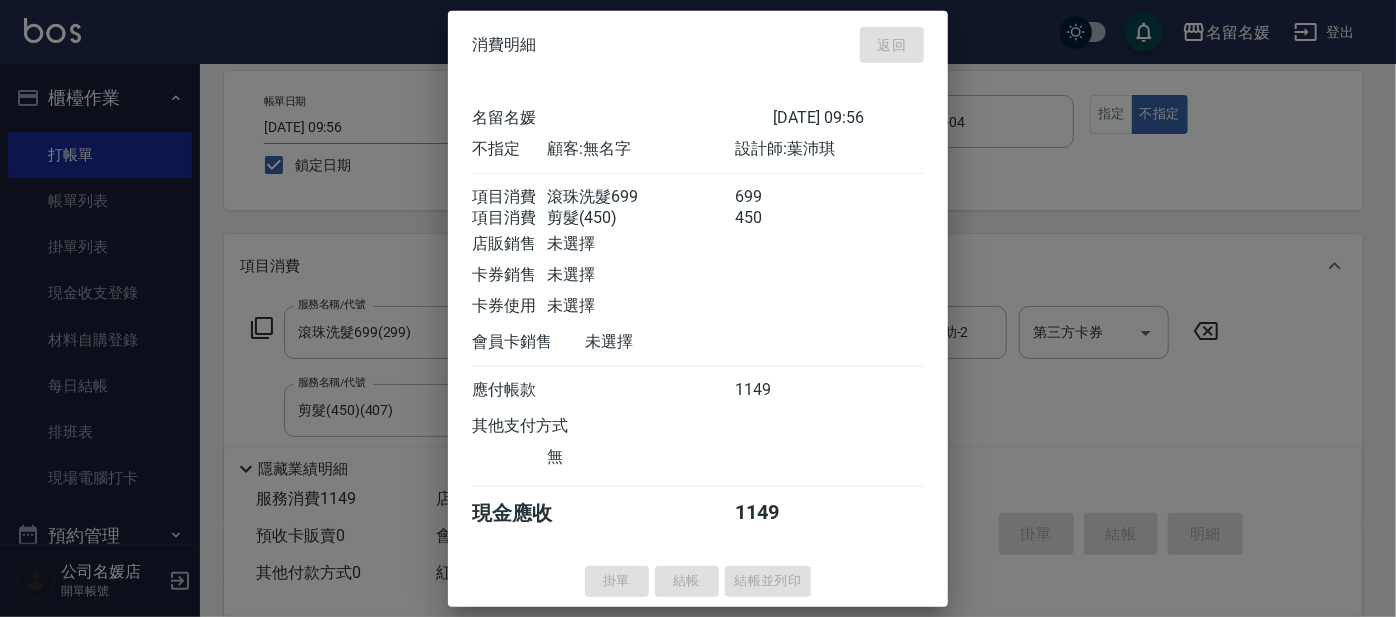 type 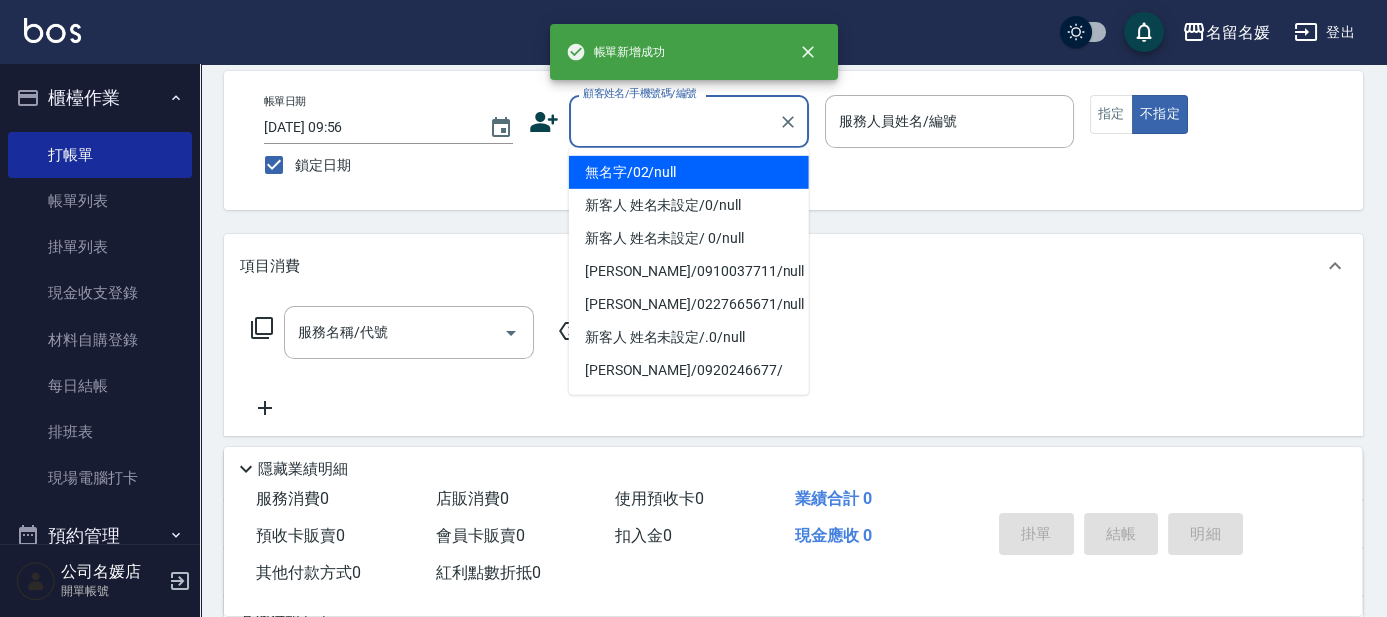 click on "顧客姓名/手機號碼/編號" at bounding box center (674, 121) 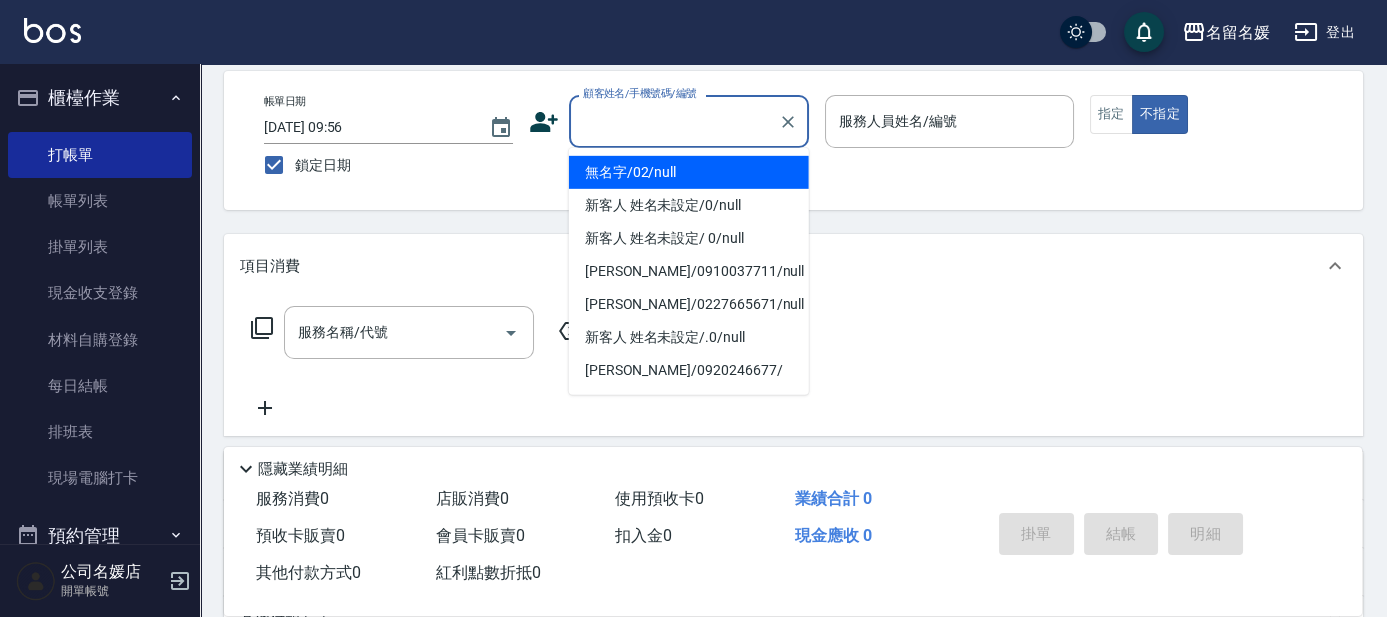 click on "無名字/02/null" at bounding box center (689, 172) 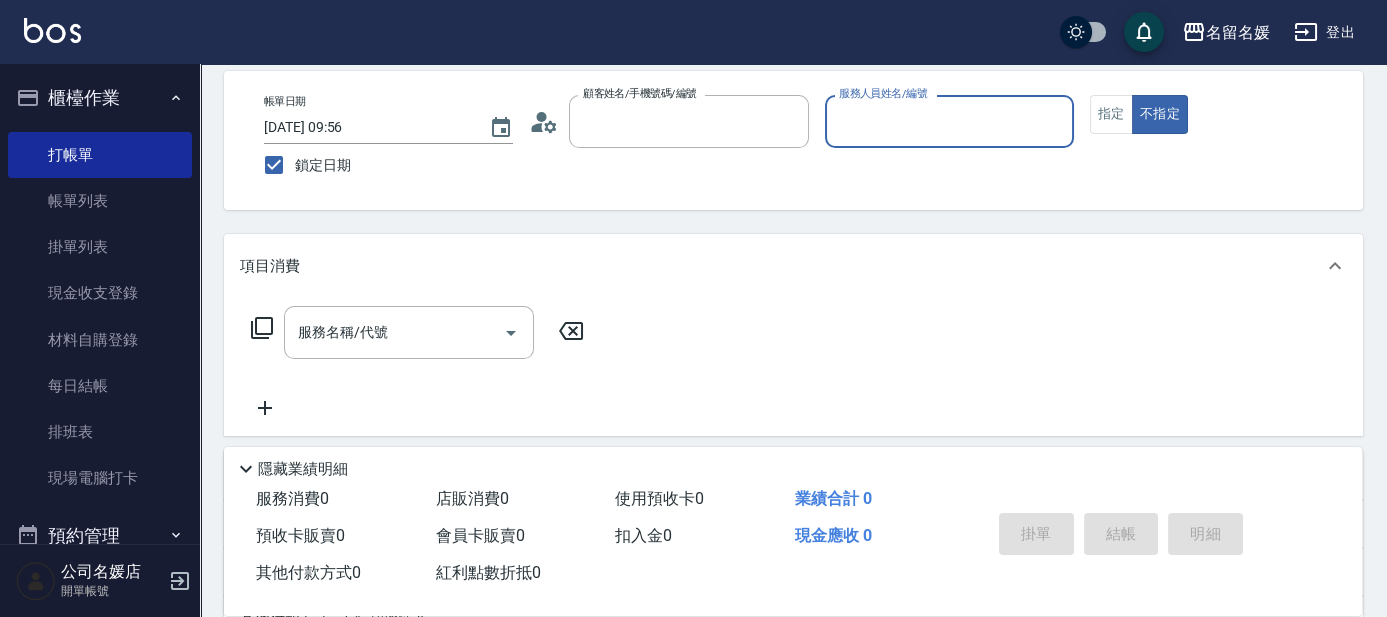 type on "無名字/02/null" 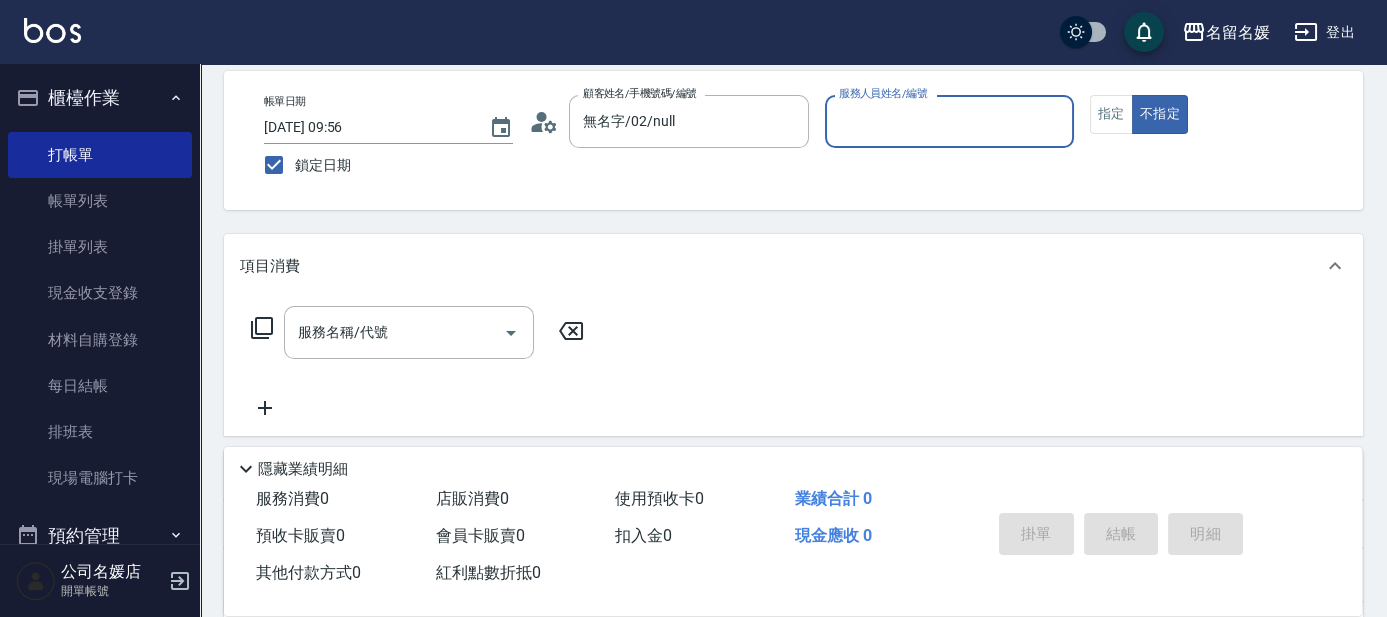 click on "服務人員姓名/編號" at bounding box center (949, 121) 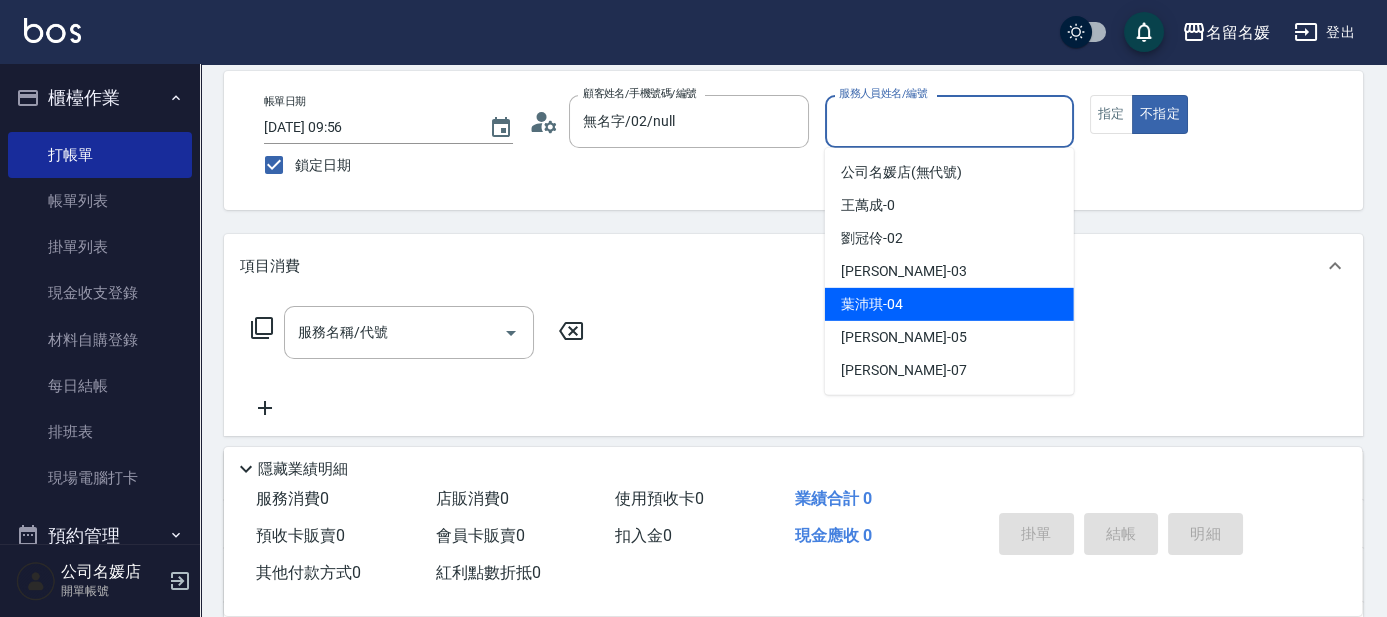click on "[PERSON_NAME]-04" at bounding box center [949, 304] 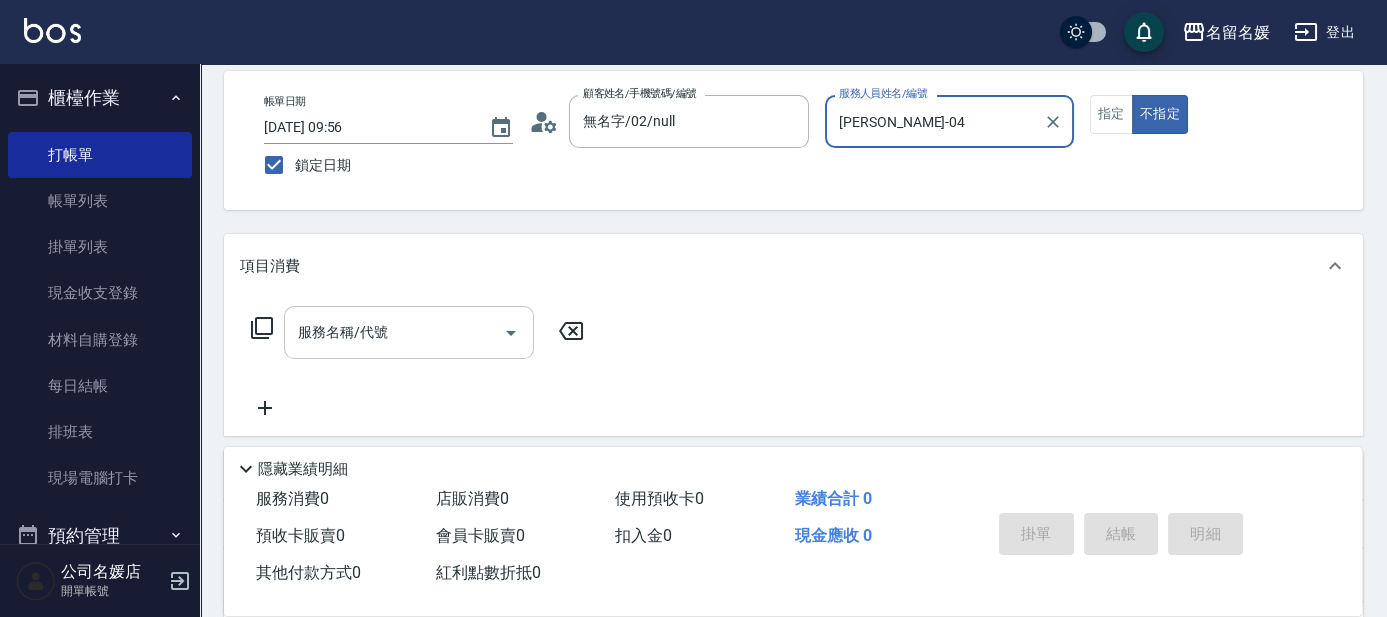 click on "服務名稱/代號" at bounding box center (394, 332) 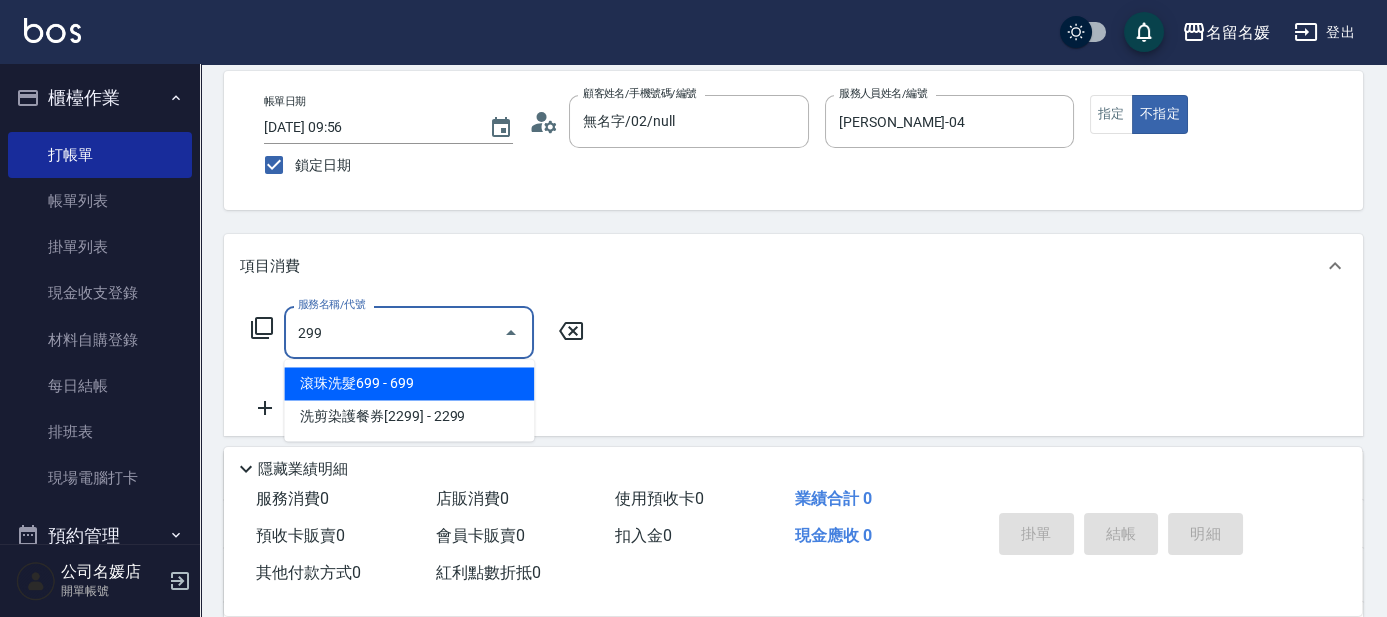 click on "滾珠洗髮699 - 699" at bounding box center [409, 383] 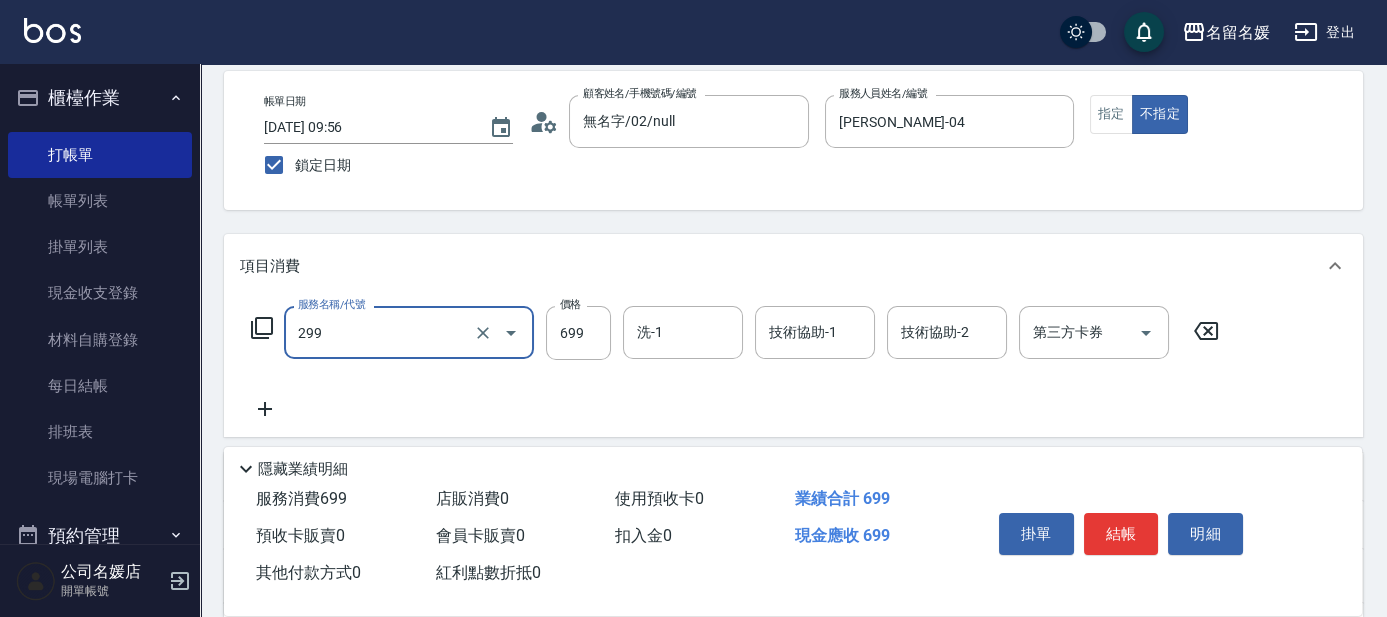 drag, startPoint x: 391, startPoint y: 323, endPoint x: 403, endPoint y: 355, distance: 34.176014 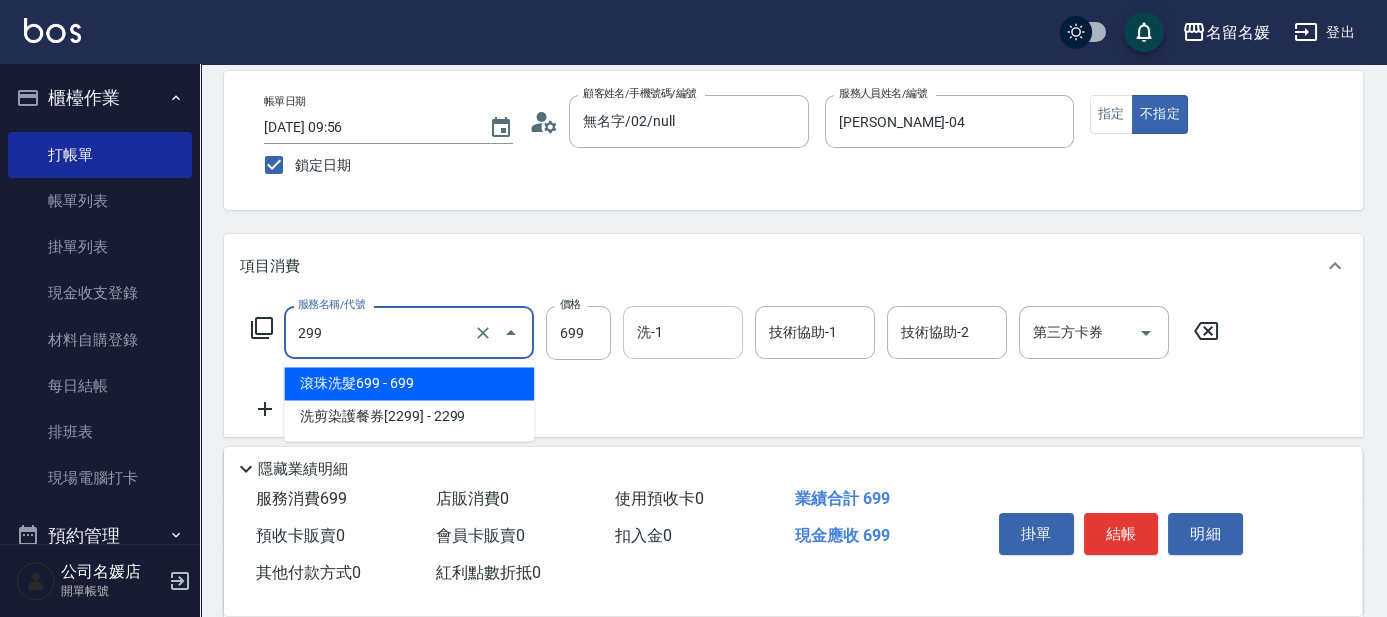 drag, startPoint x: 419, startPoint y: 376, endPoint x: 639, endPoint y: 351, distance: 221.4159 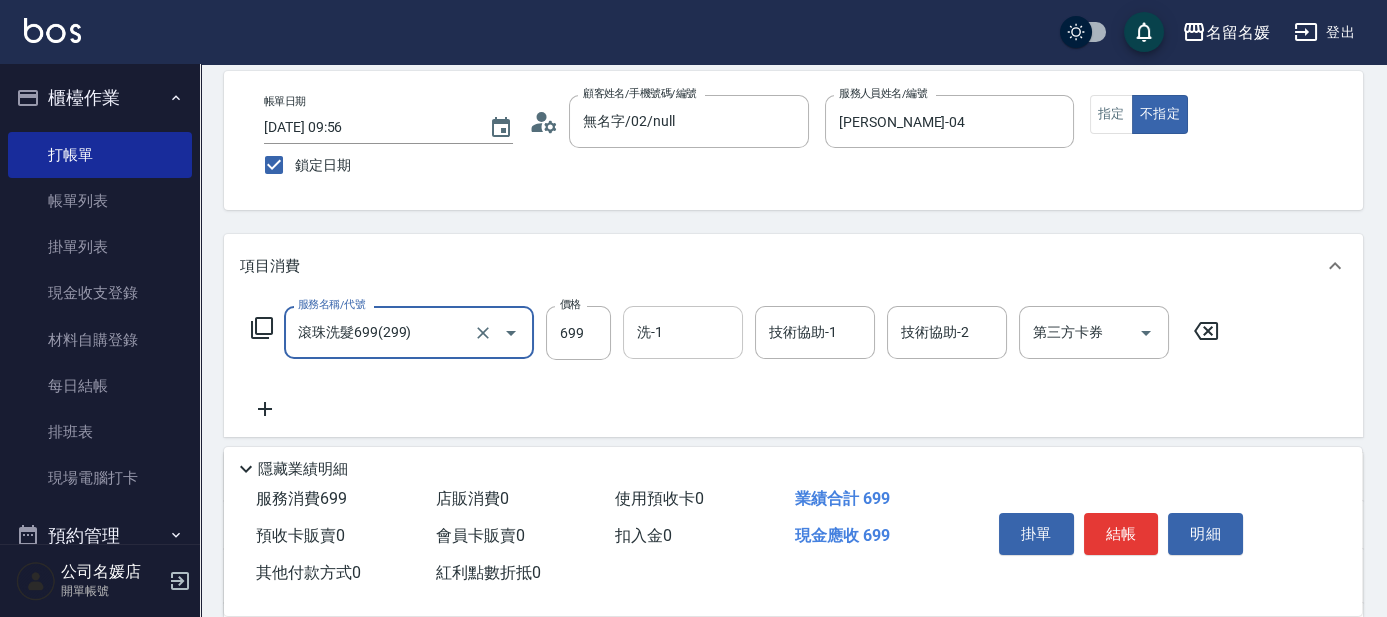 type on "滾珠洗髮699(299)" 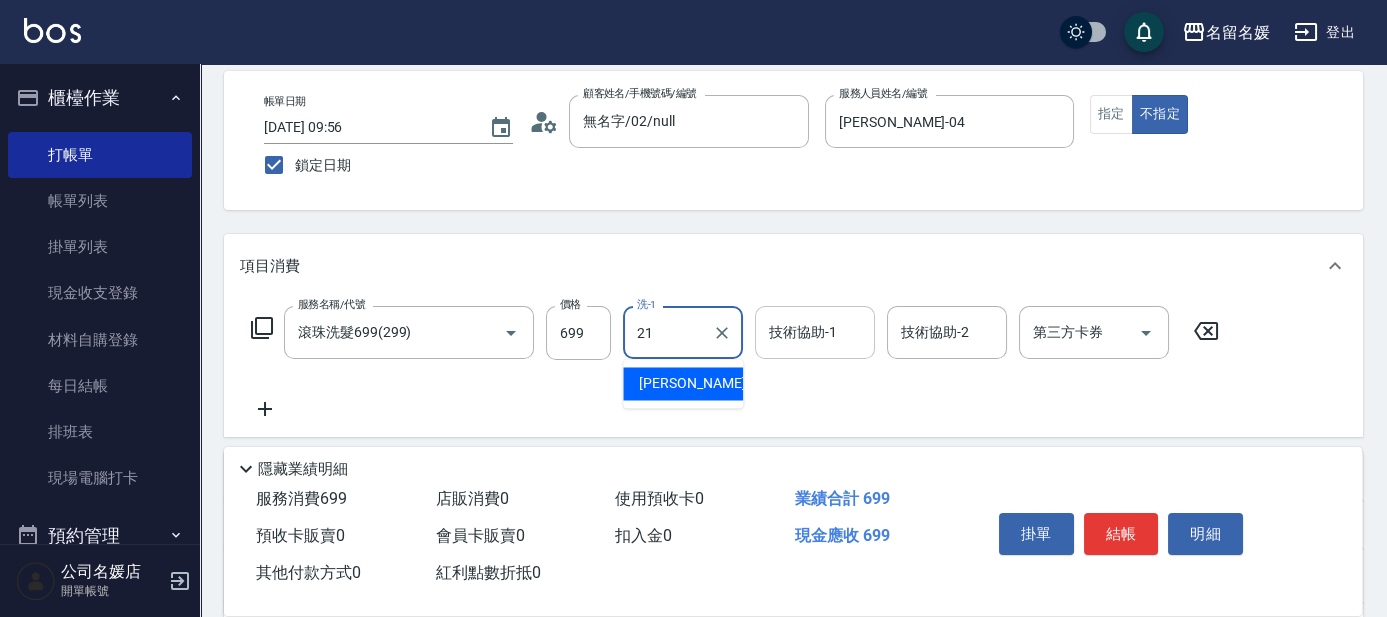 drag, startPoint x: 678, startPoint y: 381, endPoint x: 818, endPoint y: 340, distance: 145.88008 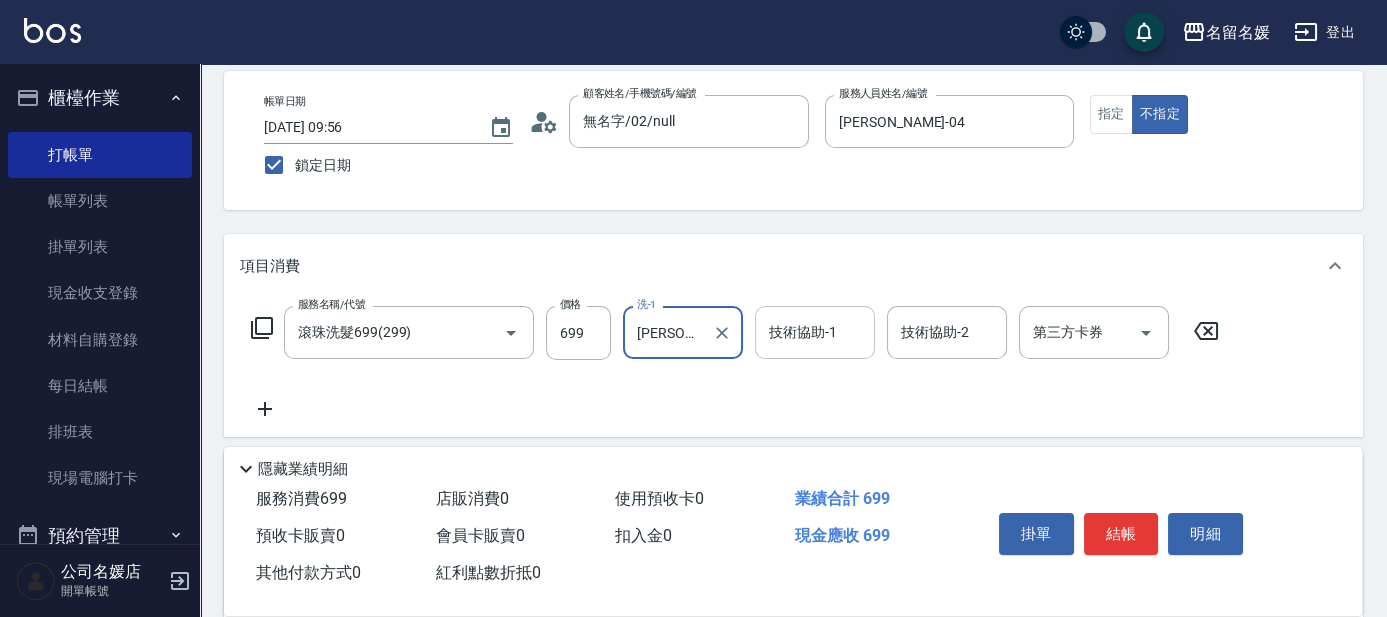 type on "[PERSON_NAME]-21" 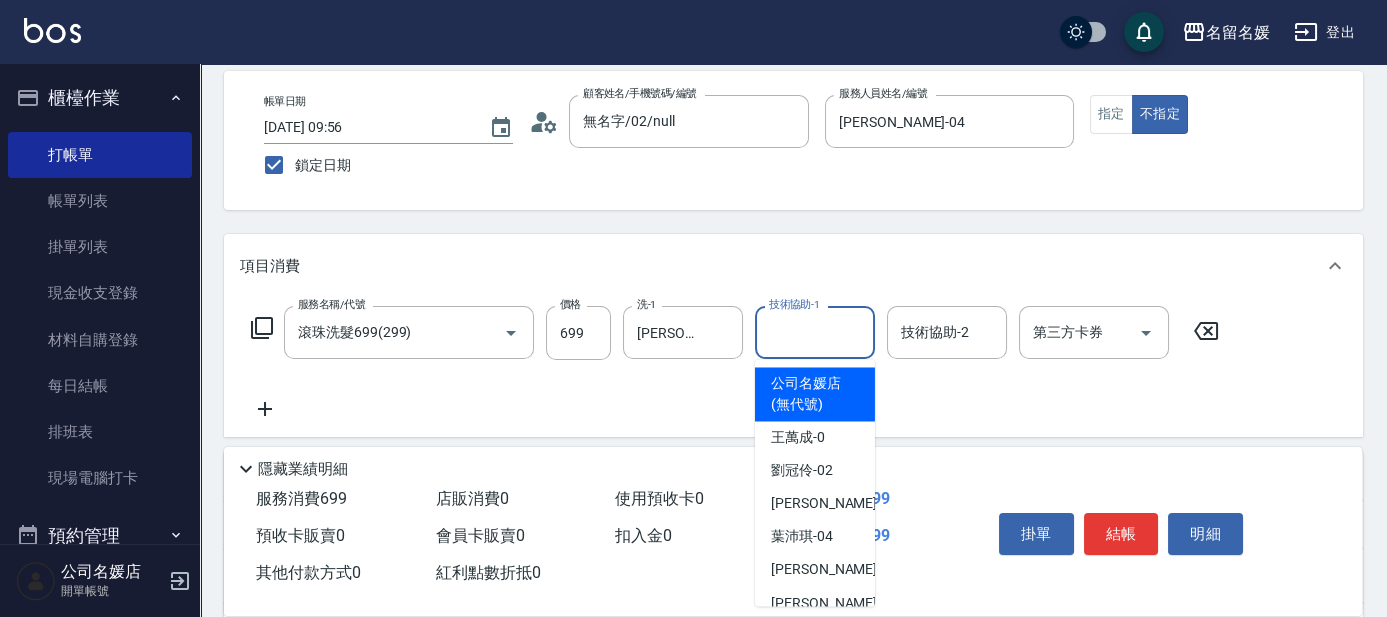 click on "技術協助-1" at bounding box center [815, 332] 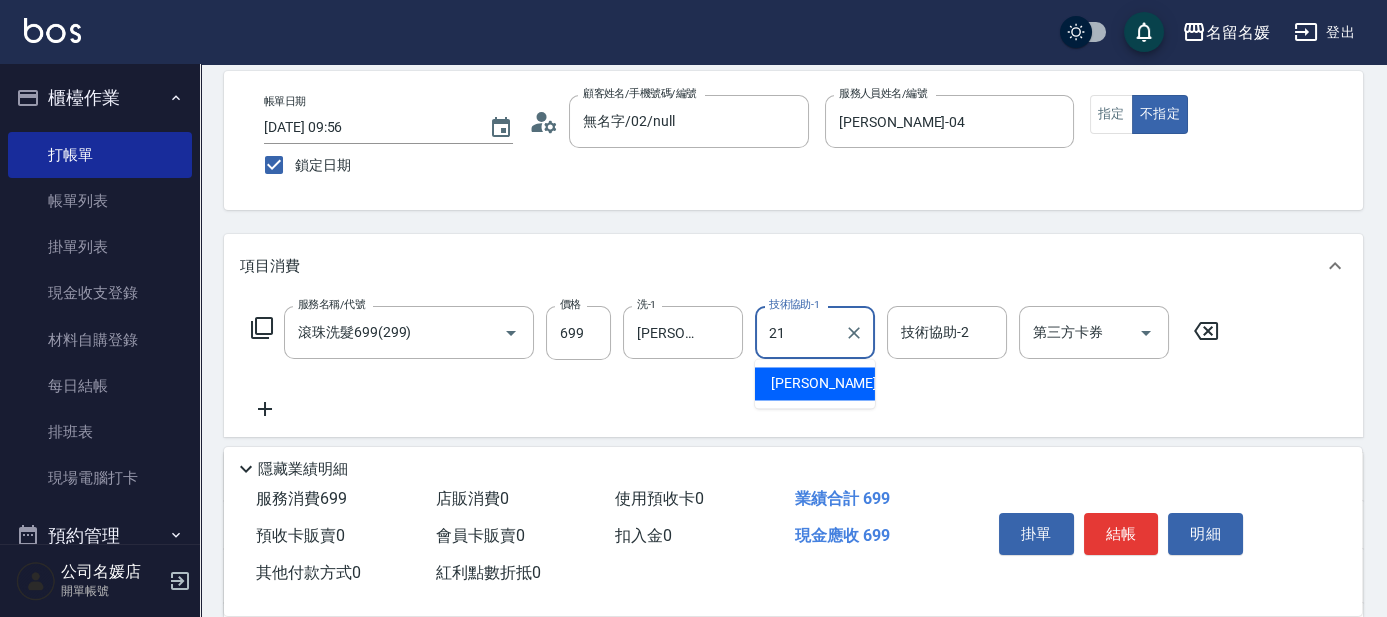 click on "[PERSON_NAME]-21" at bounding box center (834, 383) 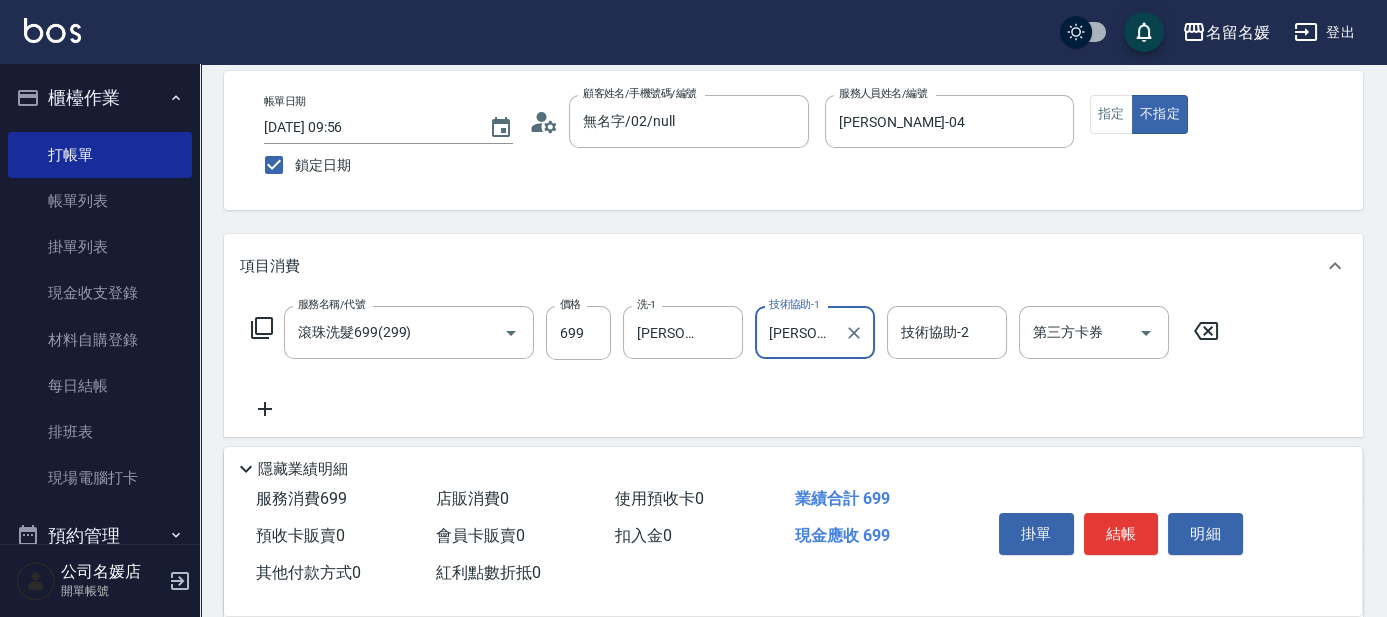 type on "[PERSON_NAME]-21" 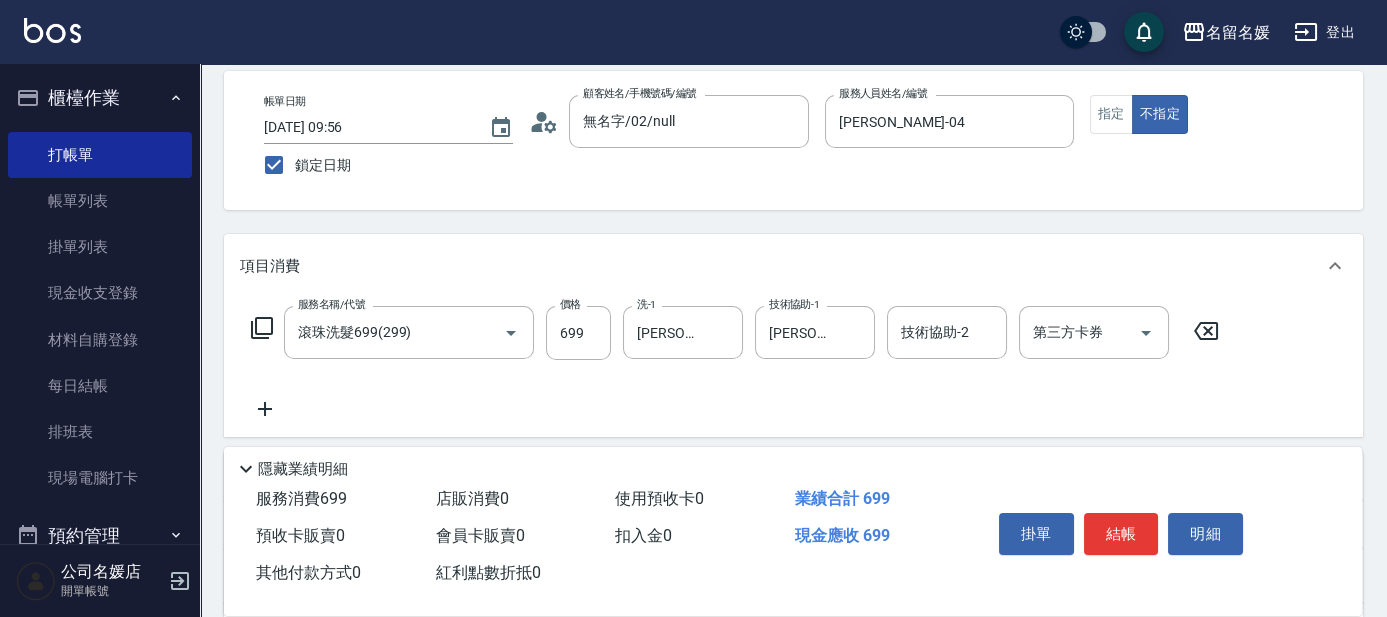 click 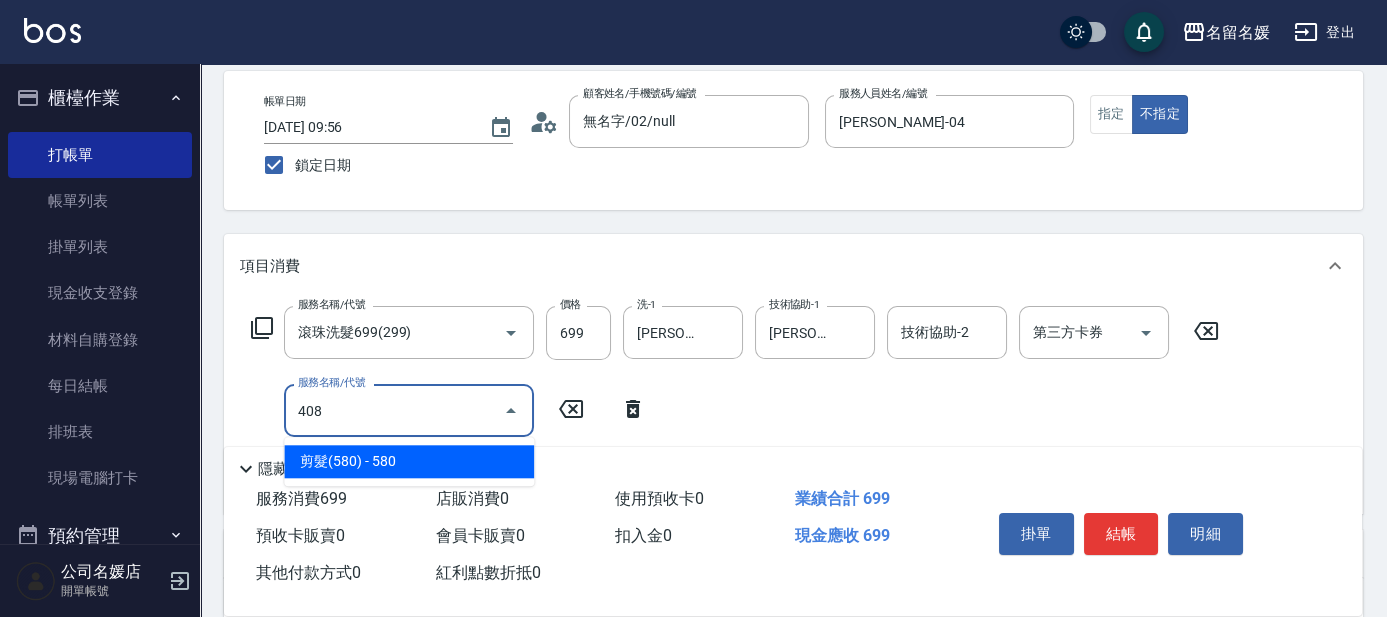 click on "剪髮(580) - 580" at bounding box center (409, 461) 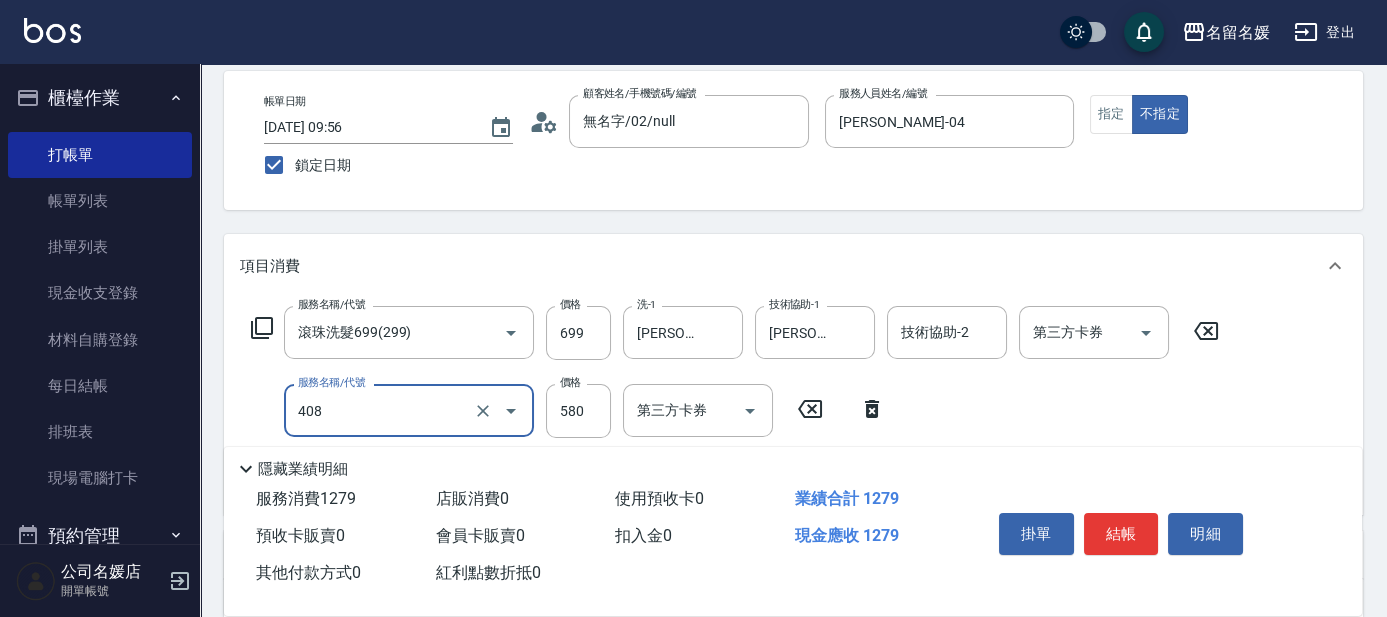 drag, startPoint x: 397, startPoint y: 408, endPoint x: 401, endPoint y: 422, distance: 14.56022 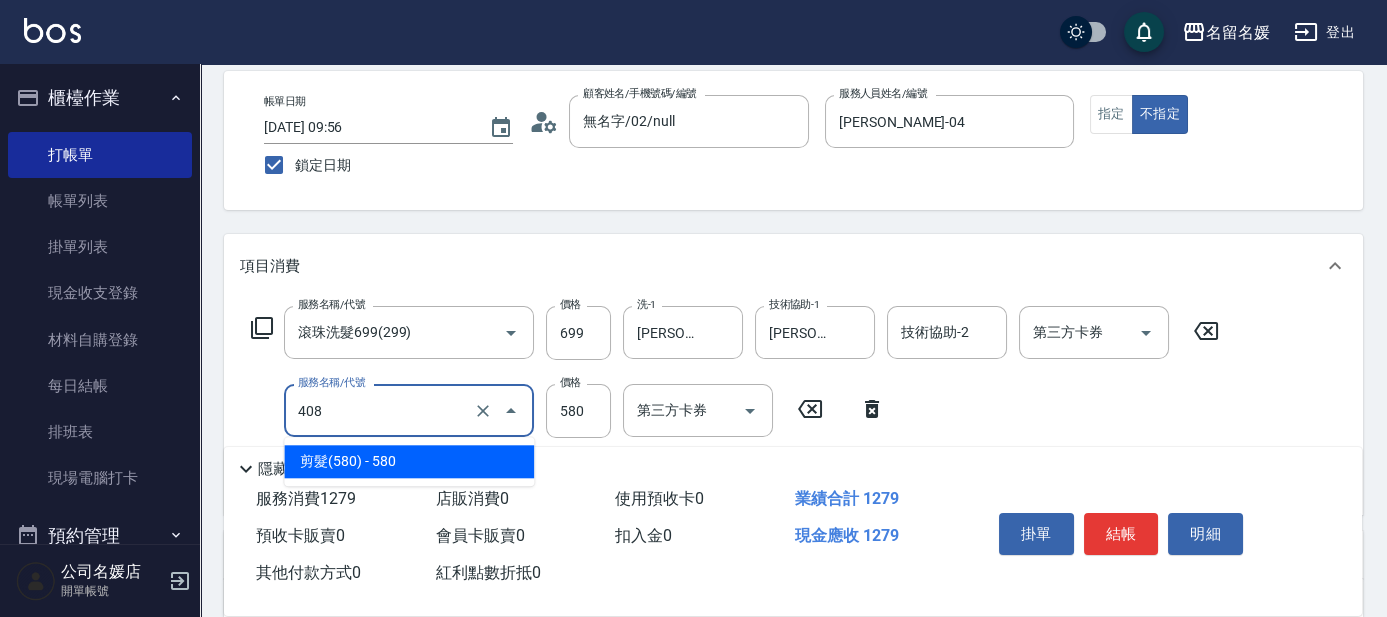 drag, startPoint x: 418, startPoint y: 458, endPoint x: 450, endPoint y: 451, distance: 32.75668 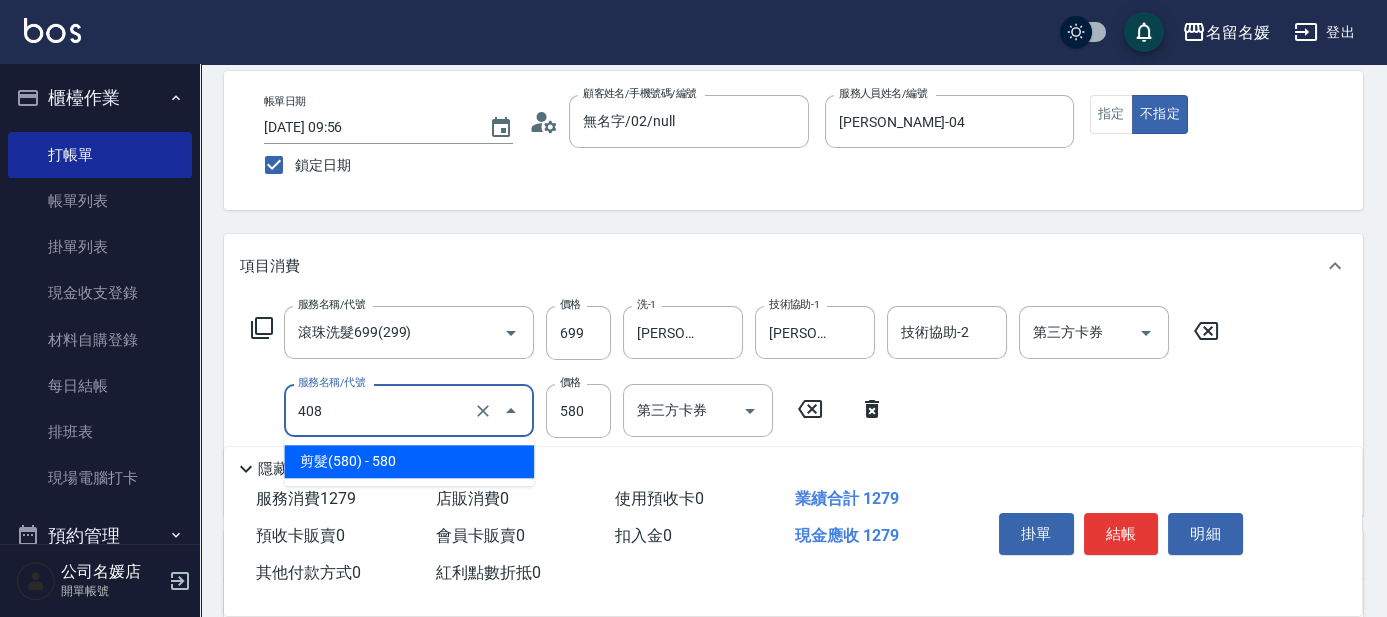 click on "剪髮(580) - 580" at bounding box center (409, 461) 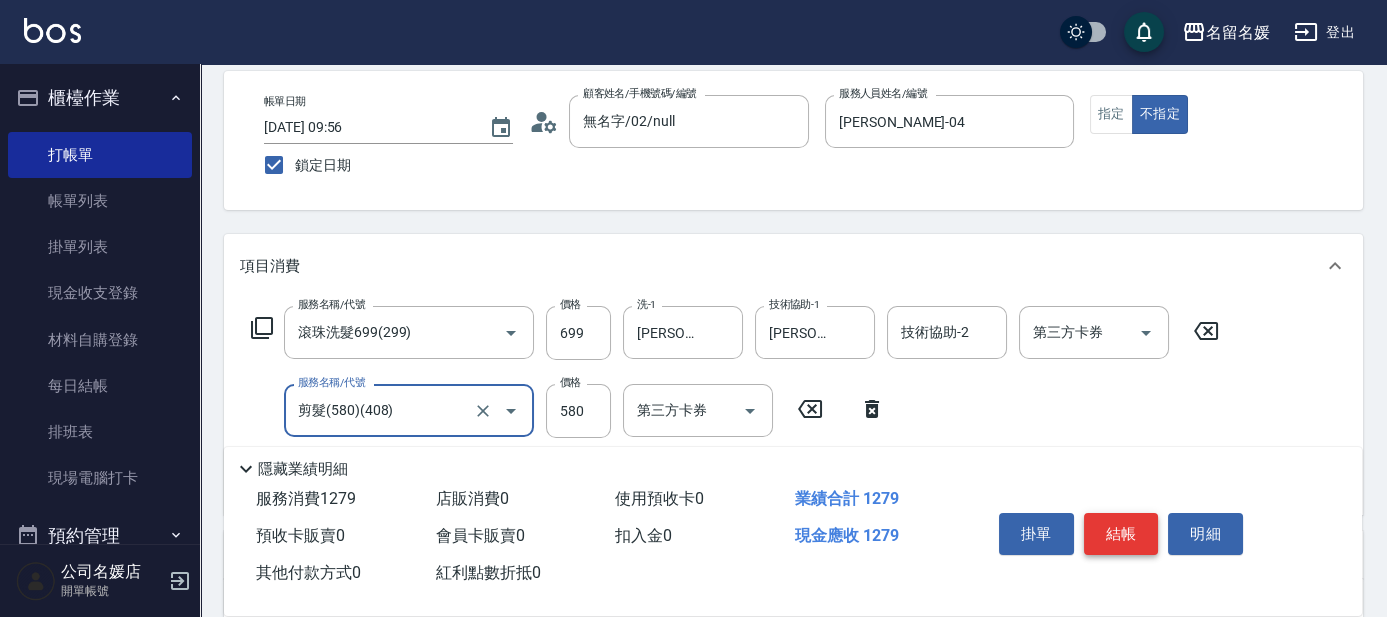 type on "剪髮(580)(408)" 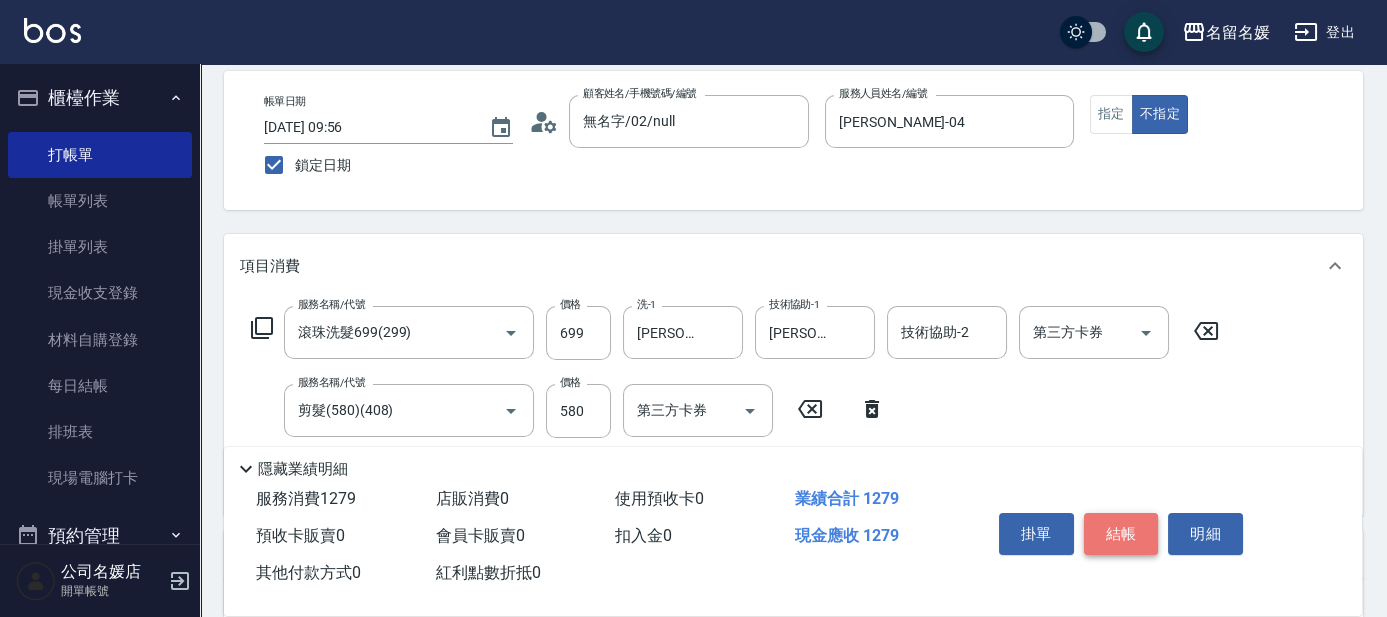 click on "結帳" at bounding box center [1121, 534] 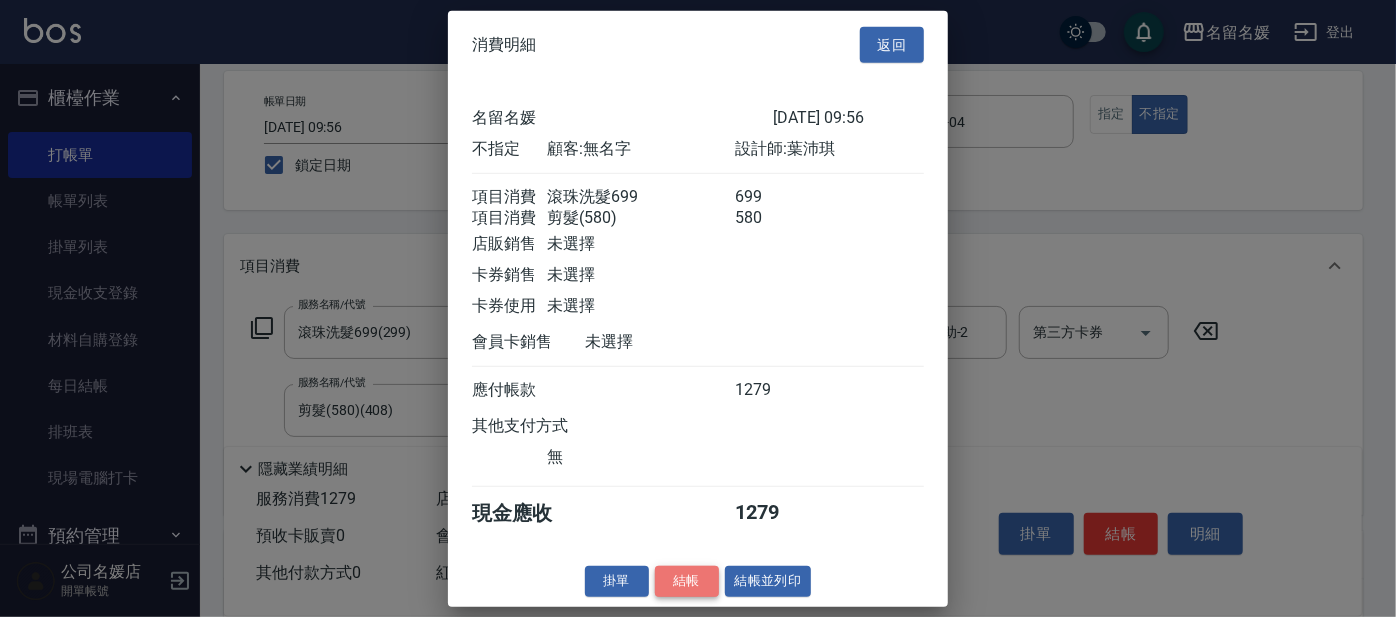 click on "結帳" at bounding box center (687, 581) 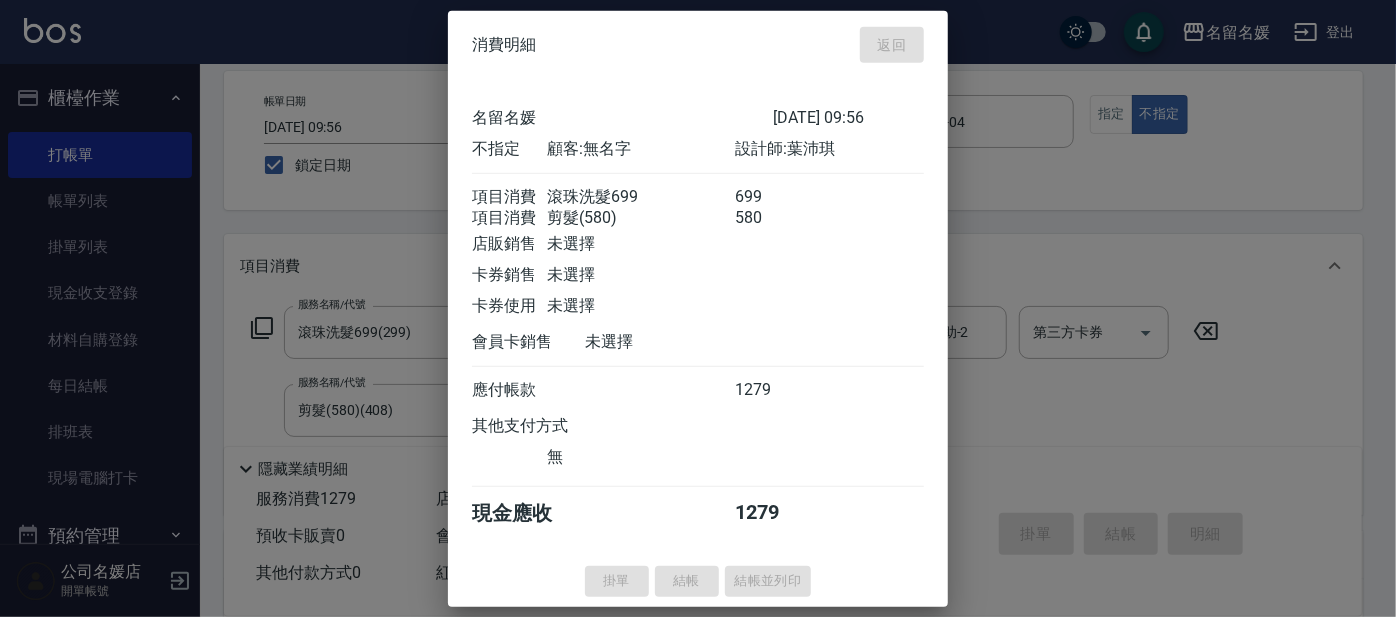 type 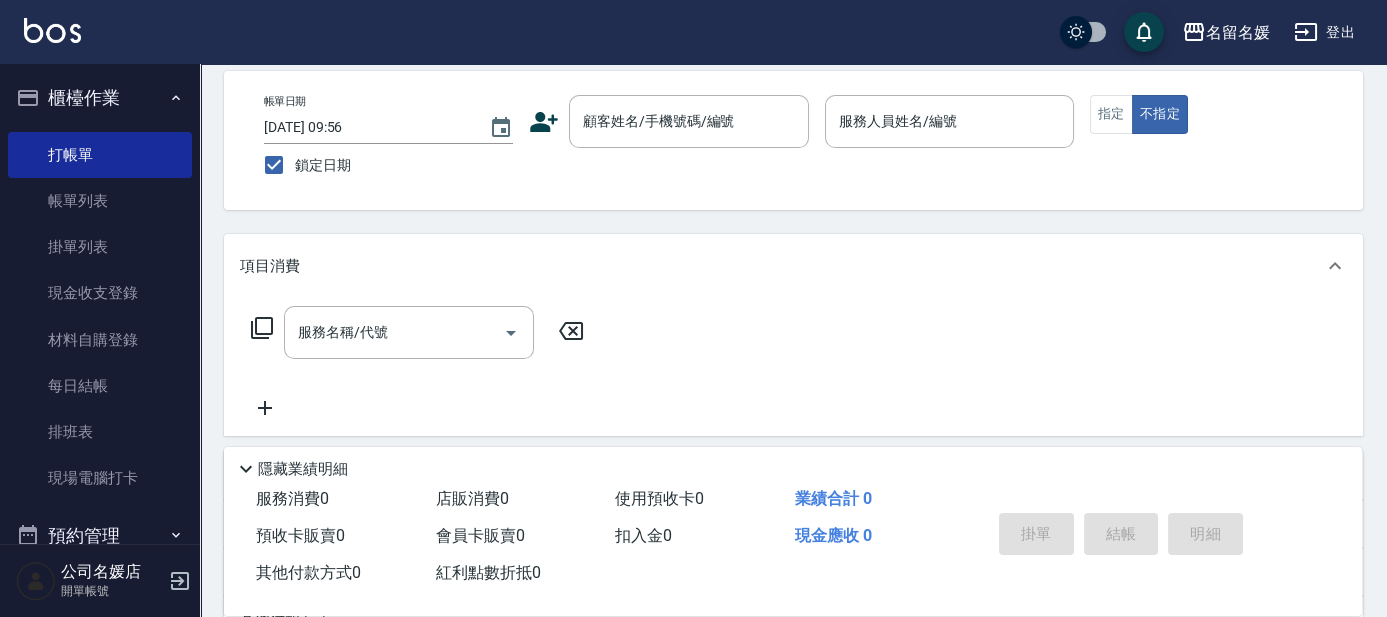 scroll, scrollTop: 0, scrollLeft: 0, axis: both 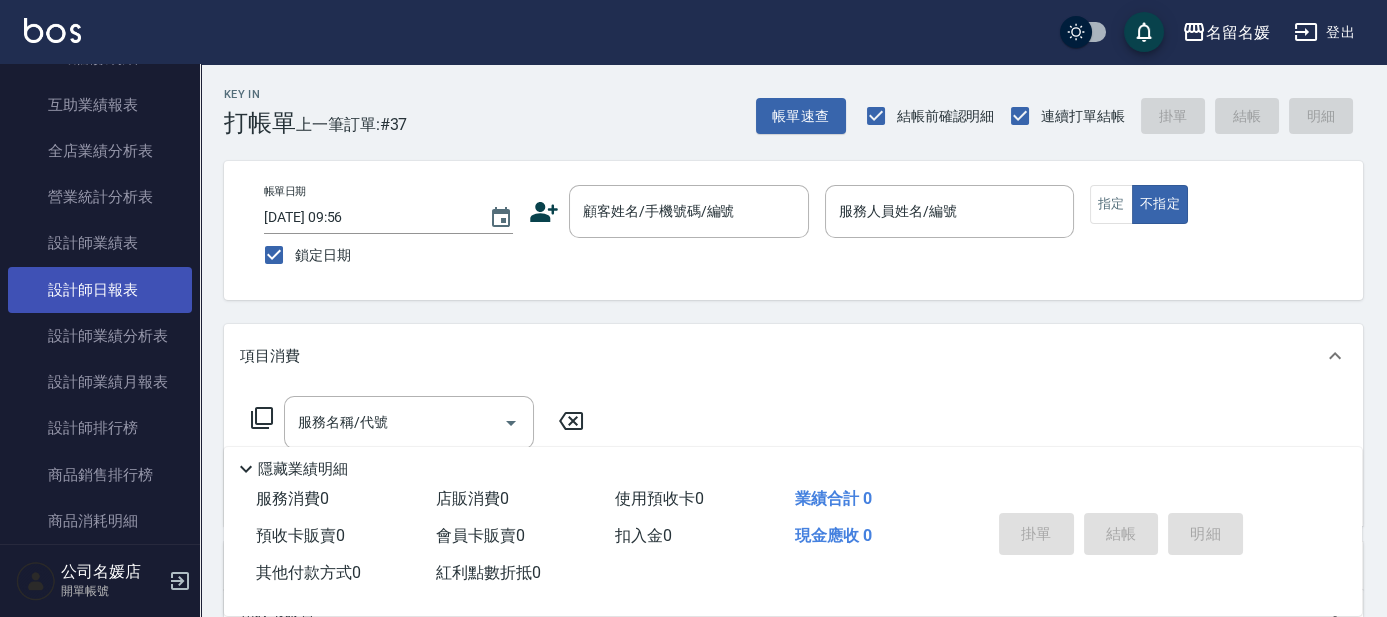 click on "設計師日報表" at bounding box center [100, 290] 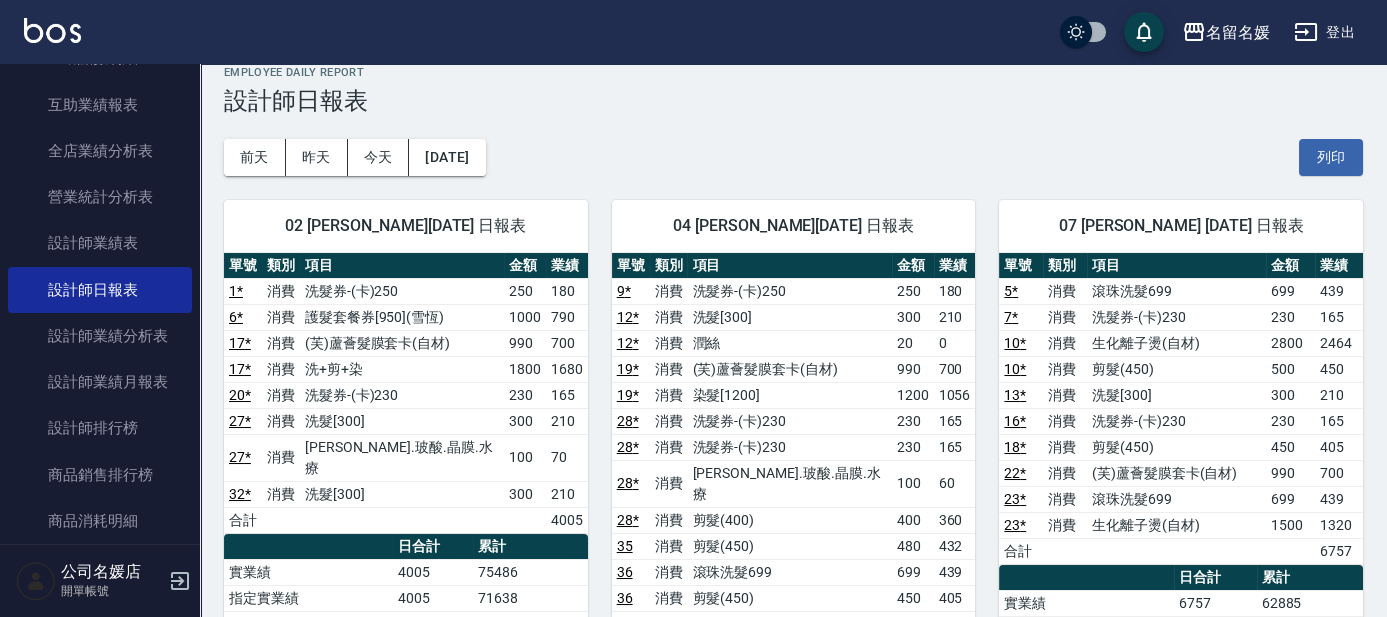 scroll, scrollTop: 0, scrollLeft: 0, axis: both 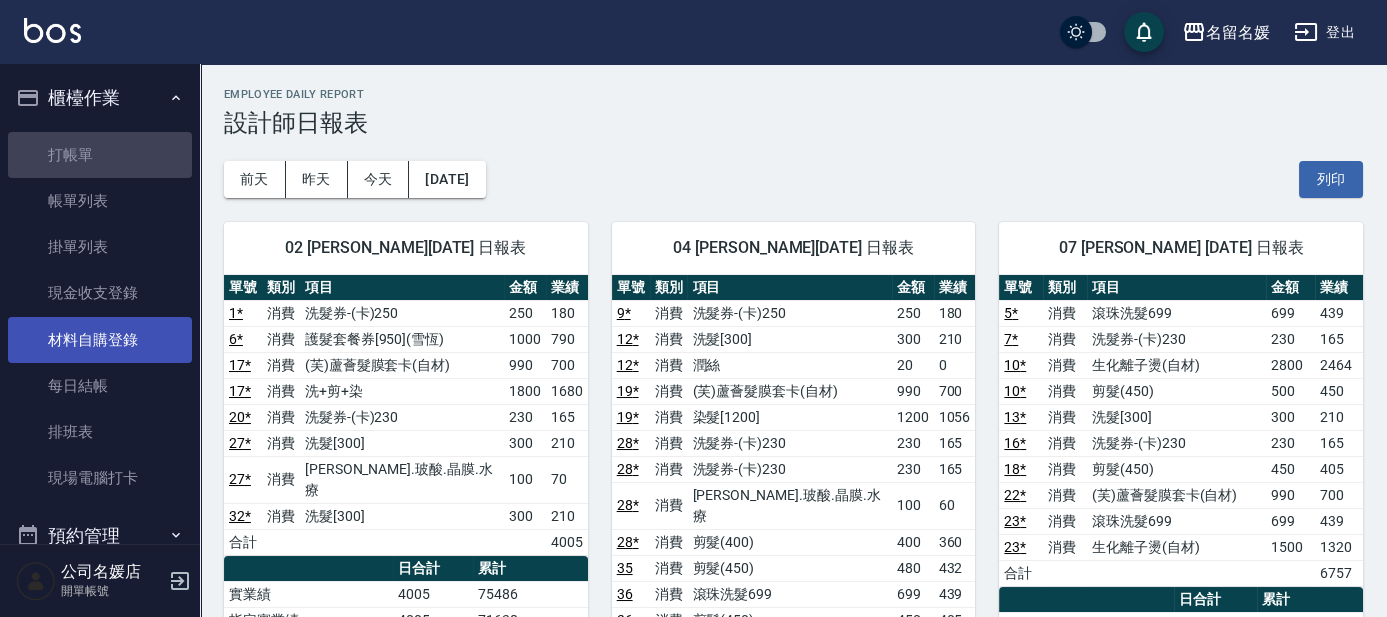 click on "打帳單" at bounding box center (100, 155) 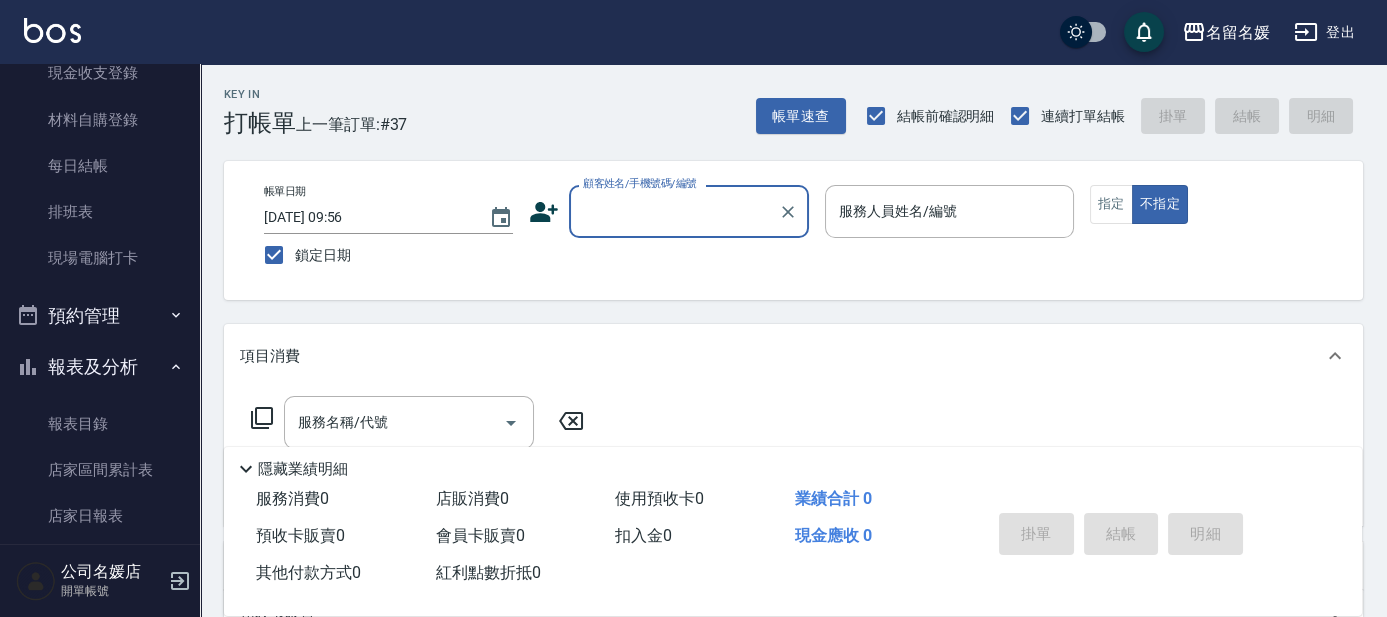 scroll, scrollTop: 363, scrollLeft: 0, axis: vertical 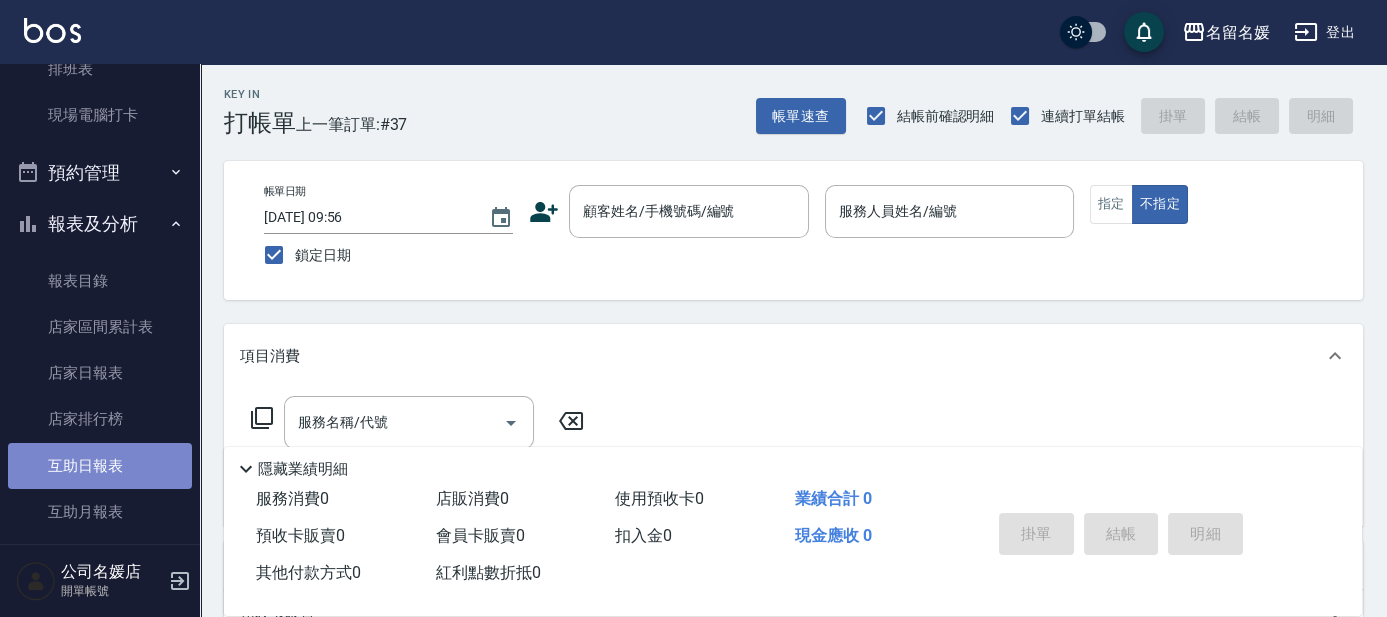 click on "互助日報表" at bounding box center (100, 466) 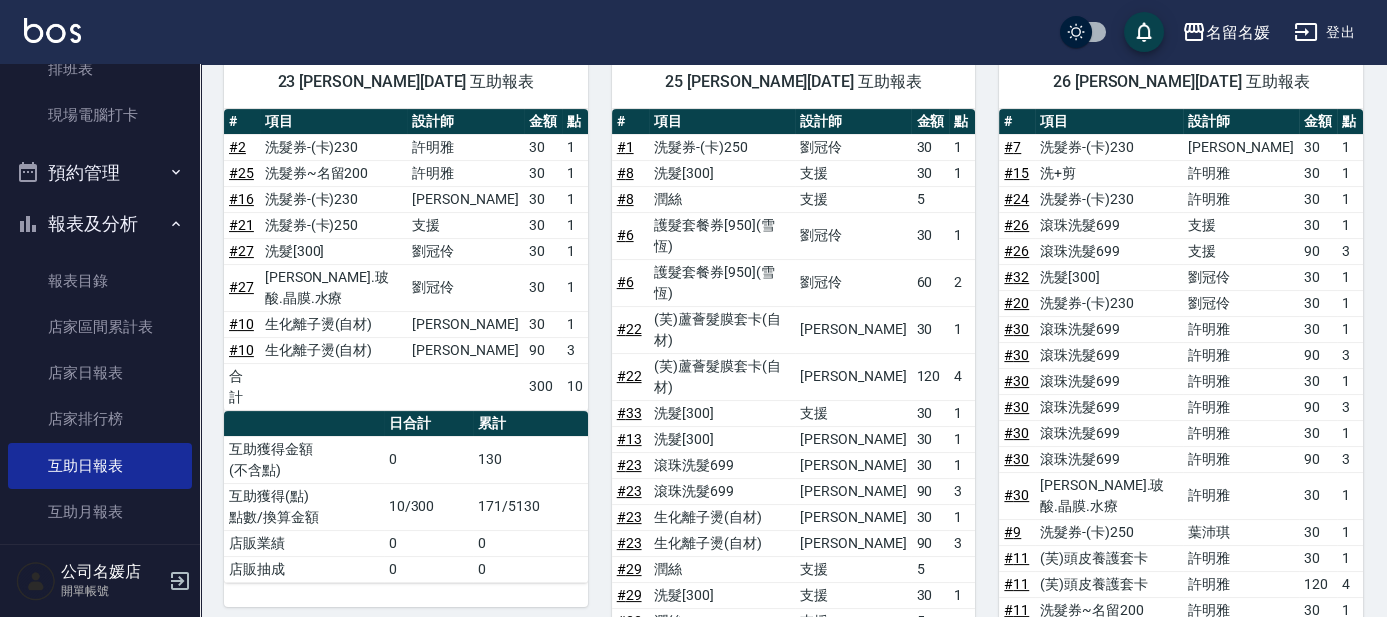 scroll, scrollTop: 1249, scrollLeft: 0, axis: vertical 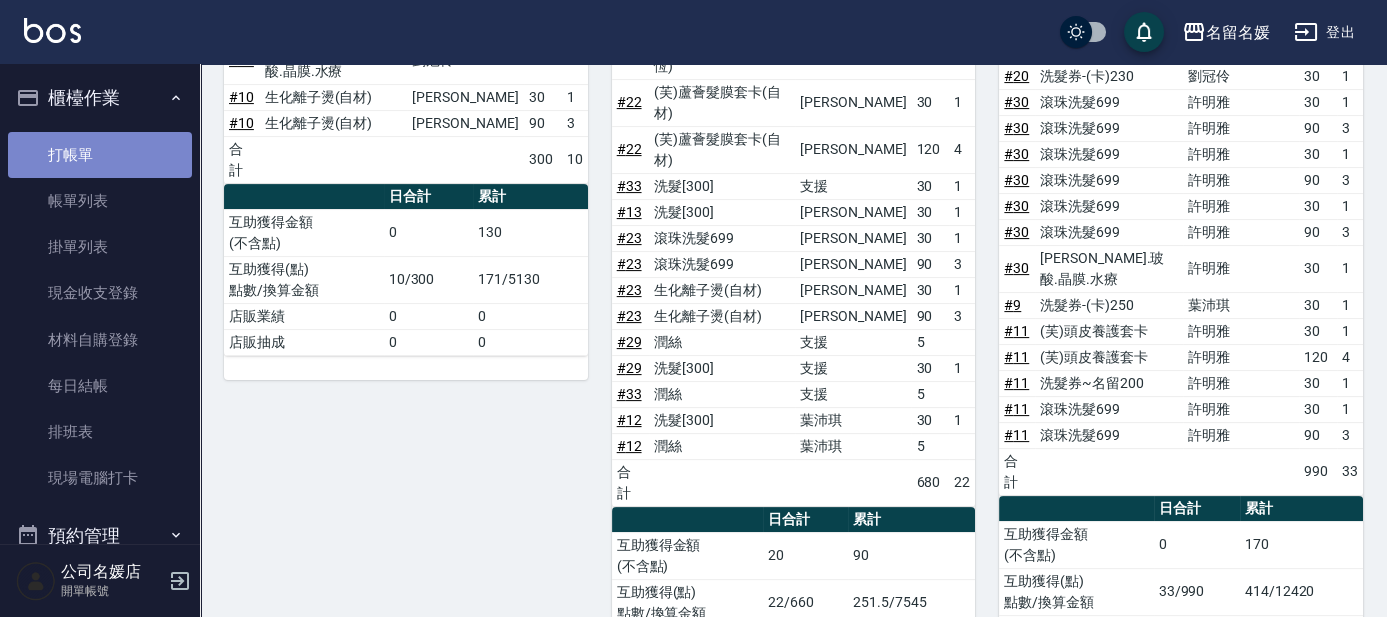 click on "打帳單" at bounding box center (100, 155) 